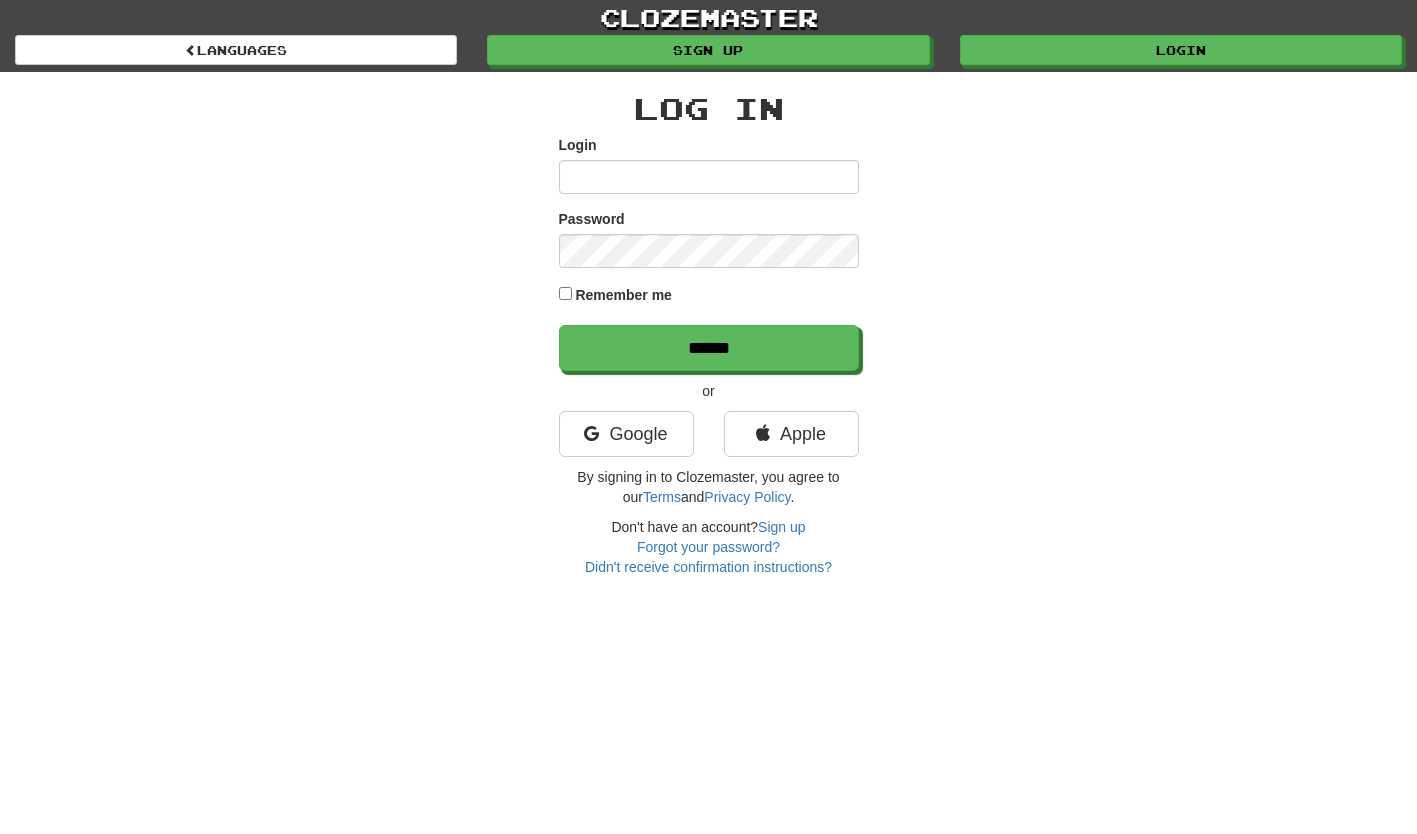 scroll, scrollTop: 0, scrollLeft: 0, axis: both 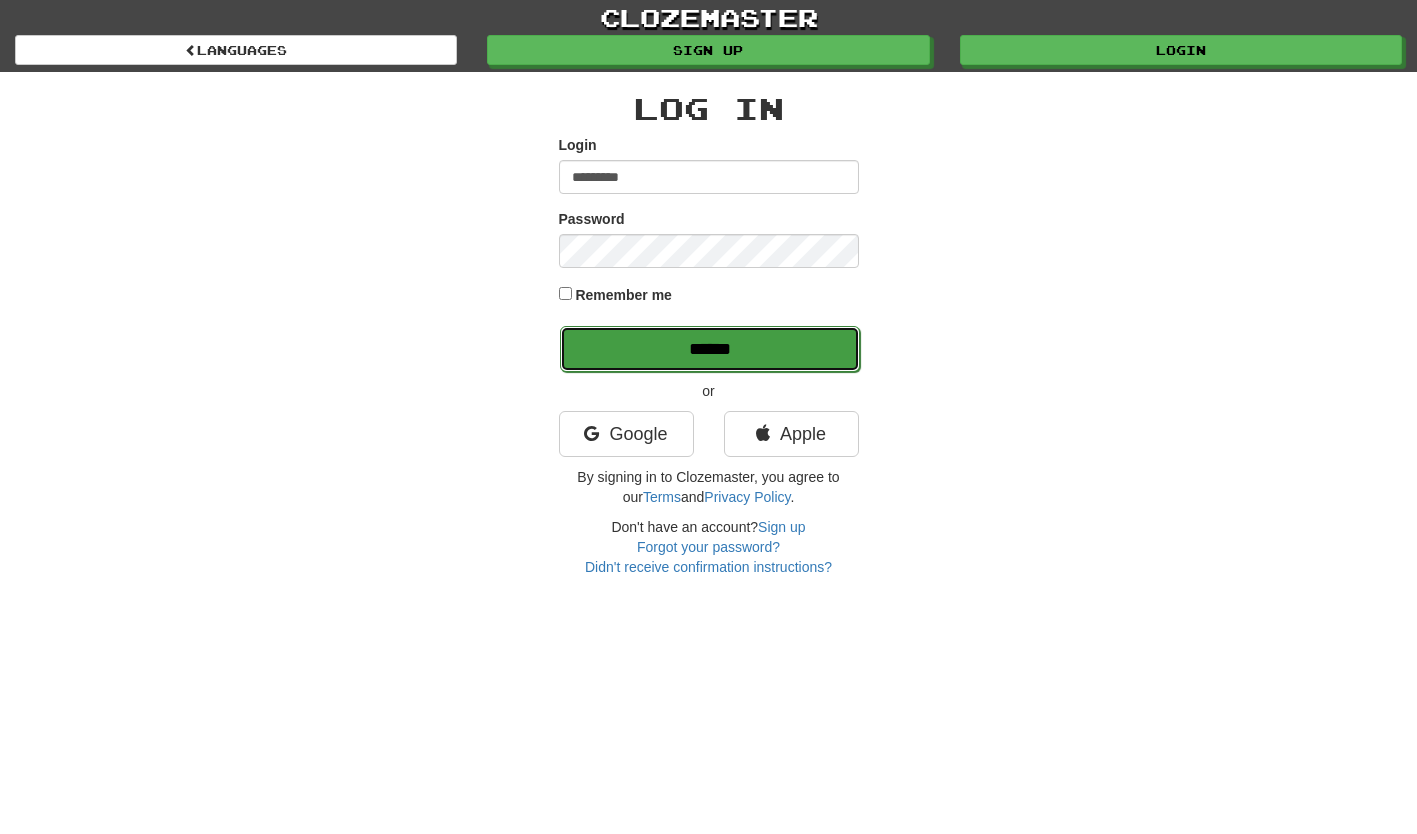 click on "******" at bounding box center (710, 349) 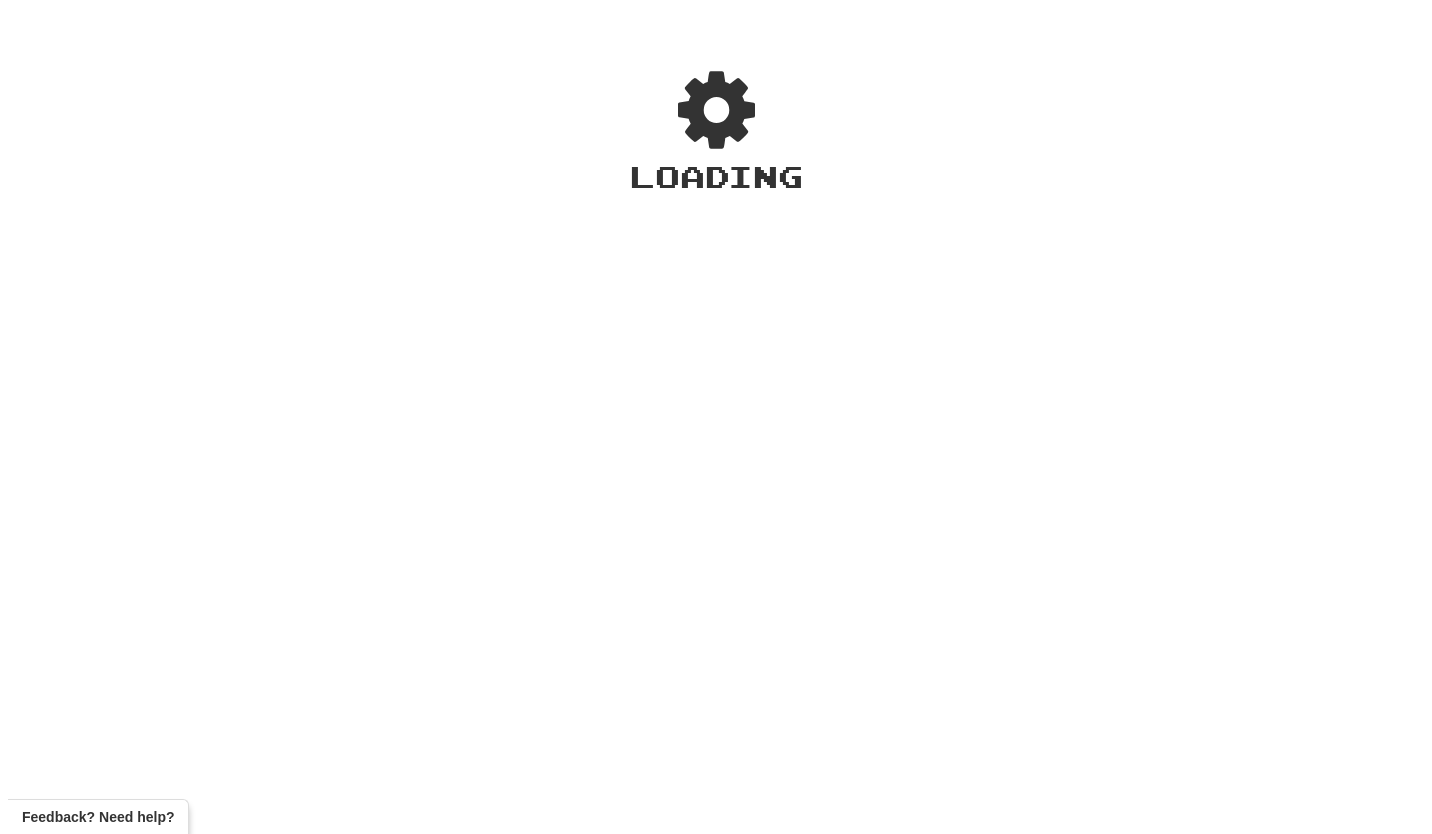 scroll, scrollTop: 0, scrollLeft: 0, axis: both 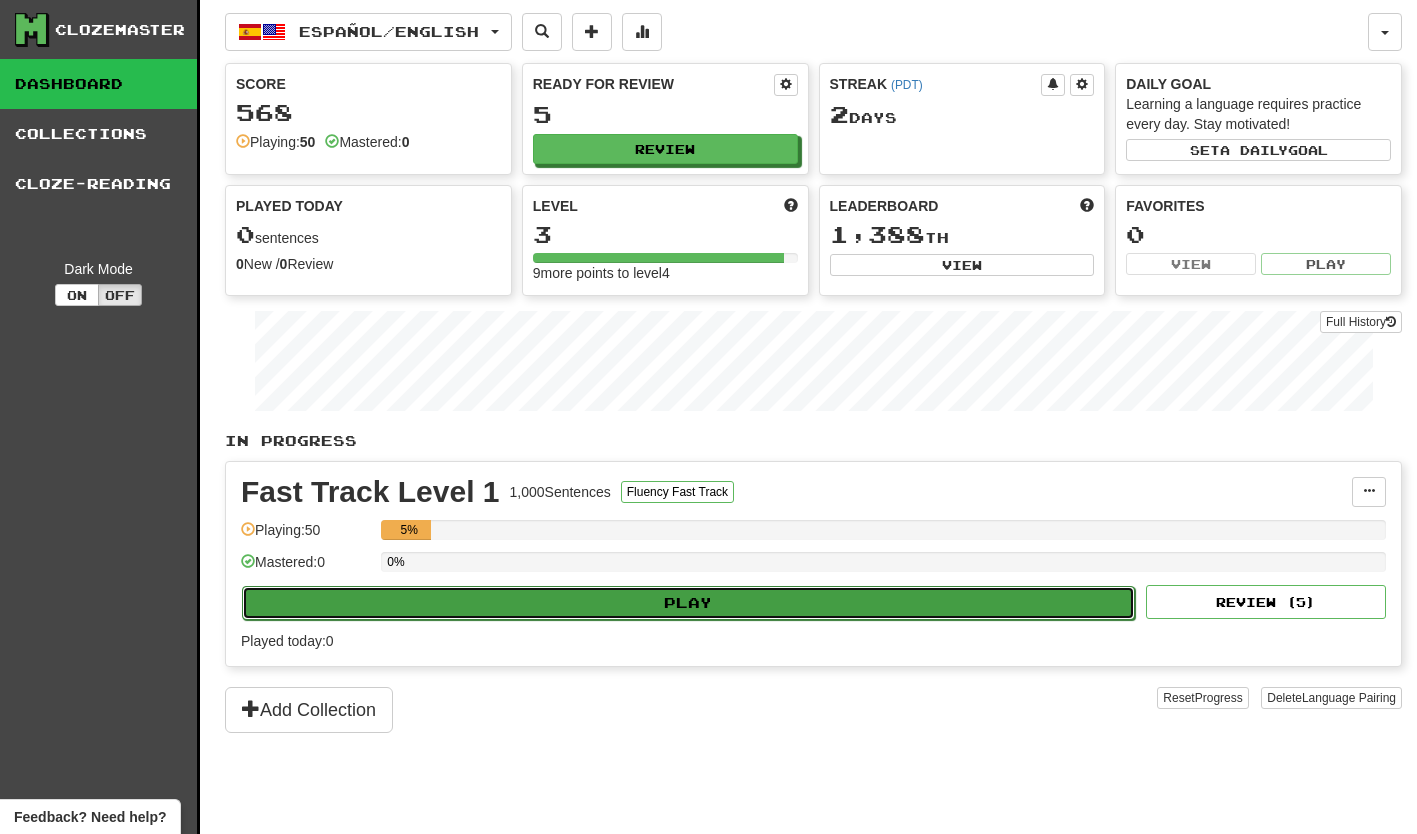 click on "Play" at bounding box center (688, 603) 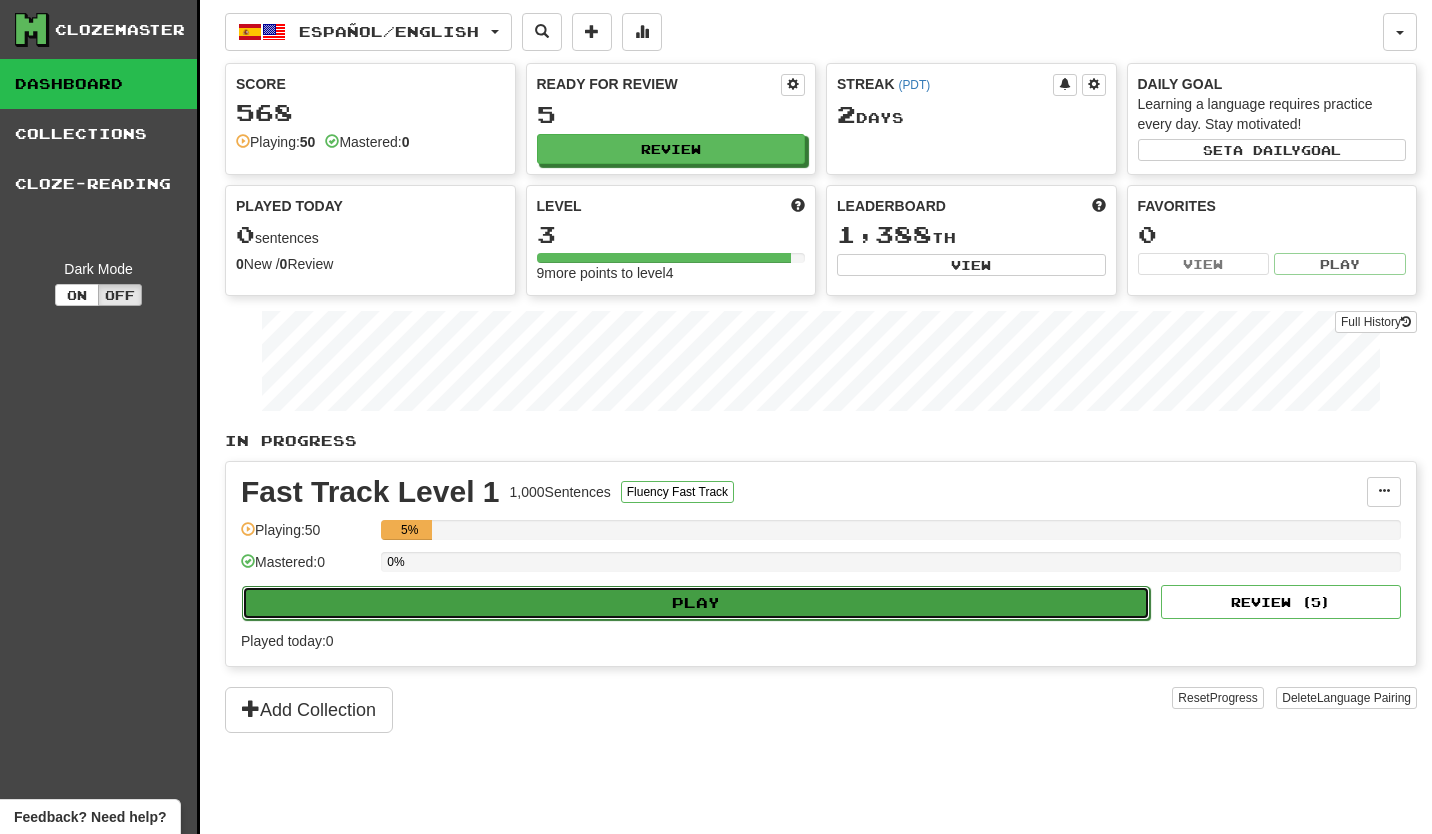 select on "**" 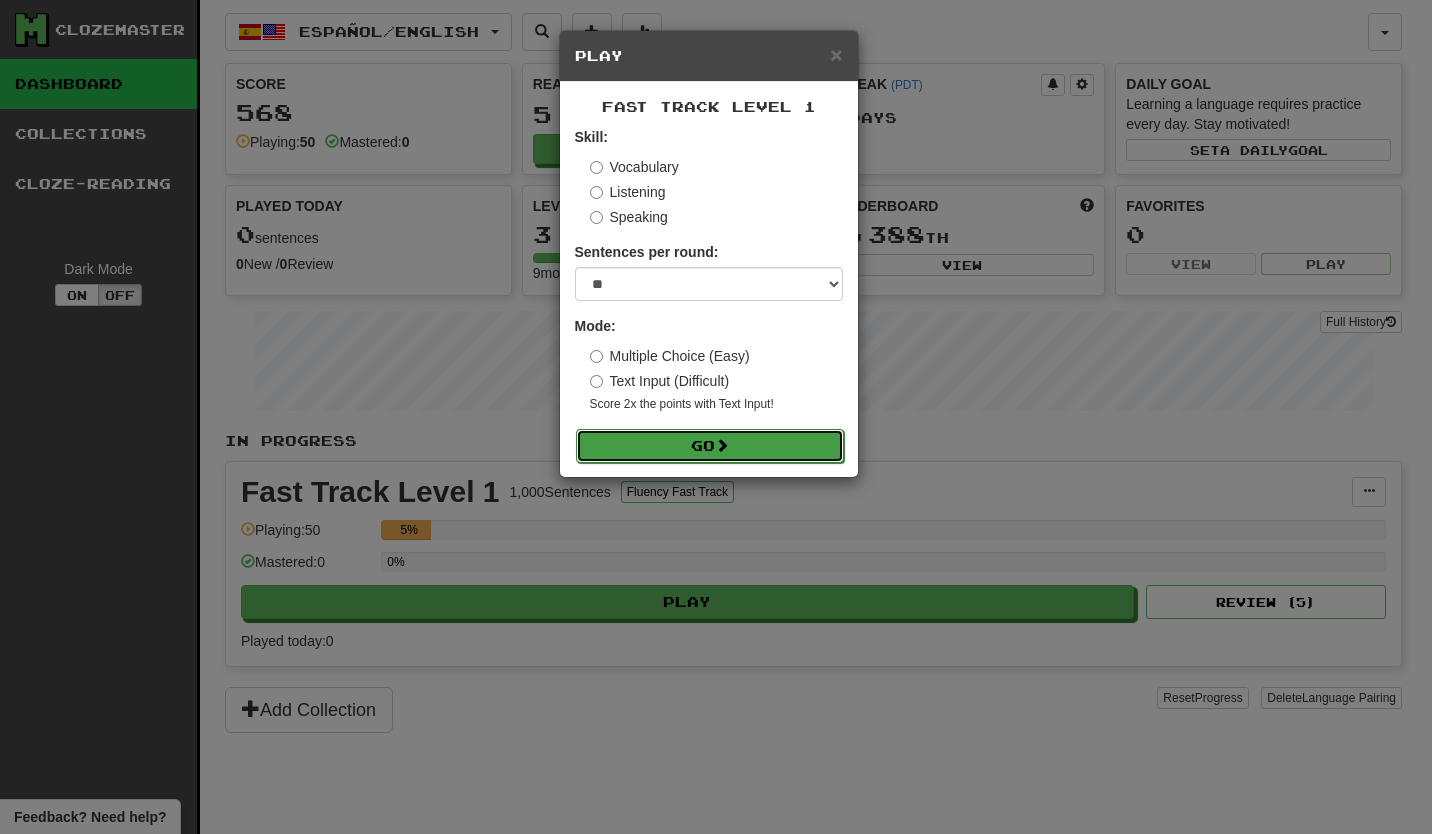 click on "Go" at bounding box center (710, 446) 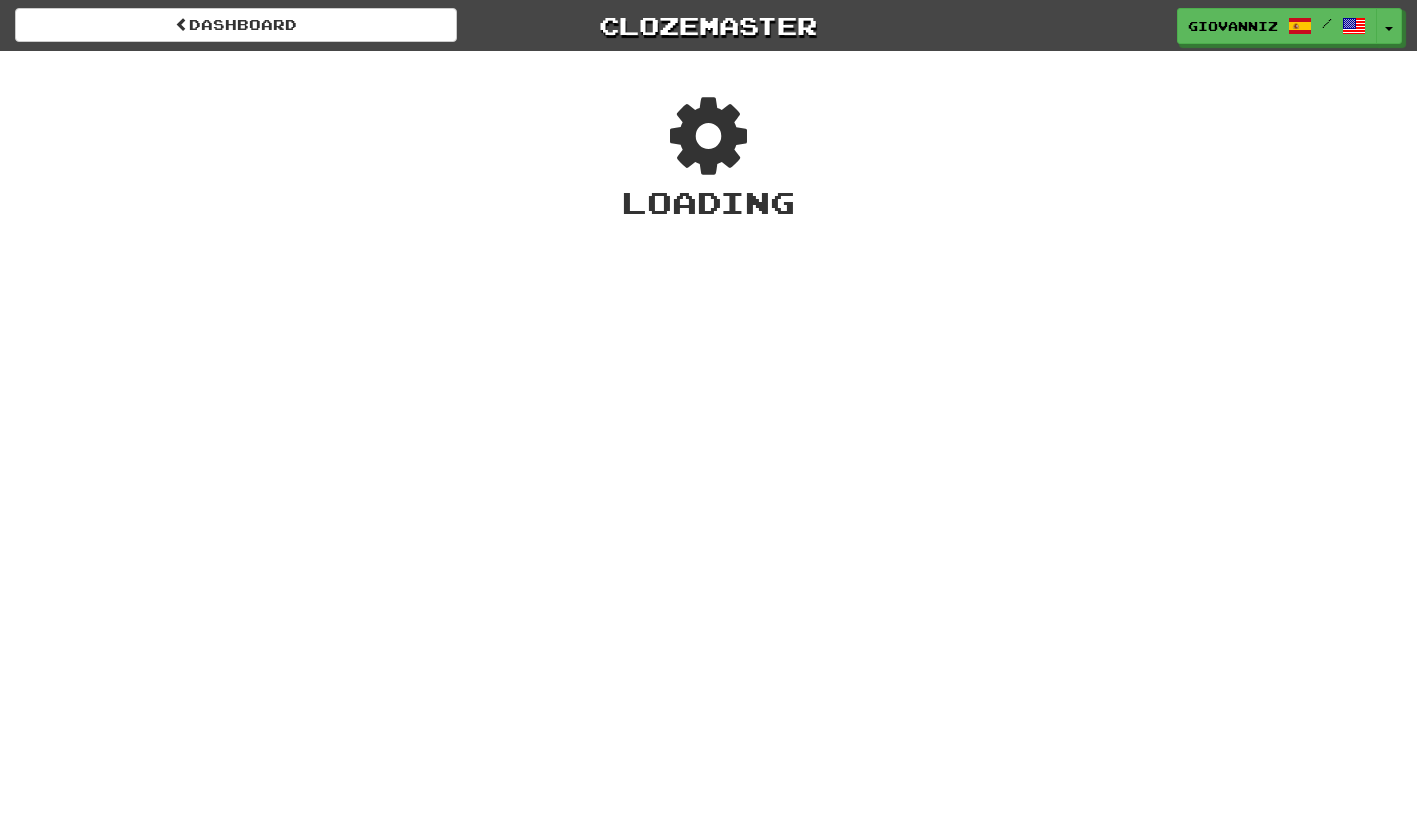 scroll, scrollTop: 0, scrollLeft: 0, axis: both 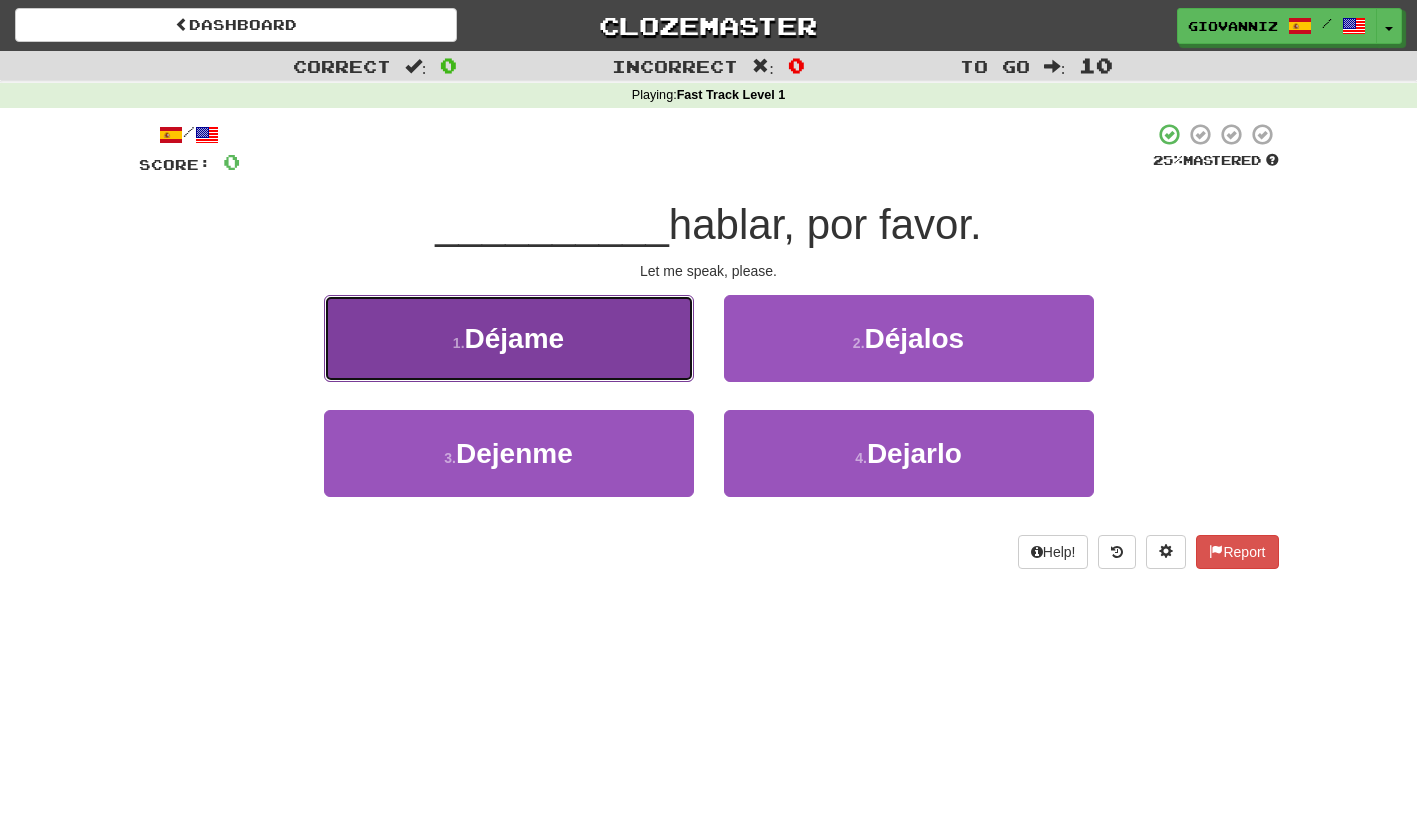 click on "Déjame" at bounding box center (515, 338) 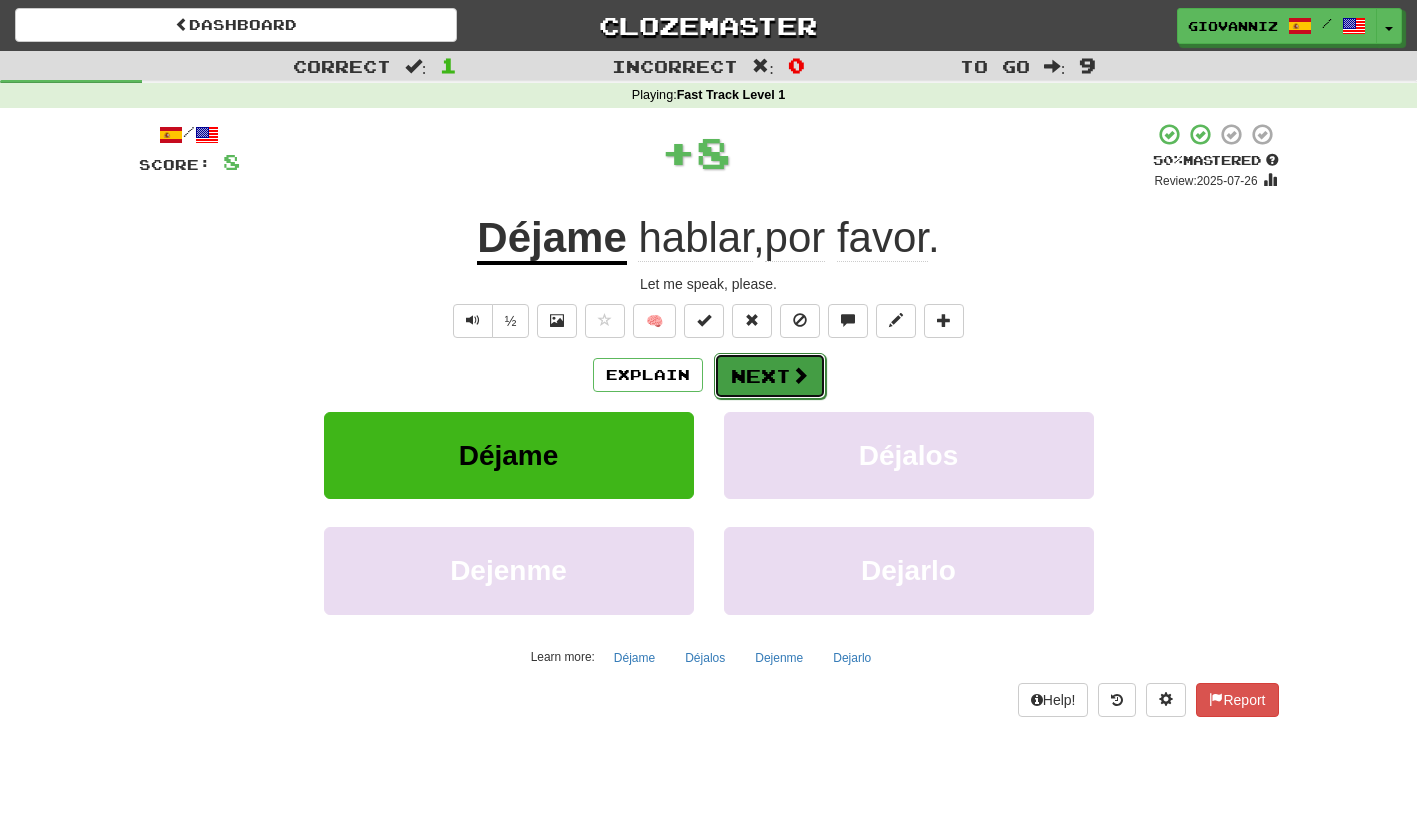 click on "Next" at bounding box center (770, 376) 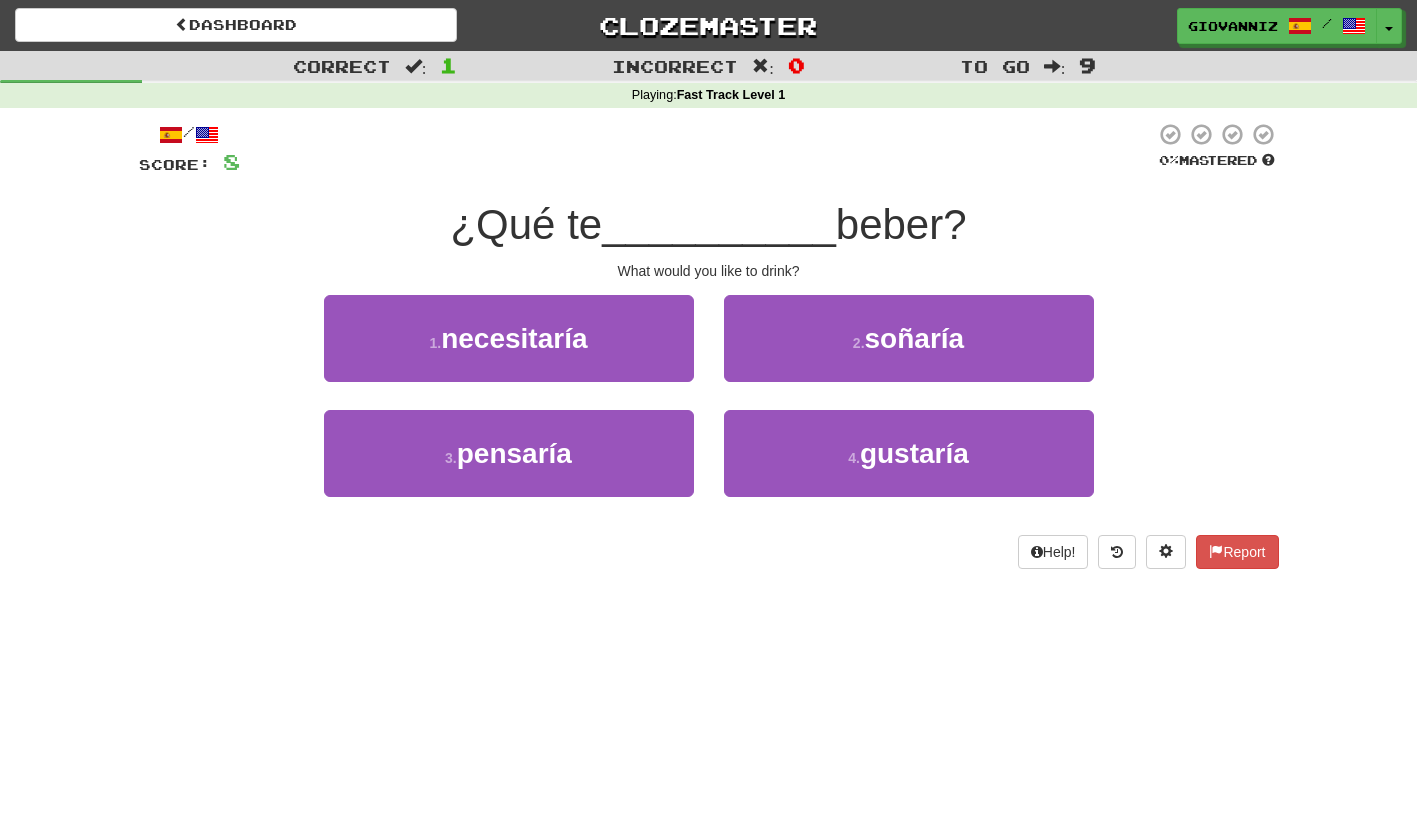 click on "2 .  soñaría" at bounding box center (909, 338) 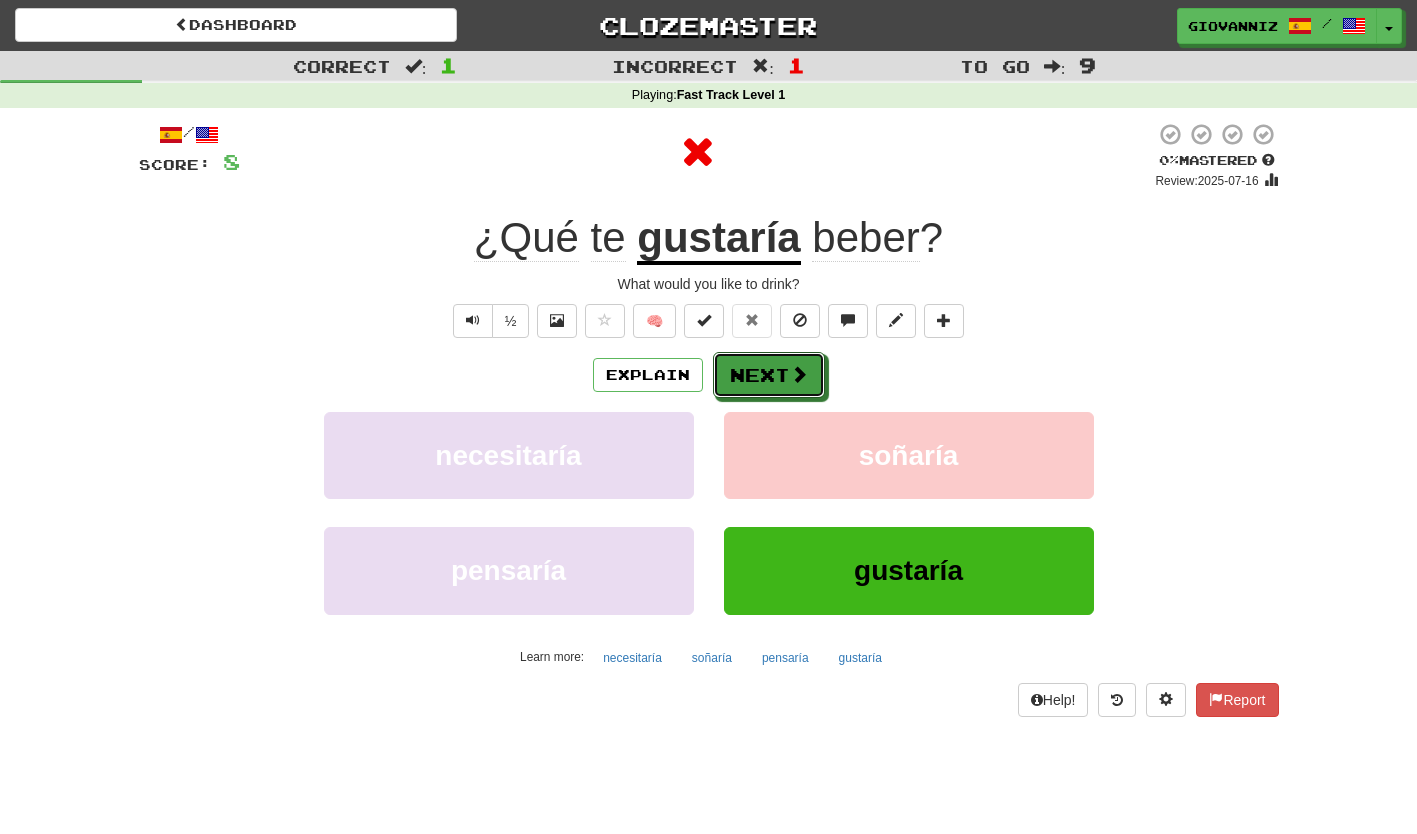 click on "Next" at bounding box center (769, 375) 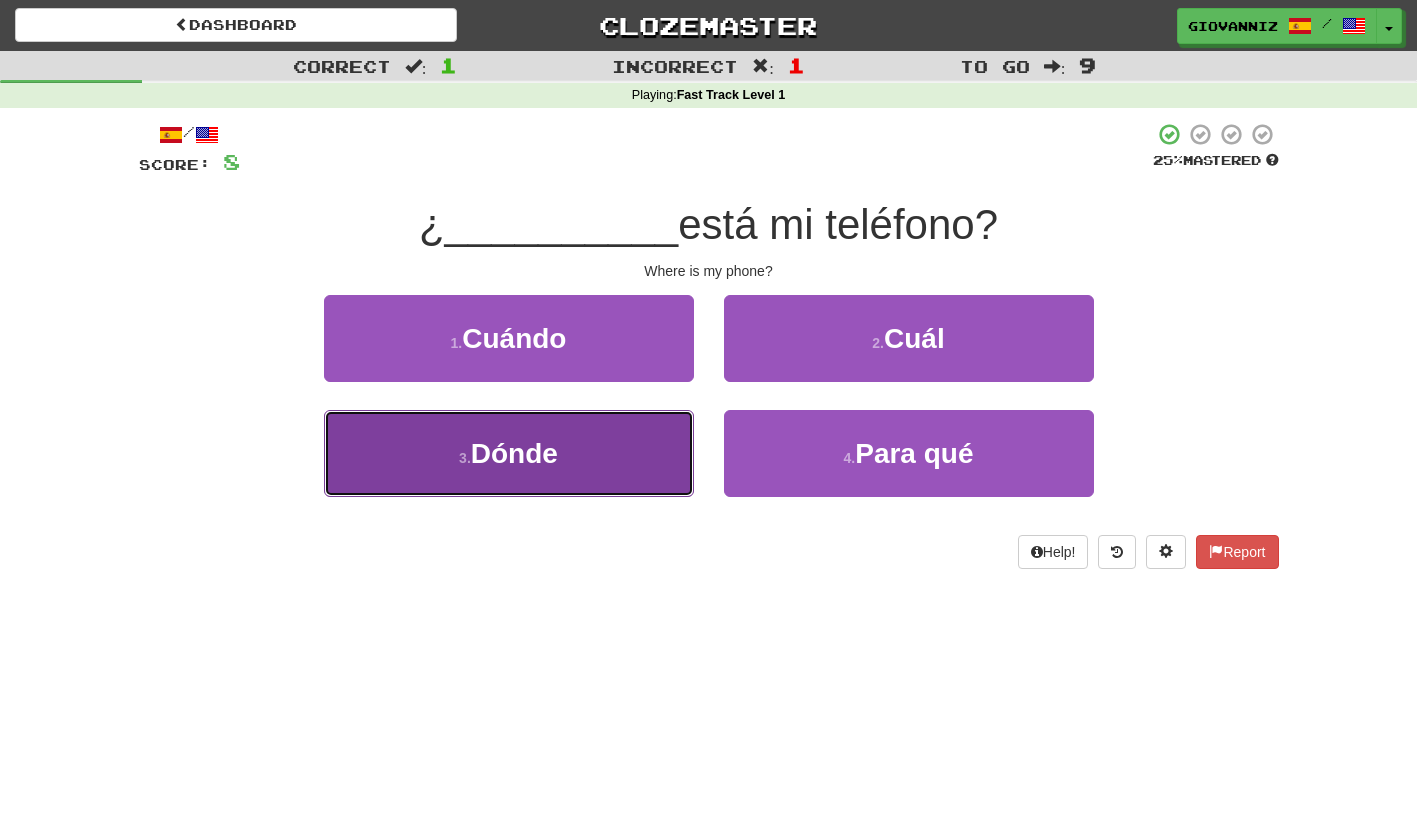 click on "Dónde" at bounding box center (514, 453) 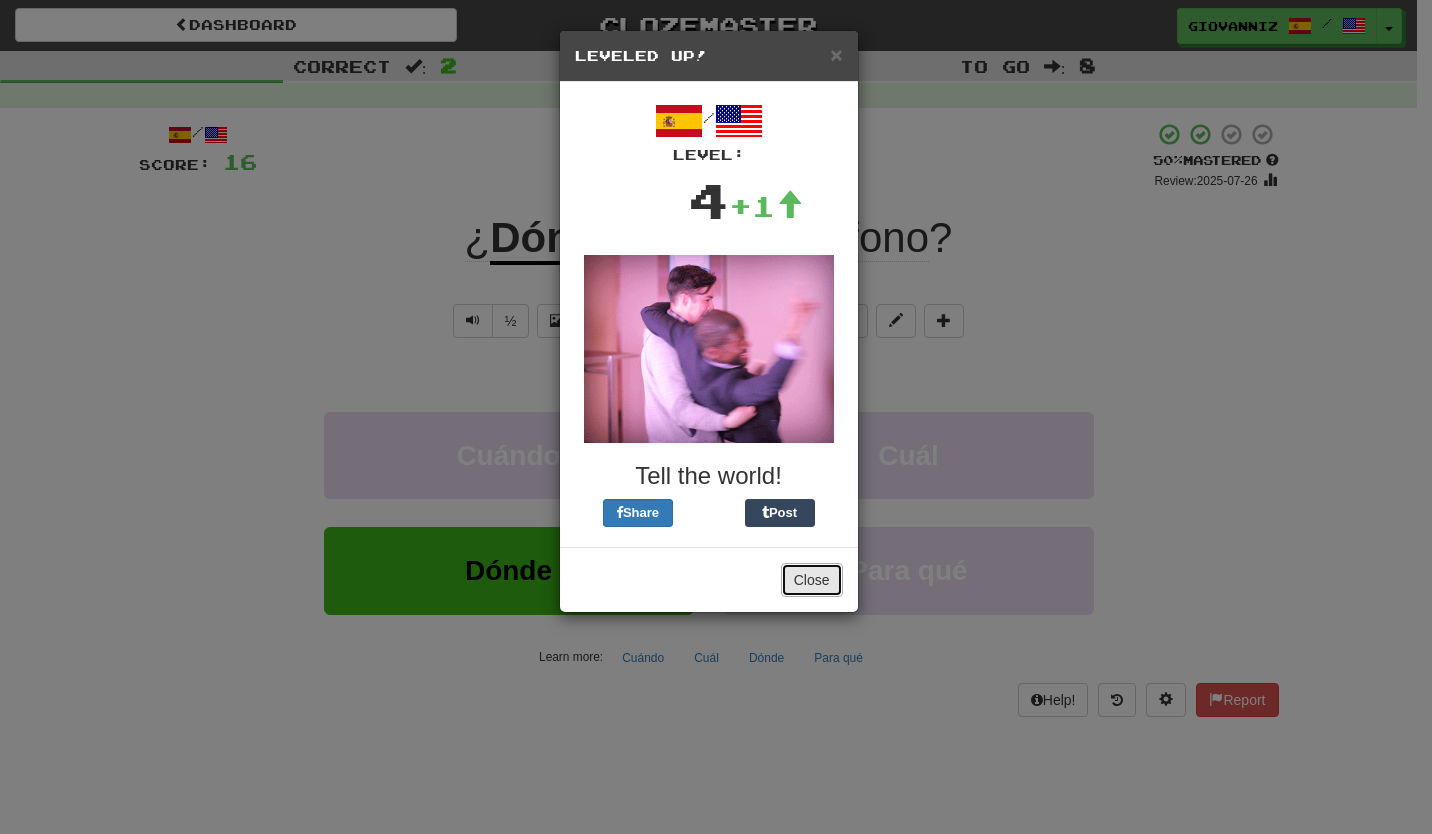 click on "Close" at bounding box center (812, 580) 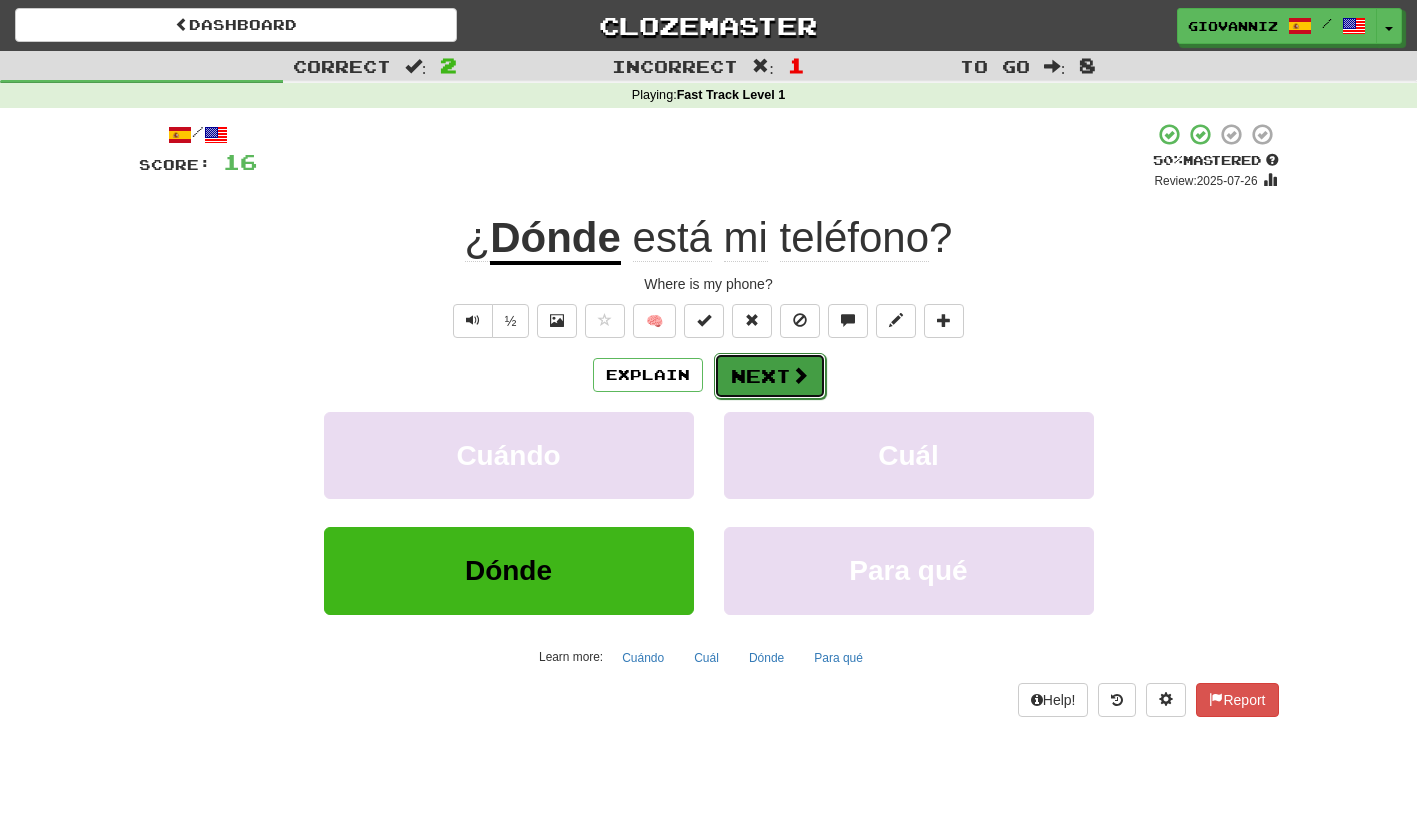 click on "Next" at bounding box center [770, 376] 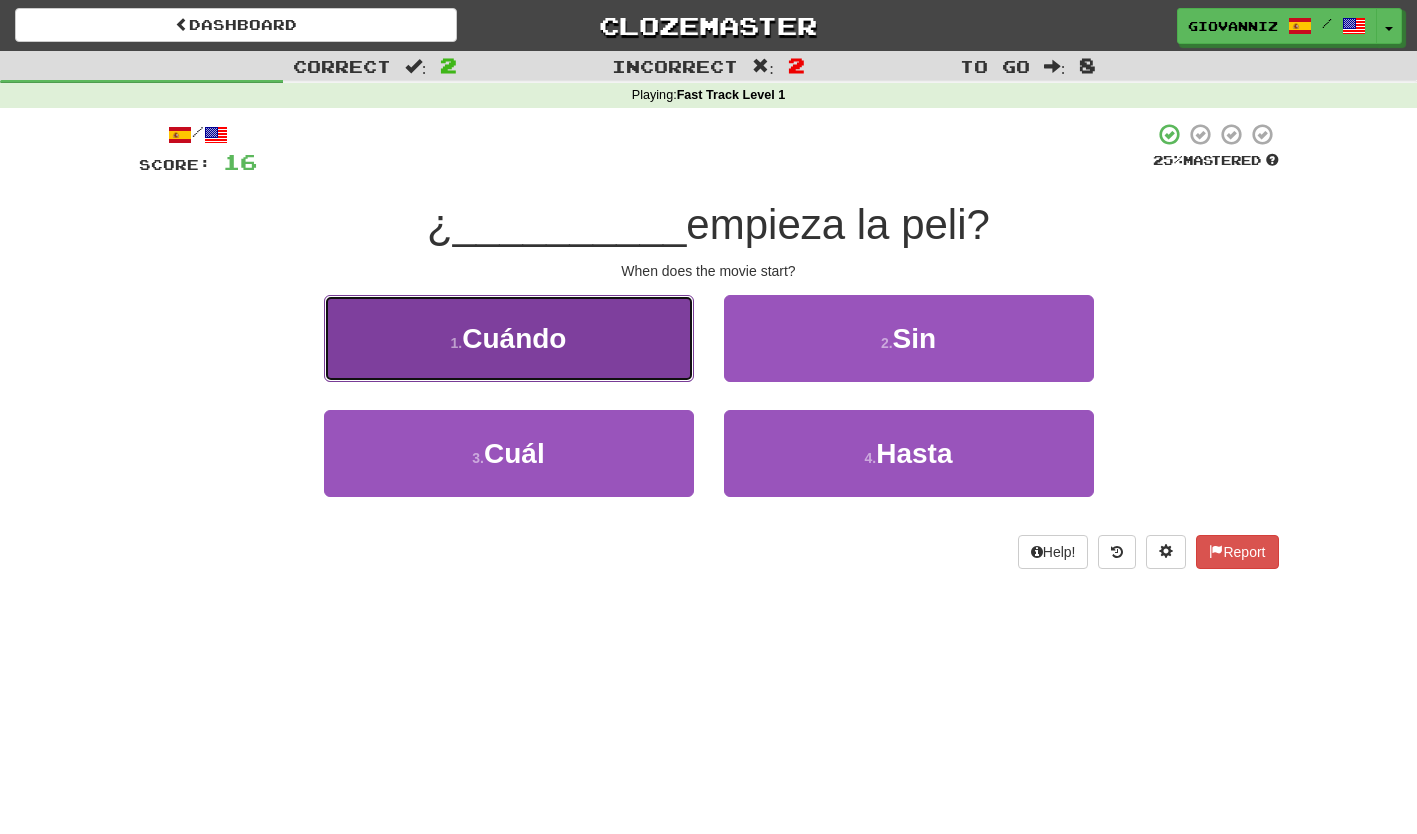 click on "1 .  Cuándo" at bounding box center [509, 338] 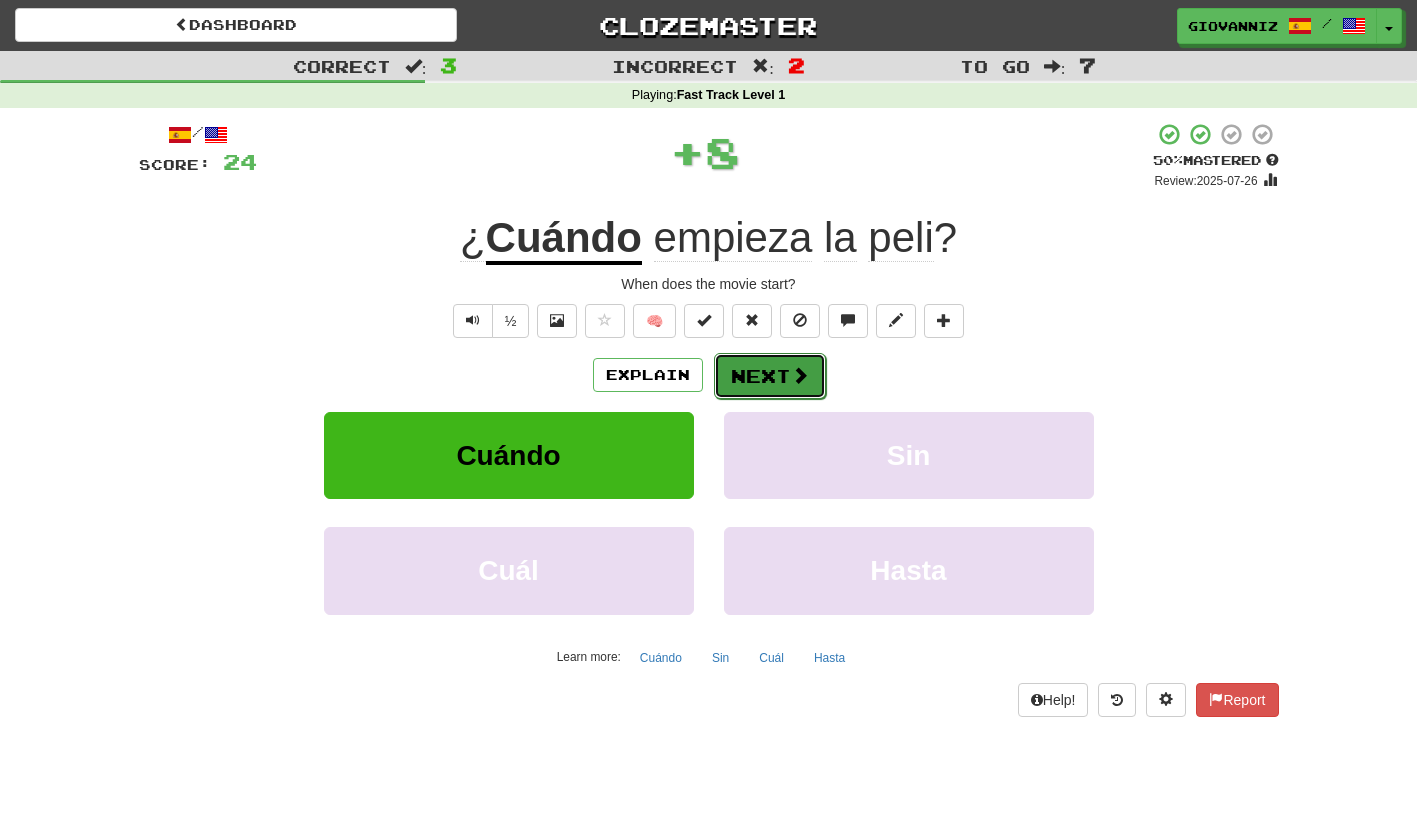 click on "Next" at bounding box center (770, 376) 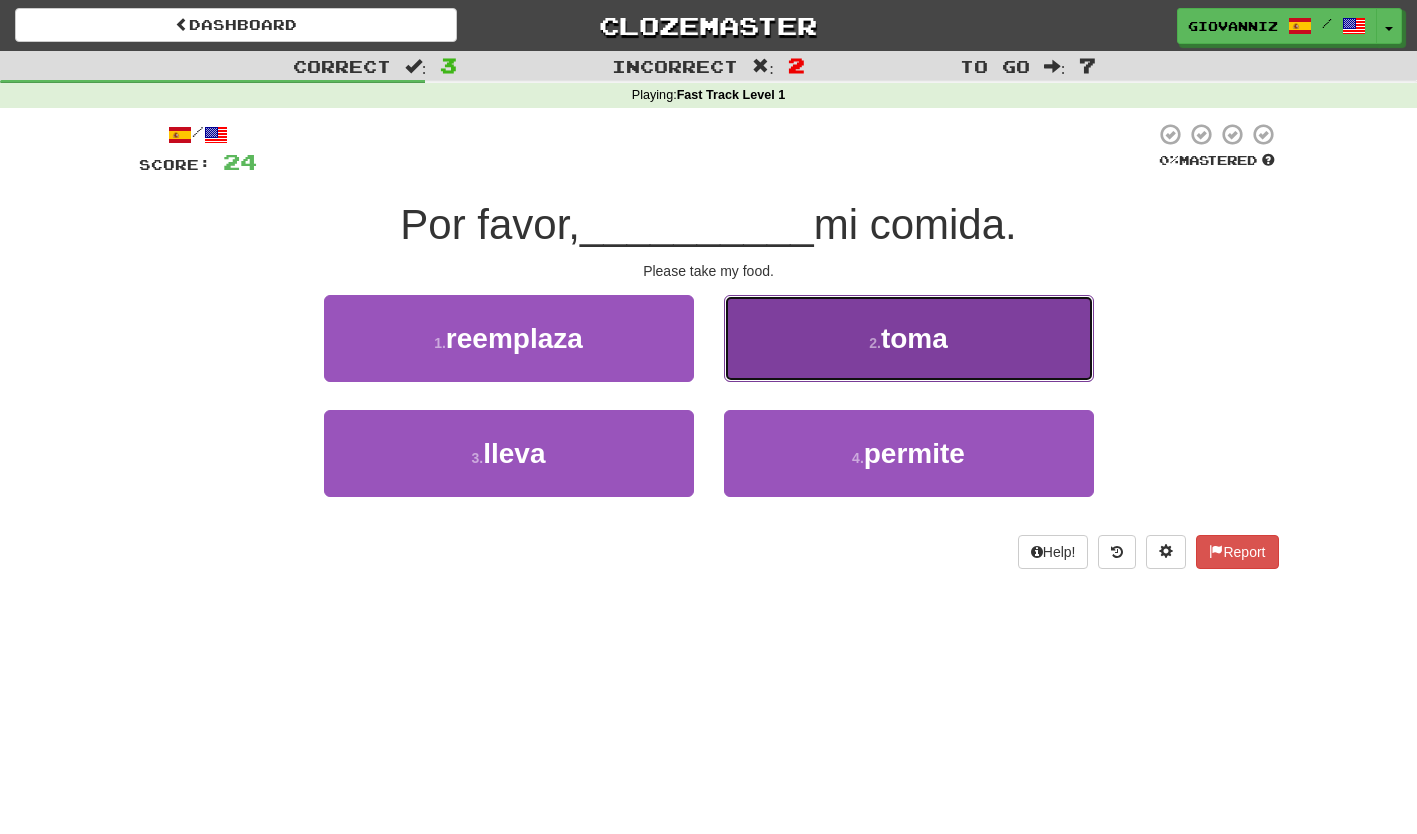 click on "2 ." at bounding box center (875, 343) 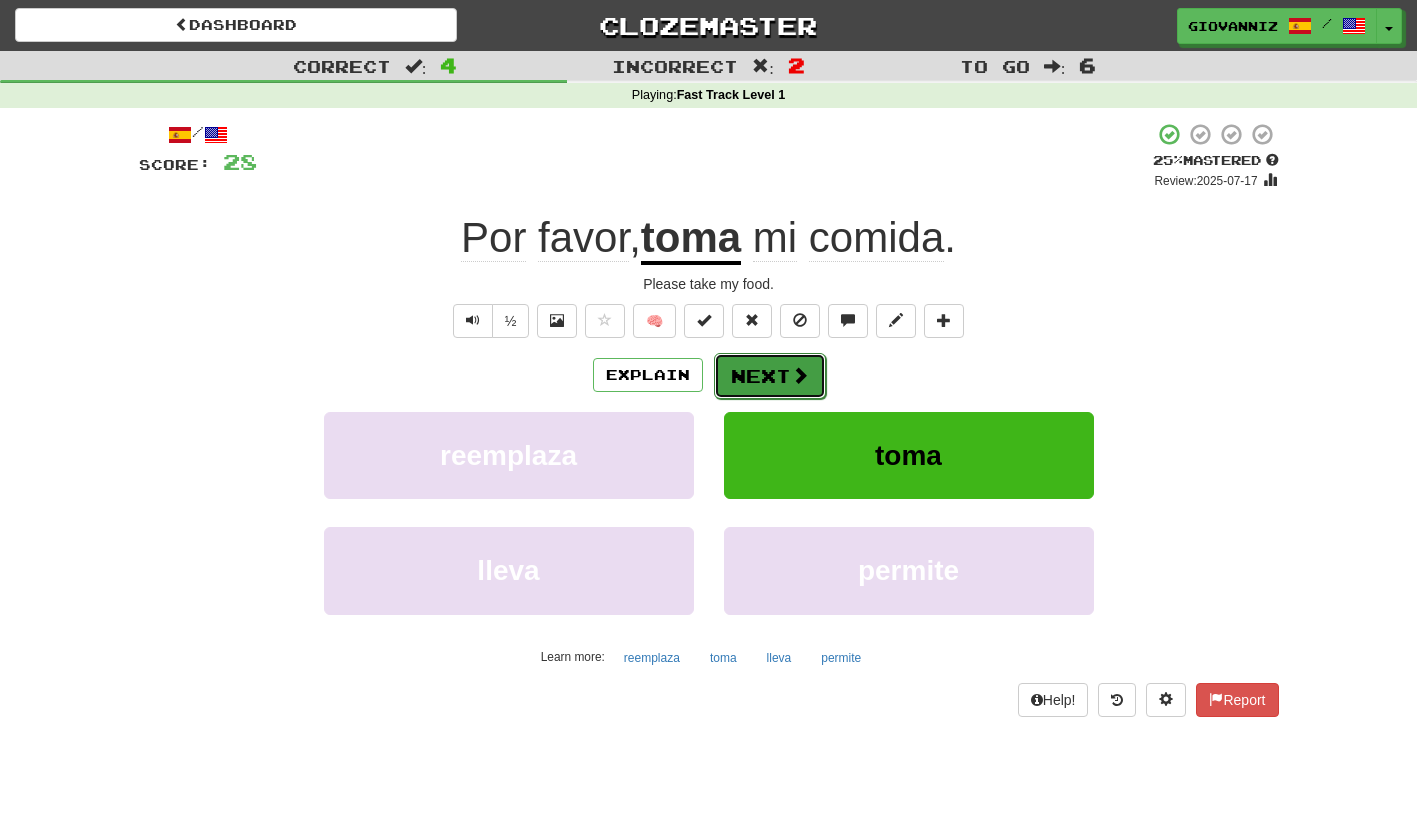 click on "Next" at bounding box center [770, 376] 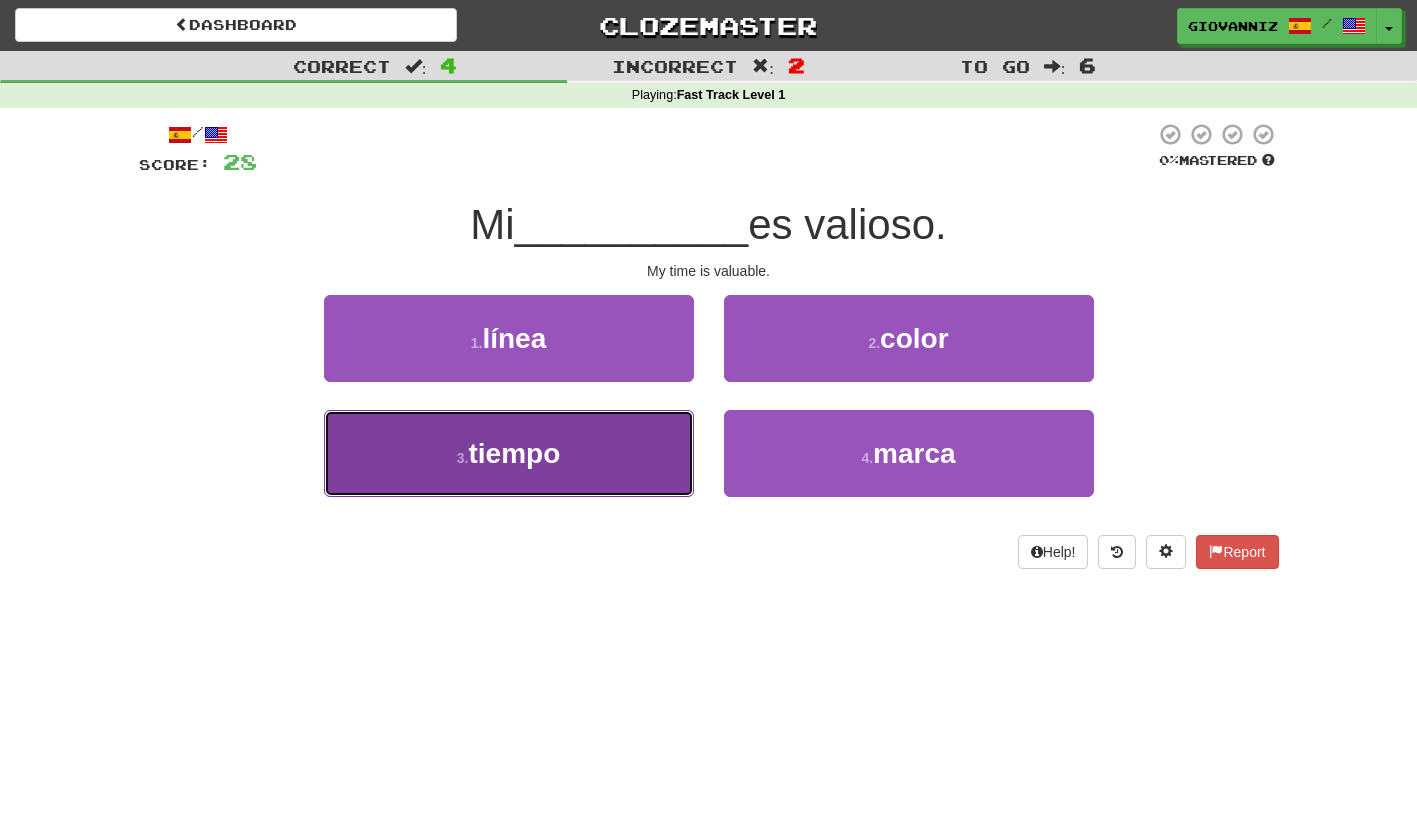 click on "3 .  tiempo" at bounding box center [509, 453] 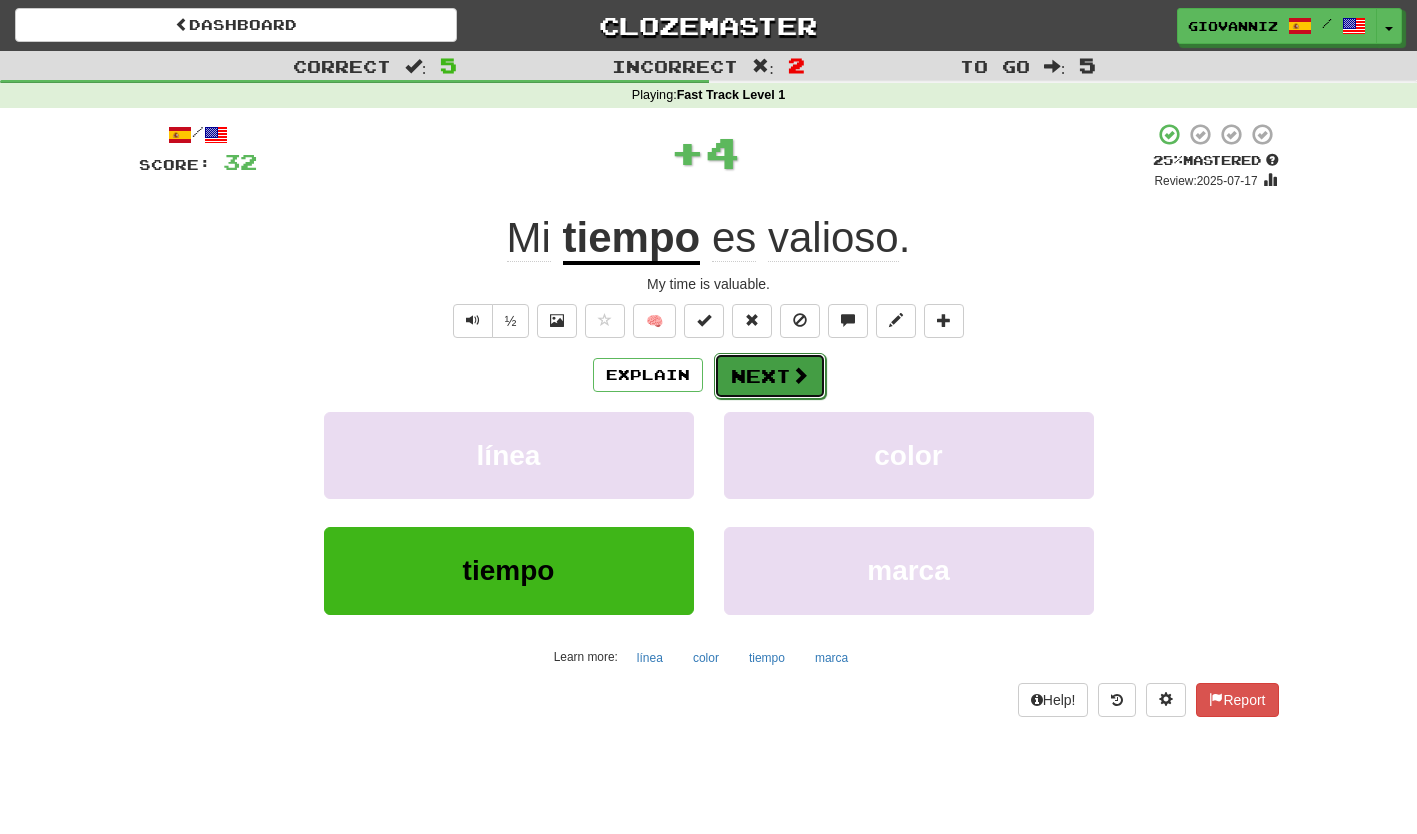 click on "Next" at bounding box center [770, 376] 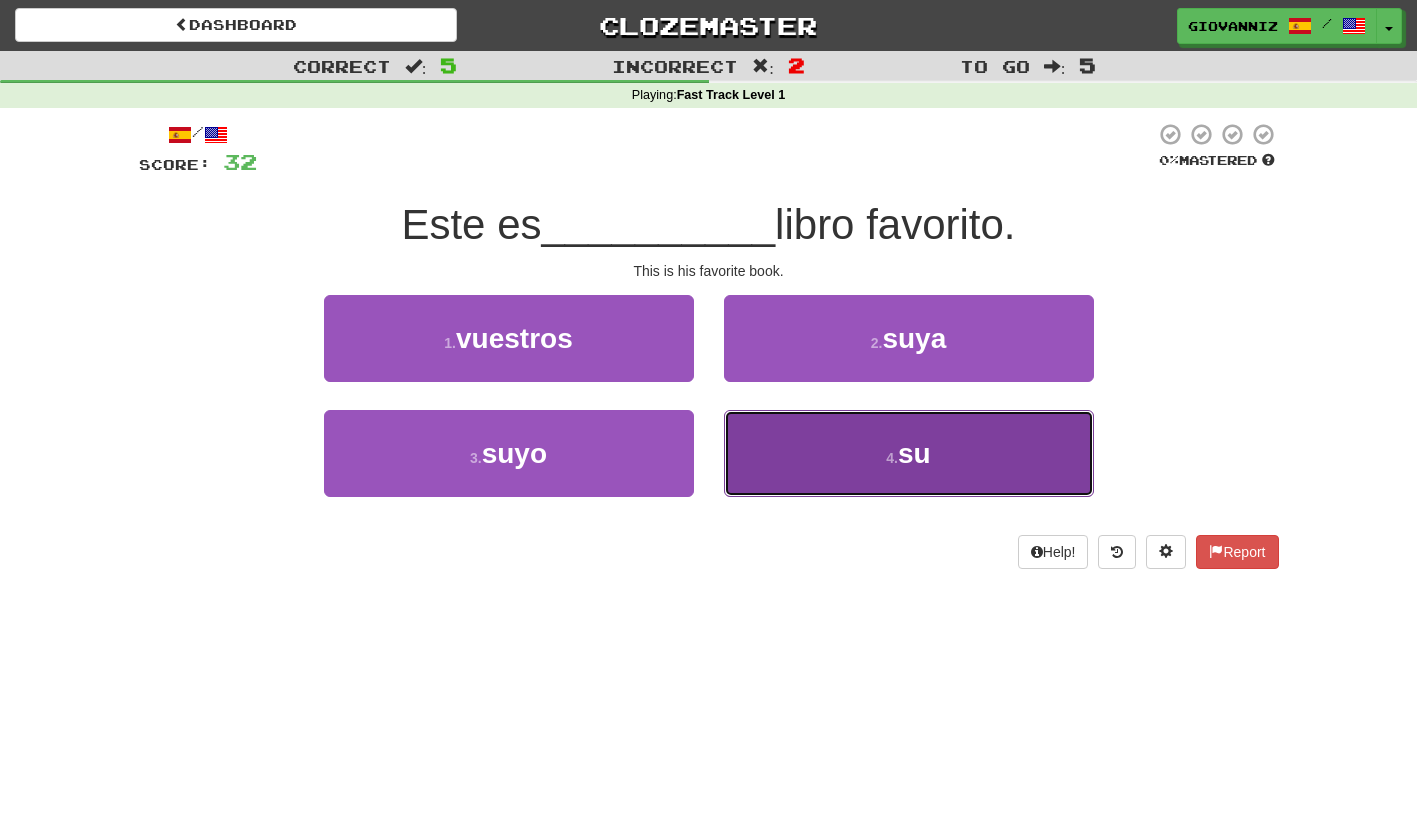 click on "su" at bounding box center (914, 453) 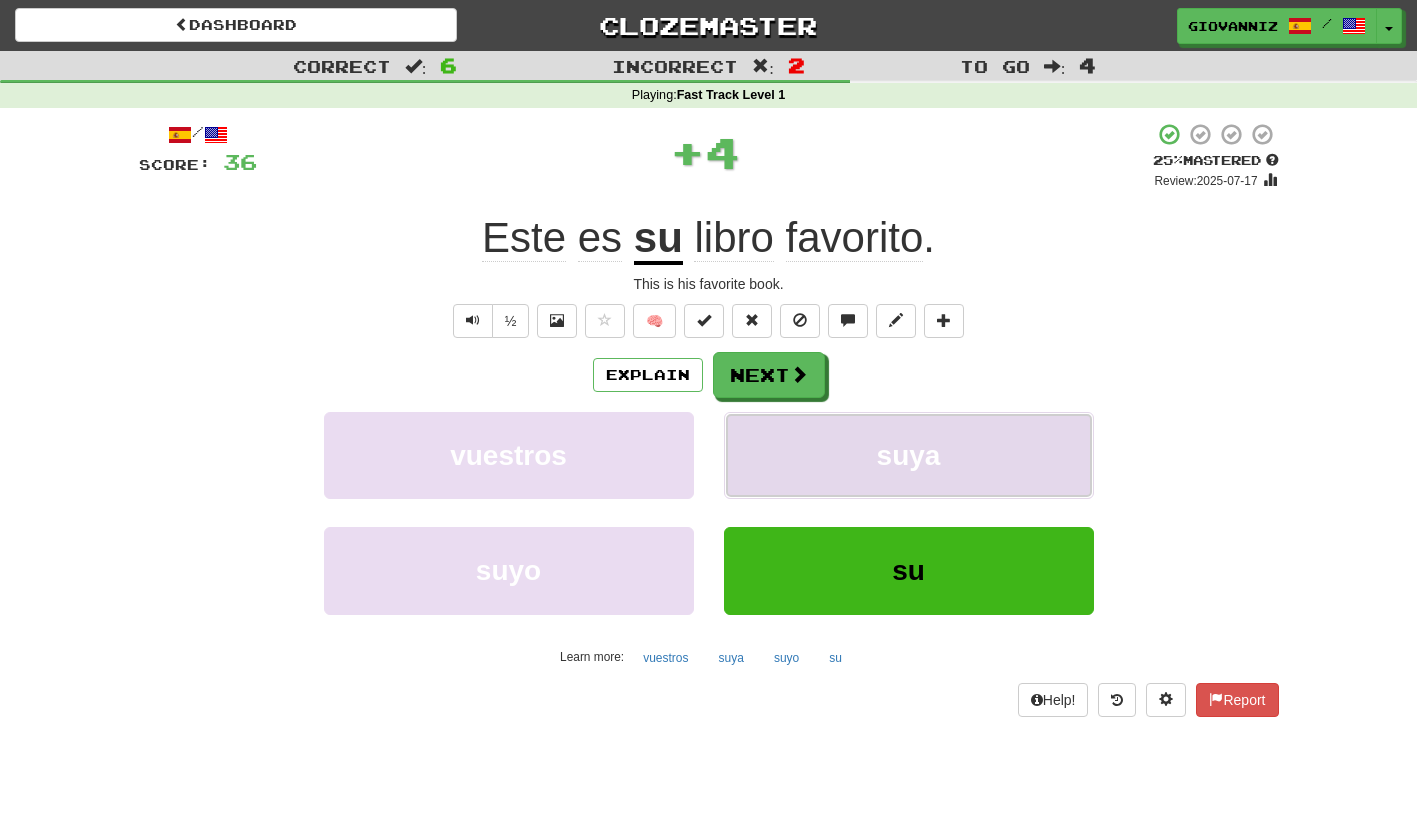 click on "suya" at bounding box center [909, 455] 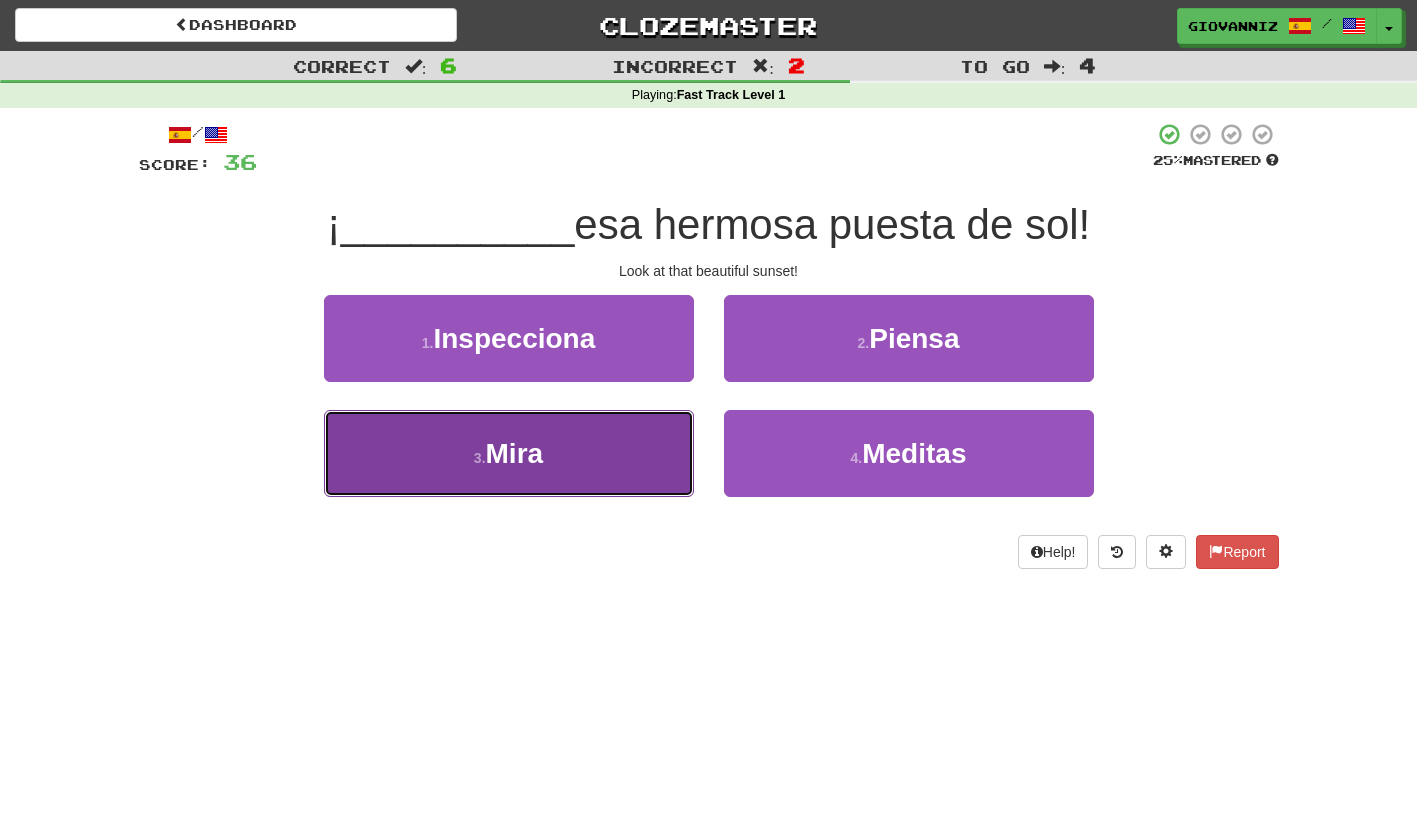 click on "Mira" at bounding box center [515, 453] 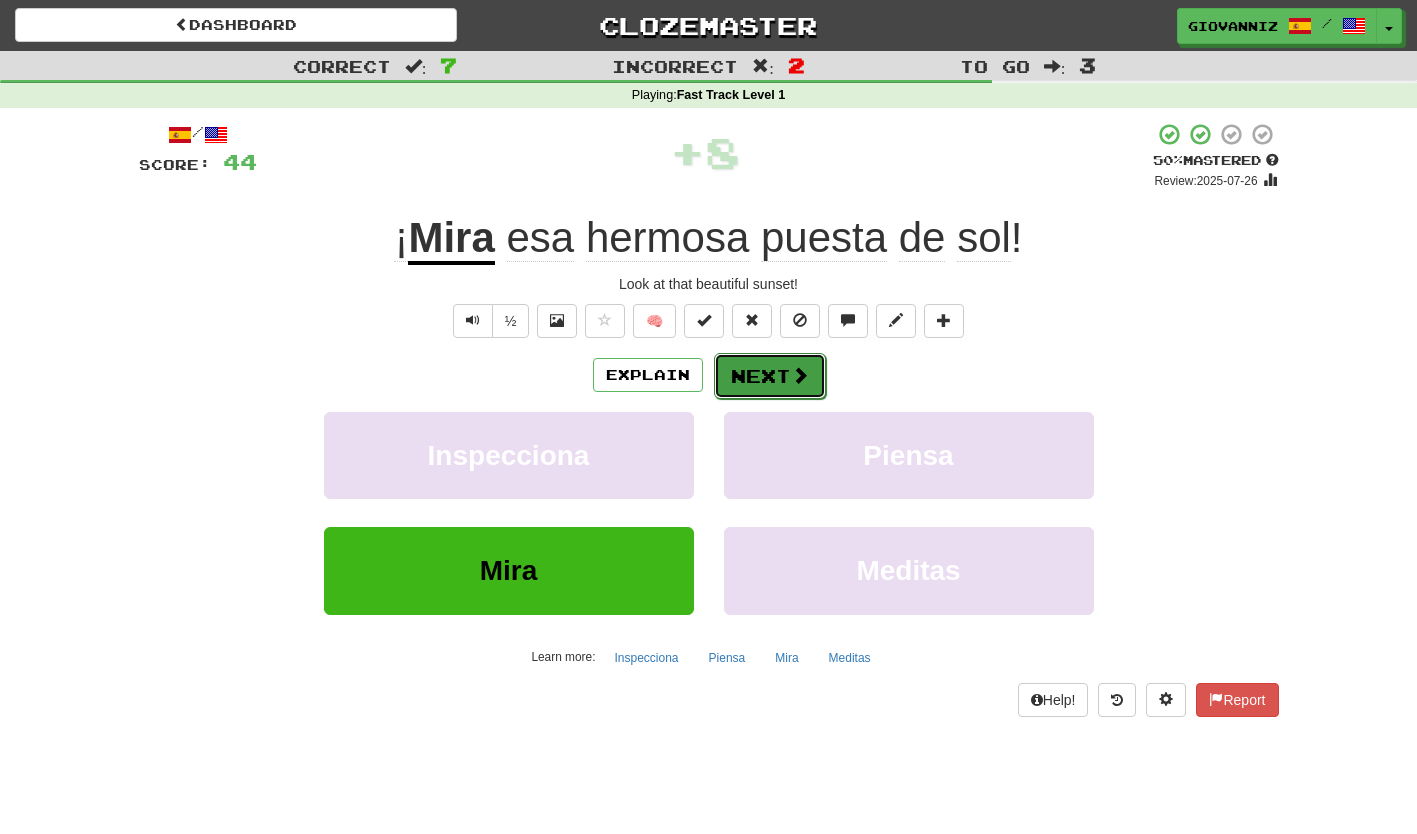 click on "Next" at bounding box center (770, 376) 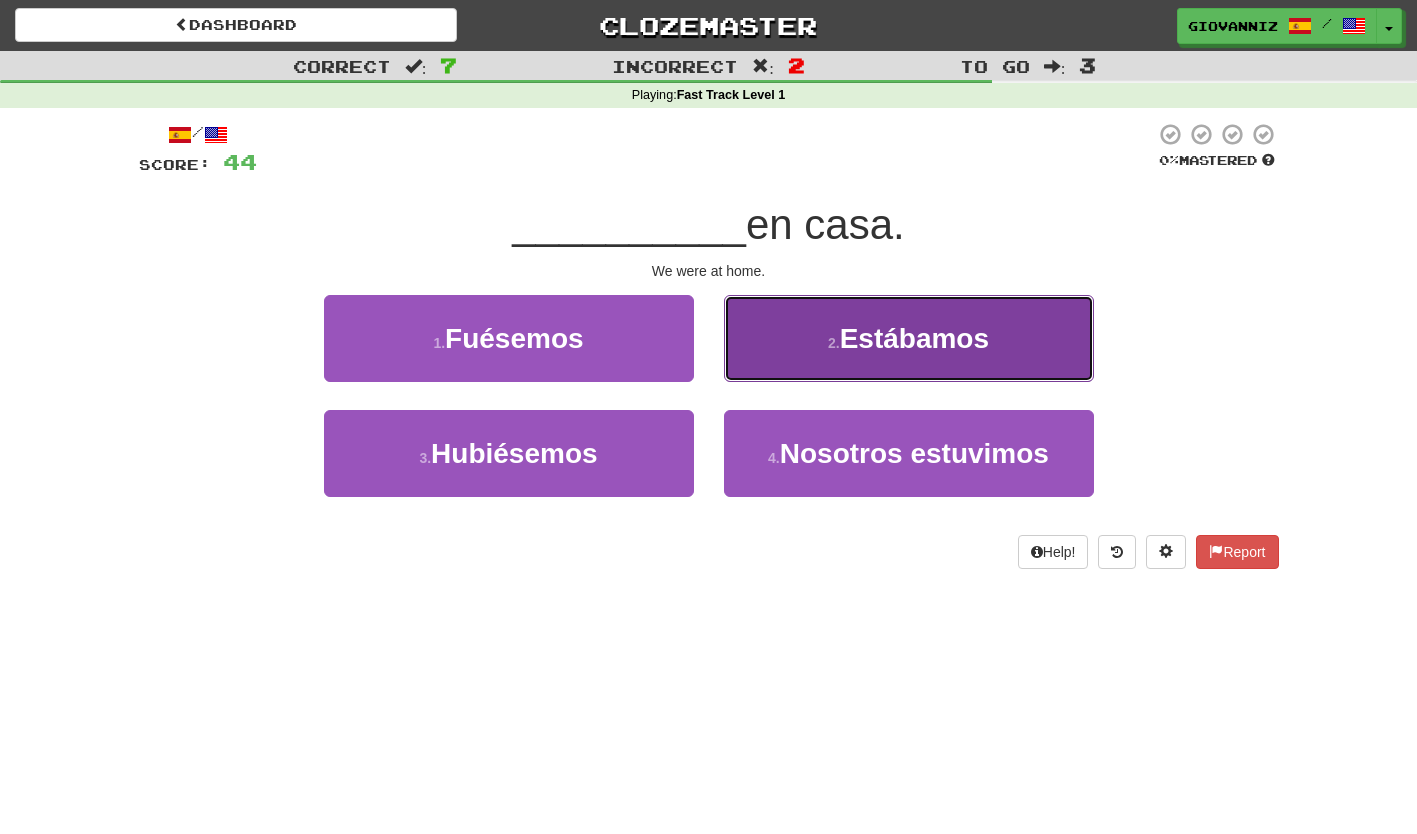 click on "Estábamos" at bounding box center [914, 338] 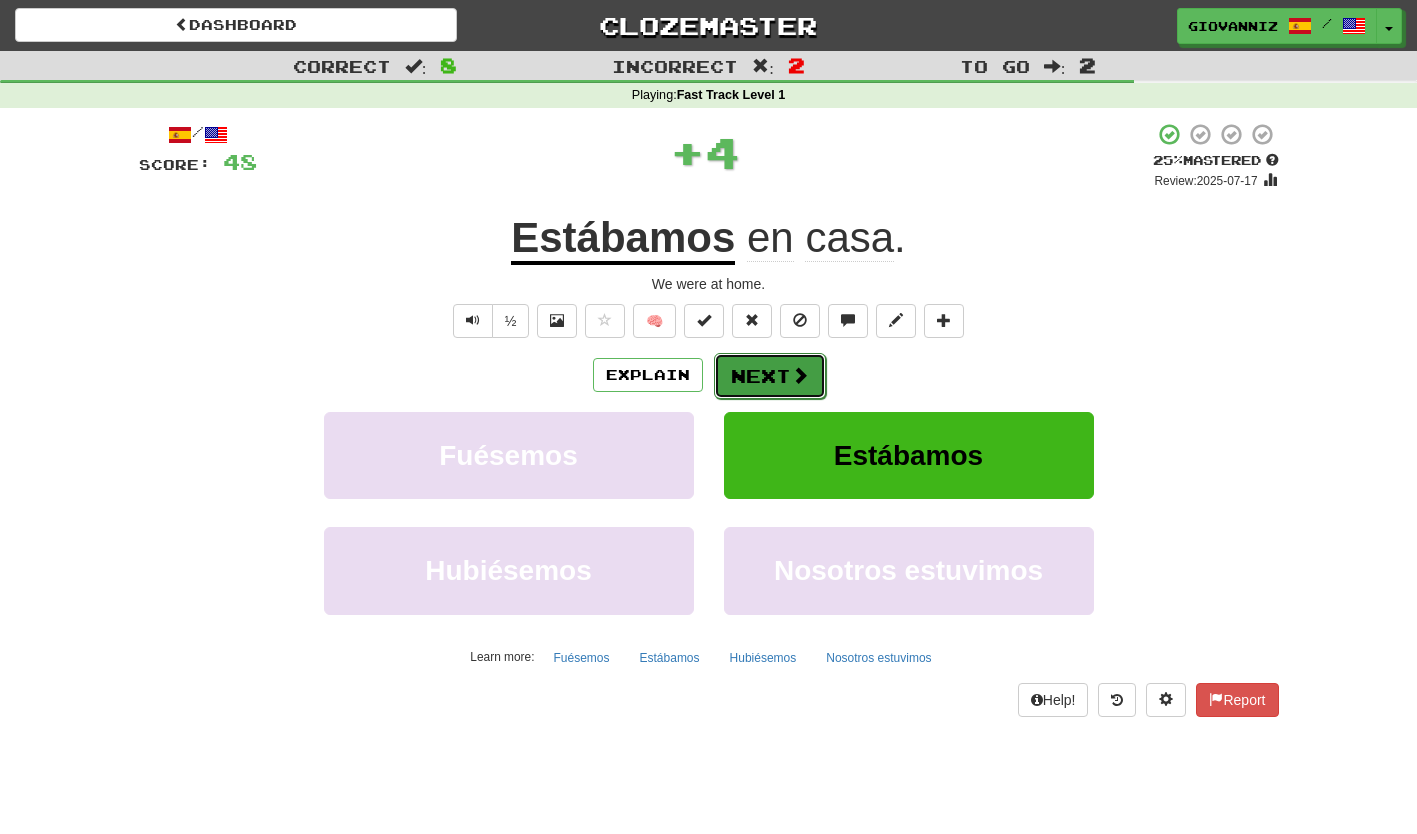 click on "Next" at bounding box center (770, 376) 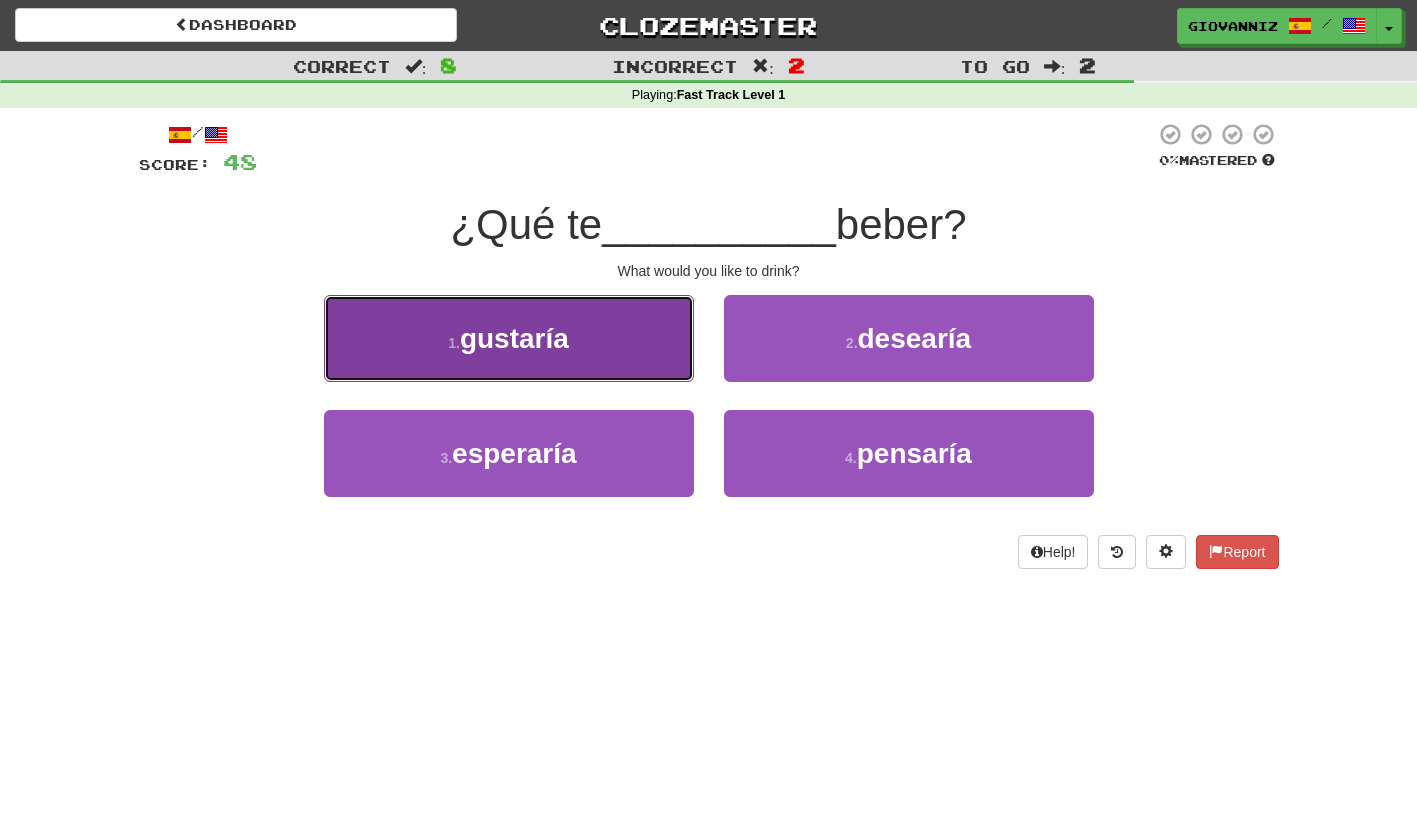 click on "gustaría" at bounding box center [514, 338] 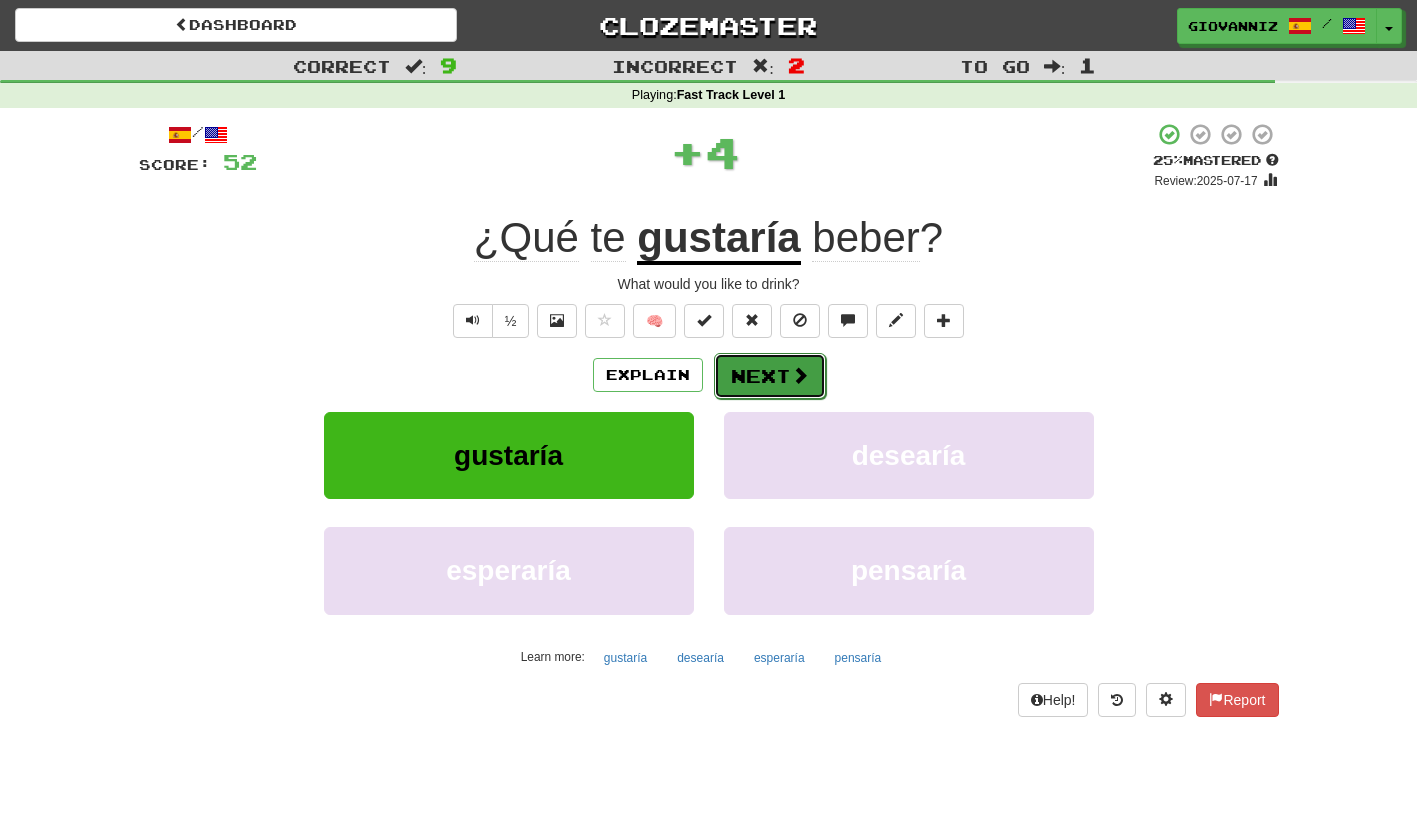 click on "Next" at bounding box center [770, 376] 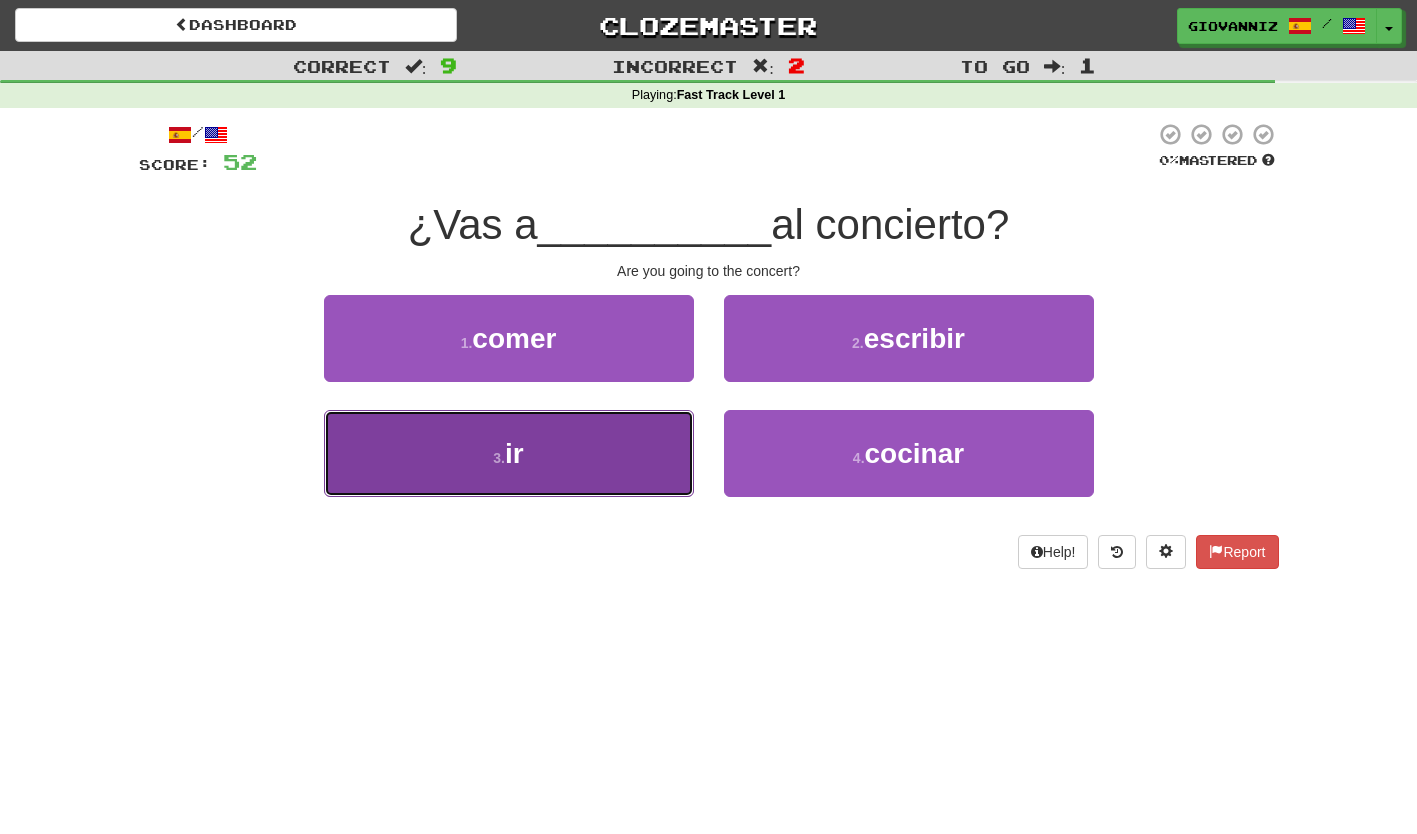 click on "3 .  ir" at bounding box center [509, 453] 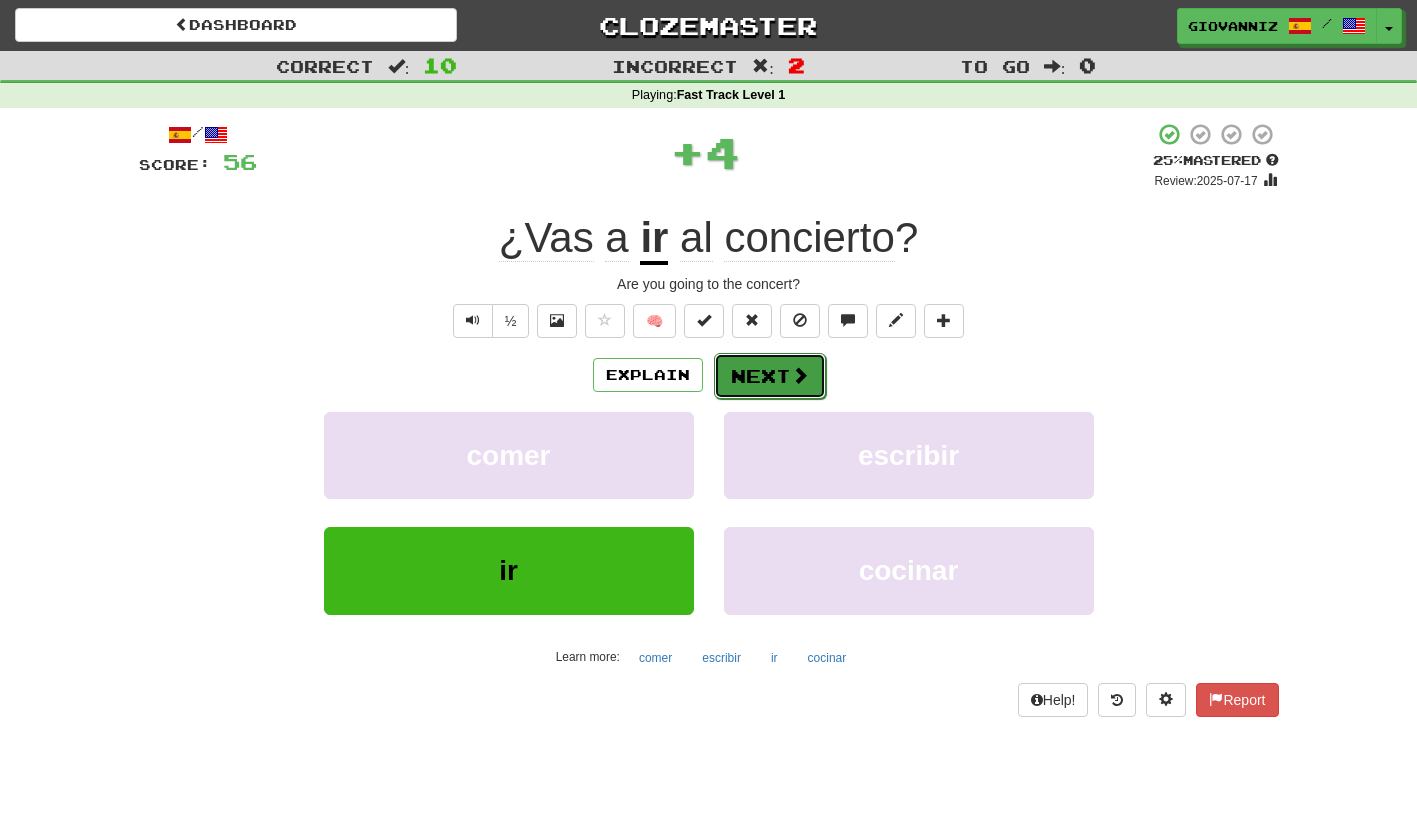 click on "Next" at bounding box center [770, 376] 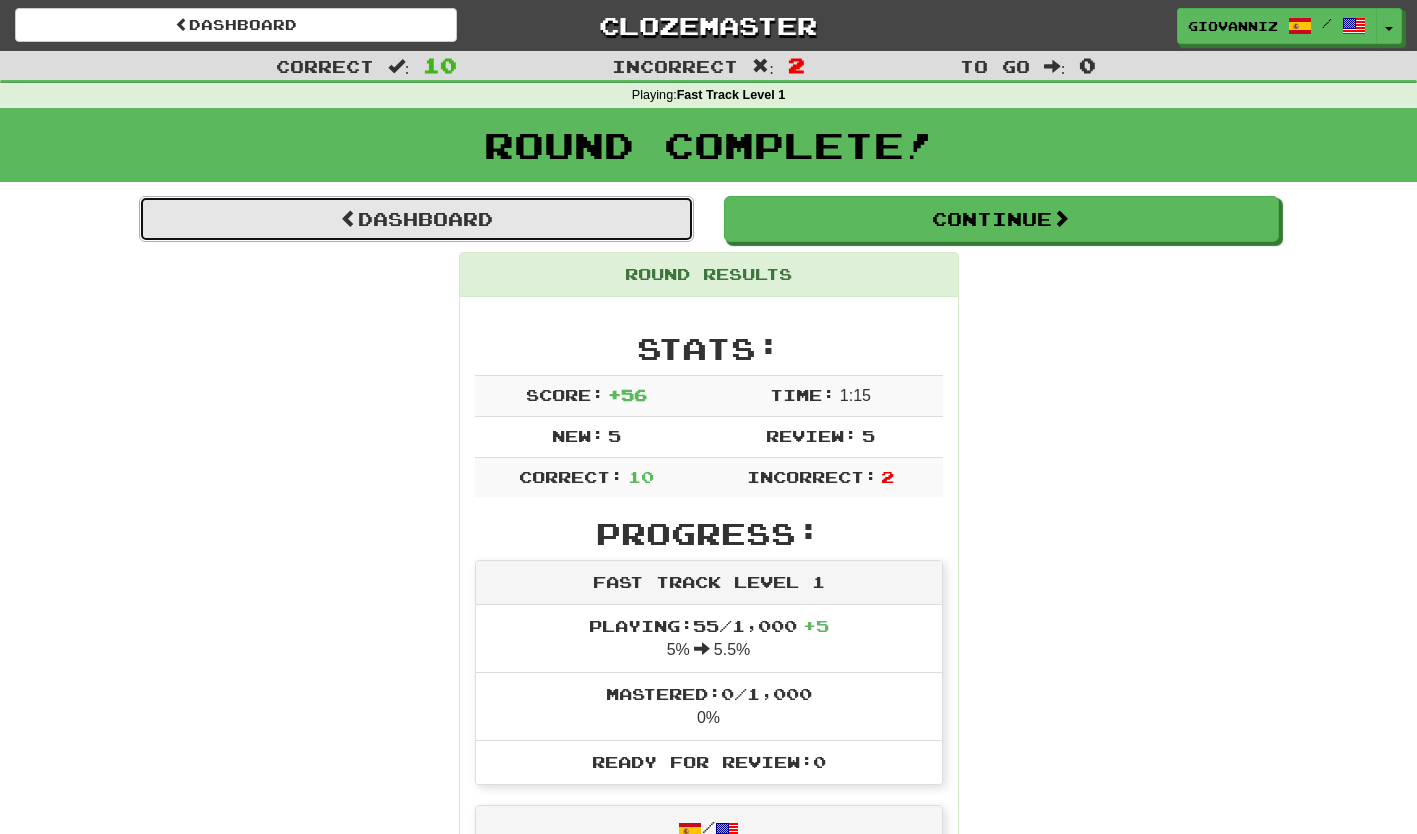 click on "Dashboard" at bounding box center [416, 219] 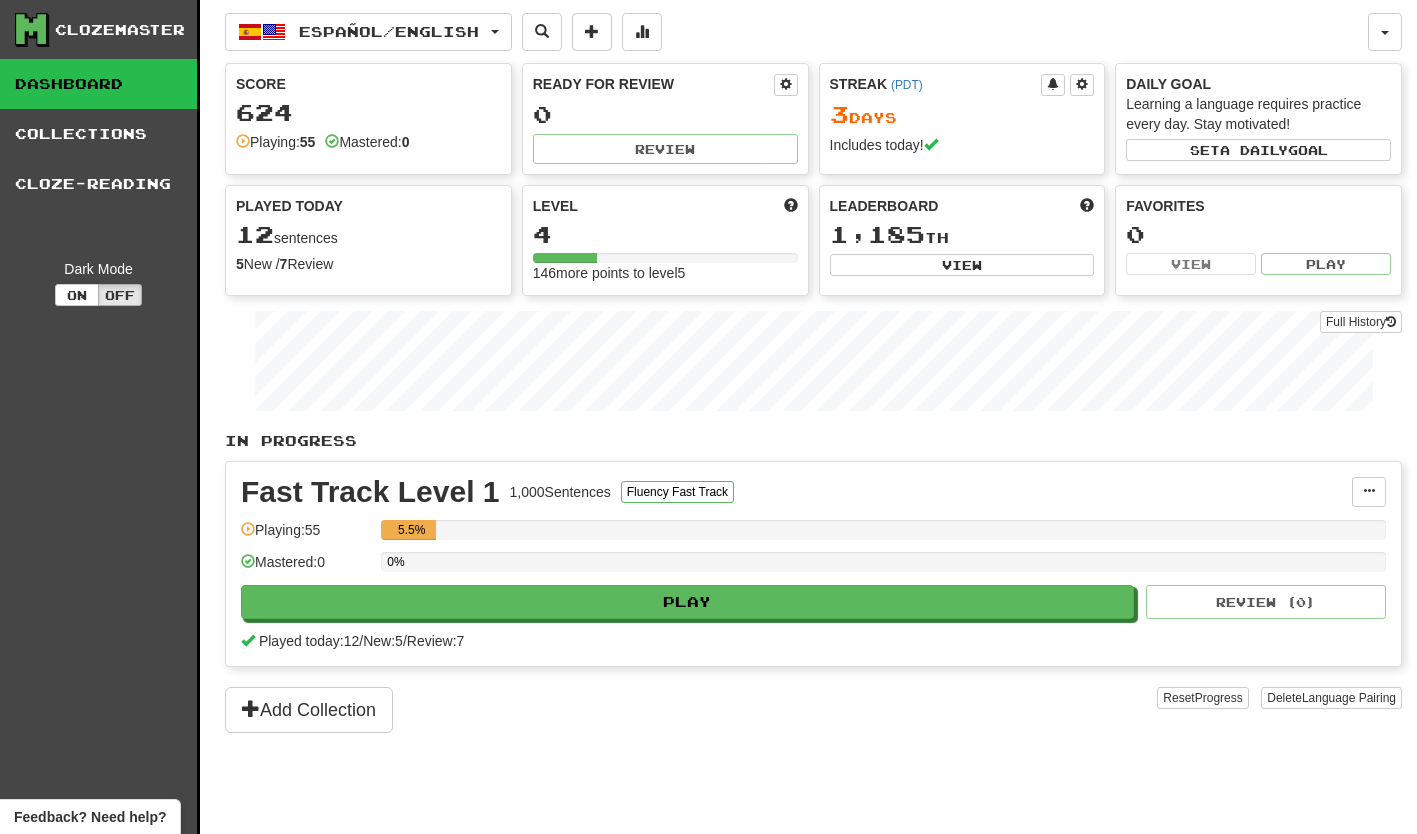 scroll, scrollTop: 0, scrollLeft: 0, axis: both 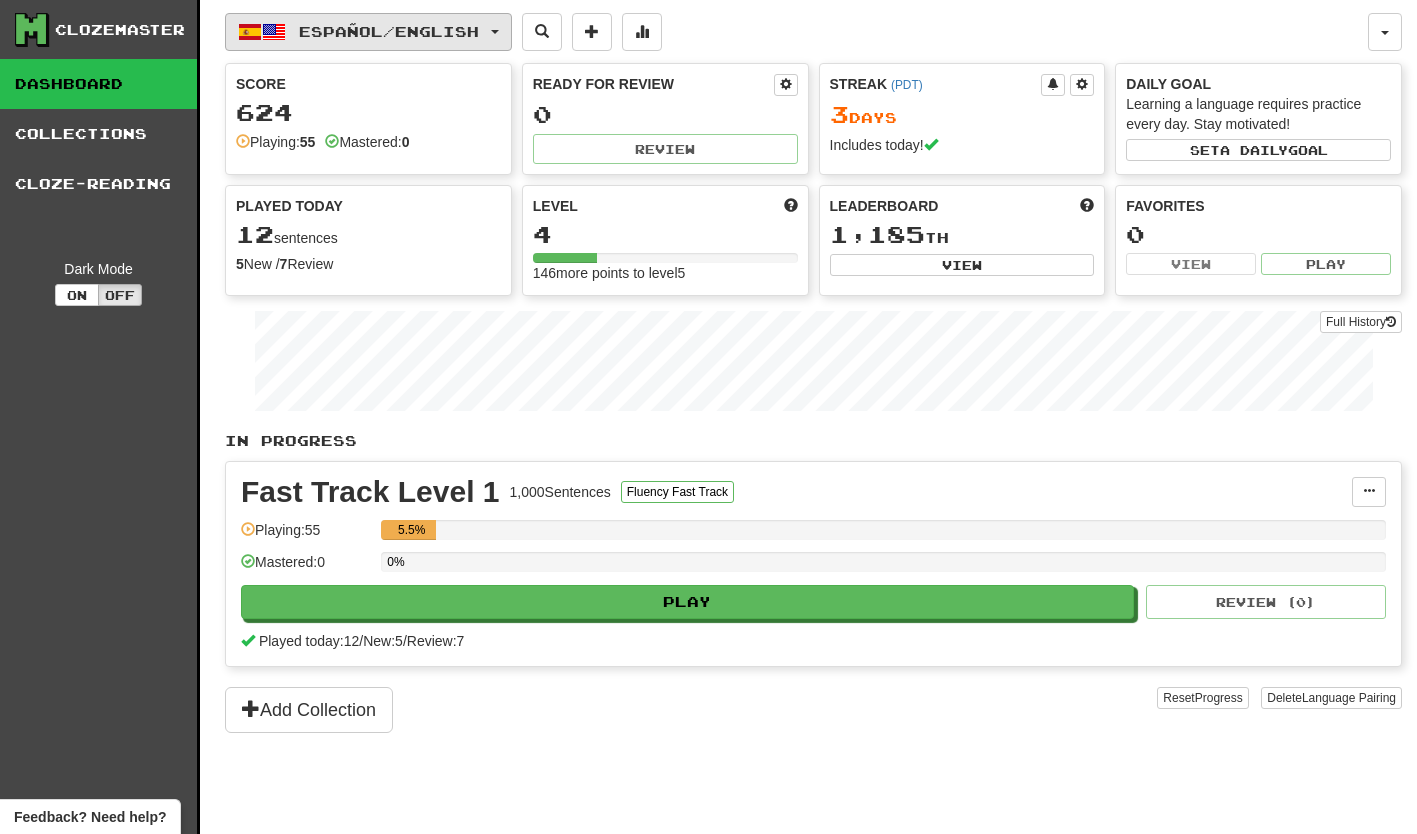 click on "Español  /  English" at bounding box center (368, 32) 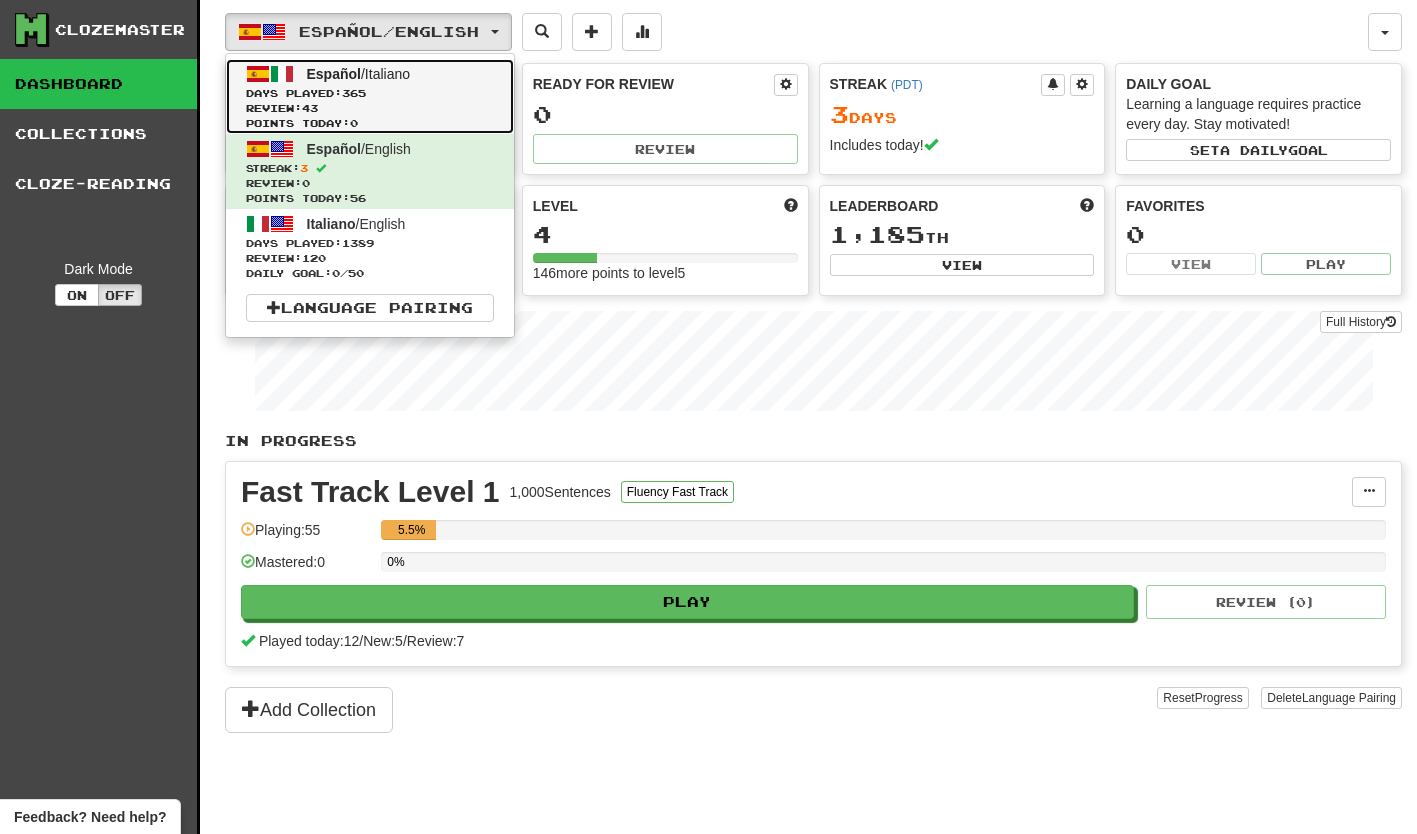 click on "Español  /  Italiano Days Played:  365   Review:  43 Points today:  0" at bounding box center [370, 96] 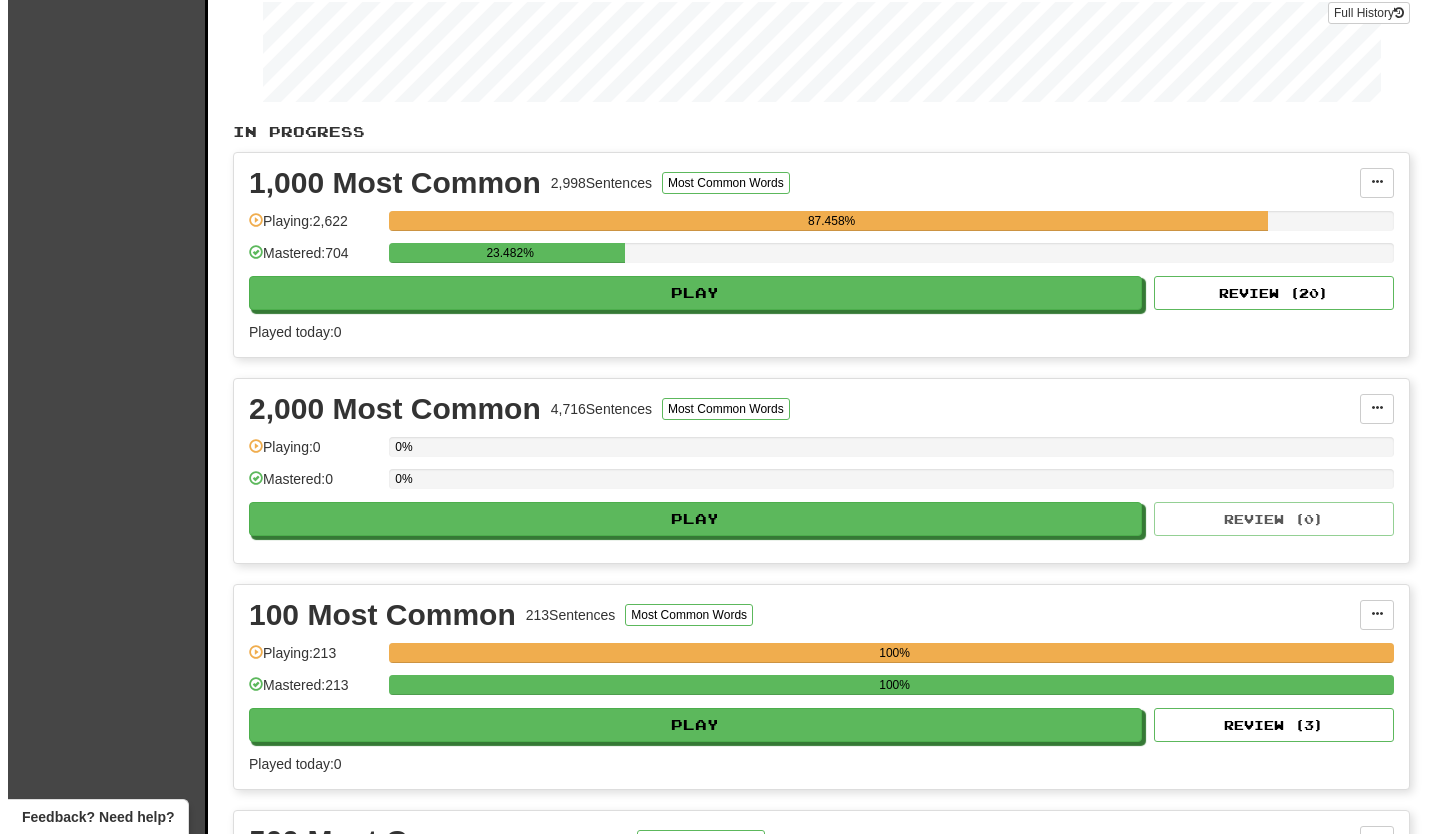 scroll, scrollTop: 200, scrollLeft: 0, axis: vertical 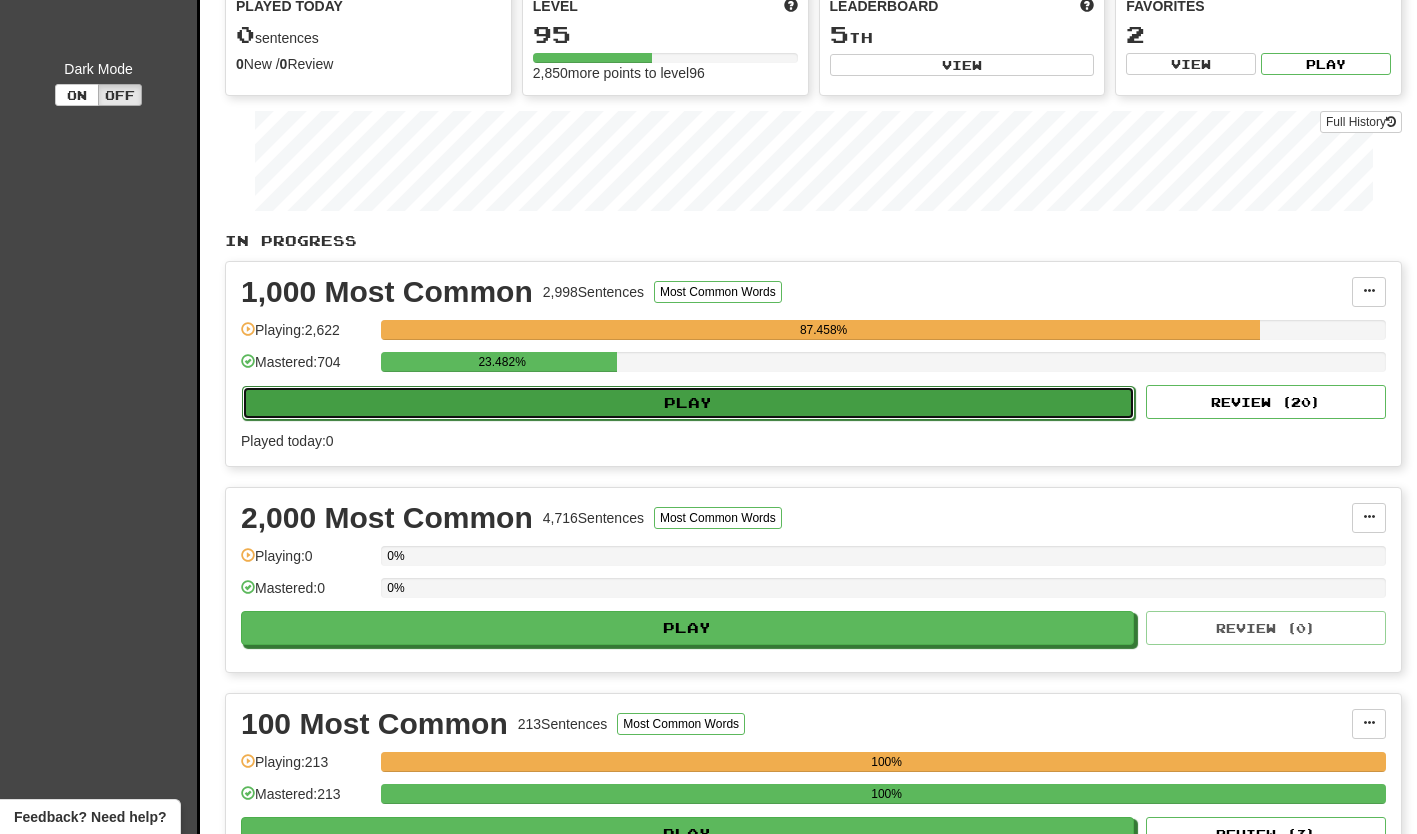 click on "Play" at bounding box center [688, 403] 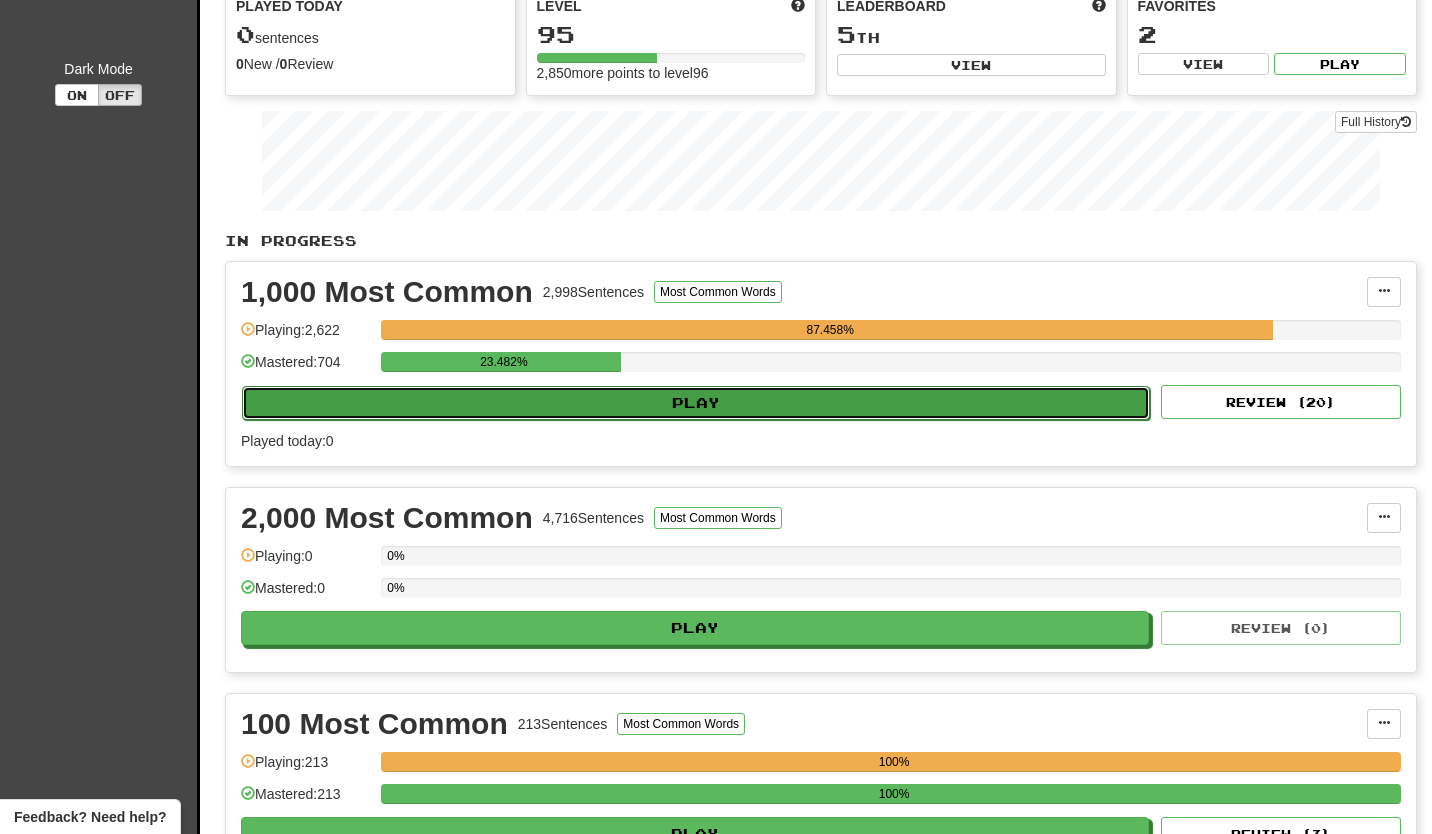 select on "**" 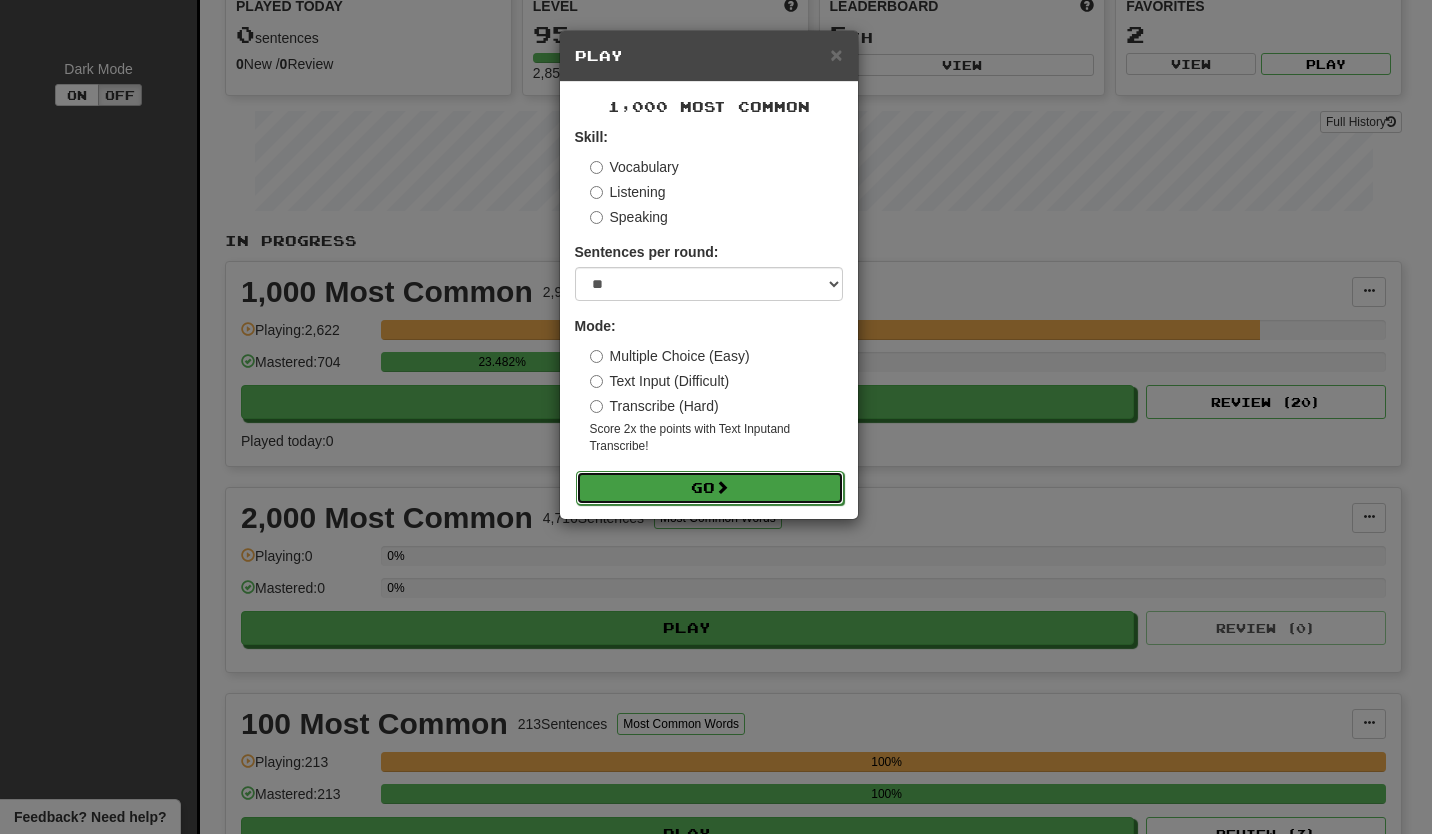 click on "Go" at bounding box center [710, 488] 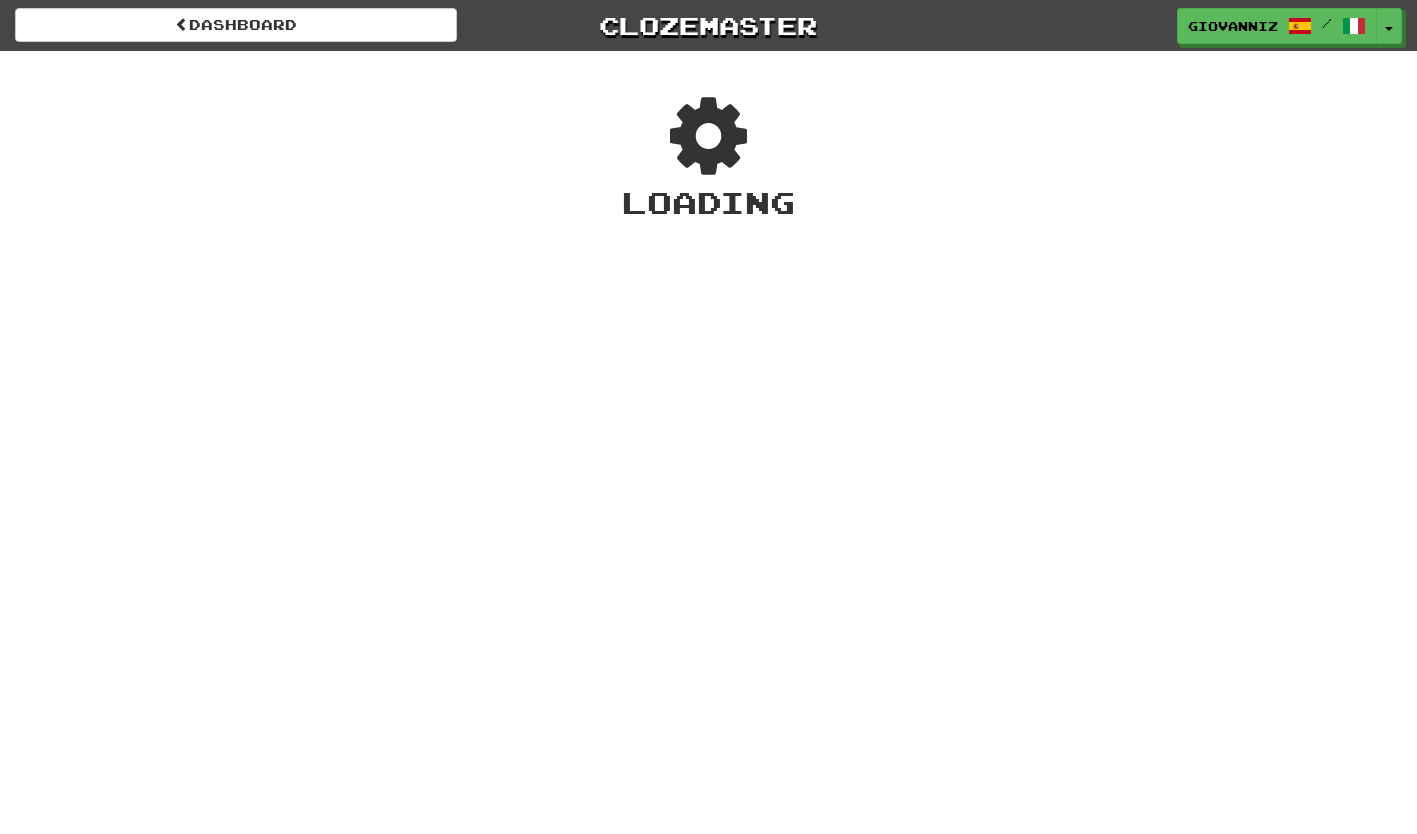 scroll, scrollTop: 0, scrollLeft: 0, axis: both 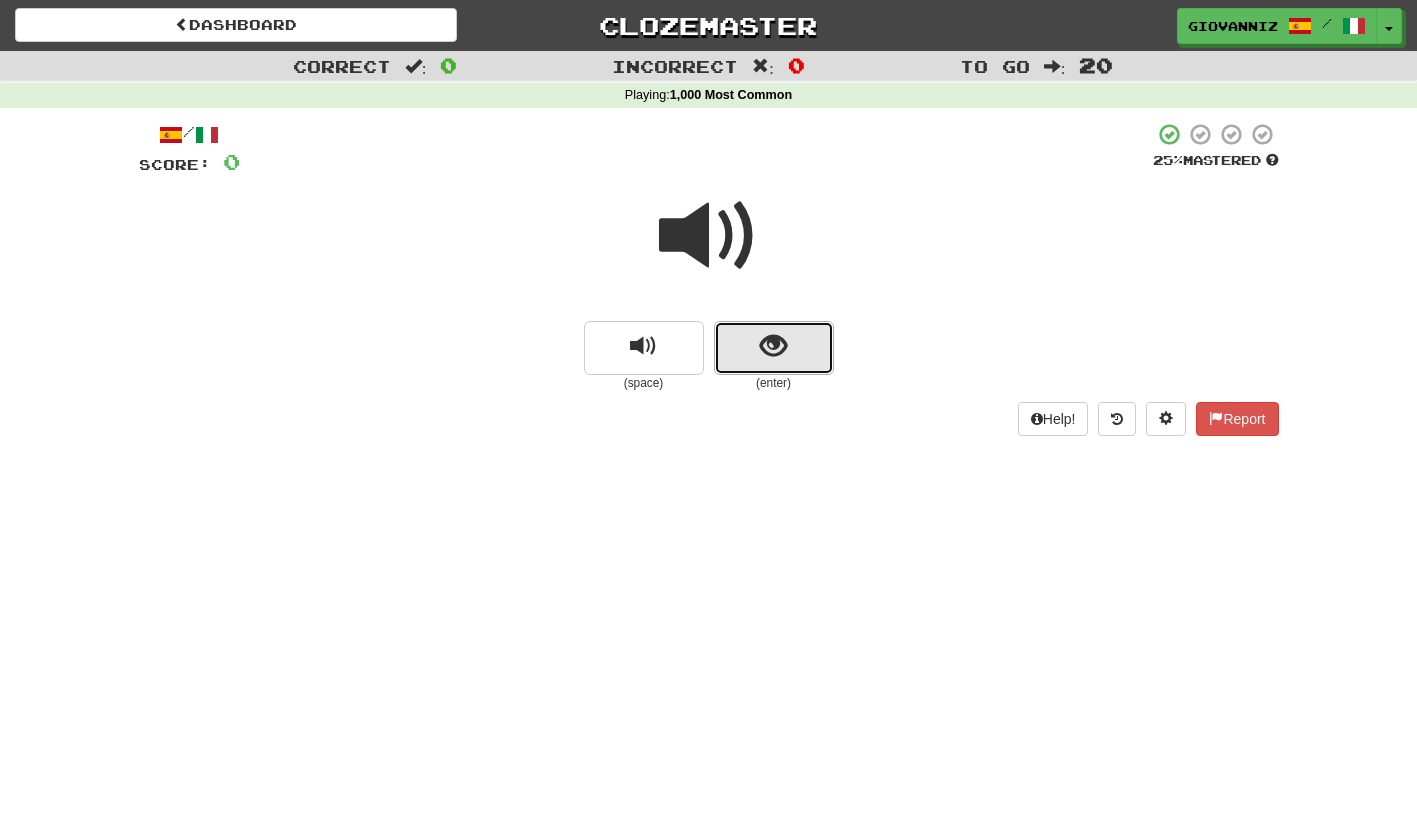 click at bounding box center [774, 348] 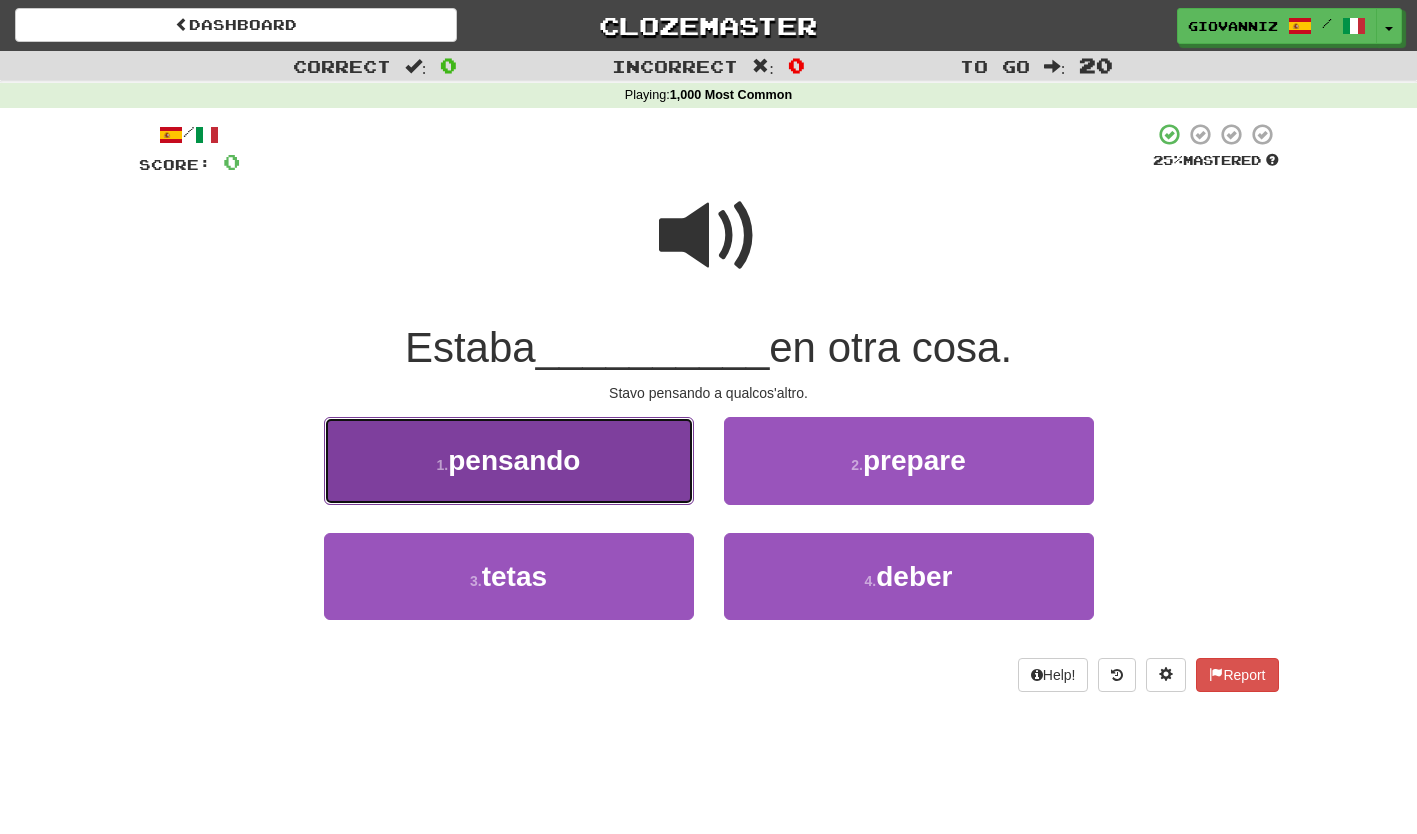 click on "1 .  pensando" at bounding box center [509, 460] 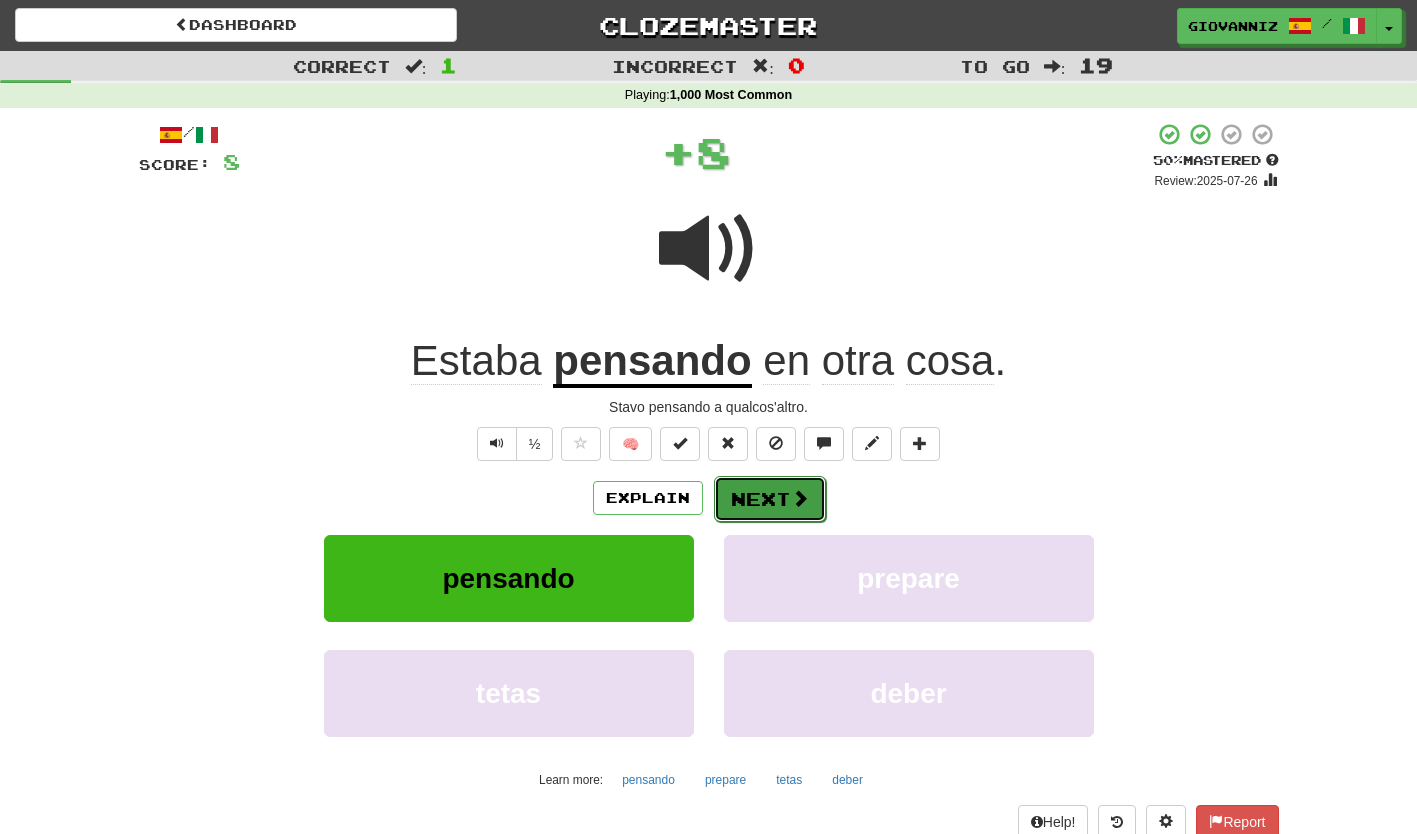 click on "Next" at bounding box center (770, 499) 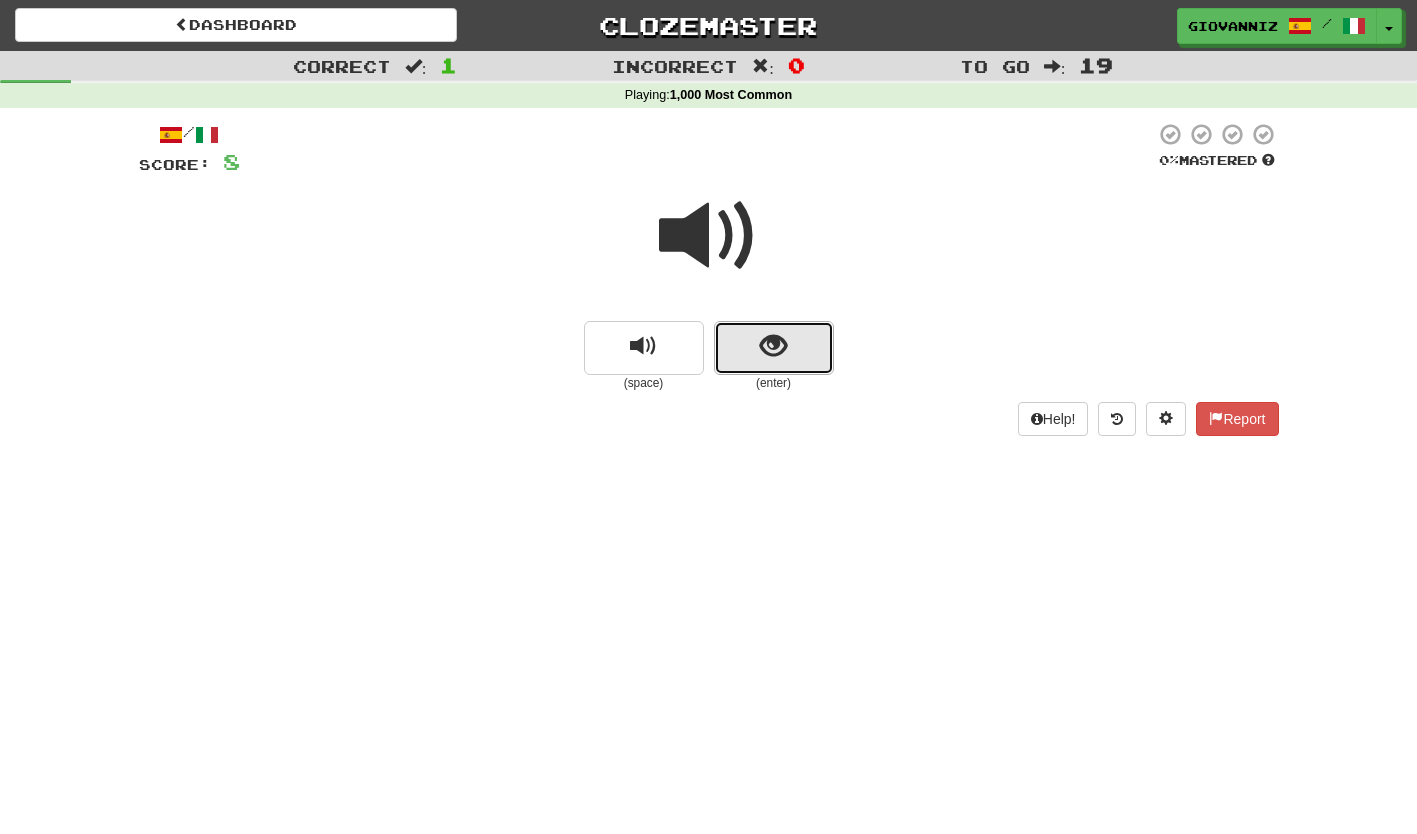 click at bounding box center (774, 348) 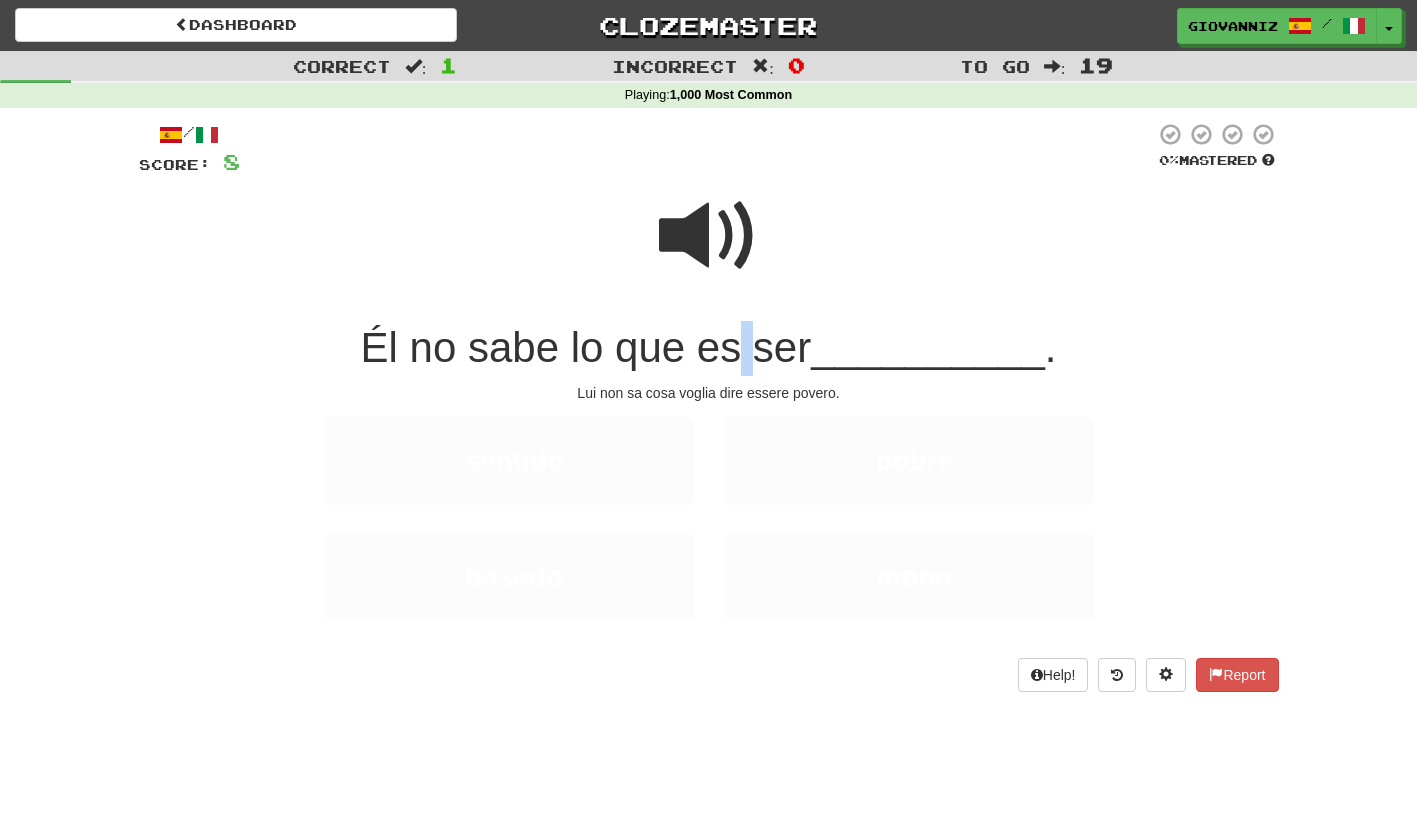 click on "Él no sabe lo que es ser" at bounding box center [586, 347] 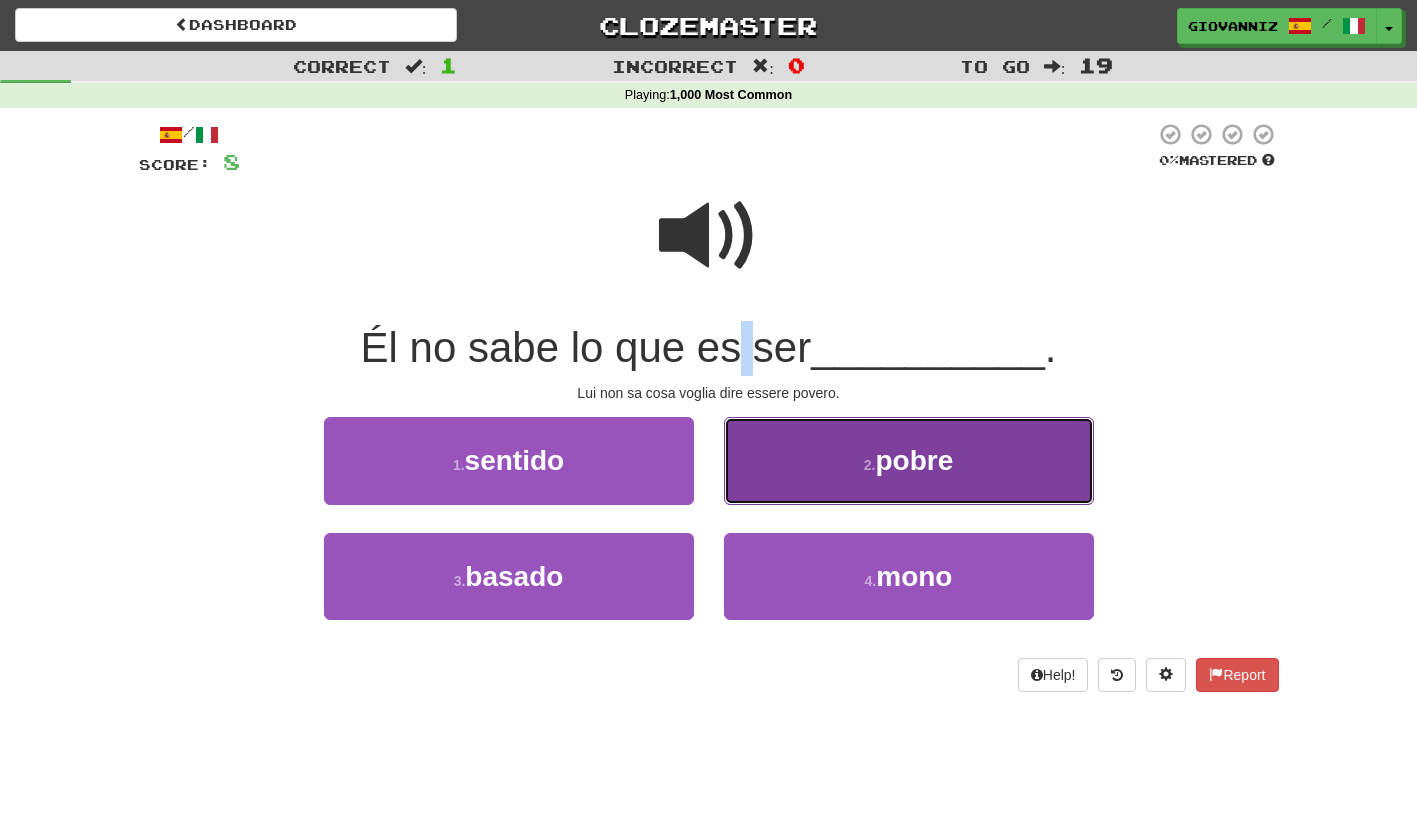 click on "2 .  pobre" at bounding box center [909, 460] 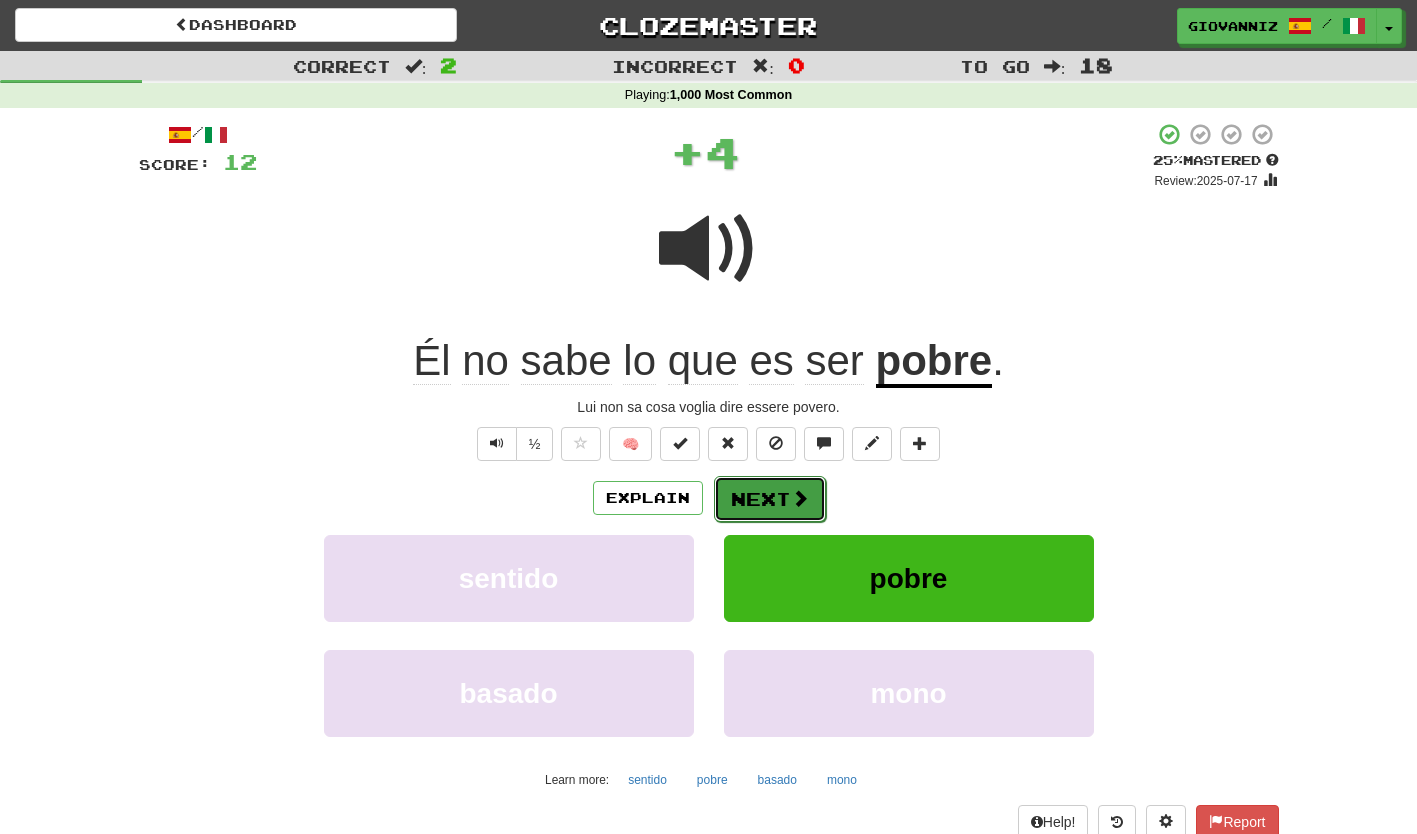 click on "Next" at bounding box center (770, 499) 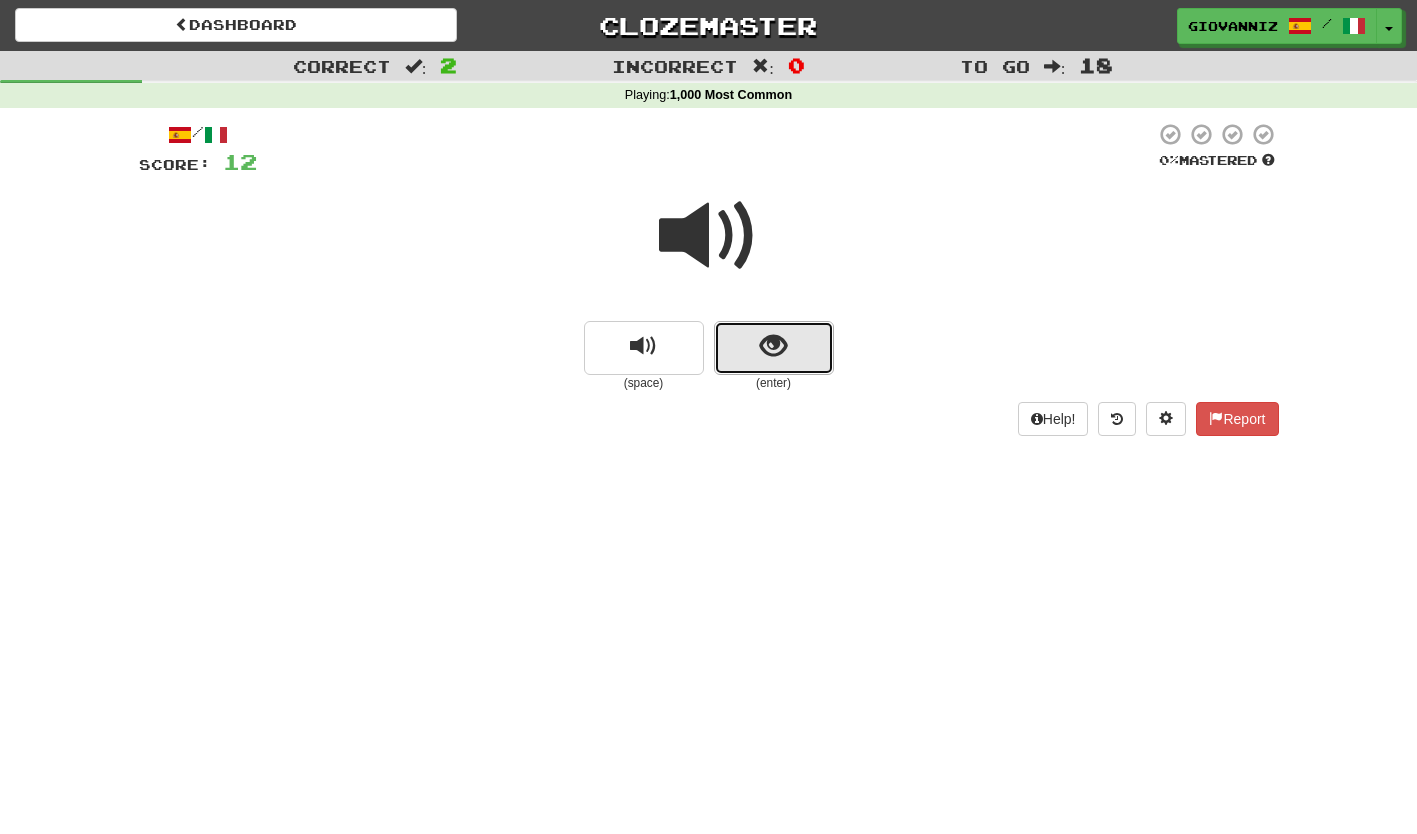 click at bounding box center (774, 348) 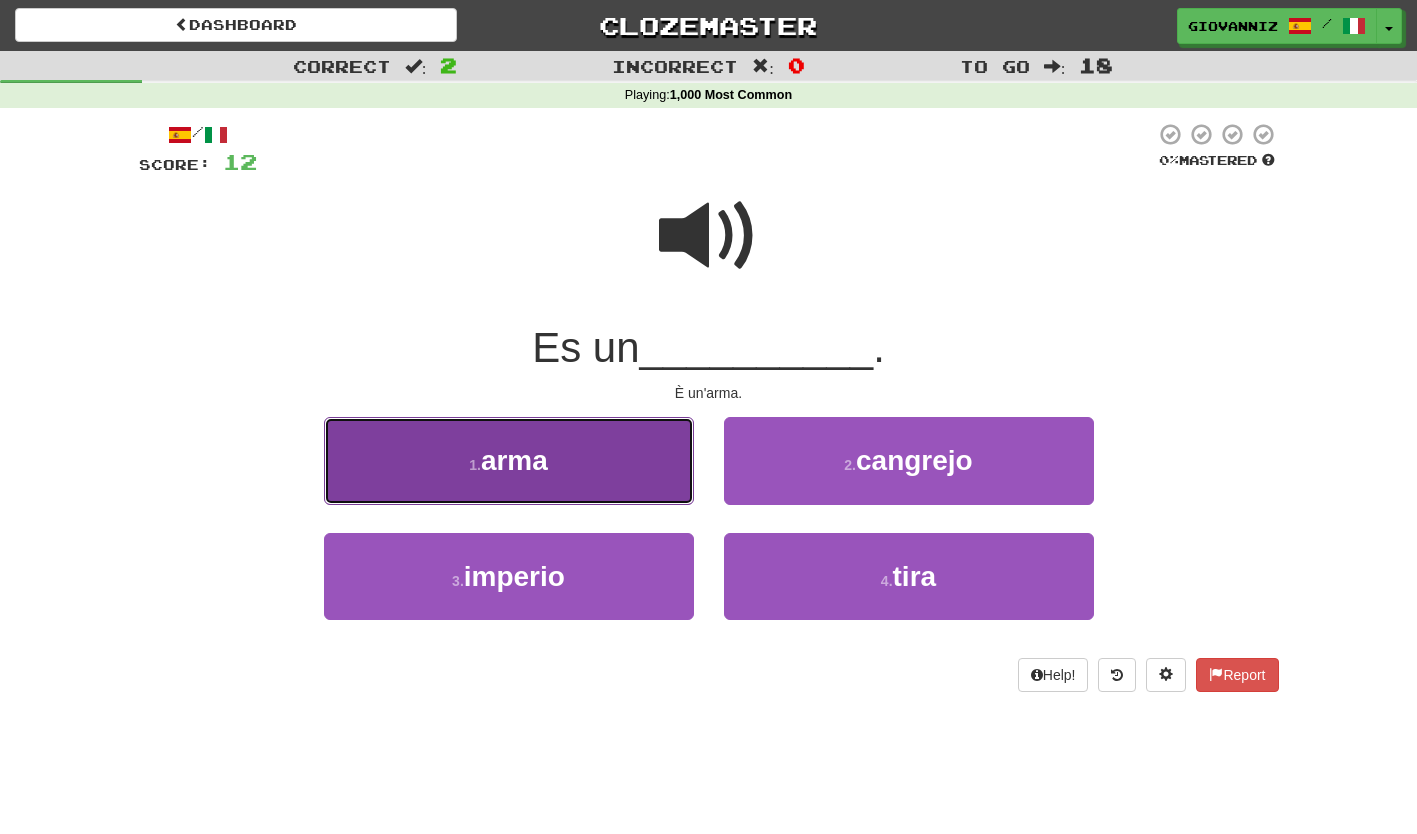click on "1 .  arma" at bounding box center [509, 460] 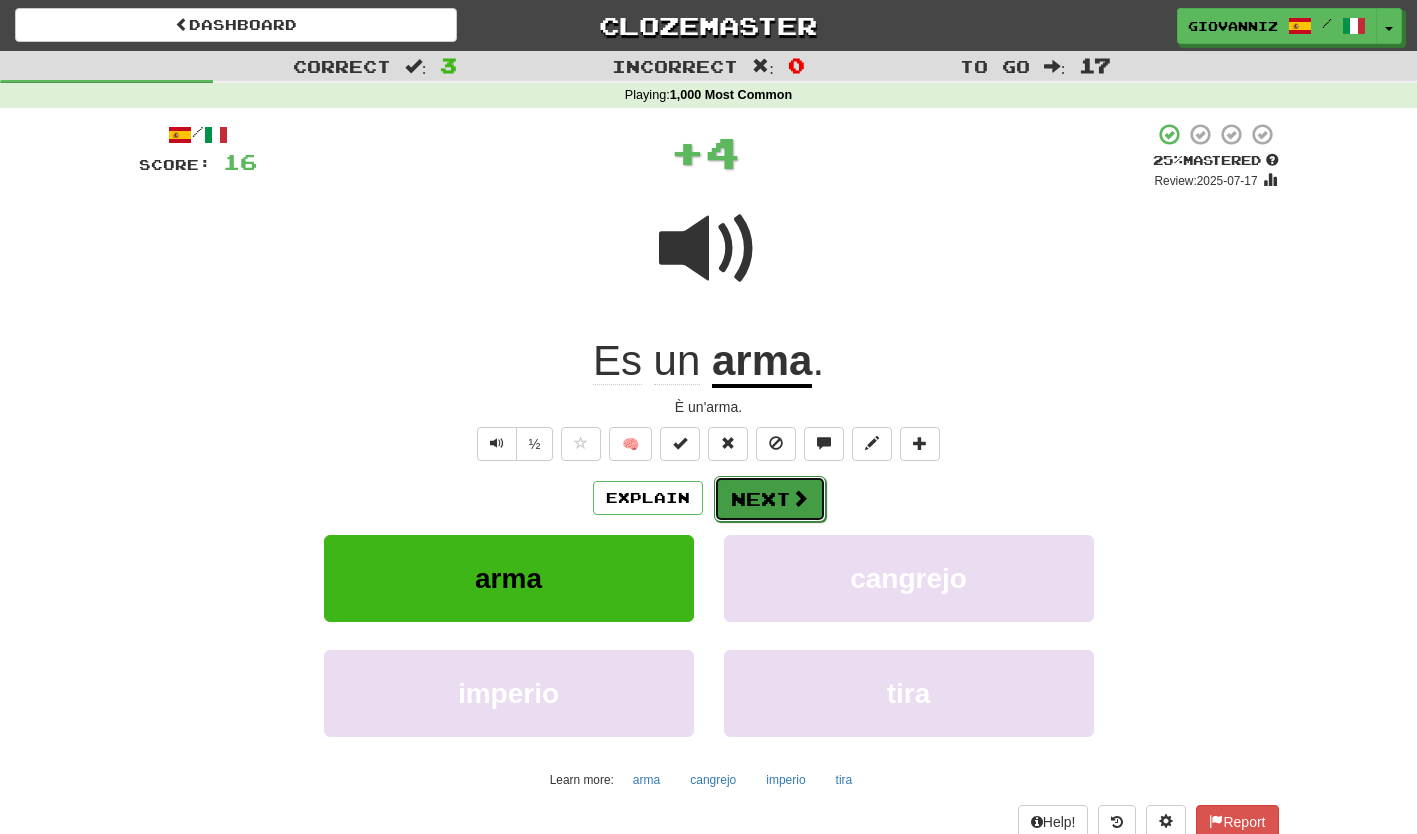 click on "Next" at bounding box center (770, 499) 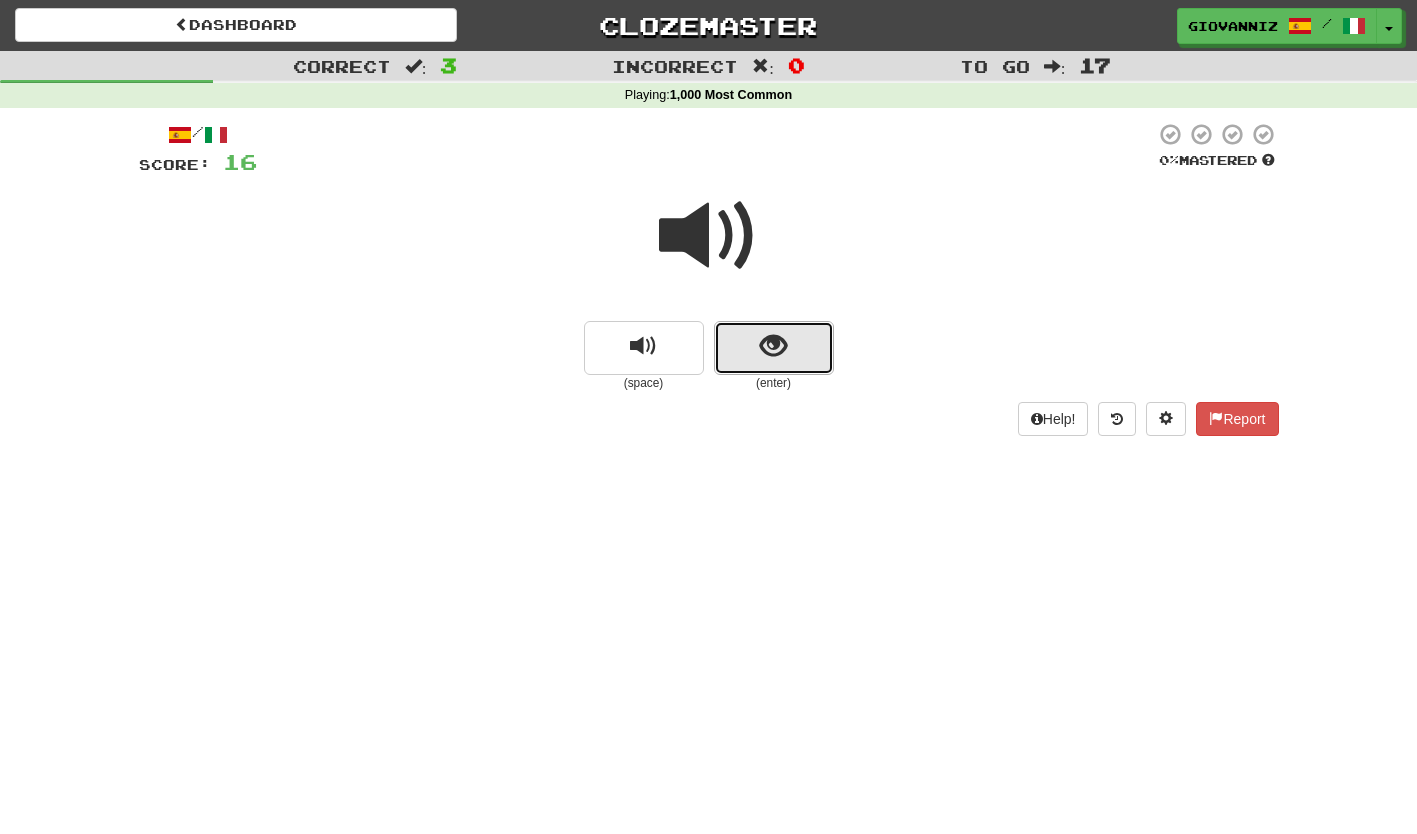 click at bounding box center (774, 348) 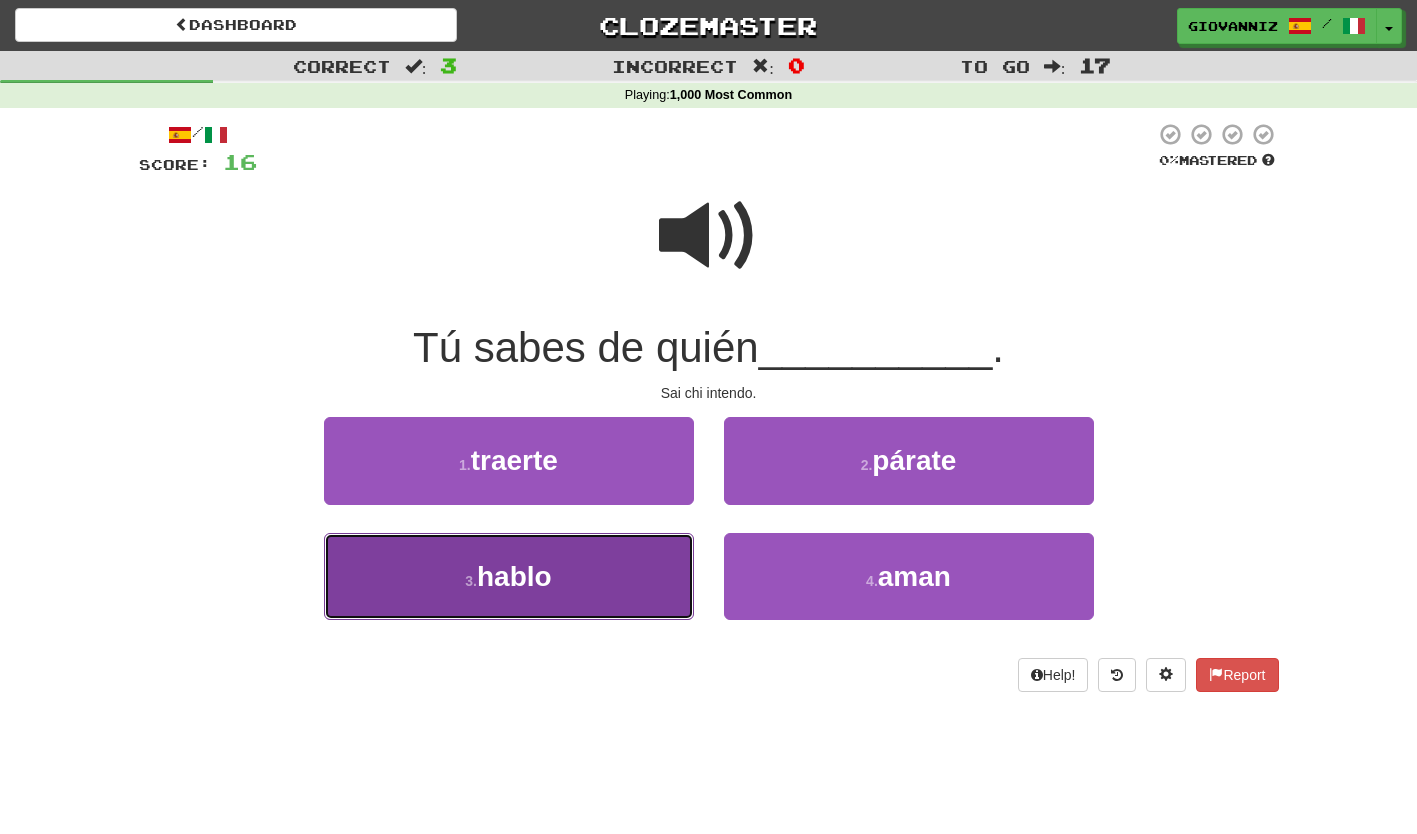 click on "3 .  hablo" at bounding box center [509, 576] 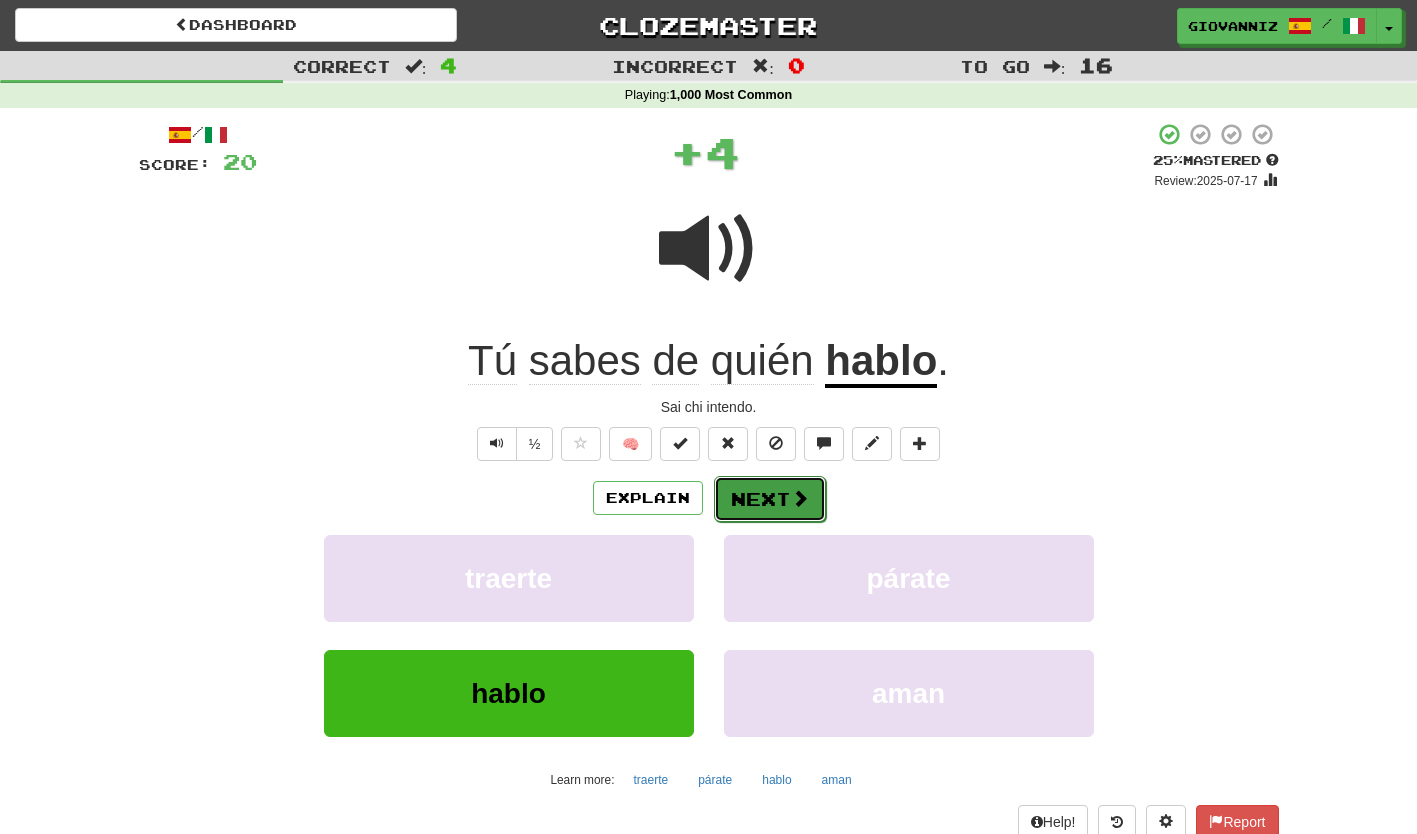 click on "Next" at bounding box center [770, 499] 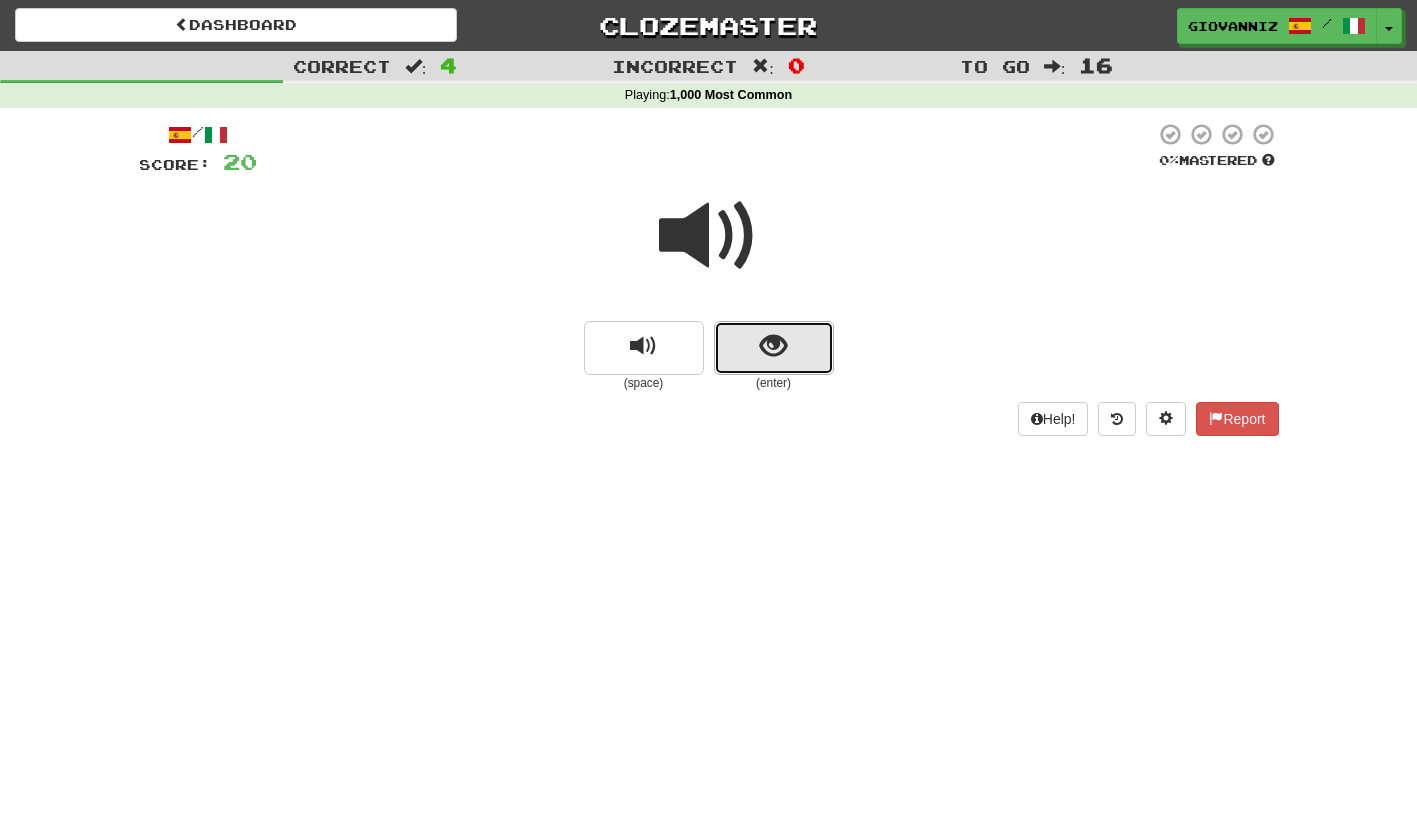 click at bounding box center (774, 348) 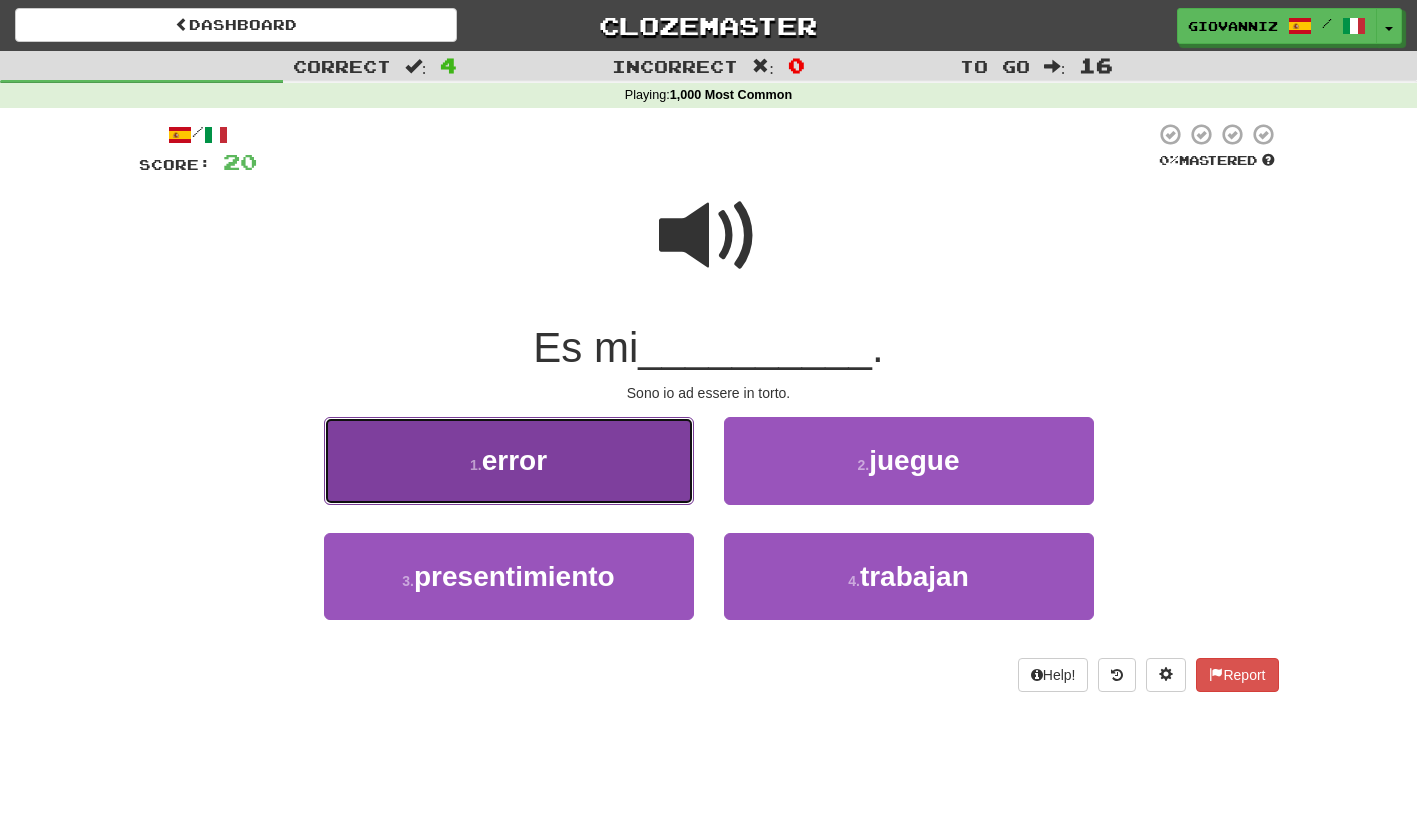 click on "1 .  error" at bounding box center (509, 460) 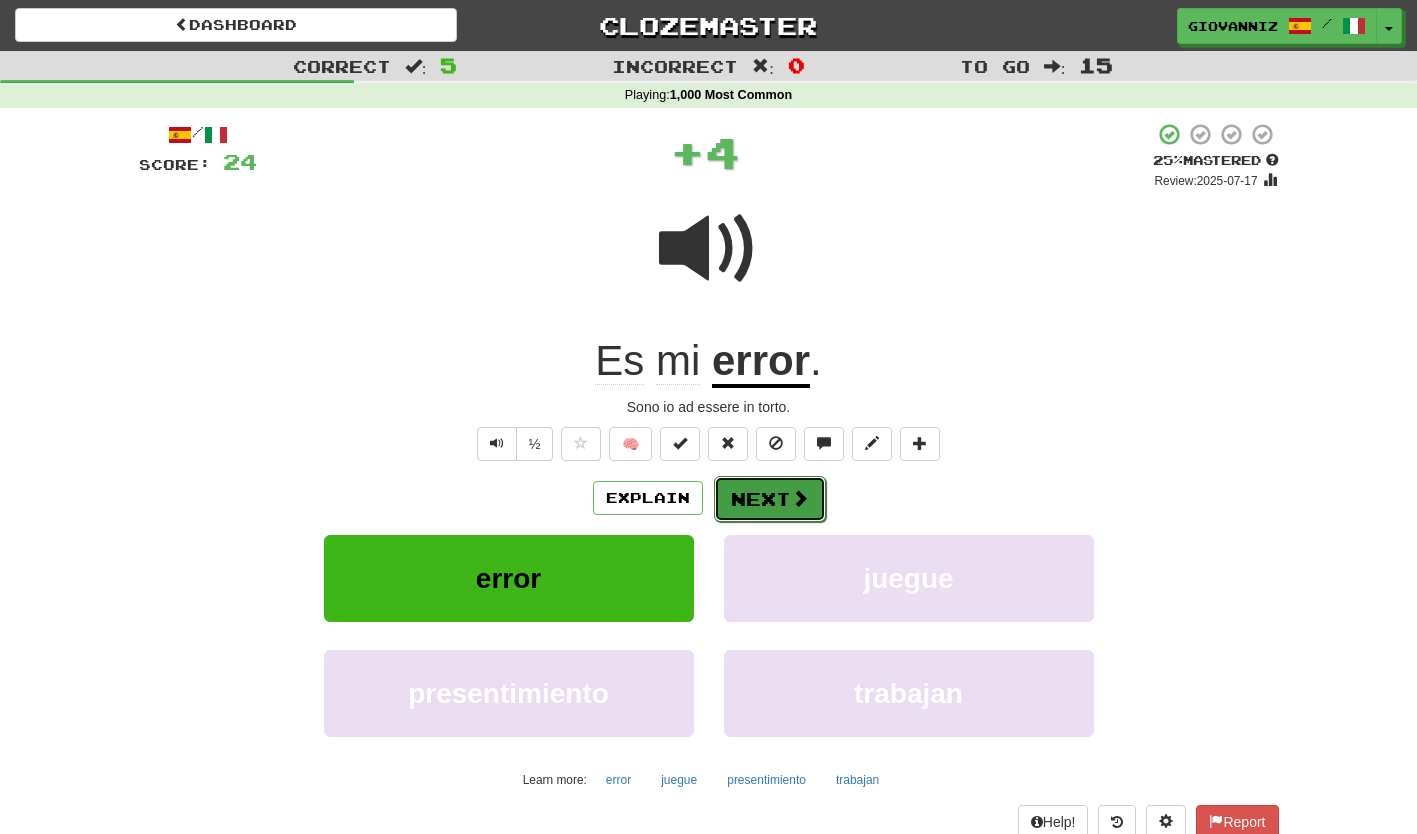 click on "Next" at bounding box center [770, 499] 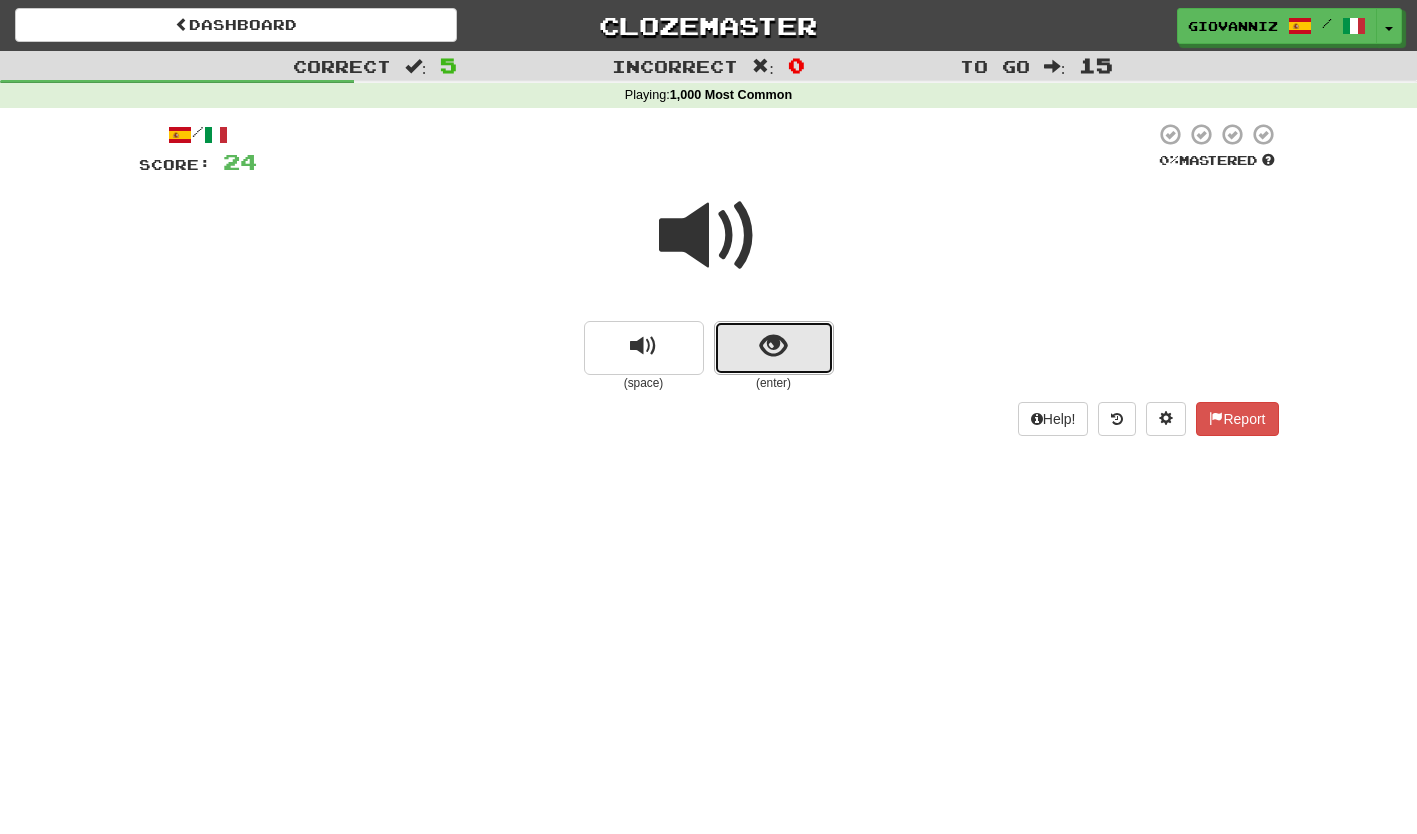click at bounding box center [774, 348] 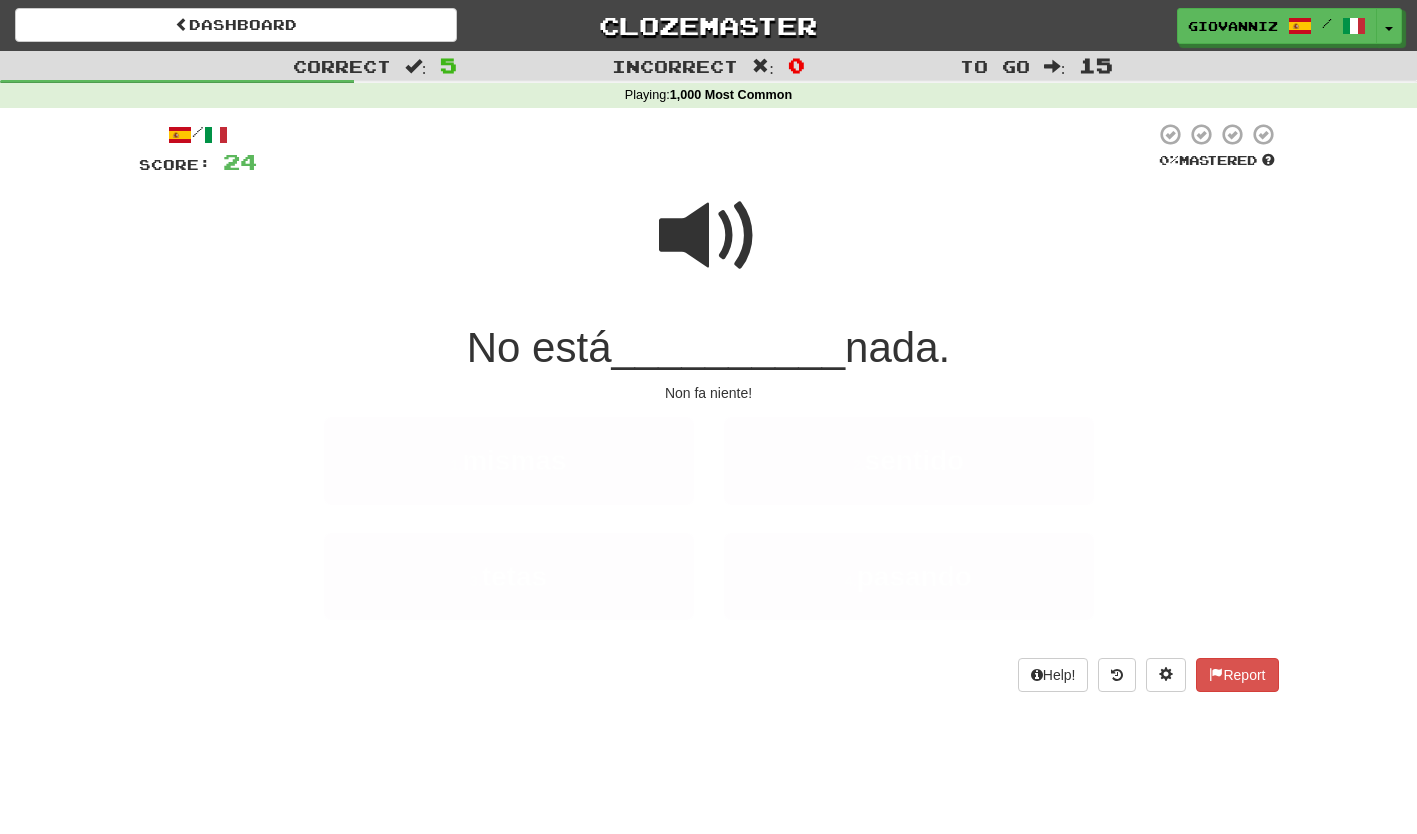 click on "__________" at bounding box center [729, 347] 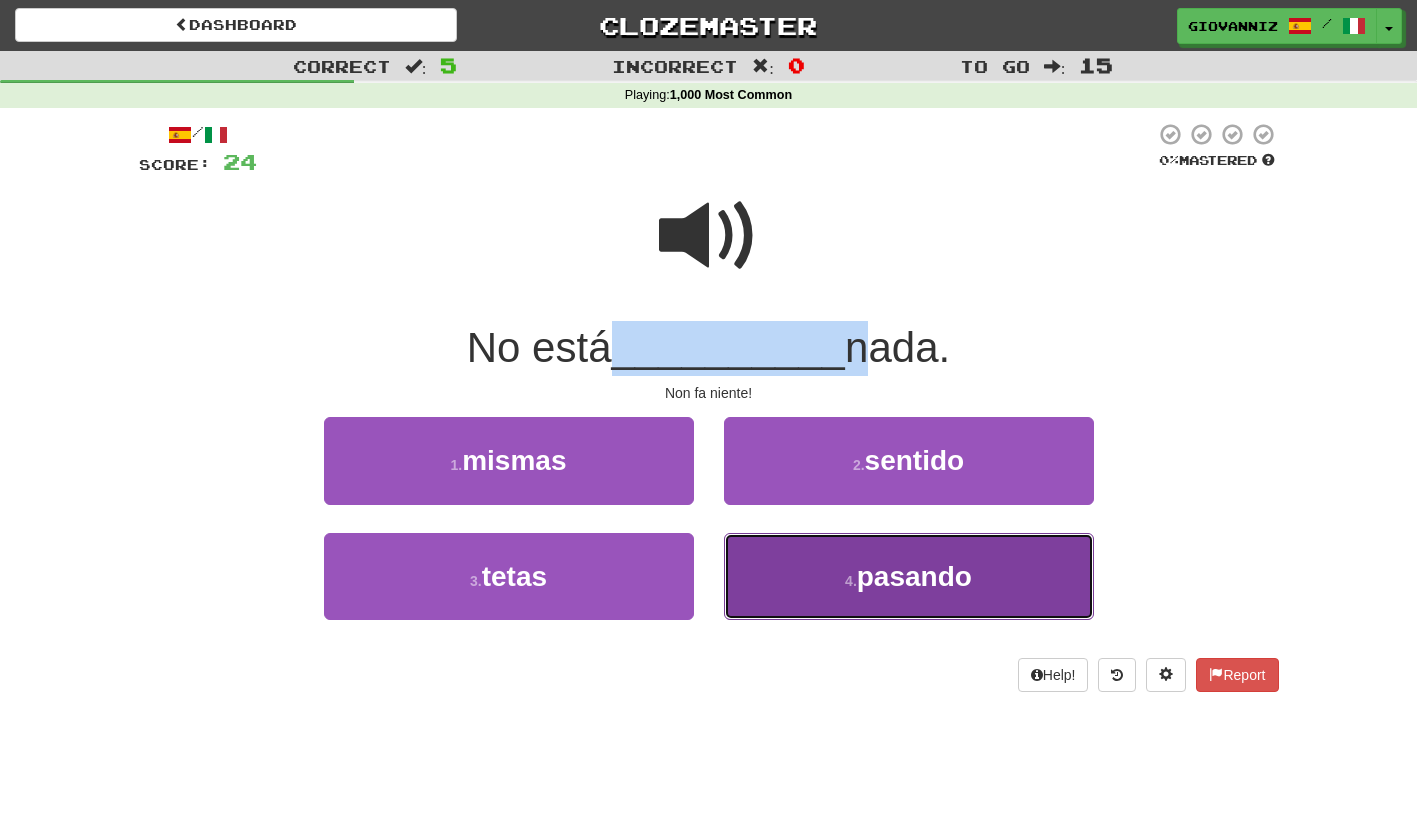 click on "4 .  pasando" at bounding box center (909, 576) 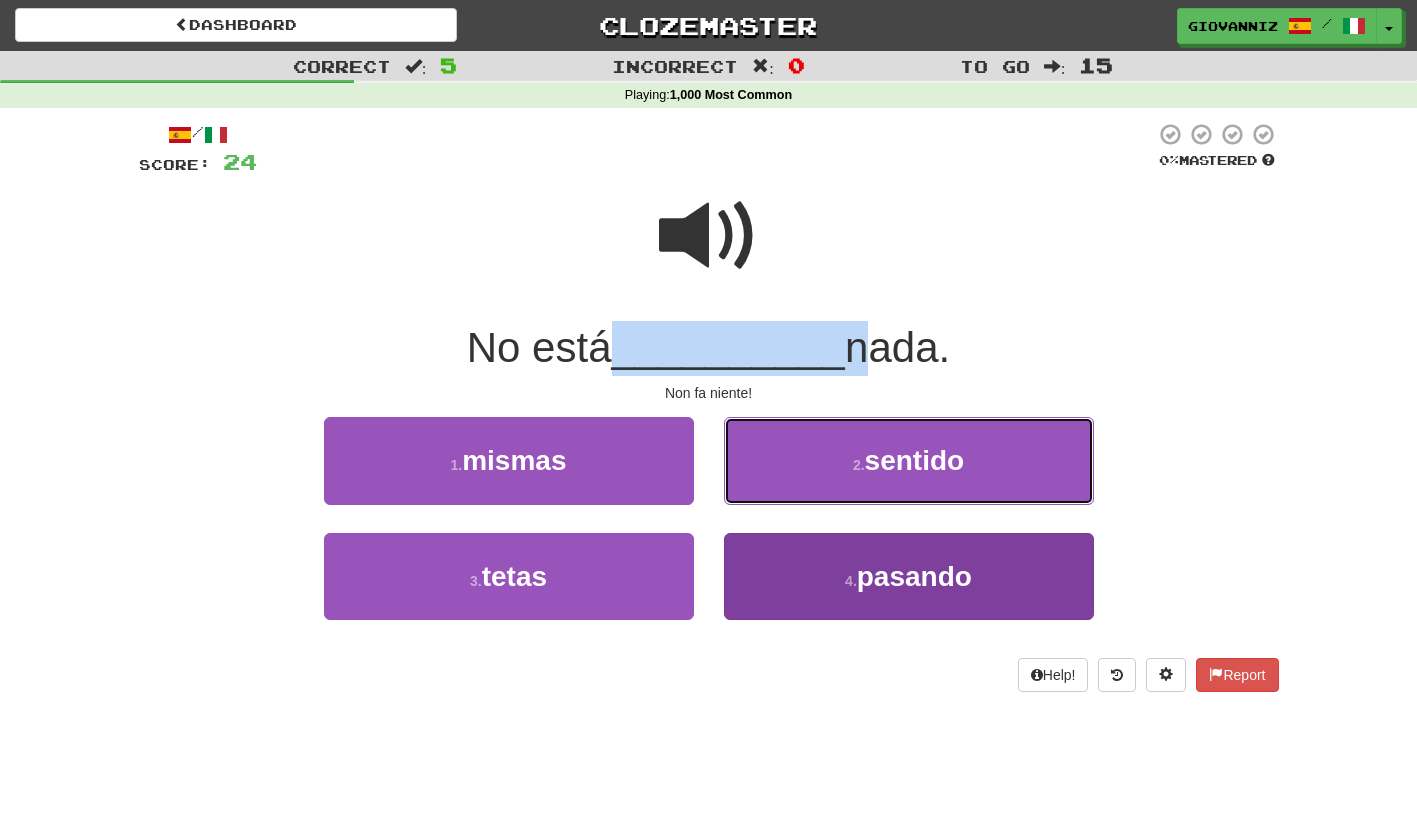 click on "2 .  sentido" at bounding box center [909, 460] 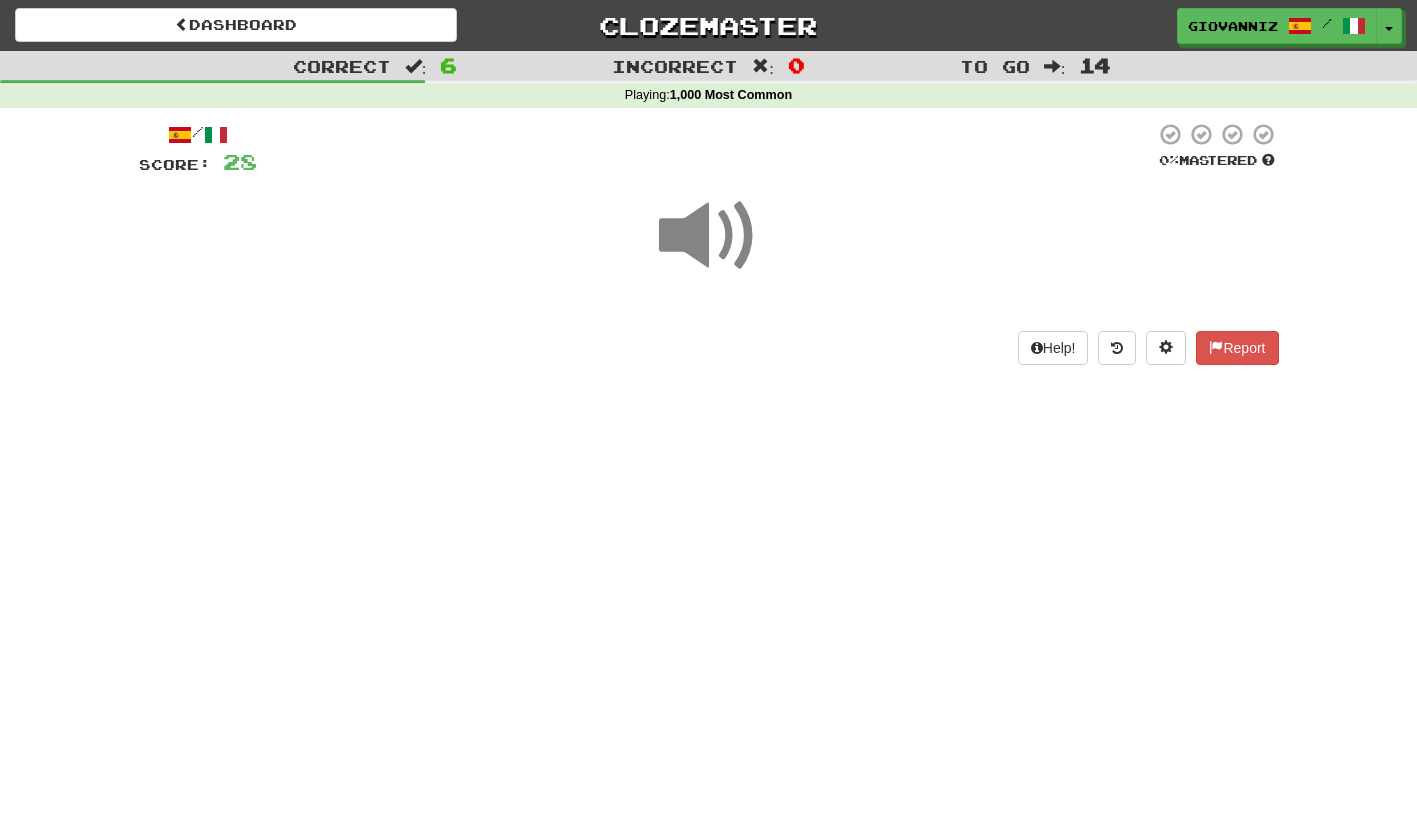 click on "Dashboard
Clozemaster
GiovanniZ
/
Toggle Dropdown
Dashboard
Leaderboard
Activity Feed
Notifications
Profile
Discussions
Español
/
Italiano
Streak:
2
Review:
43
Points Today: 0
Español
/
English
Streak:
3
Review:
0
Points Today: 56
Italiano
/
English
Streak:
2
Review:
120
Daily Goal:  0 /50
Languages
Account
Logout
GiovanniZ
/
Toggle Dropdown
Dashboard
Leaderboard
Activity Feed
Notifications
Profile
Discussions
Español
/
Italiano
Streak:
2
Review:
43
Points Today: 0
Español
/
English
Streak:
3
Review:
0
Points Today: 56" at bounding box center [708, 417] 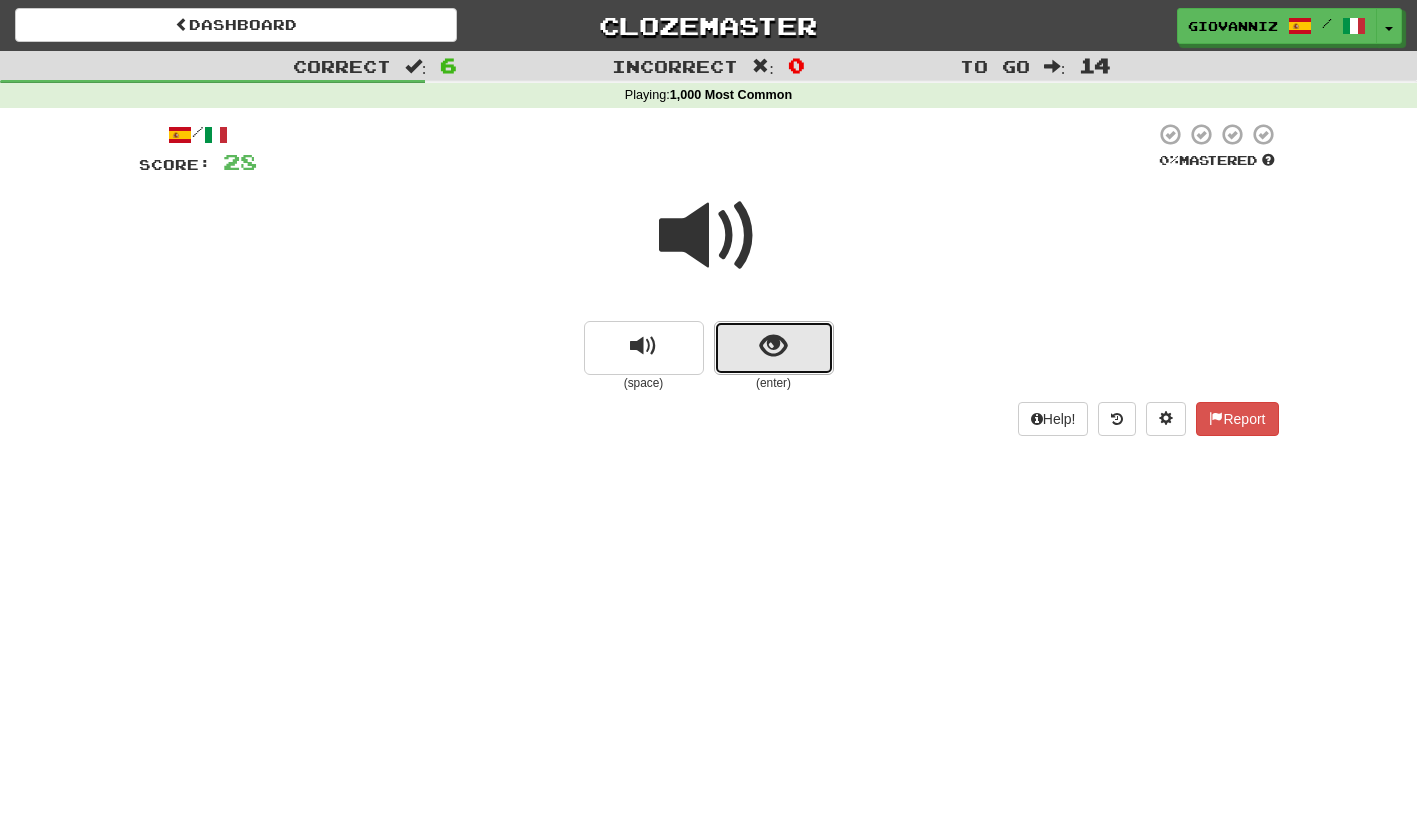 drag, startPoint x: 821, startPoint y: 575, endPoint x: 734, endPoint y: 345, distance: 245.90445 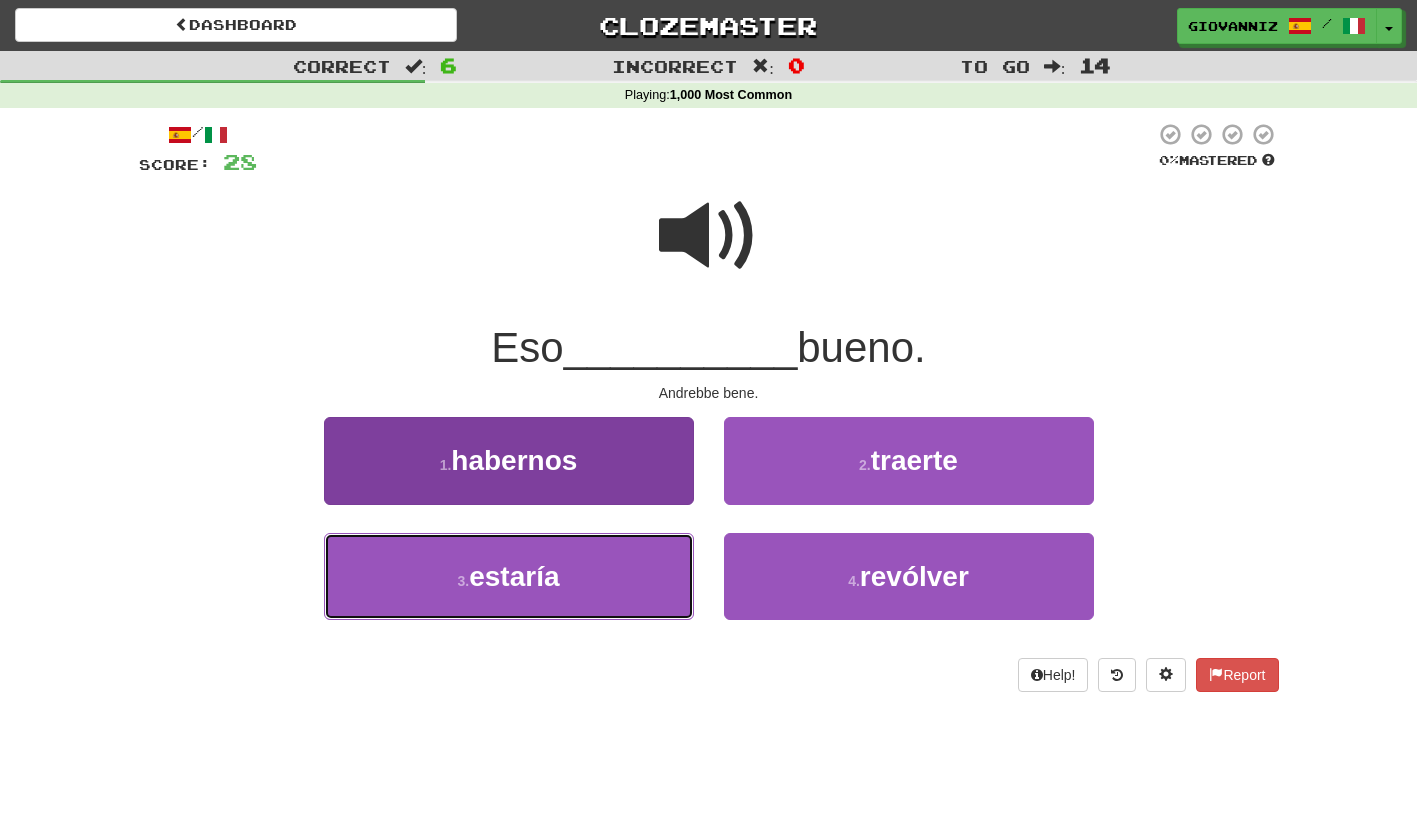click on "3 .  estaría" at bounding box center (509, 576) 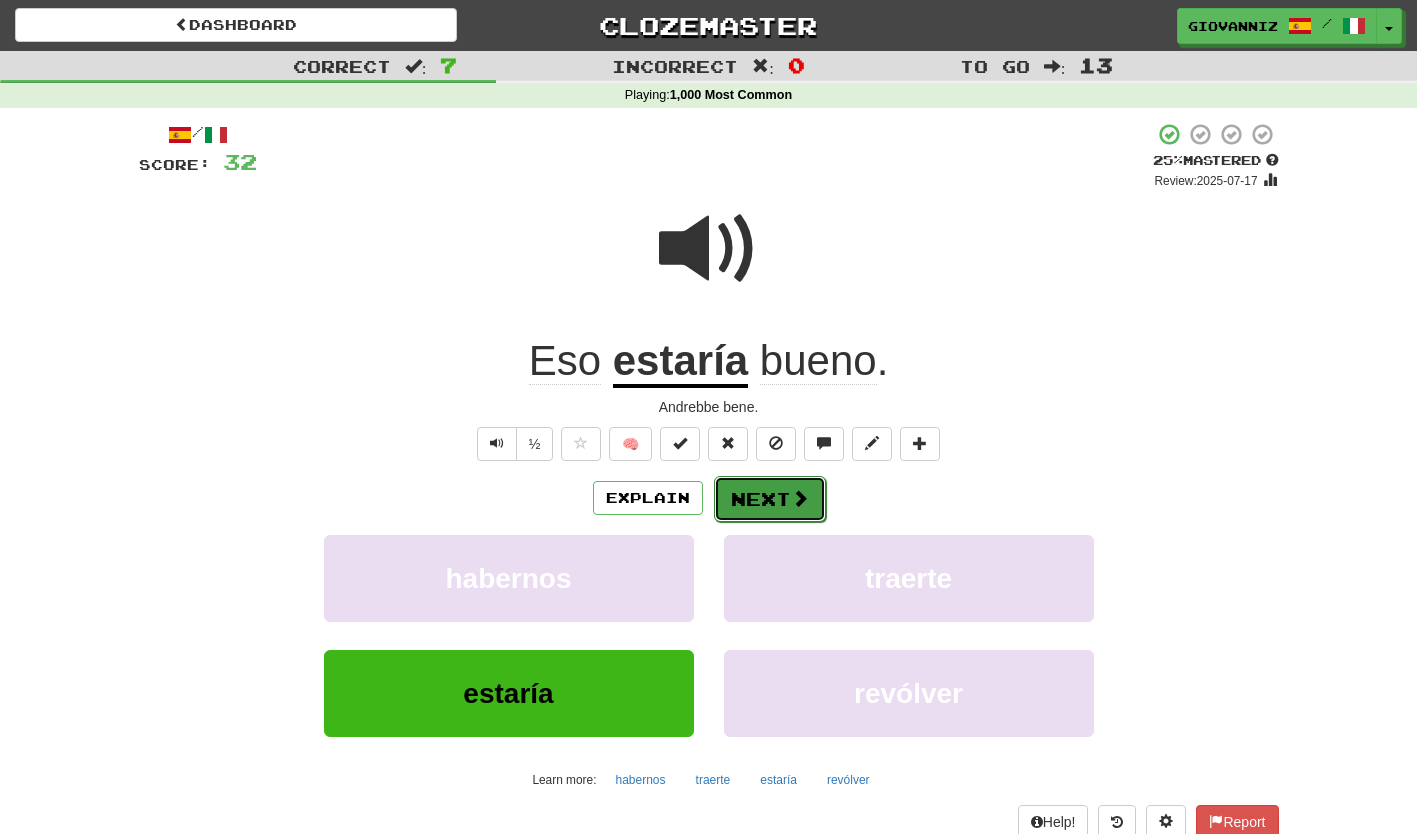 click on "Next" at bounding box center [770, 499] 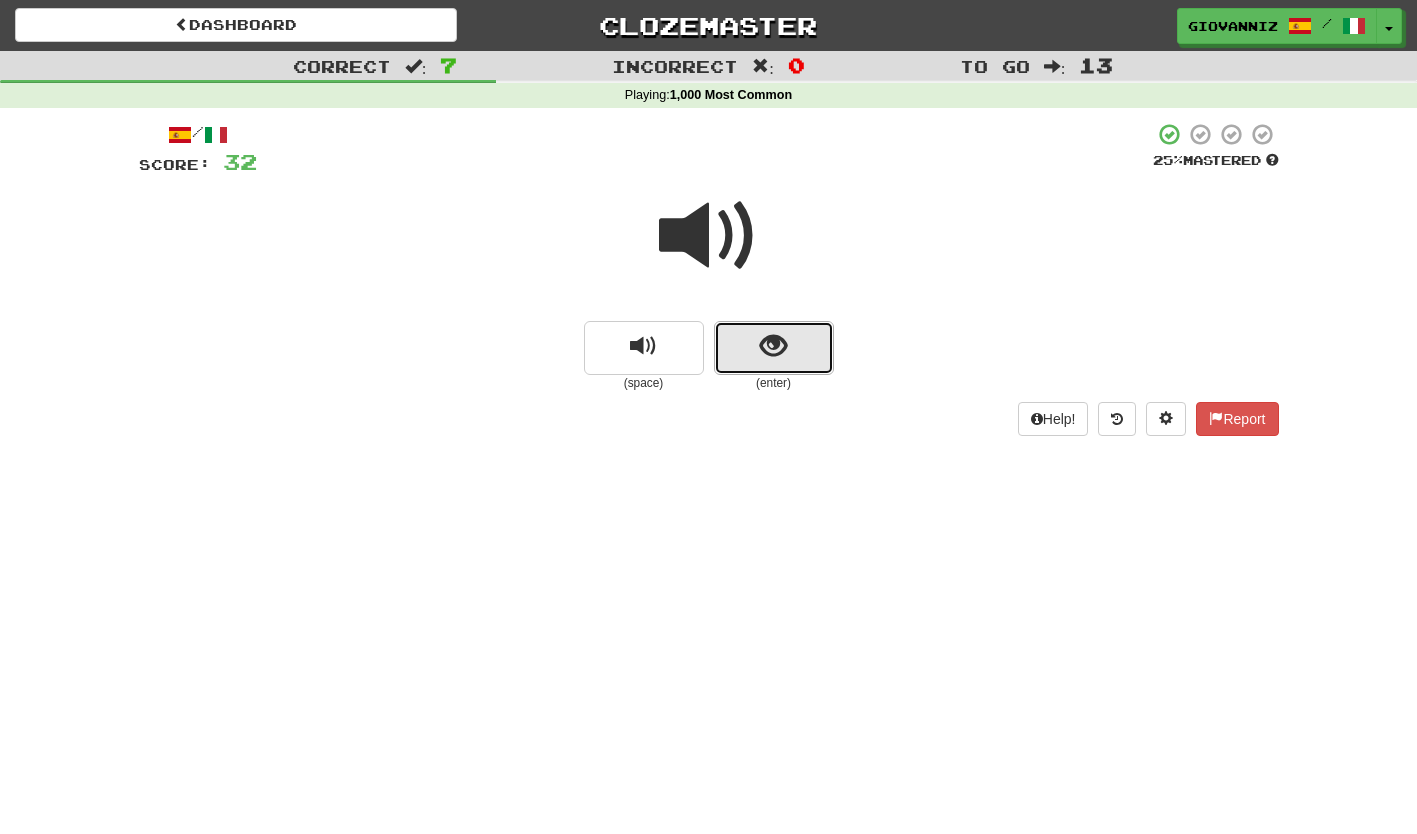 click at bounding box center [774, 348] 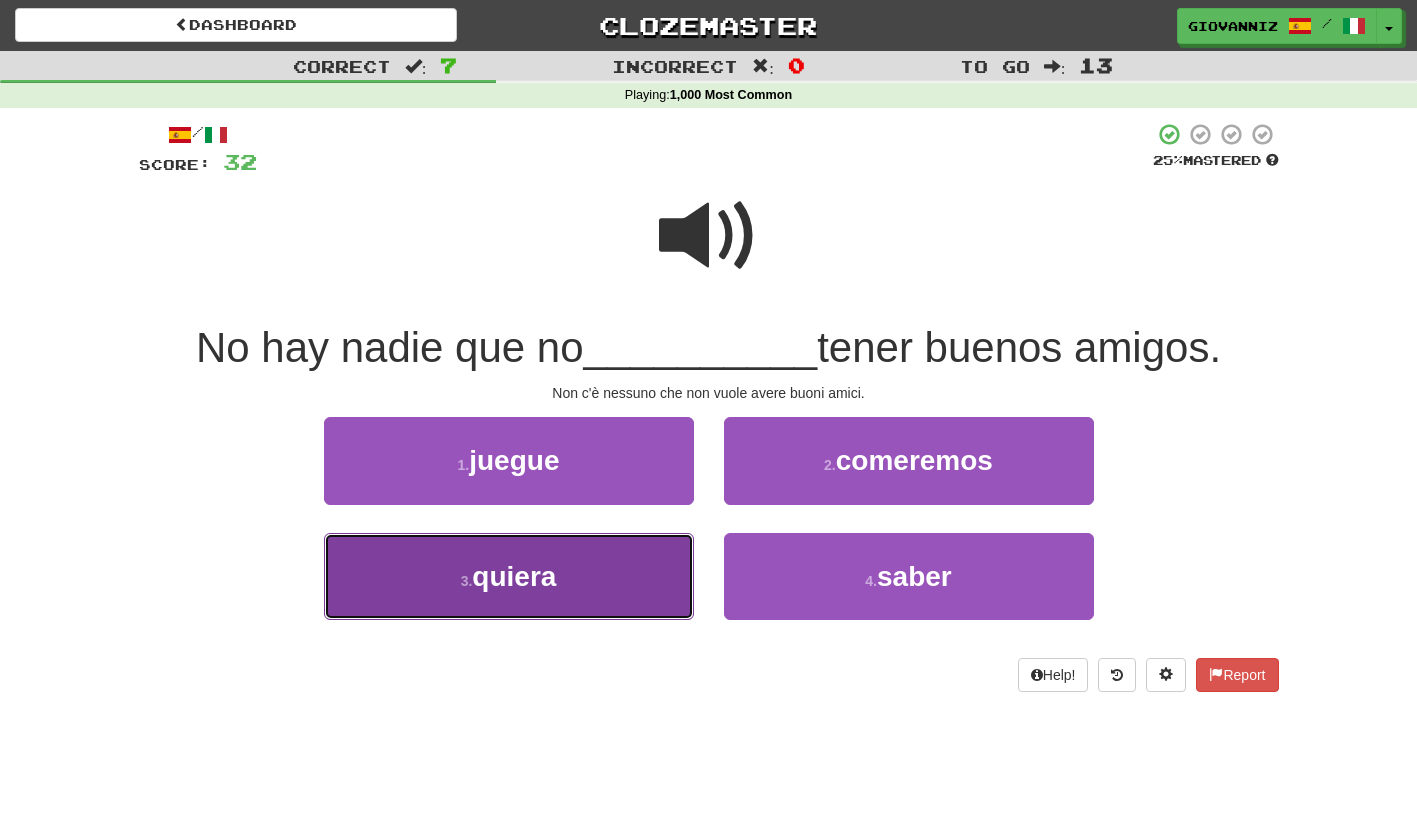 click on "3 .  quiera" at bounding box center (509, 576) 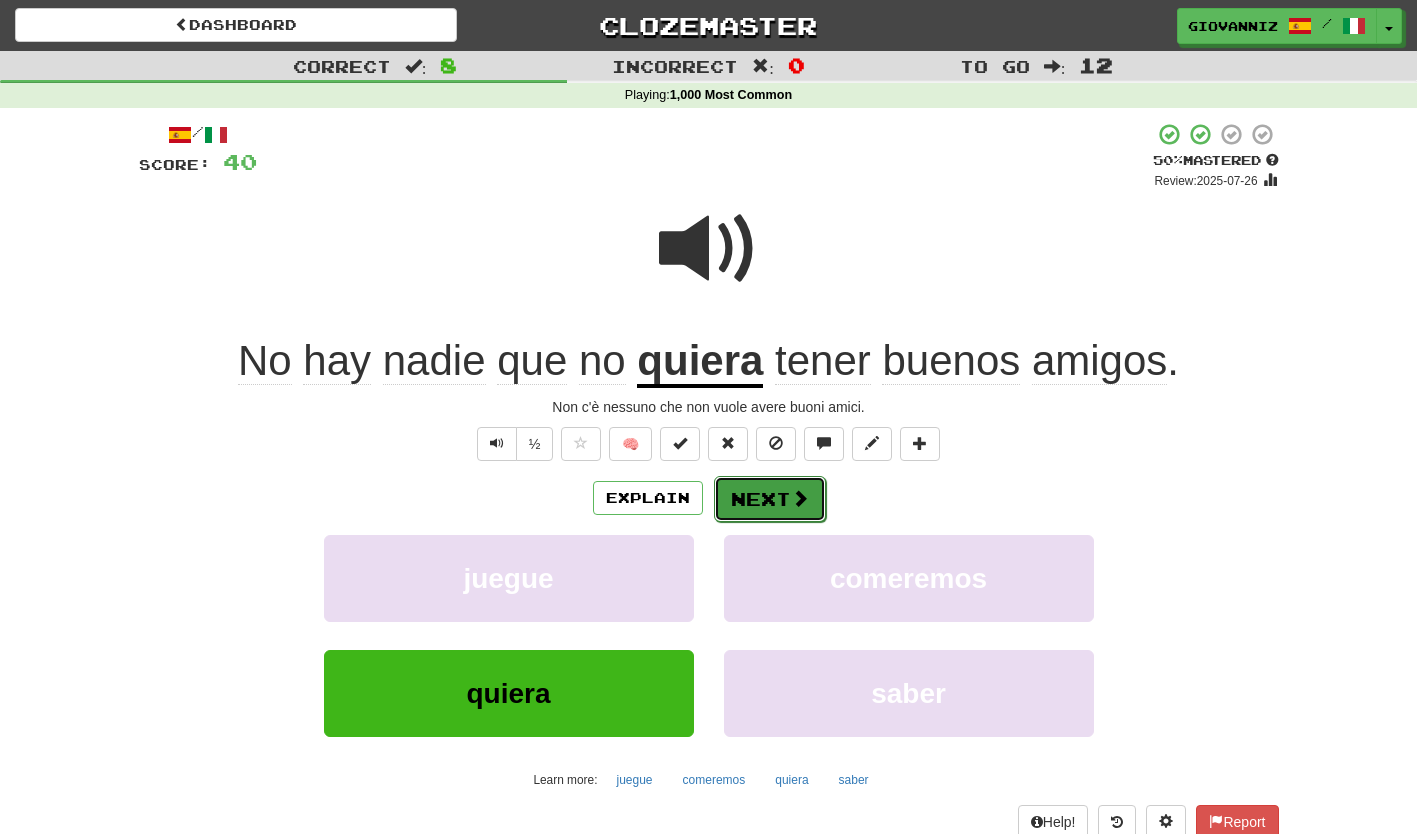 click on "Next" at bounding box center (770, 499) 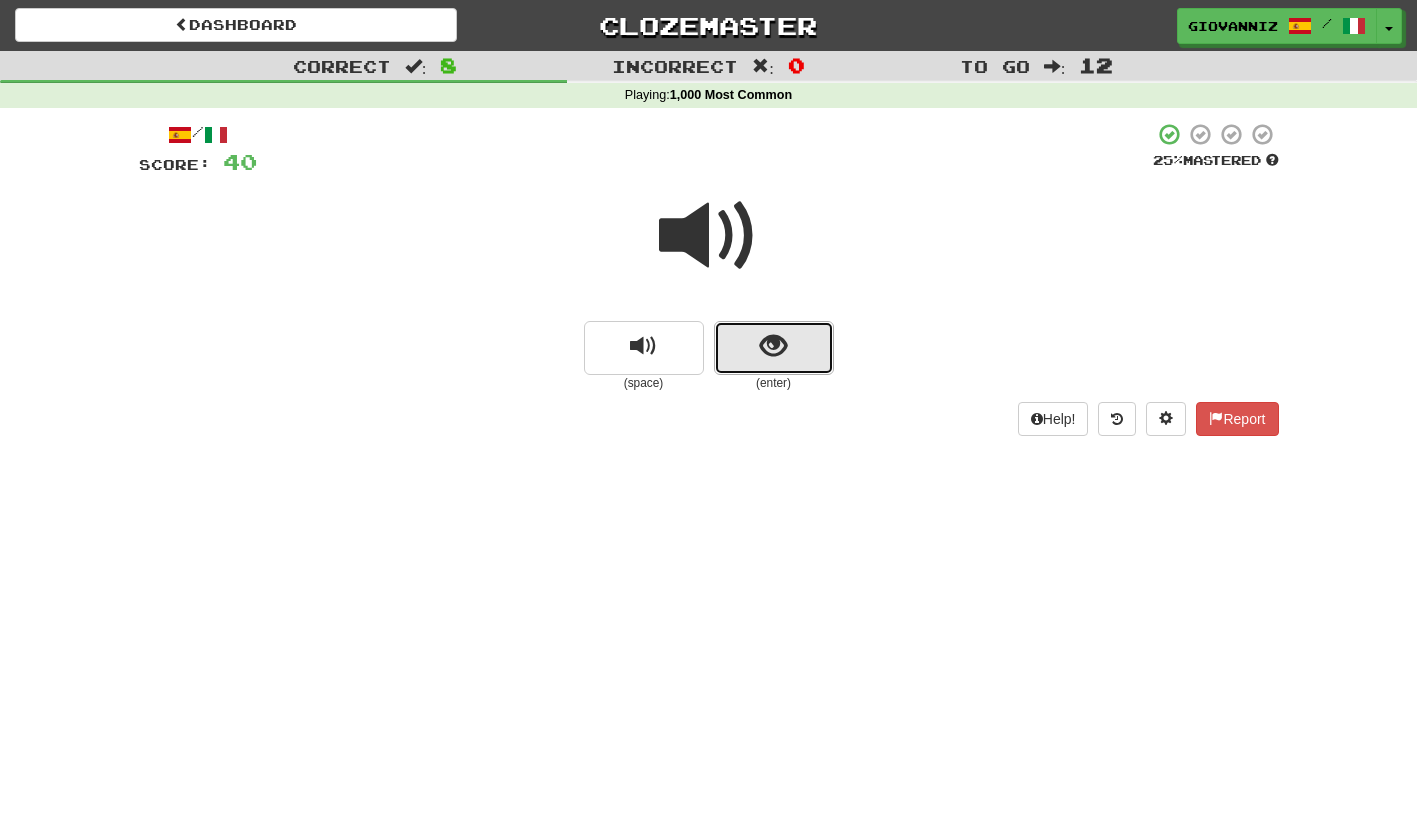 click at bounding box center [774, 348] 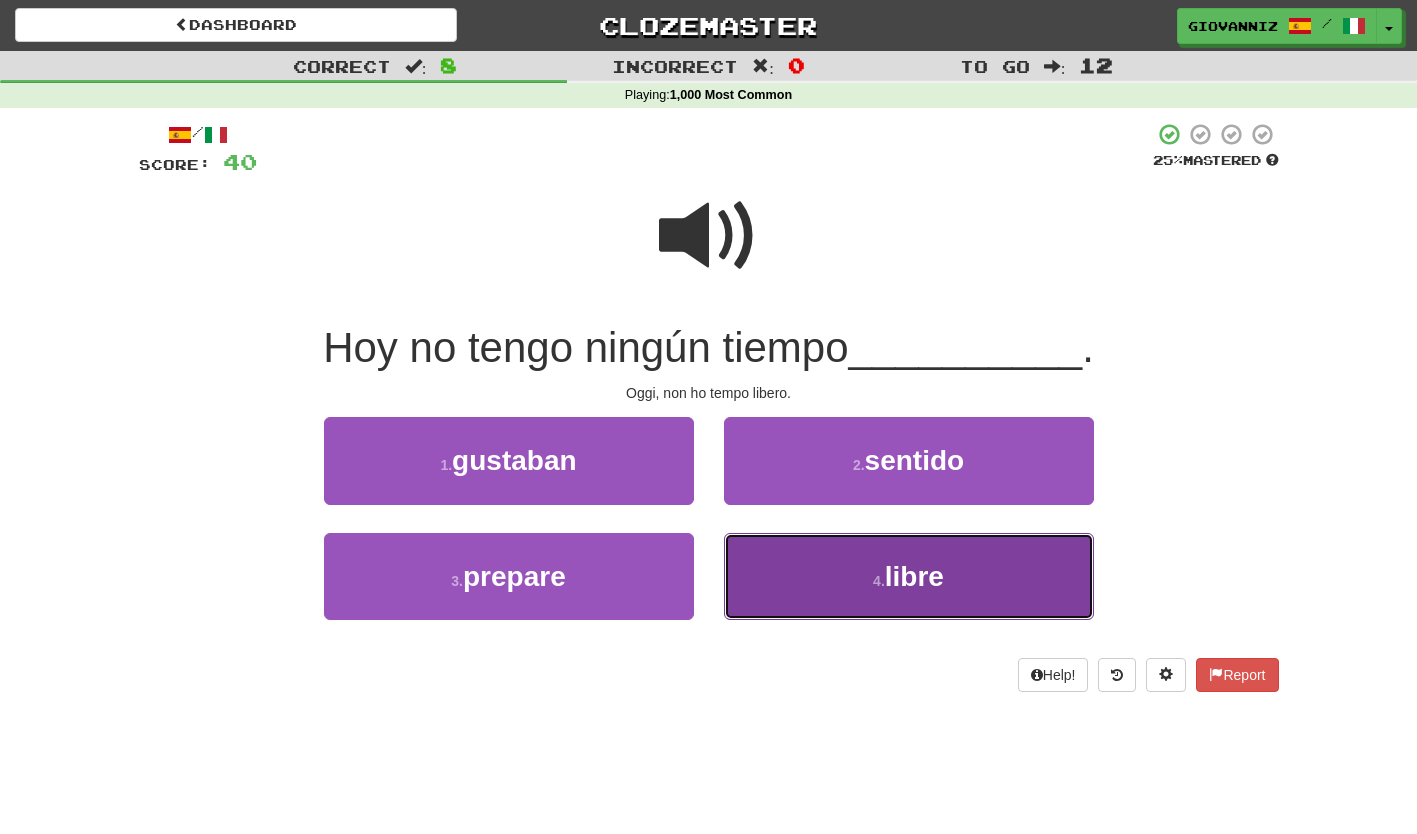 click on "4 .  libre" at bounding box center [909, 576] 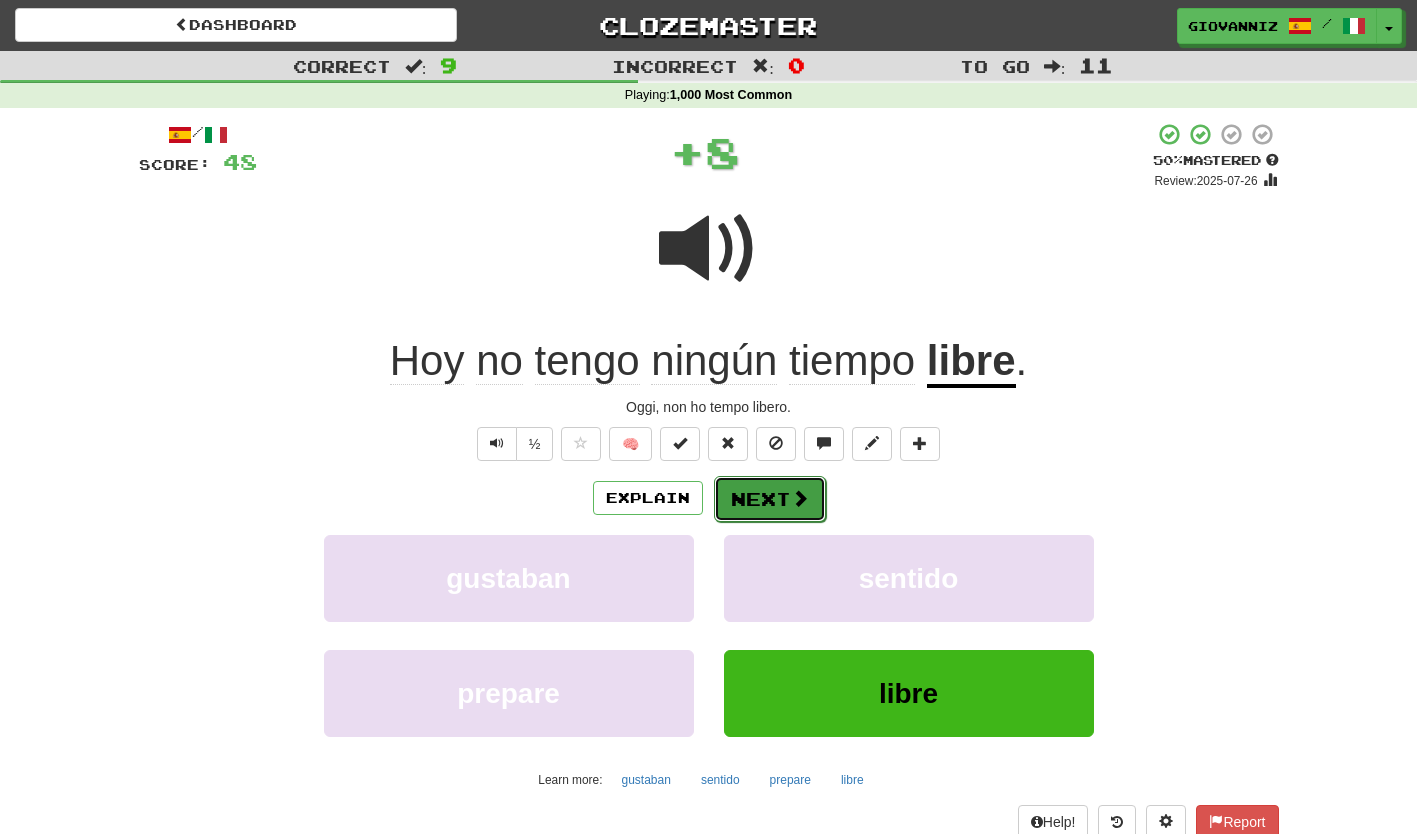 click on "Next" at bounding box center [770, 499] 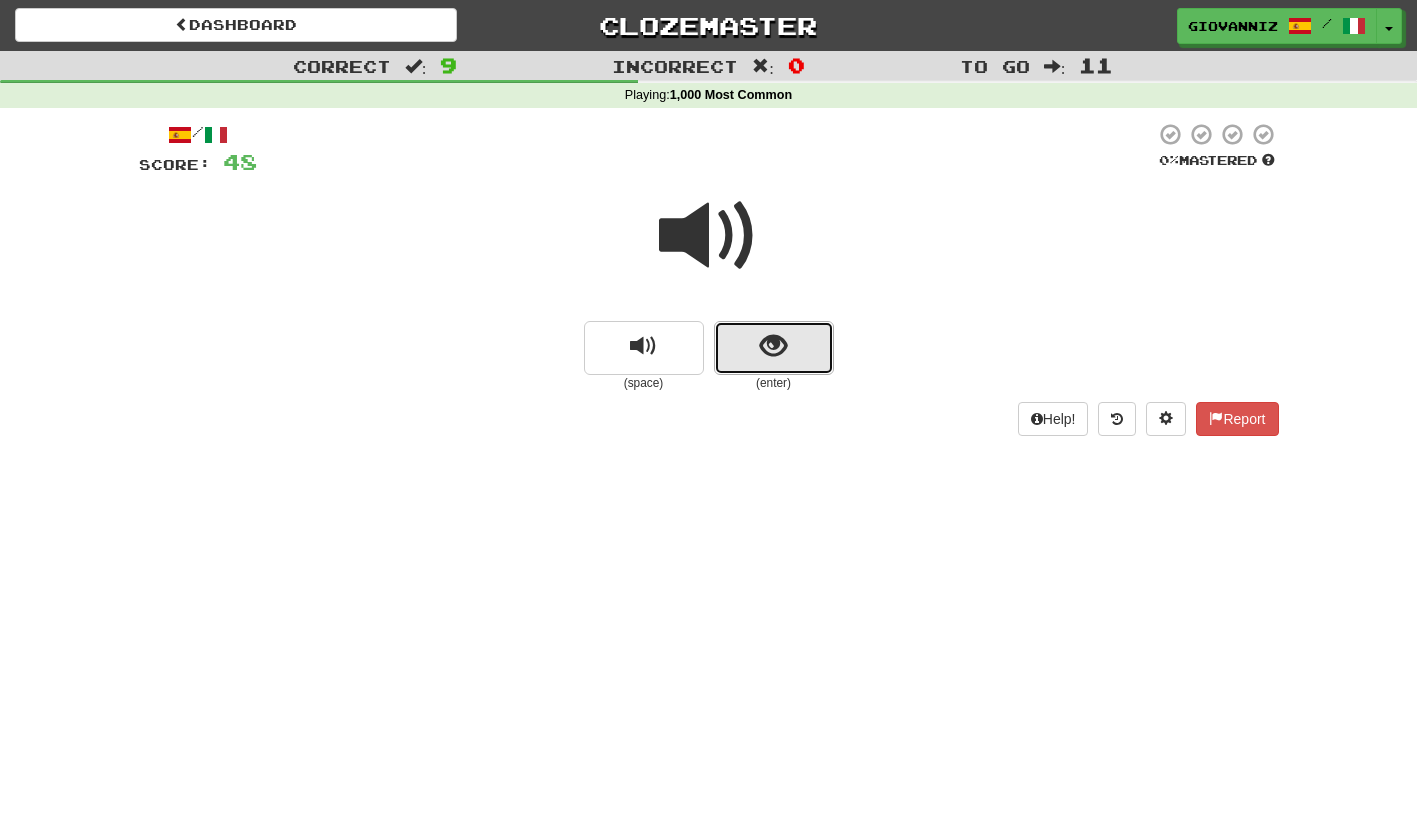 click at bounding box center [774, 348] 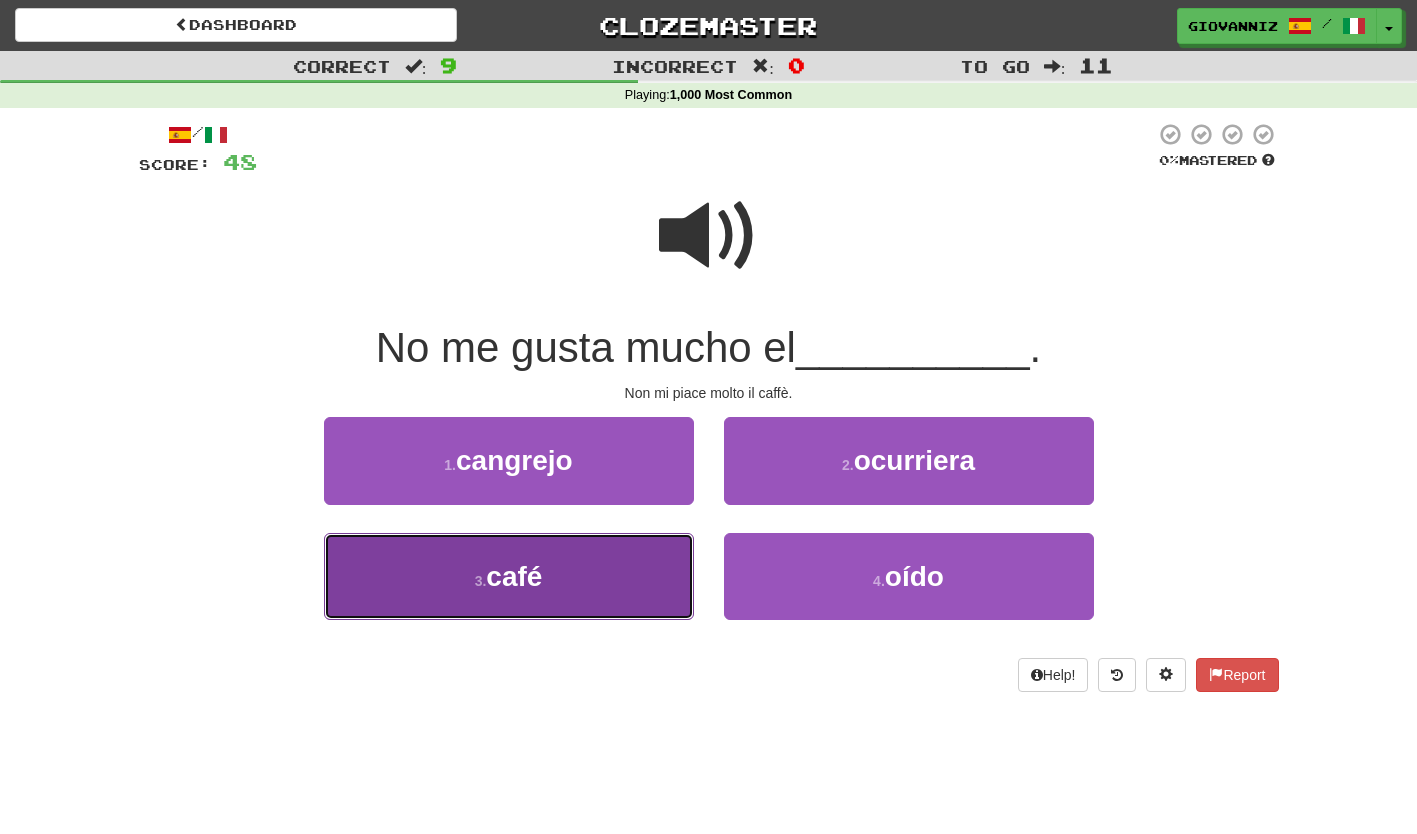 click on "3 .  café" at bounding box center (509, 576) 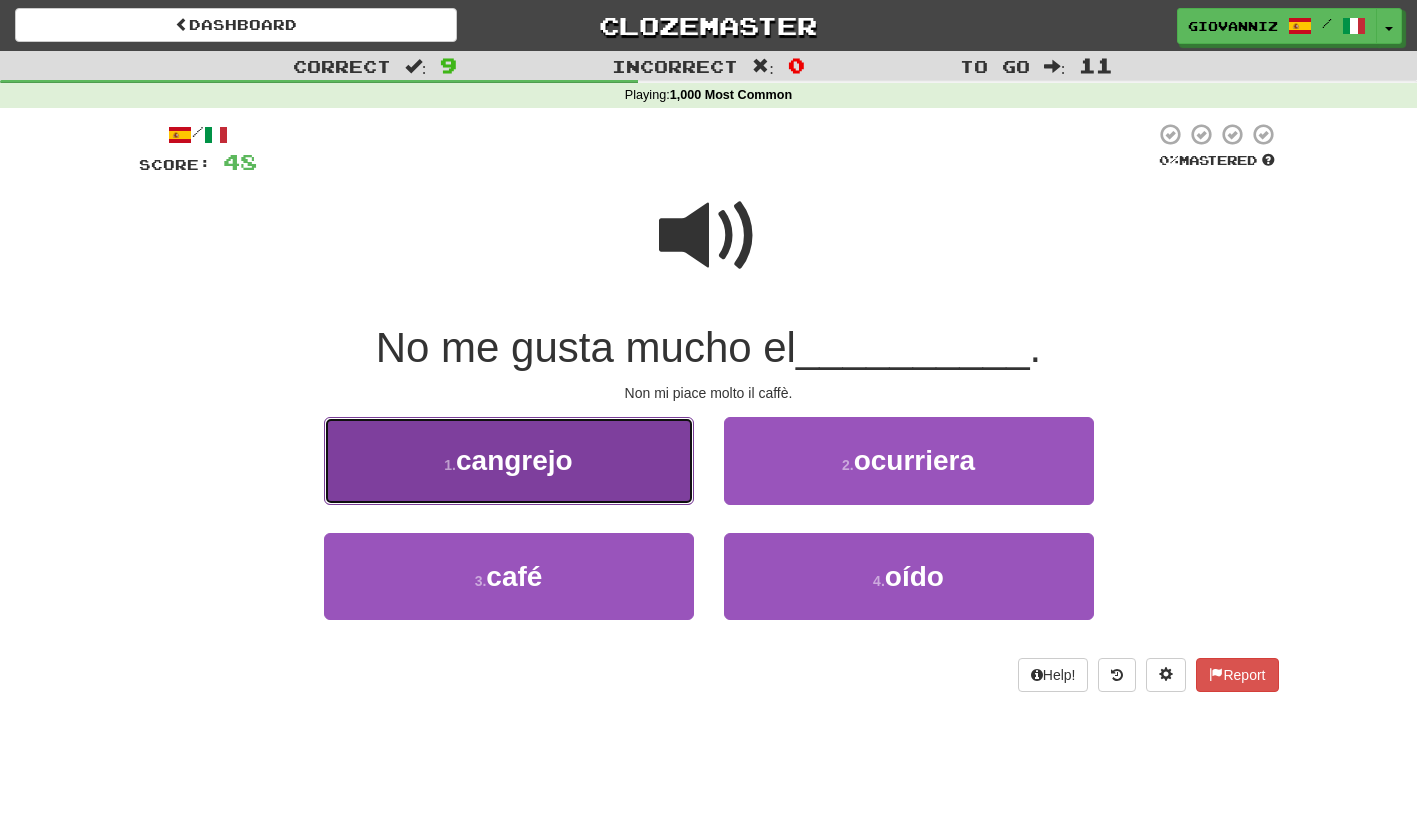 click on "1 .  cangrejo" at bounding box center [509, 460] 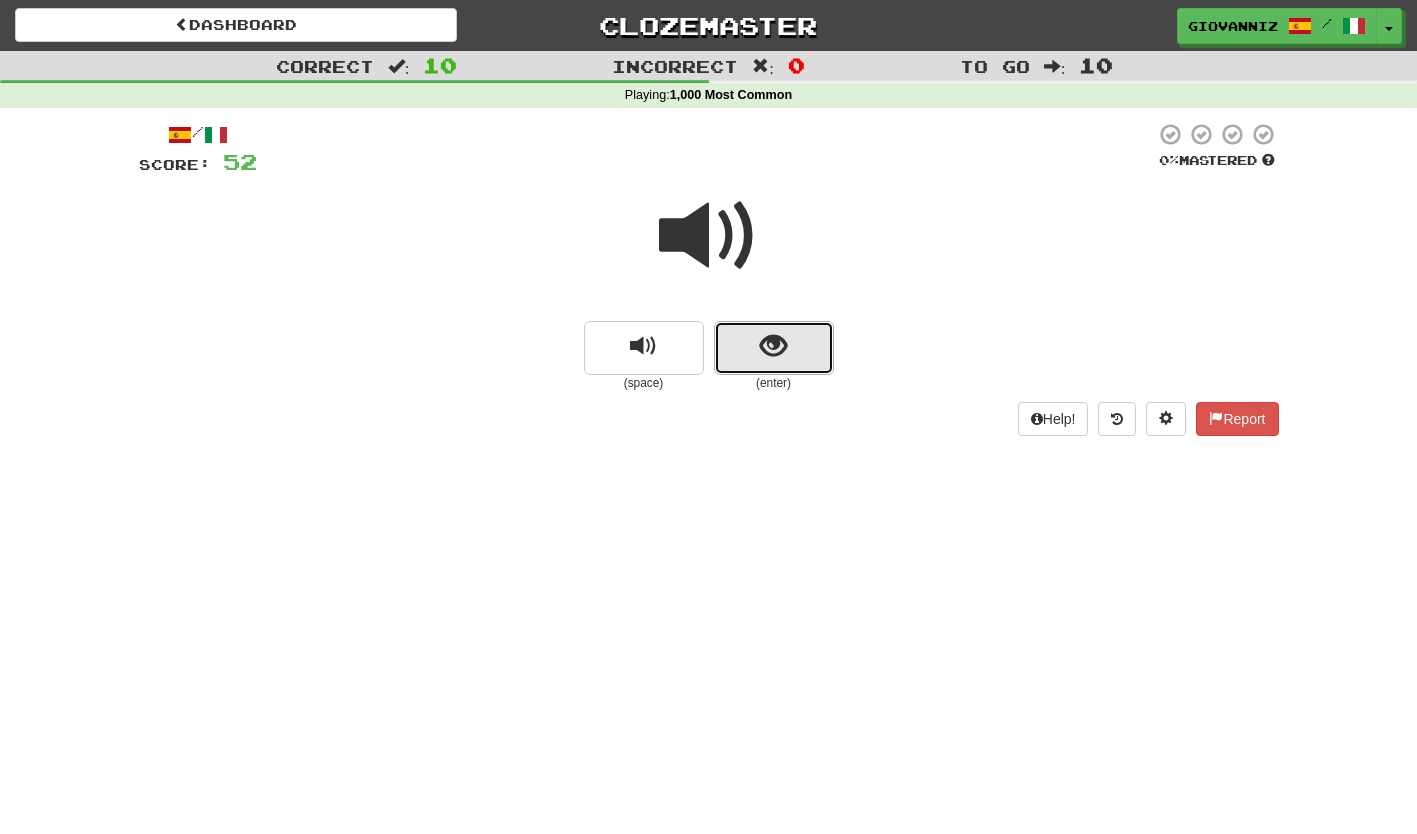 drag, startPoint x: 579, startPoint y: 570, endPoint x: 738, endPoint y: 339, distance: 280.43182 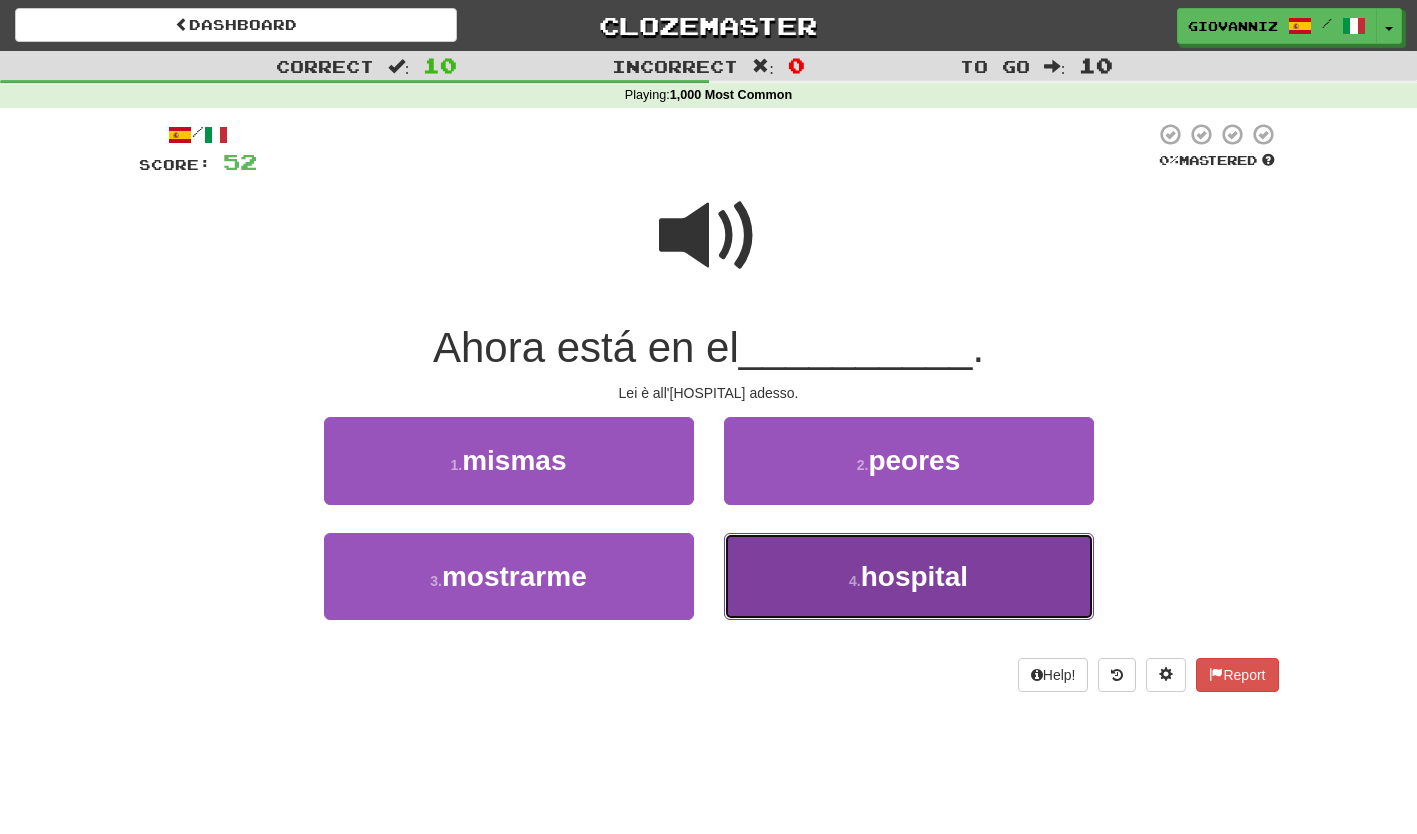 click on "4 .  hospital" at bounding box center [909, 576] 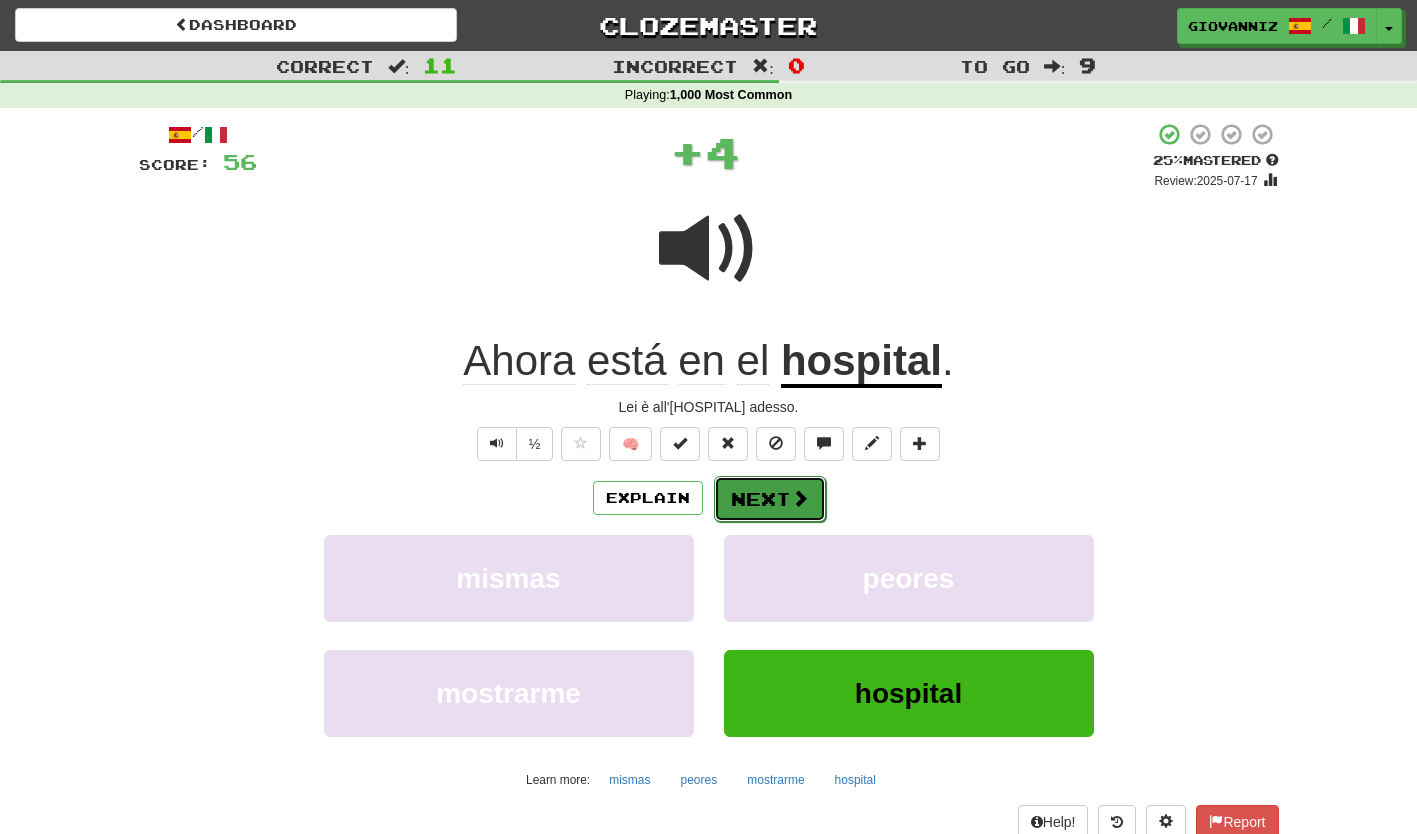 click on "Next" at bounding box center (770, 499) 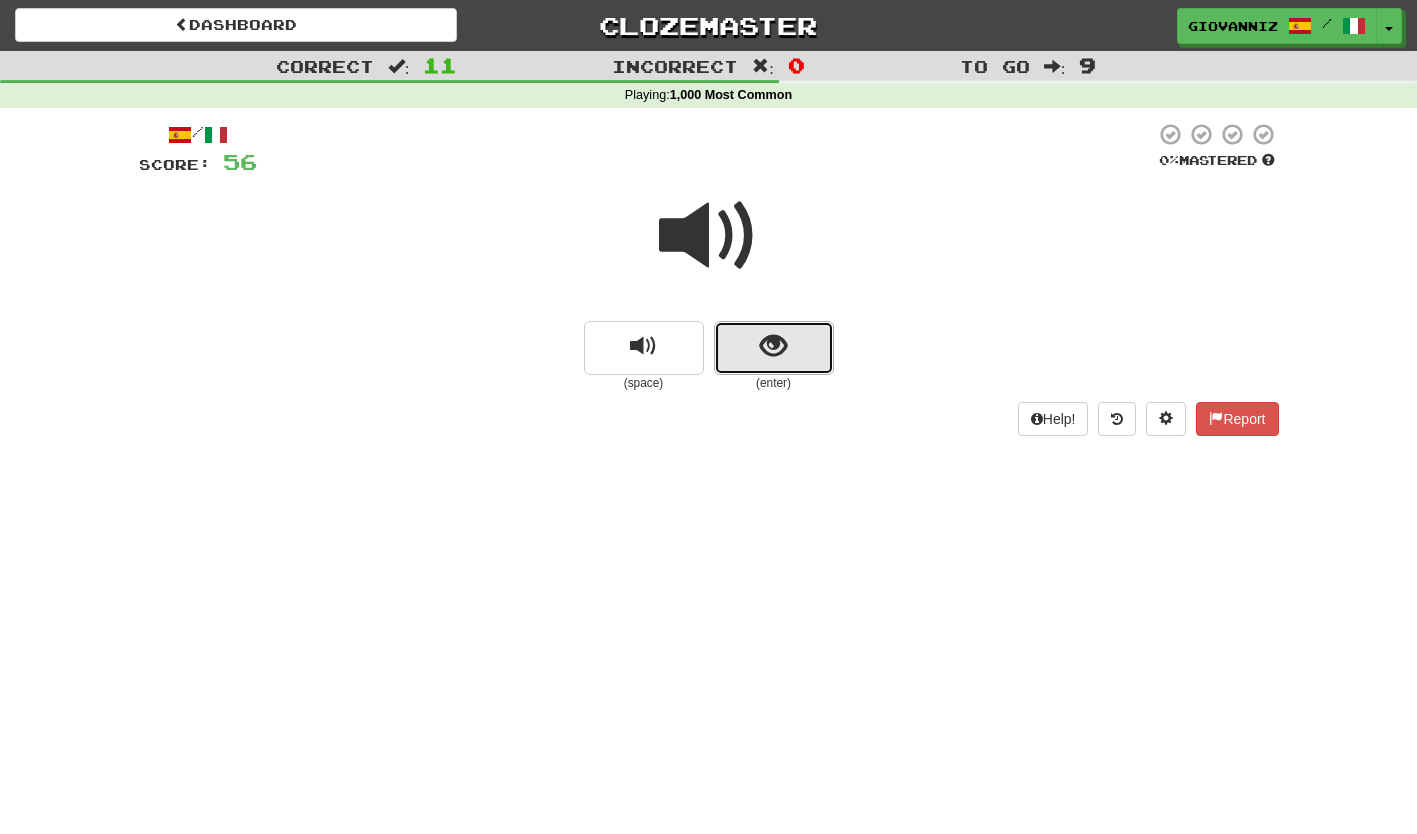 click at bounding box center (774, 348) 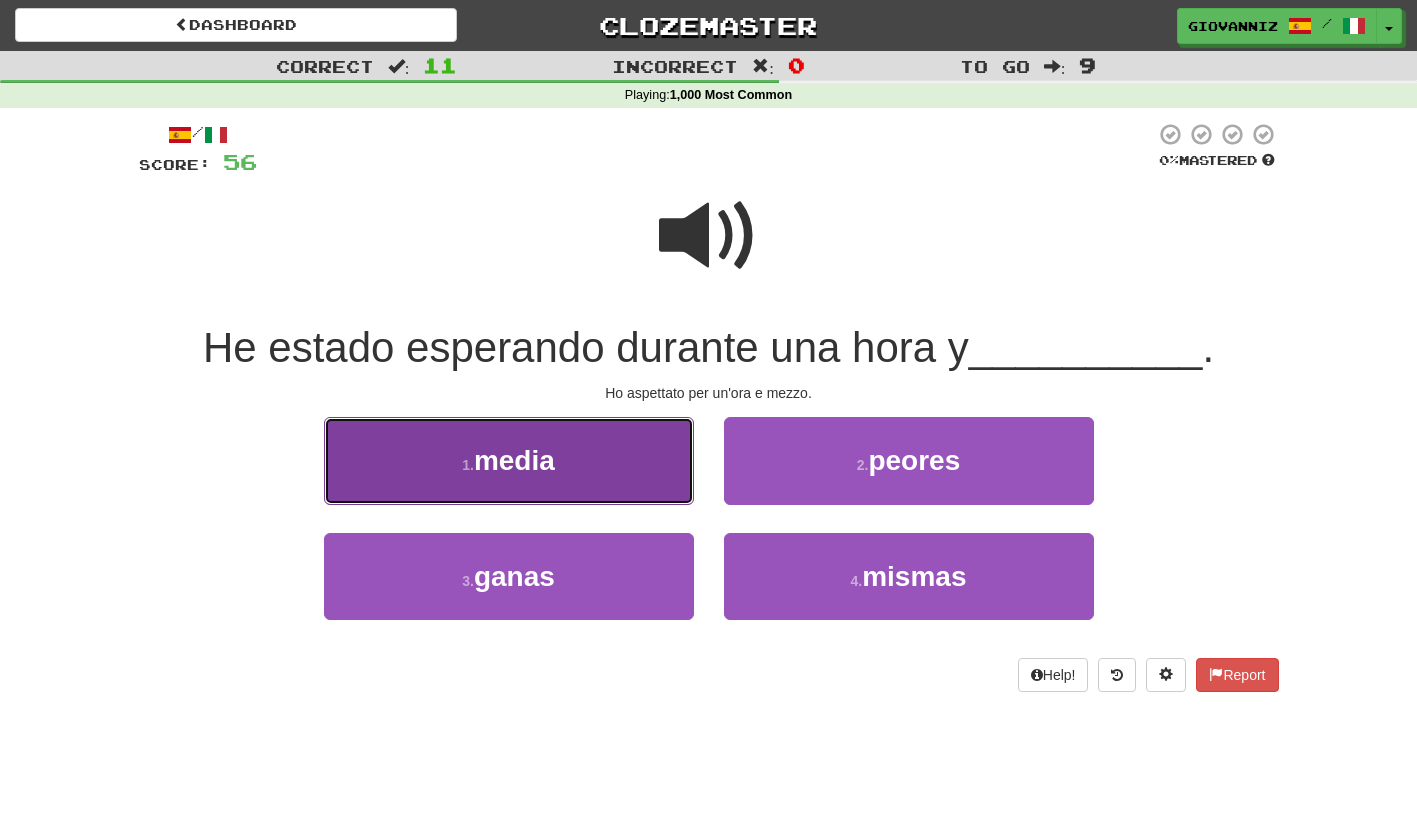 click on "1 .  media" at bounding box center (509, 460) 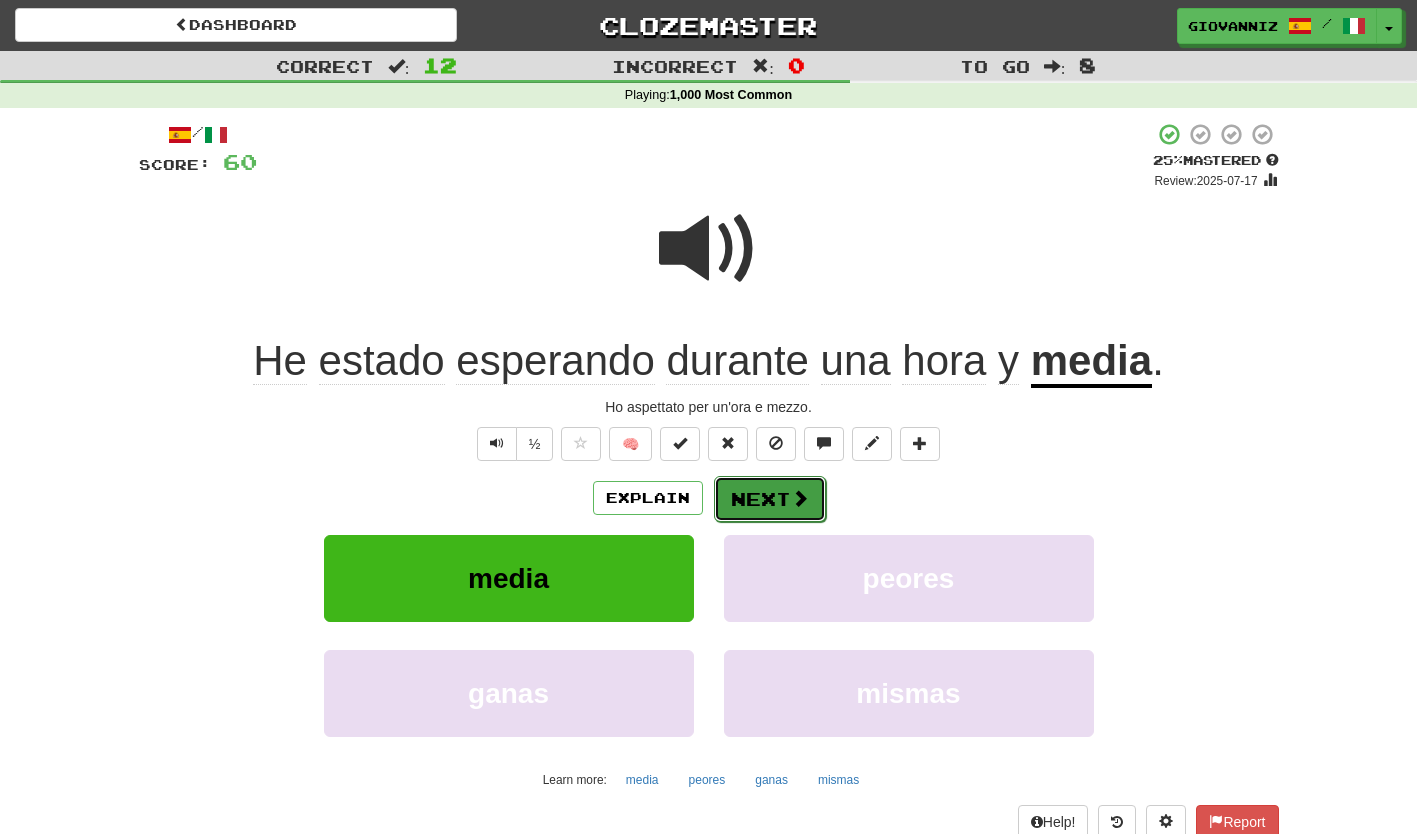 click on "Next" at bounding box center (770, 499) 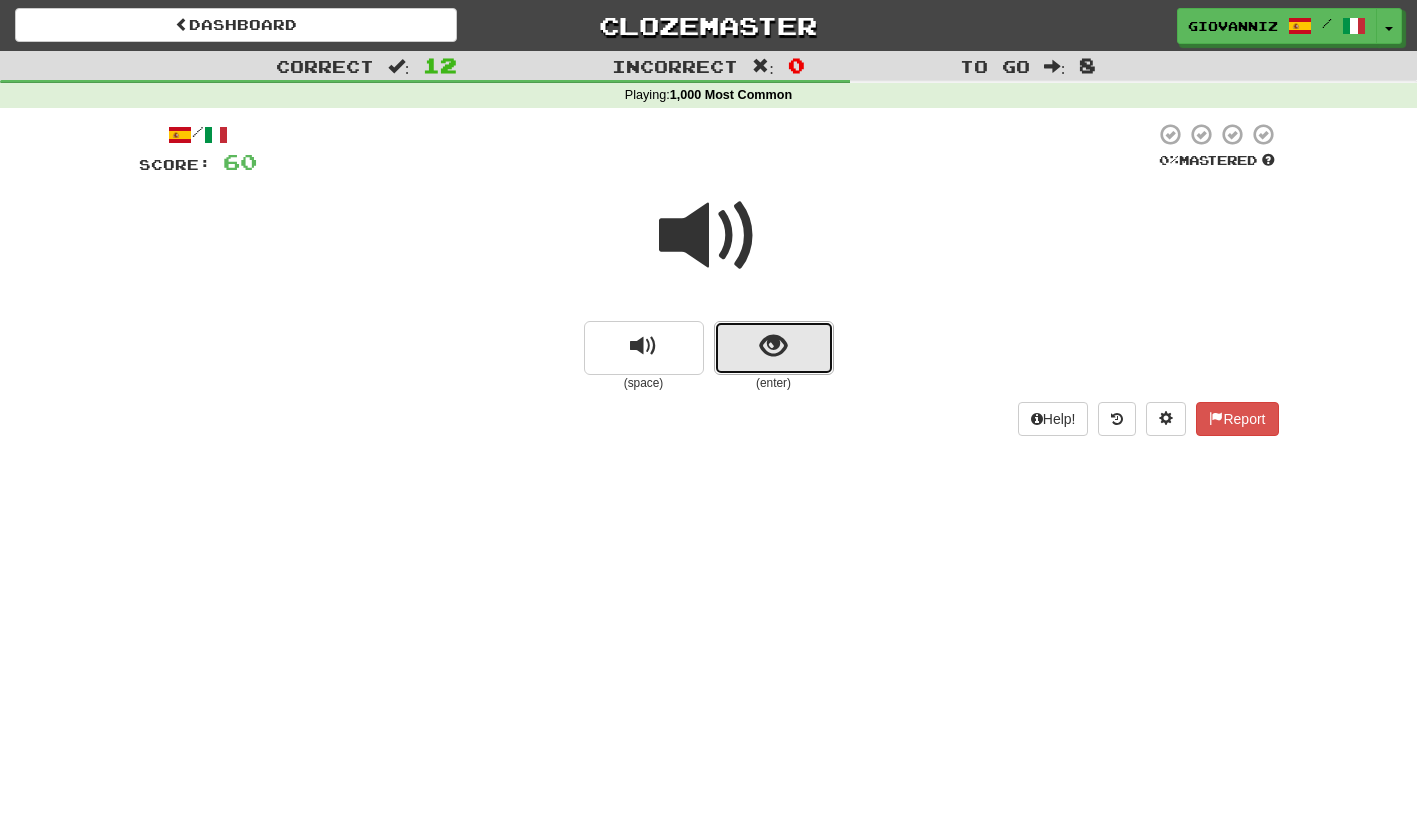 click at bounding box center (774, 348) 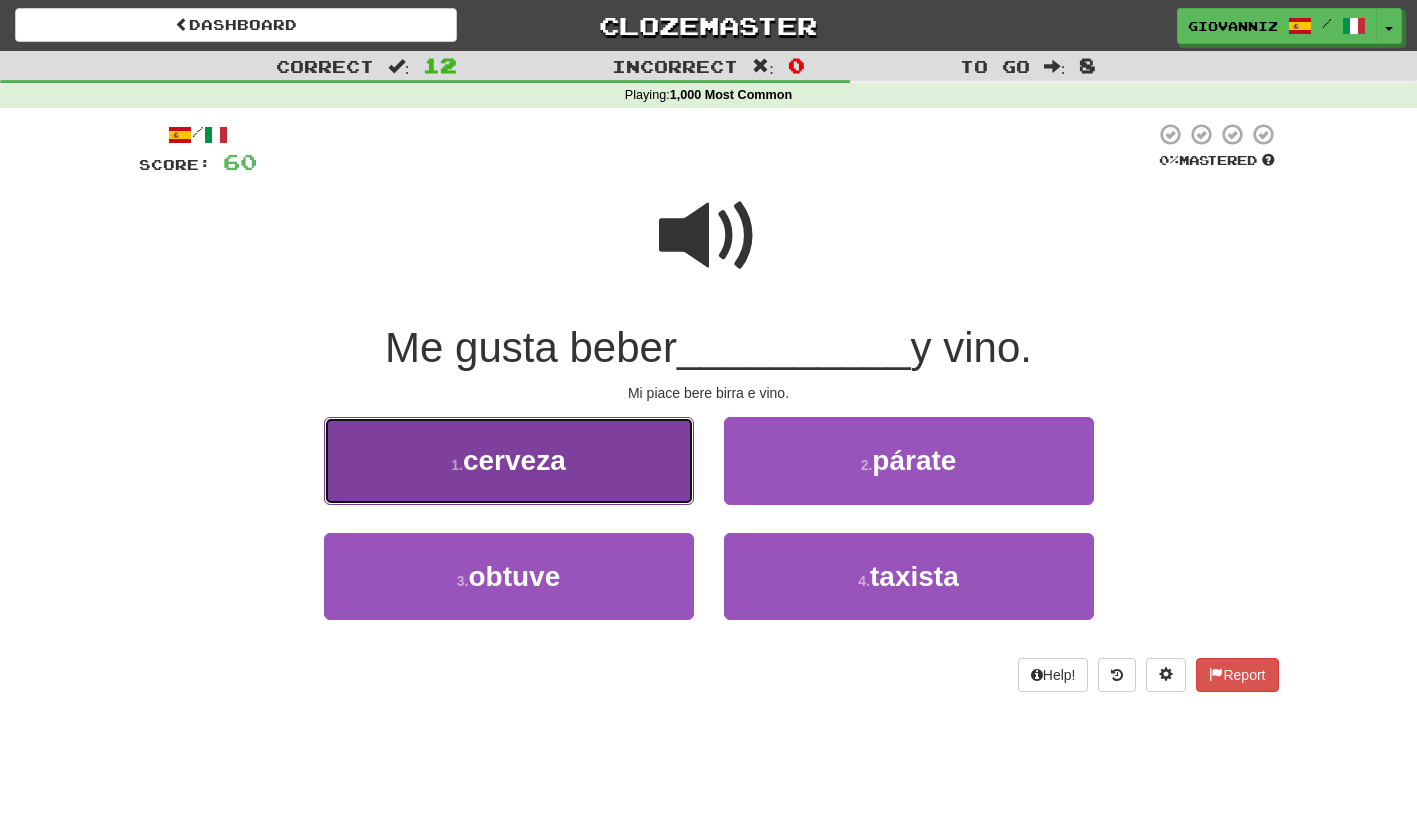 click on "1 .  cerveza" at bounding box center [509, 460] 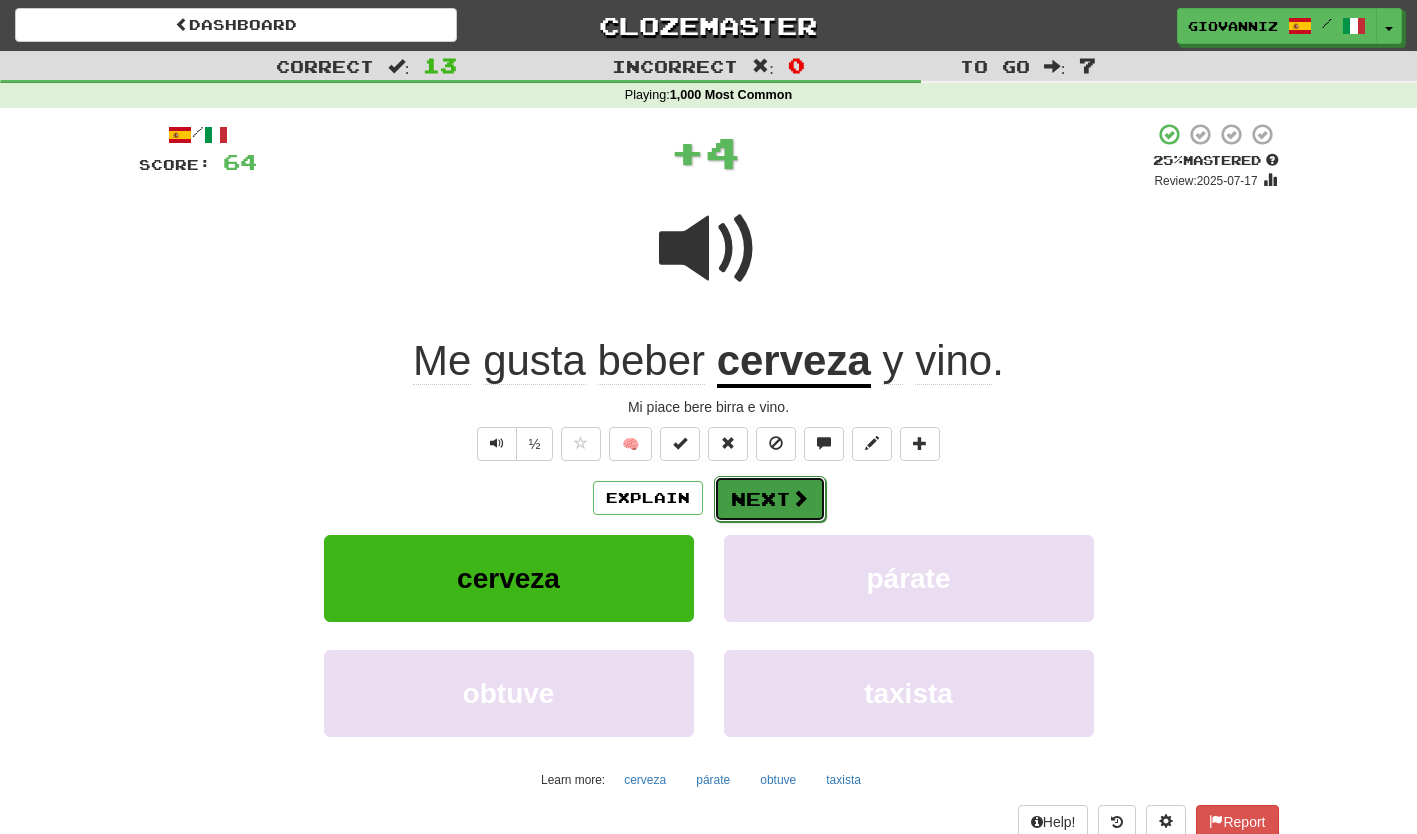 click on "Next" at bounding box center (770, 499) 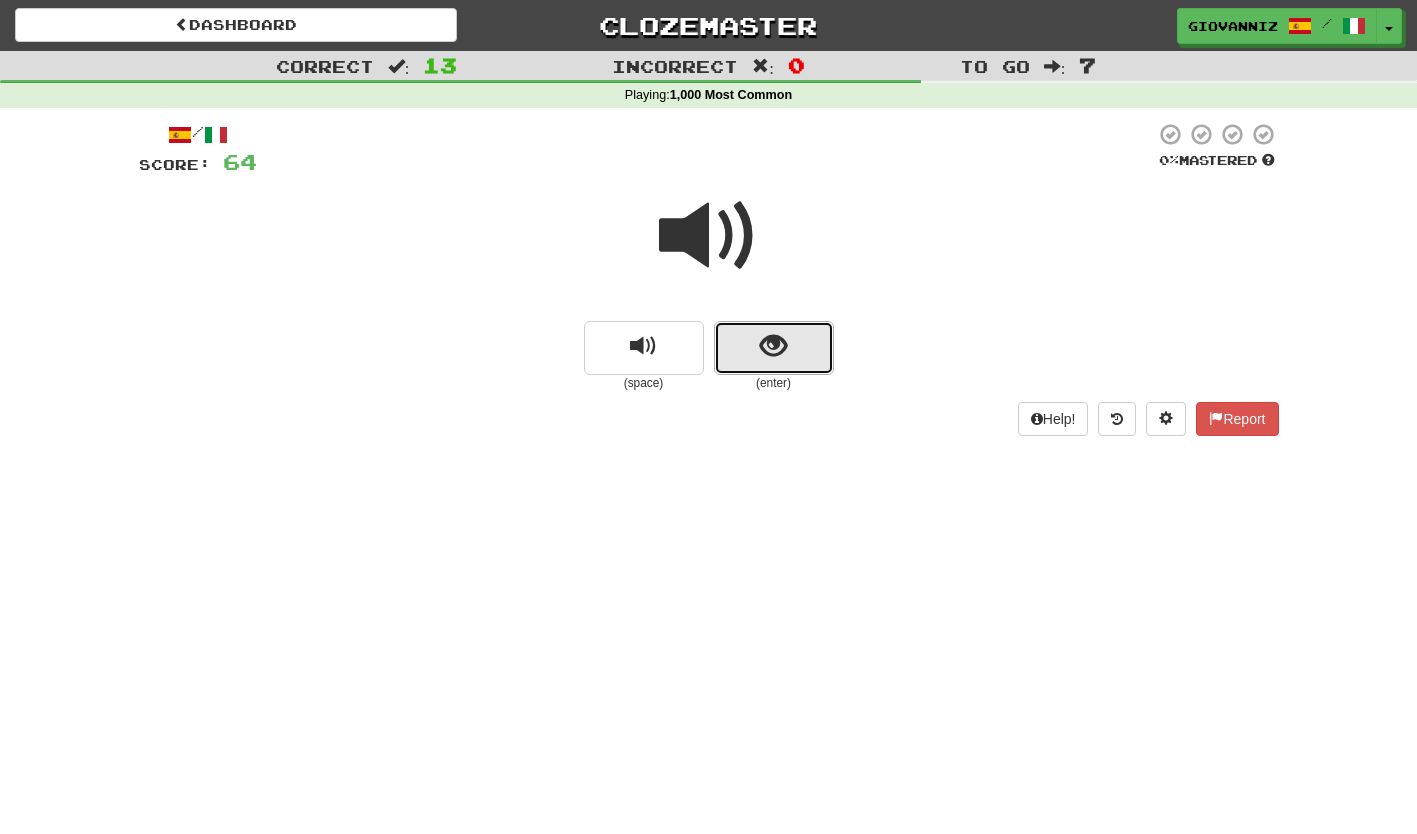 click at bounding box center (774, 348) 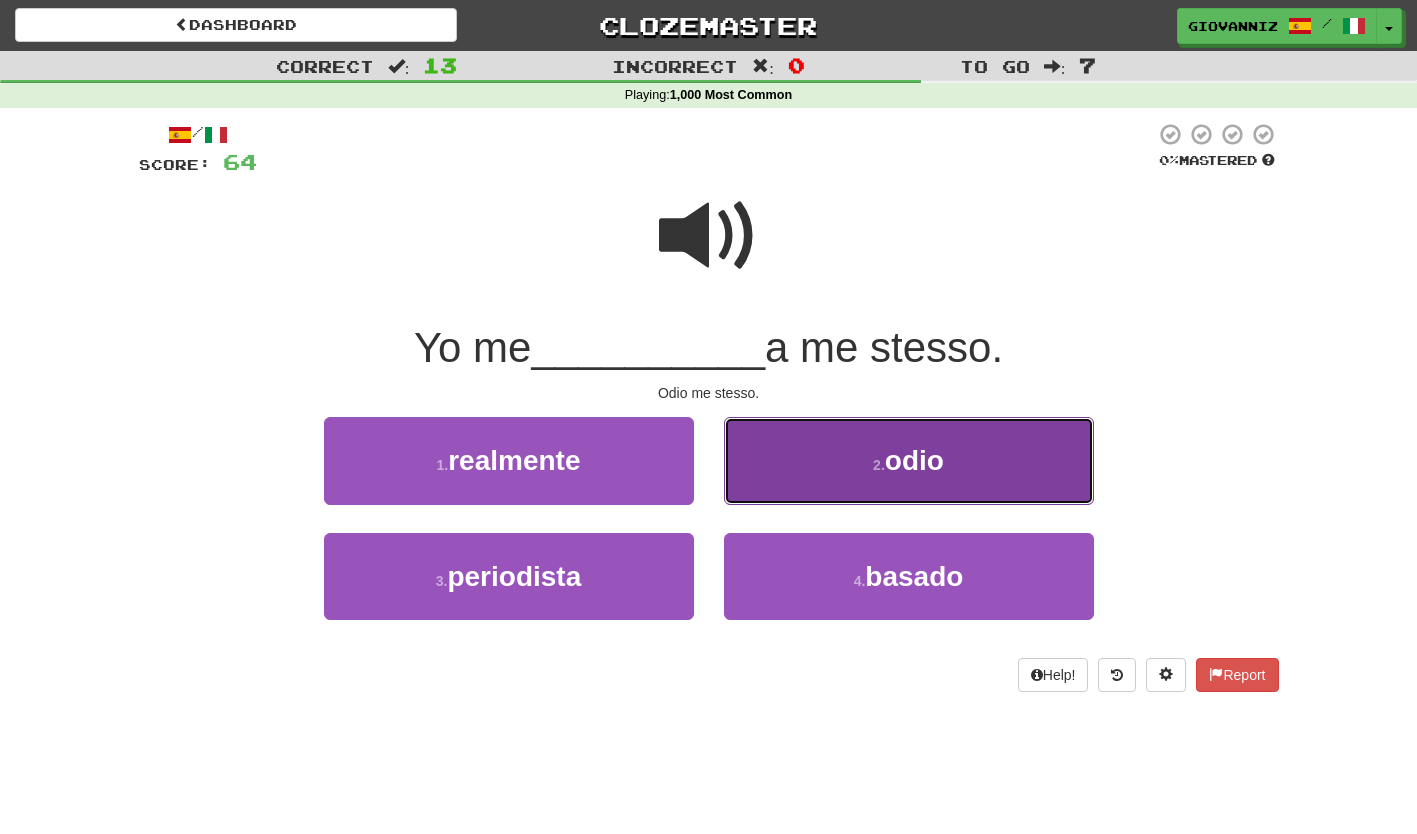 click on "2 .  odio" at bounding box center [909, 460] 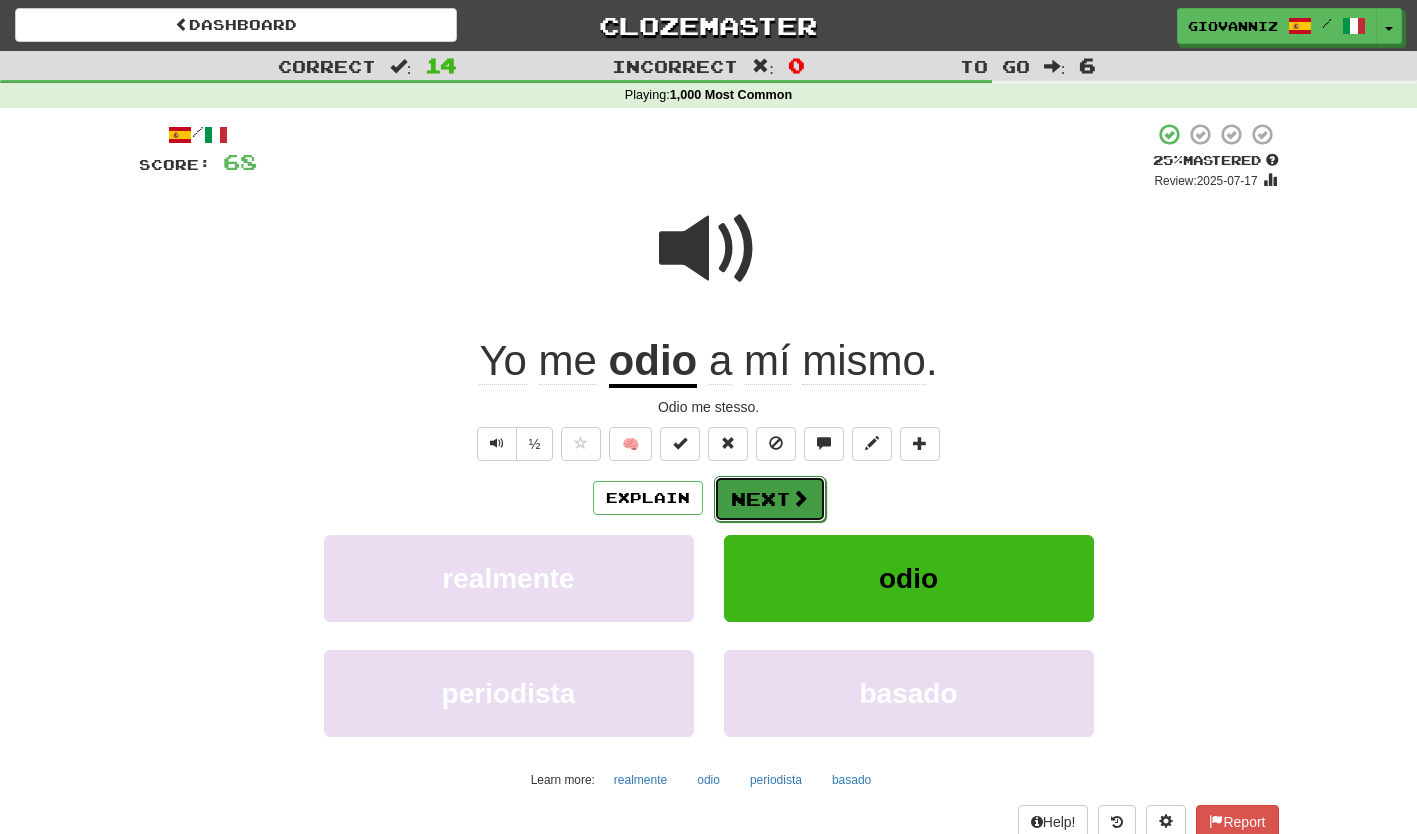 click on "Next" at bounding box center [770, 499] 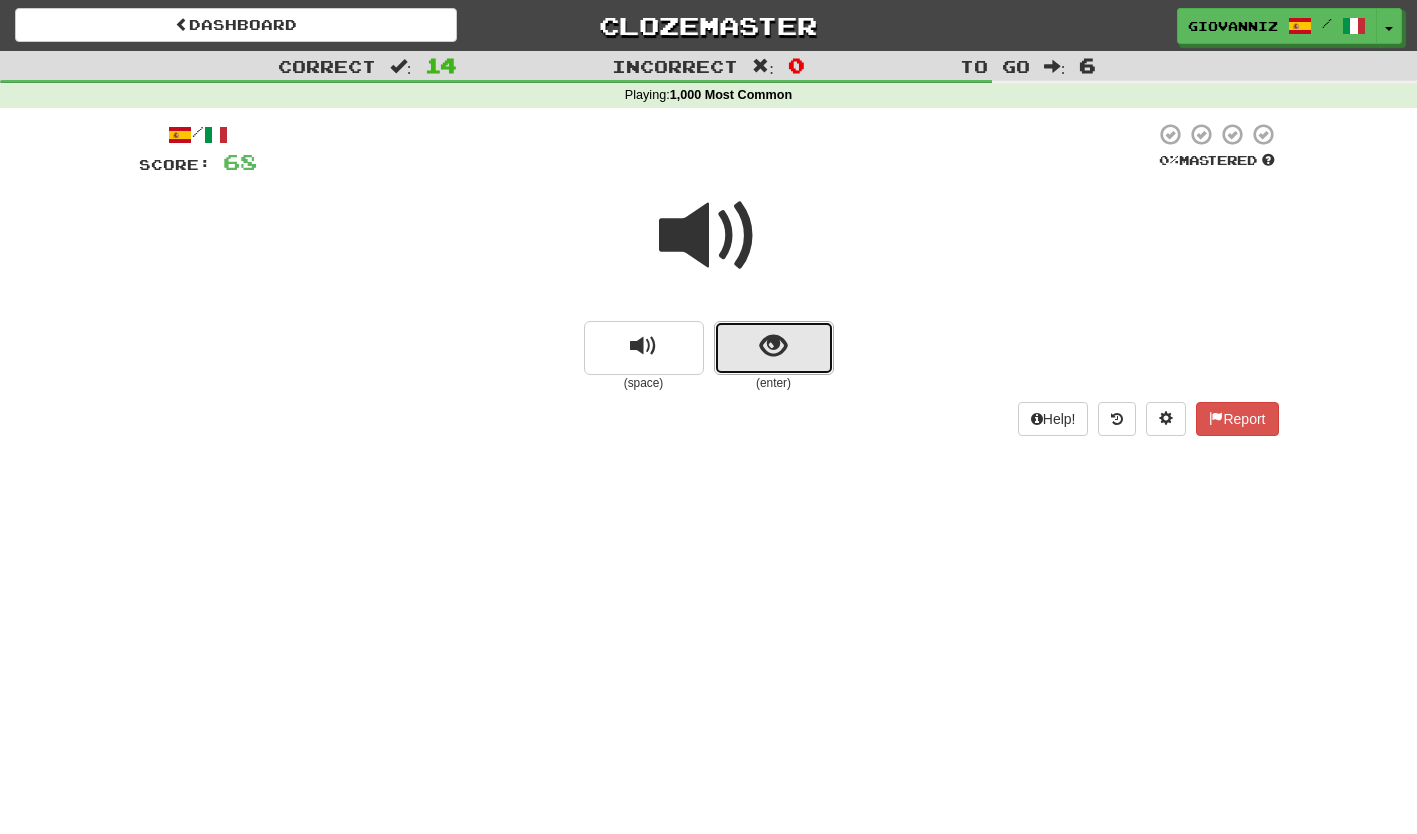 click at bounding box center (774, 348) 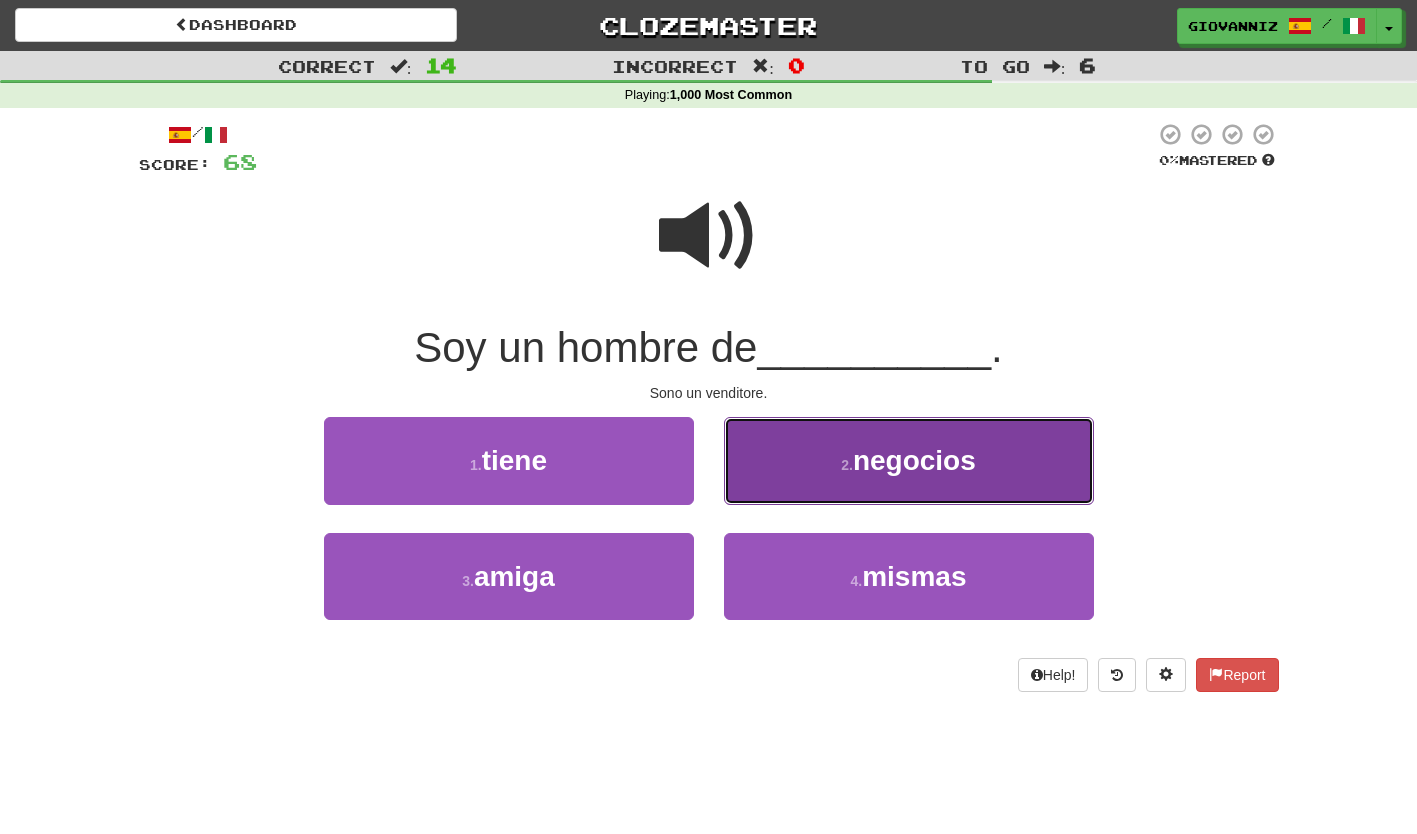 click on "2 .  negocios" at bounding box center [909, 460] 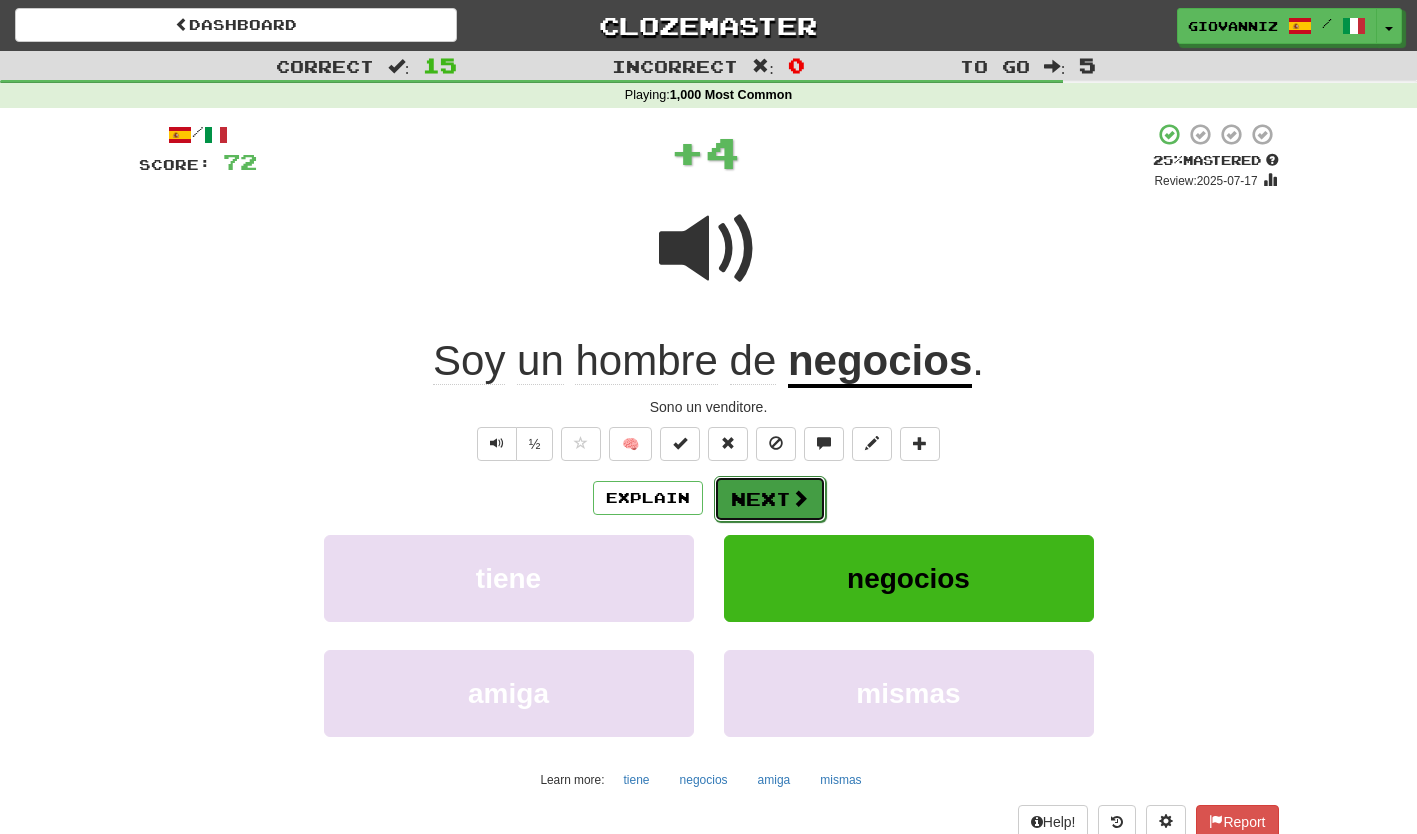 click on "Next" at bounding box center [770, 499] 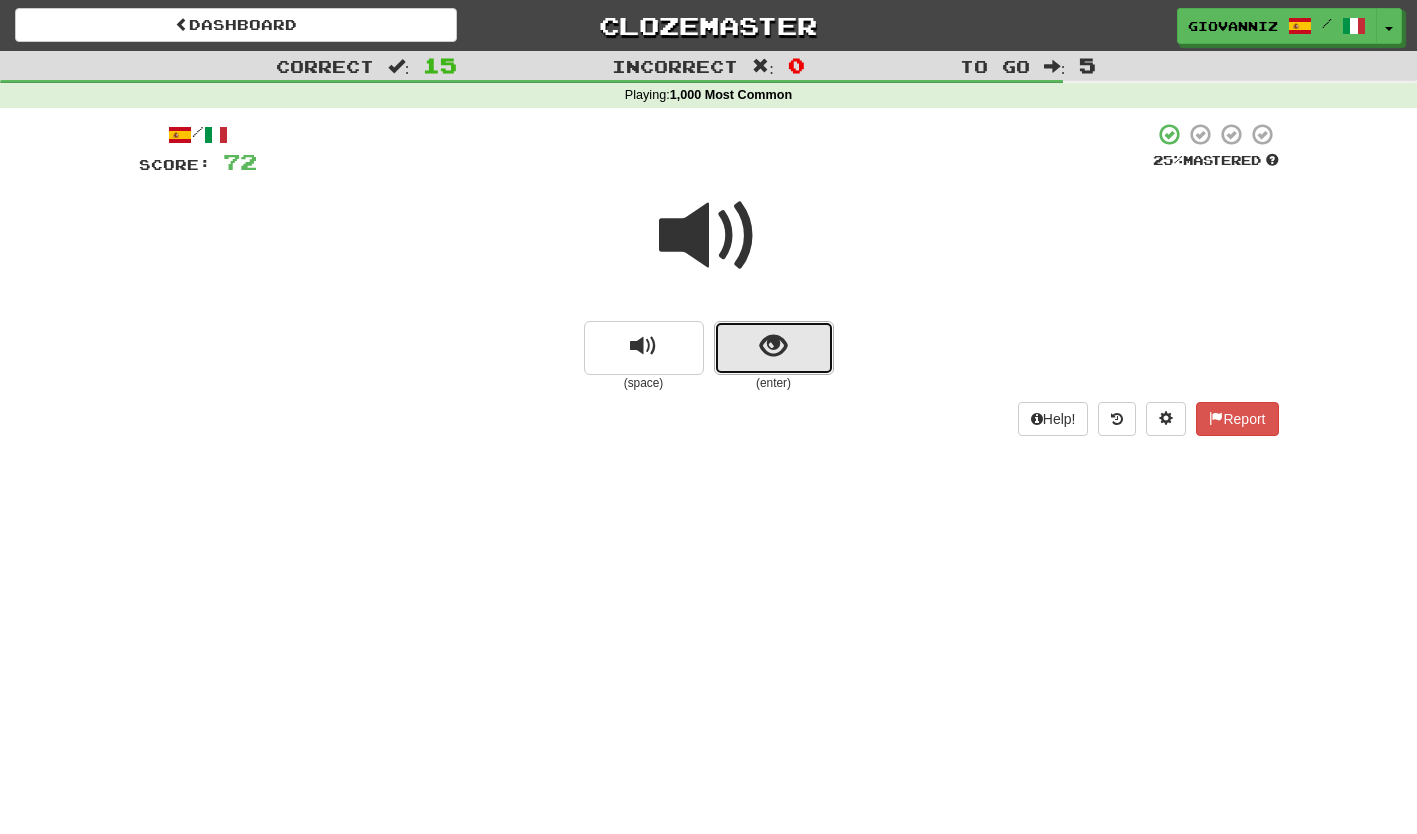 click at bounding box center (774, 348) 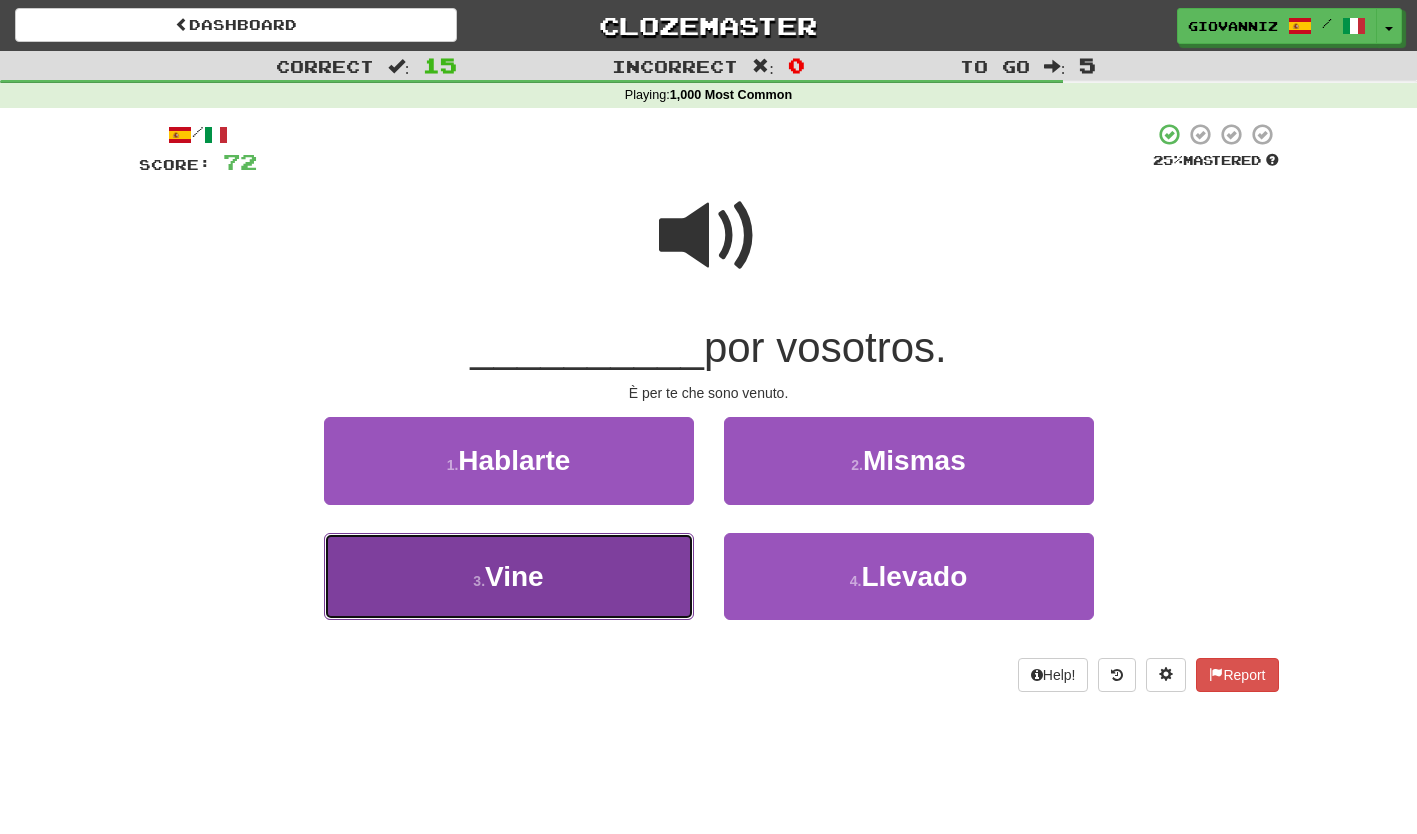 click on "3 .  Vine" at bounding box center (509, 576) 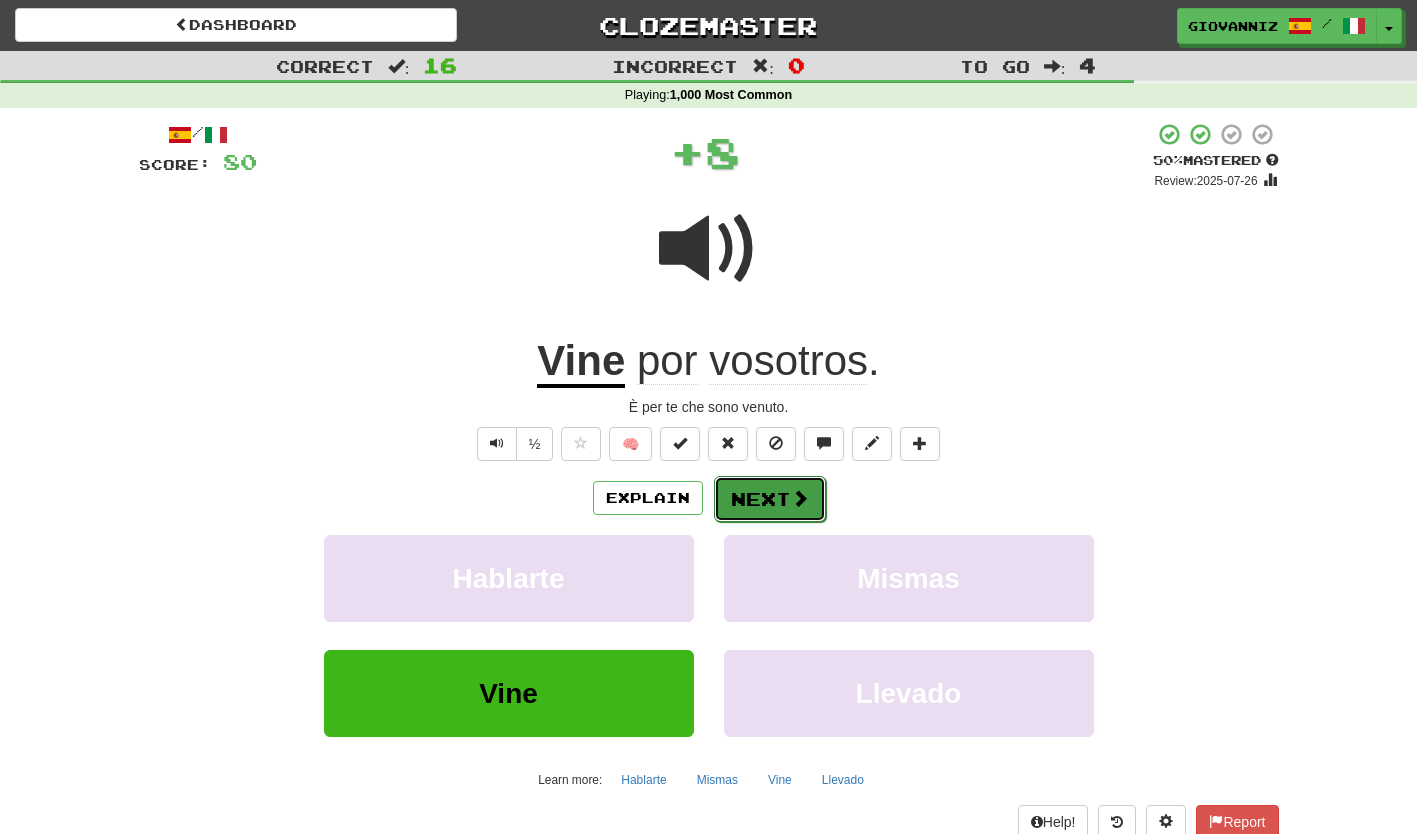 click on "Next" at bounding box center (770, 499) 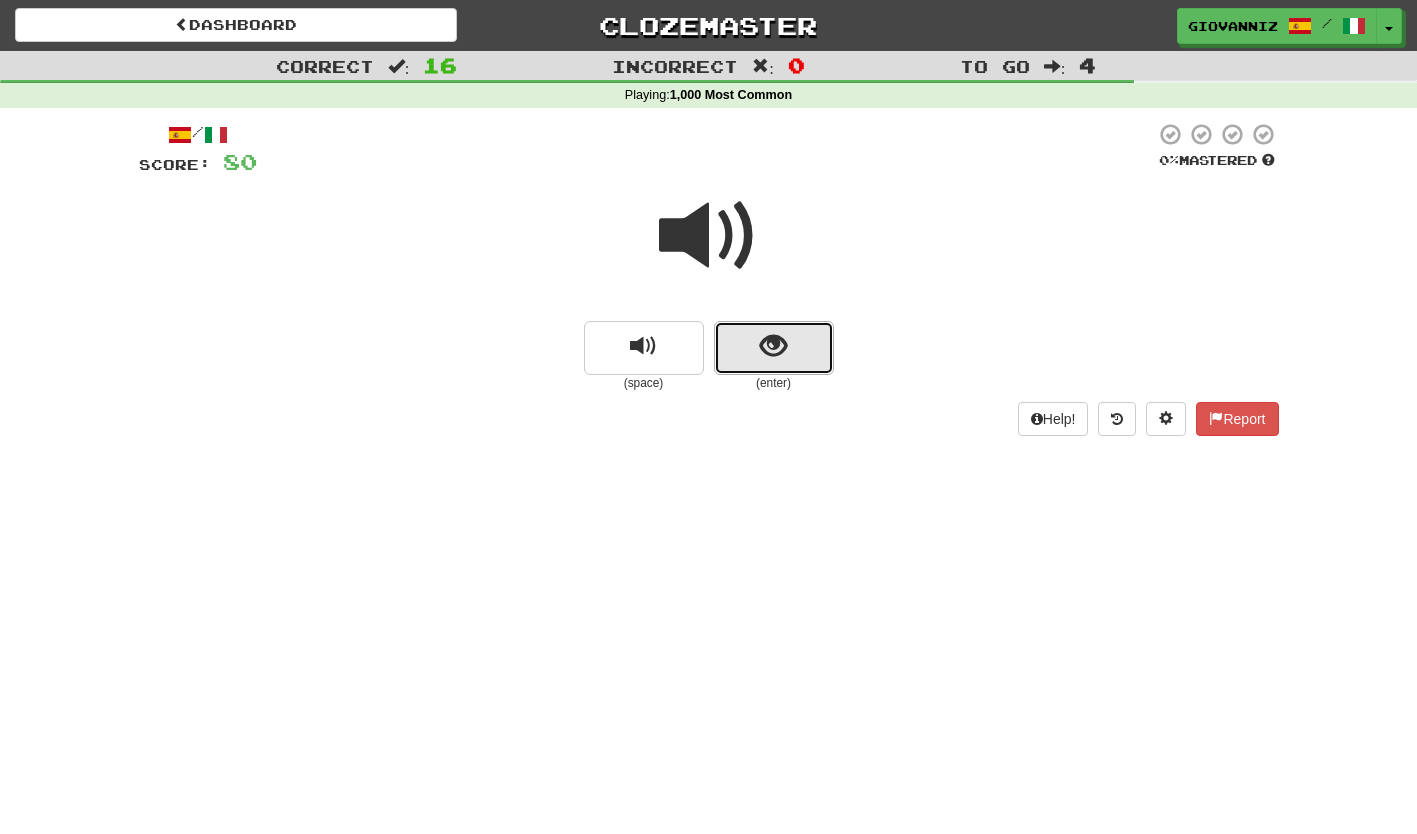 click at bounding box center (774, 348) 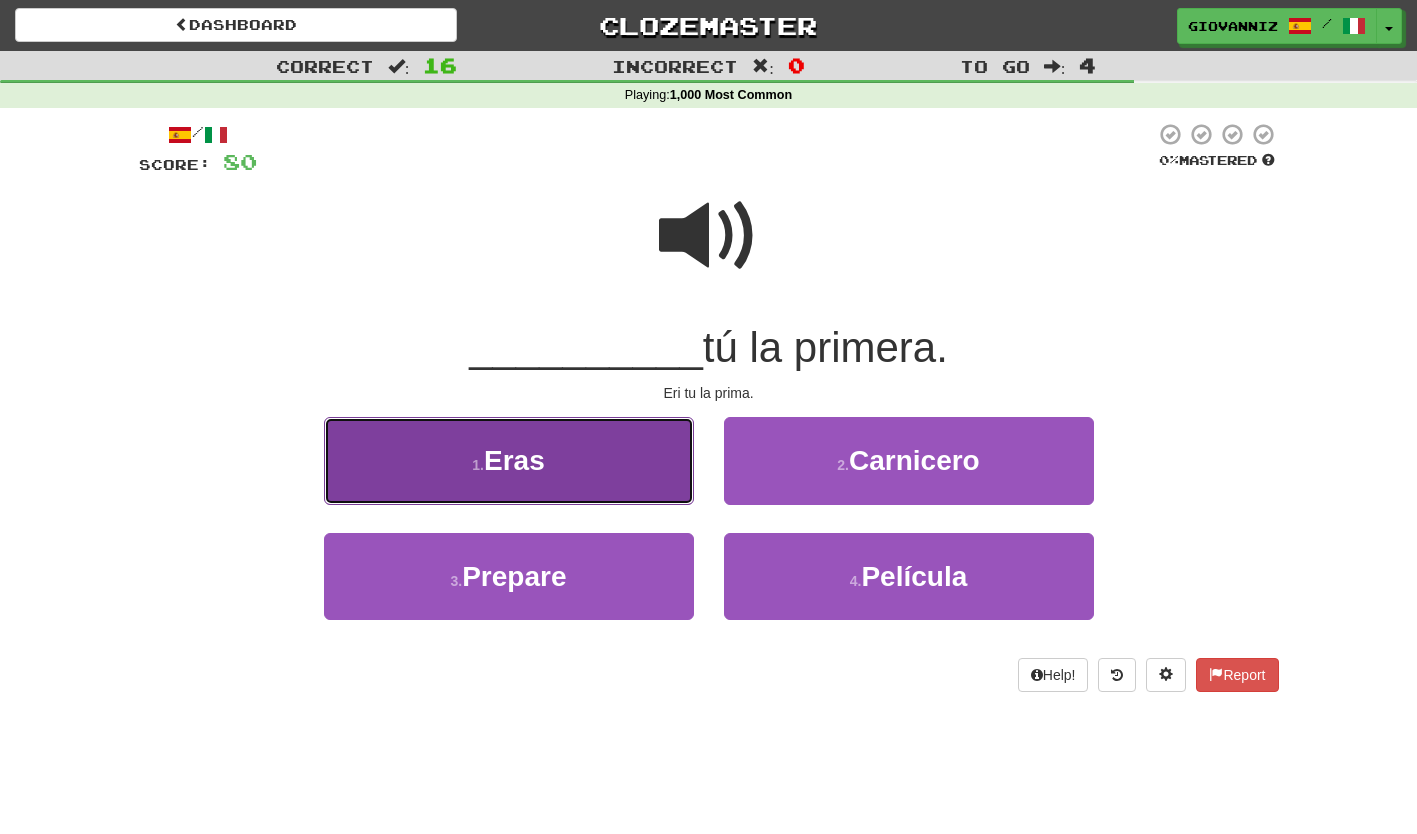 click on "1 .  Eras" at bounding box center (509, 460) 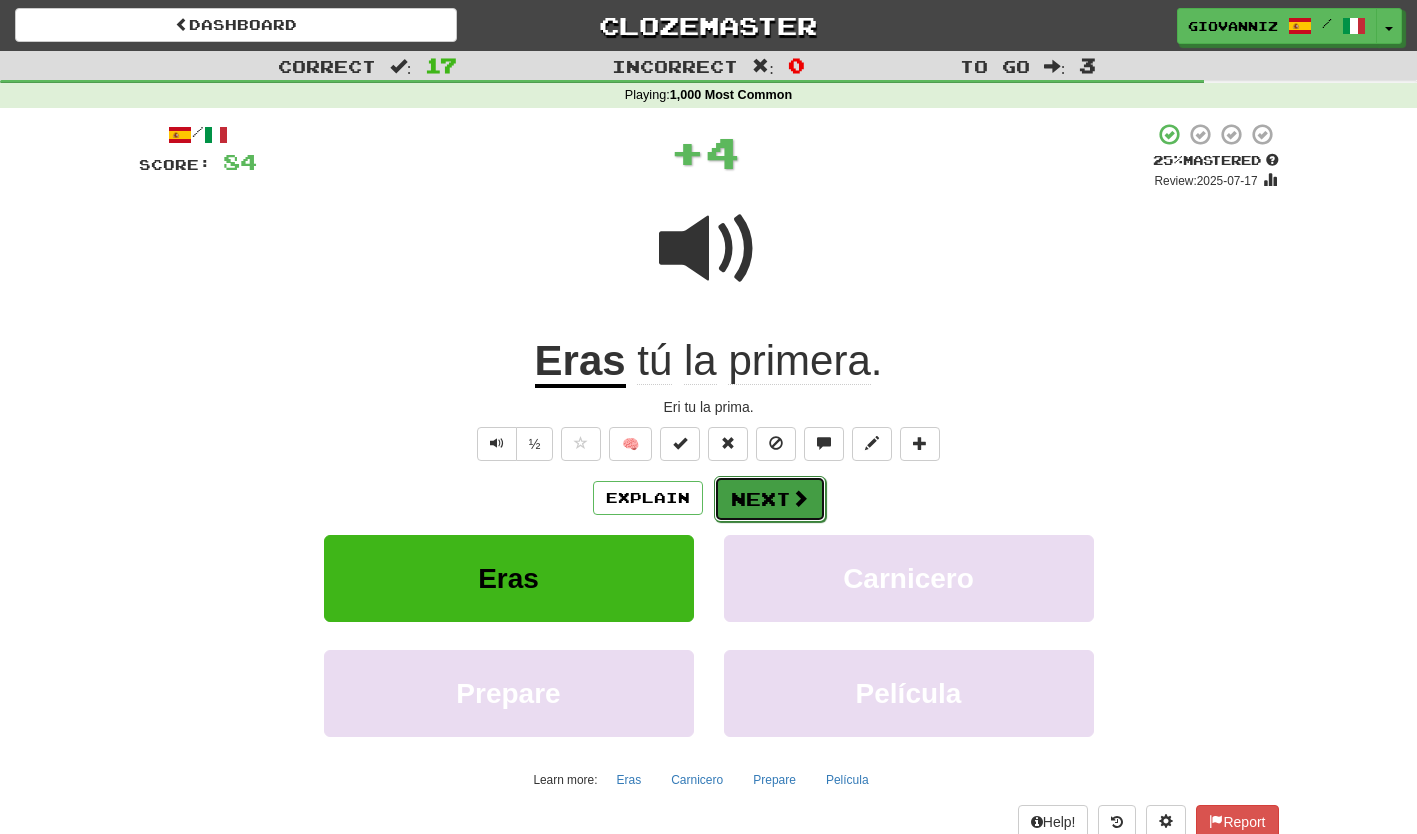 click on "Next" at bounding box center (770, 499) 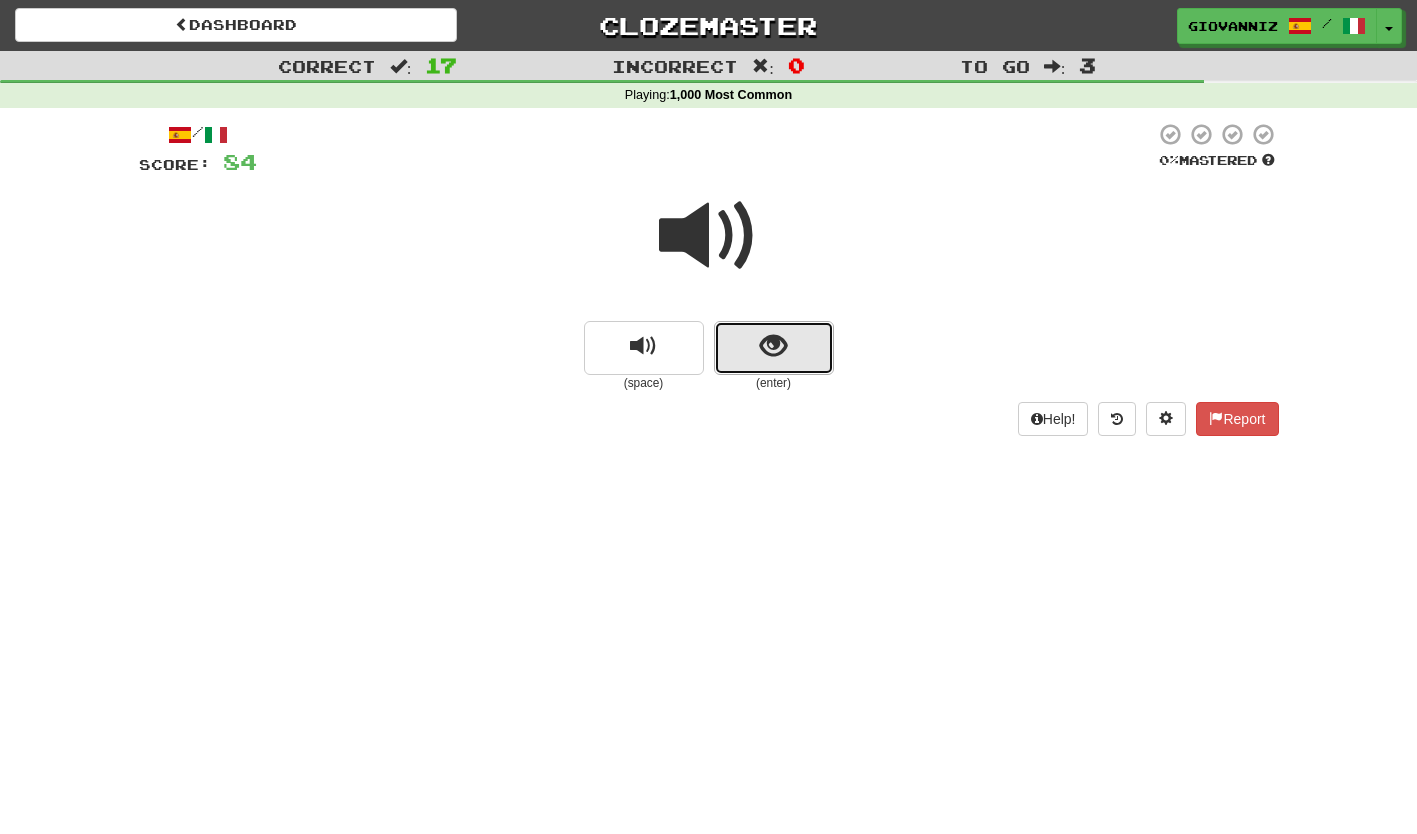 click at bounding box center (774, 348) 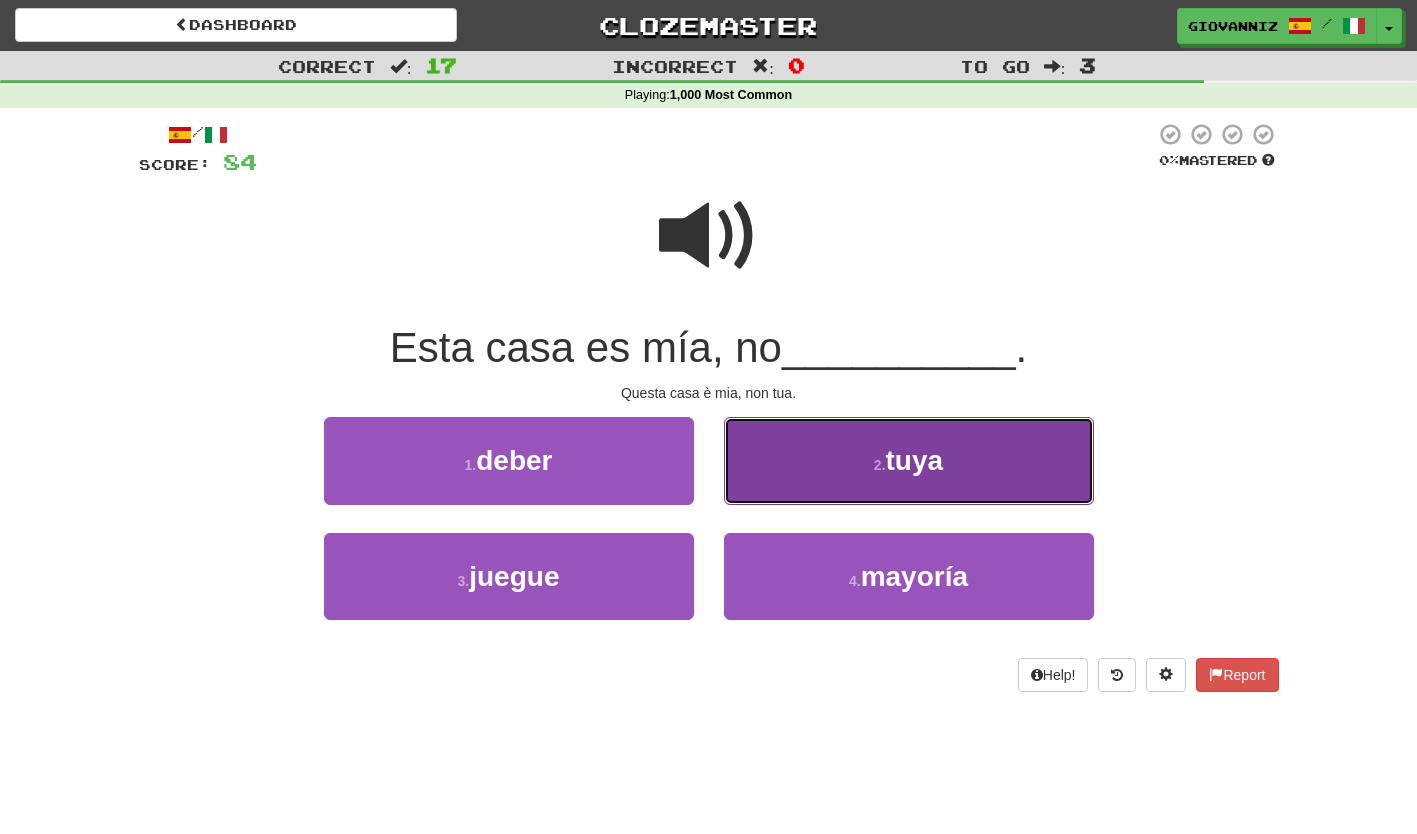 click on "2 .  tuya" at bounding box center (909, 460) 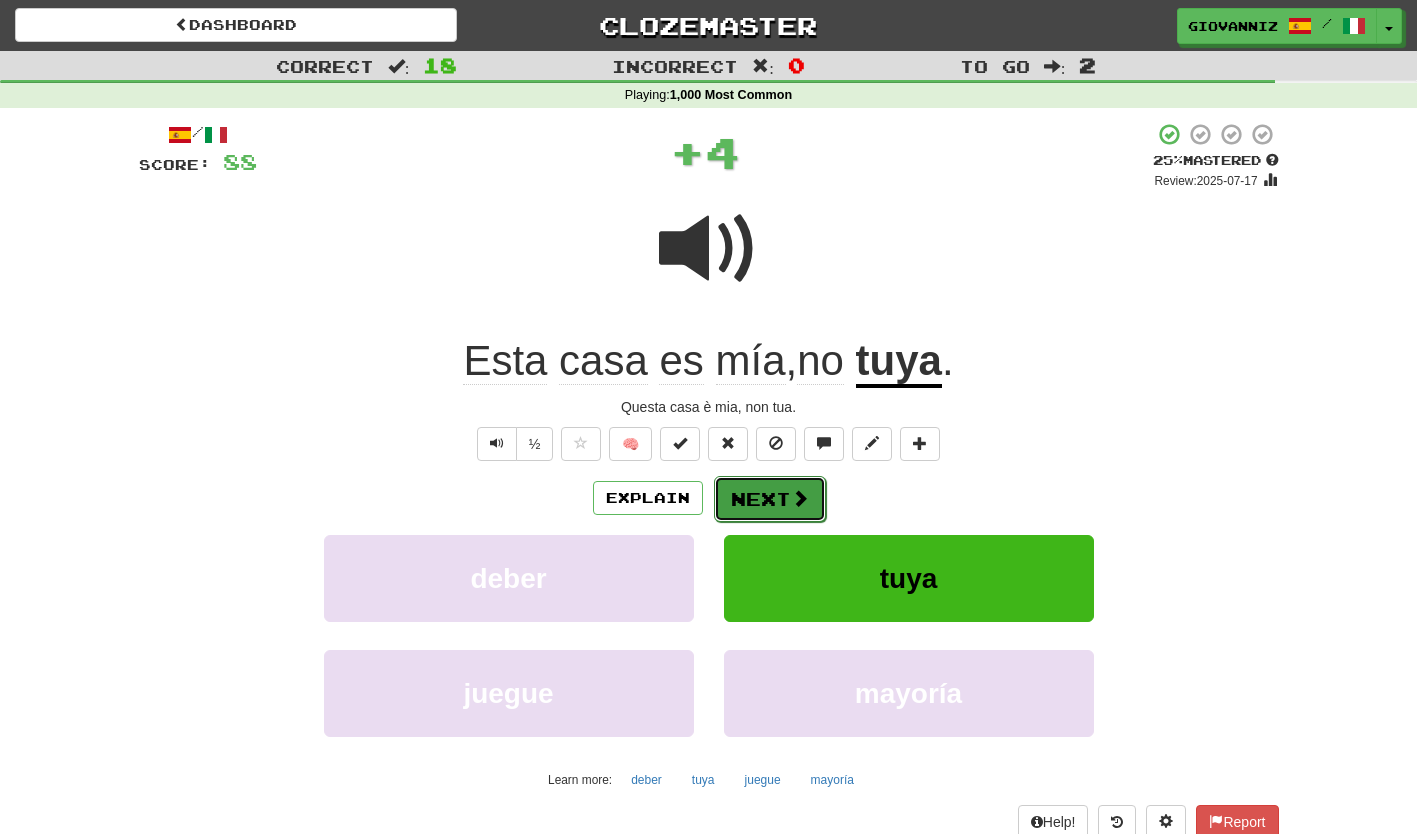 click on "Next" at bounding box center (770, 499) 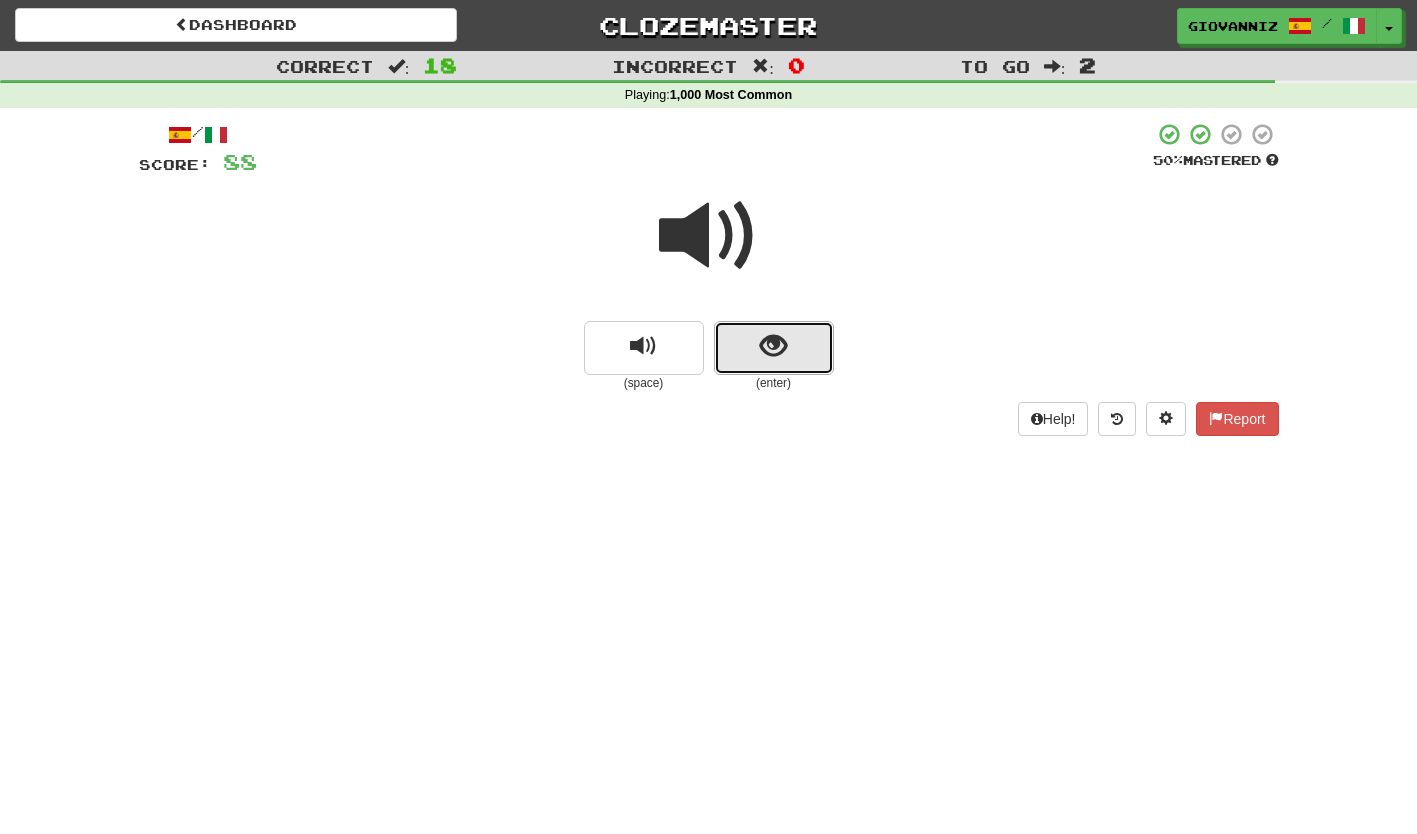 click at bounding box center [774, 348] 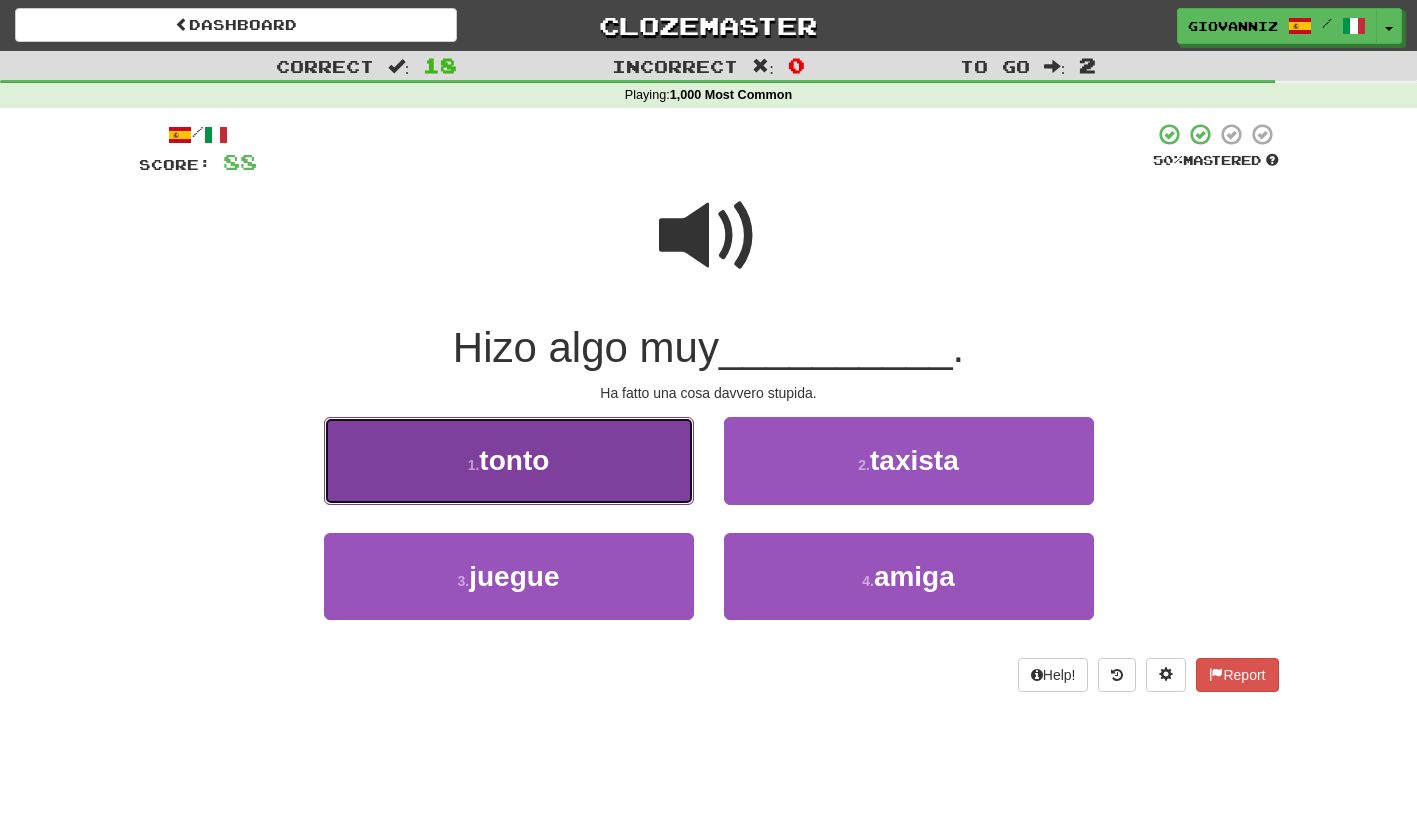 click on "1 .  tonto" at bounding box center [509, 460] 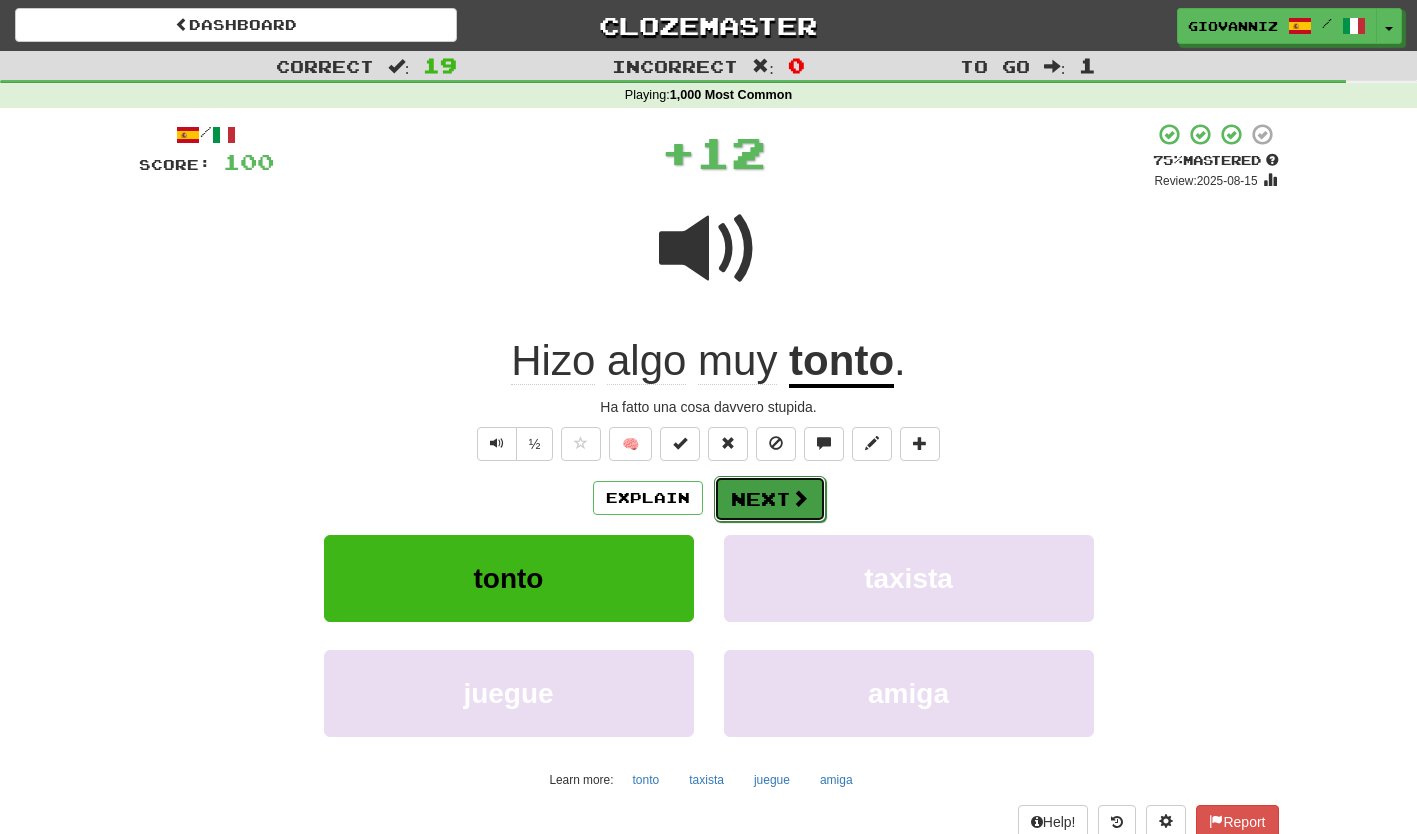 click on "Next" at bounding box center [770, 499] 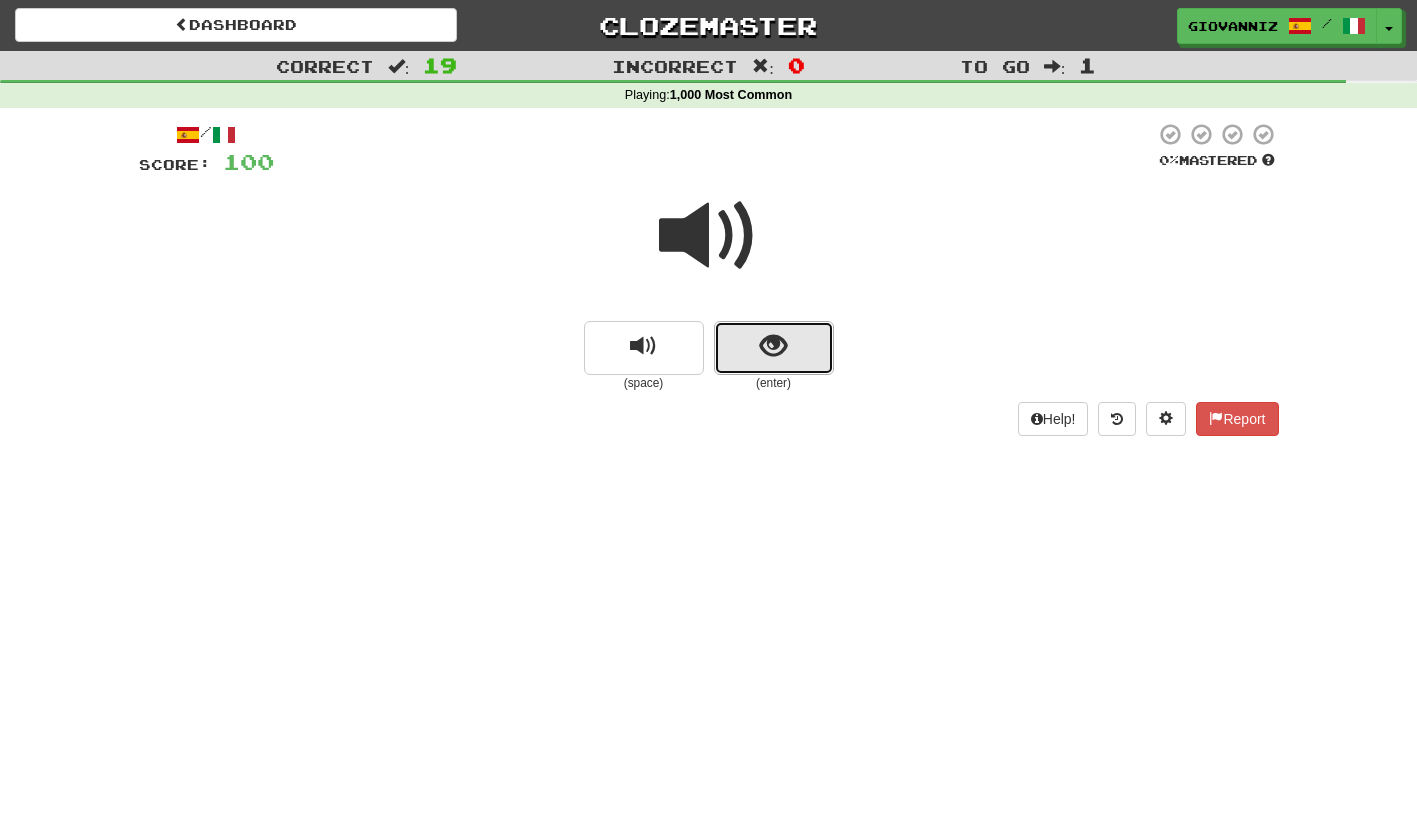 click at bounding box center (774, 348) 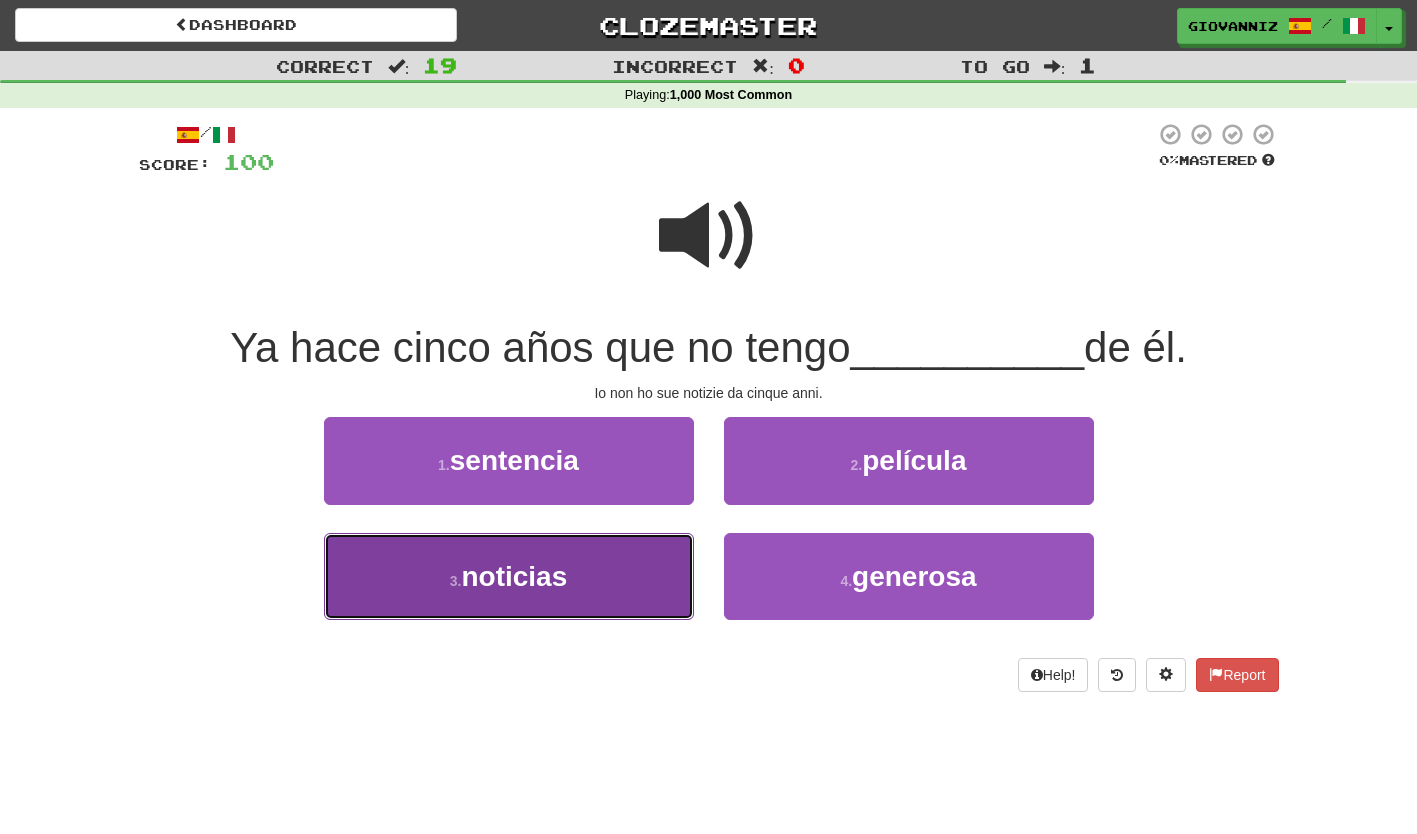 click on "3 .  noticias" at bounding box center [509, 576] 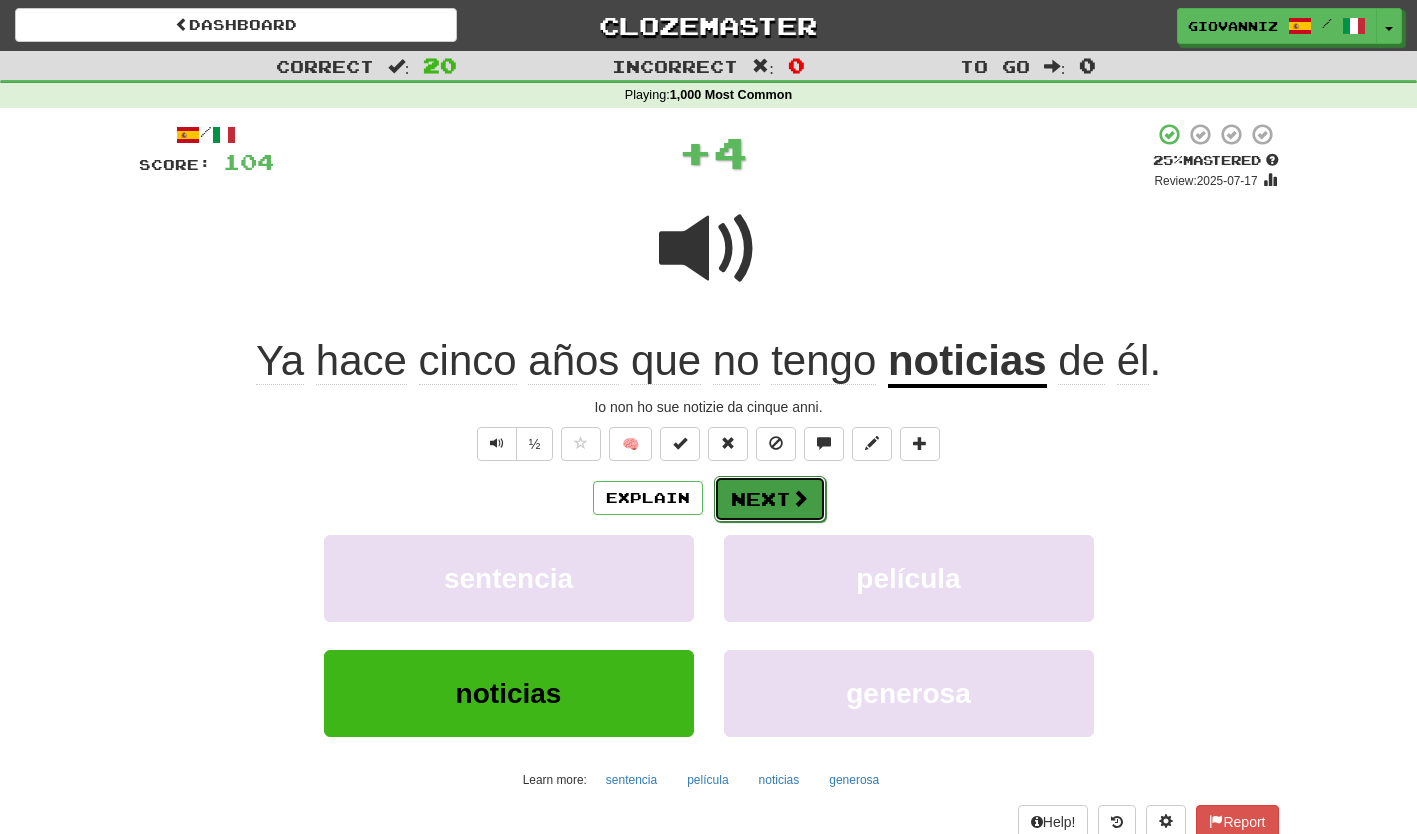 click on "Next" at bounding box center (770, 499) 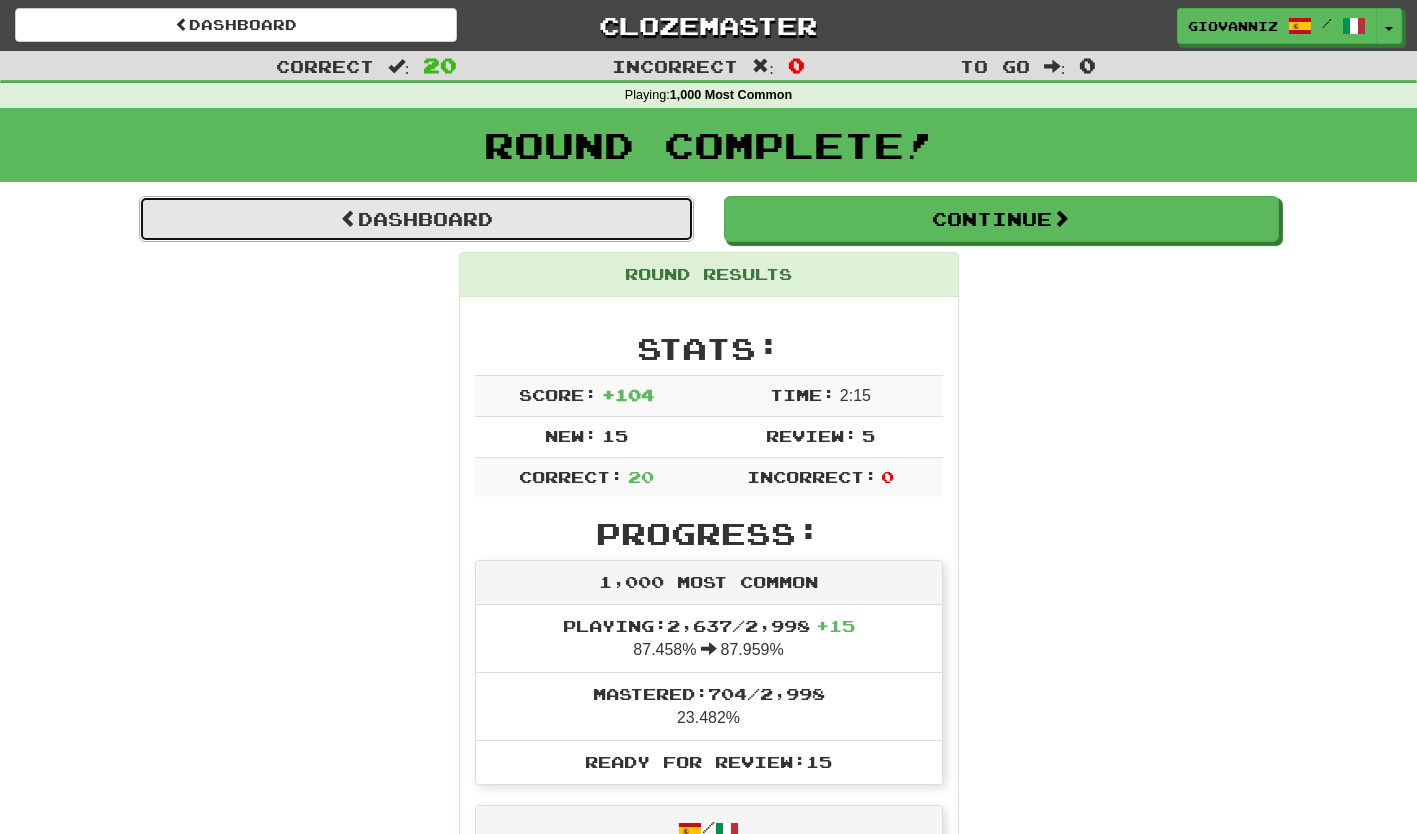 click on "Dashboard" at bounding box center [416, 219] 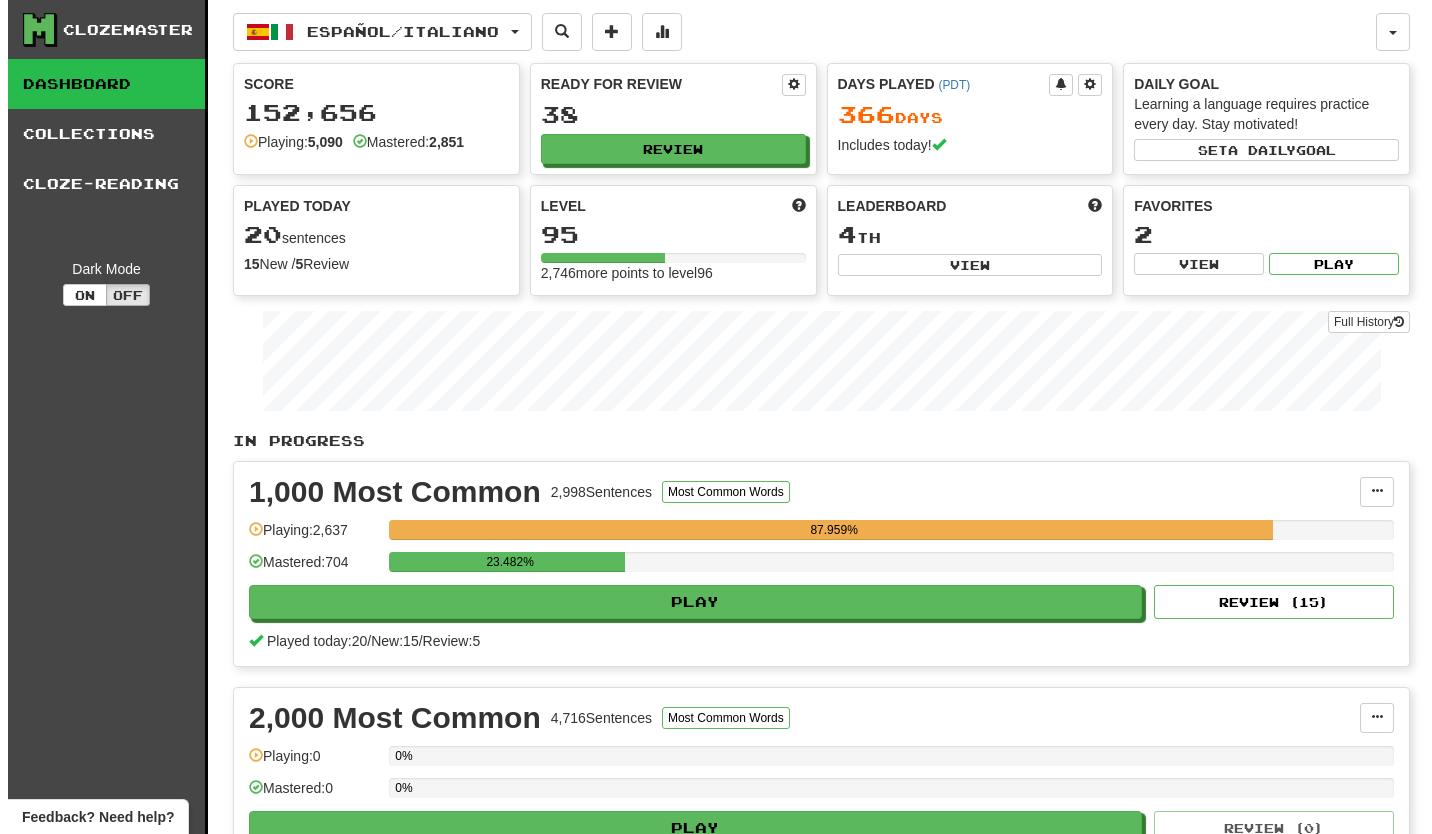scroll, scrollTop: 0, scrollLeft: 0, axis: both 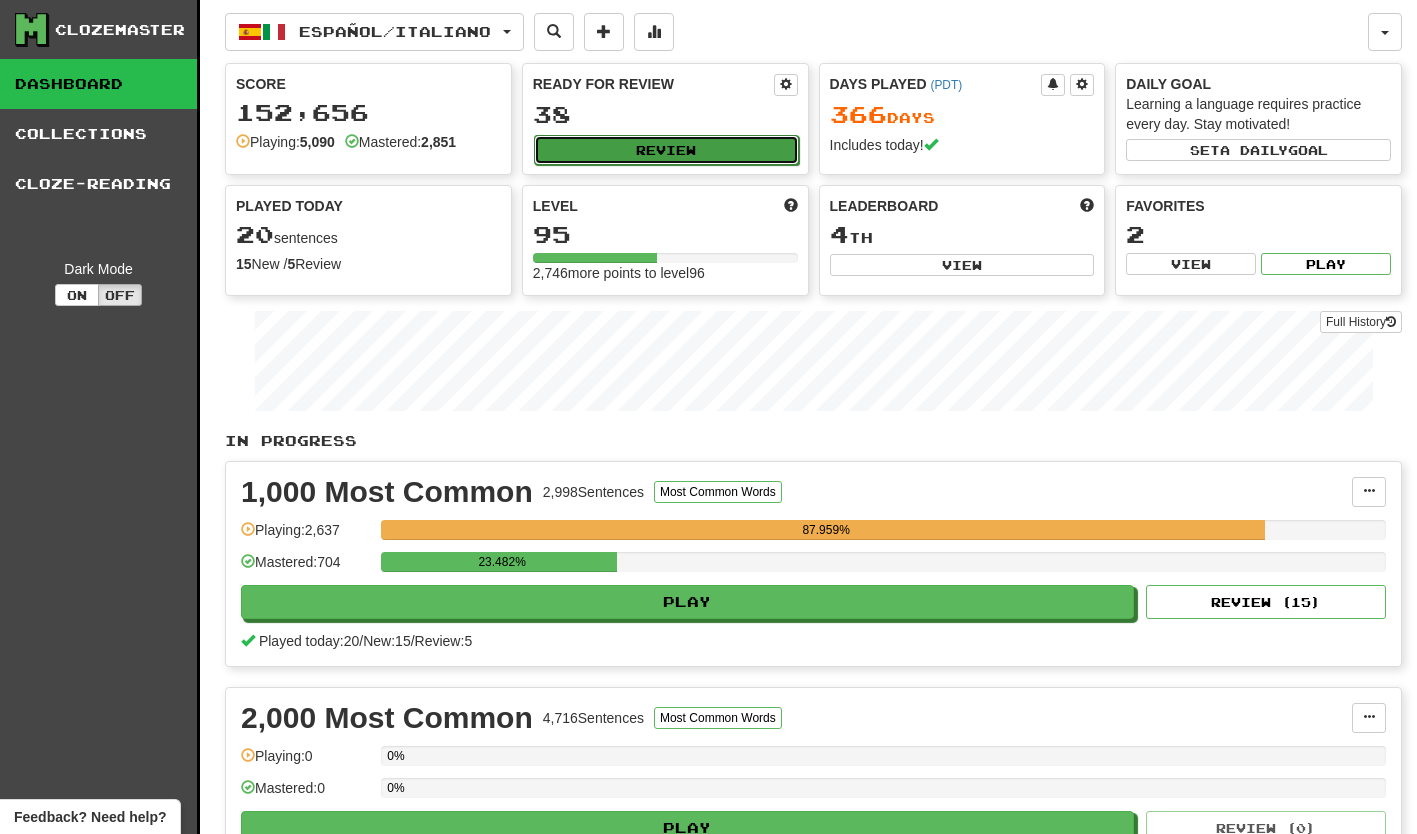 click on "Review" at bounding box center (666, 150) 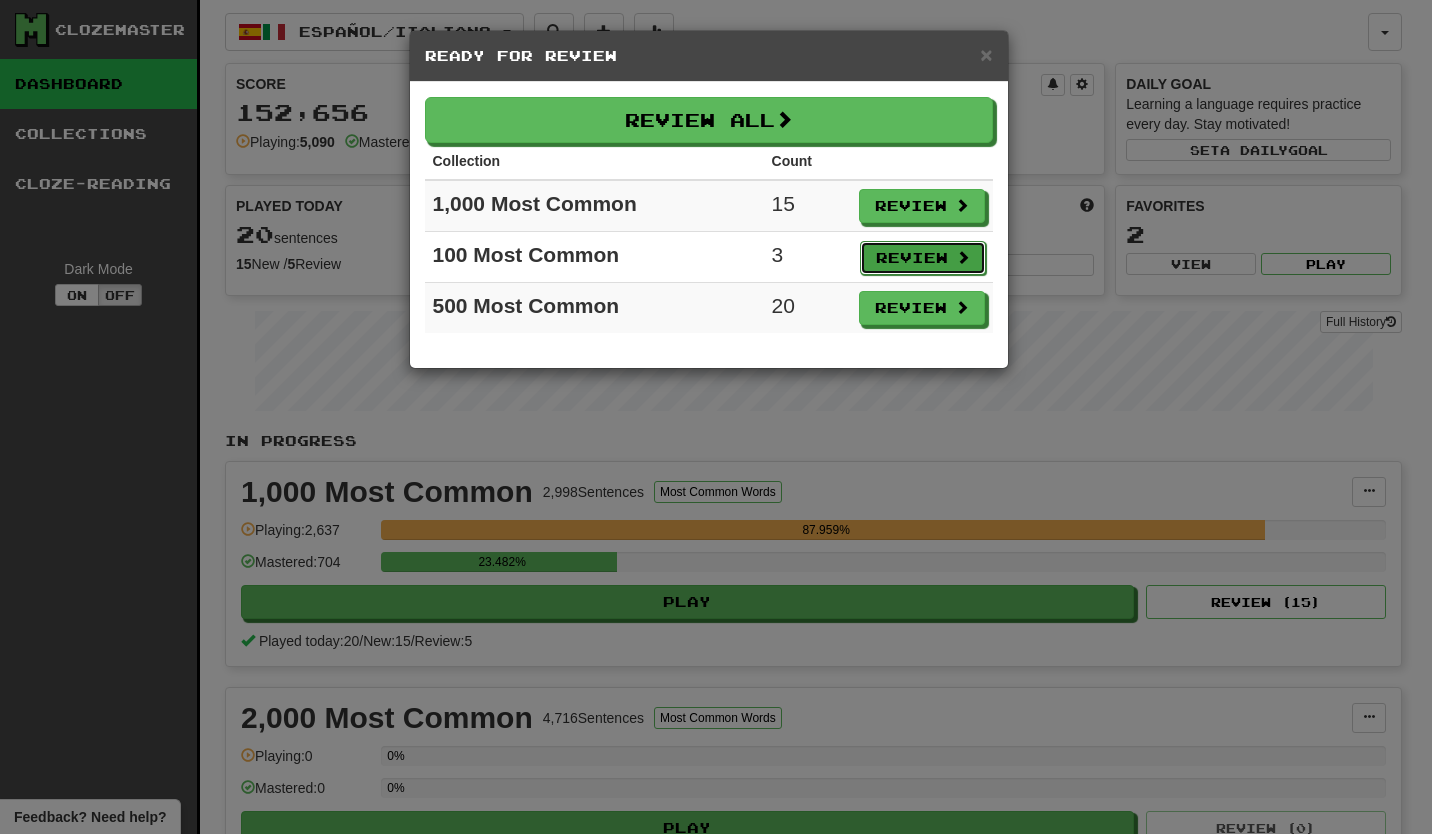 click on "Review" at bounding box center [923, 258] 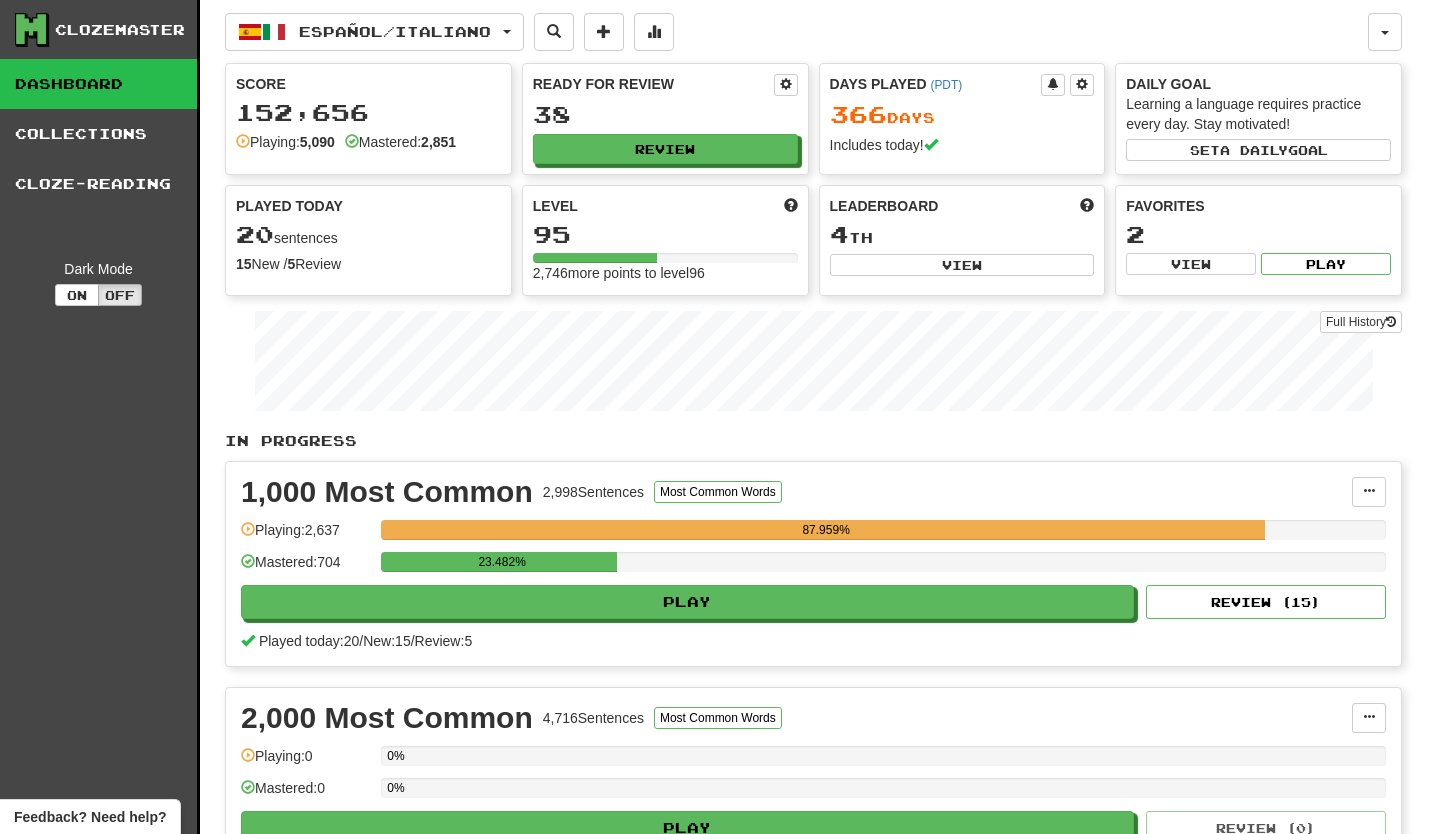 select on "**" 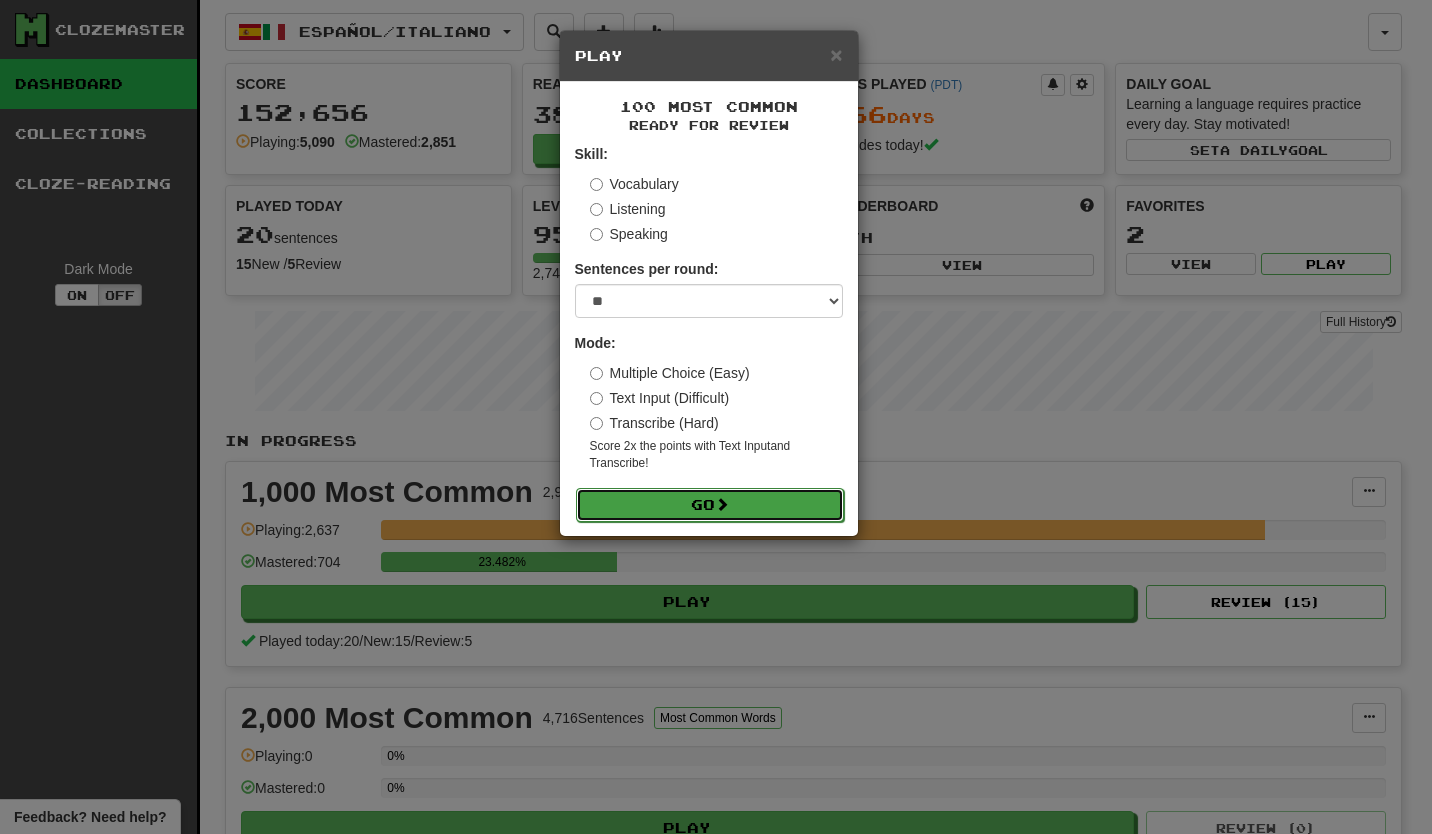 click on "Go" at bounding box center [710, 505] 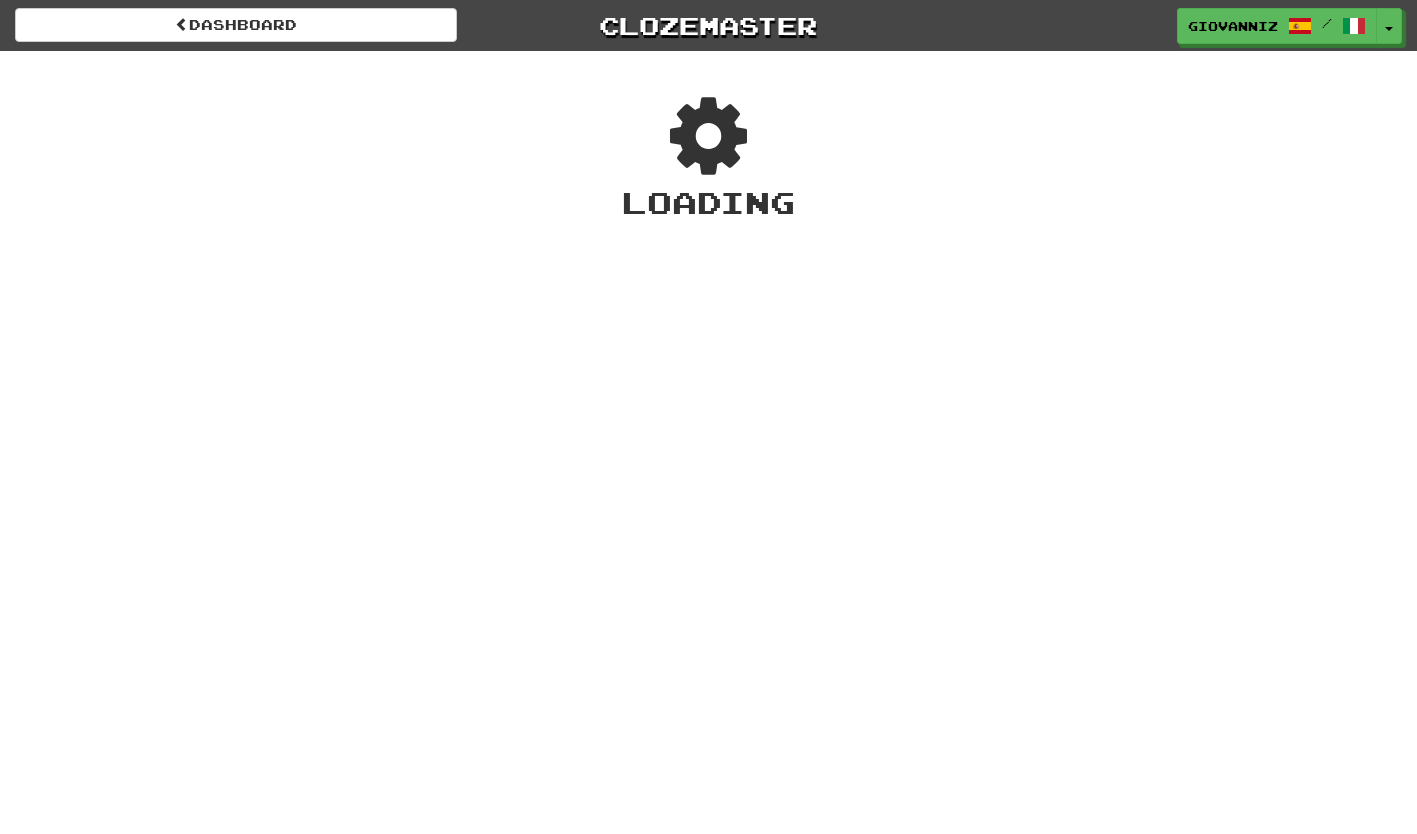 scroll, scrollTop: 0, scrollLeft: 0, axis: both 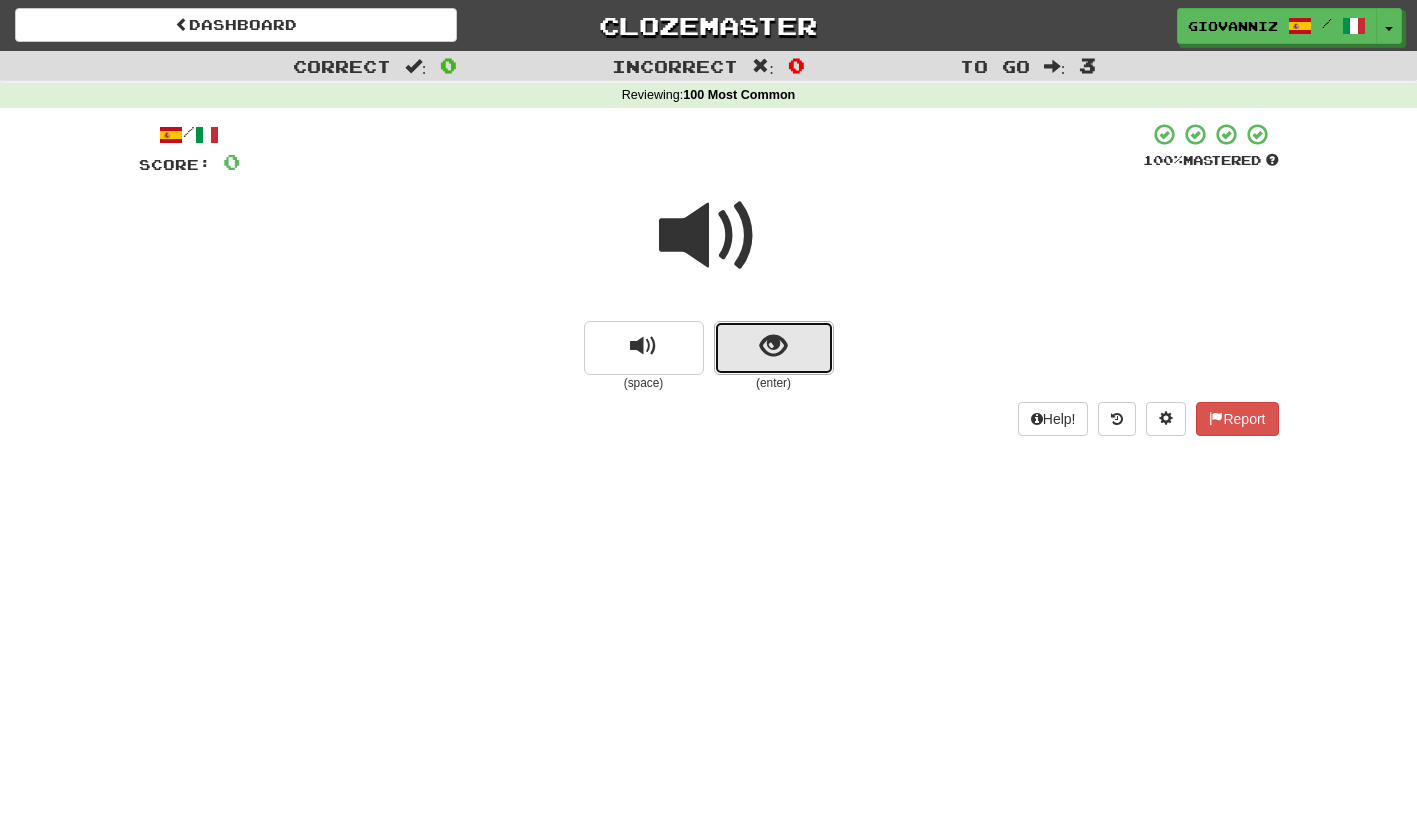 click at bounding box center (774, 348) 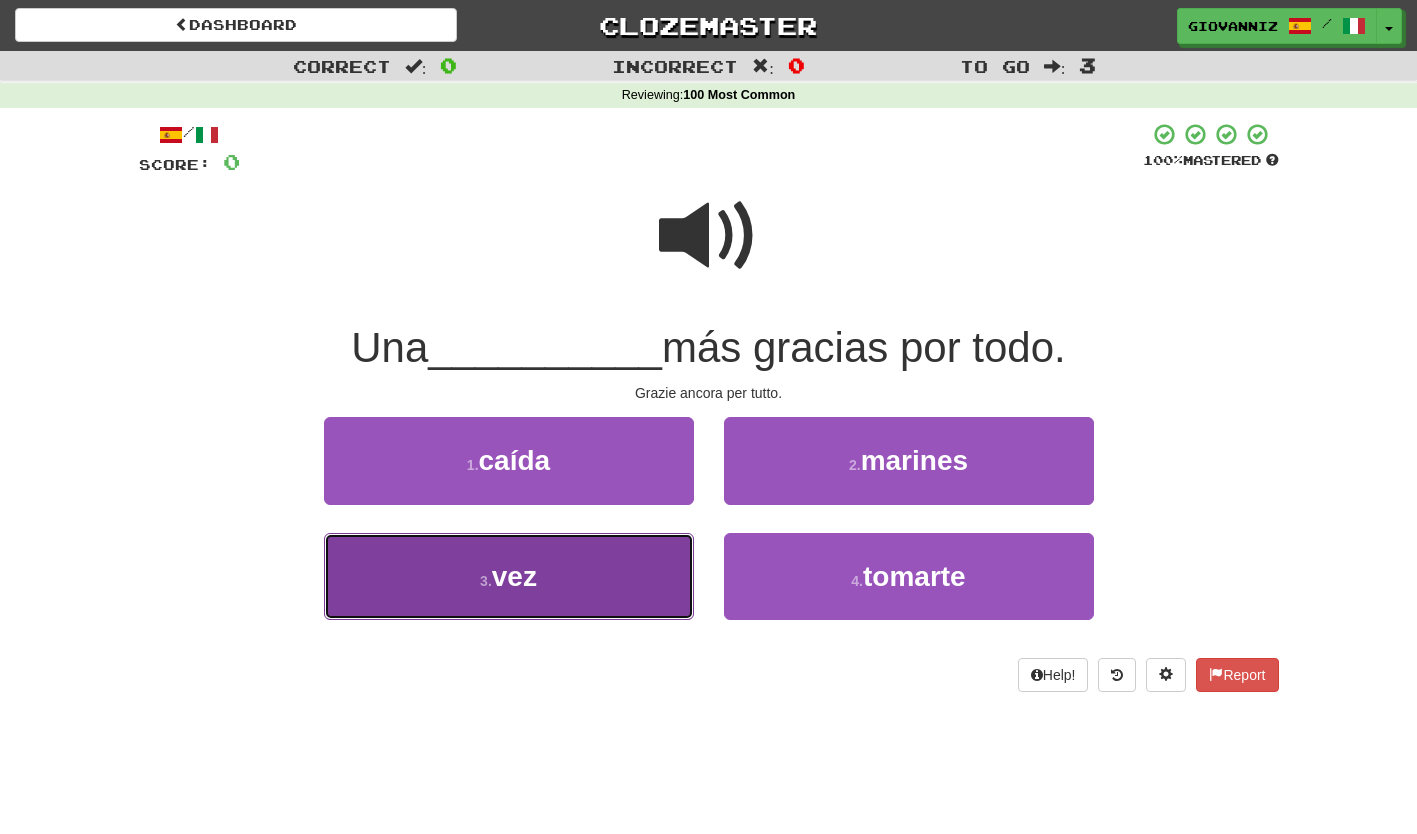 click on "3 .  vez" at bounding box center (509, 576) 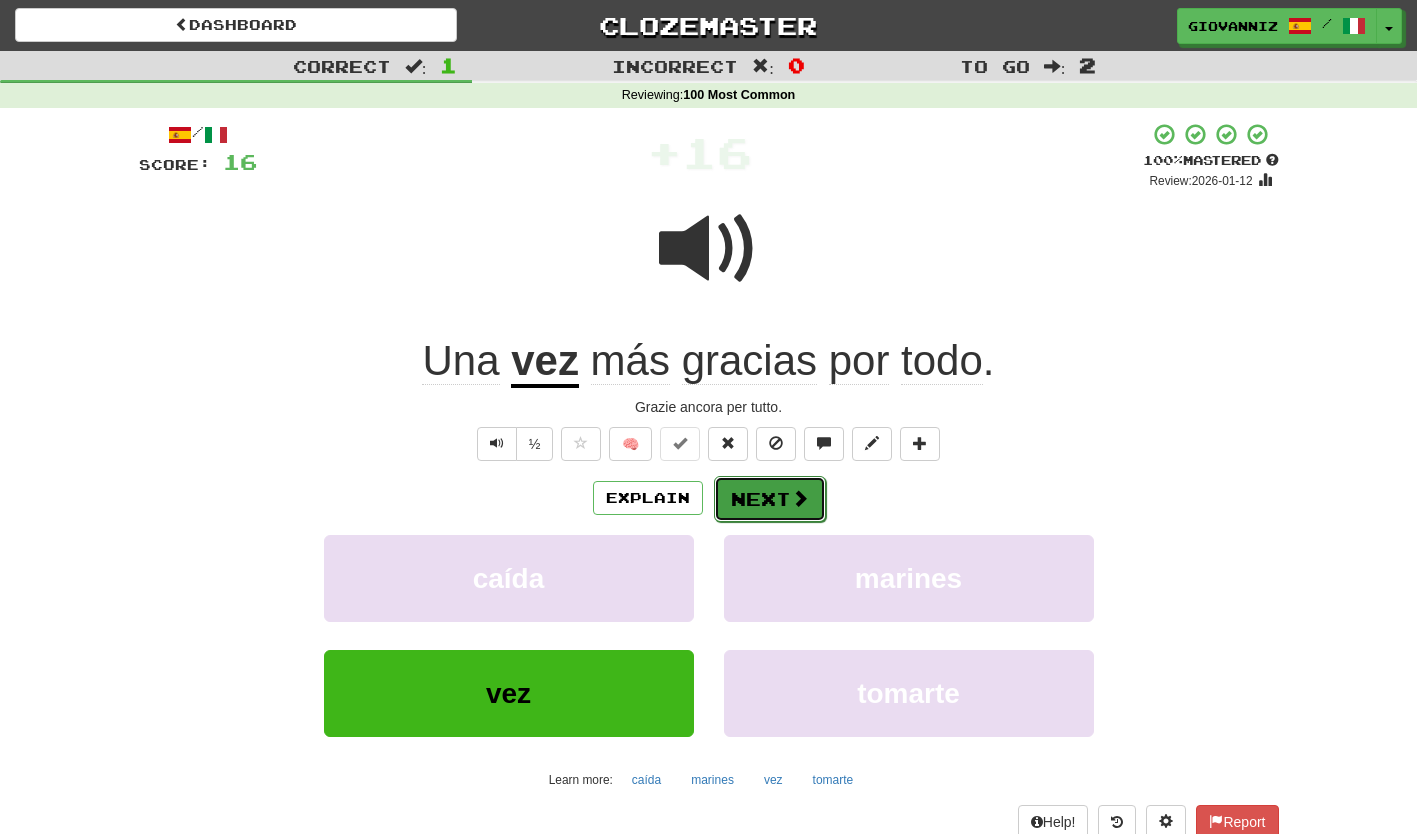 click on "Next" at bounding box center [770, 499] 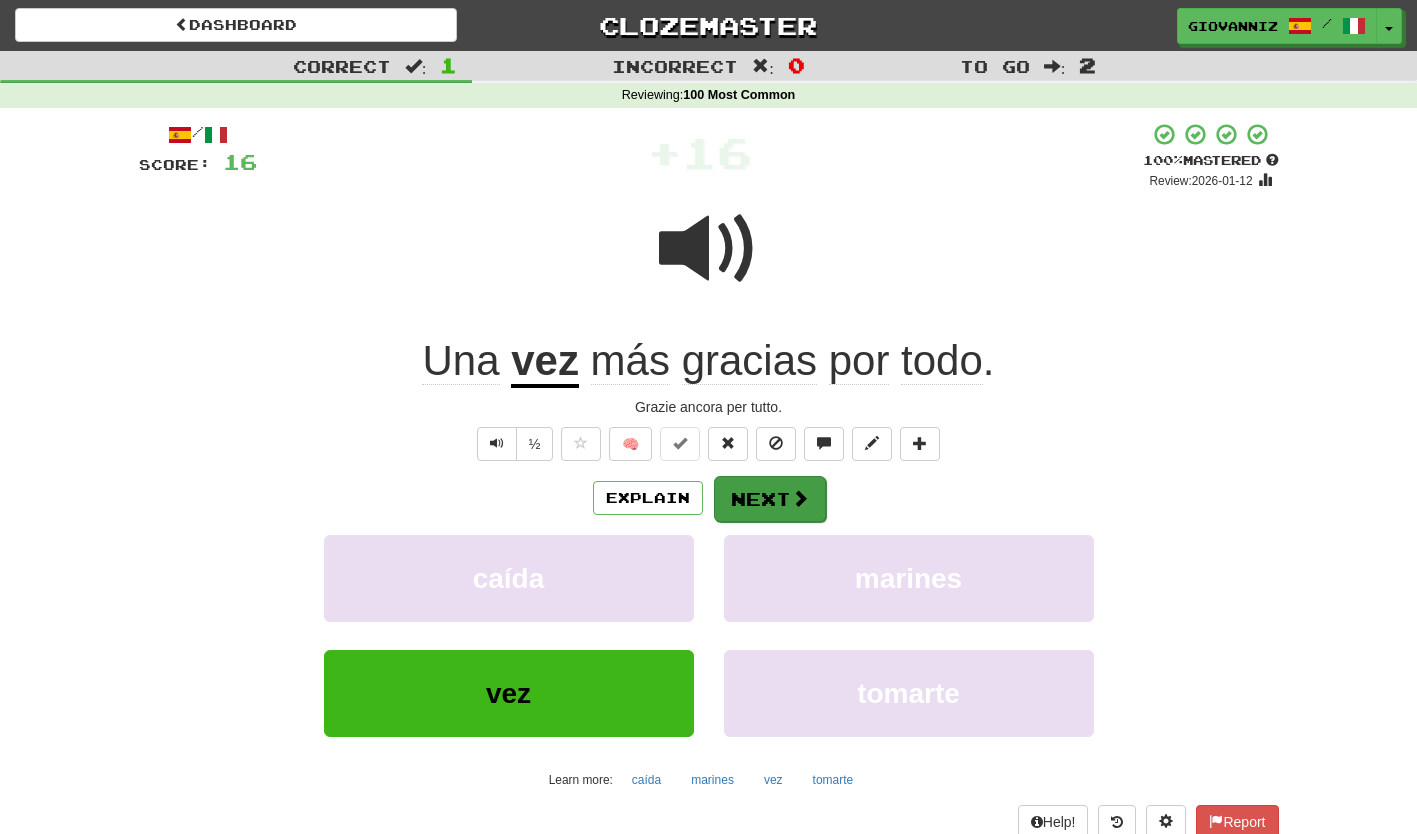 click on "Dashboard
Clozemaster
GiovanniZ
/
Toggle Dropdown
Dashboard
Leaderboard
Activity Feed
Notifications
Profile
Discussions
Español
/
Italiano
Streak:
3
Review:
38
Points Today: 104
Español
/
English
Streak:
3
Review:
0
Points Today: 56
Italiano
/
English
Streak:
2
Review:
120
Daily Goal:  0 /50
Languages
Account
Logout
GiovanniZ
/
Toggle Dropdown
Dashboard
Leaderboard
Activity Feed
Notifications
Profile
Discussions
Español
/
Italiano
Streak:
3
Review:
38
Points Today: 104
Español
/
English
Streak:
3
Review:
0
Points Today: 56" at bounding box center [708, 450] 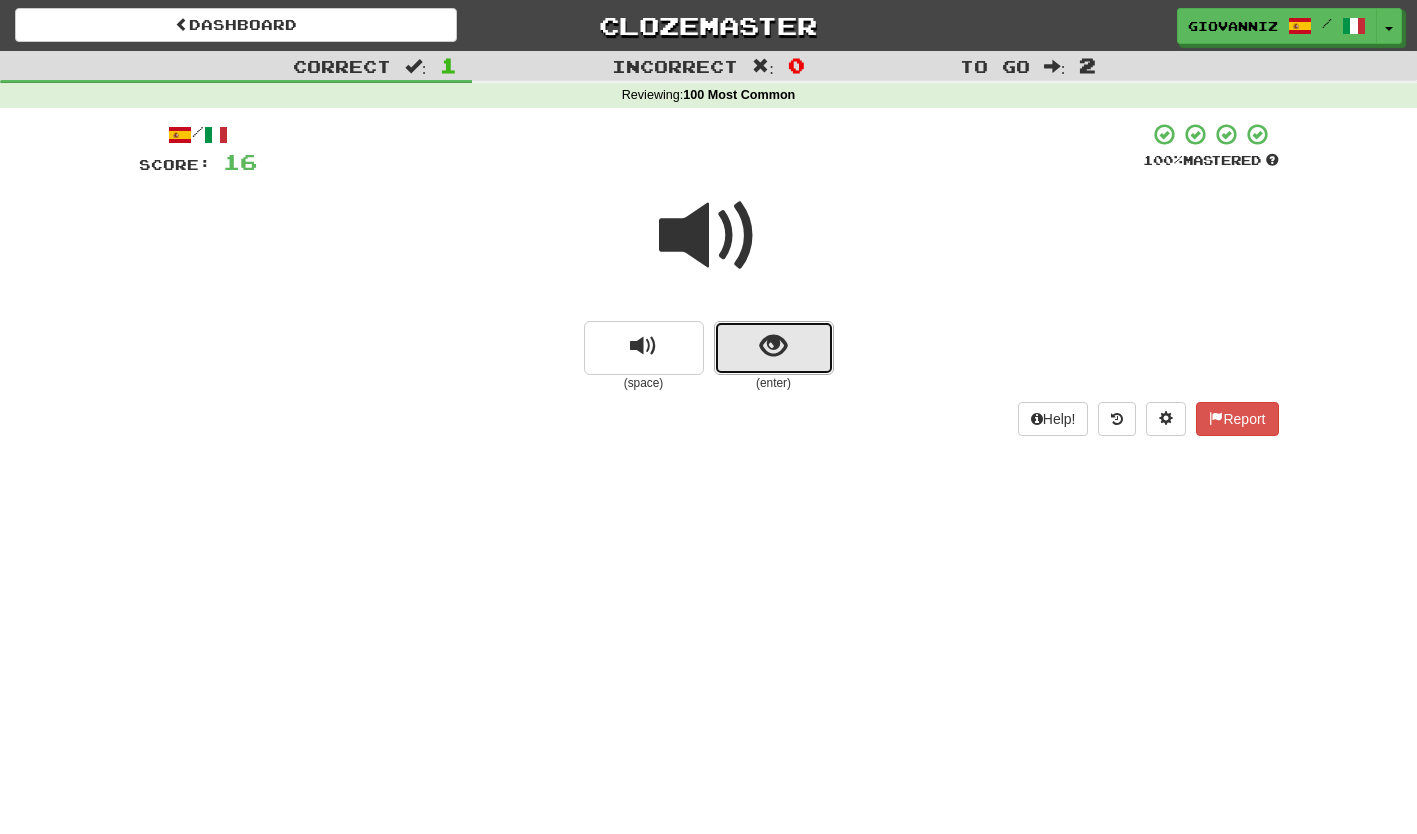 drag, startPoint x: 747, startPoint y: 496, endPoint x: 728, endPoint y: 338, distance: 159.1383 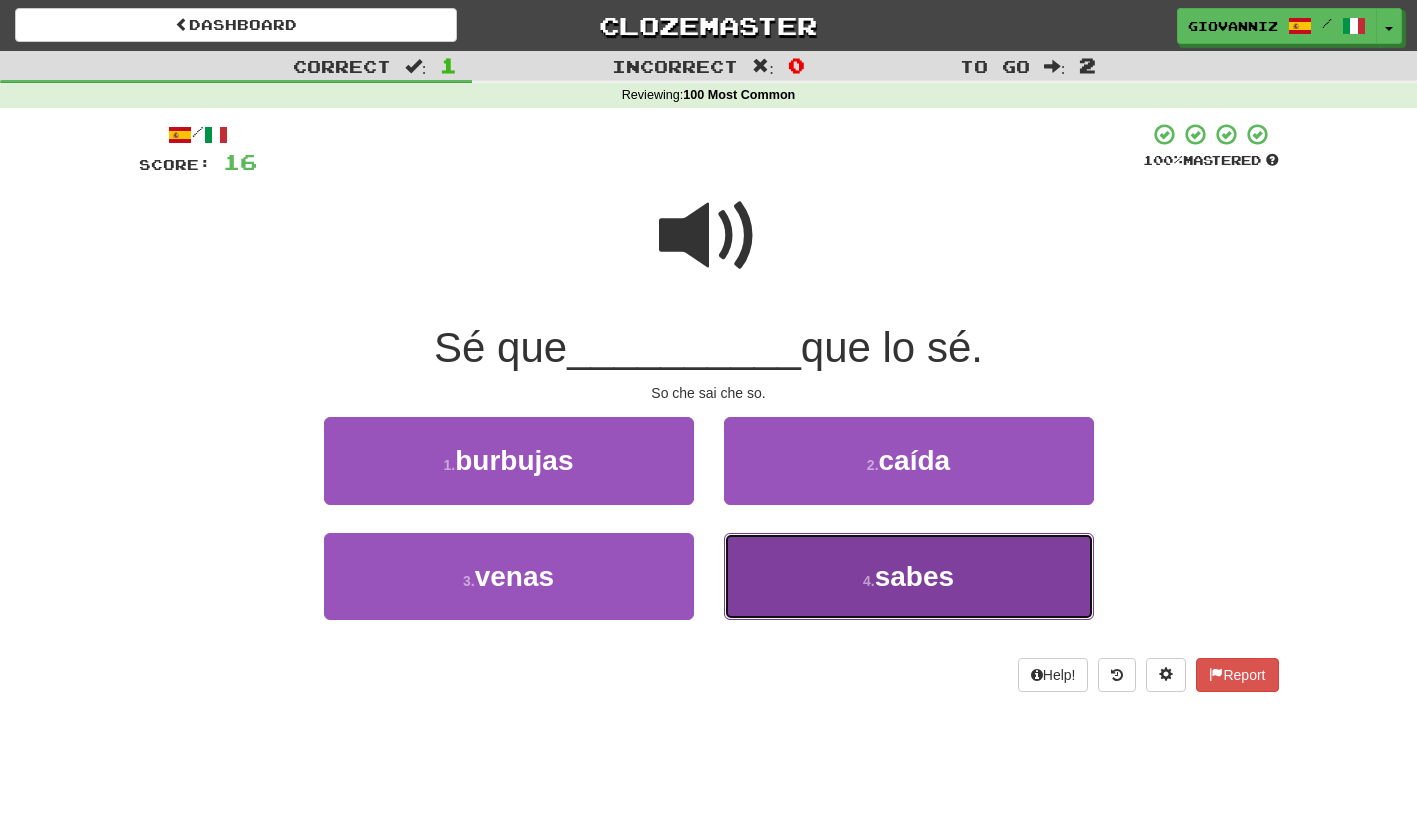 click on "4 .  sabes" at bounding box center (909, 576) 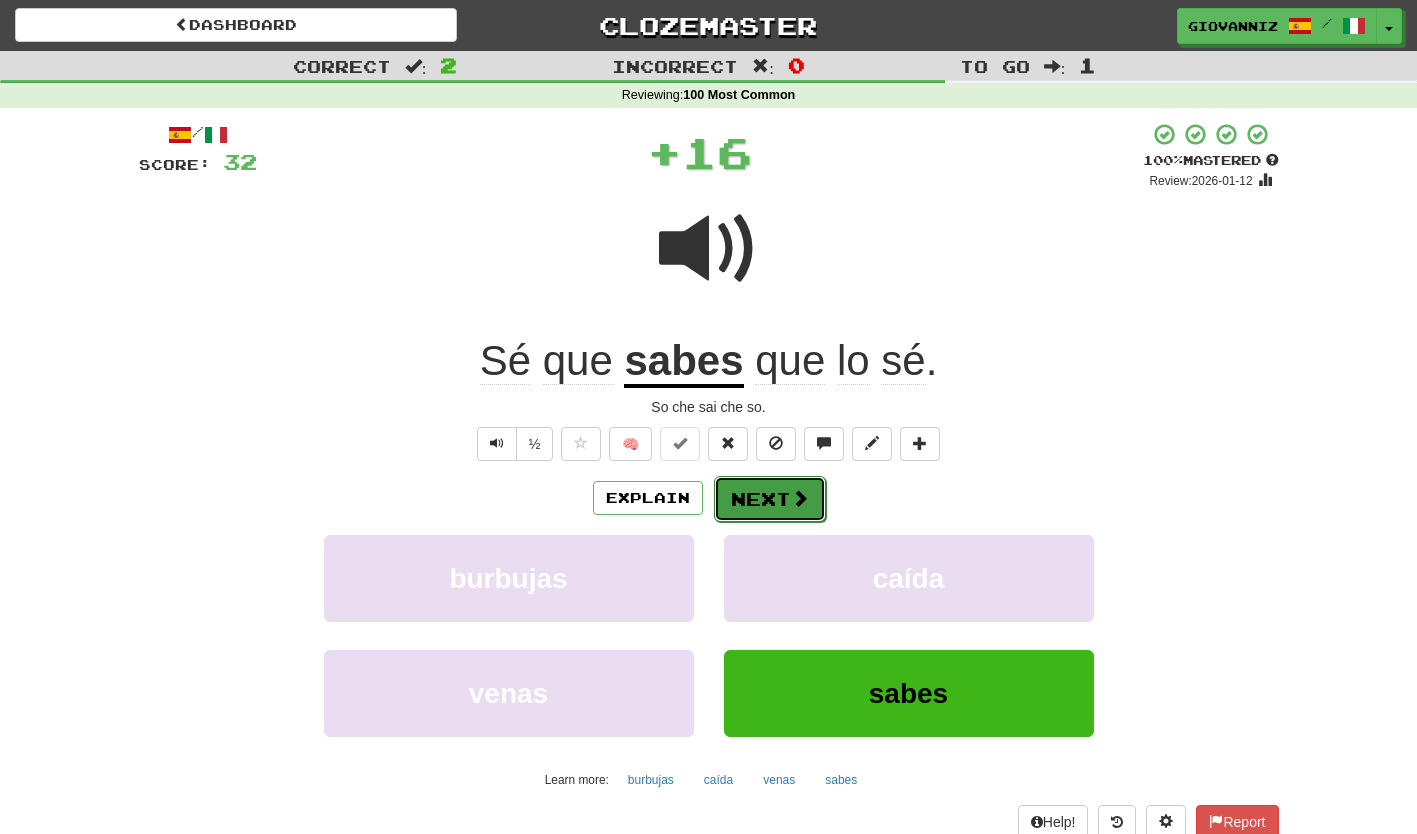 click on "Next" at bounding box center [770, 499] 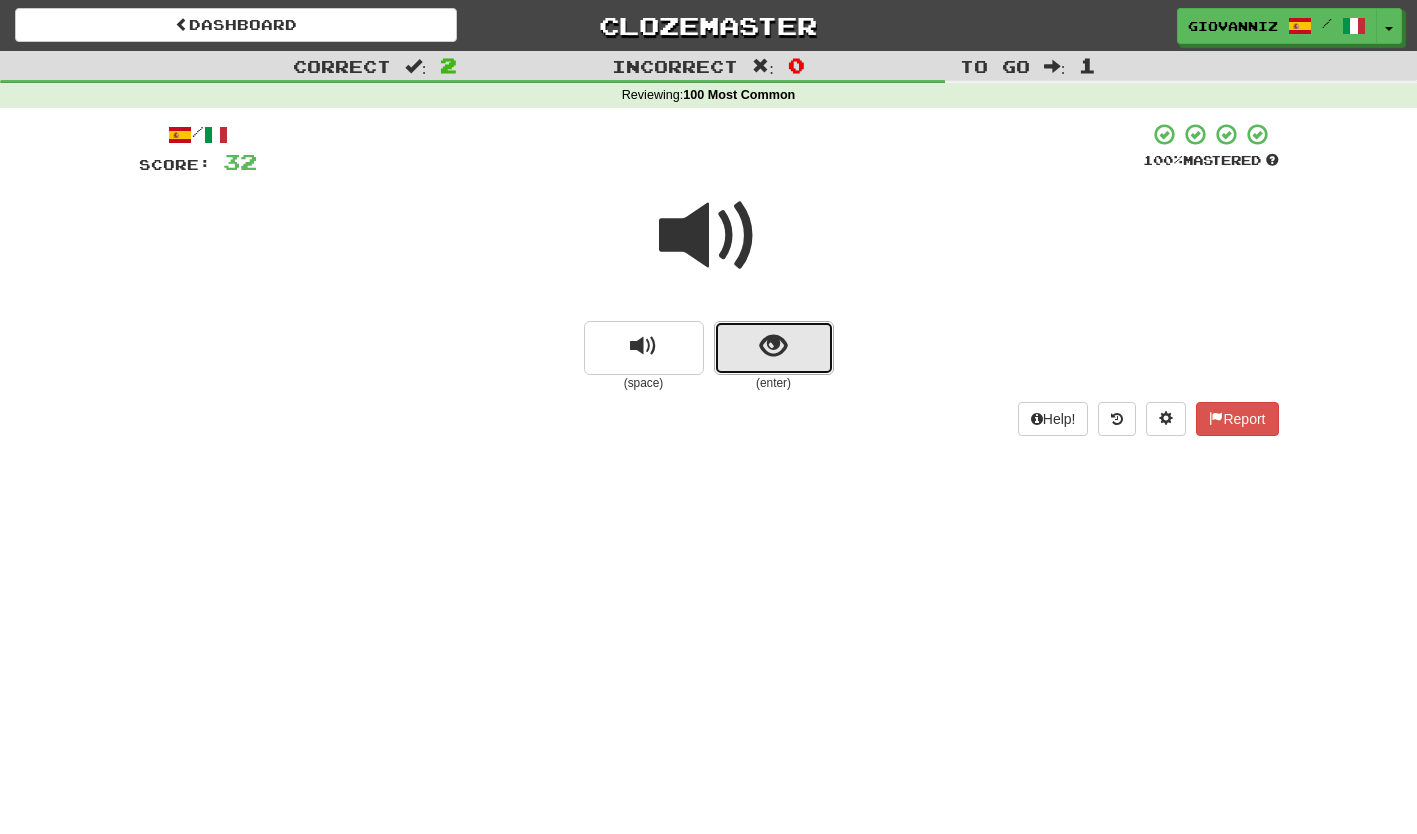 click at bounding box center (774, 348) 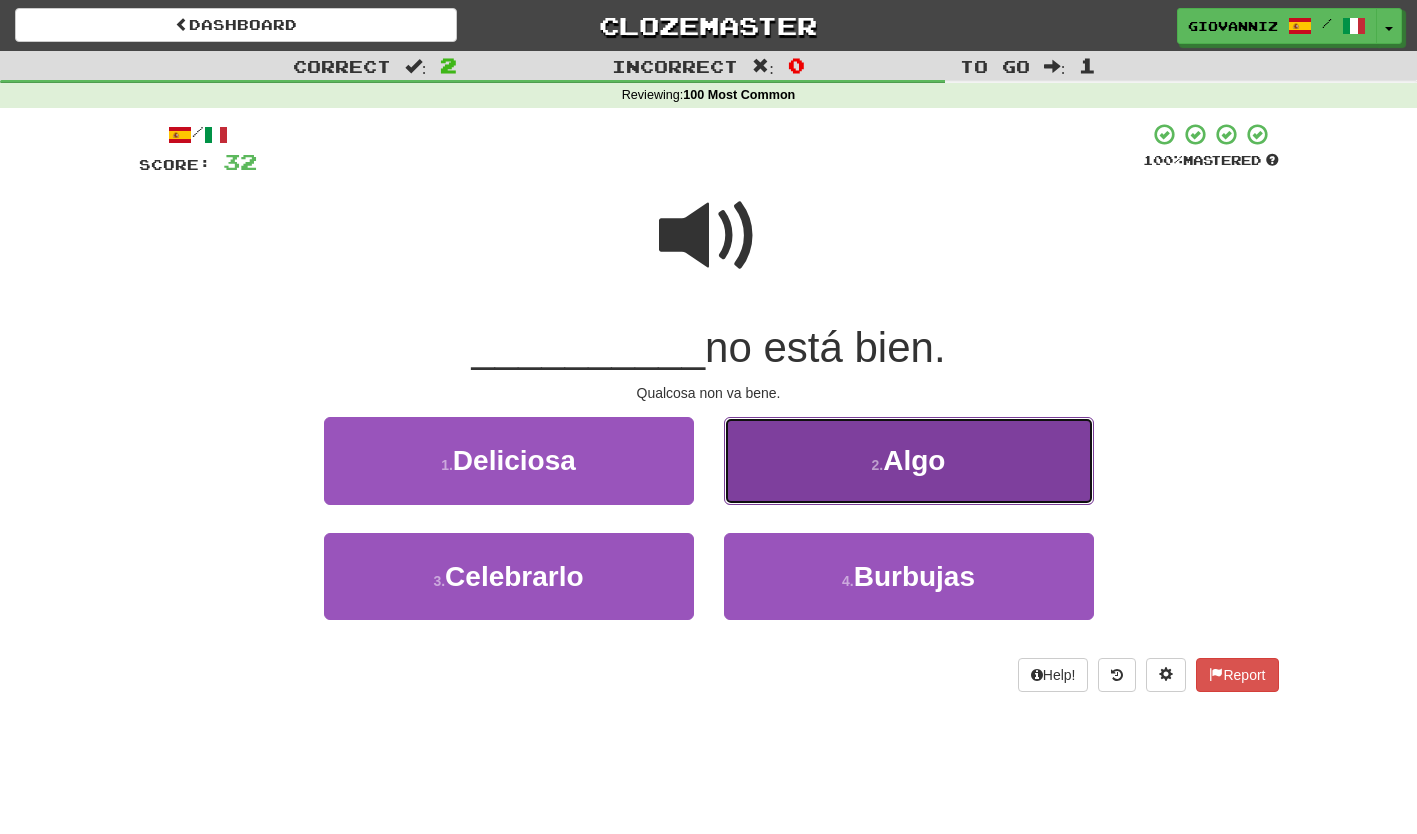 click on "2 .  Algo" at bounding box center [909, 460] 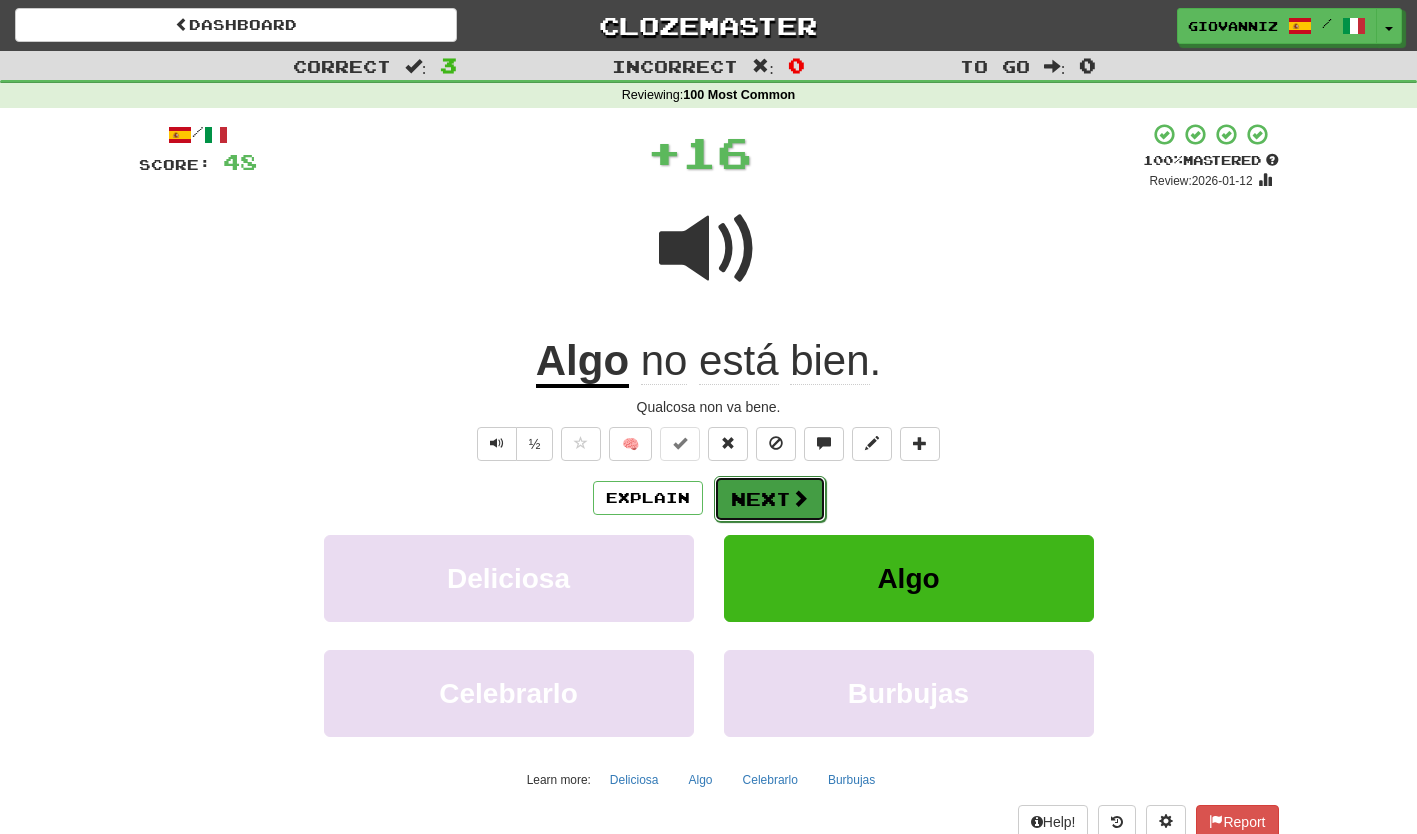 click on "Next" at bounding box center [770, 499] 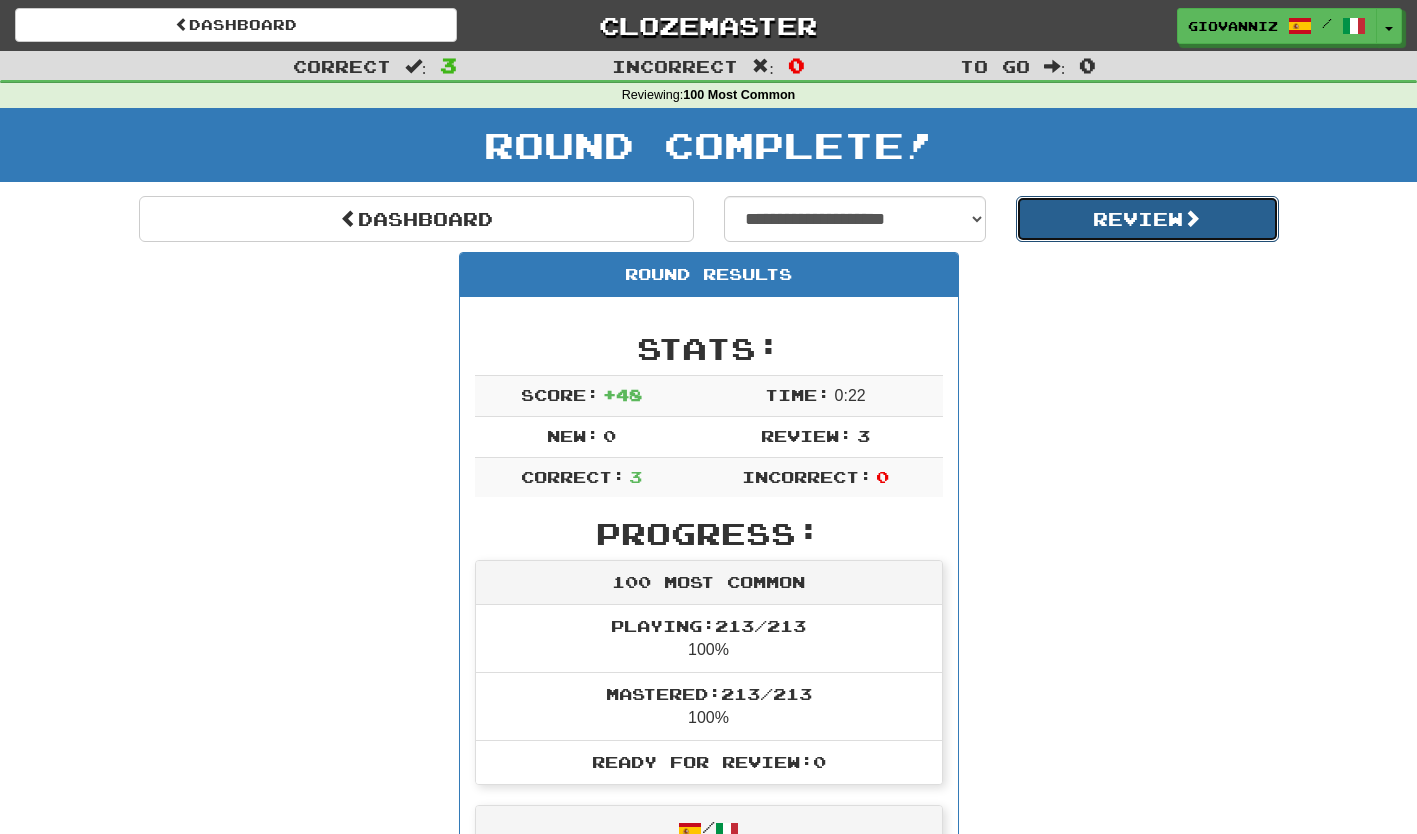 click on "Review" at bounding box center [1147, 219] 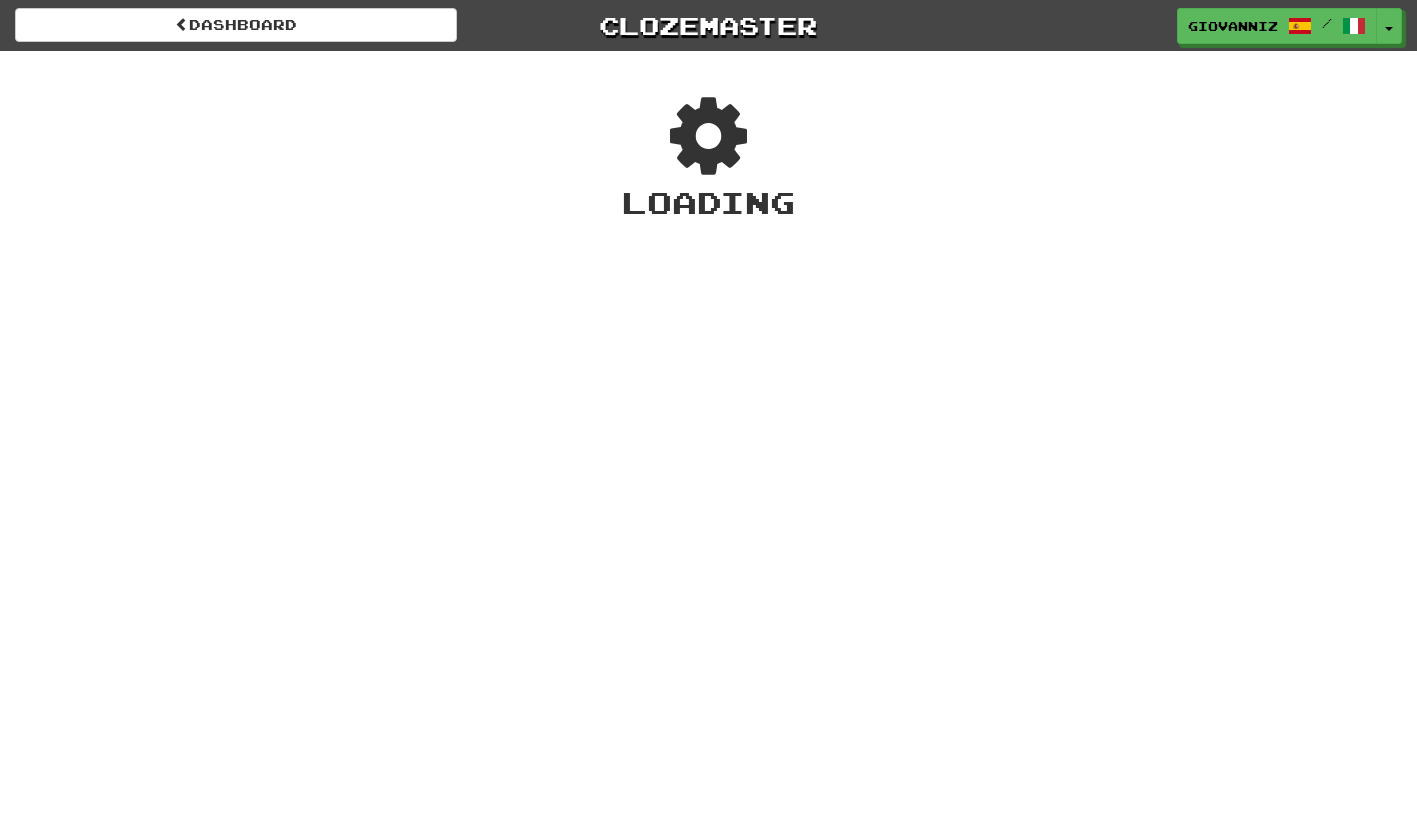 scroll, scrollTop: 0, scrollLeft: 0, axis: both 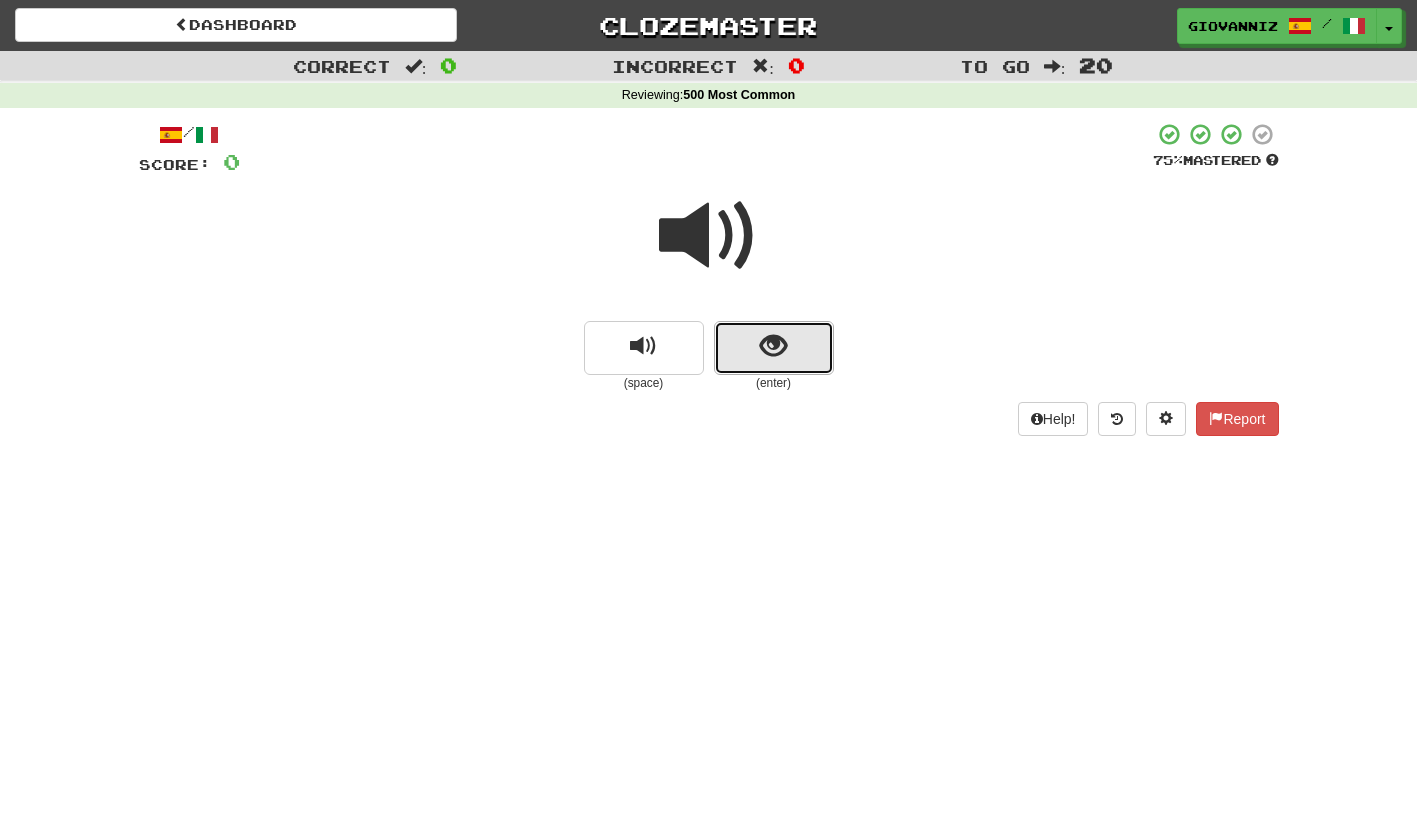 click at bounding box center [774, 348] 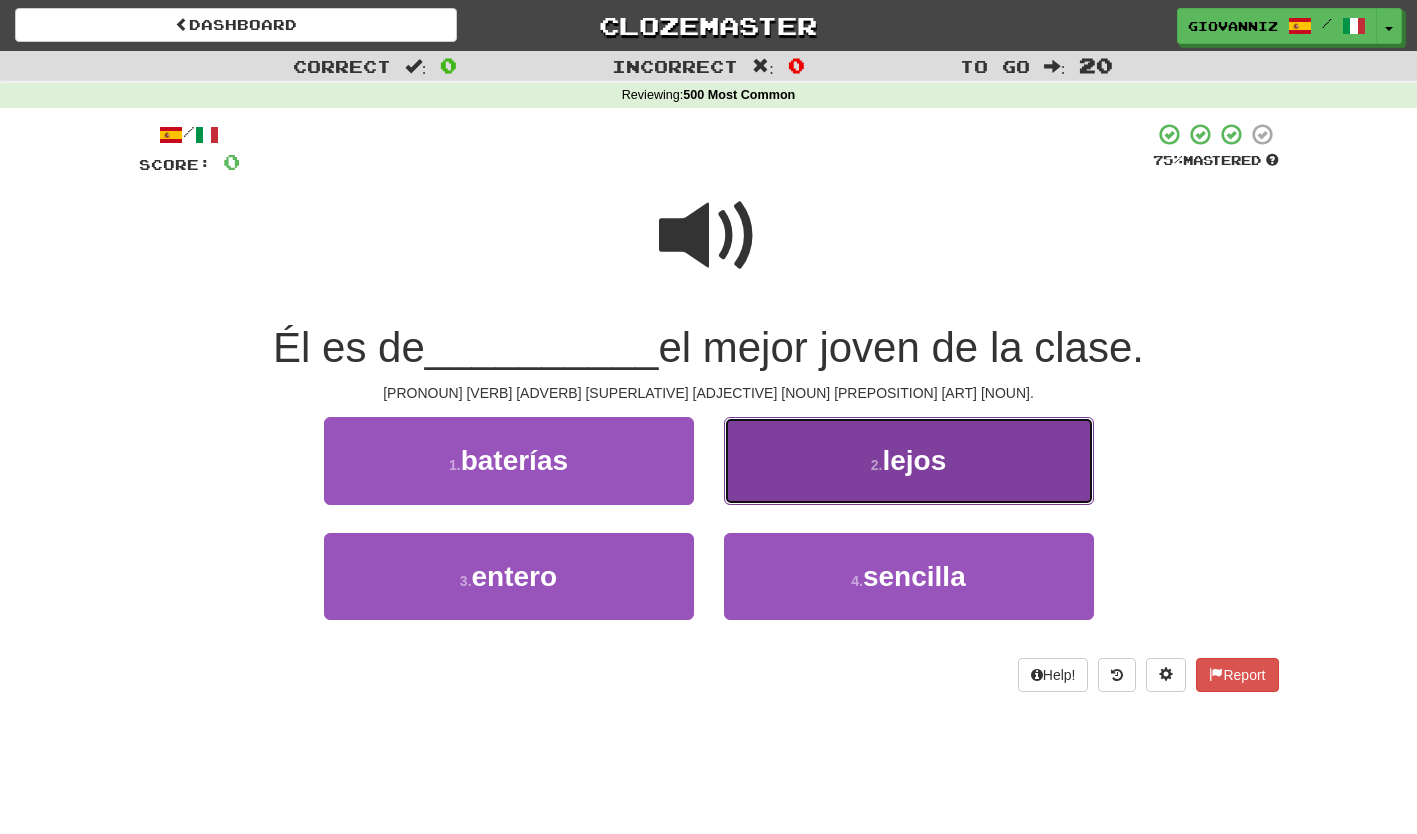 click on "2 .  lejos" at bounding box center [909, 460] 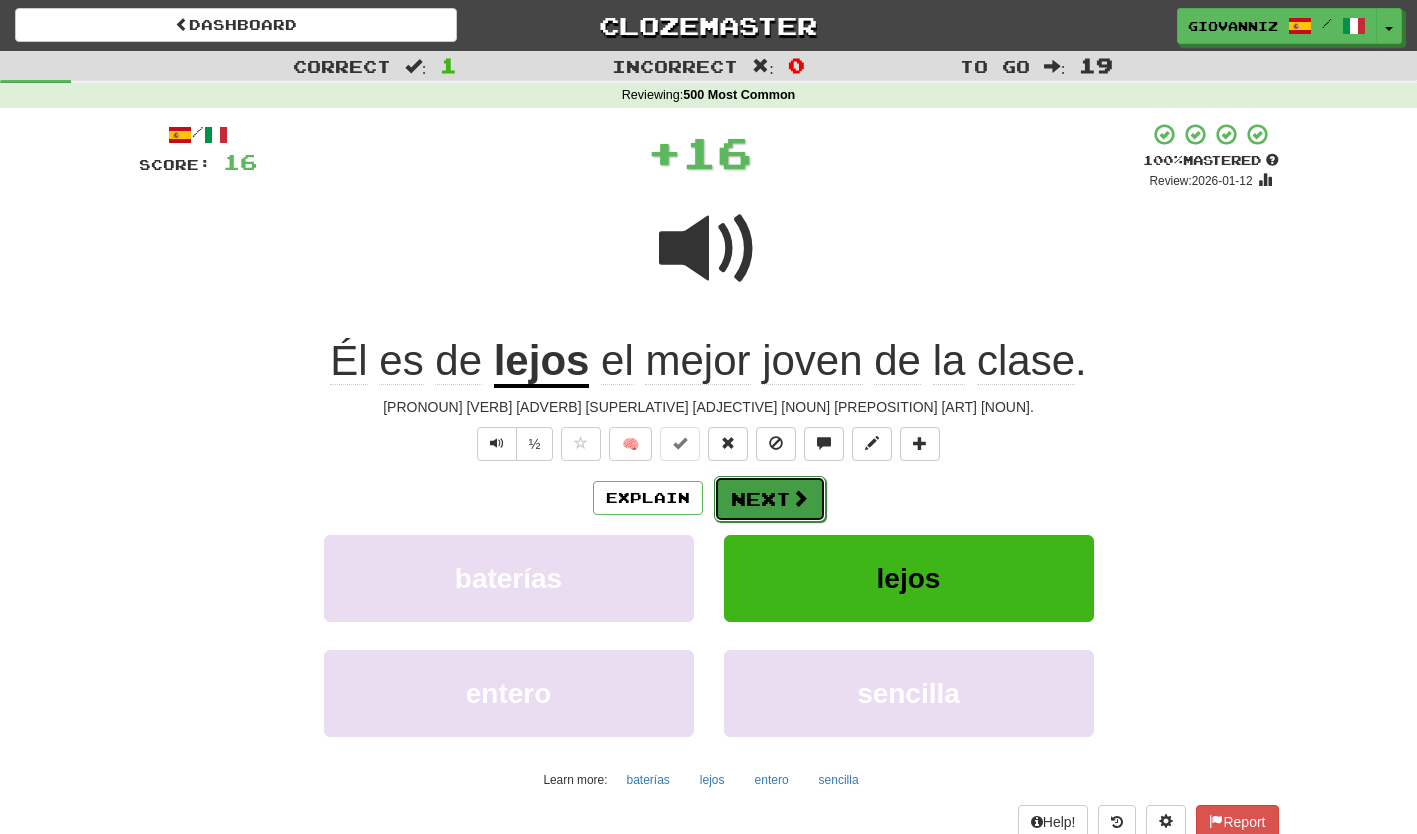 click on "Next" at bounding box center [770, 499] 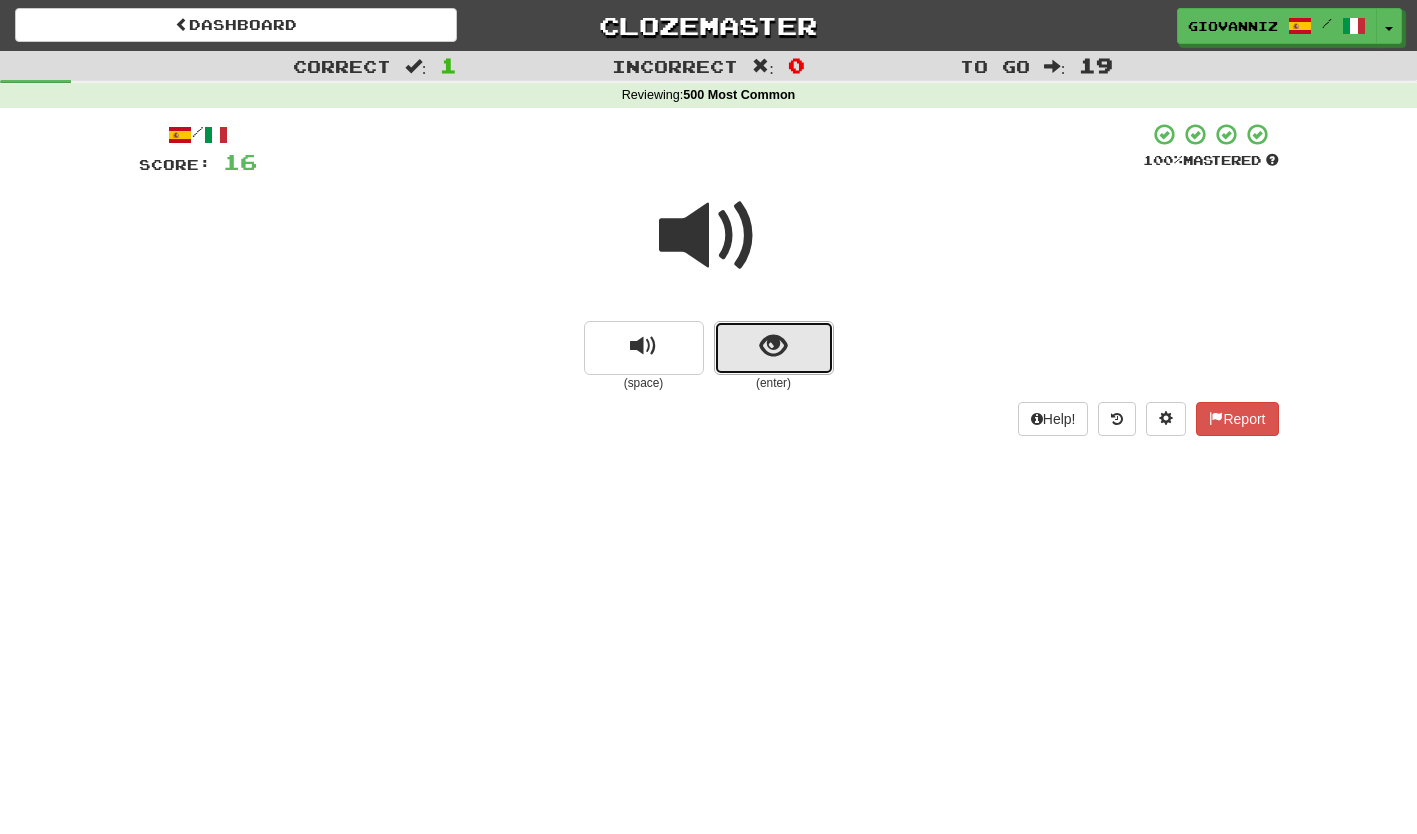click at bounding box center [774, 348] 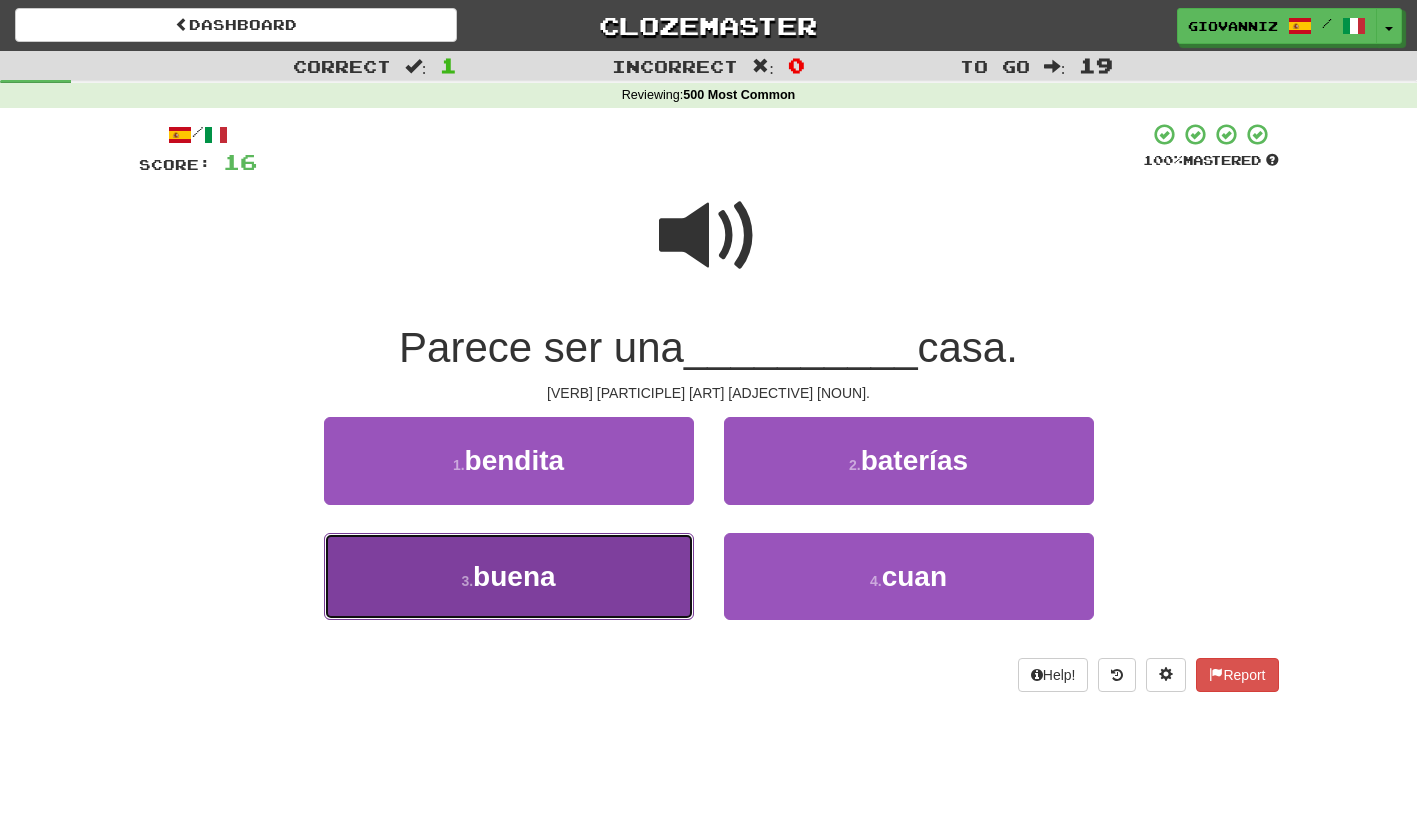 click on "3 .  buena" at bounding box center (509, 576) 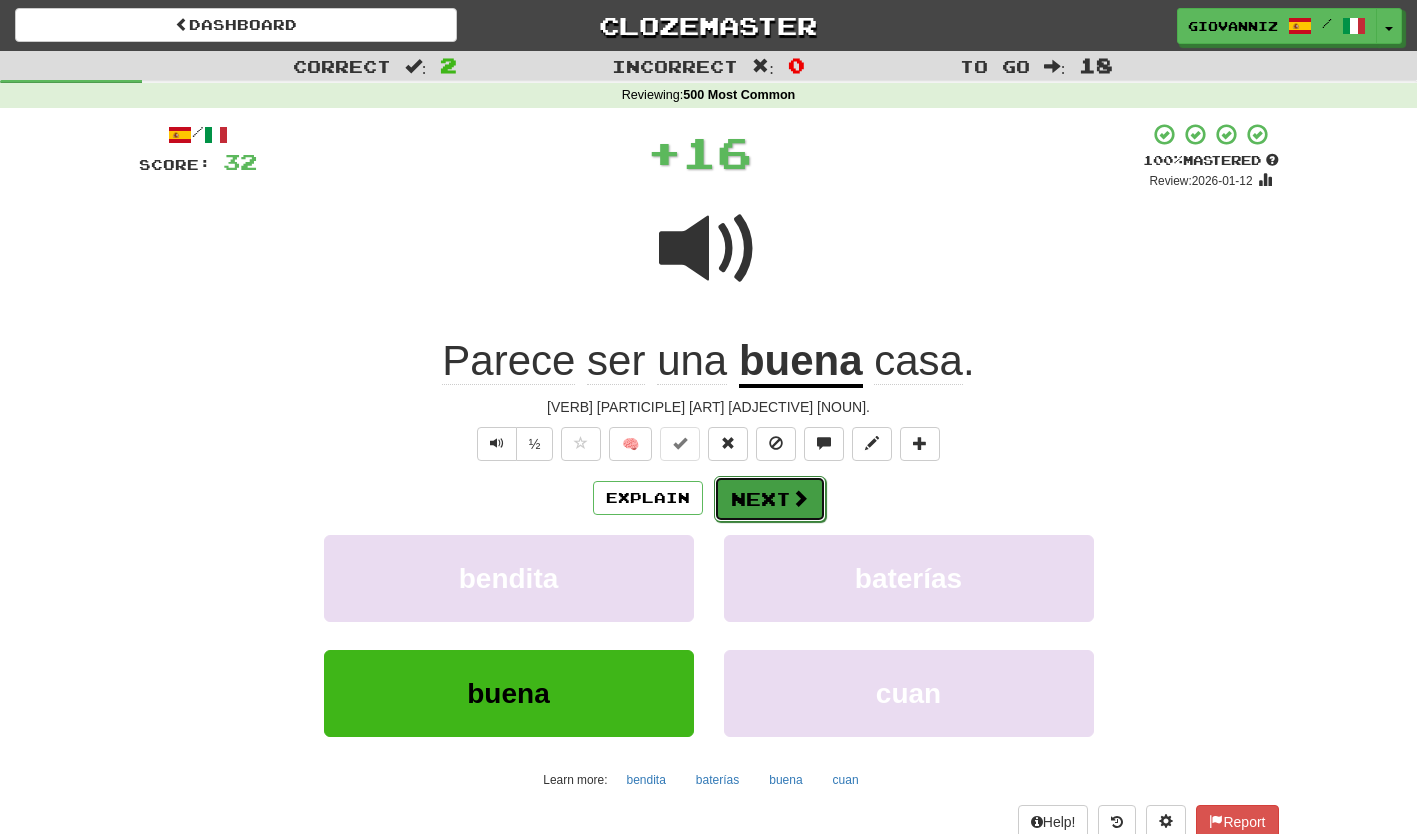 click on "Next" at bounding box center [770, 499] 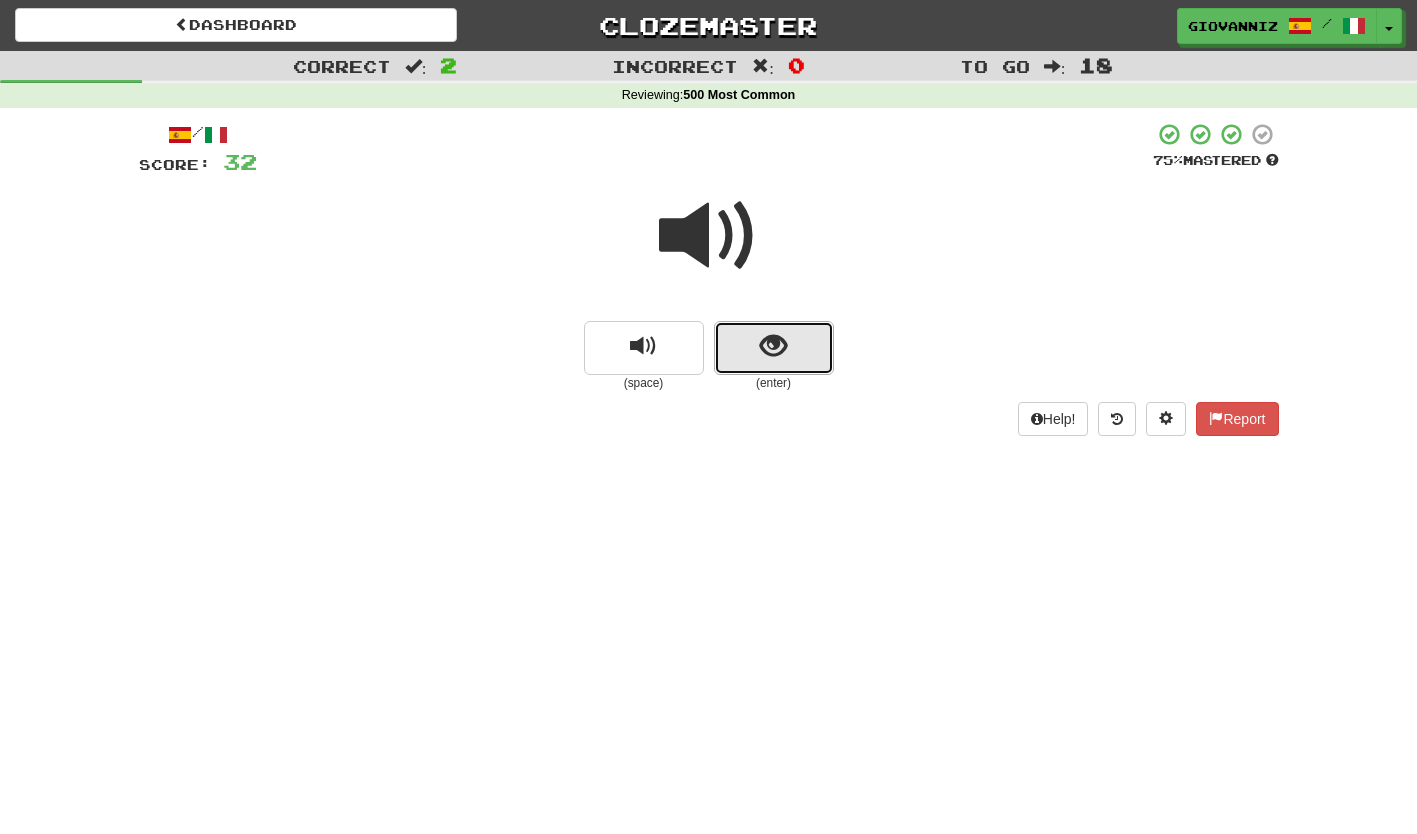 click at bounding box center [774, 348] 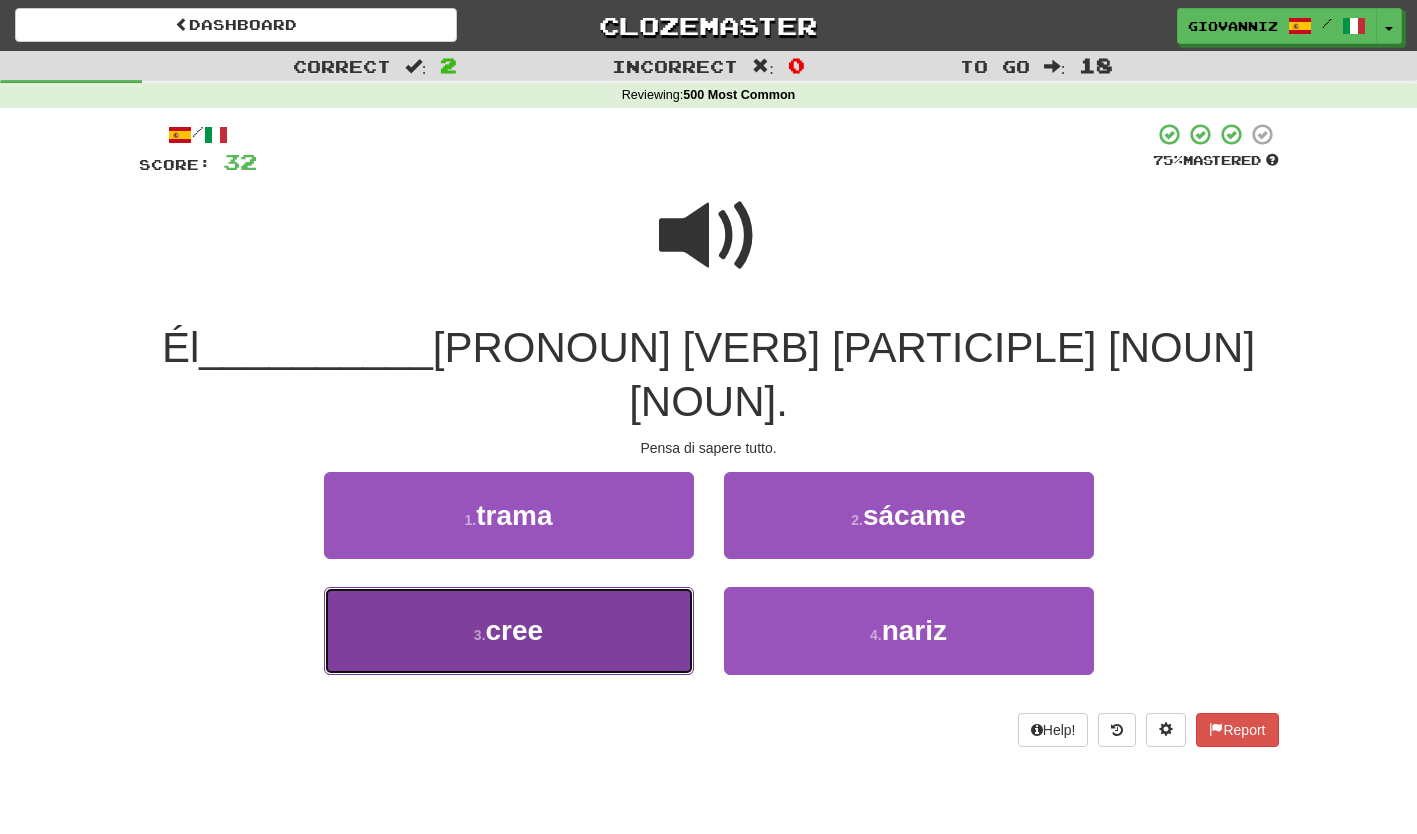 click on "3 .  cree" at bounding box center (509, 630) 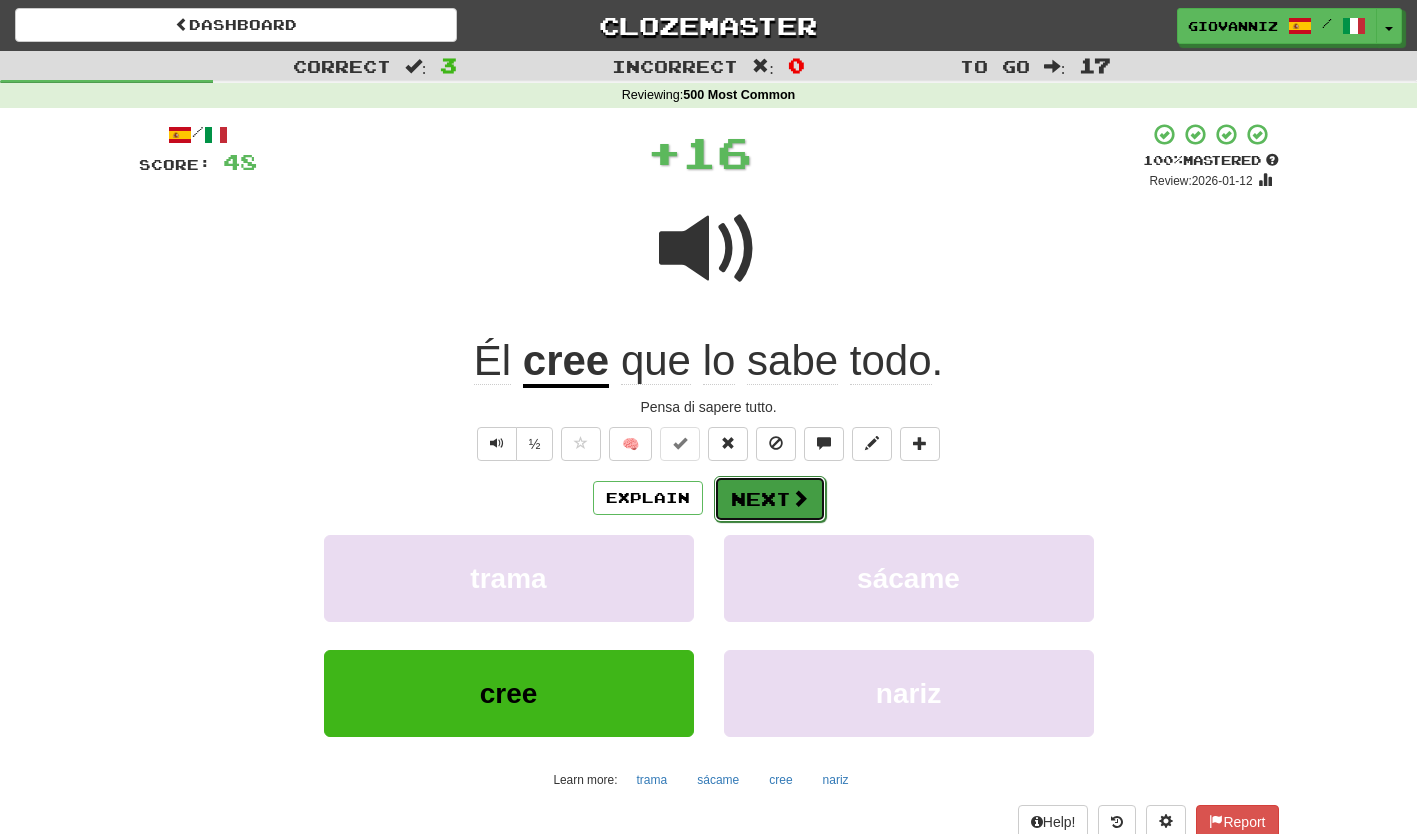 click on "Next" at bounding box center [770, 499] 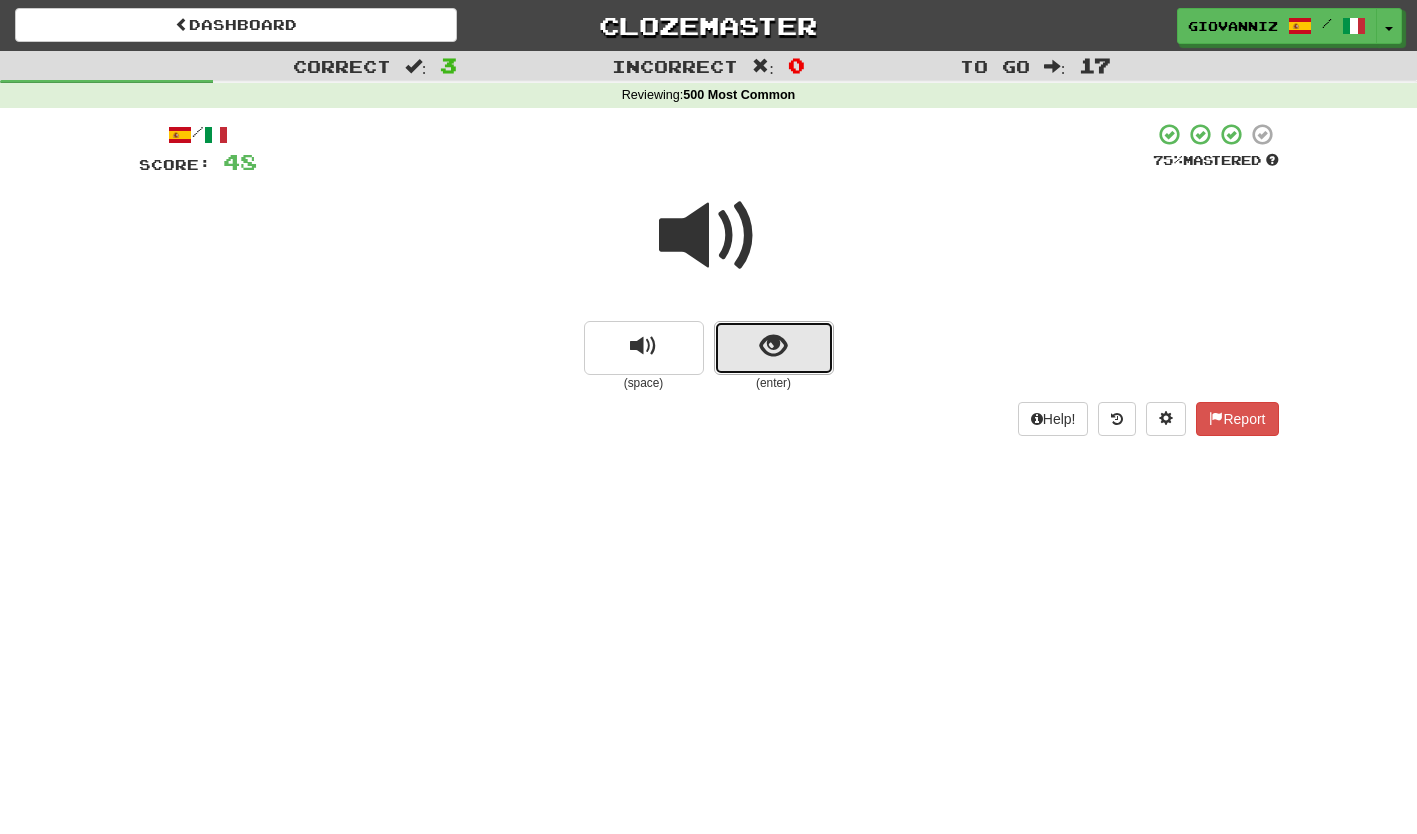click at bounding box center (774, 348) 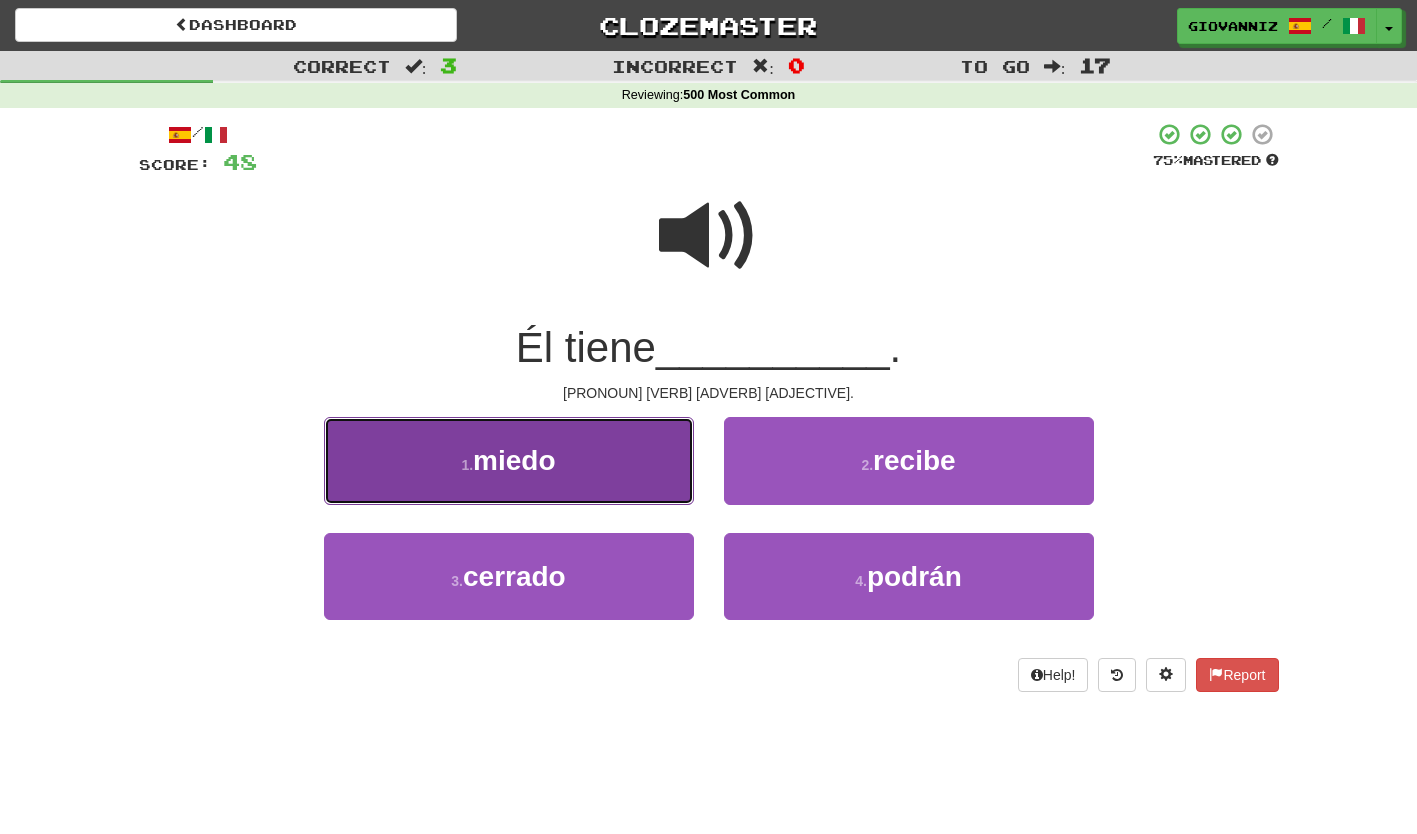 click on "1 .  miedo" at bounding box center [509, 460] 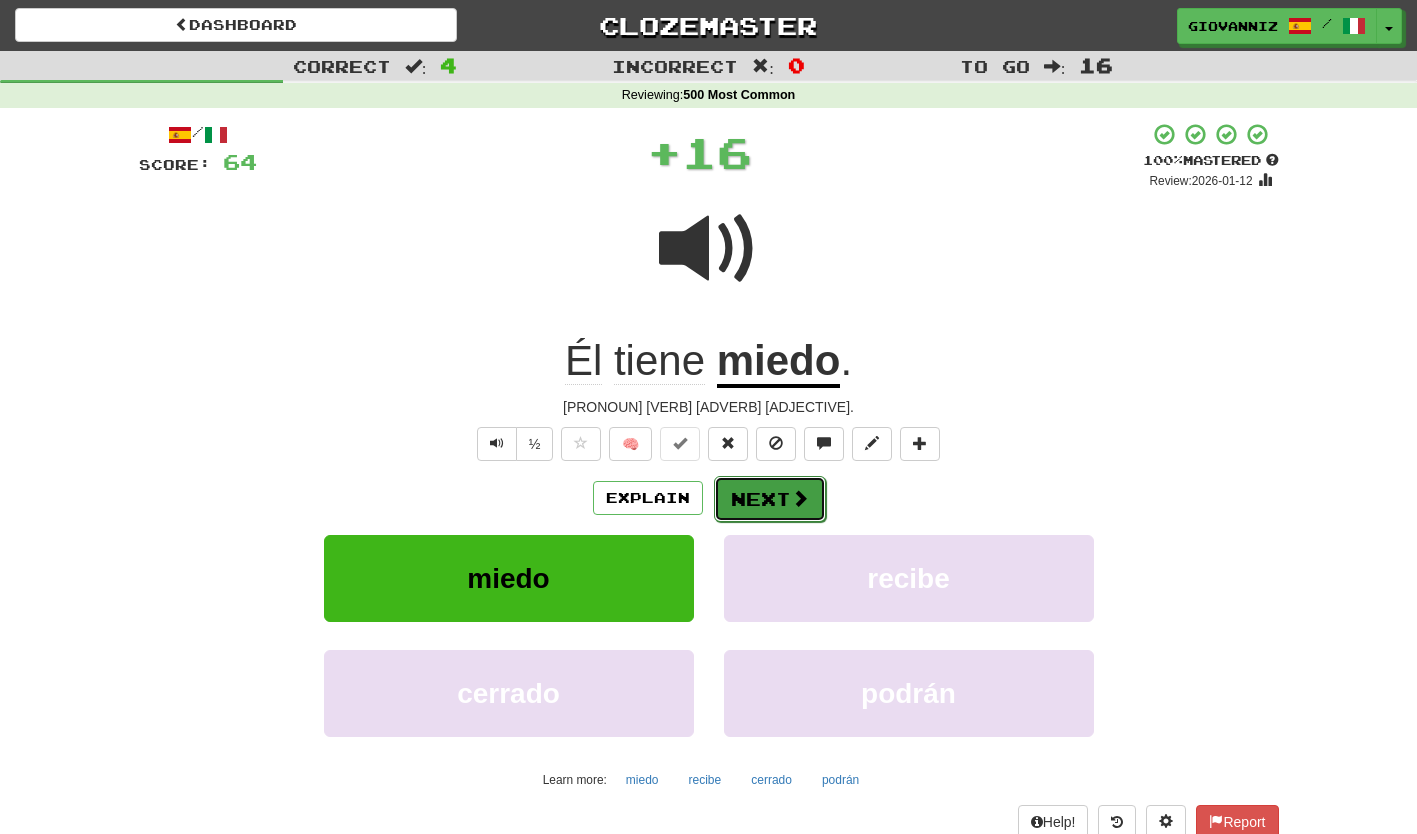 click on "Next" at bounding box center [770, 499] 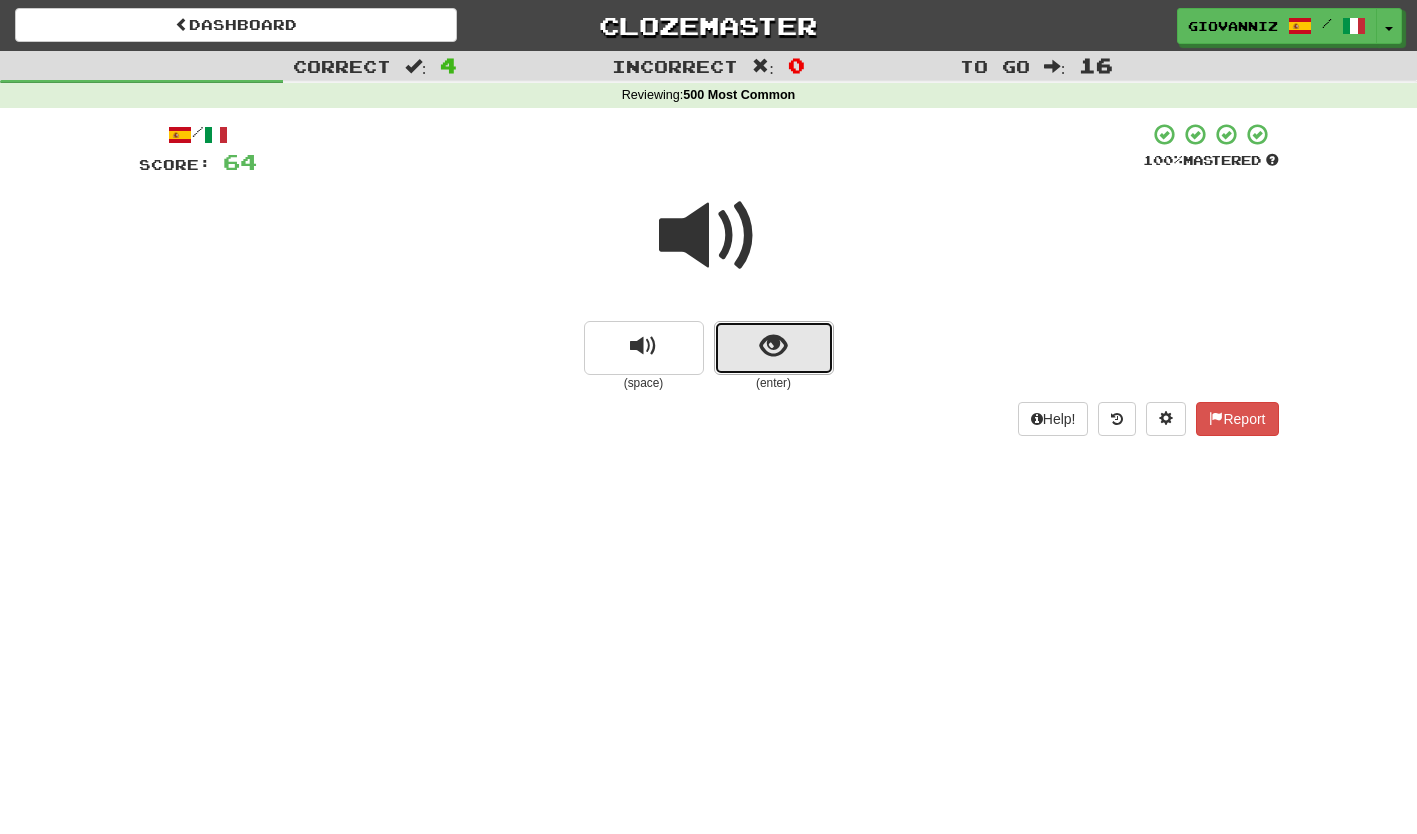 click at bounding box center [774, 348] 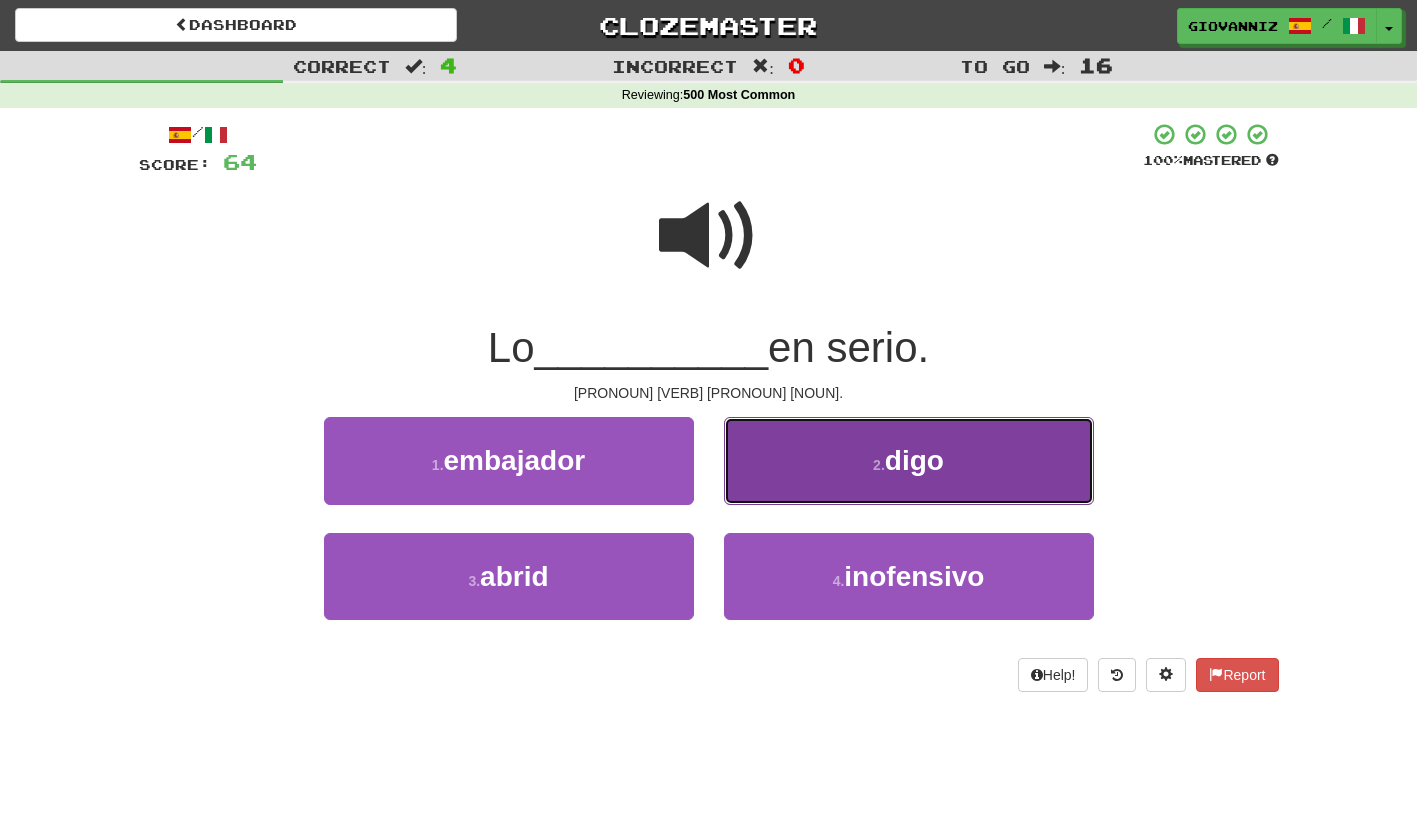 click on "2 .  digo" at bounding box center [909, 460] 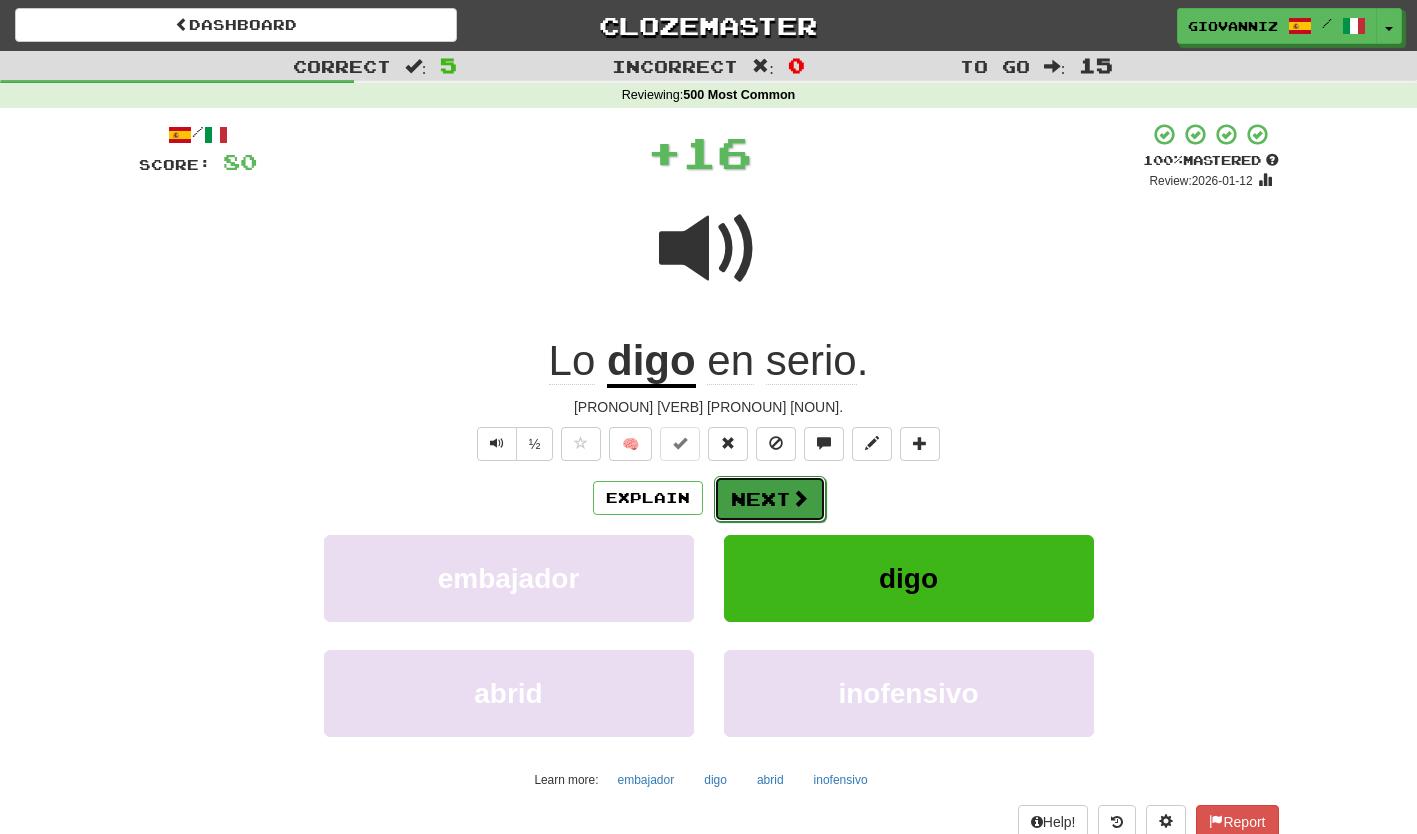 click on "Next" at bounding box center [770, 499] 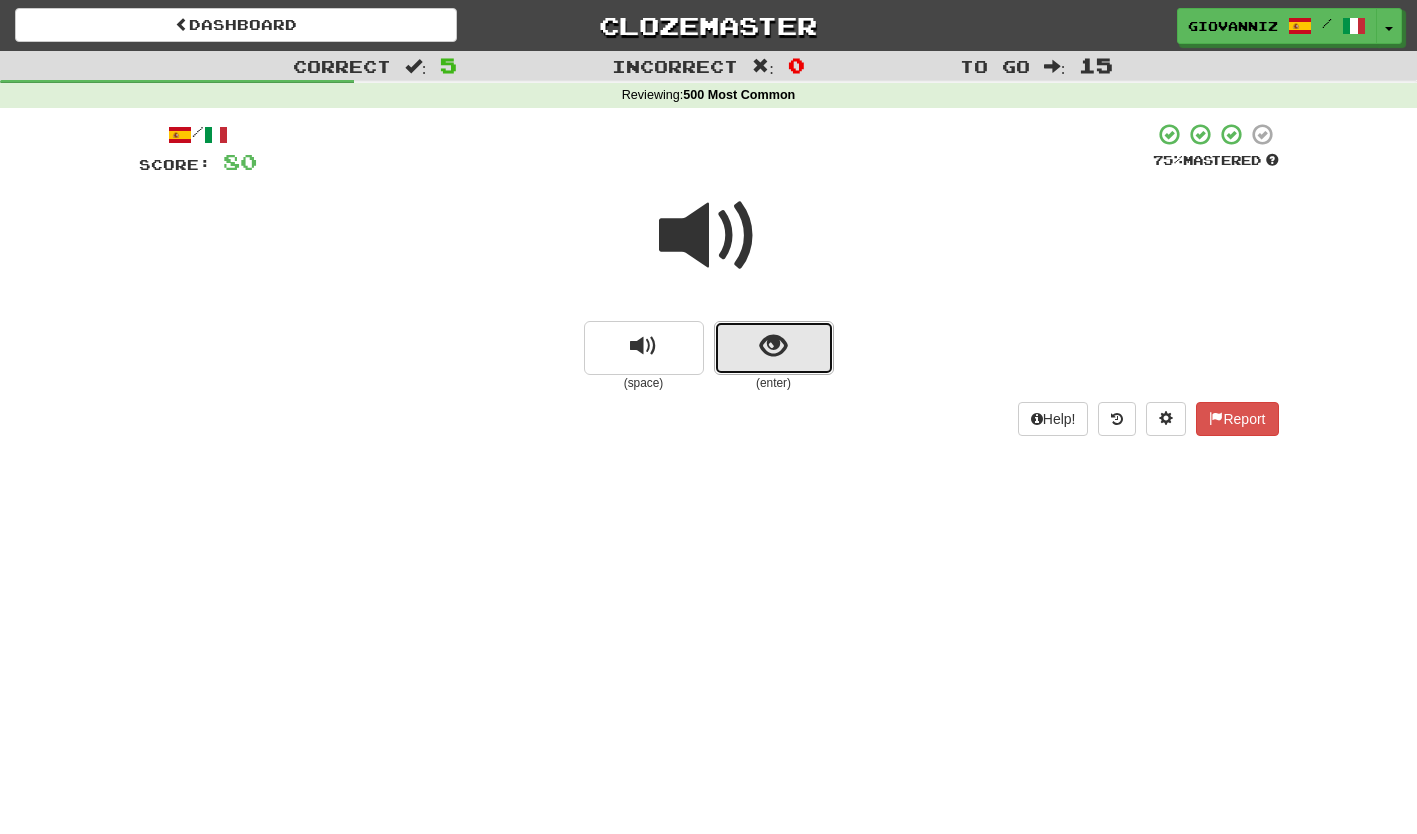 click at bounding box center [774, 348] 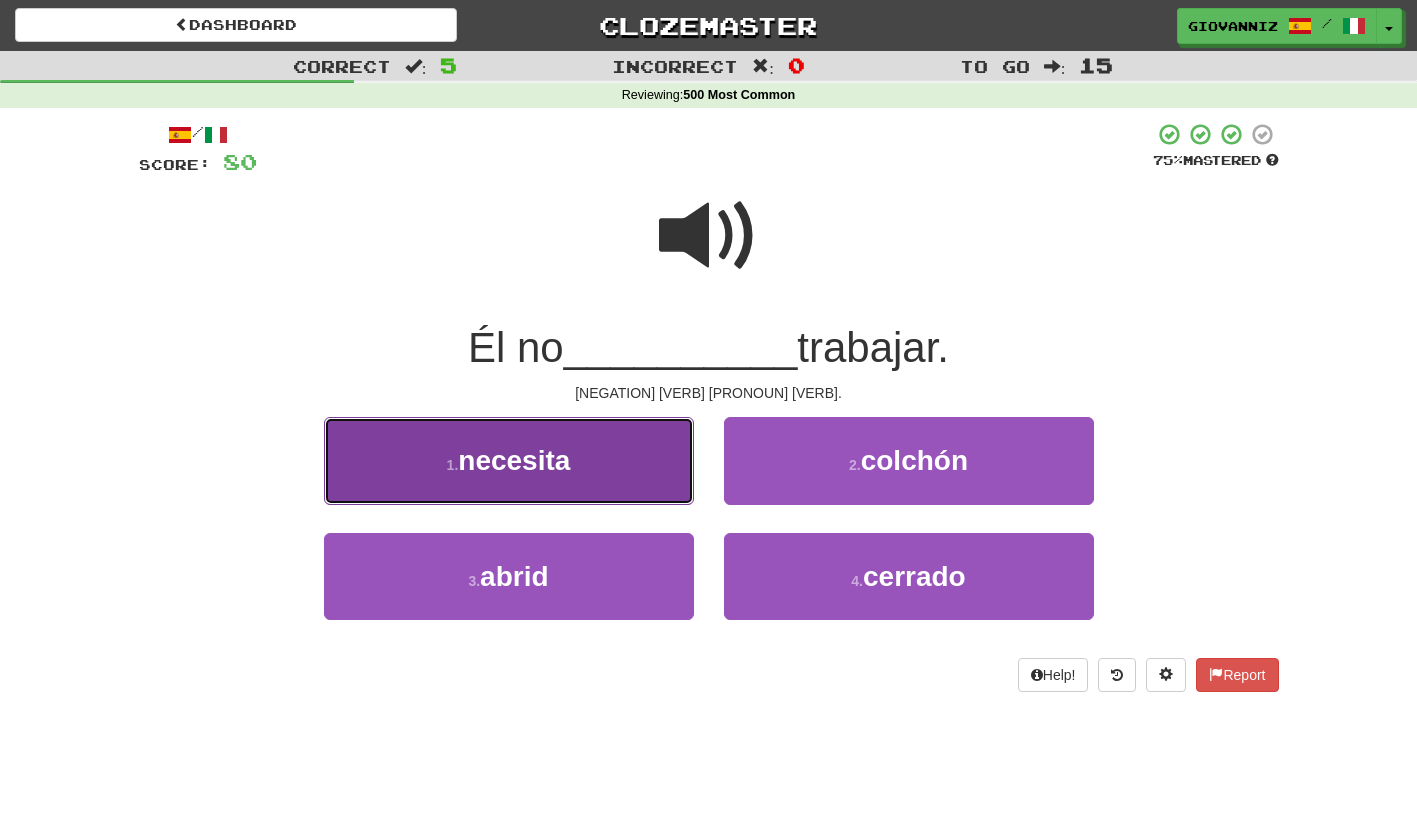click on "1 .  necesita" at bounding box center (509, 460) 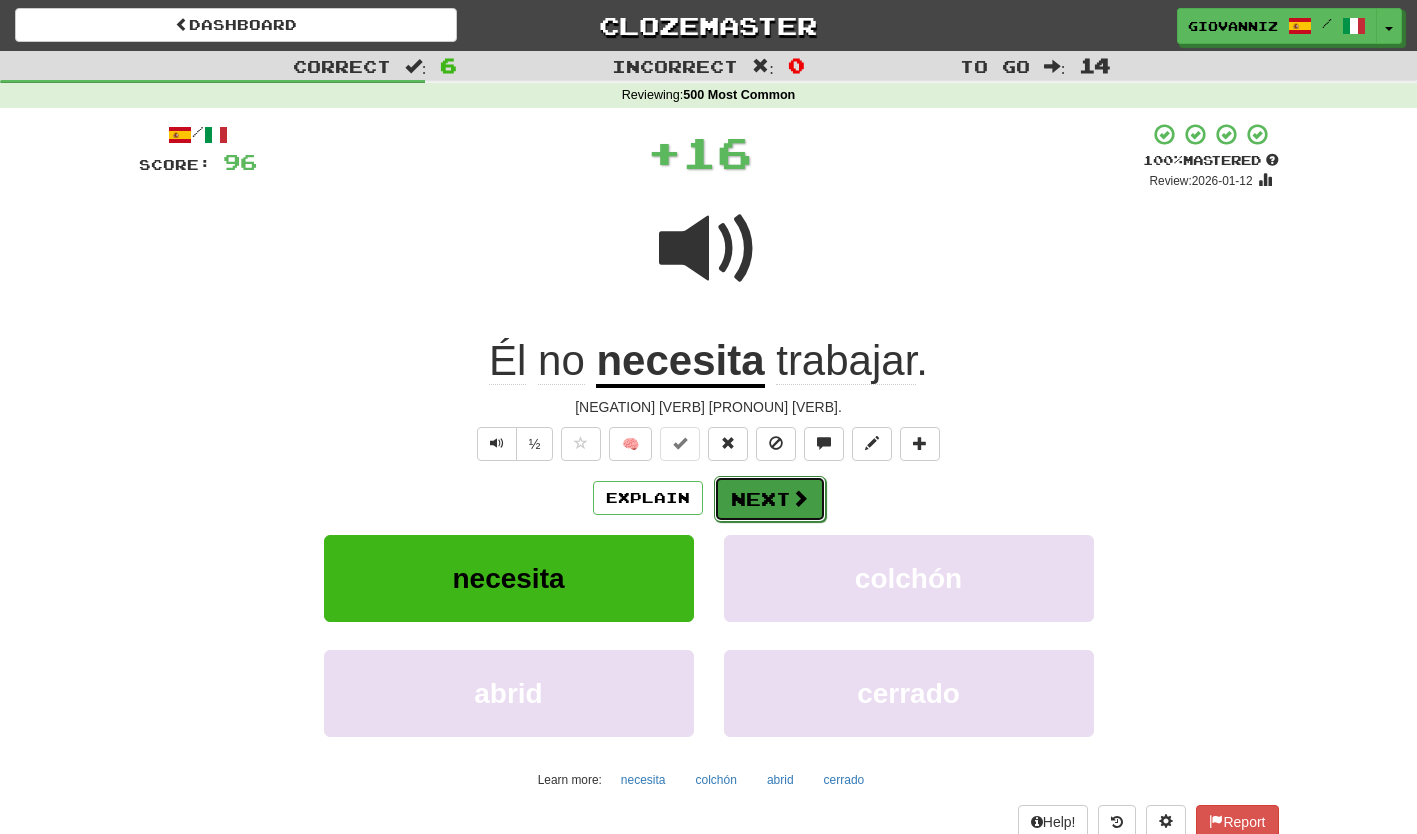 click on "Next" at bounding box center [770, 499] 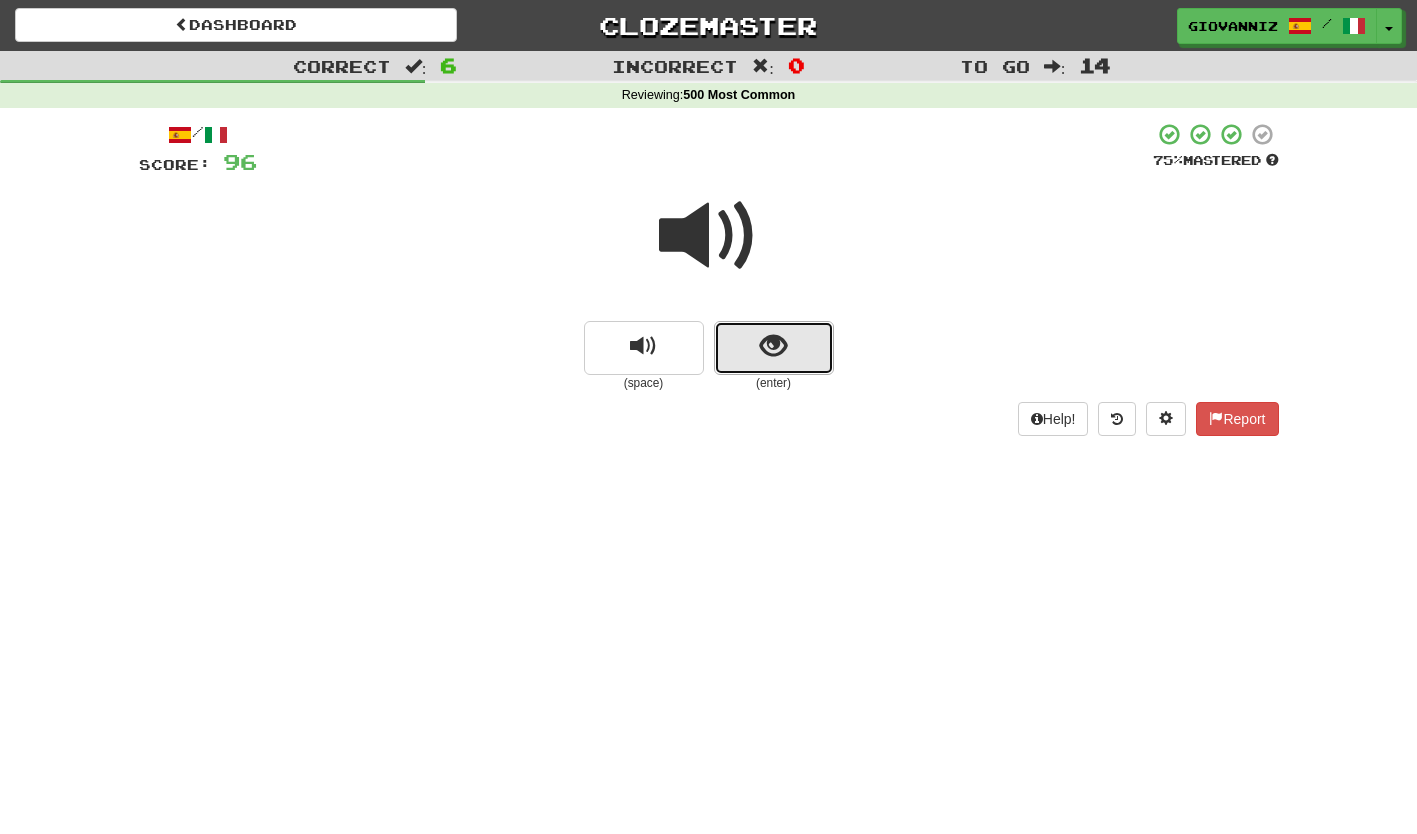 click at bounding box center [774, 348] 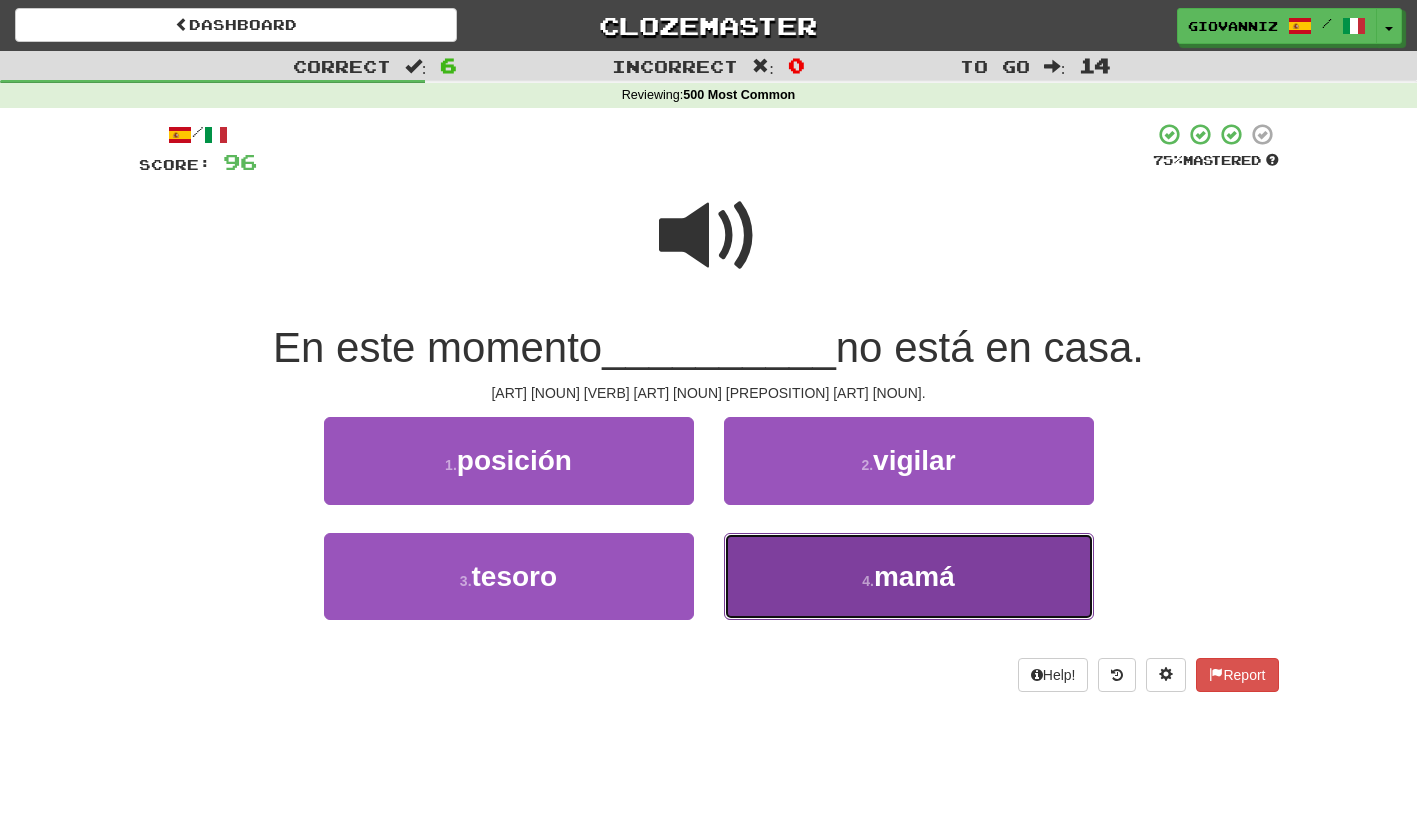 click on "4 .  mamá" at bounding box center [909, 576] 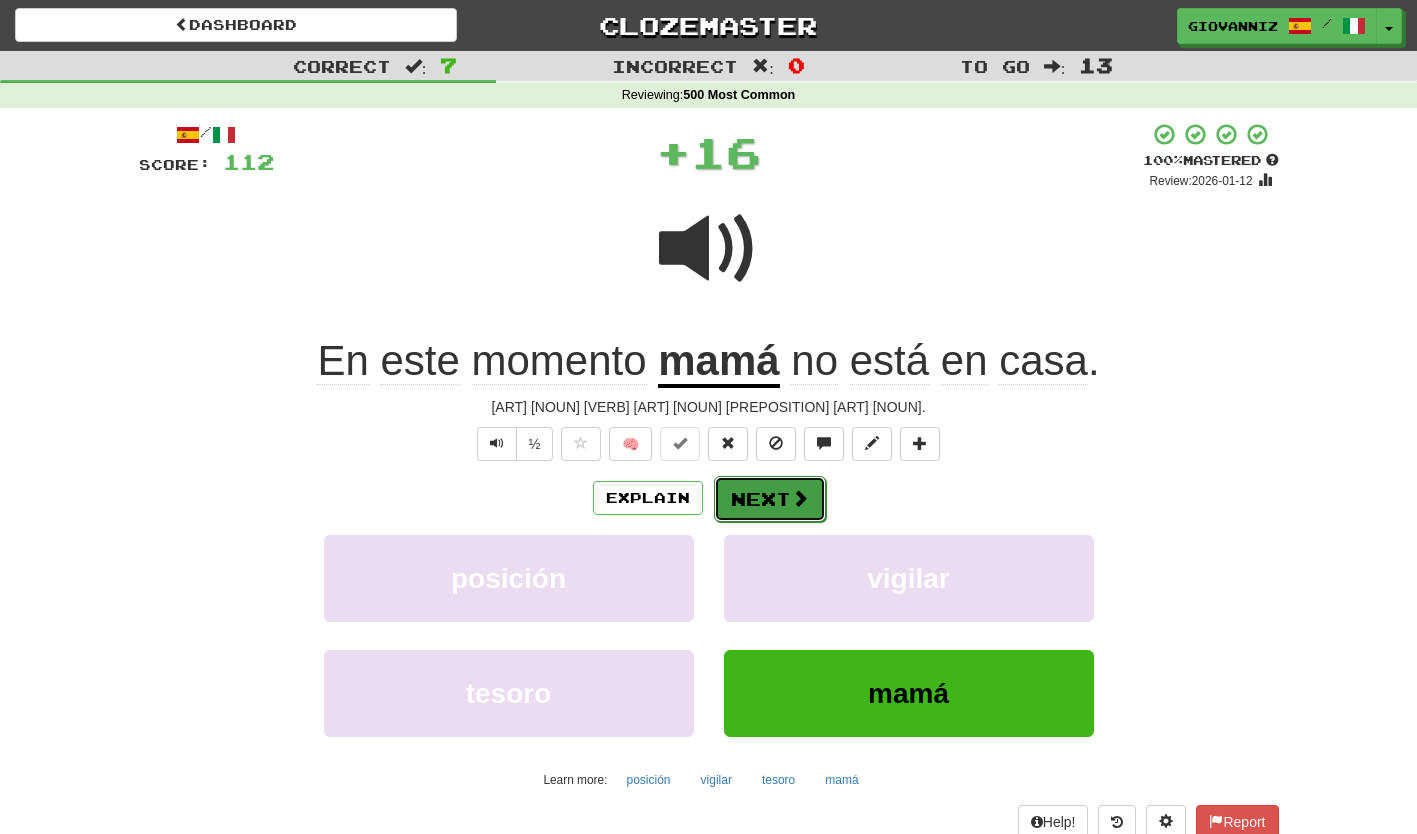 click on "Next" at bounding box center (770, 499) 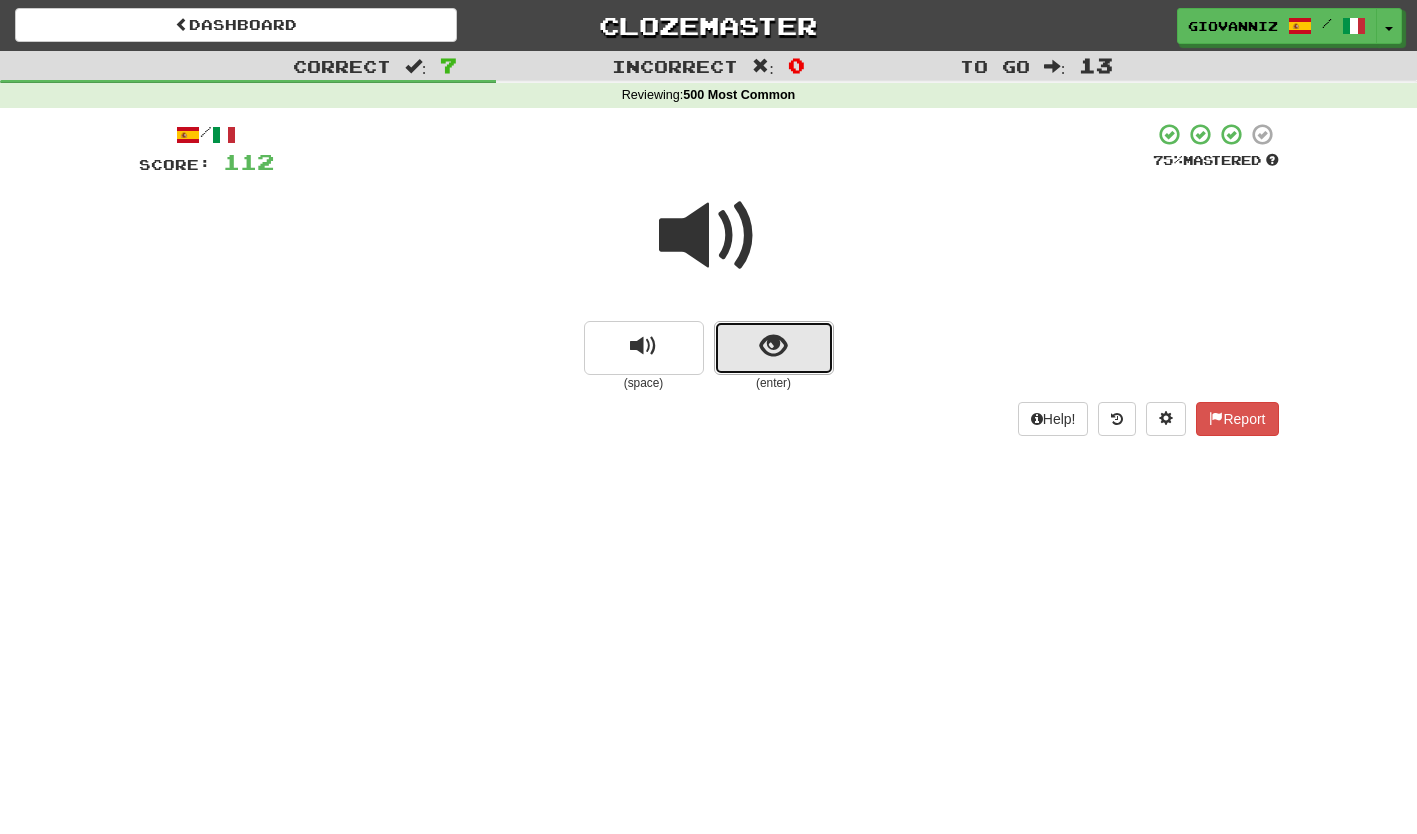 click at bounding box center (774, 348) 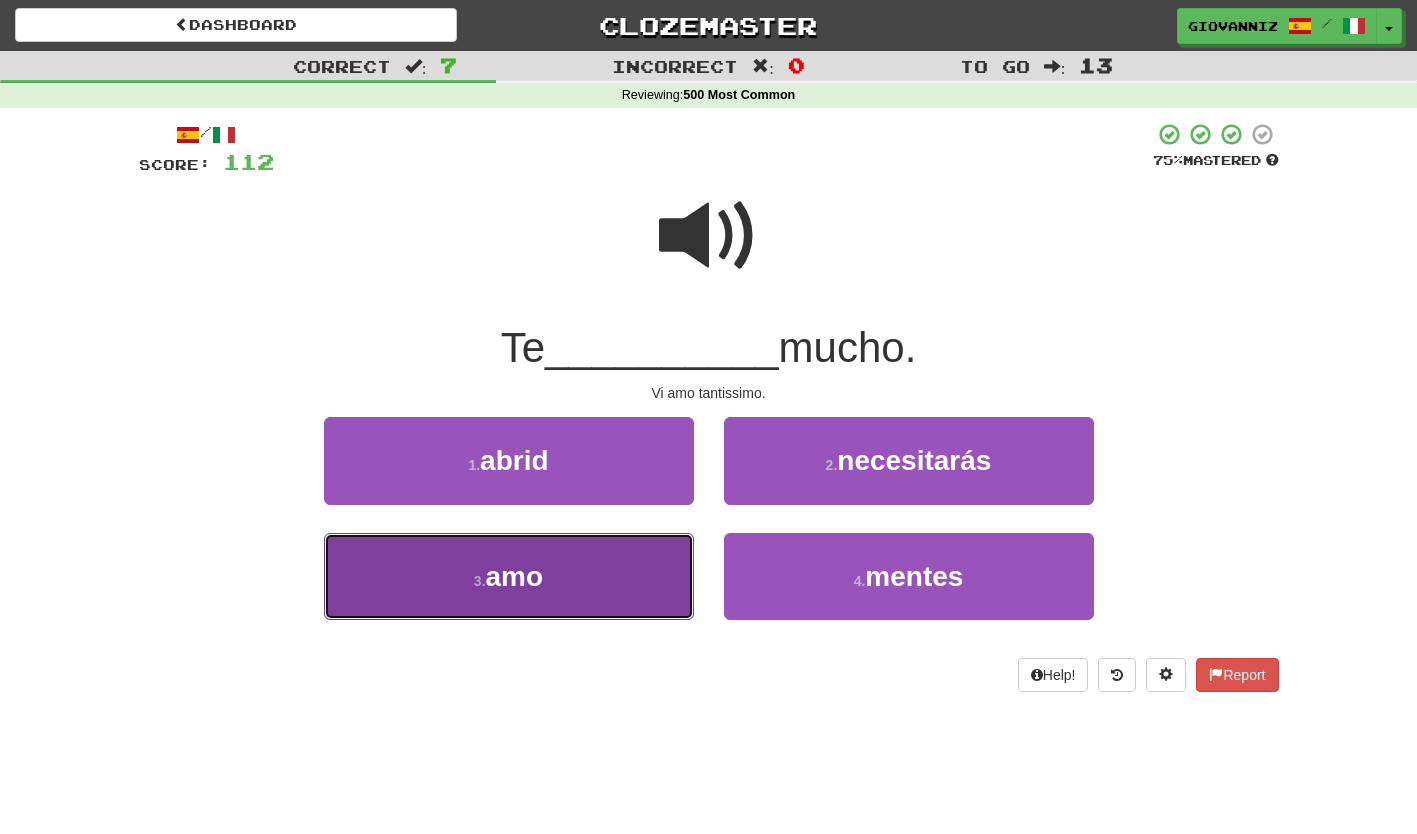 click on "3 .  amo" at bounding box center (509, 576) 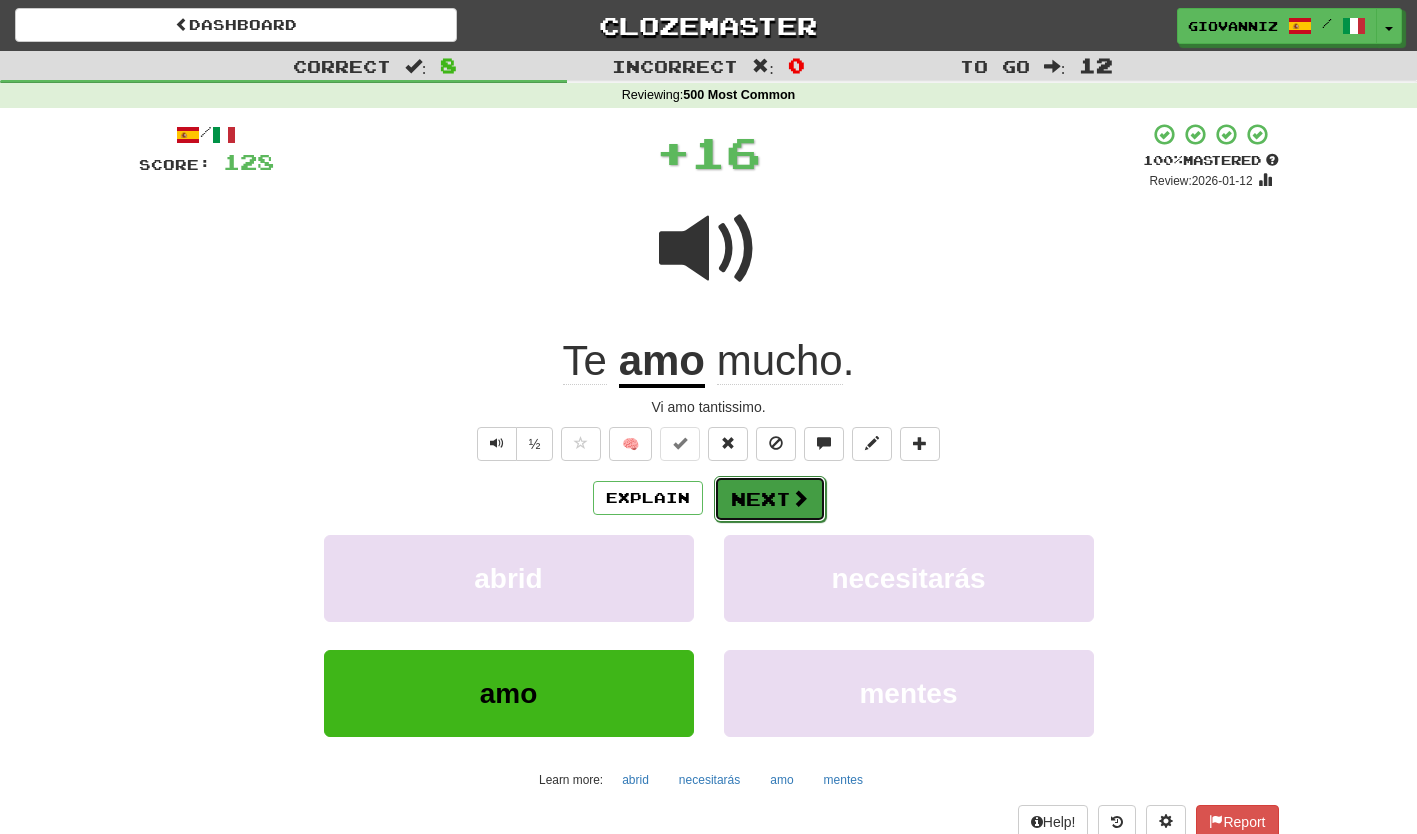 click on "Next" at bounding box center [770, 499] 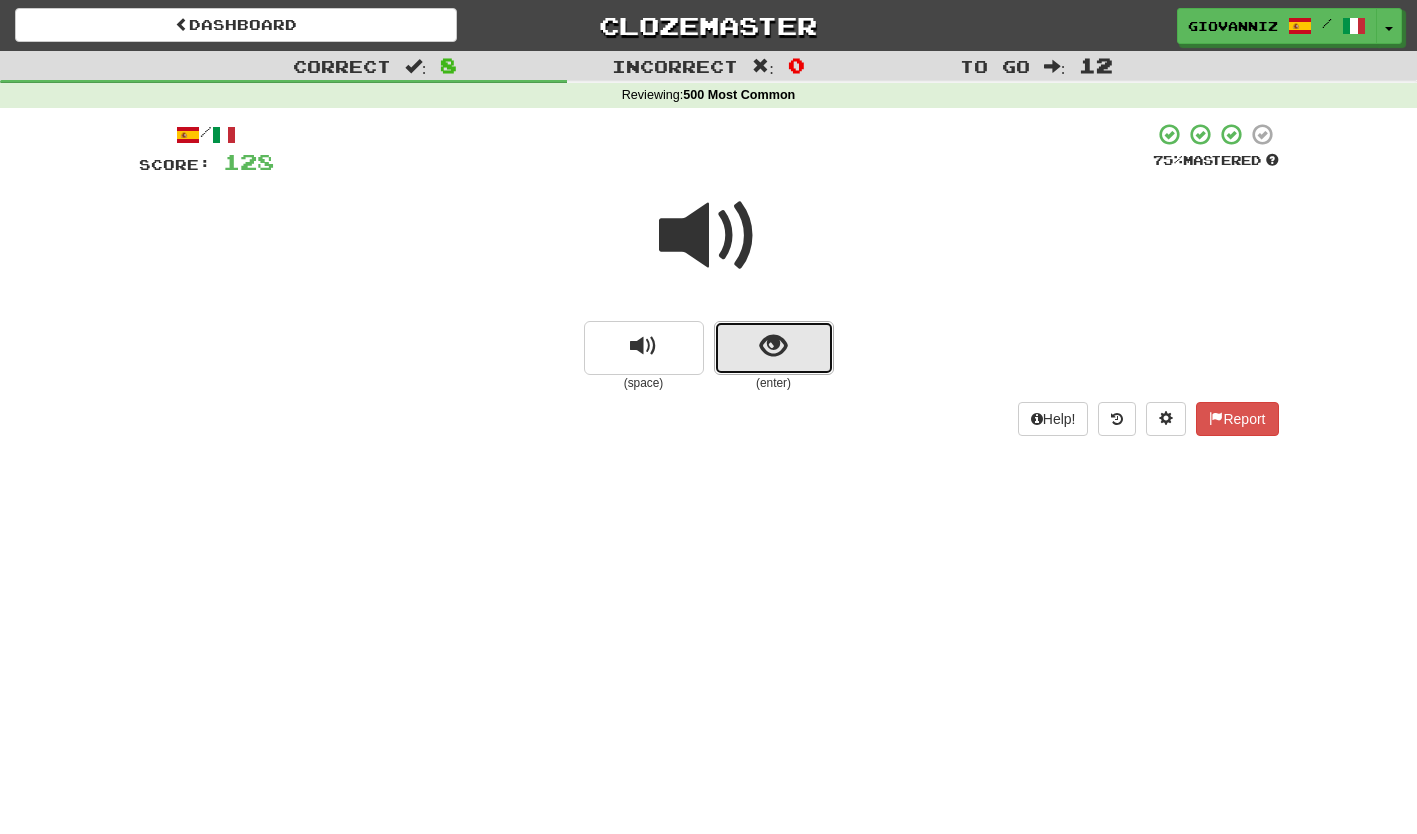 click at bounding box center (774, 348) 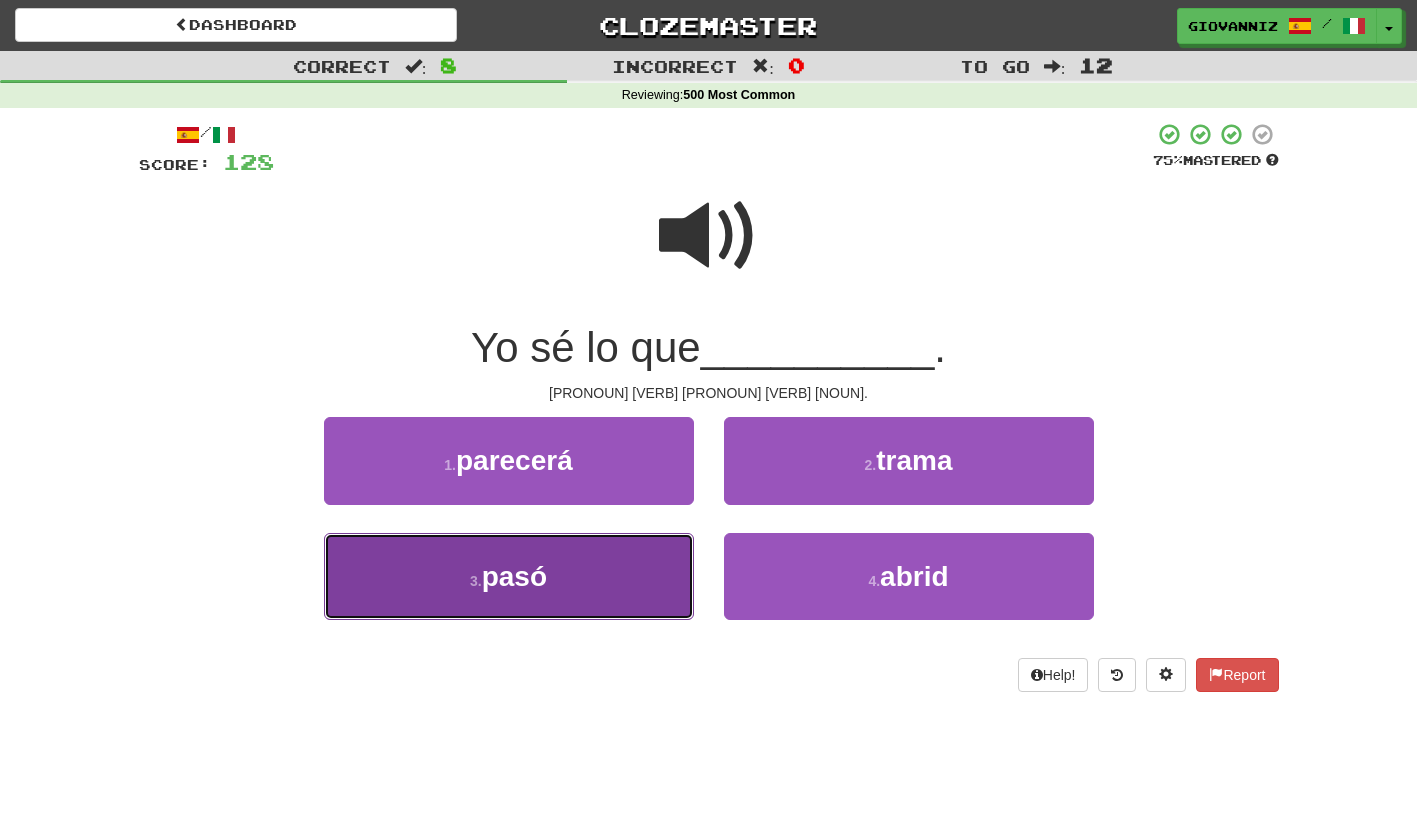 click on "3 .  pasó" at bounding box center [509, 576] 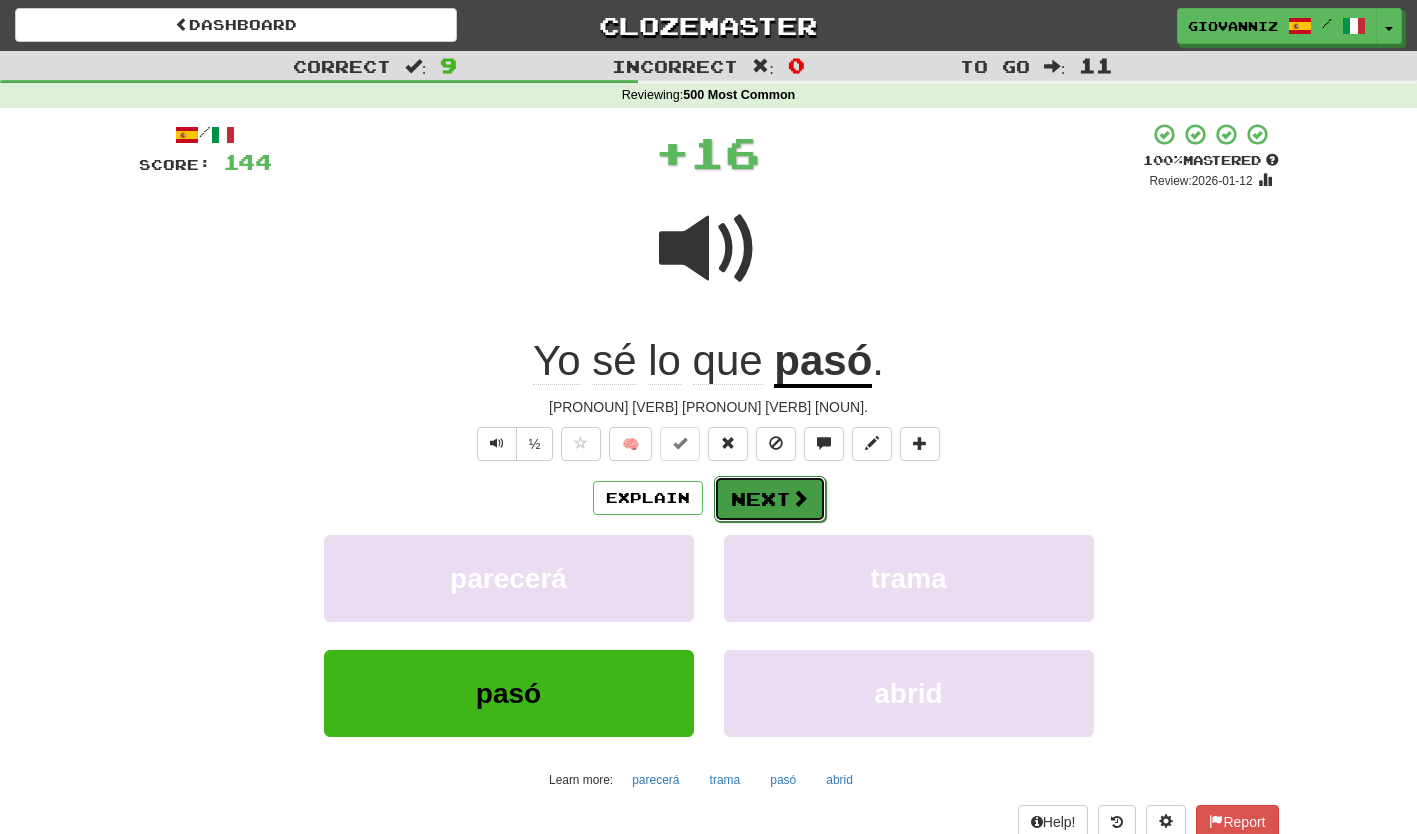 click on "Next" at bounding box center (770, 499) 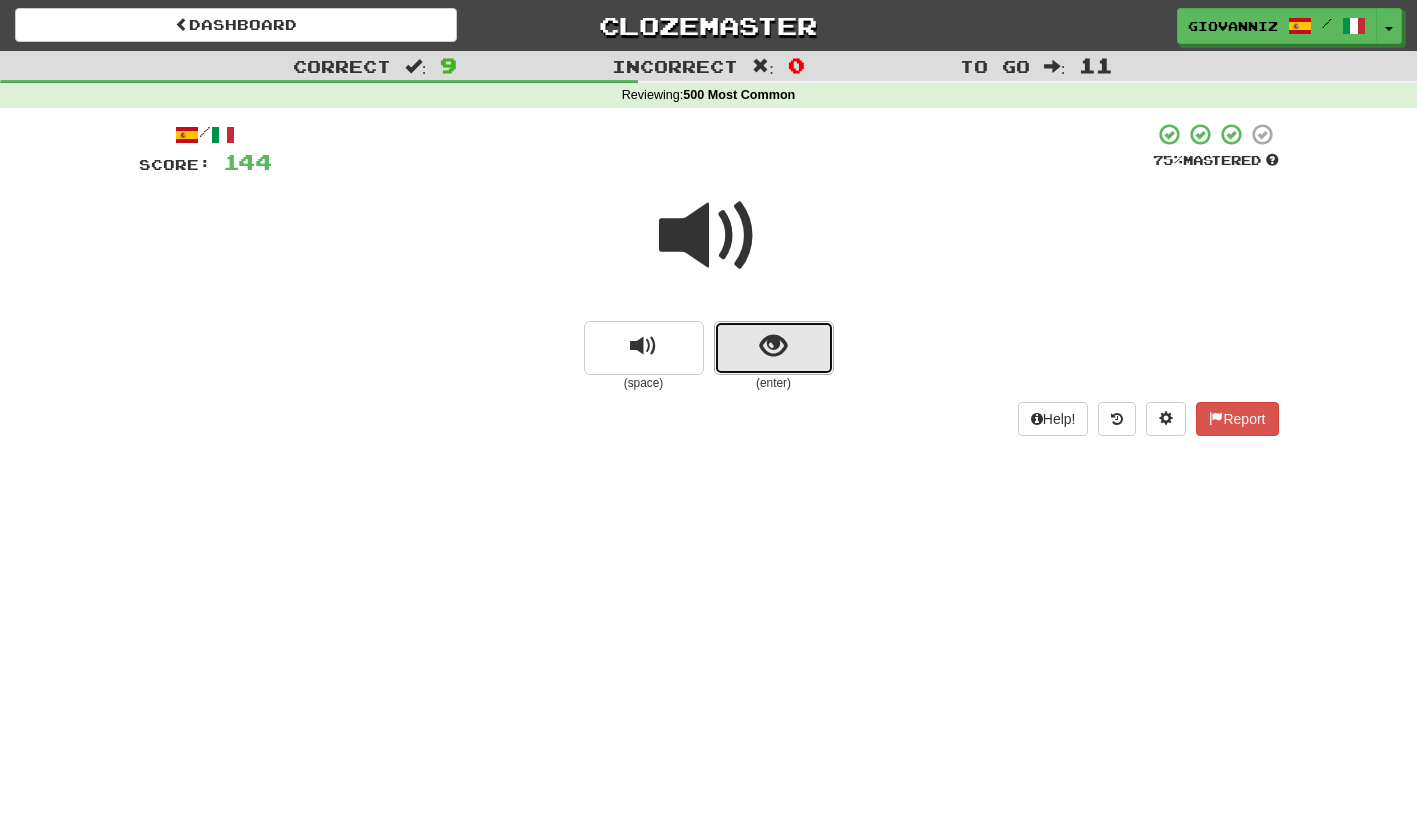 click at bounding box center [774, 348] 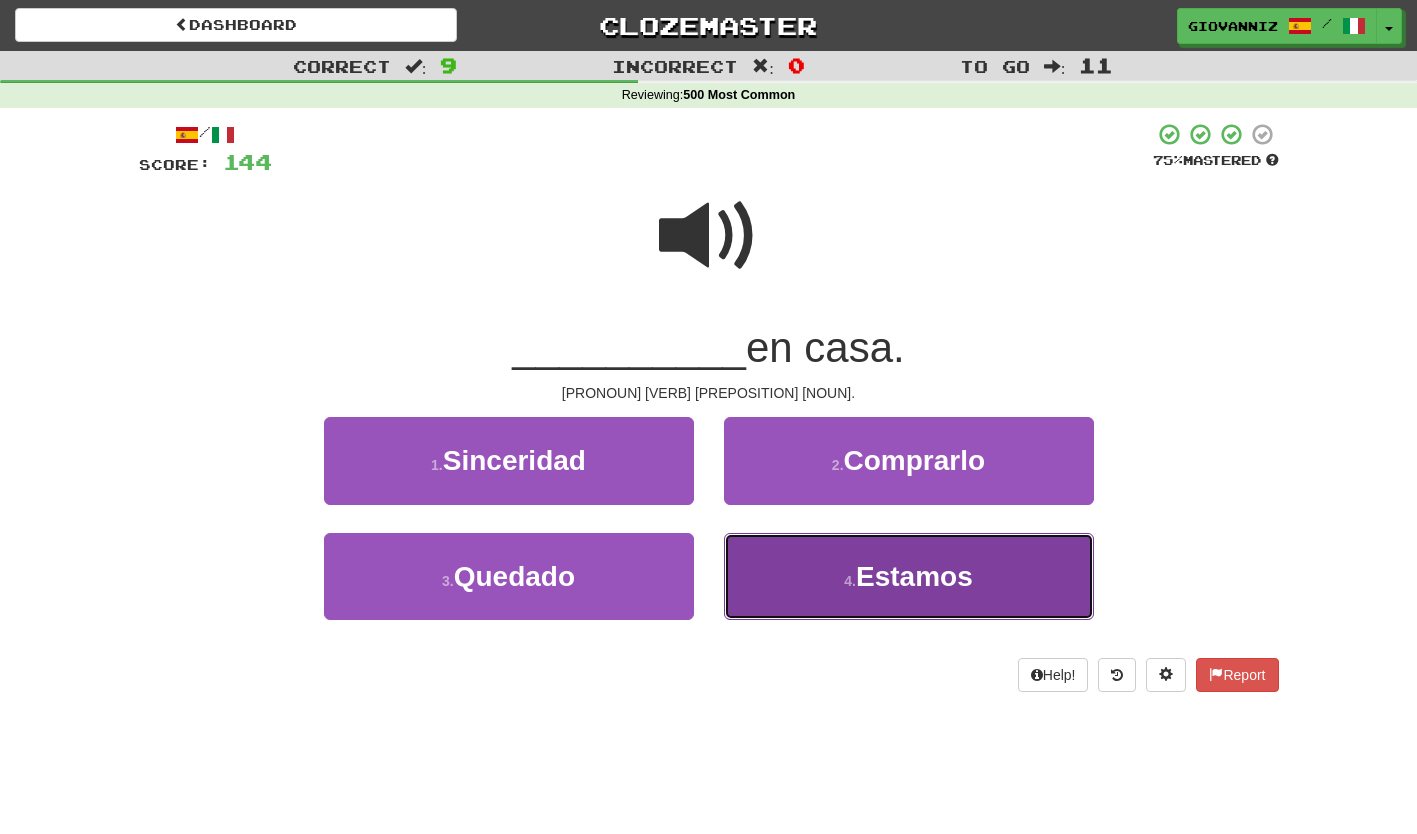 click on "4 .  Estamos" at bounding box center [909, 576] 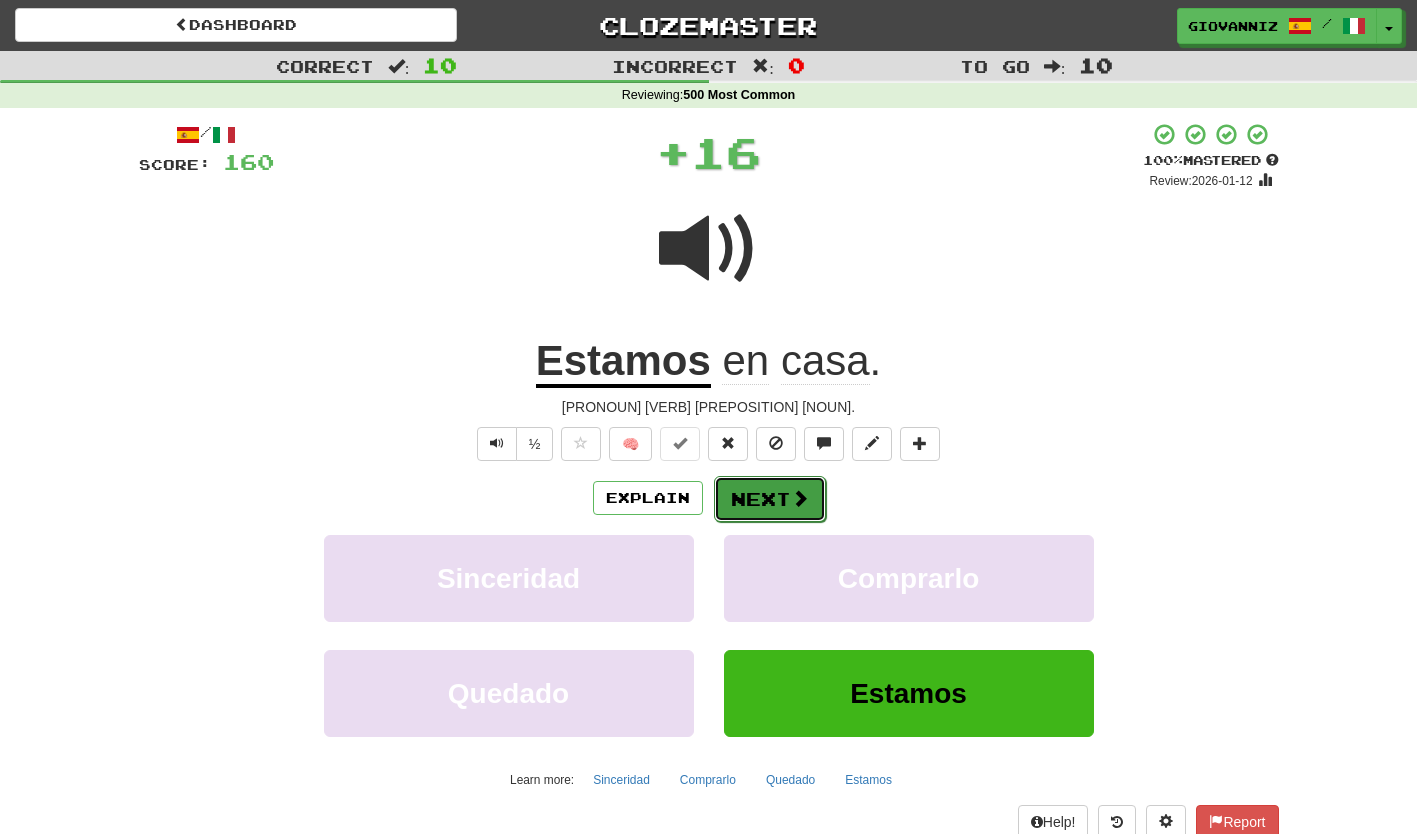 click on "Next" at bounding box center [770, 499] 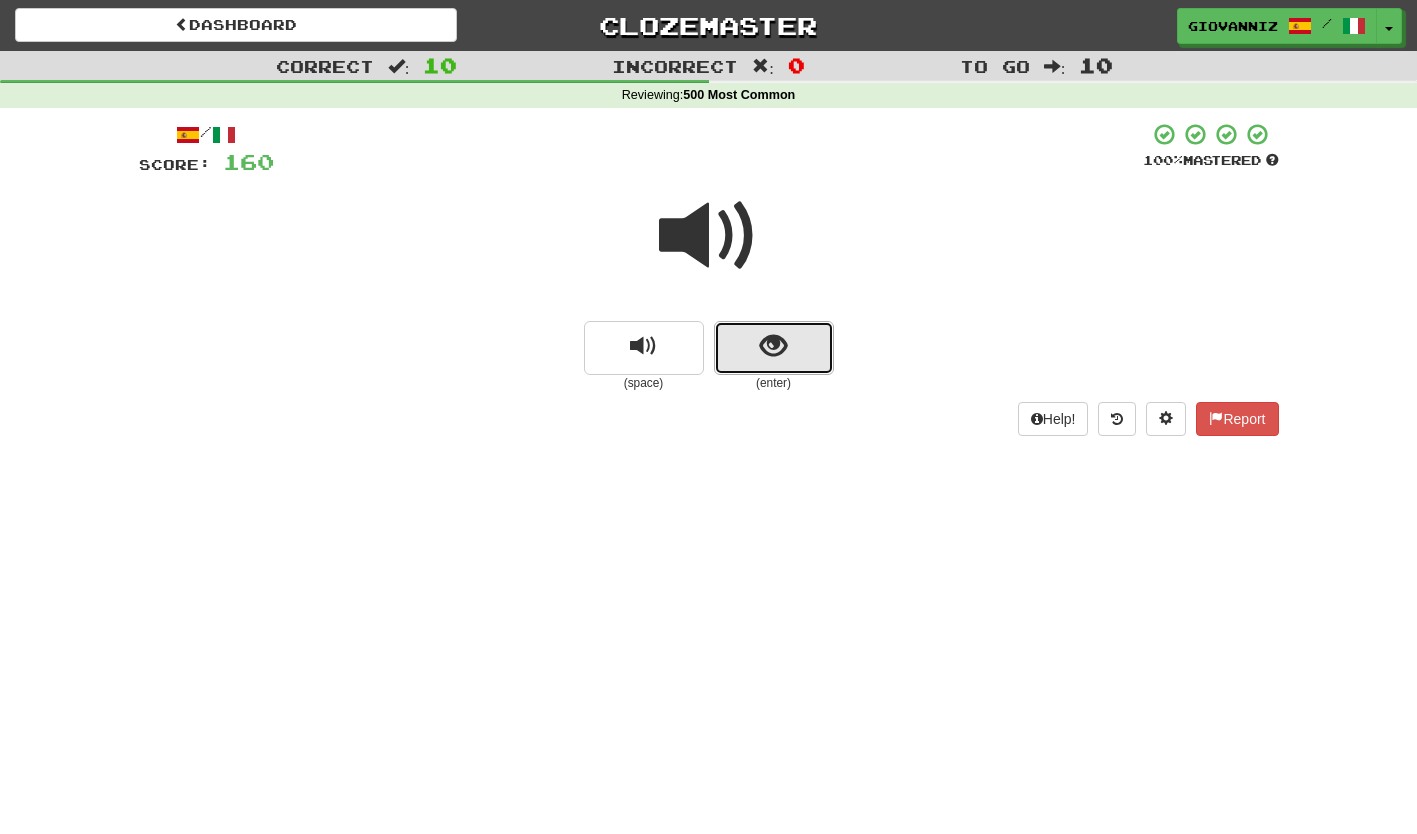 click at bounding box center (774, 348) 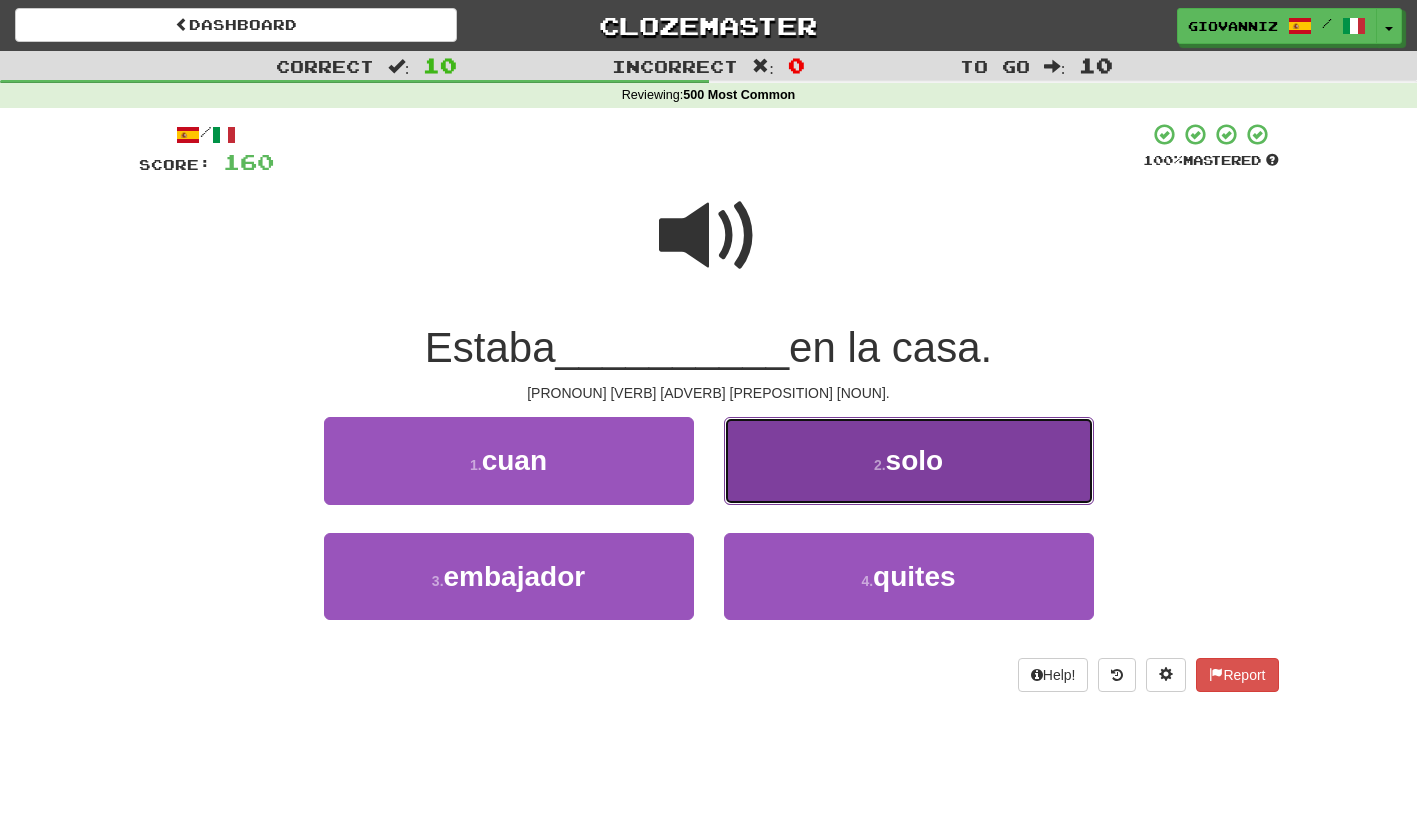 click on "2 .  solo" at bounding box center [909, 460] 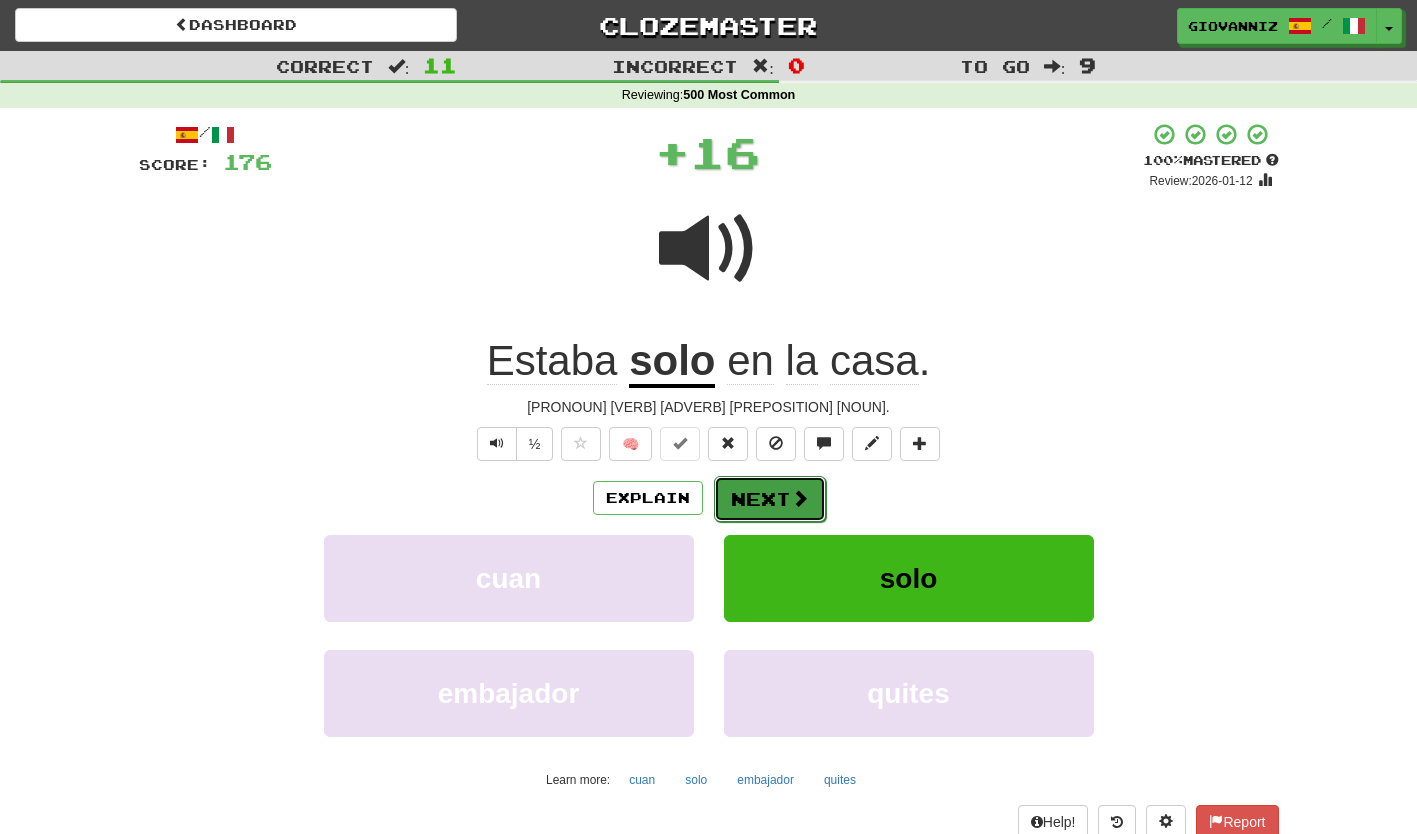 click on "Next" at bounding box center [770, 499] 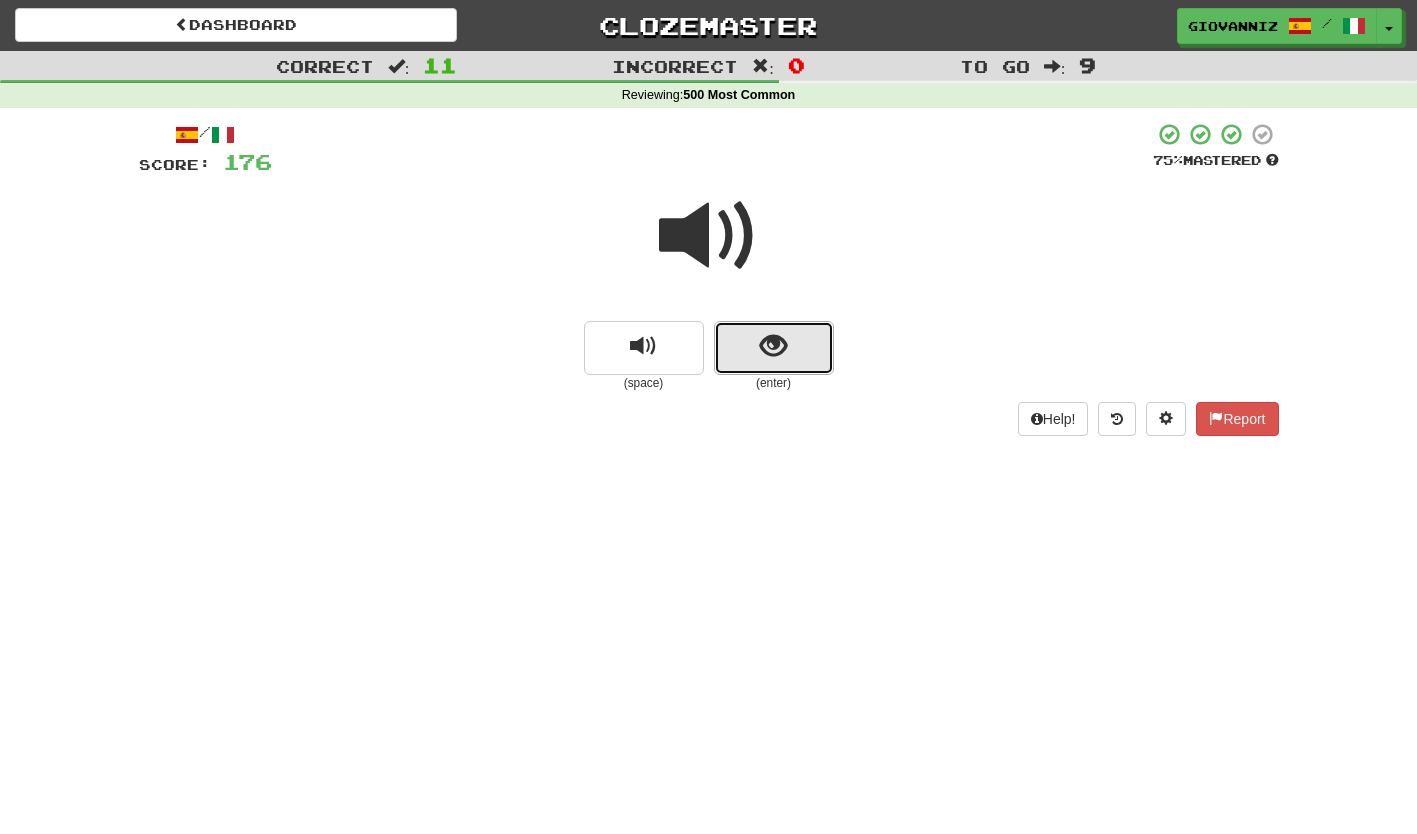 click at bounding box center (774, 348) 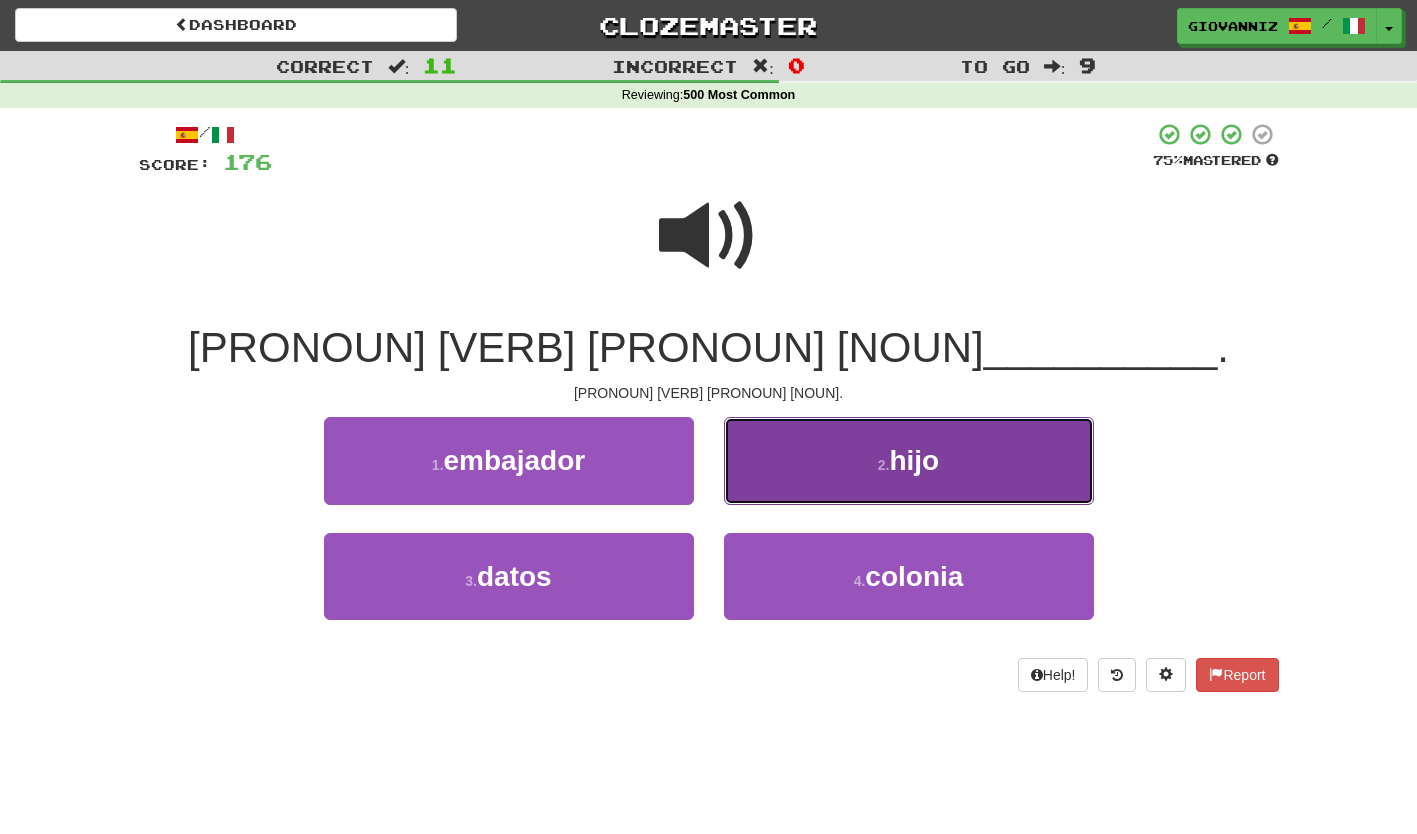 click on "2 .  hijo" at bounding box center [909, 460] 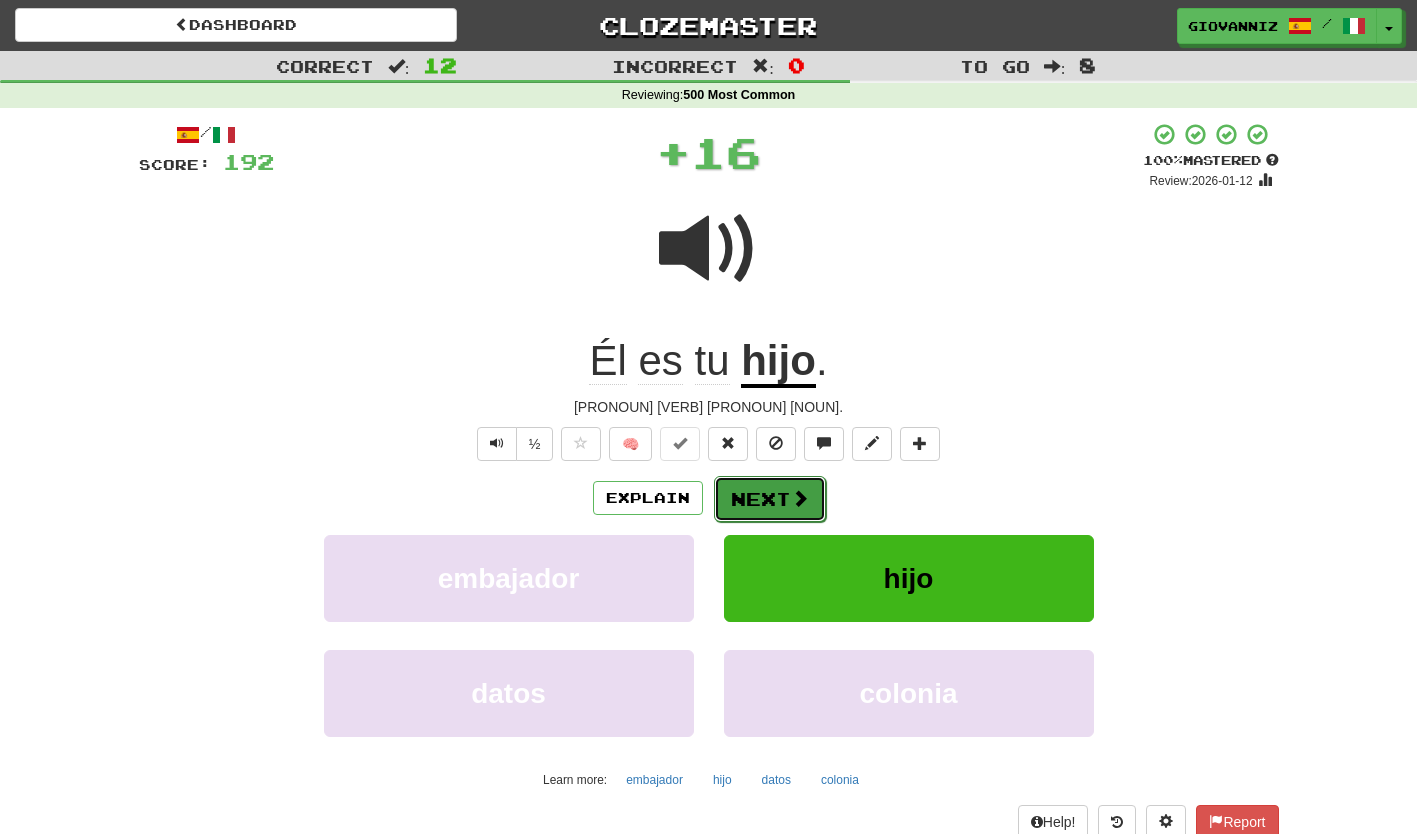 click on "Next" at bounding box center (770, 499) 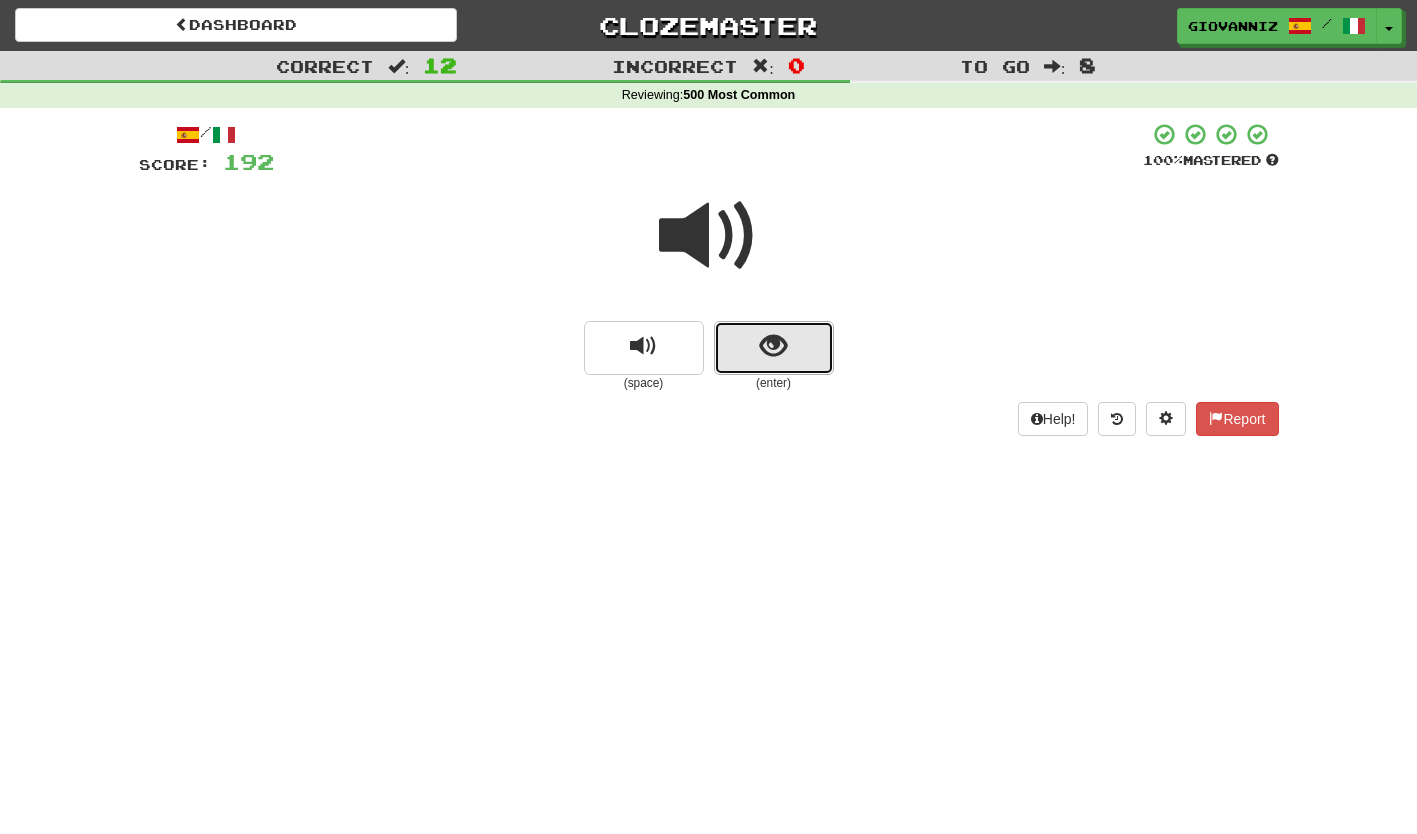 click at bounding box center (774, 348) 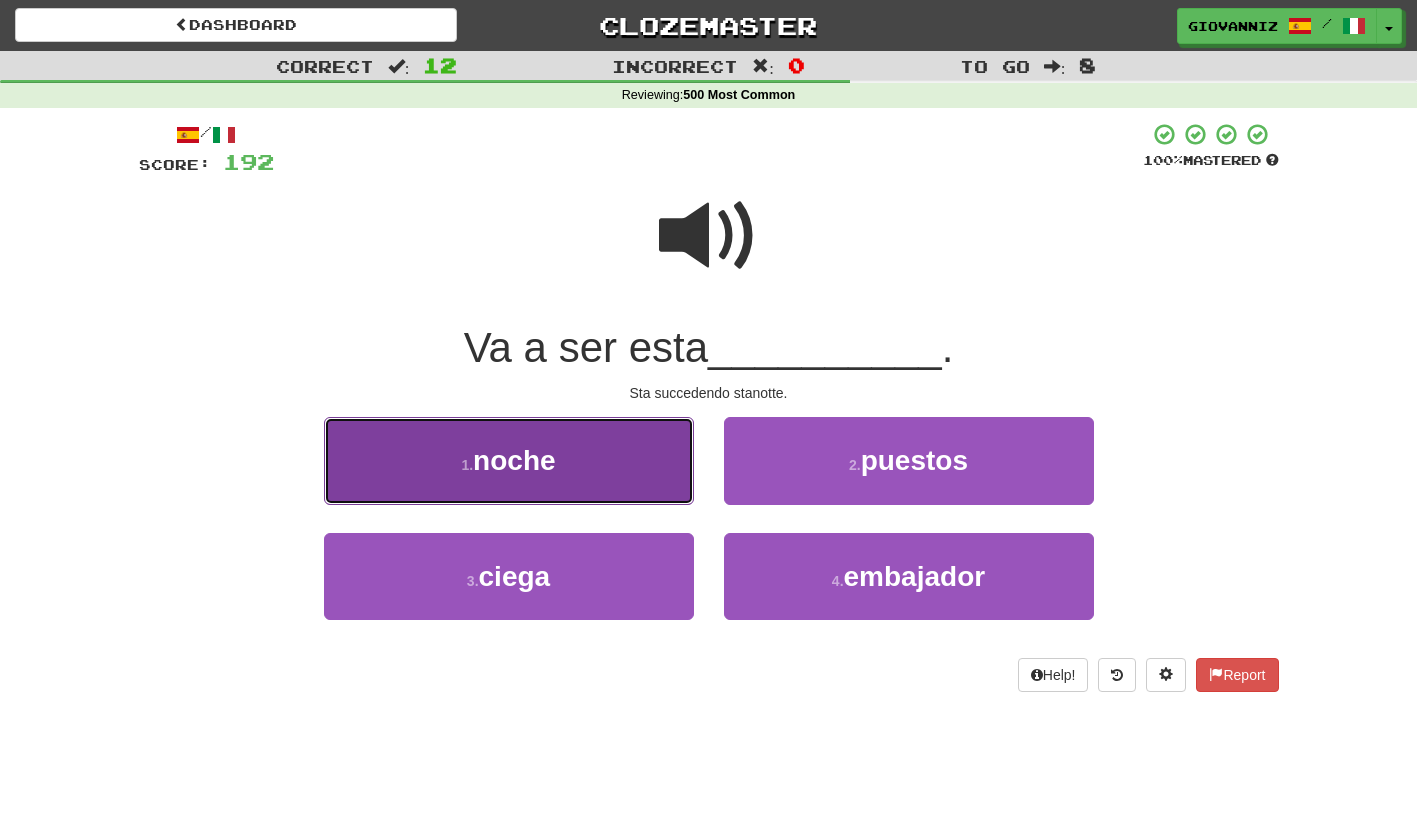 click on "1 .  noche" at bounding box center [509, 460] 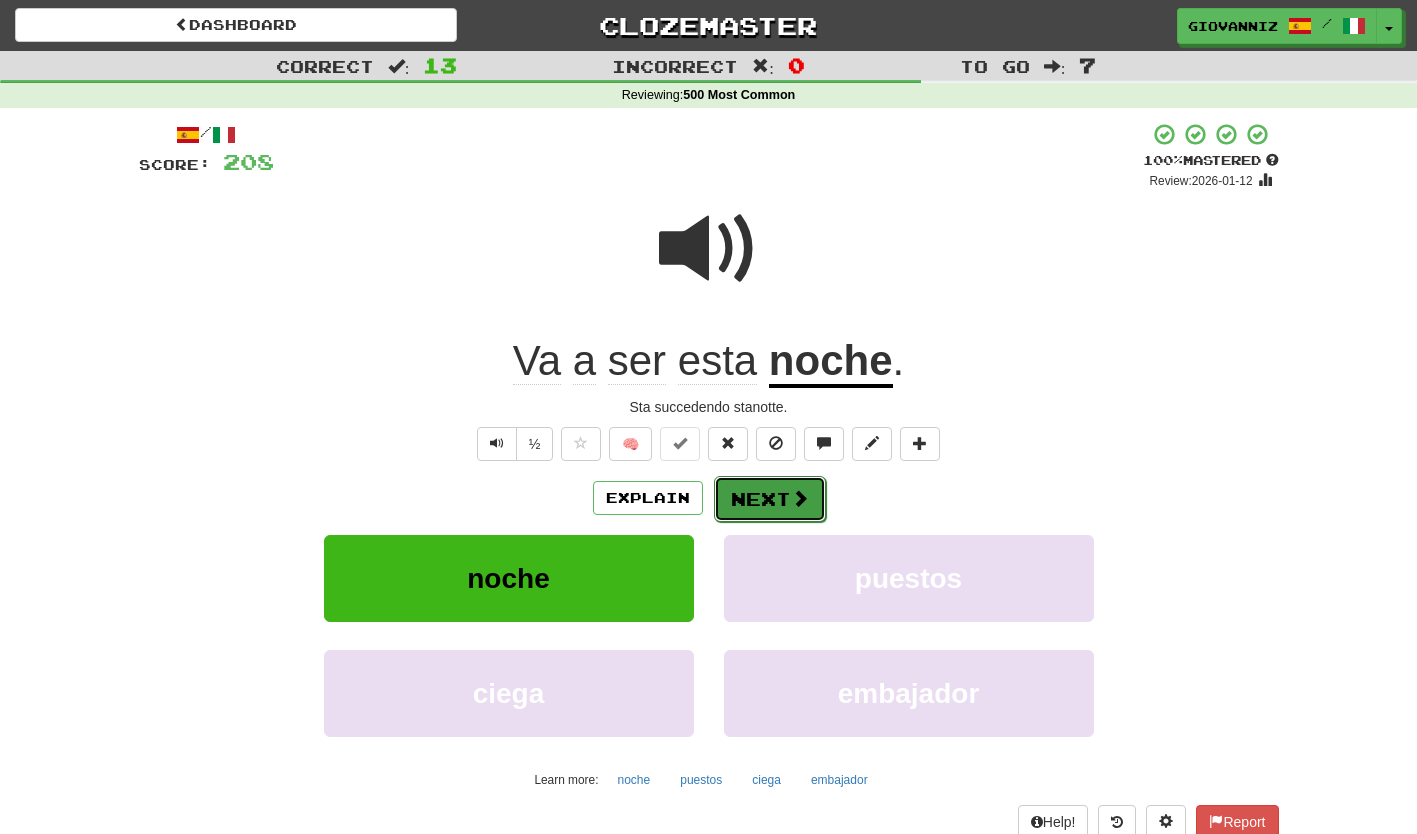 click on "Next" at bounding box center [770, 499] 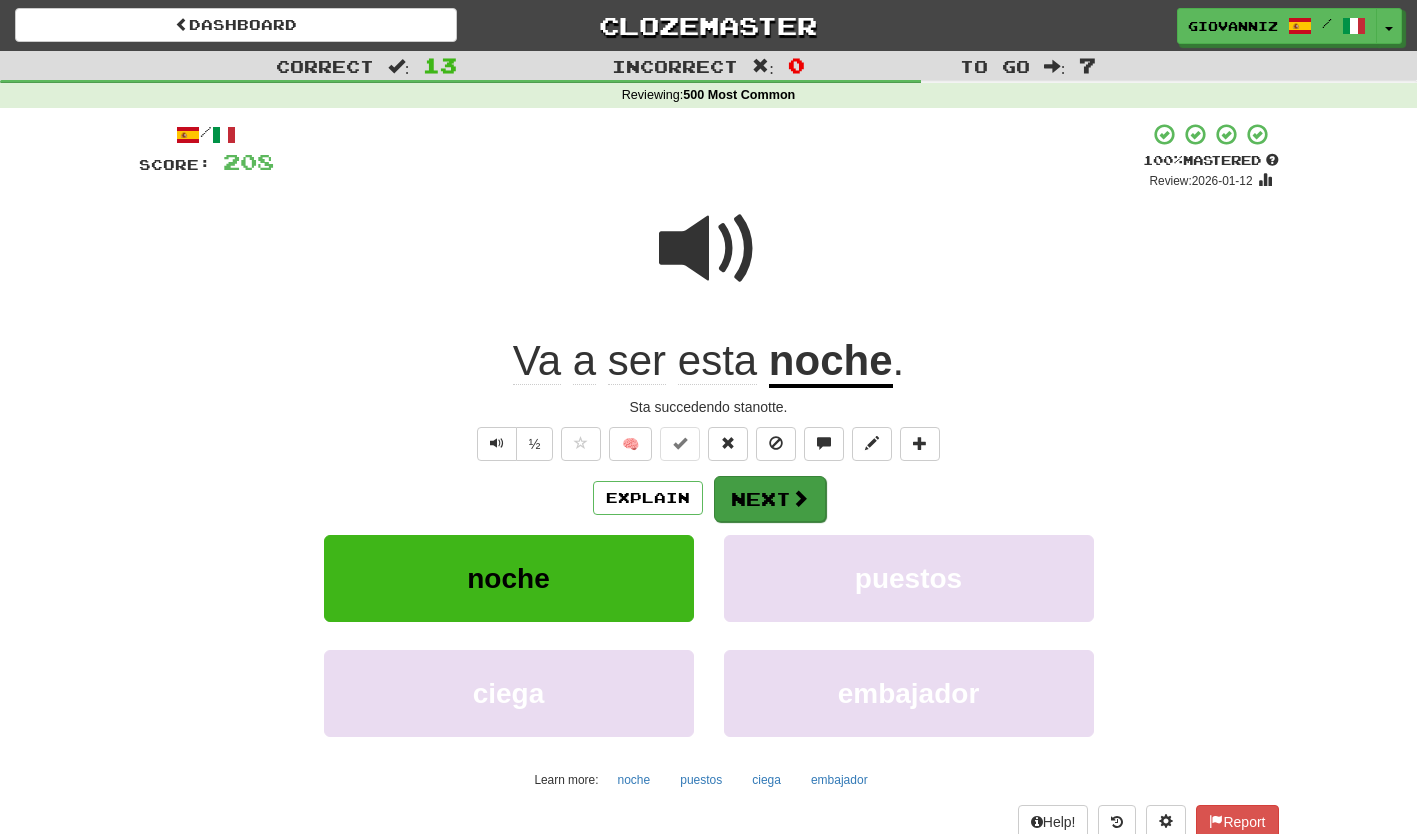 click on "Dashboard
Clozemaster
GiovanniZ
/
Toggle Dropdown
Dashboard
Leaderboard
Activity Feed
Notifications
Profile
Discussions
Español
/
Italiano
Streak:
3
Review:
35
Points Today: 152
Español
/
English
Streak:
3
Review:
0
Points Today: 56
Italiano
/
English
Streak:
2
Review:
120
Daily Goal:  0 /50
Languages
Account
Logout
GiovanniZ
/
Toggle Dropdown
Dashboard
Leaderboard
Activity Feed
Notifications
Profile
Discussions
Español
/
Italiano
Streak:
3
Review:
35
Points Today: 152
Español
/
English
Streak:
3
Review:
0
Points Today: 56" at bounding box center [708, 450] 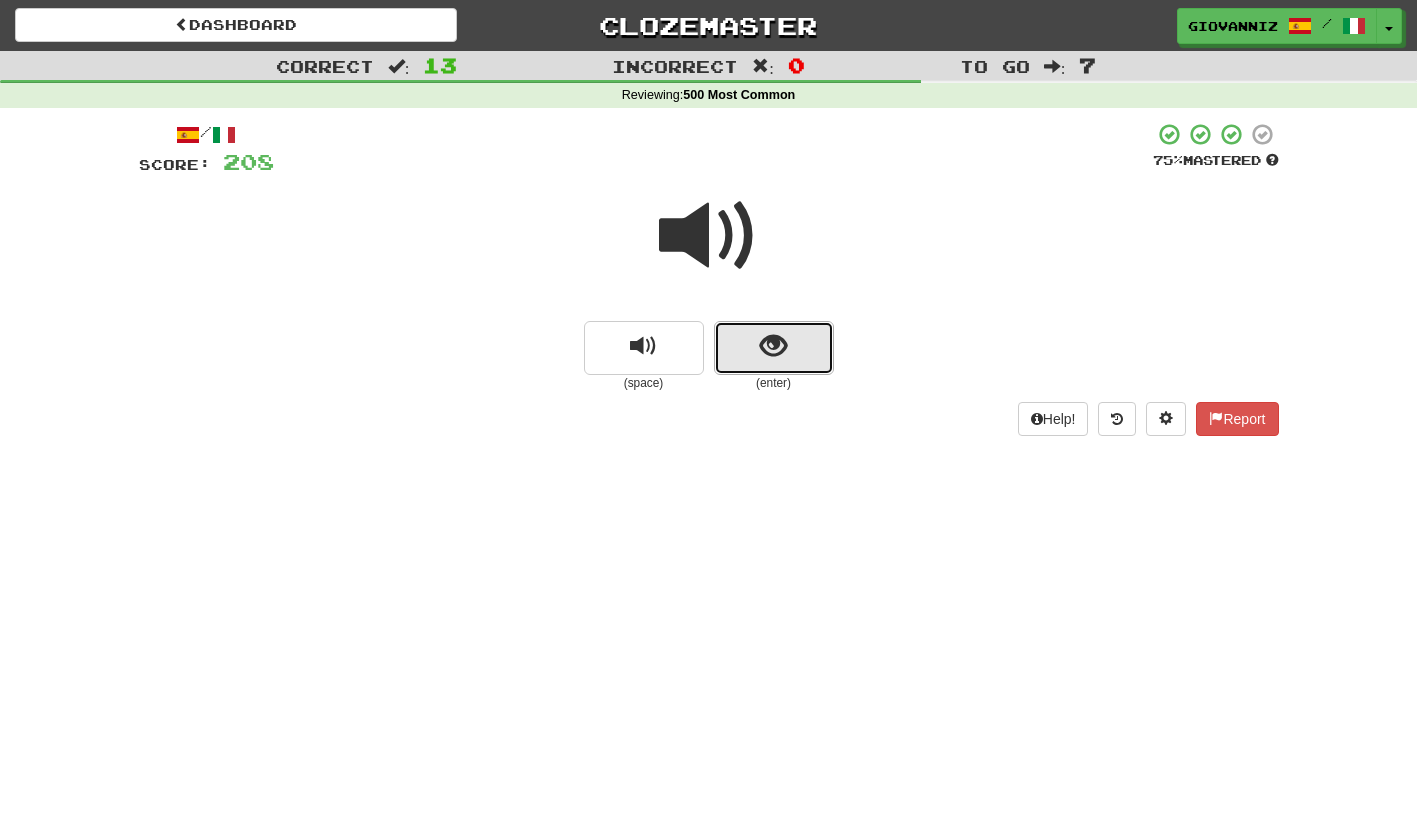 drag, startPoint x: 746, startPoint y: 491, endPoint x: 736, endPoint y: 348, distance: 143.34923 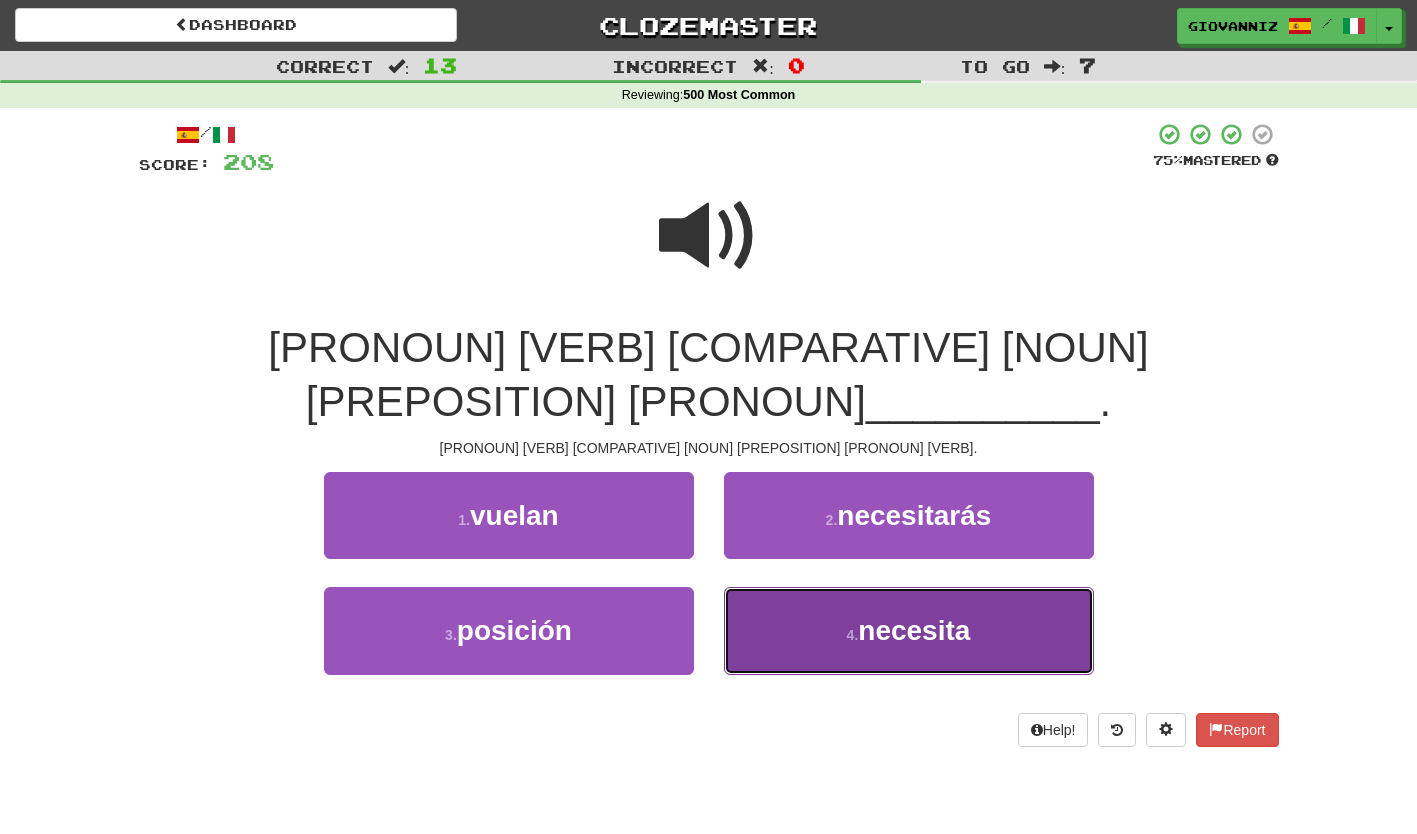 click on "4 .  necesita" at bounding box center [909, 630] 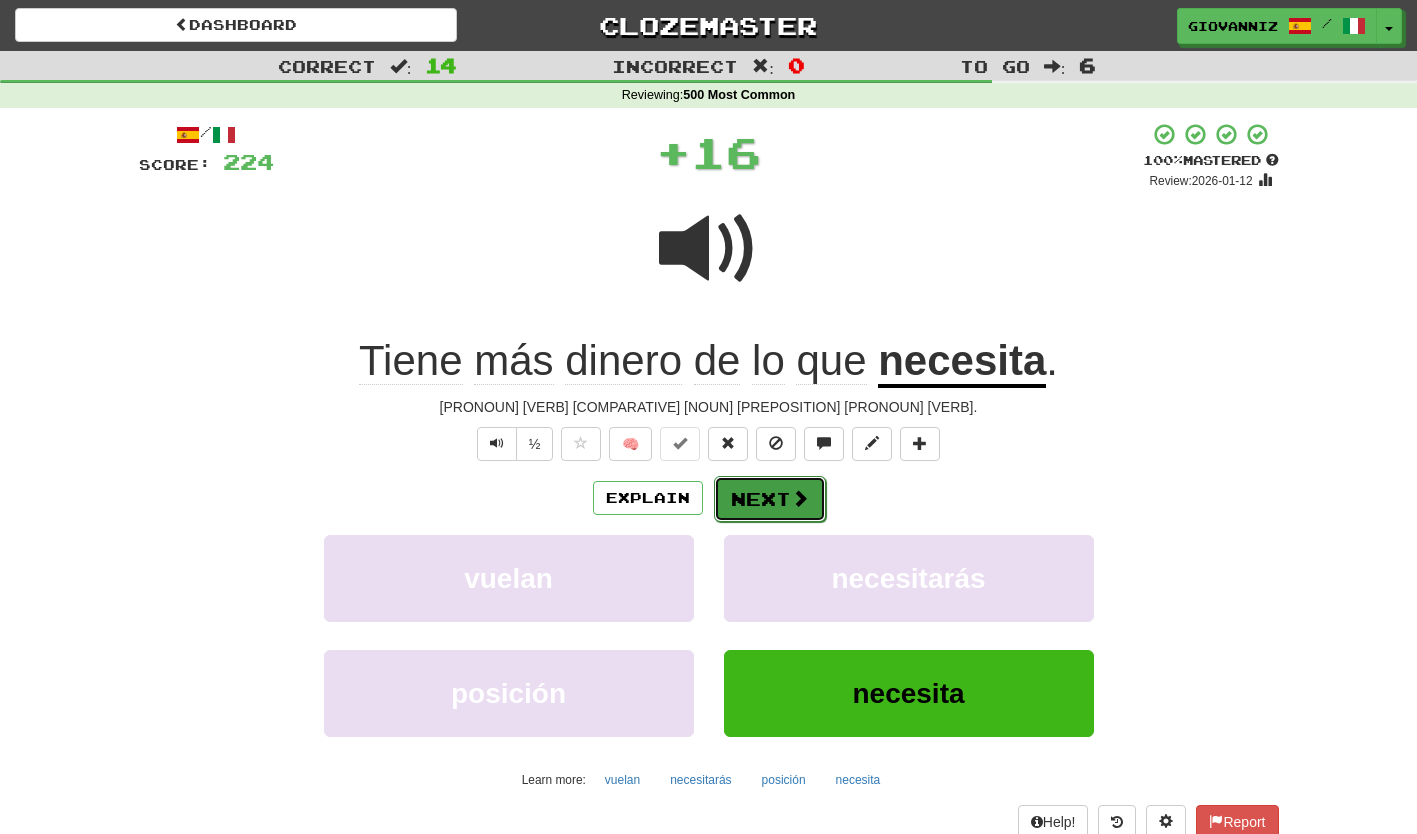 click on "Next" at bounding box center (770, 499) 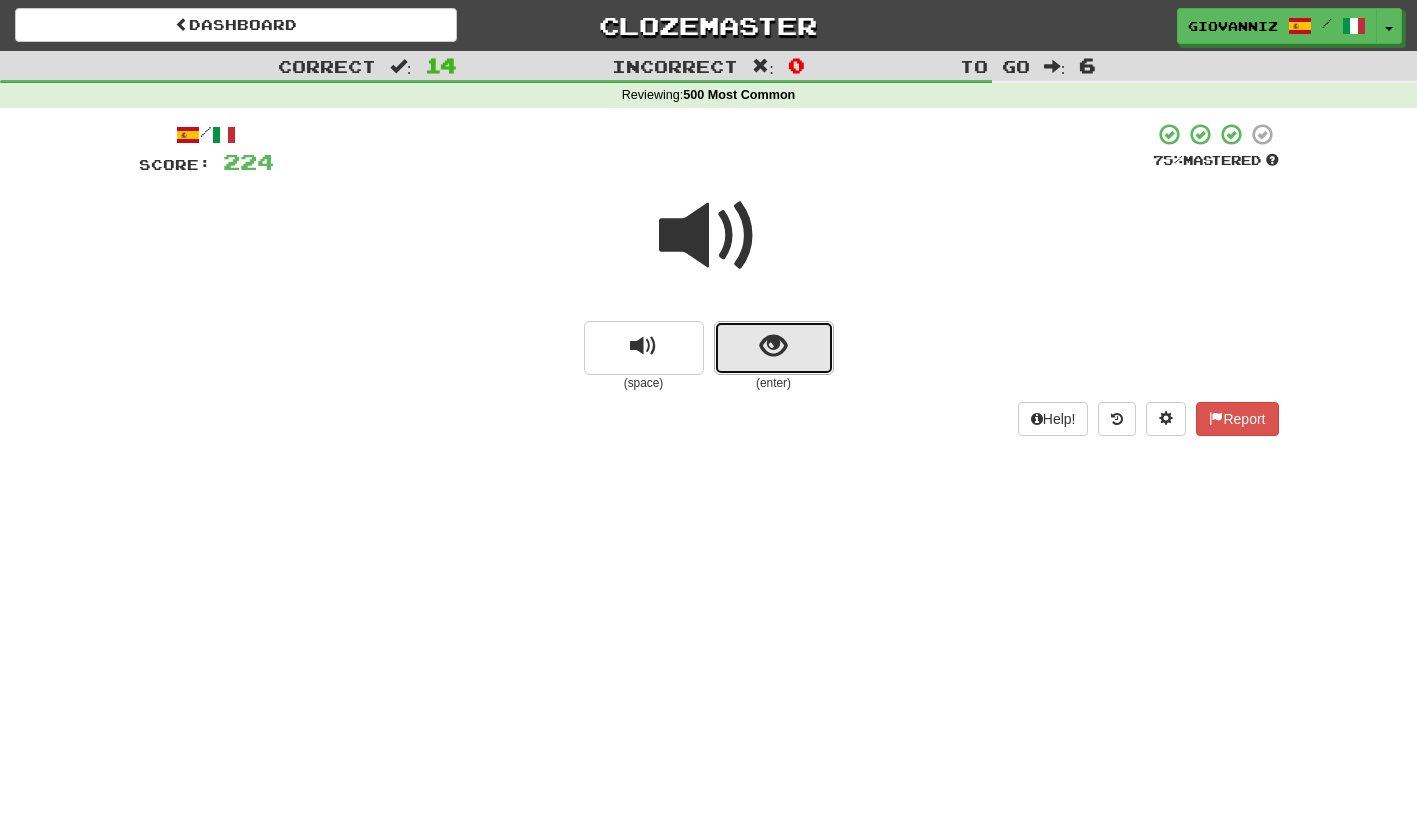 click at bounding box center (774, 348) 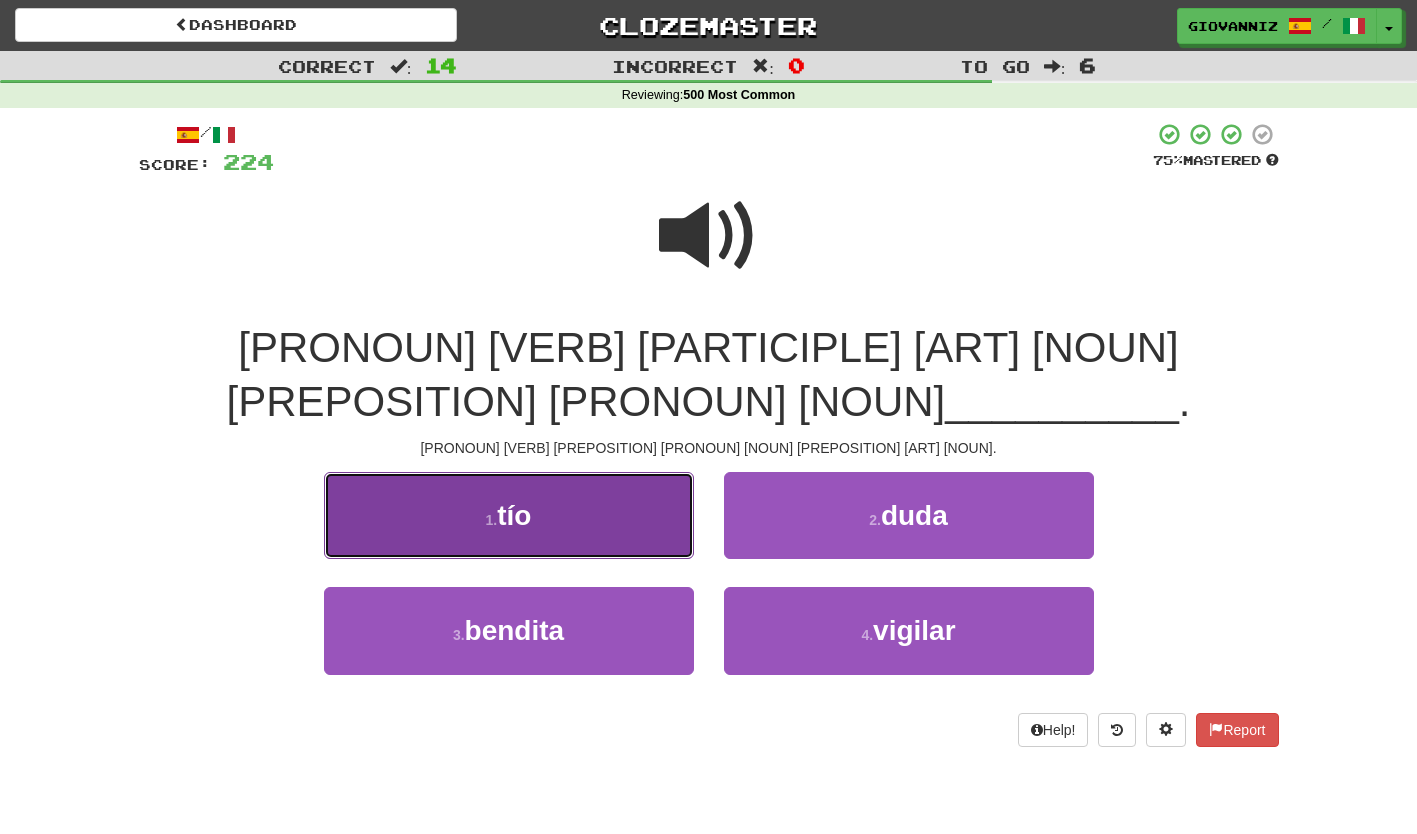 click on "1 .  tío" at bounding box center [509, 515] 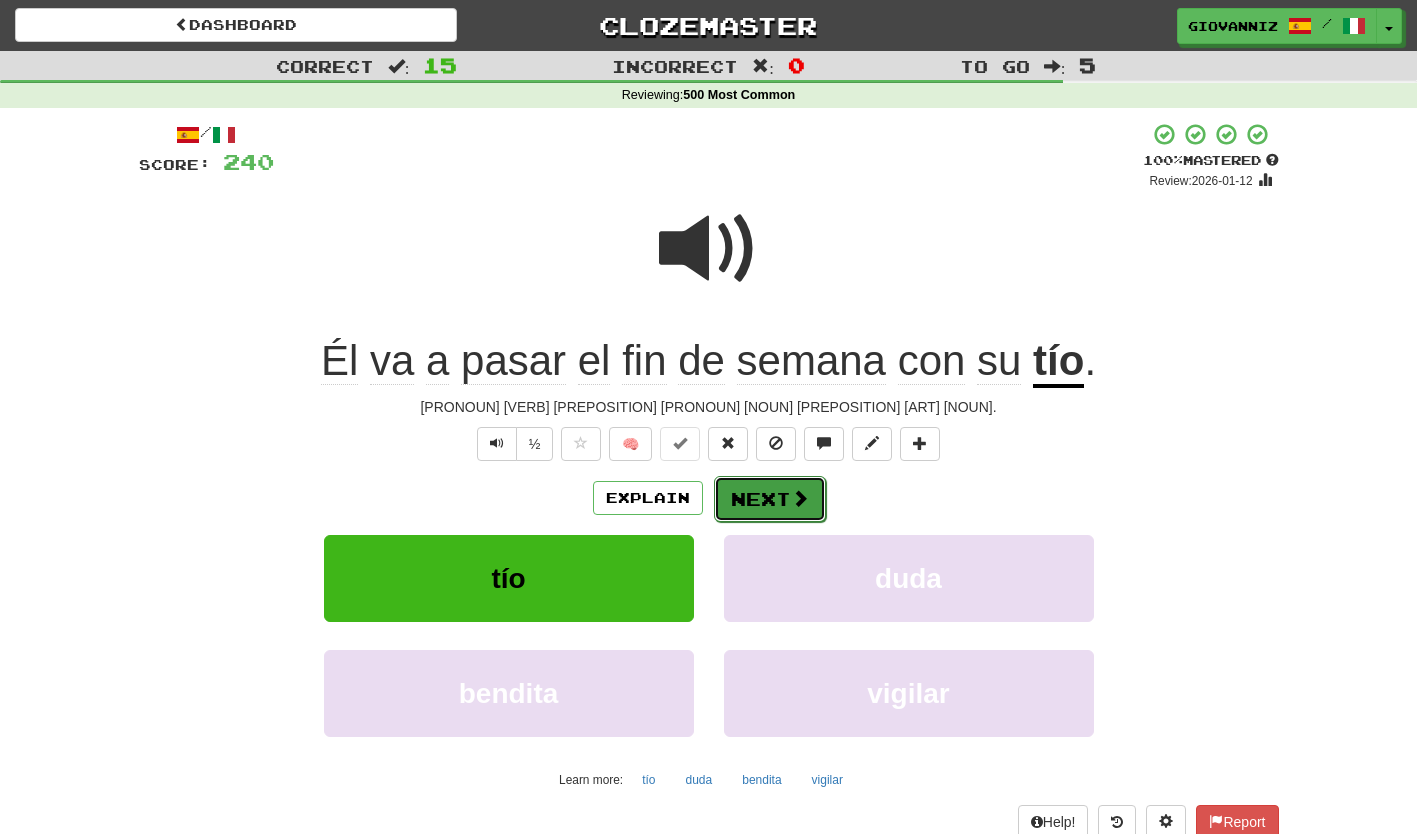 click on "Next" at bounding box center [770, 499] 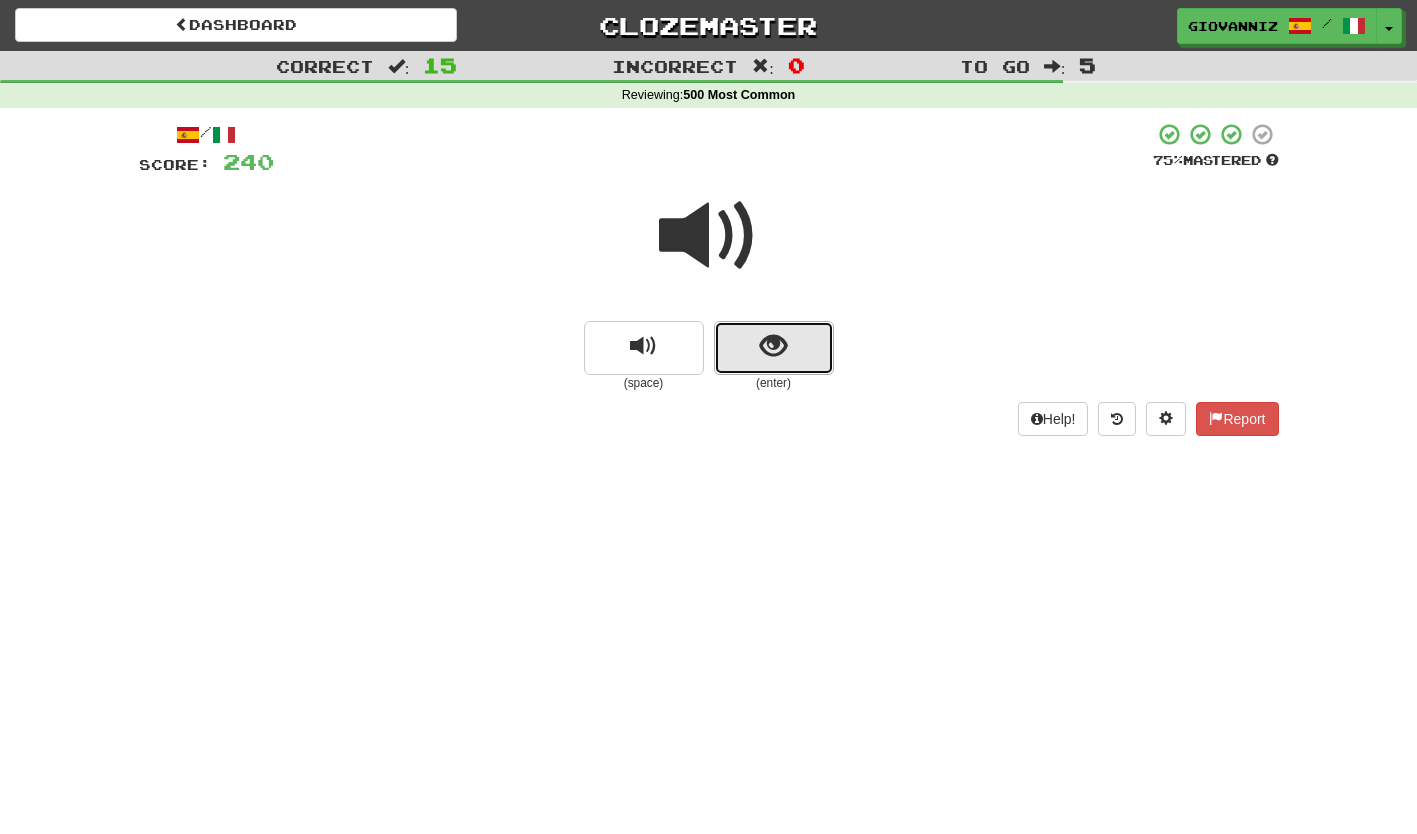 click at bounding box center (774, 348) 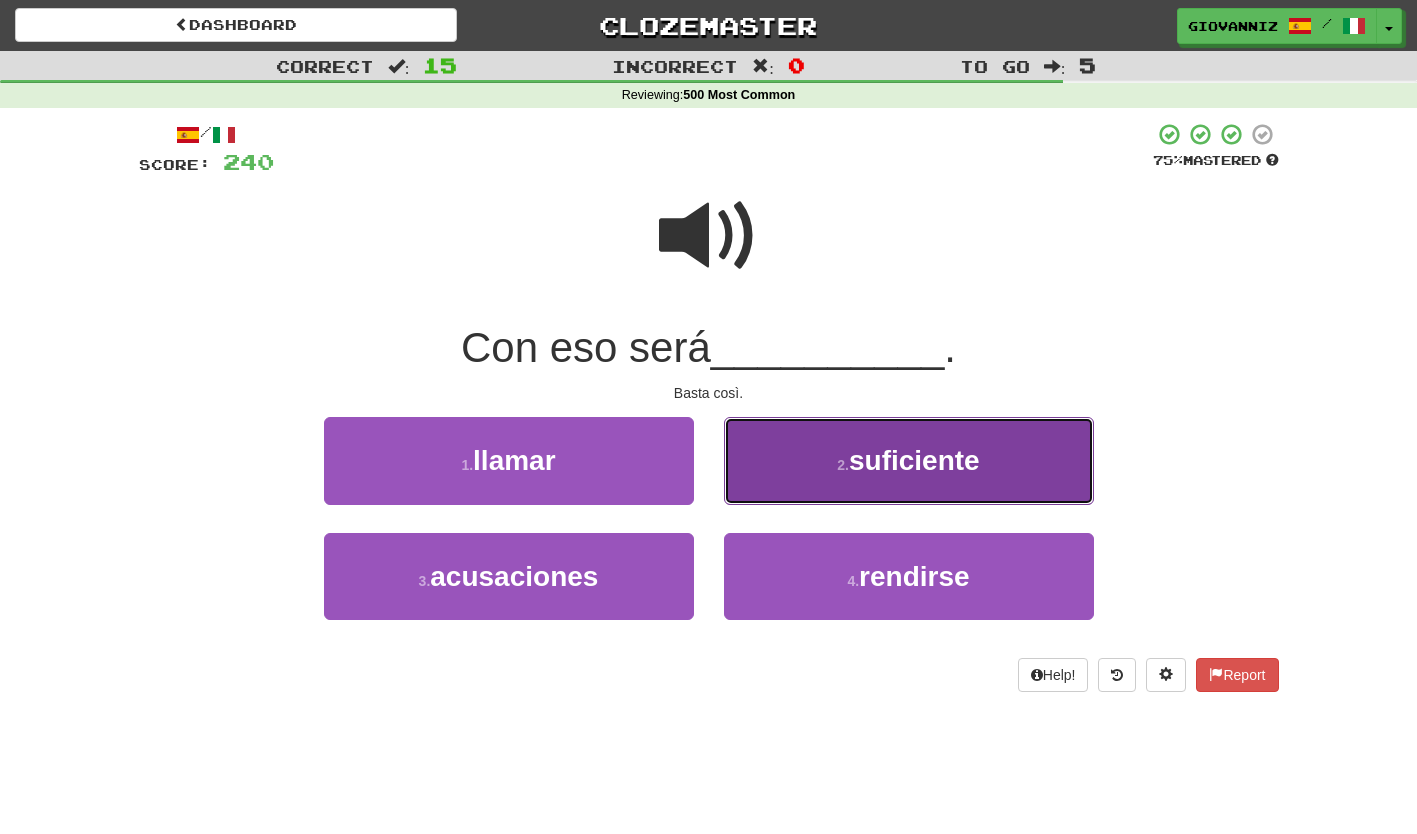click on "2 .  suficiente" at bounding box center [909, 460] 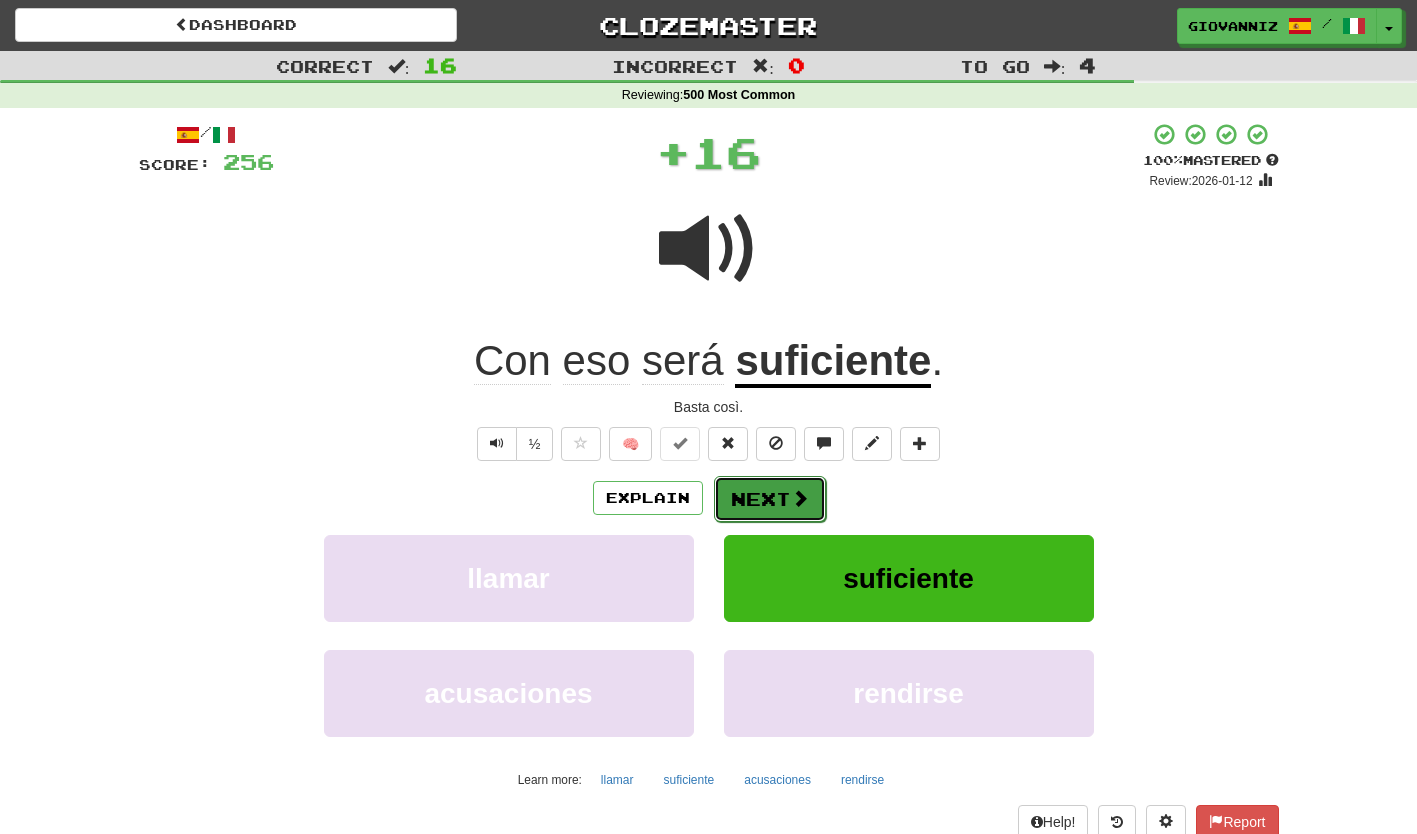 click on "Next" at bounding box center [770, 499] 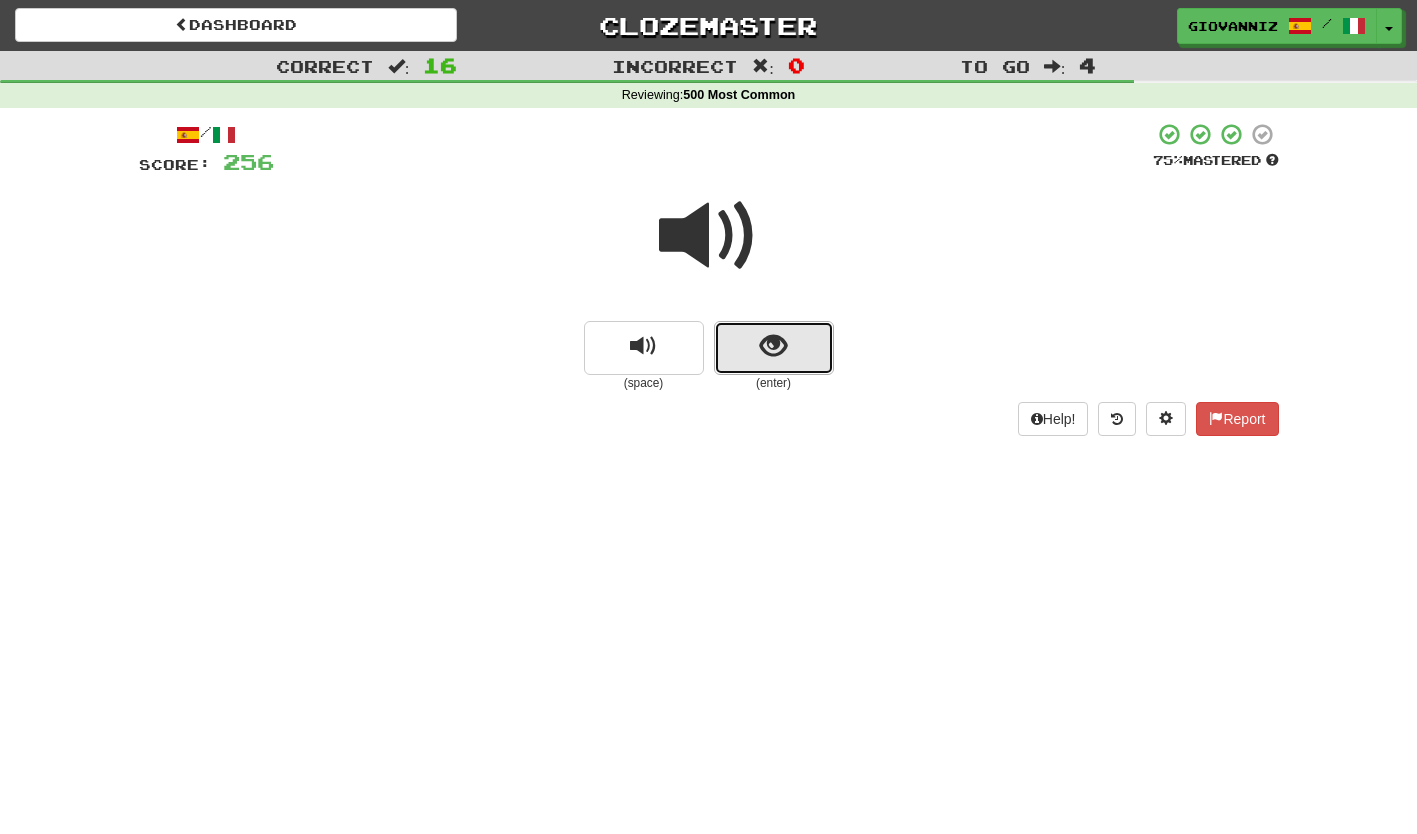 click at bounding box center [774, 348] 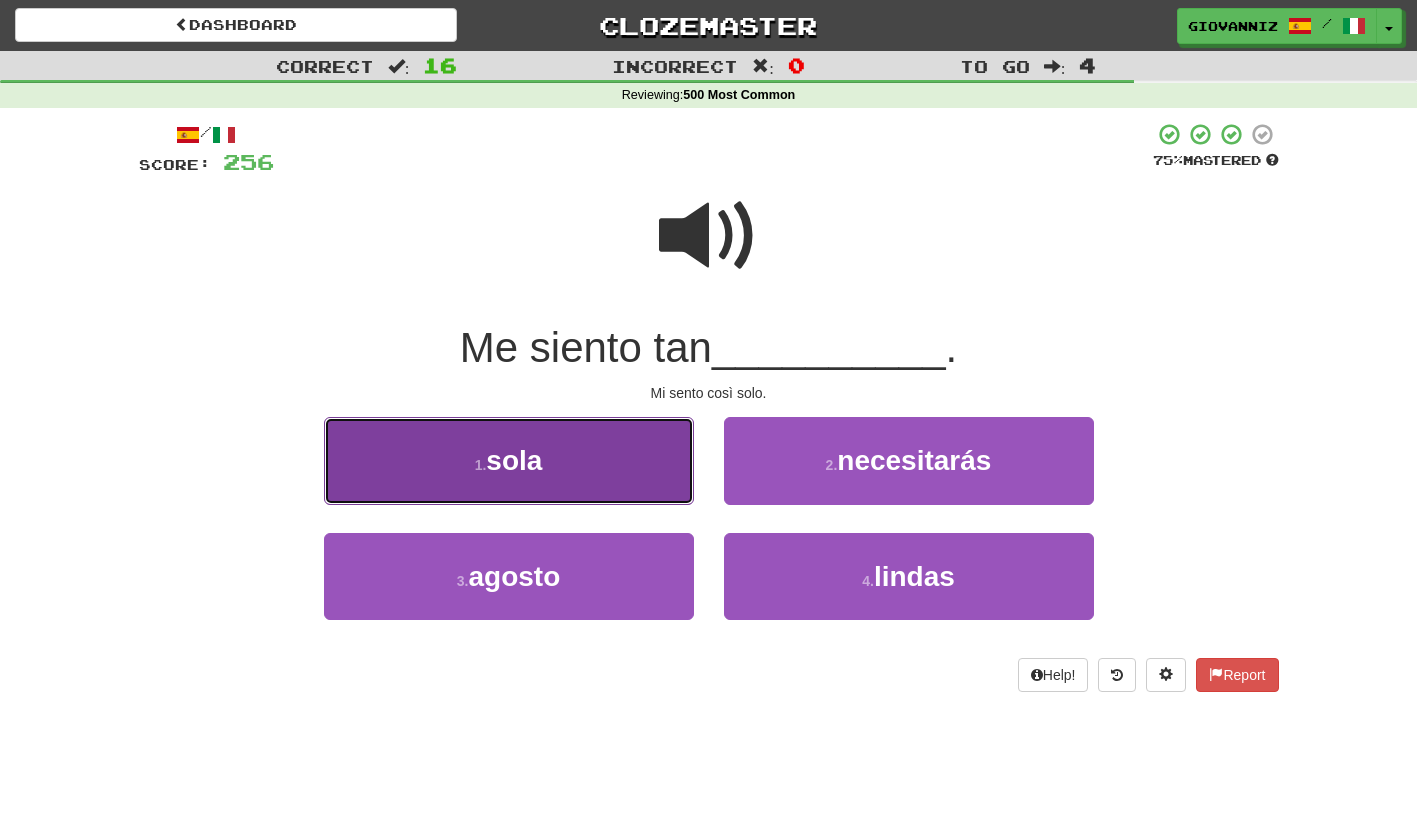 click on "1 .  sola" at bounding box center [509, 460] 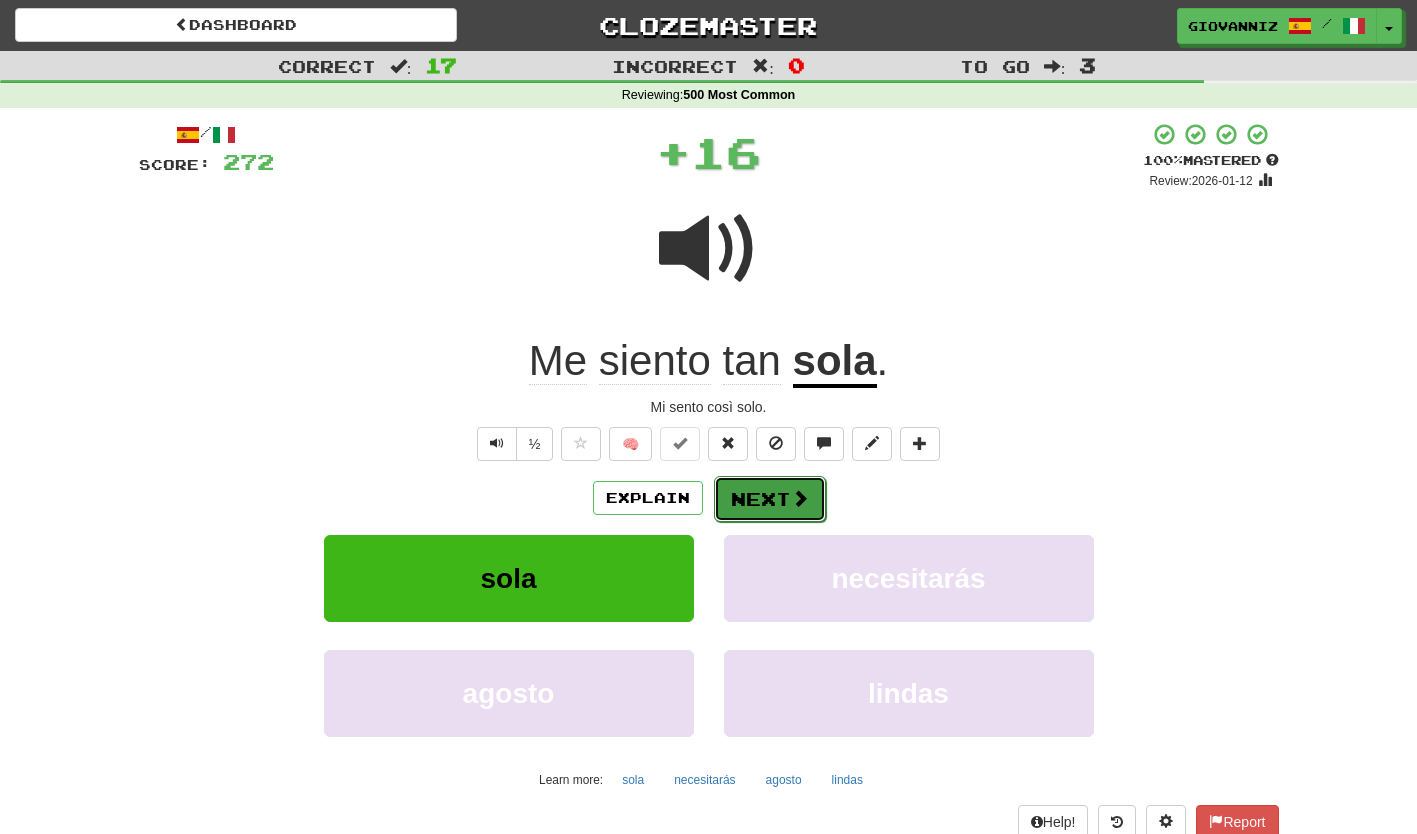 click on "Next" at bounding box center (770, 499) 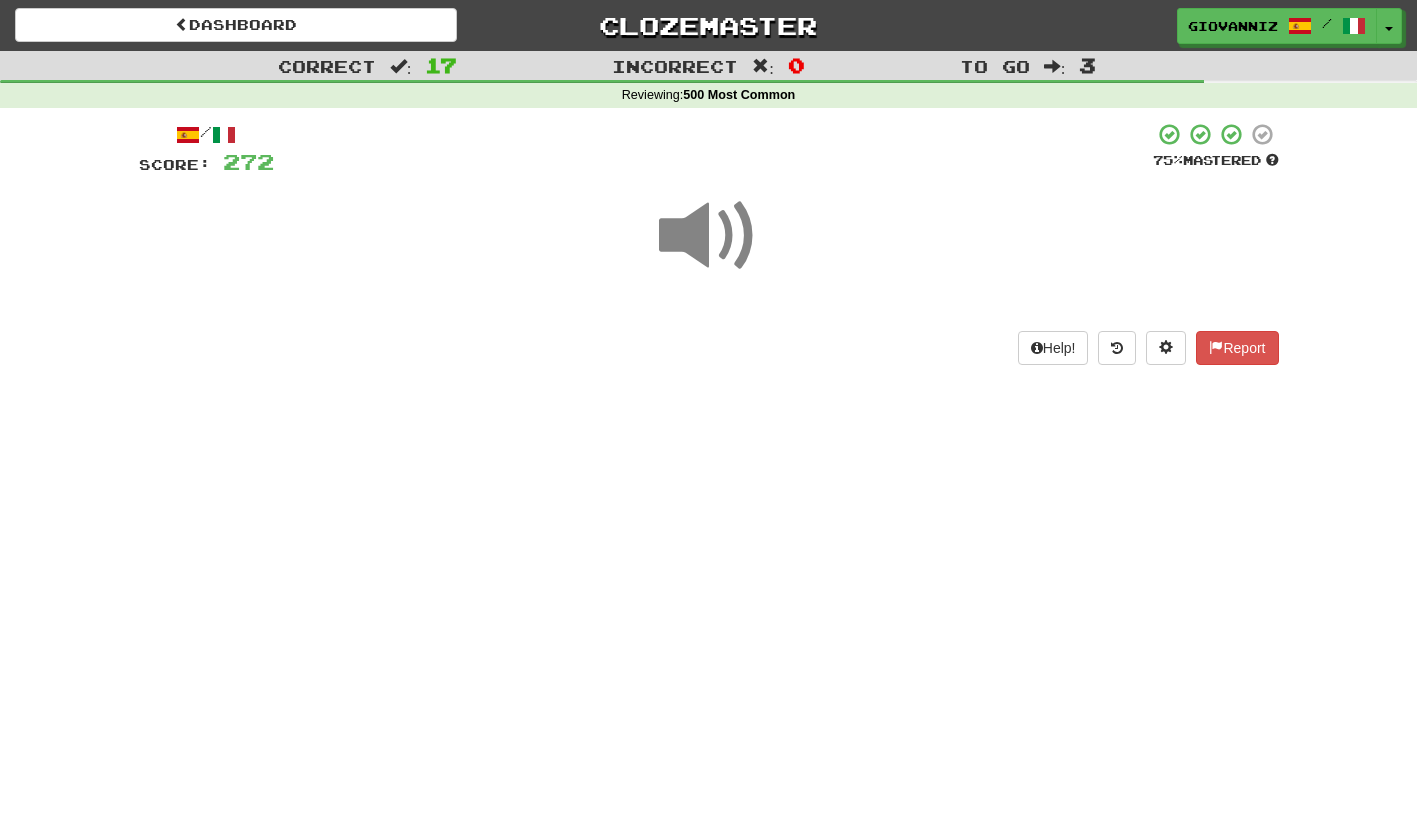 click on "Dashboard
Clozemaster
GiovanniZ
/
Toggle Dropdown
Dashboard
Leaderboard
Activity Feed
Notifications
Profile
Discussions
Español
/
Italiano
Streak:
3
Review:
35
Points Today: 152
Español
/
English
Streak:
3
Review:
0
Points Today: 56
Italiano
/
English
Streak:
2
Review:
120
Daily Goal:  0 /50
Languages
Account
Logout
GiovanniZ
/
Toggle Dropdown
Dashboard
Leaderboard
Activity Feed
Notifications
Profile
Discussions
Español
/
Italiano
Streak:
3
Review:
35
Points Today: 152
Español
/
English
Streak:
3
Review:
0
Points Today: 56" at bounding box center (708, 417) 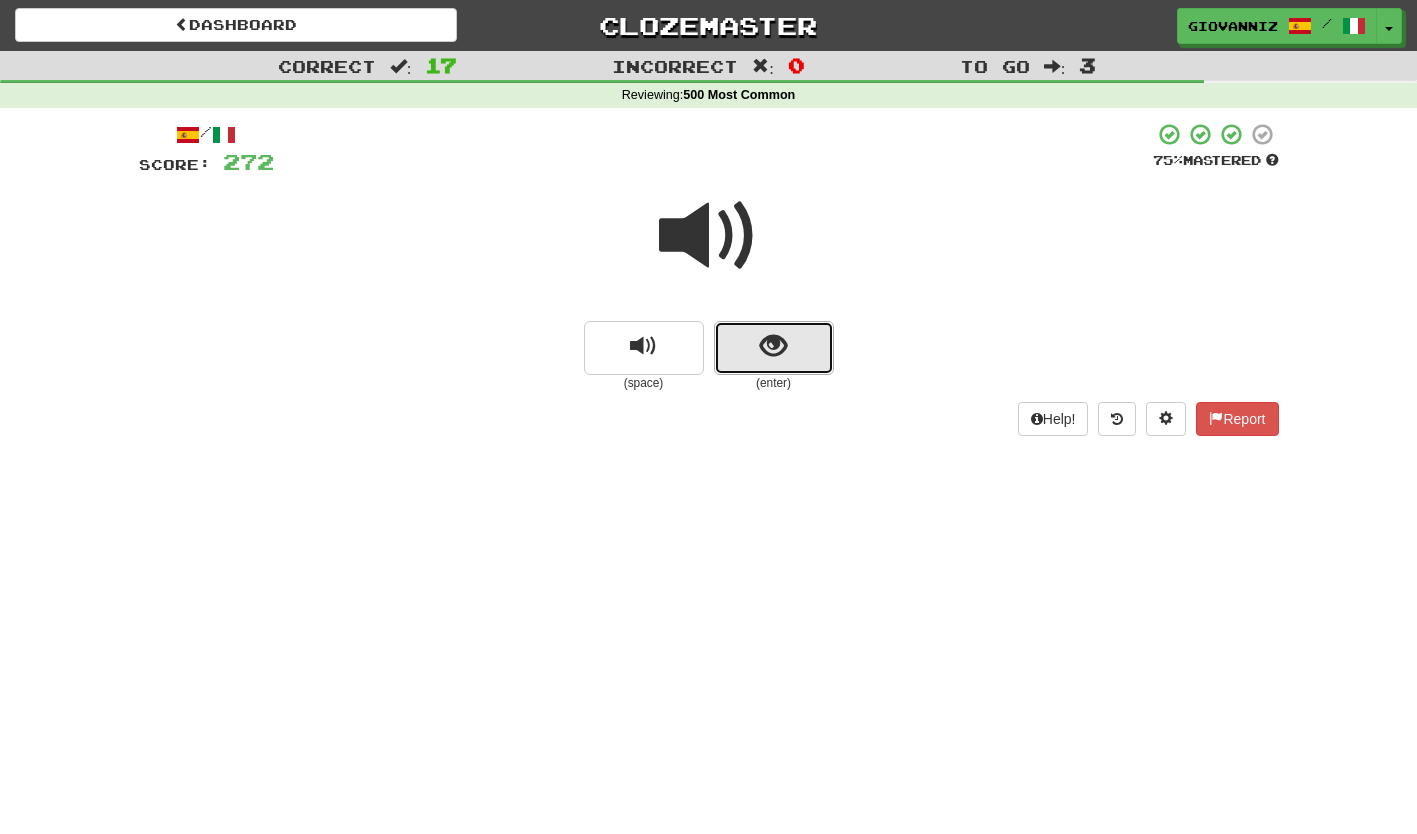 drag, startPoint x: 753, startPoint y: 493, endPoint x: 745, endPoint y: 355, distance: 138.23169 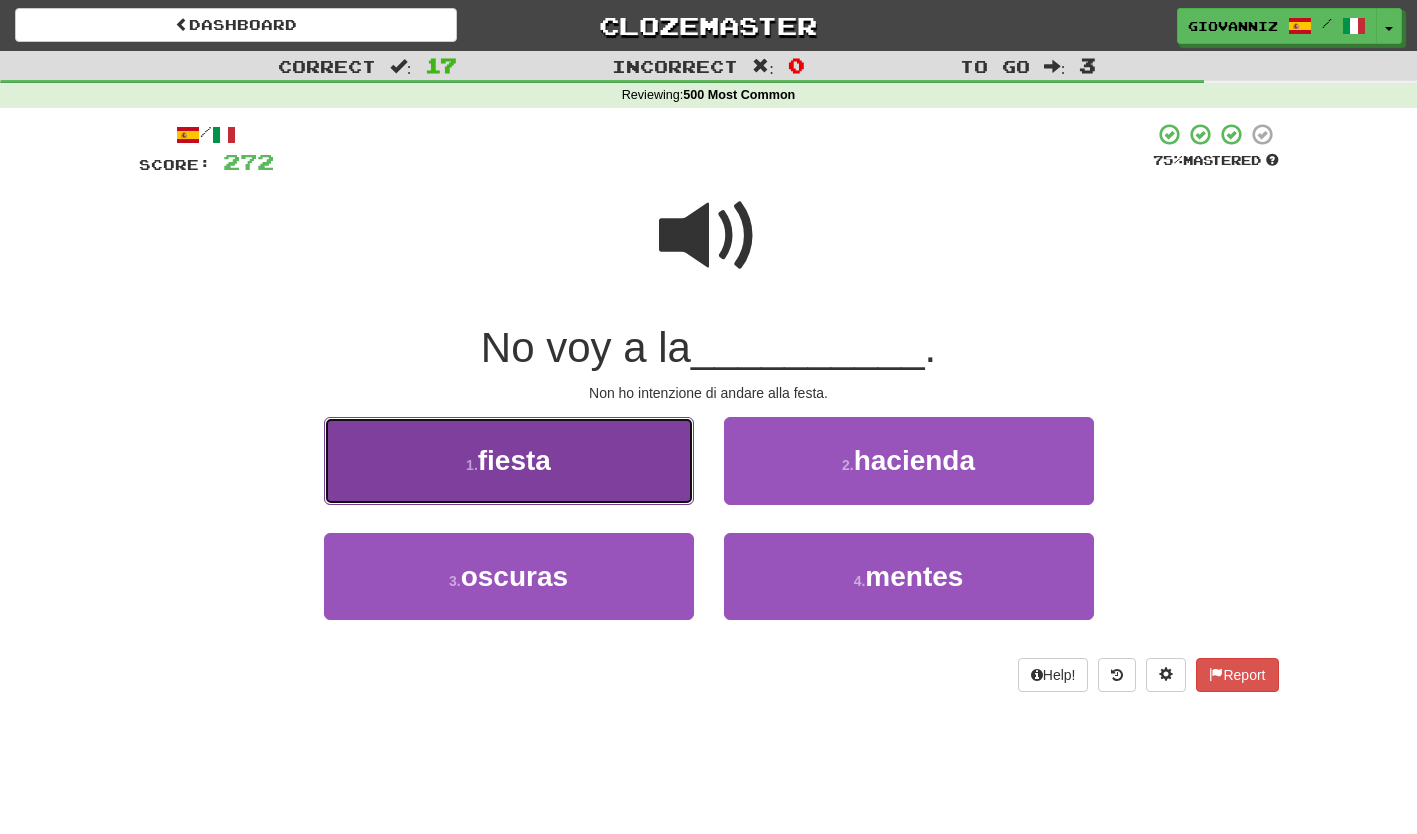 click on "1 .  fiesta" at bounding box center (509, 460) 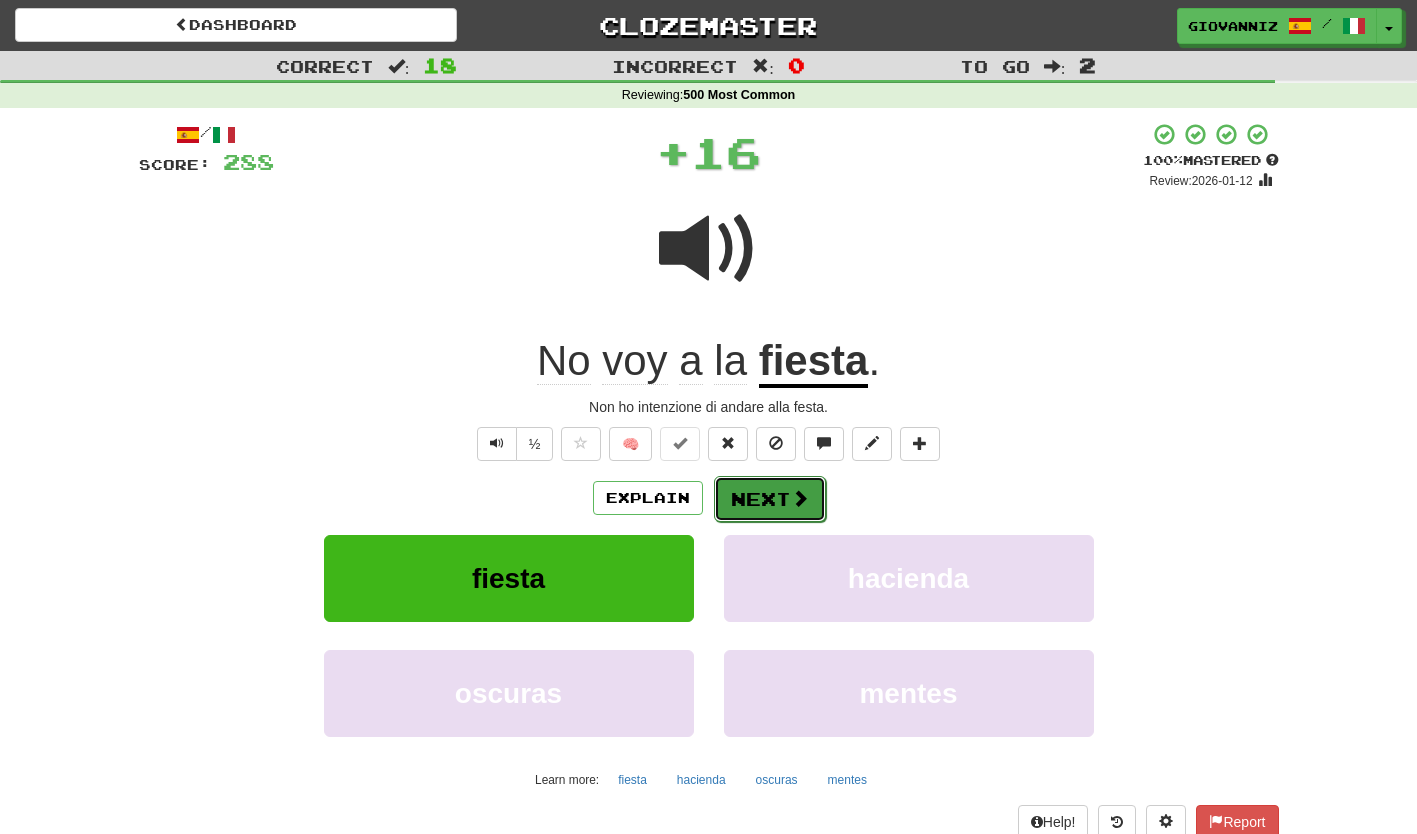 click on "Next" at bounding box center [770, 499] 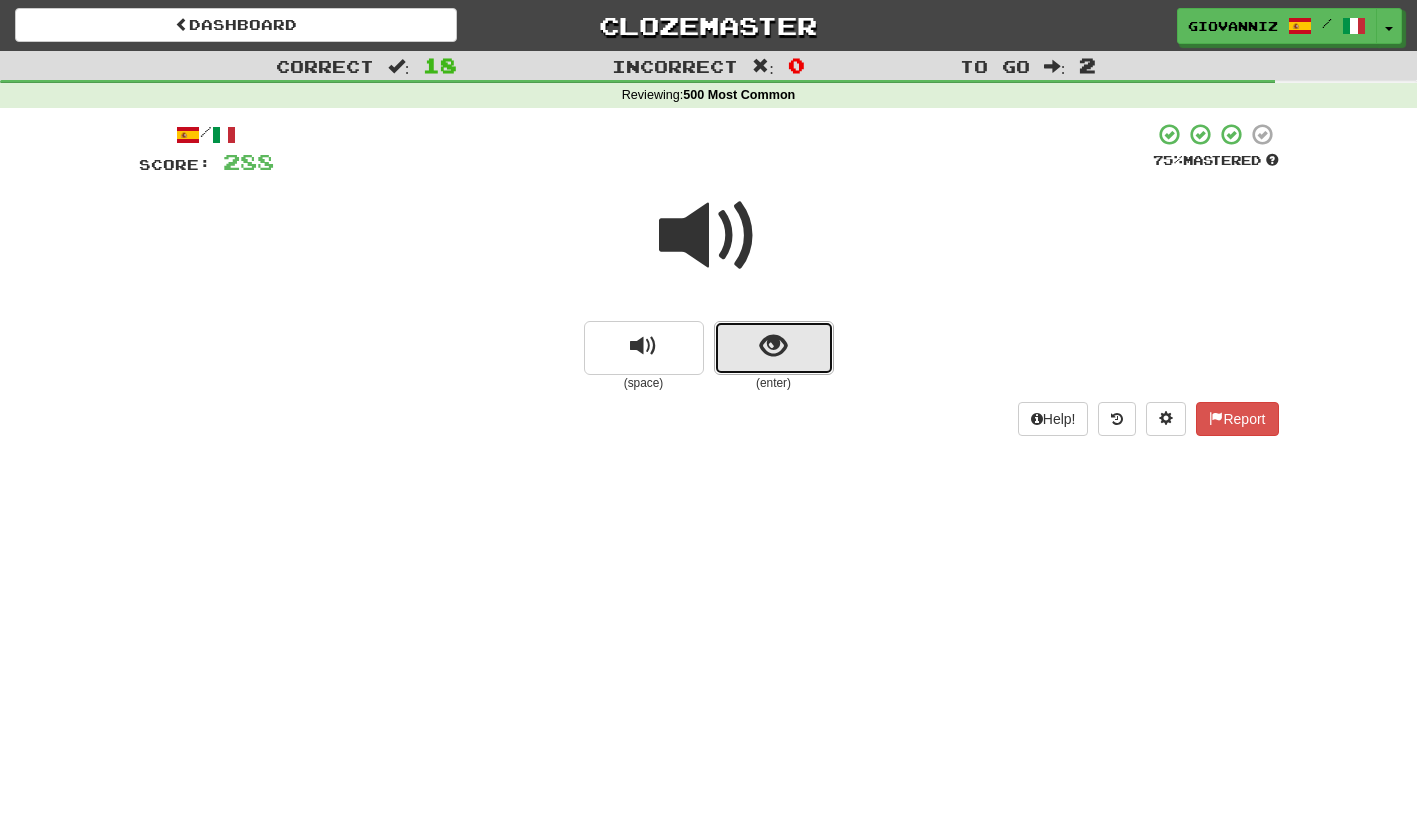 click at bounding box center (774, 348) 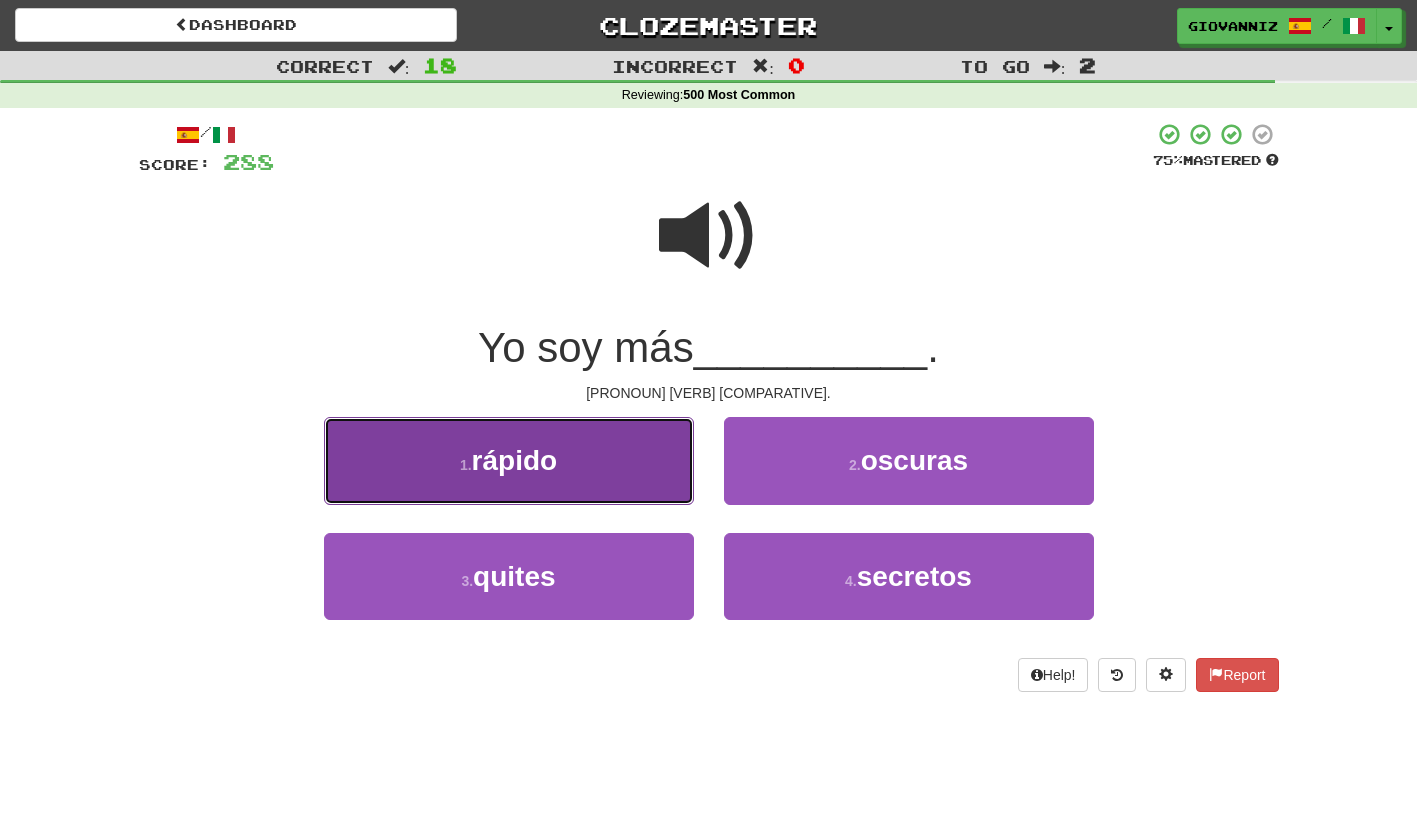 click on "1 .  rápido" at bounding box center (509, 460) 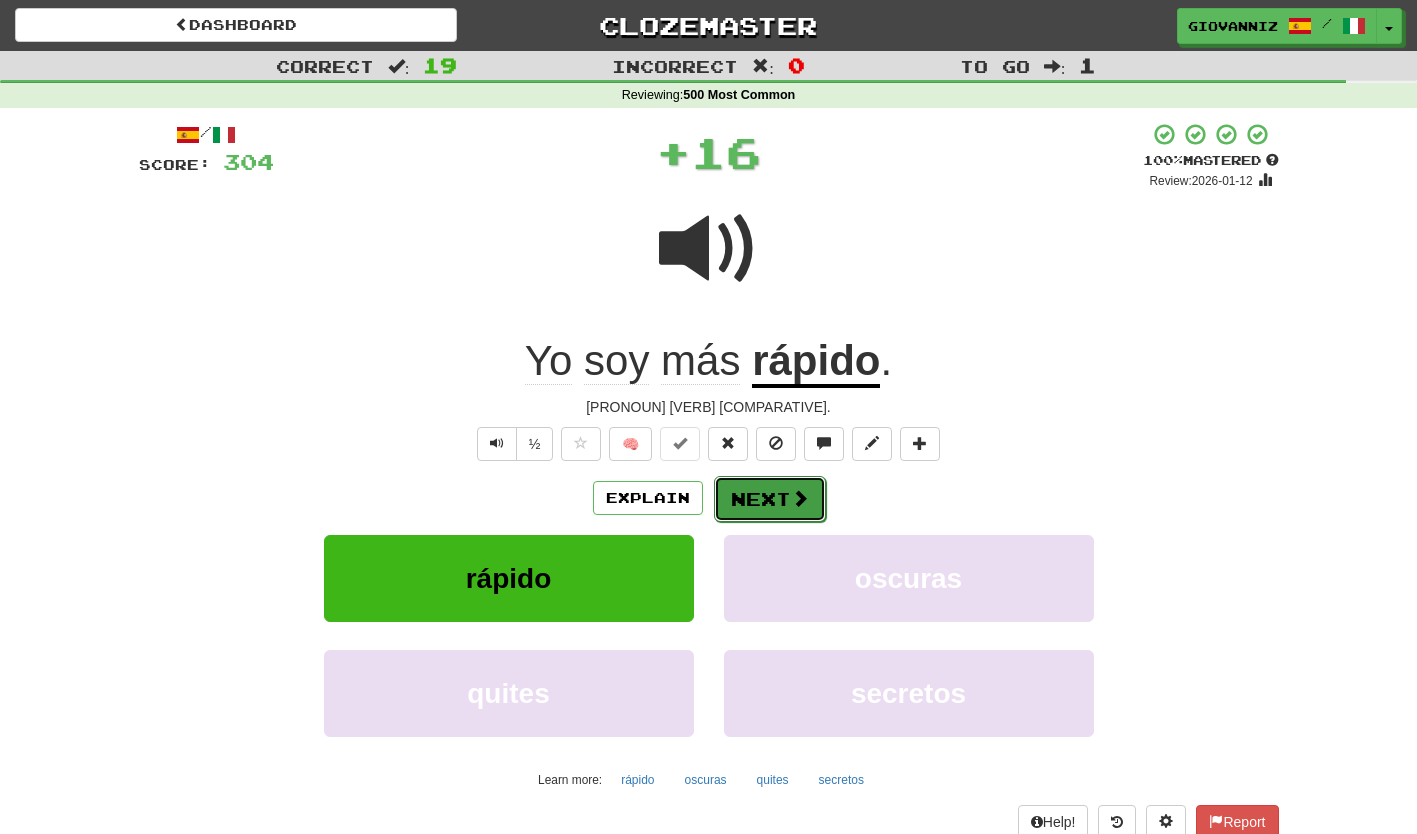 click on "Next" at bounding box center [770, 499] 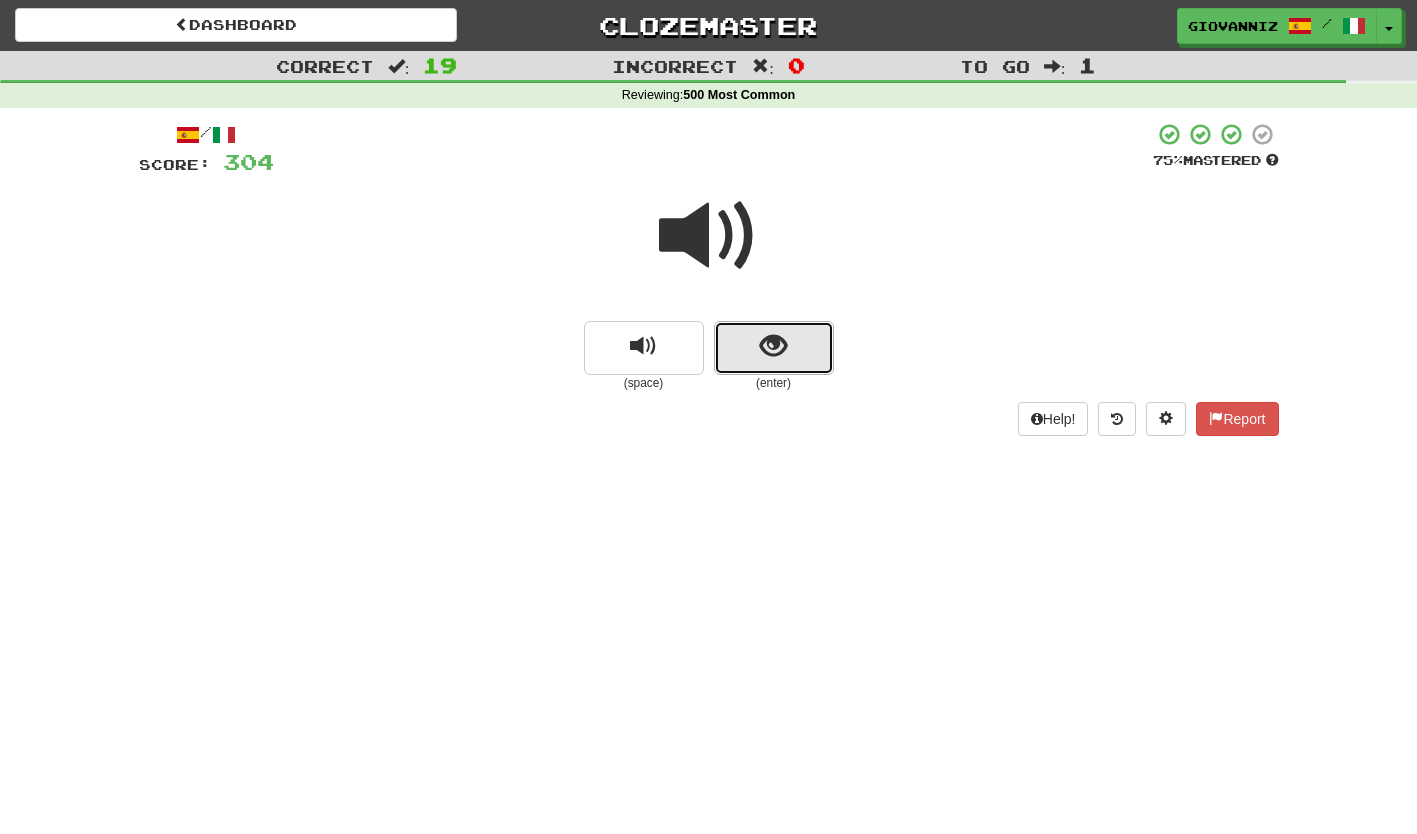 click at bounding box center (774, 348) 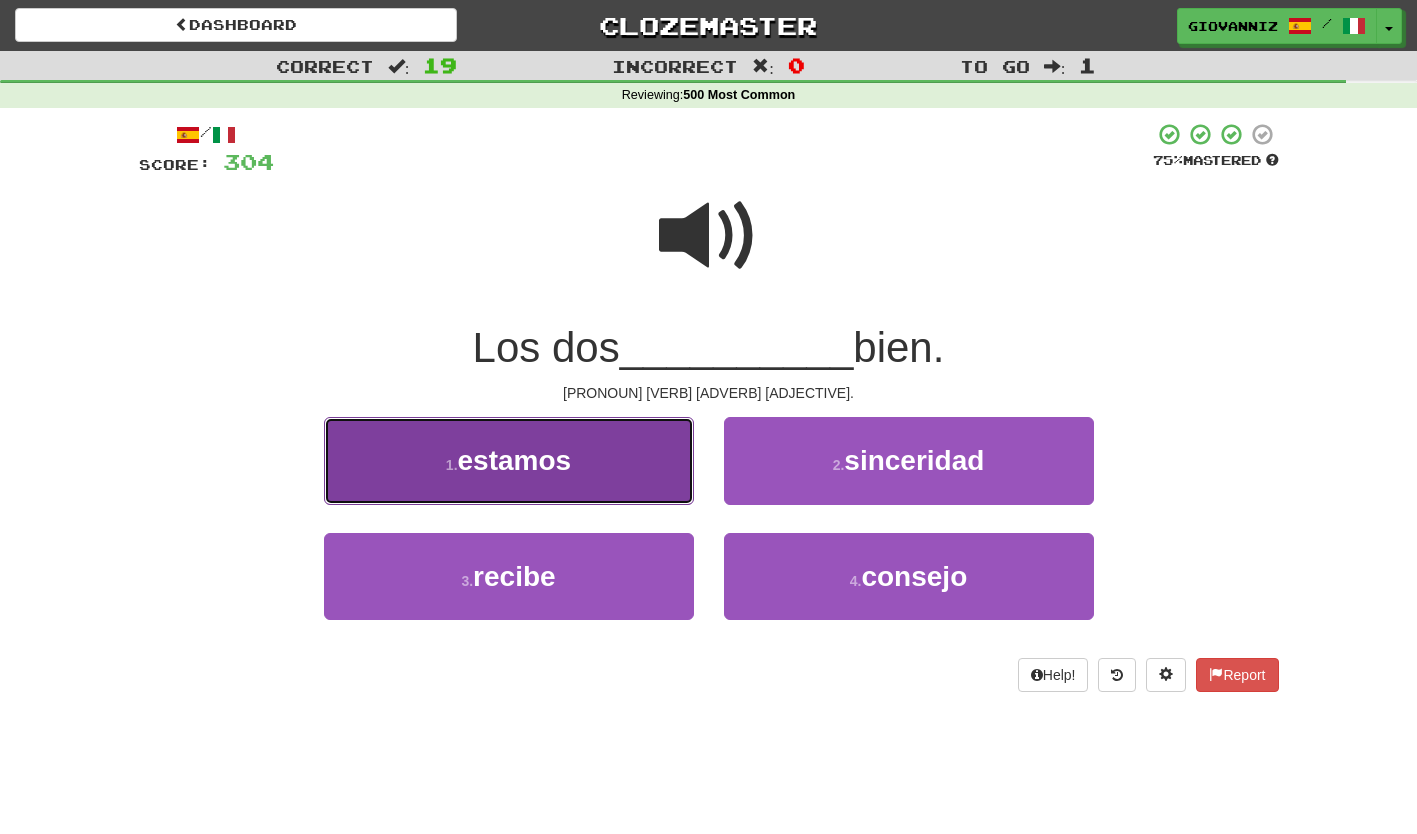 click on "1 .  estamos" at bounding box center (509, 460) 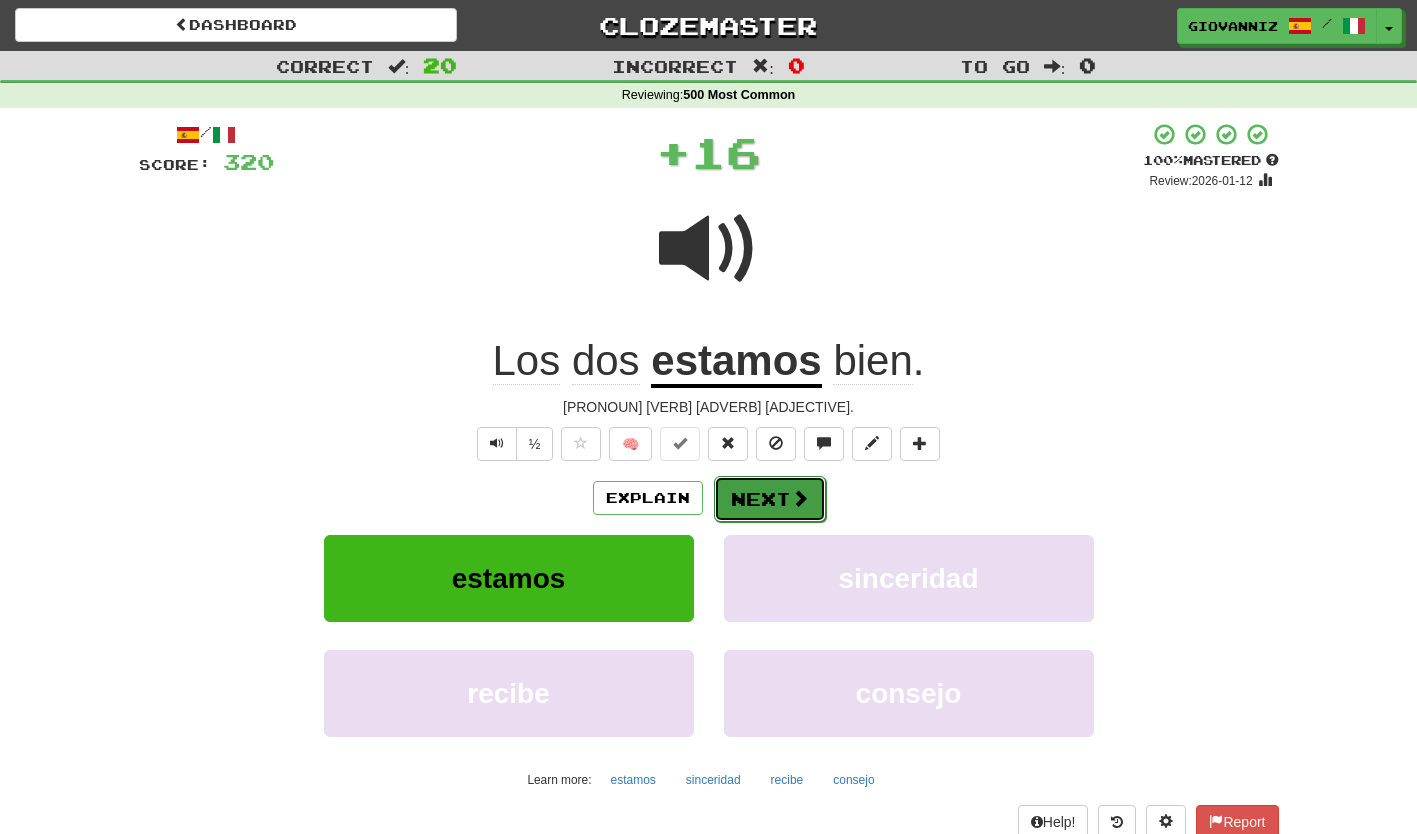 click on "Next" at bounding box center [770, 499] 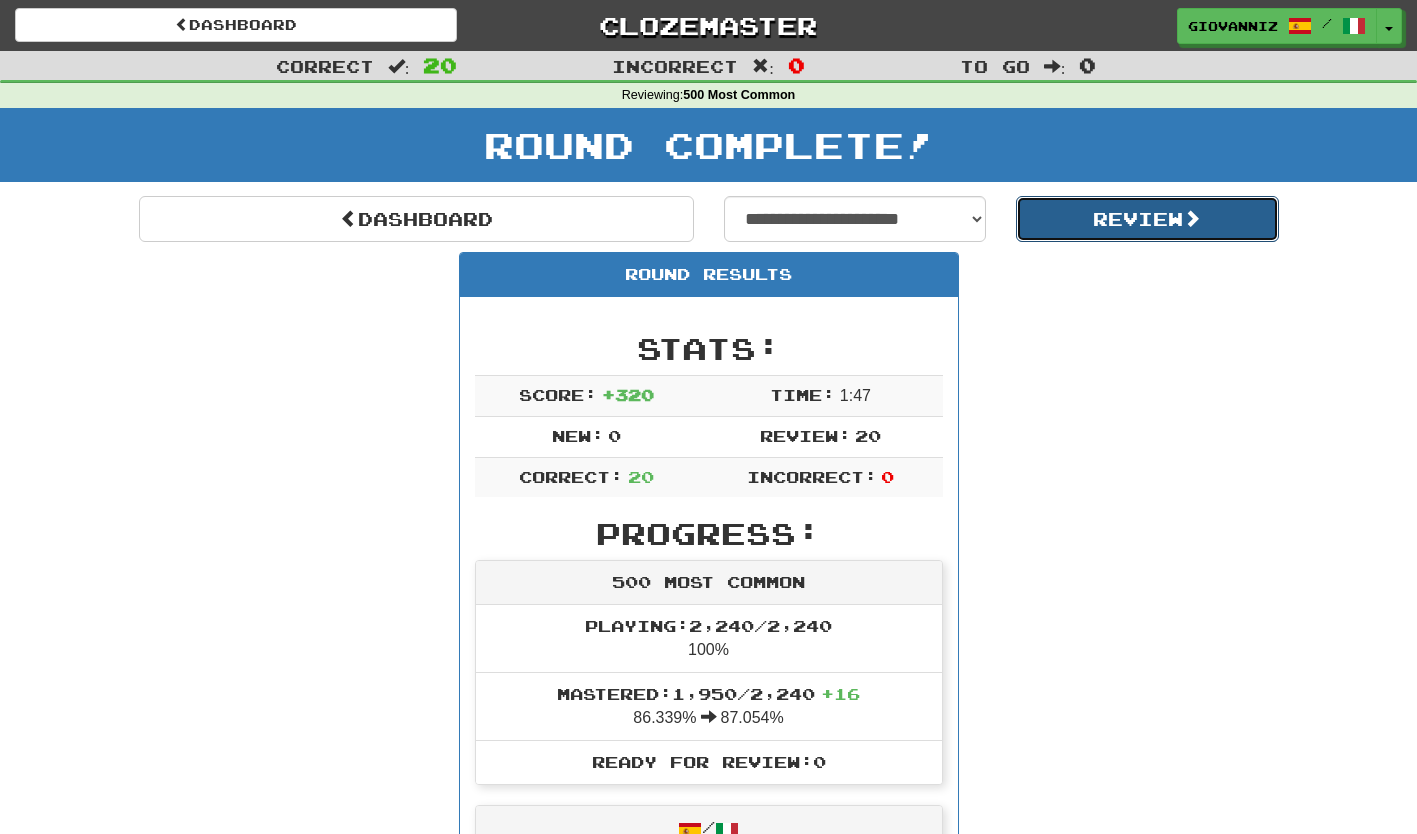 click on "Review" at bounding box center (1147, 219) 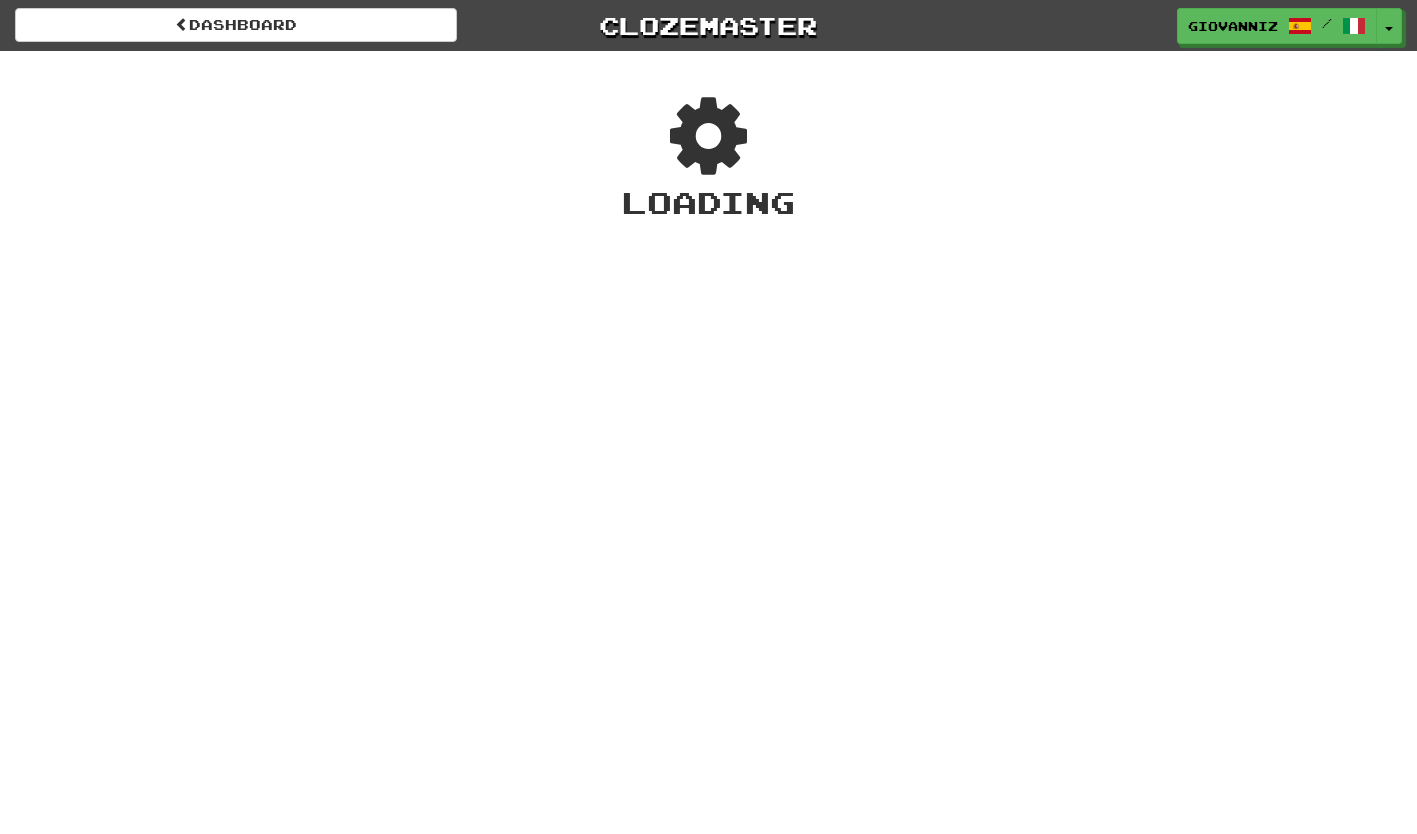 scroll, scrollTop: 0, scrollLeft: 0, axis: both 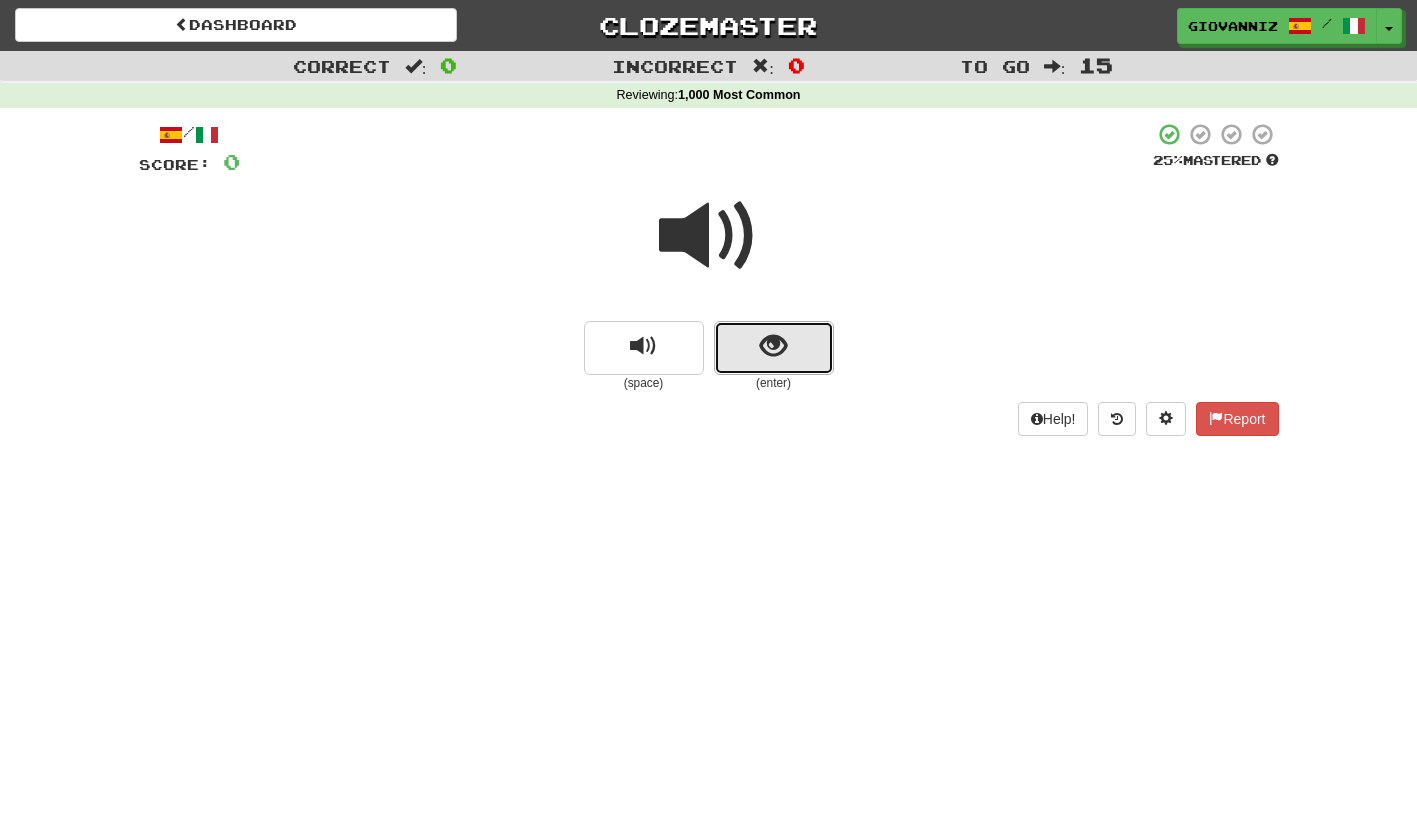 click at bounding box center [774, 348] 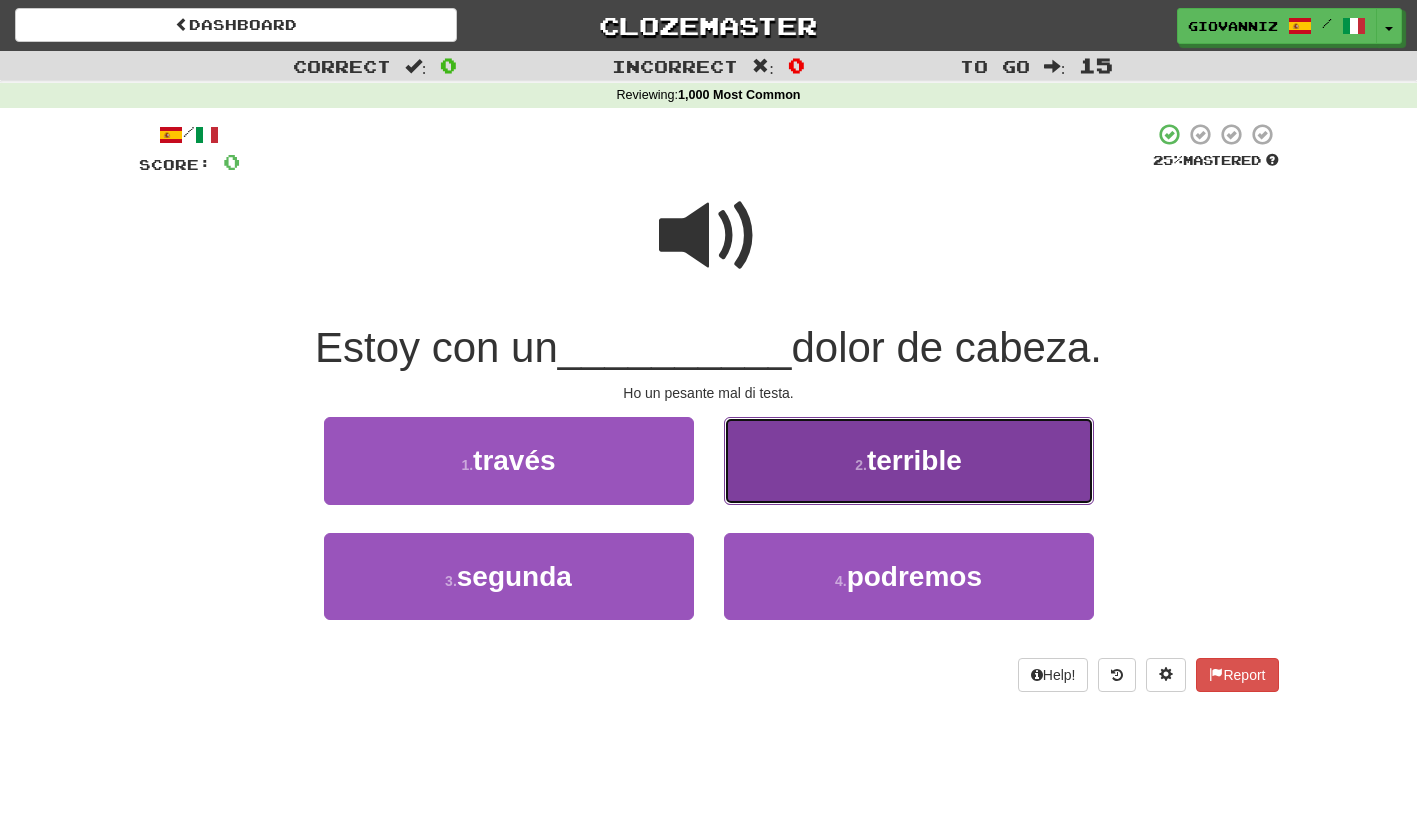 click on "[NUMBER] . terrible" at bounding box center [909, 460] 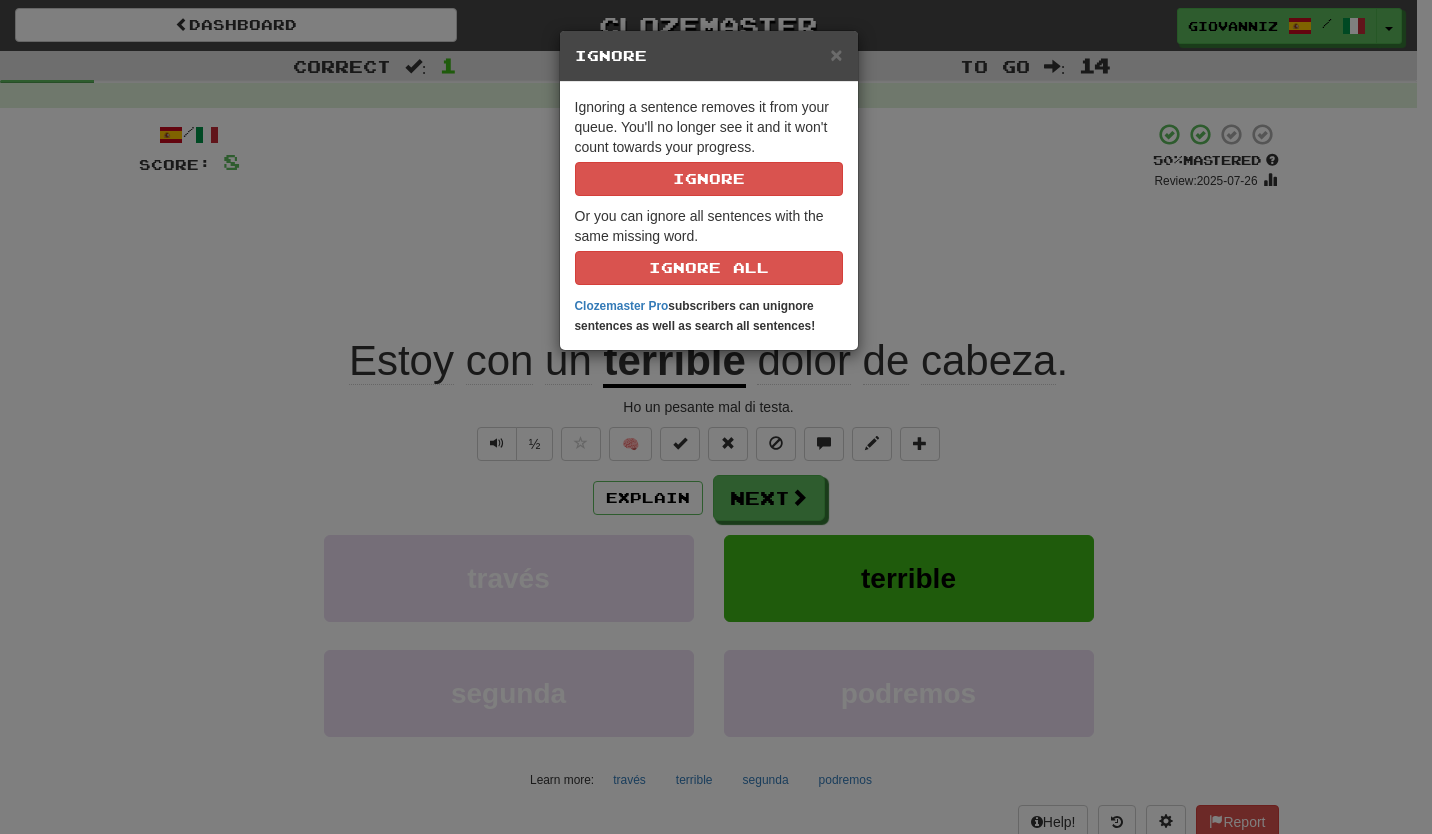 click on "× Ignore Ignoring a sentence removes it from your queue. You'll no longer see it and it won't count towards your progress. Ignore Or you can ignore all sentences with the same missing word. Ignore All Clozemaster Pro  subscribers can unignore sentences as well as search all sentences!" at bounding box center (716, 417) 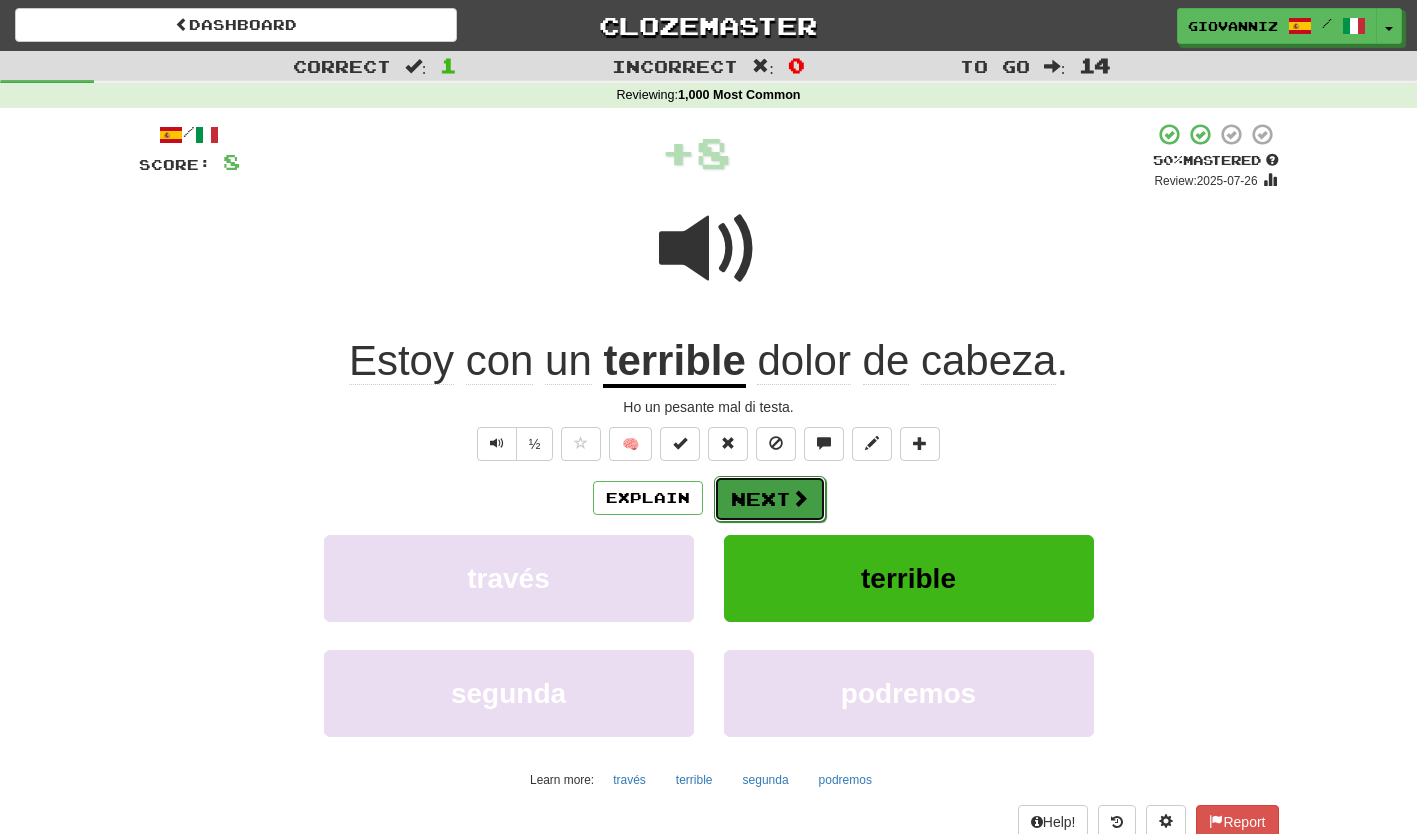 click on "Next" at bounding box center [770, 499] 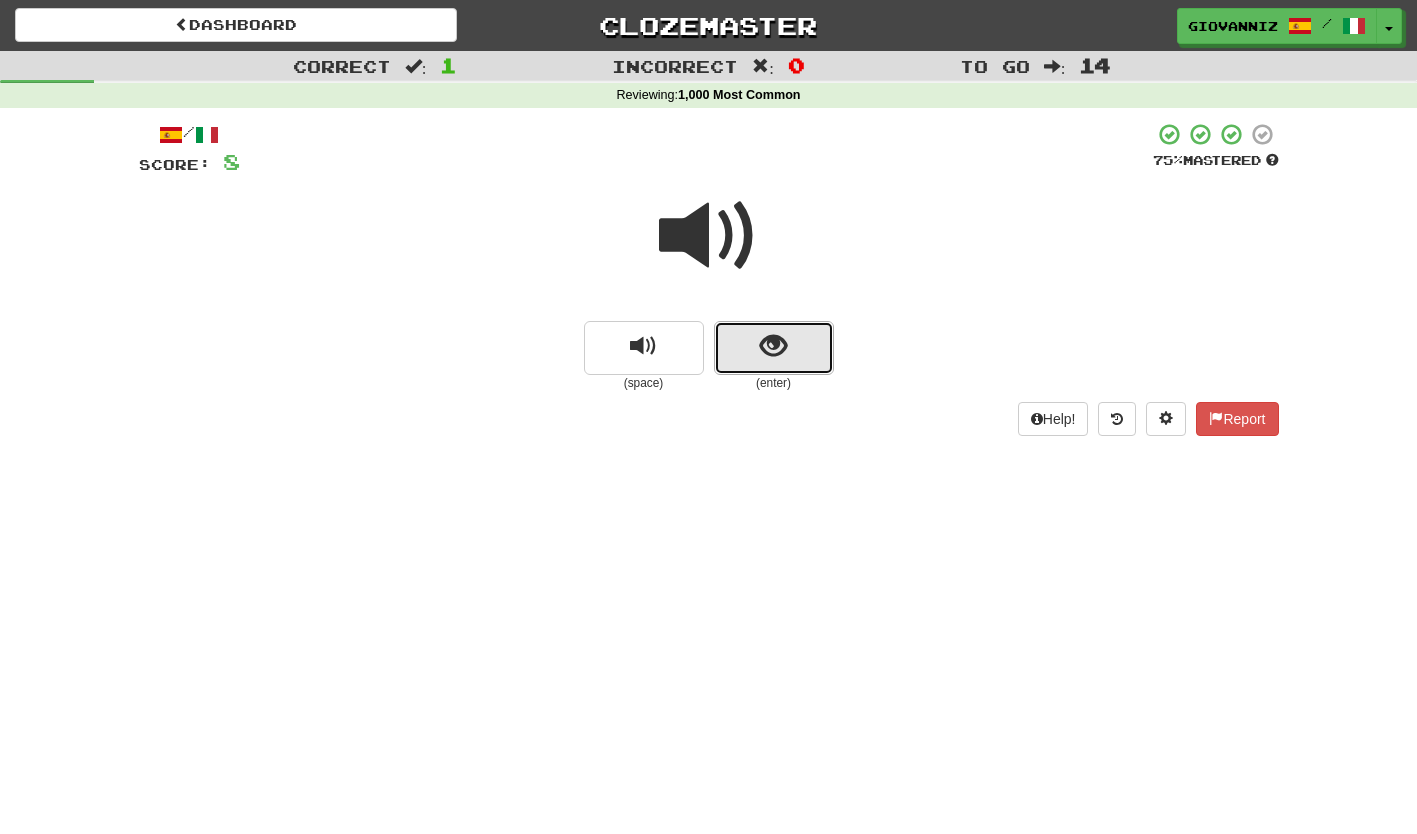 click at bounding box center [774, 348] 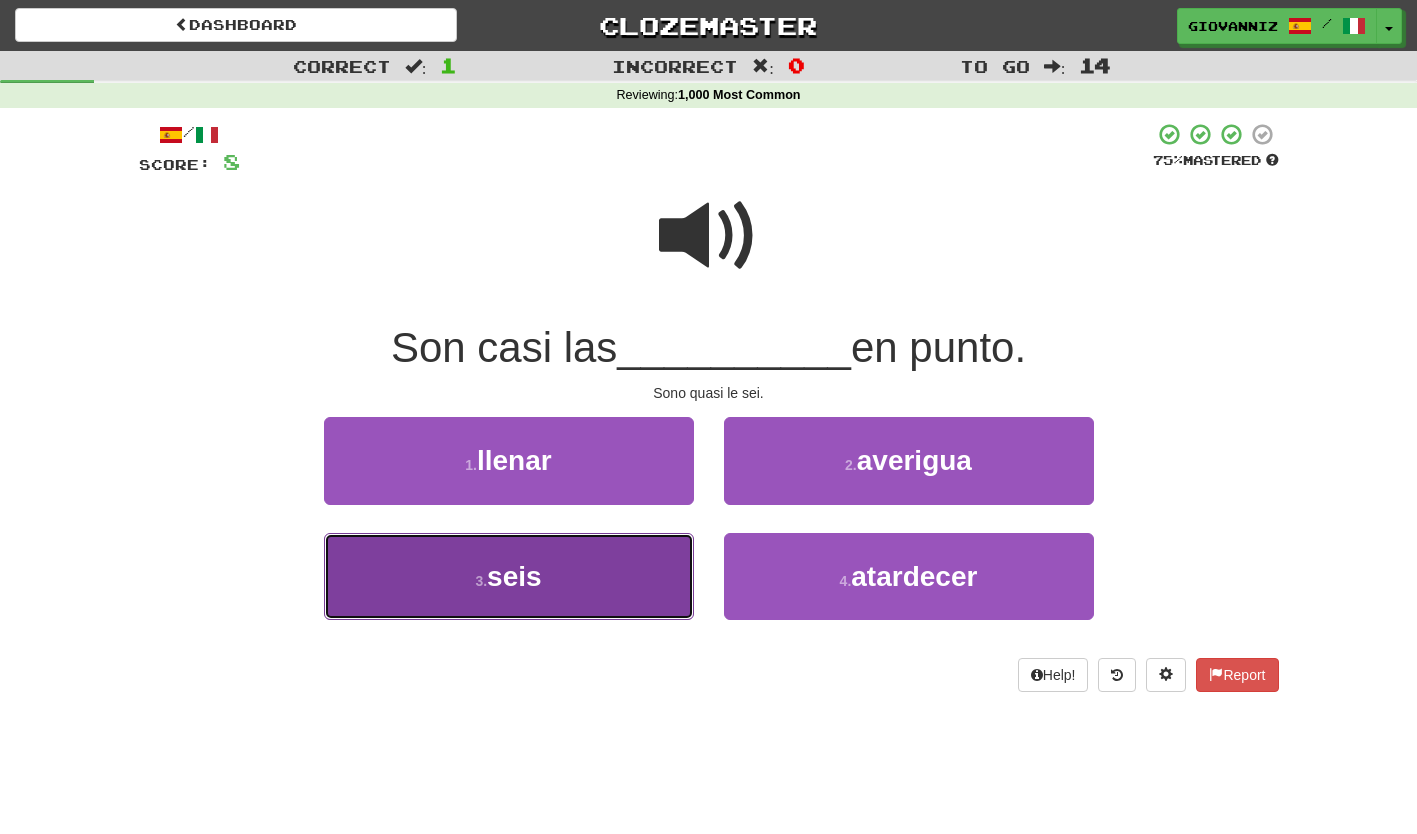 click on "[NUMBER] . seis" at bounding box center [509, 576] 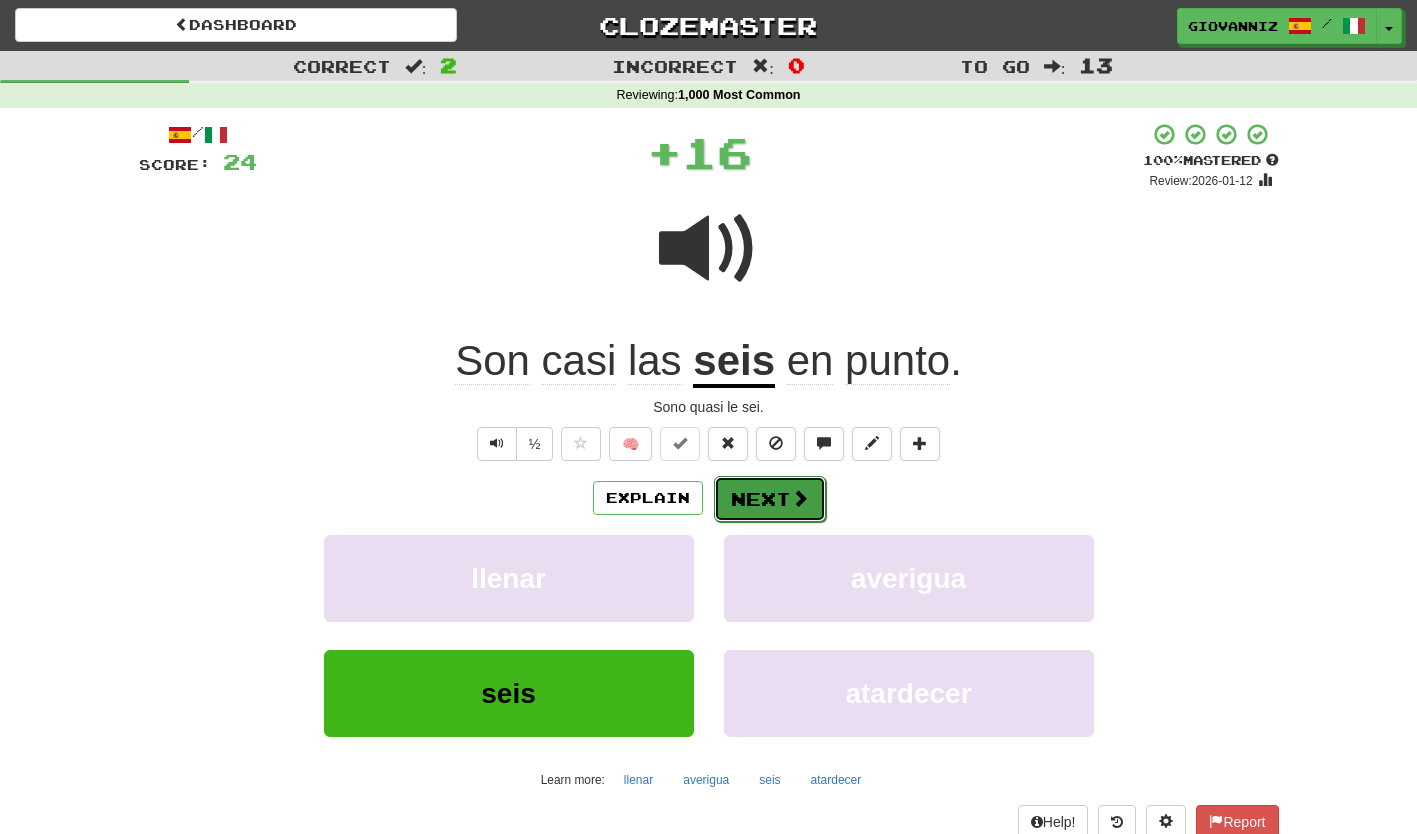 click on "Next" at bounding box center (770, 499) 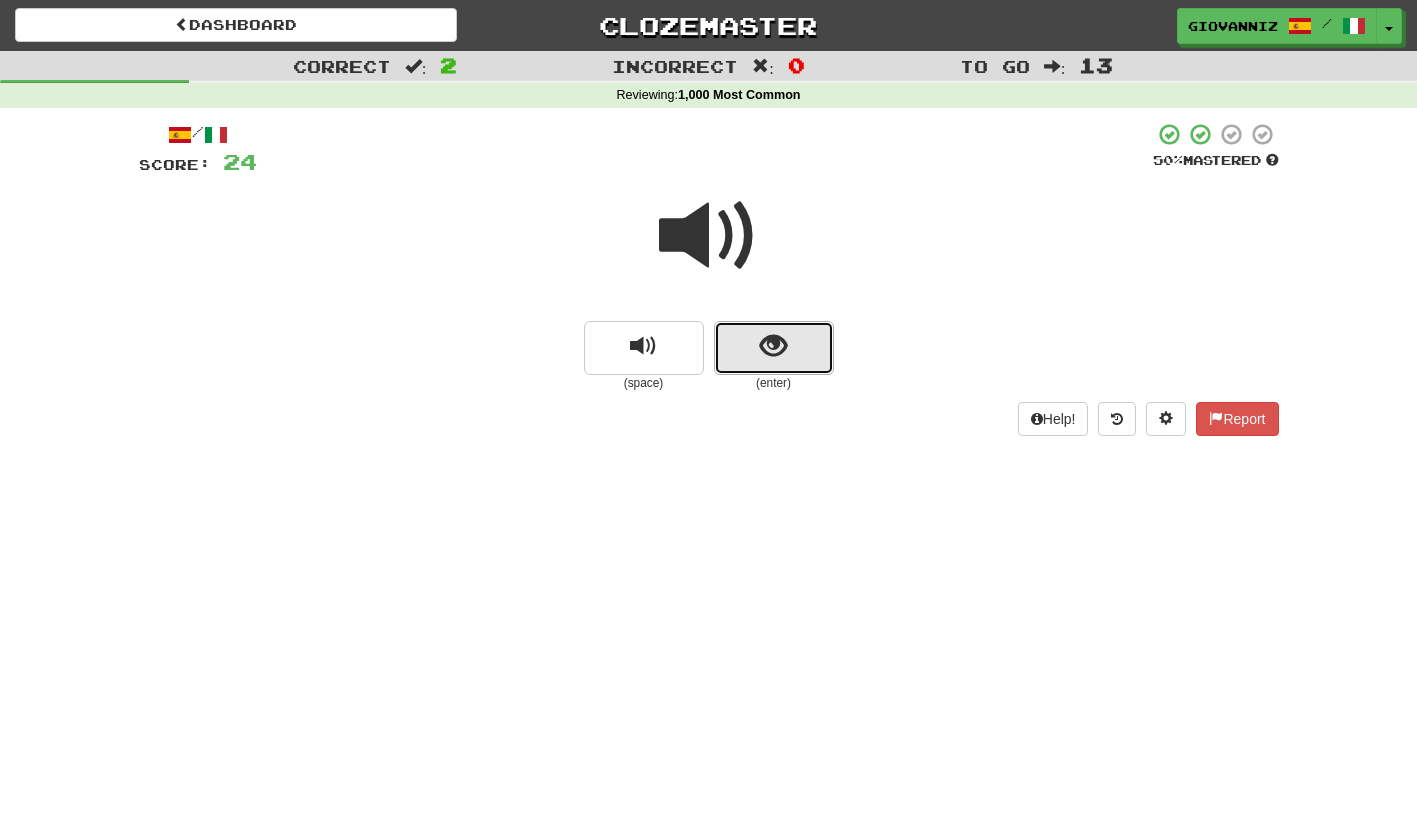 click at bounding box center (774, 348) 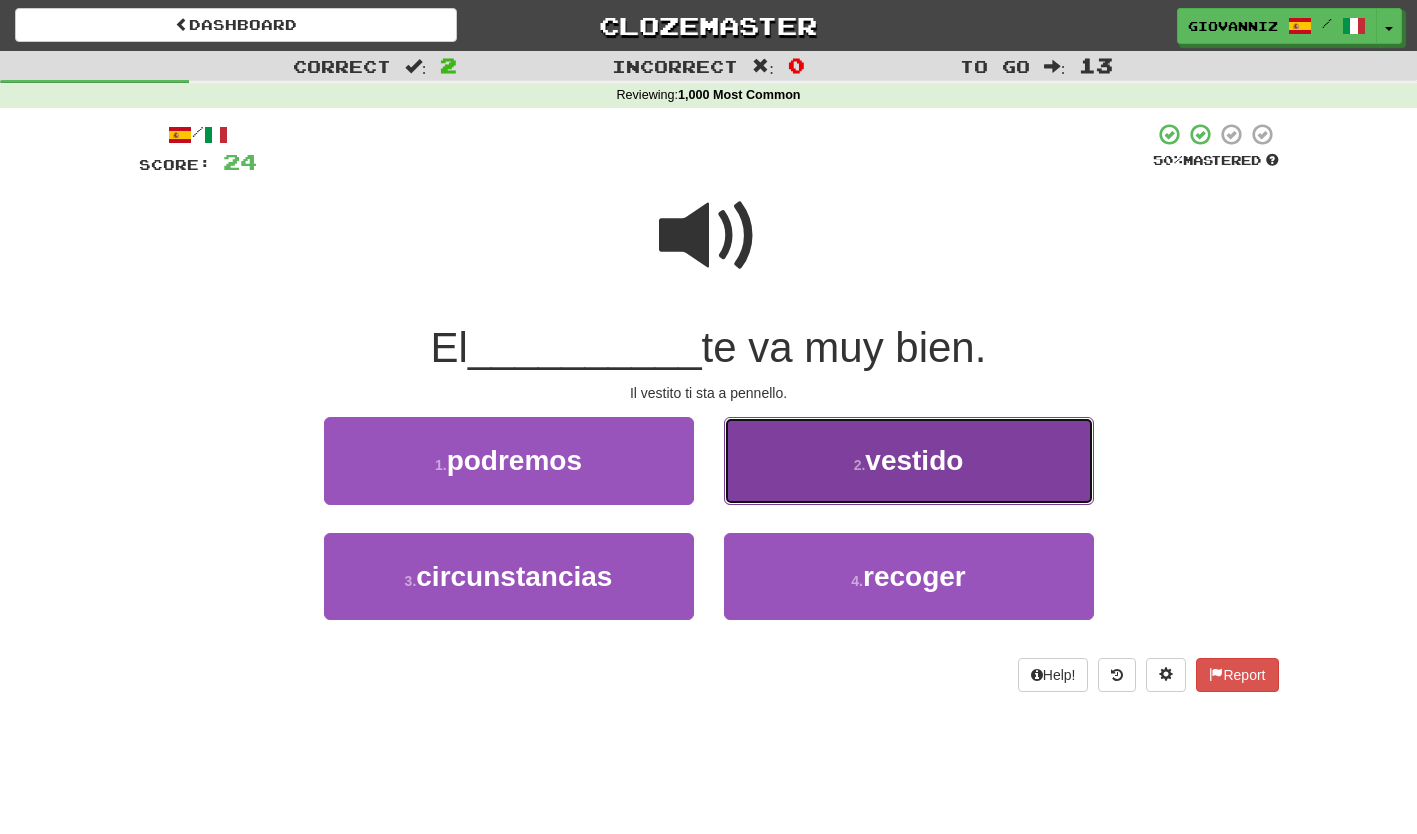 click on "[NUMBER] . vestido" at bounding box center (909, 460) 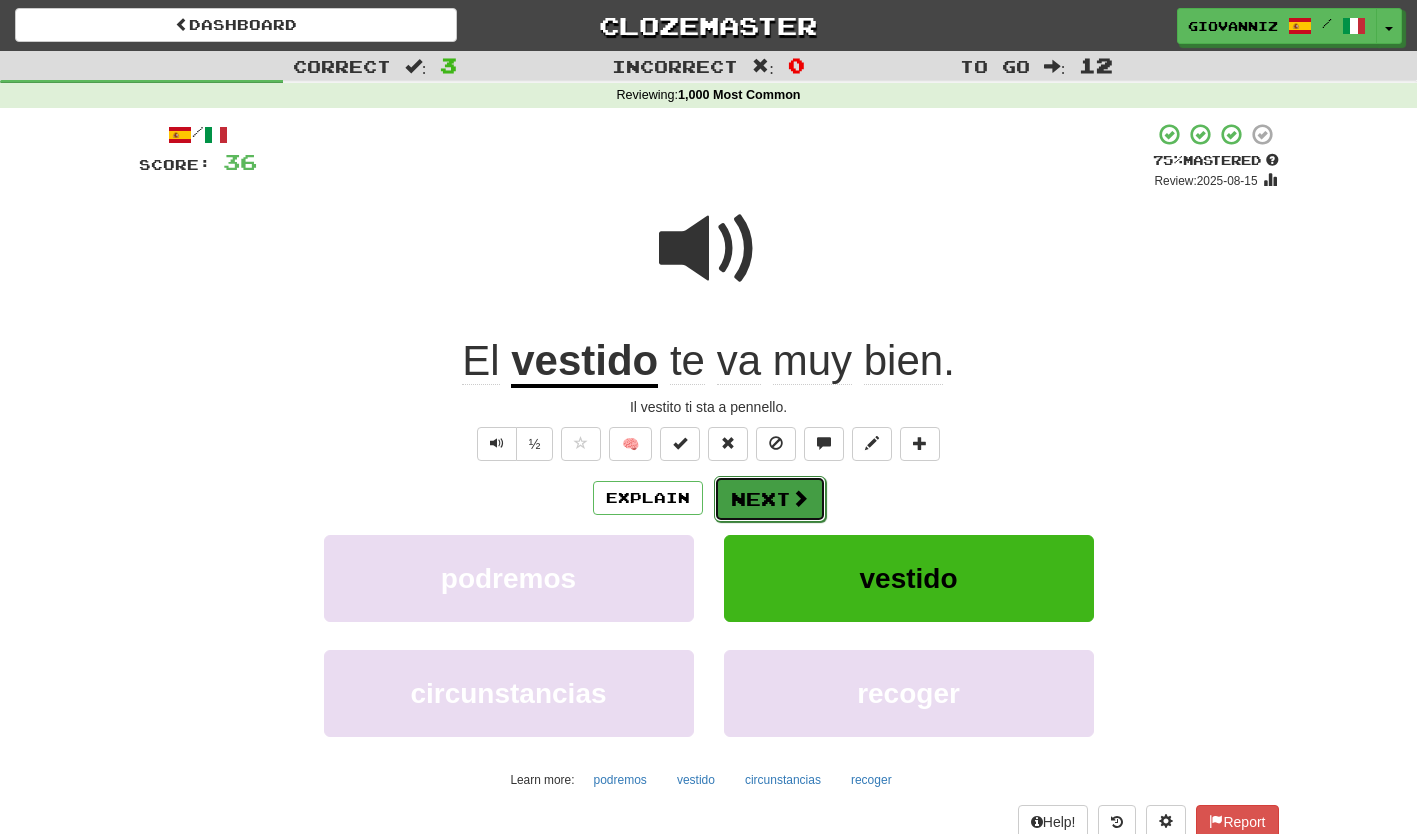 click on "Next" at bounding box center [770, 499] 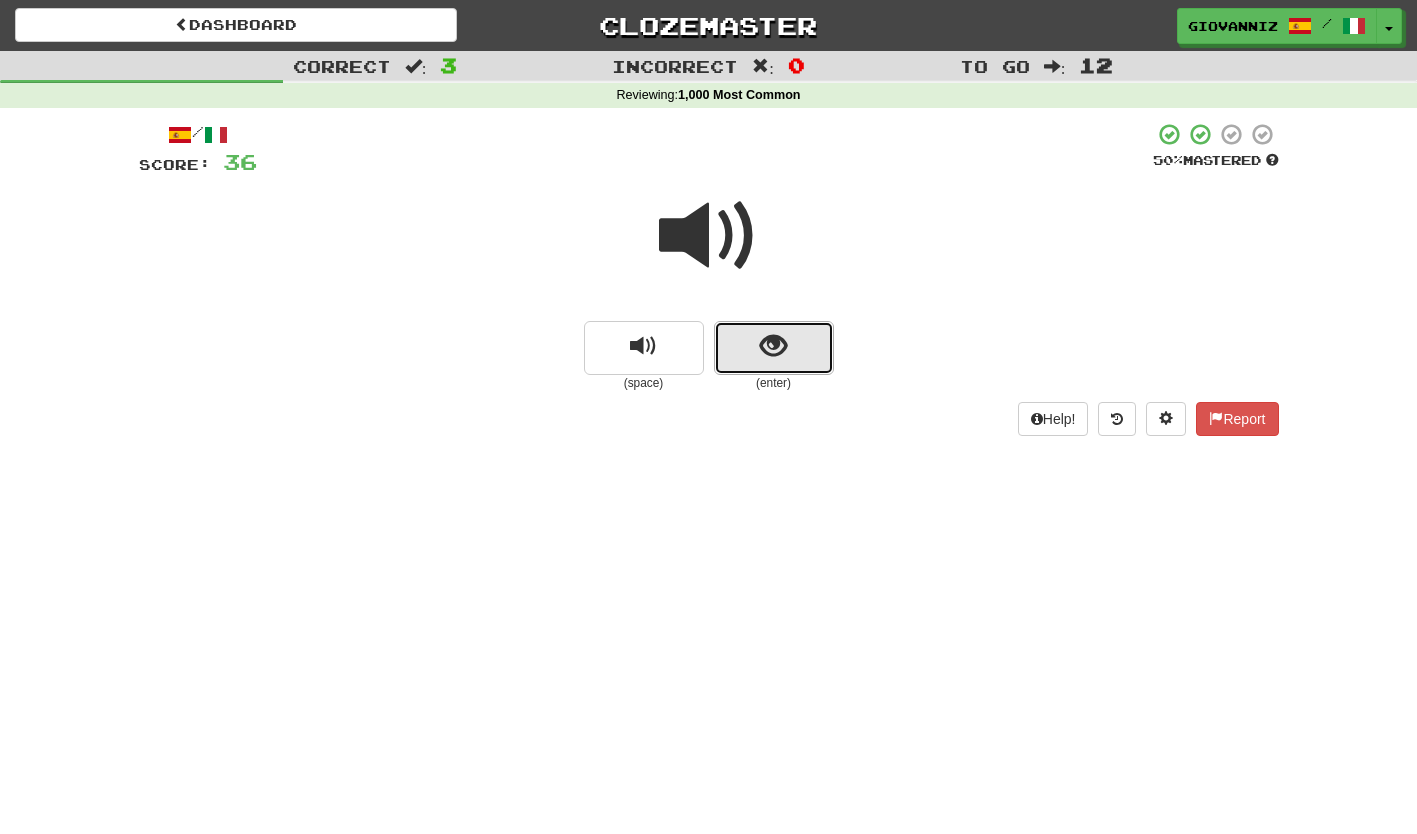 click at bounding box center [774, 348] 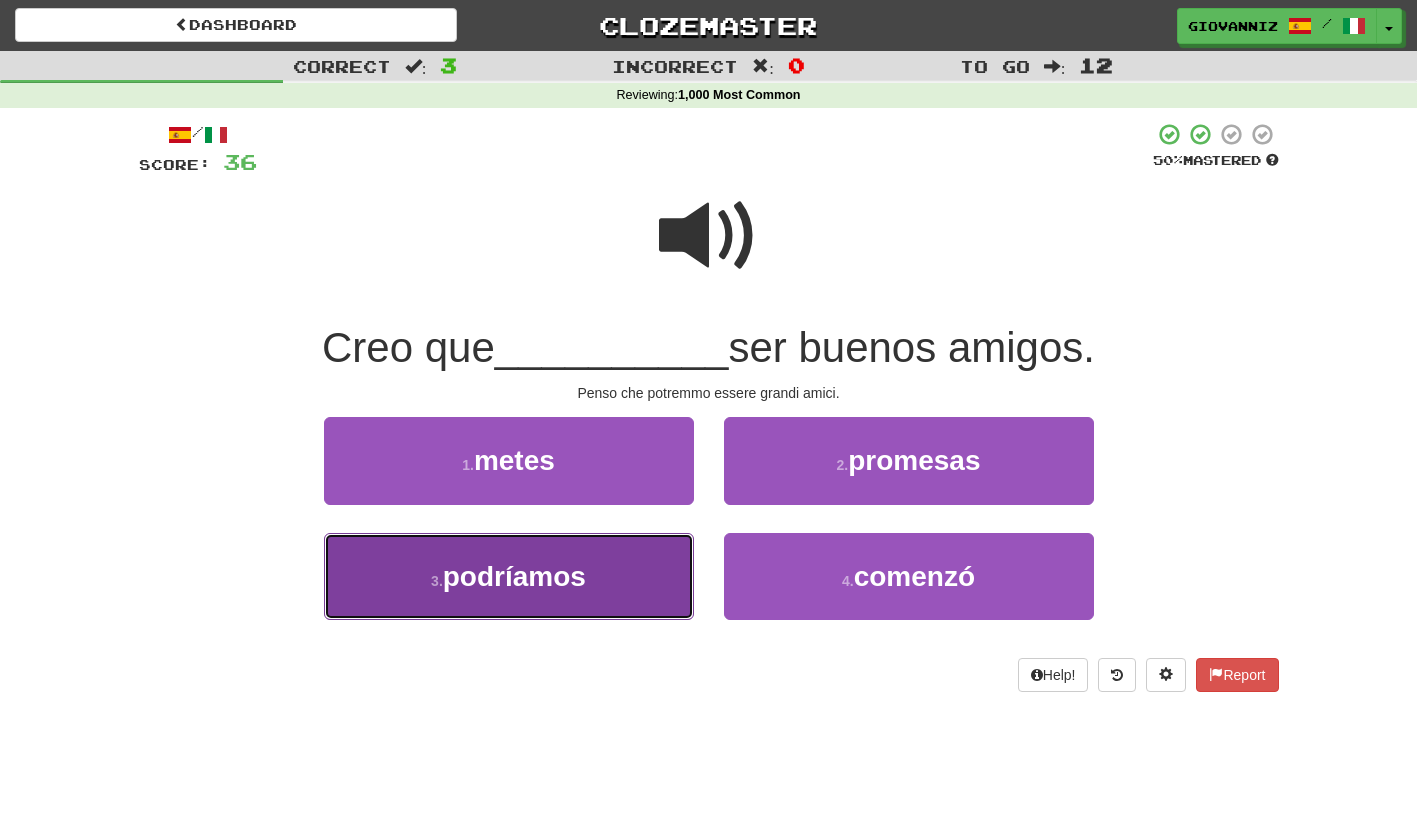 click on "[NUMBER] . podríamos" at bounding box center (509, 576) 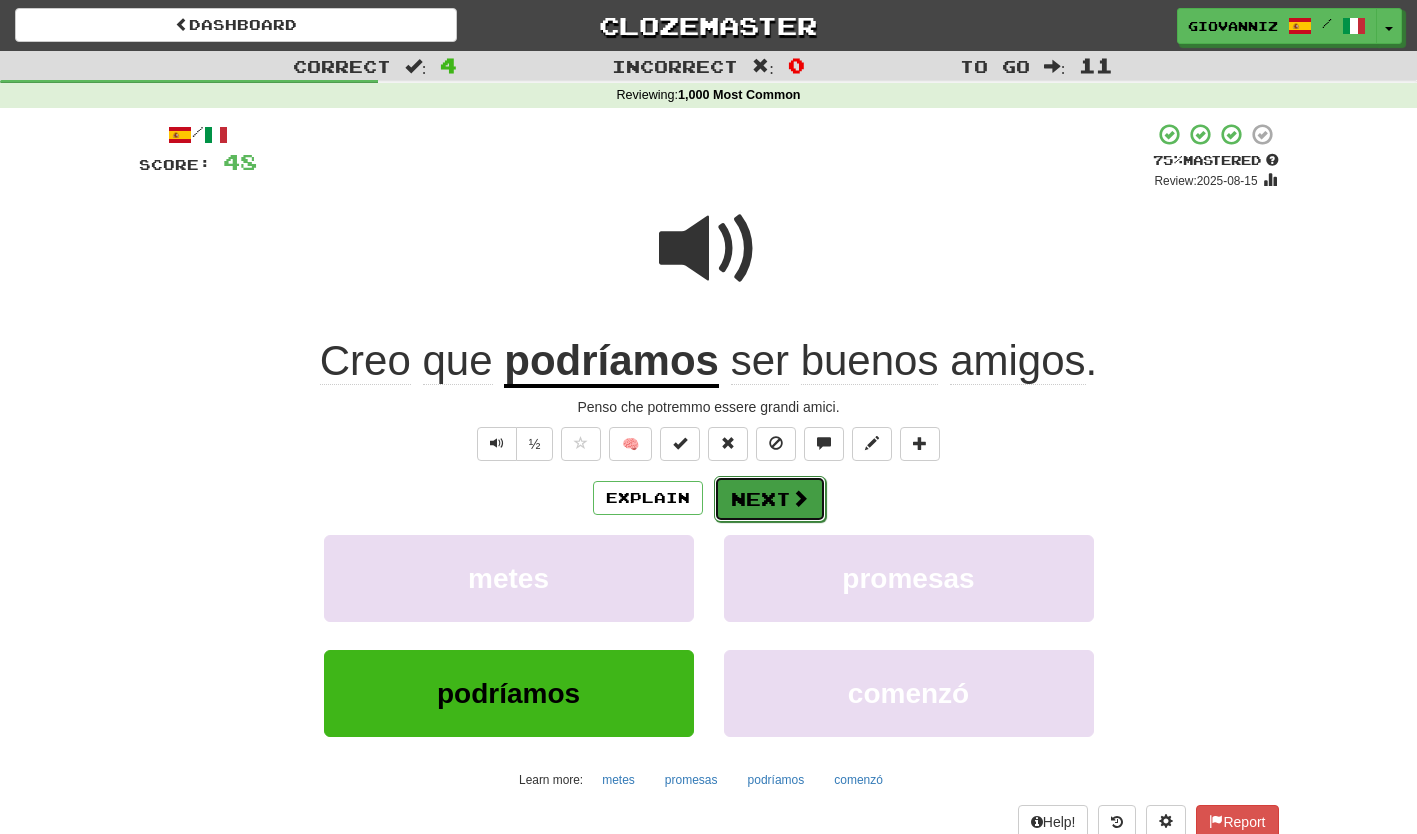 click on "Next" at bounding box center (770, 499) 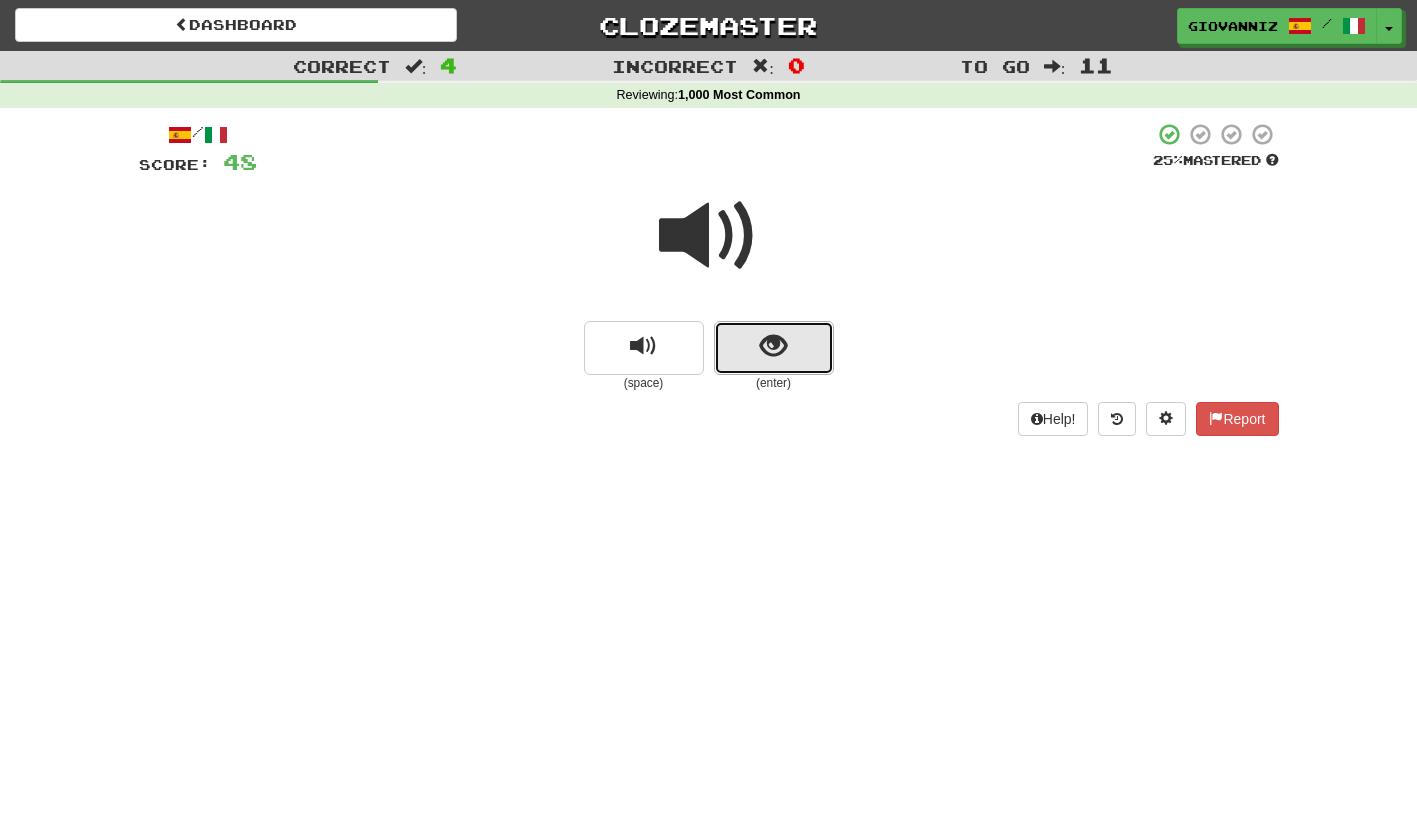 click at bounding box center (774, 348) 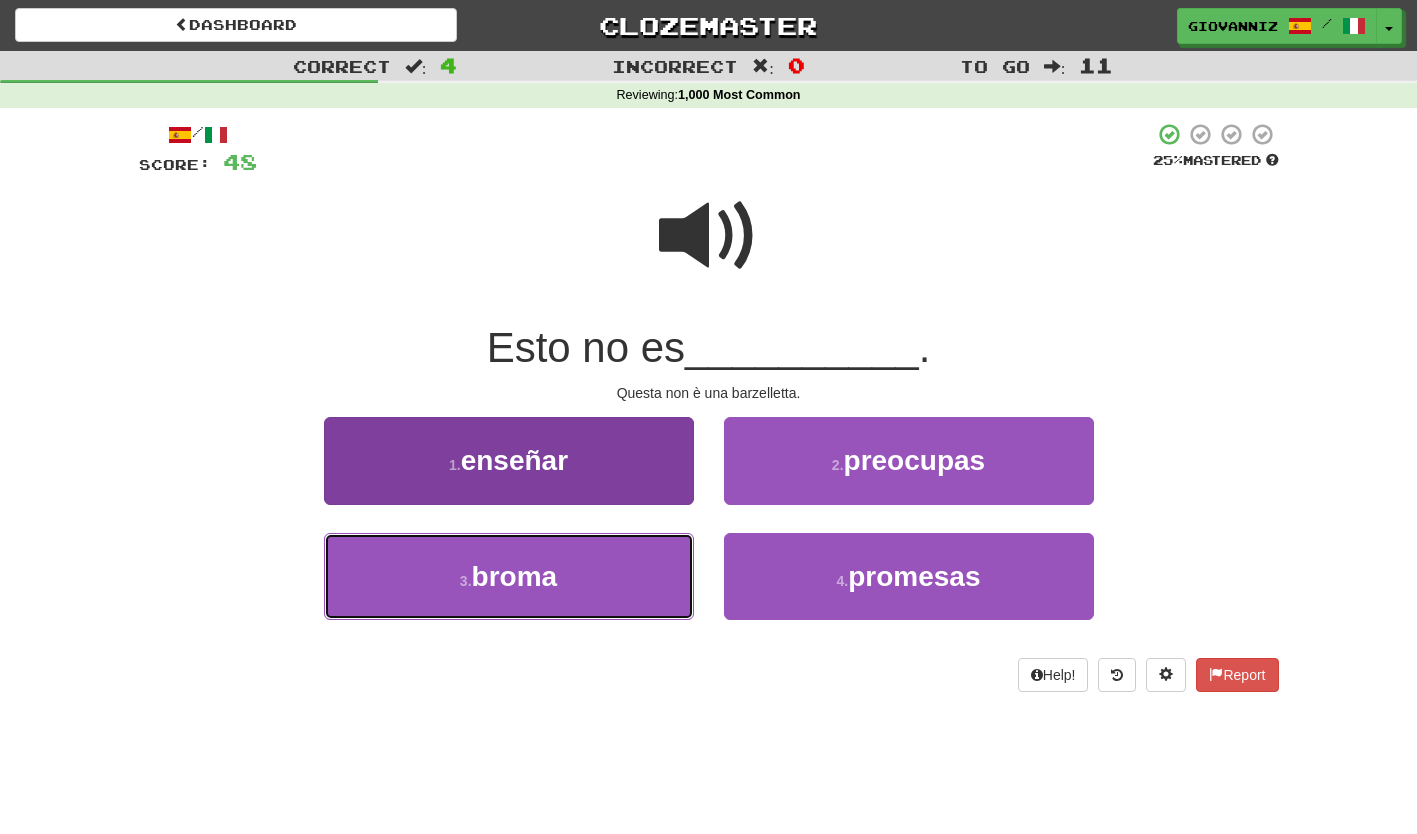 click on "[NUMBER] . broma" at bounding box center (509, 576) 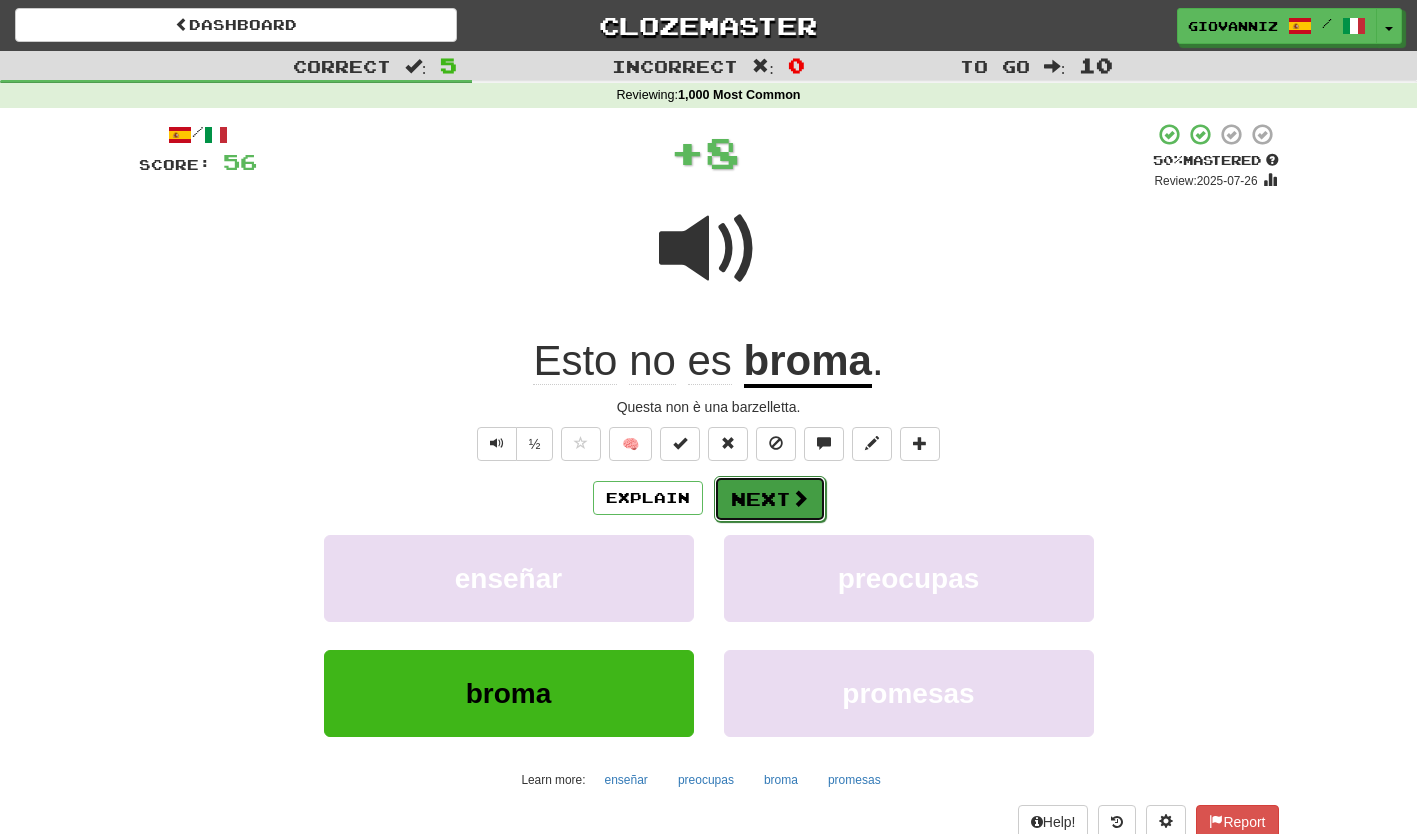click on "Next" at bounding box center [770, 499] 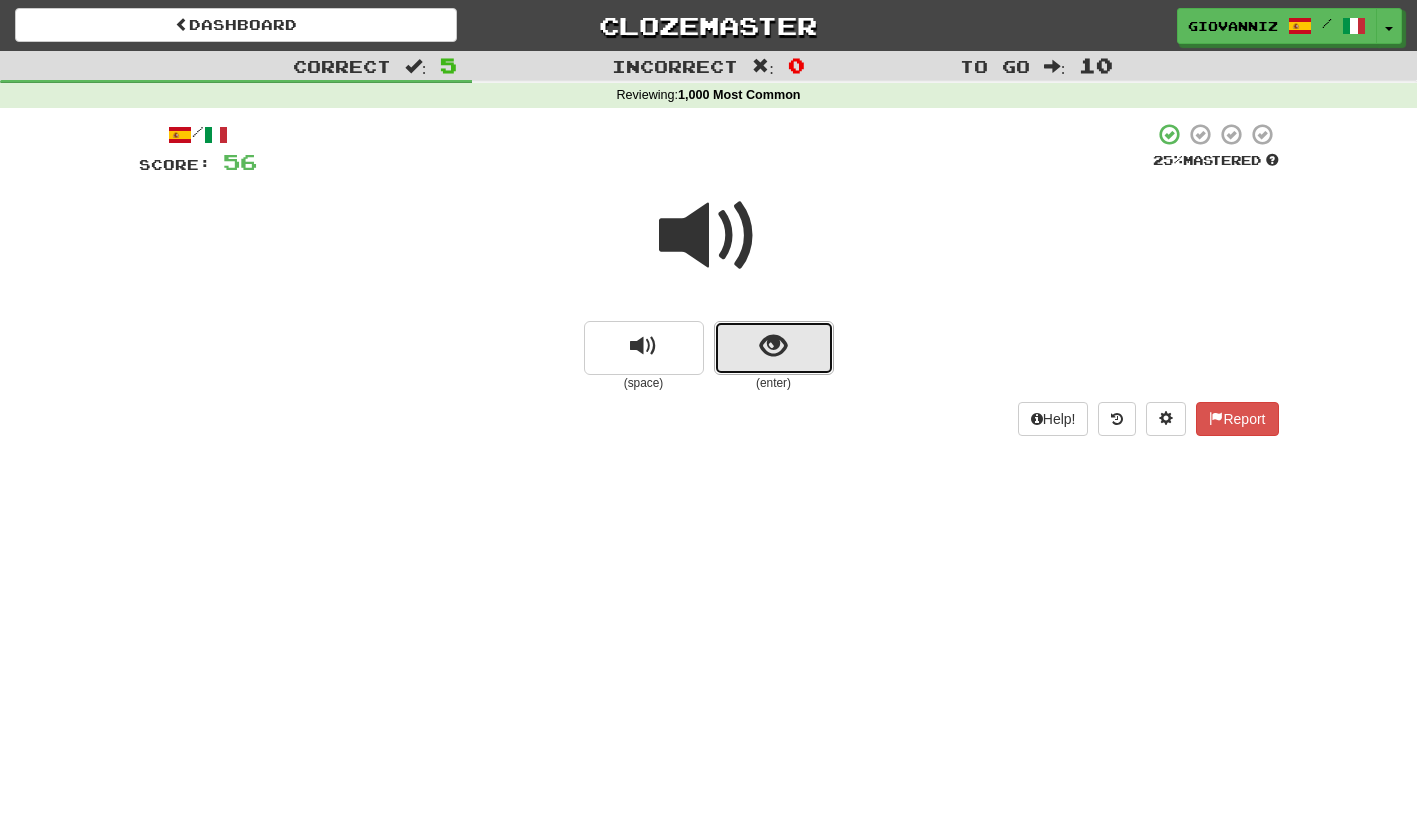 click at bounding box center (774, 348) 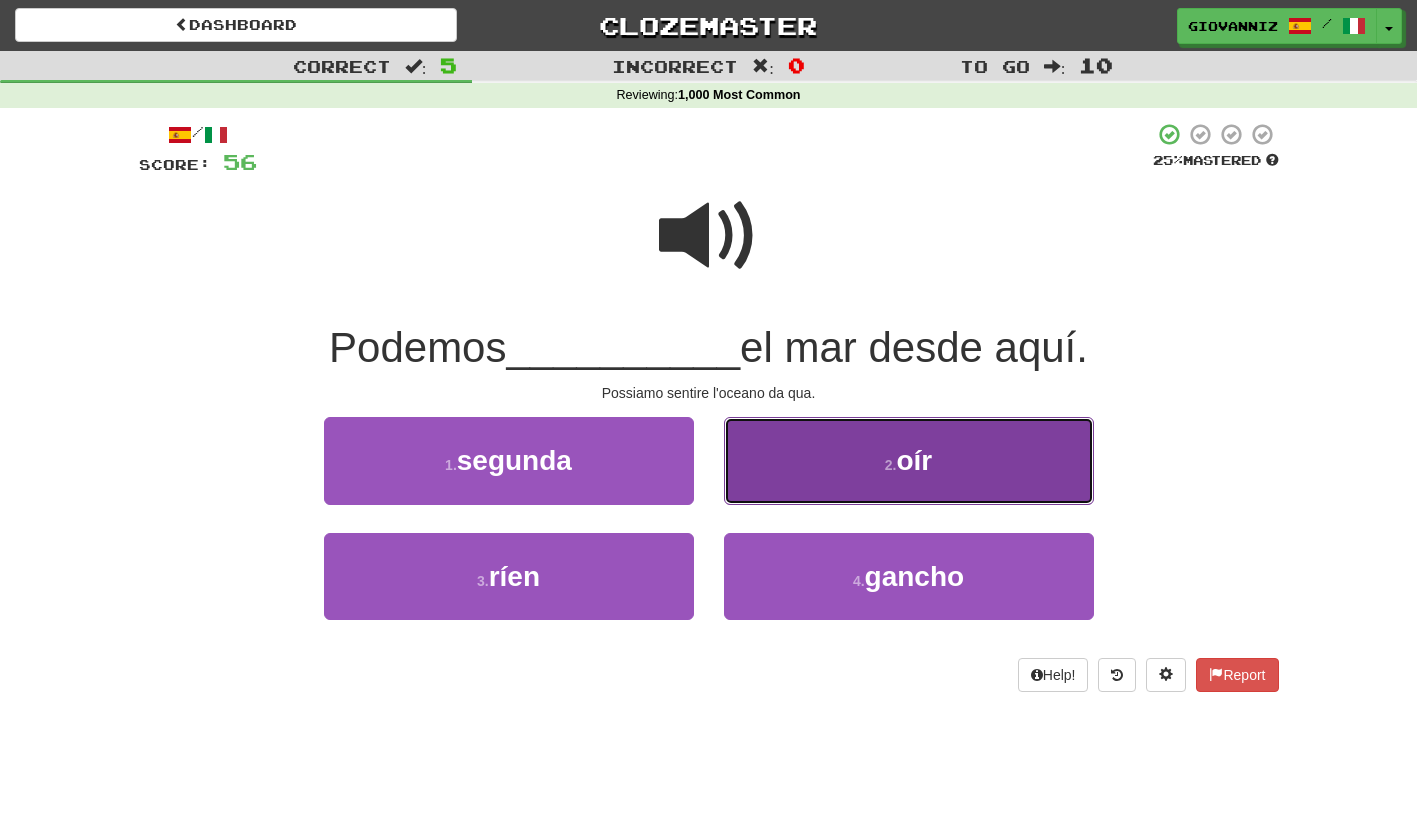 click on "[NUMBER] . oír" at bounding box center (909, 460) 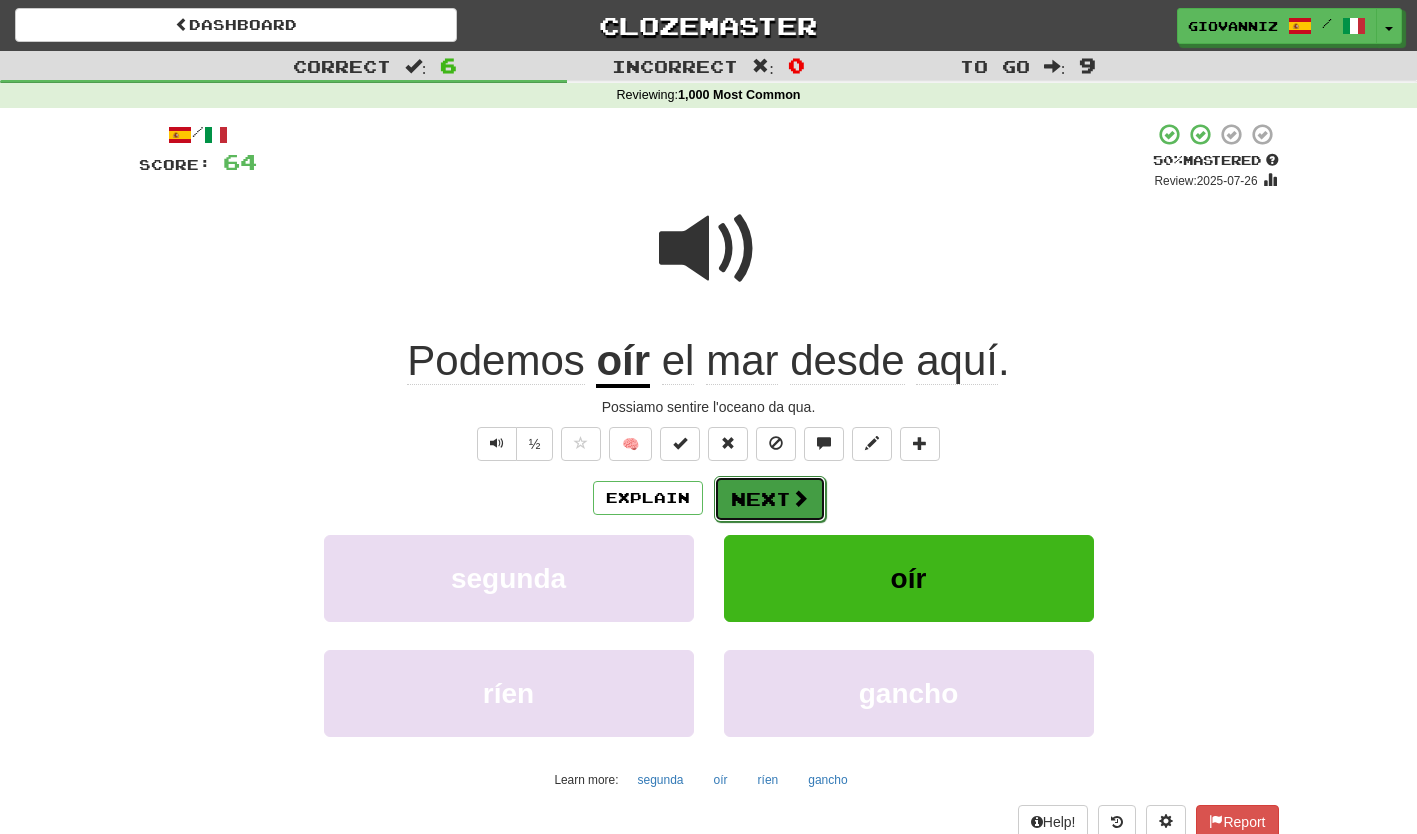 click on "Next" at bounding box center (770, 499) 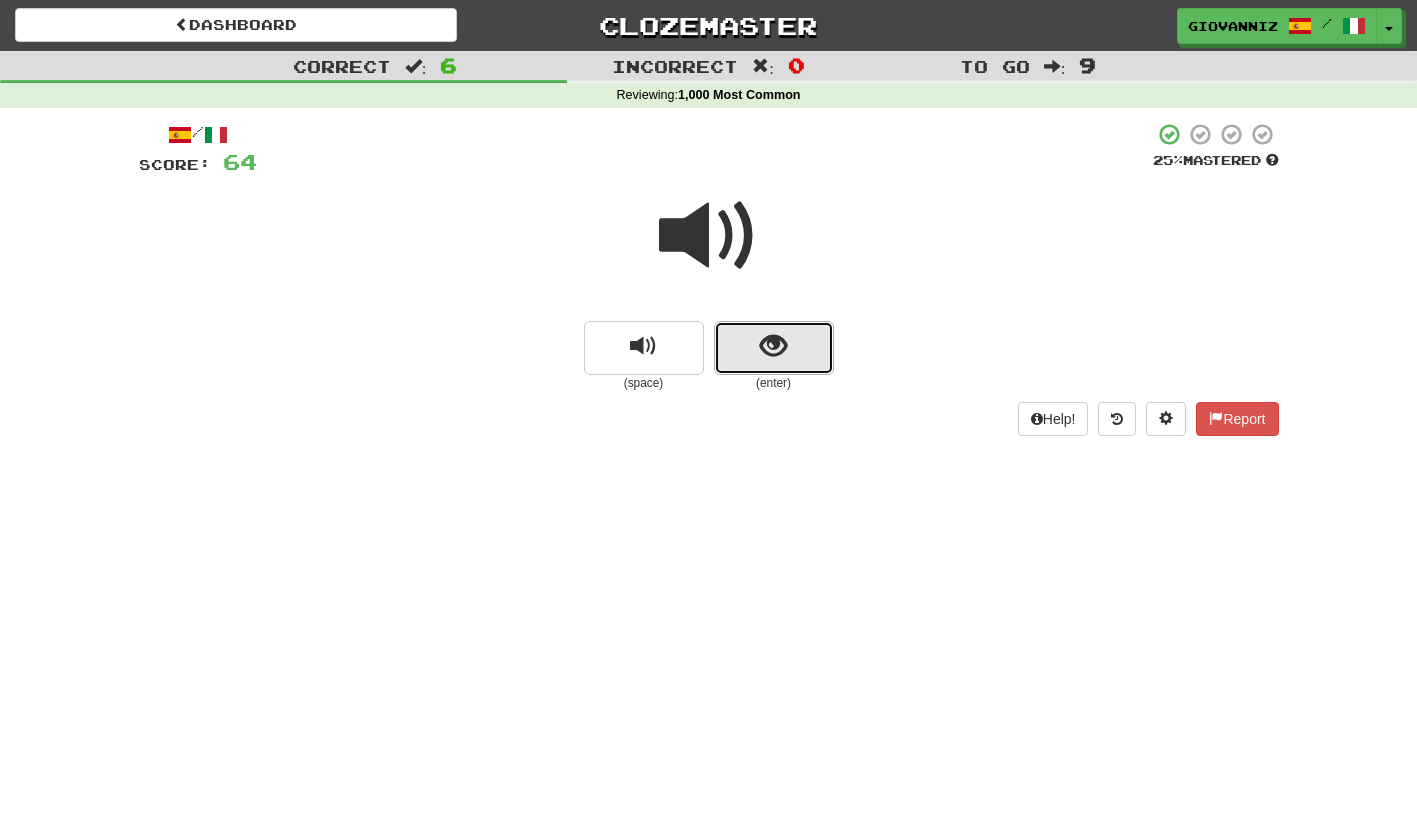 click at bounding box center [774, 348] 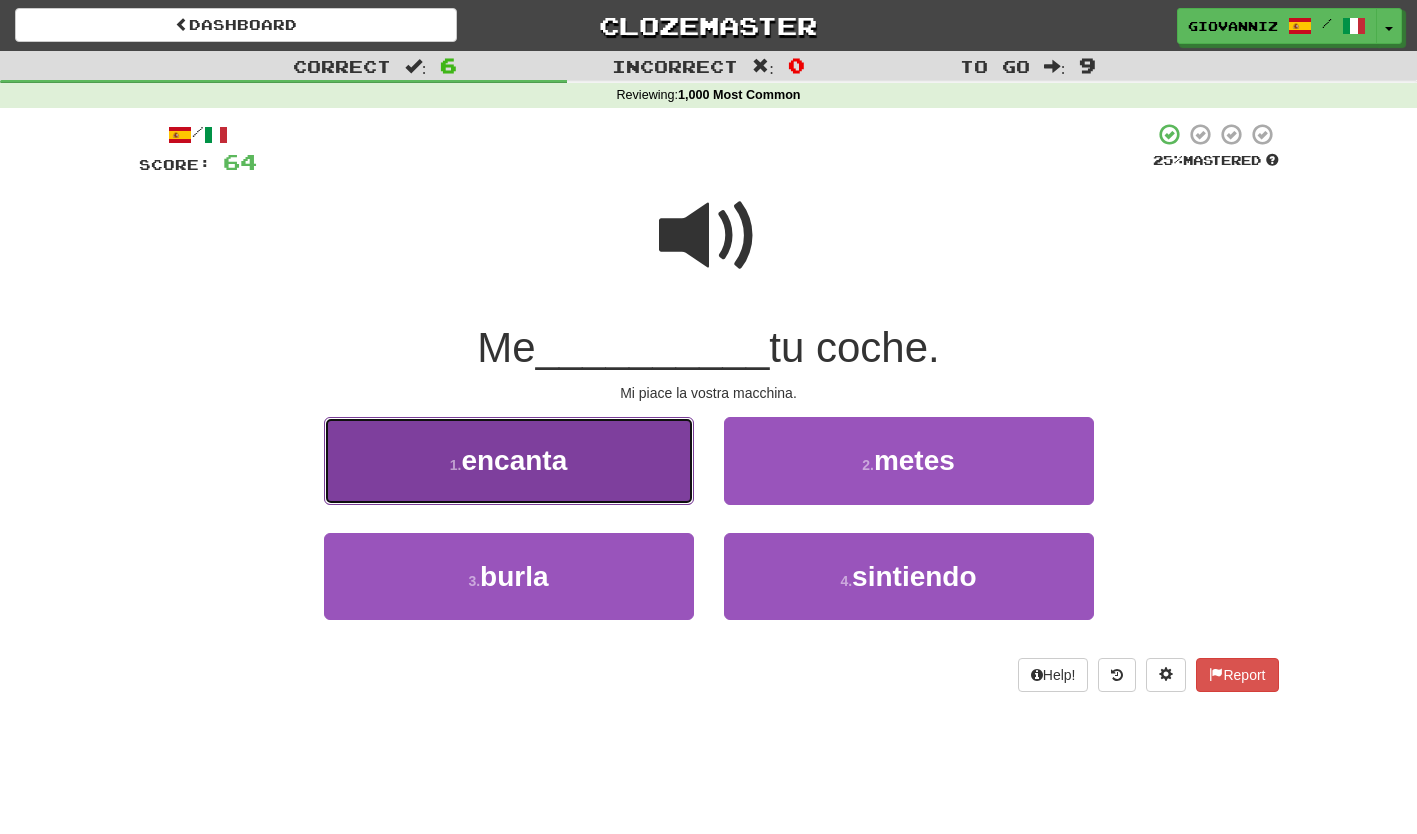 click on "[NUMBER] . encanta" at bounding box center (509, 460) 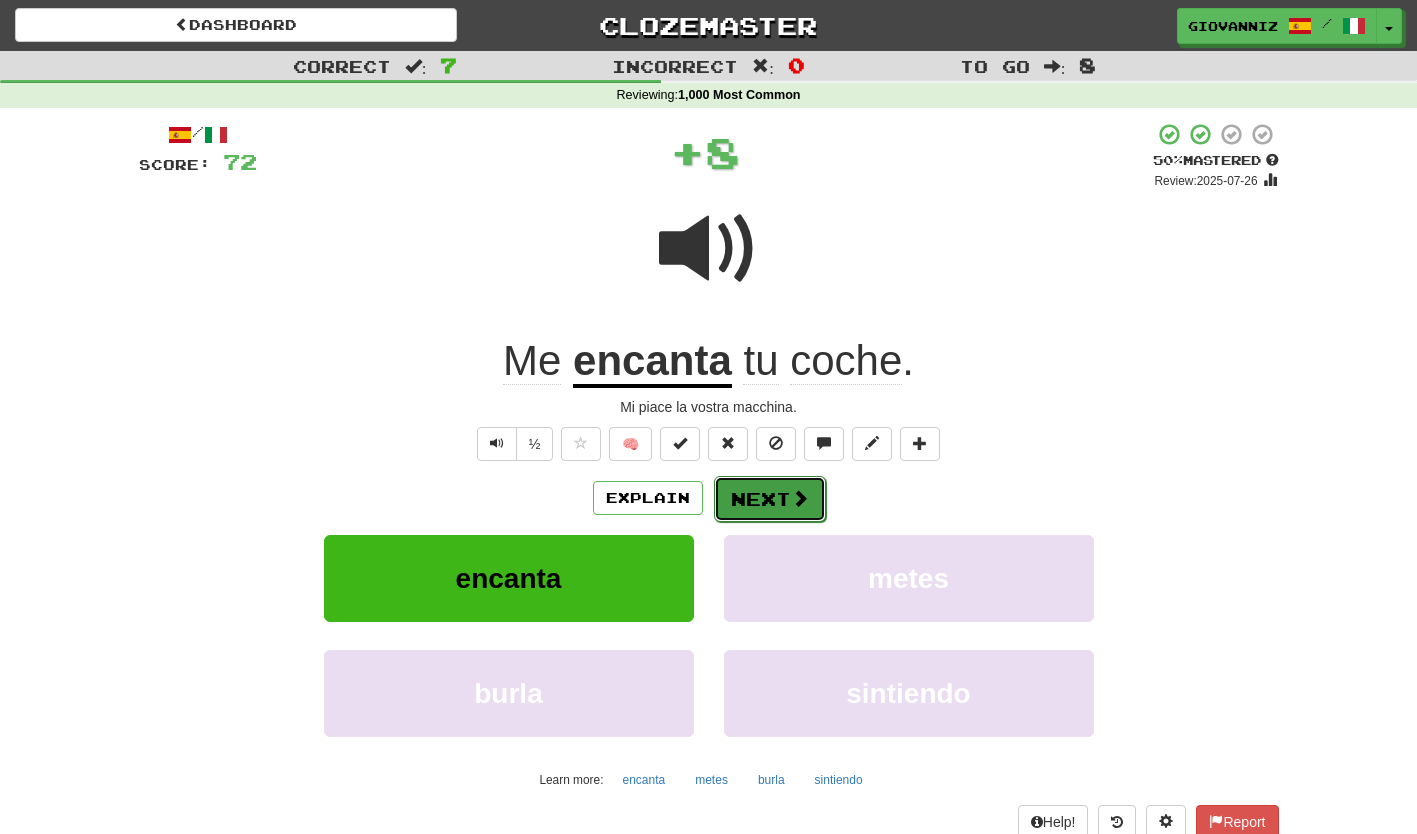 click on "Next" at bounding box center [770, 499] 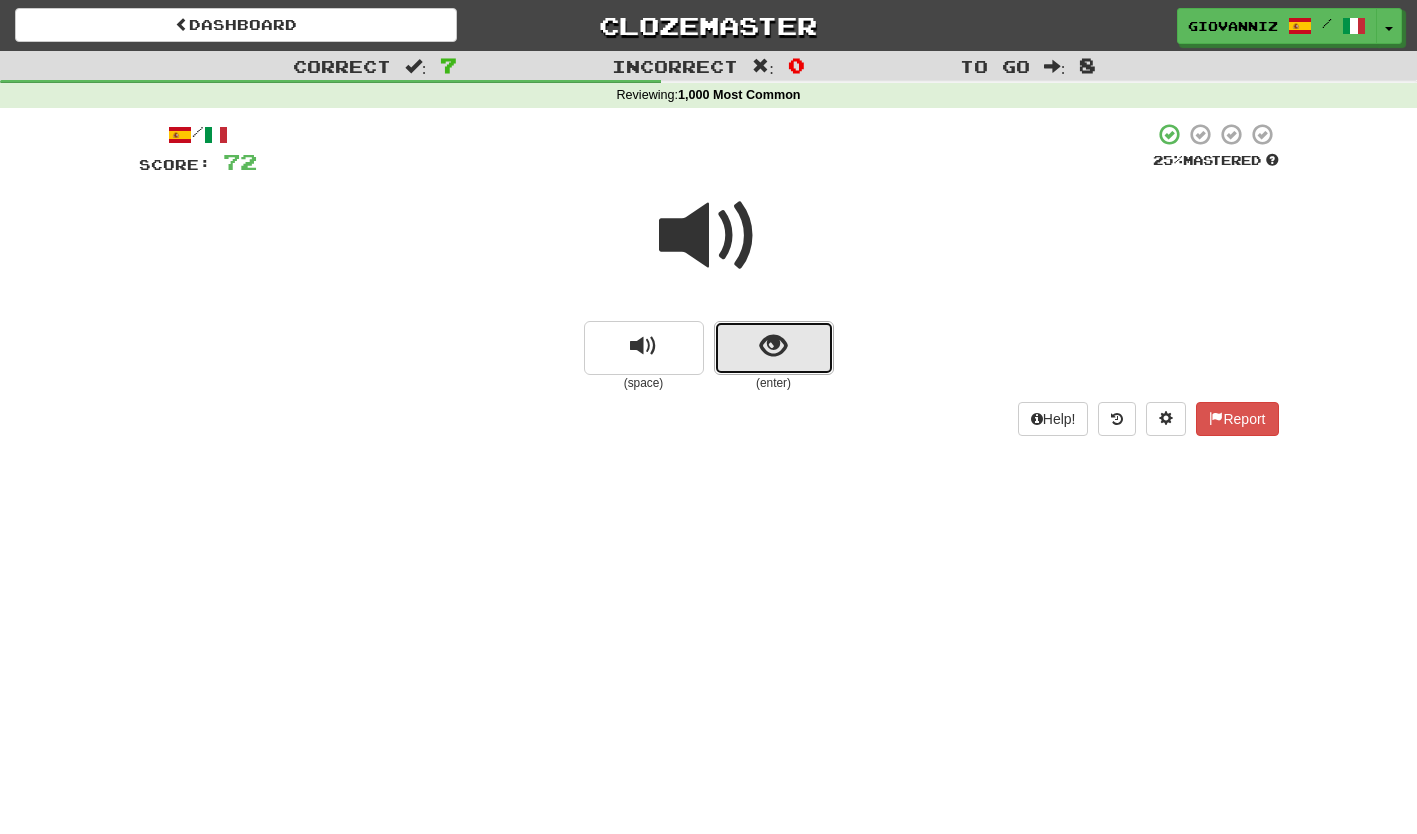 click at bounding box center [774, 348] 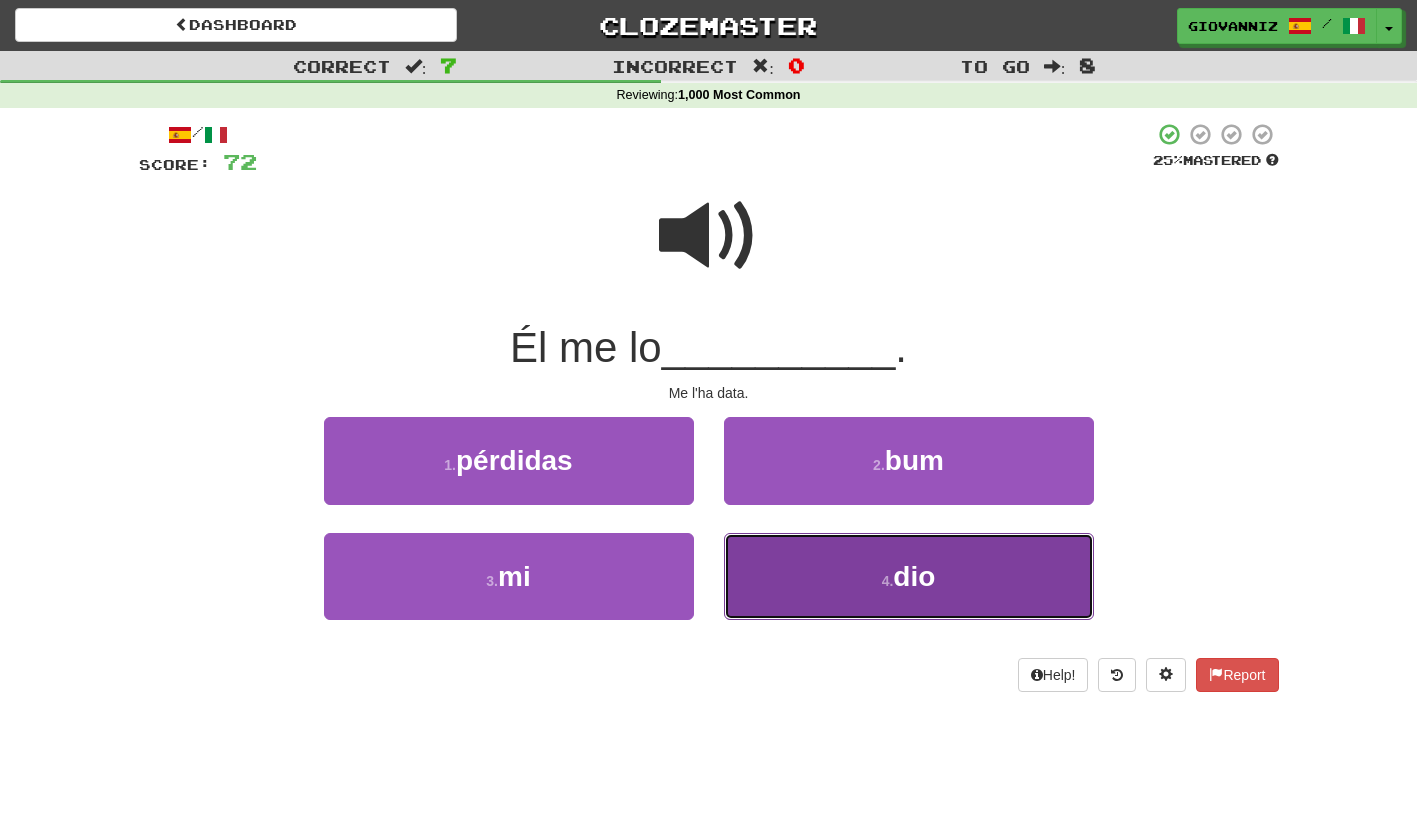 click on "4 .  dio" at bounding box center [909, 576] 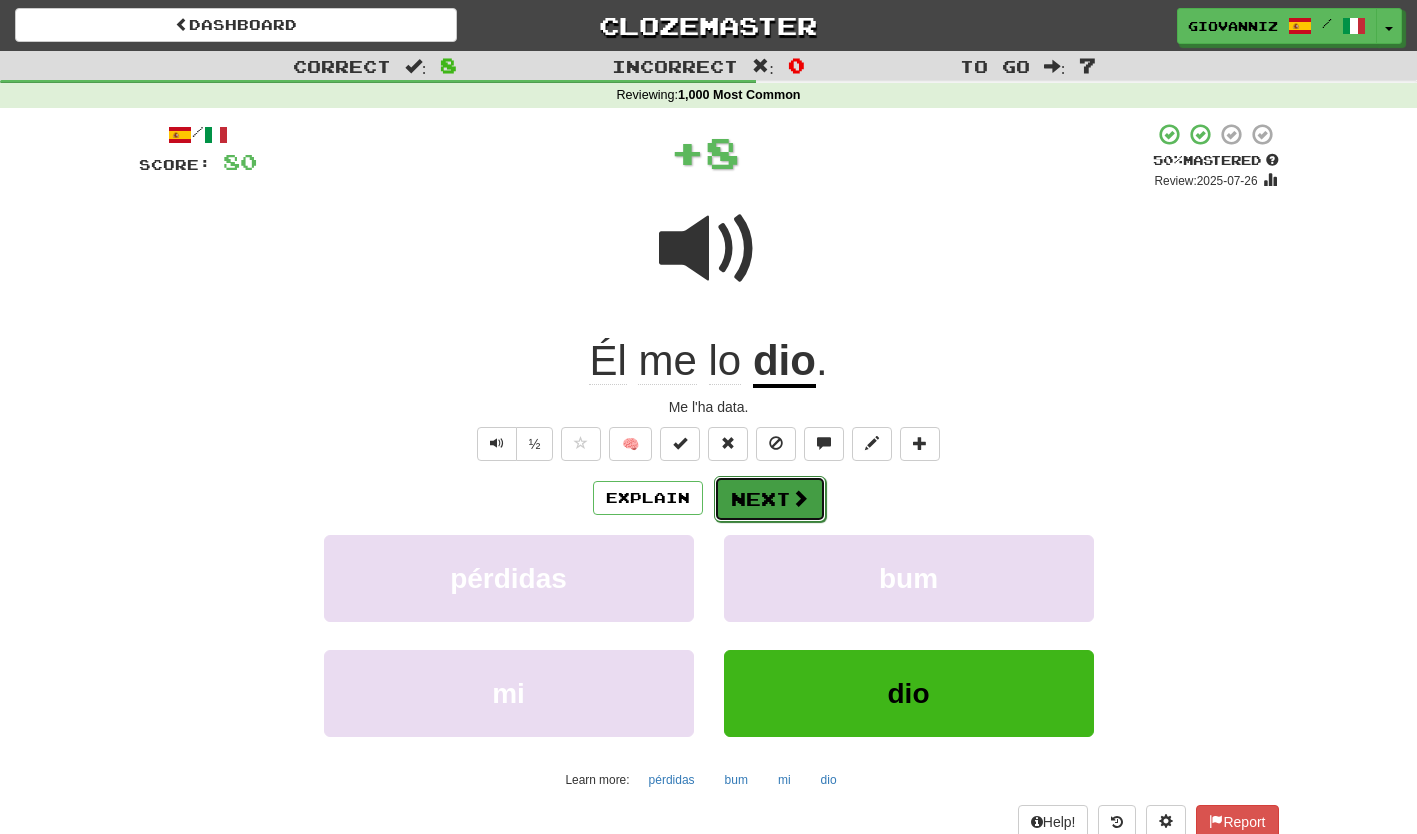 click on "Next" at bounding box center (770, 499) 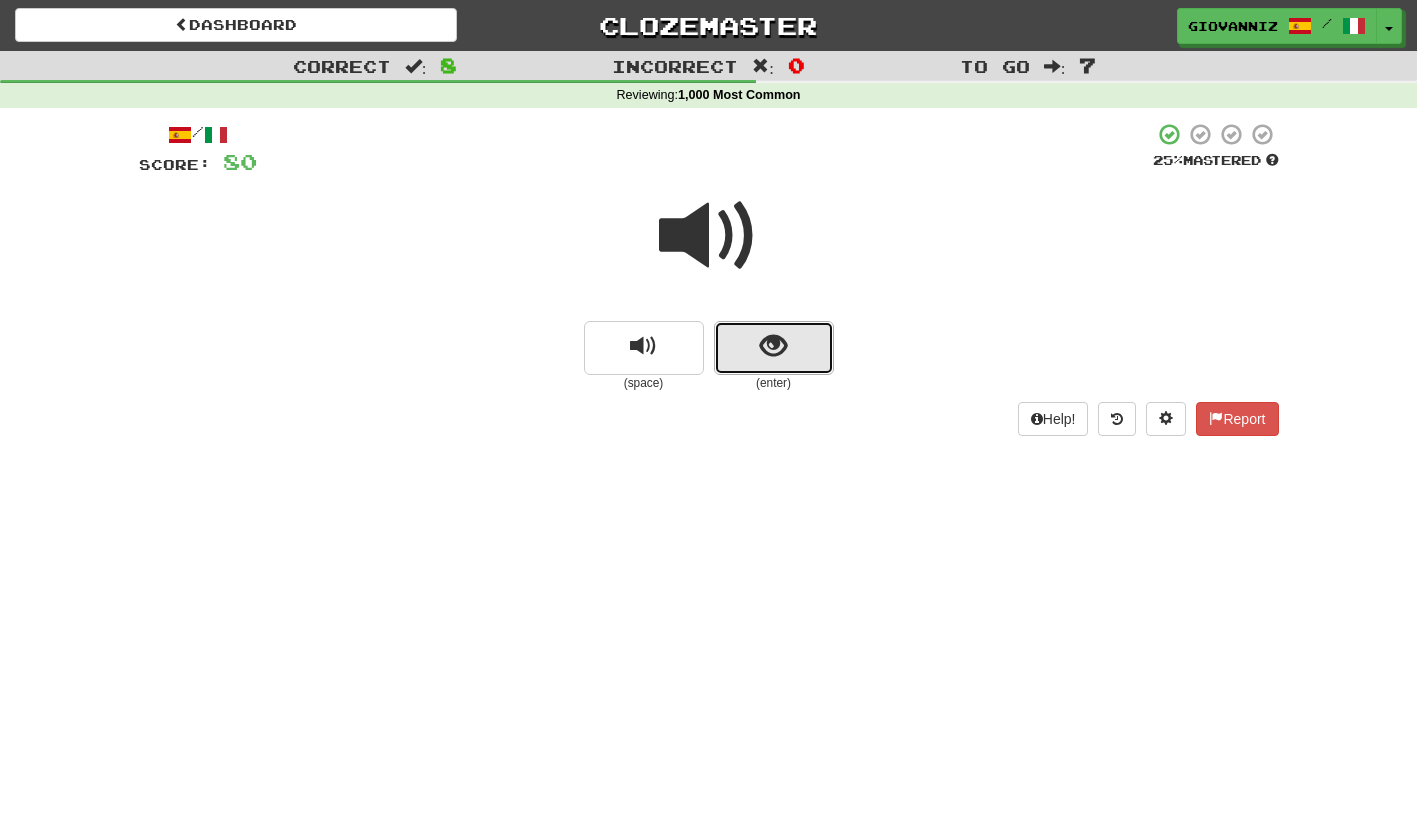 click at bounding box center [774, 348] 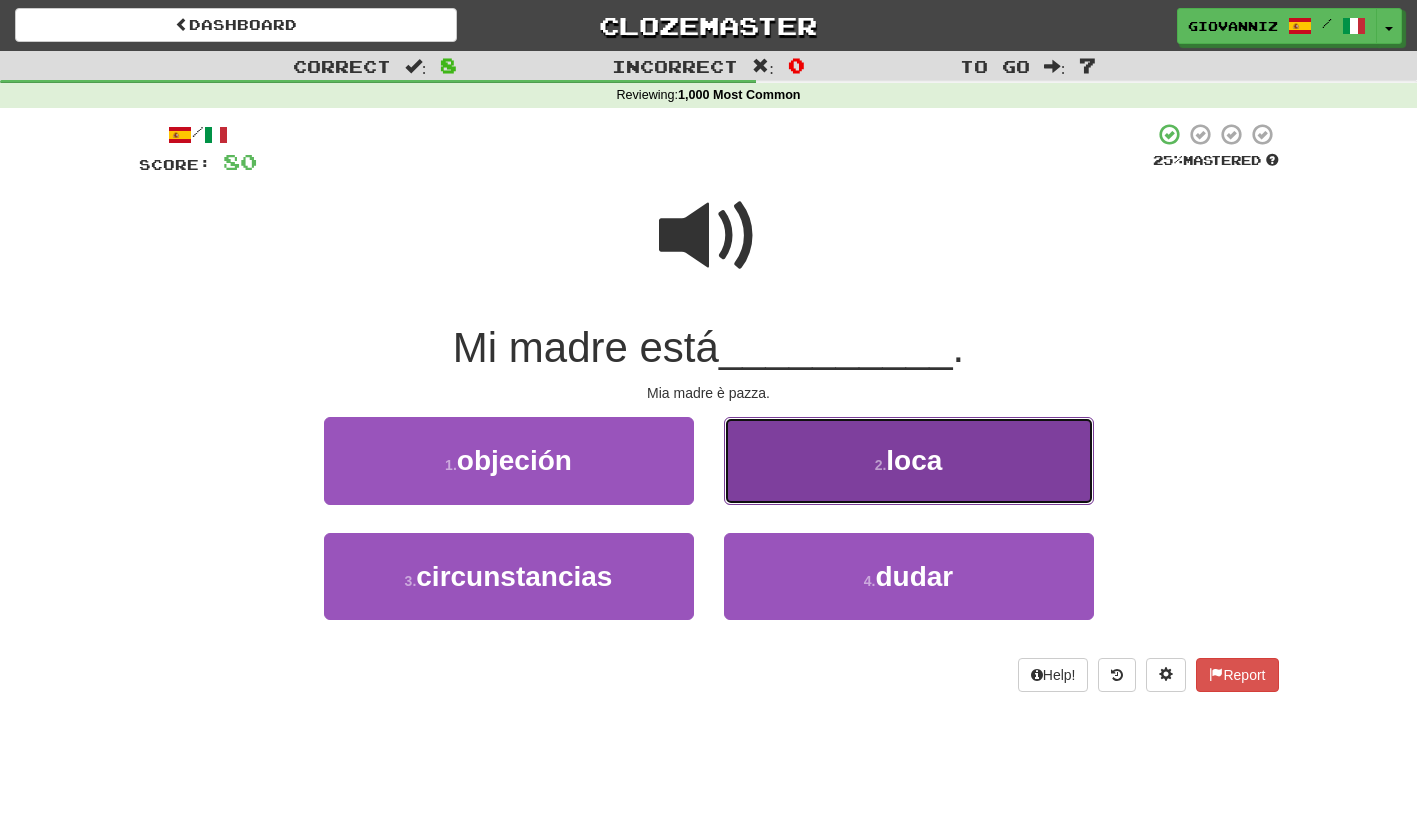 click on "[NUMBER] . loca" at bounding box center [909, 460] 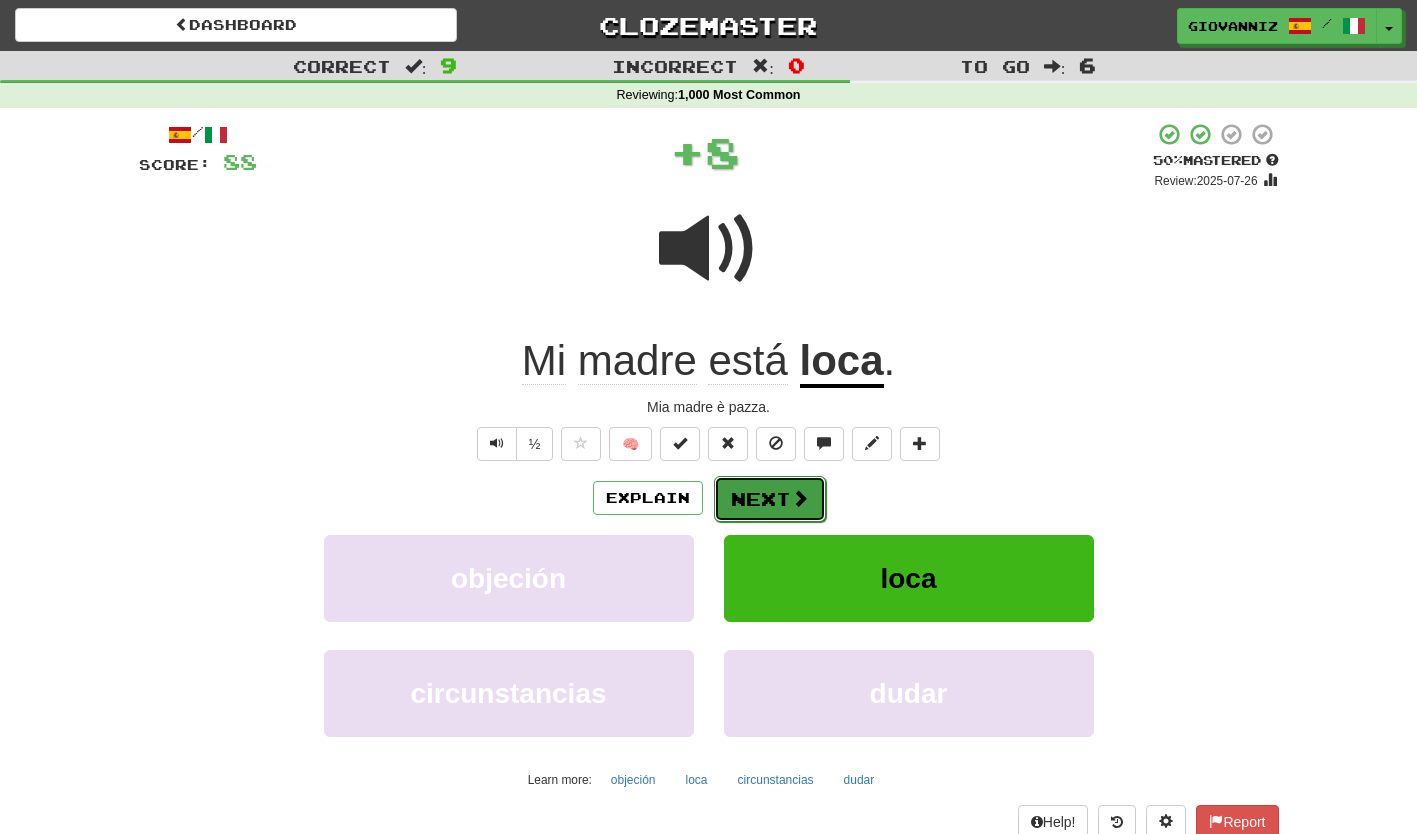 click on "Next" at bounding box center (770, 499) 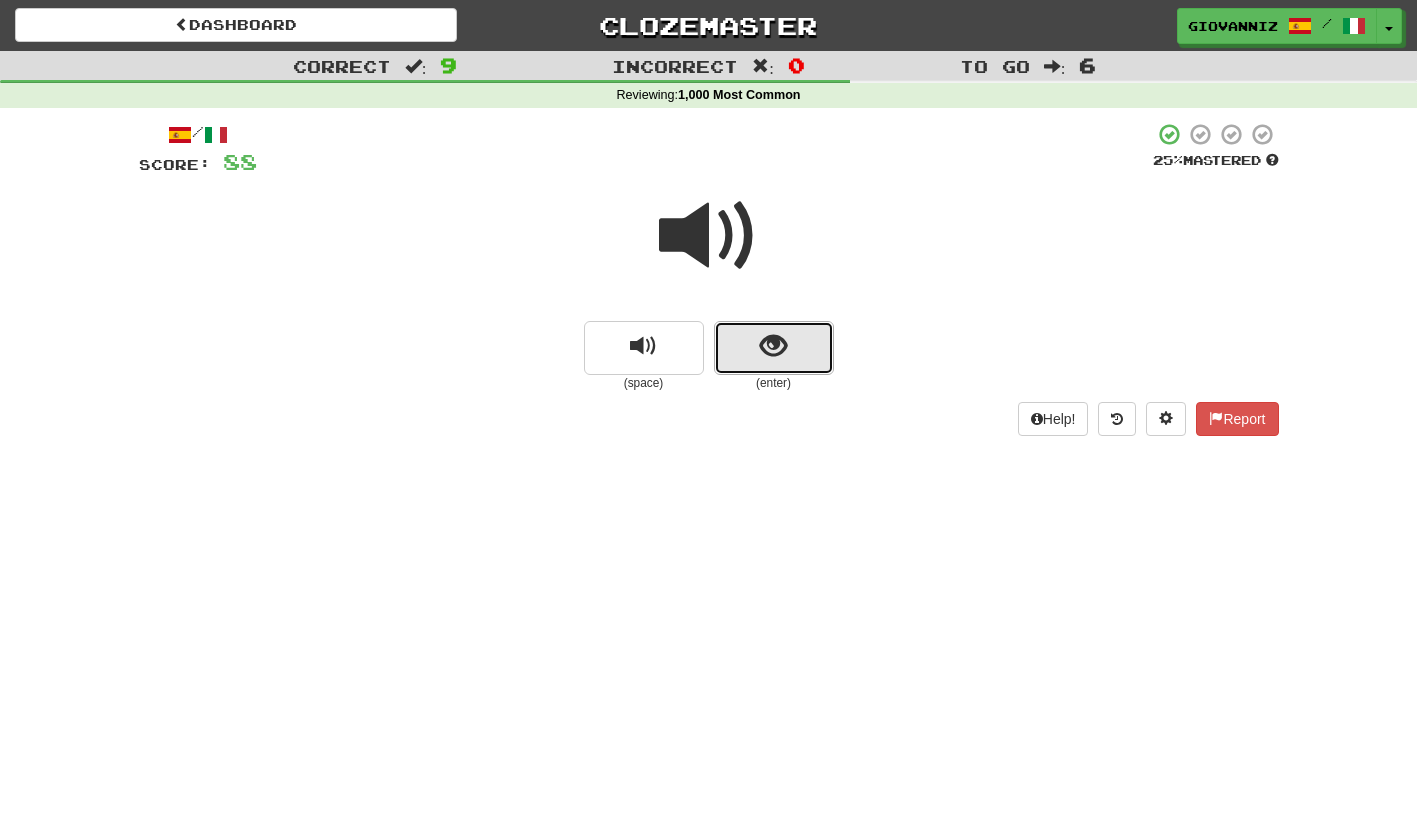 click at bounding box center [774, 348] 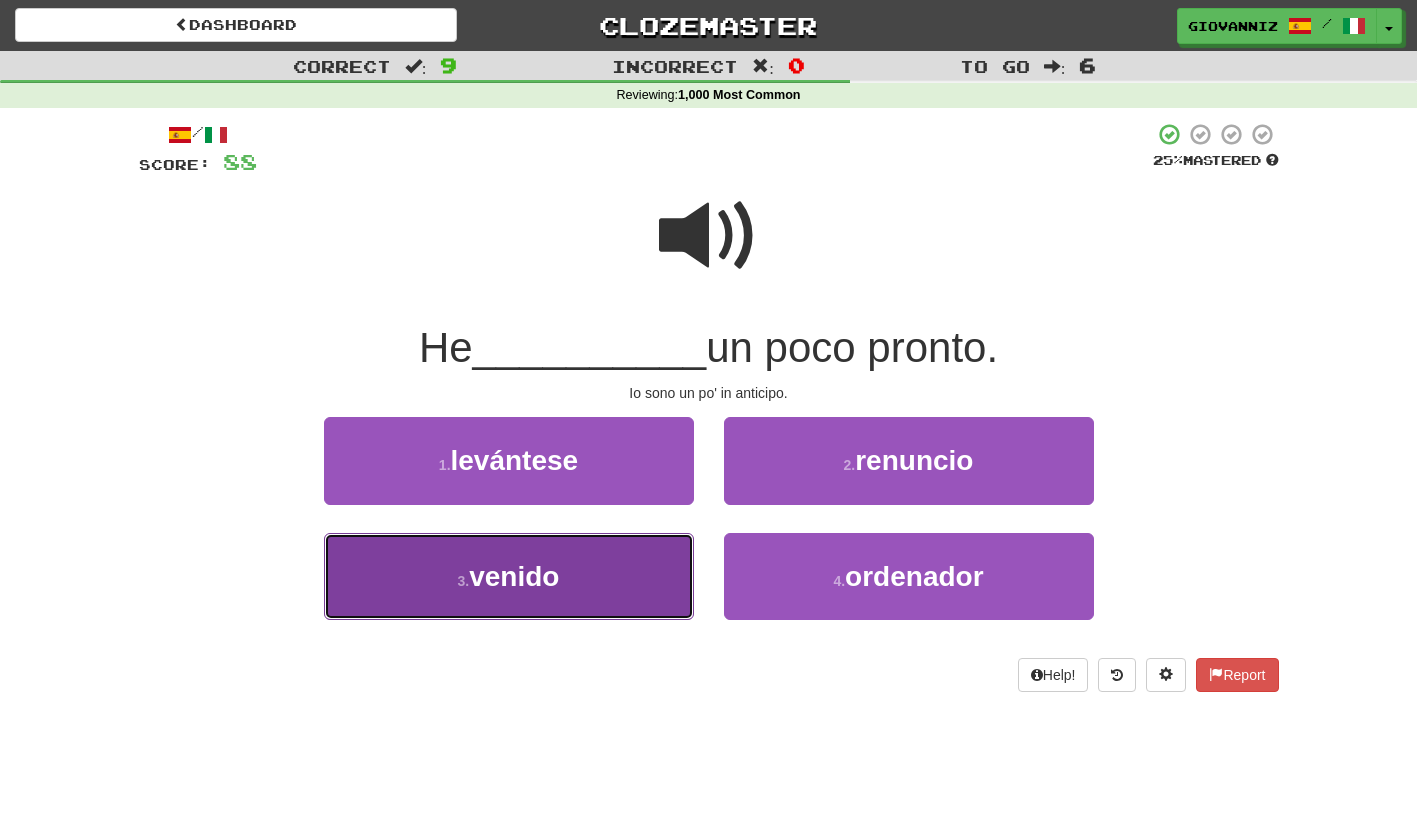click on "3 .  venido" at bounding box center [509, 576] 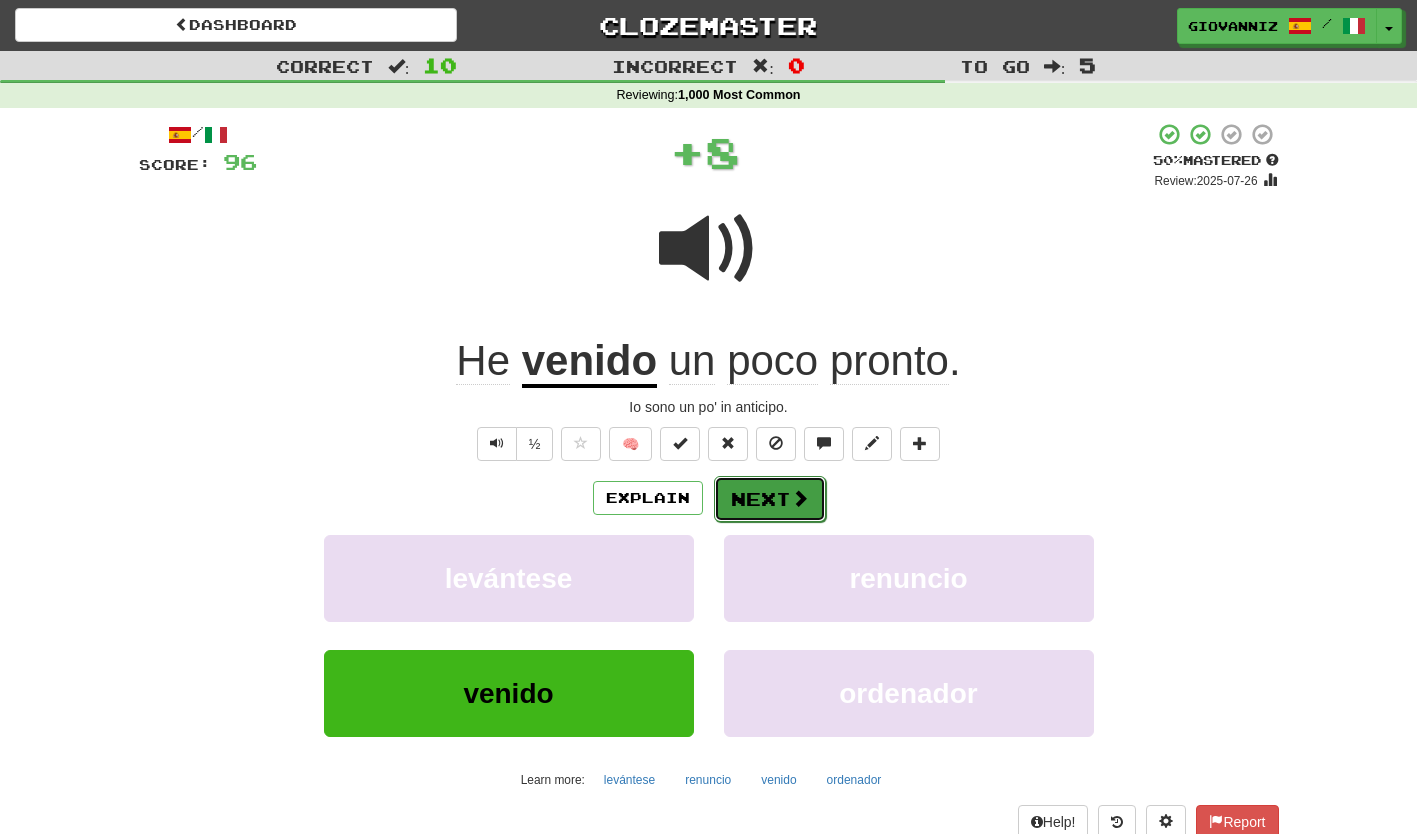 click on "Next" at bounding box center (770, 499) 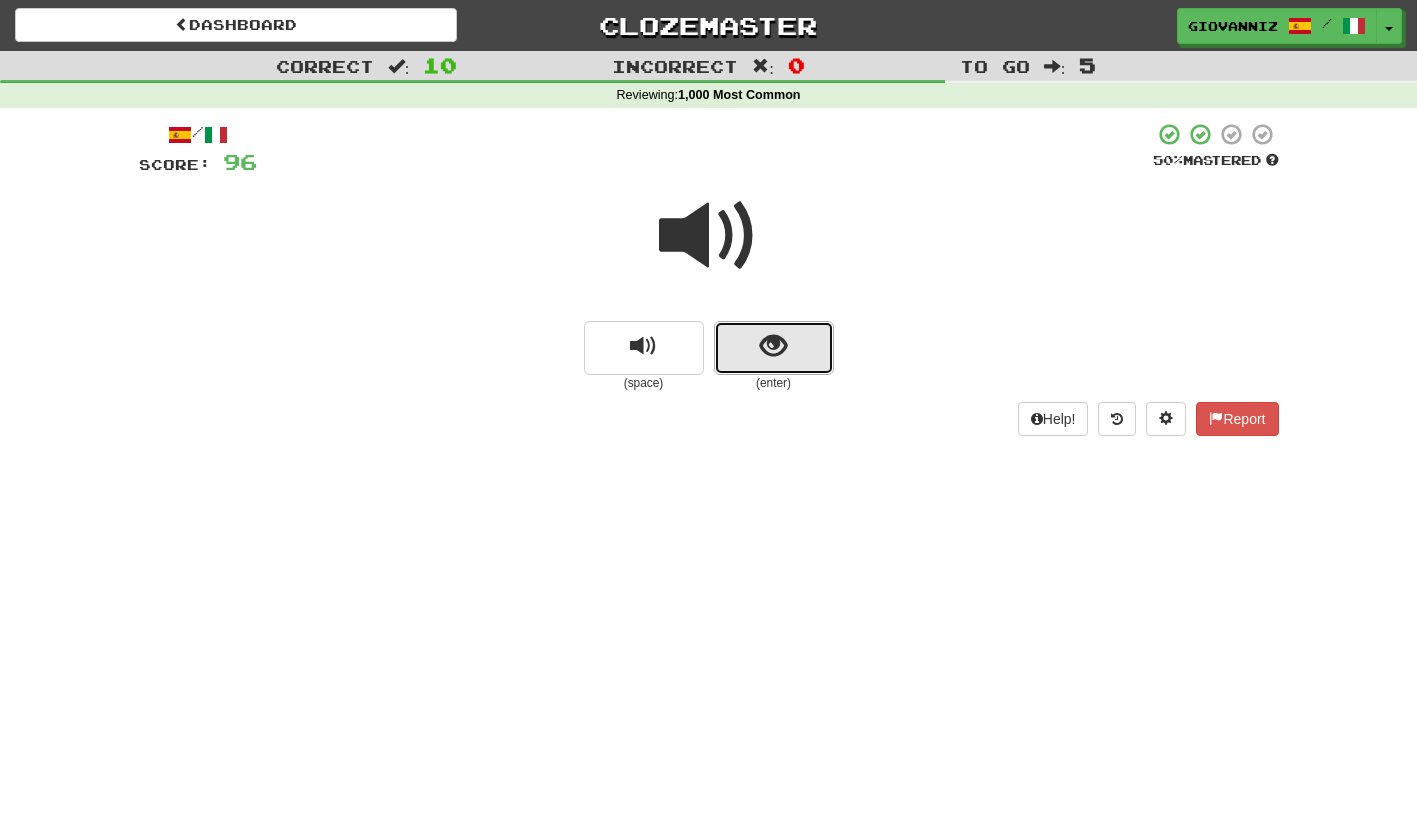 click at bounding box center (774, 348) 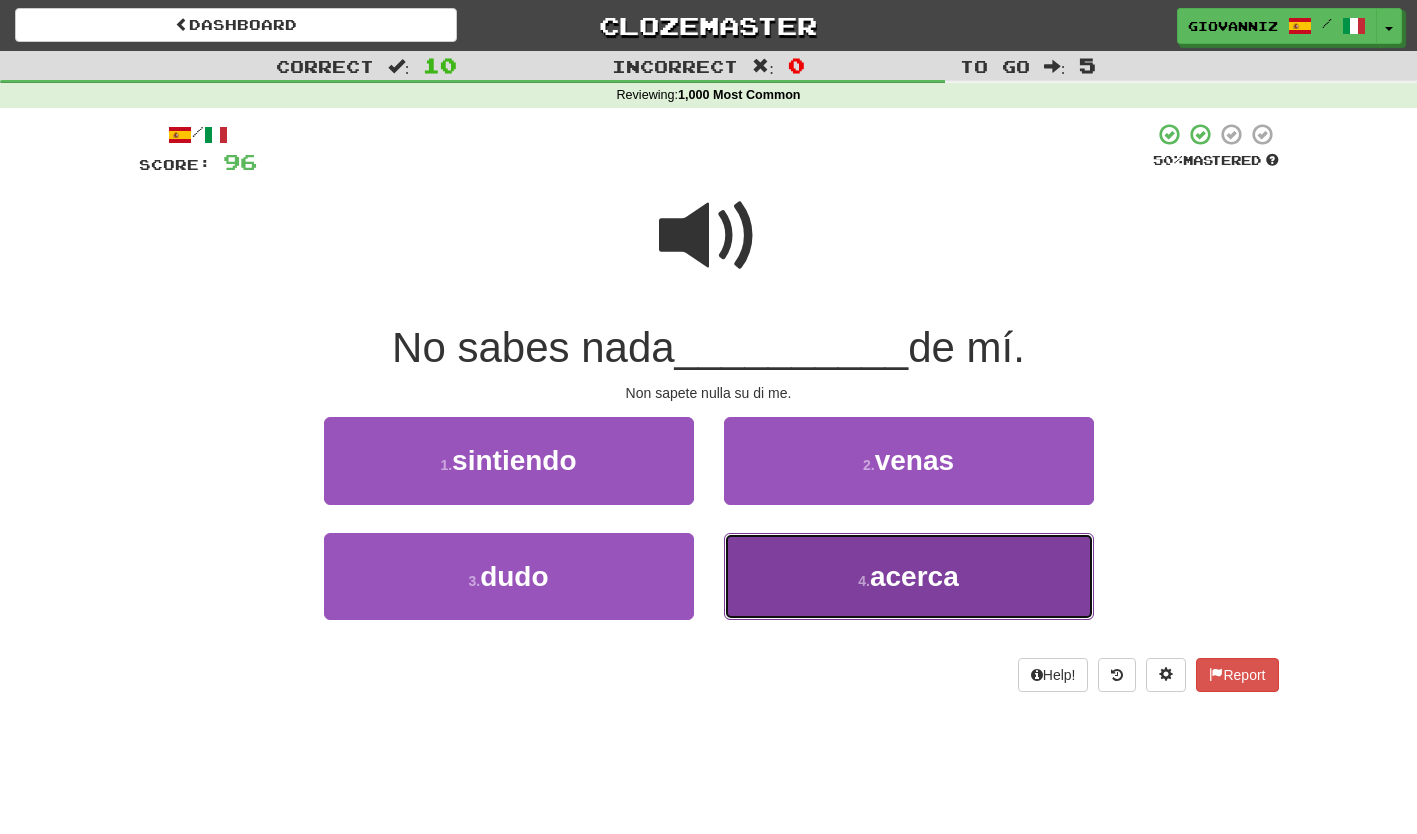 click on "4 .  acerca" at bounding box center (909, 576) 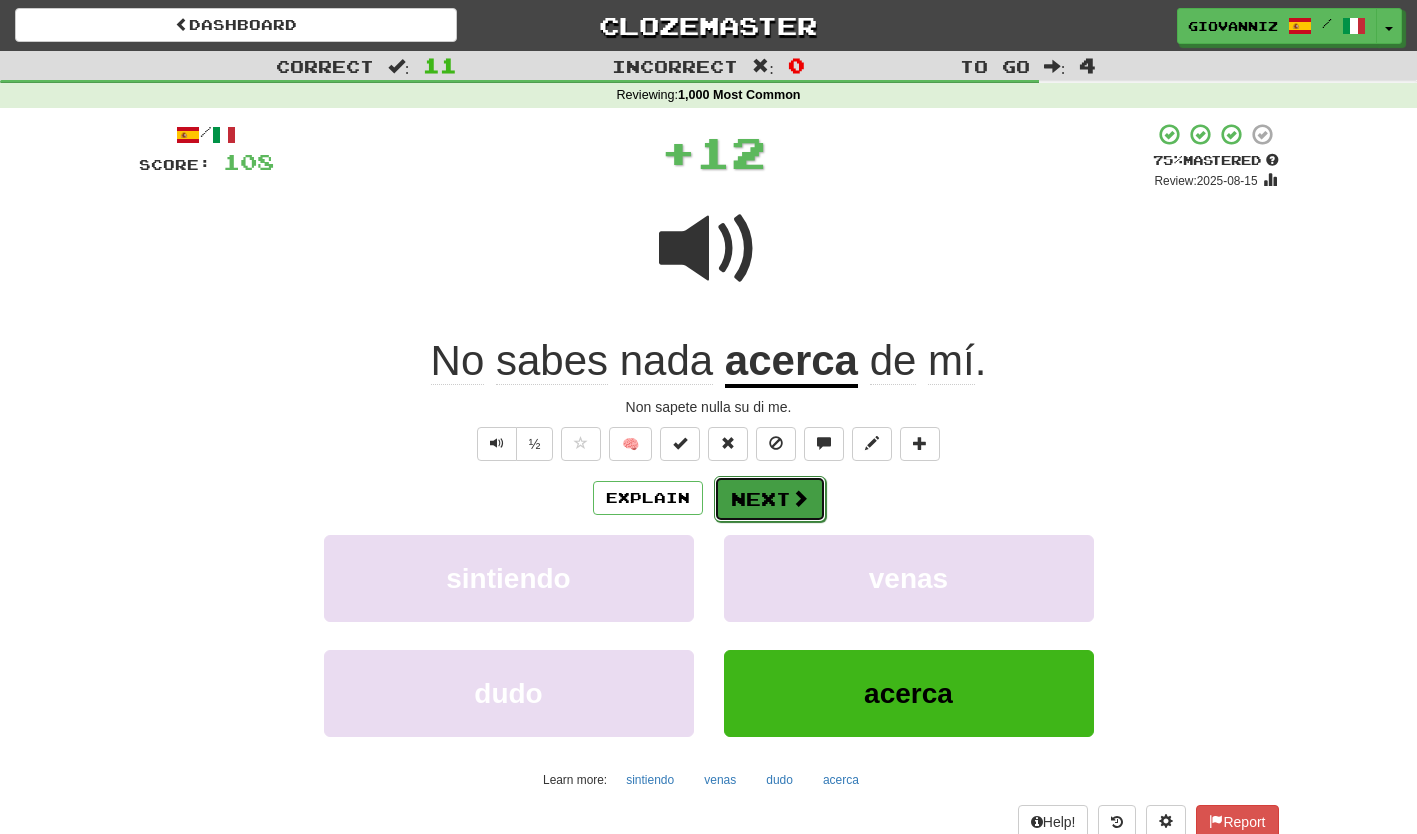 click on "Next" at bounding box center (770, 499) 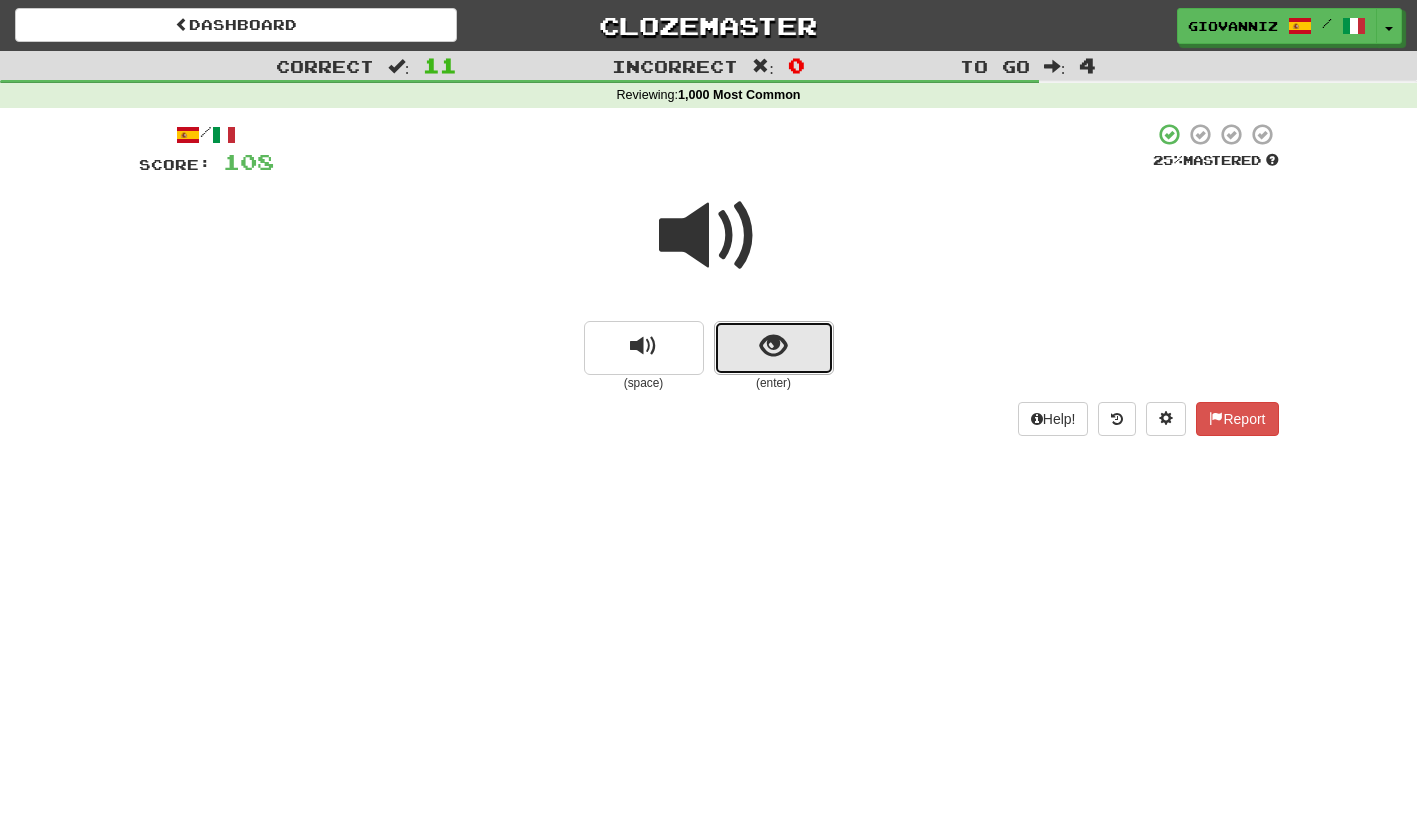 click at bounding box center (774, 348) 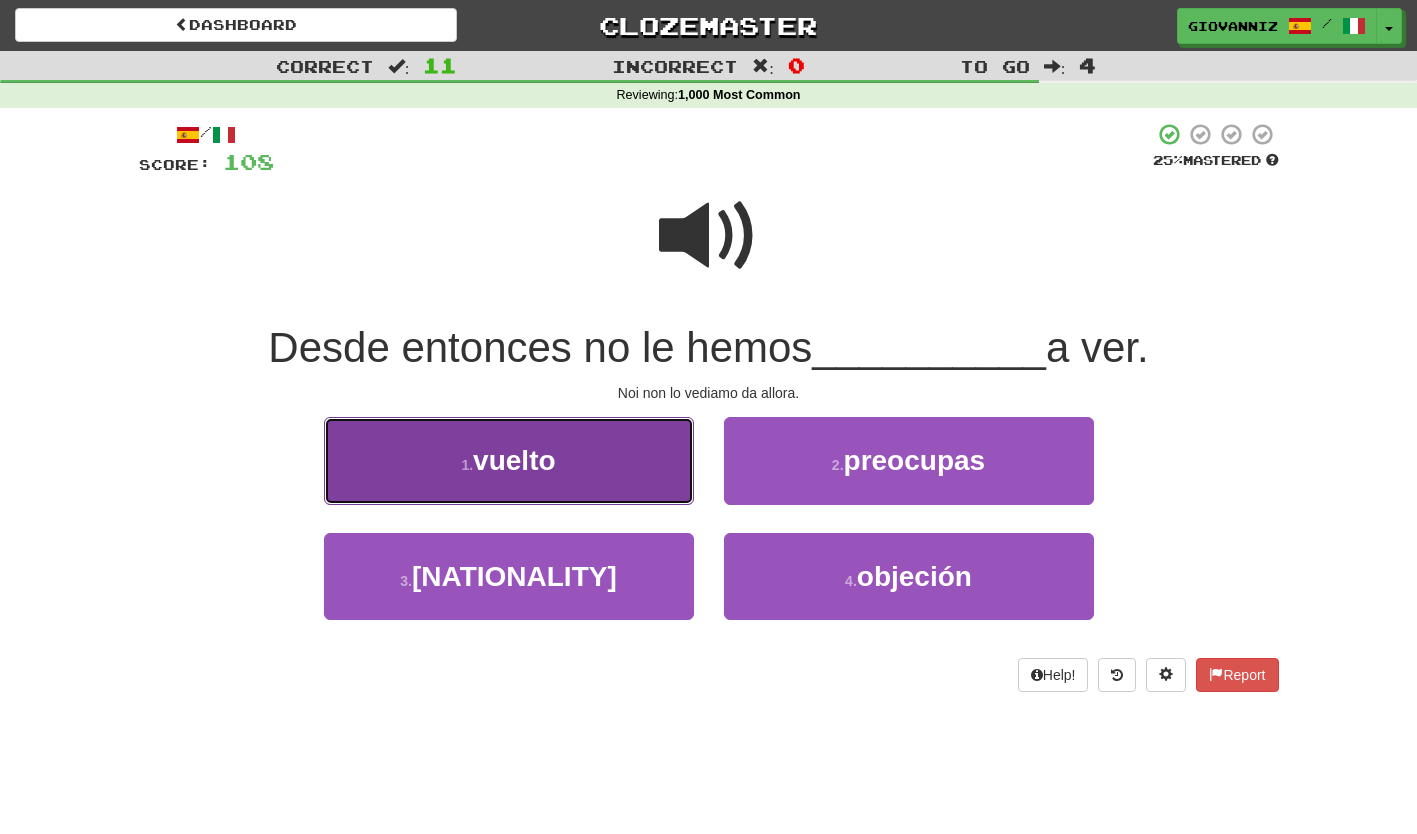 click on "1 .  vuelto" at bounding box center [509, 460] 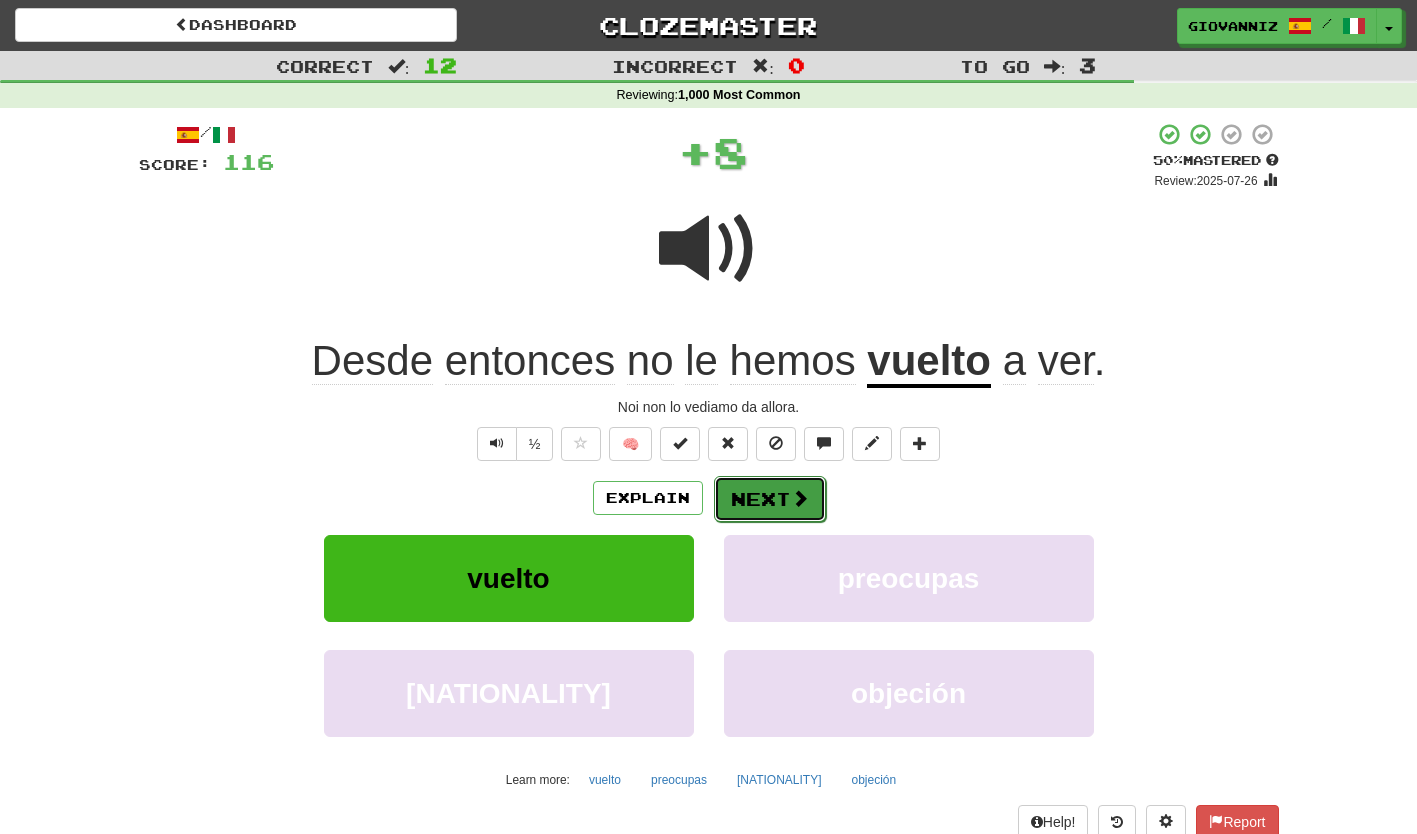 click on "Next" at bounding box center [770, 499] 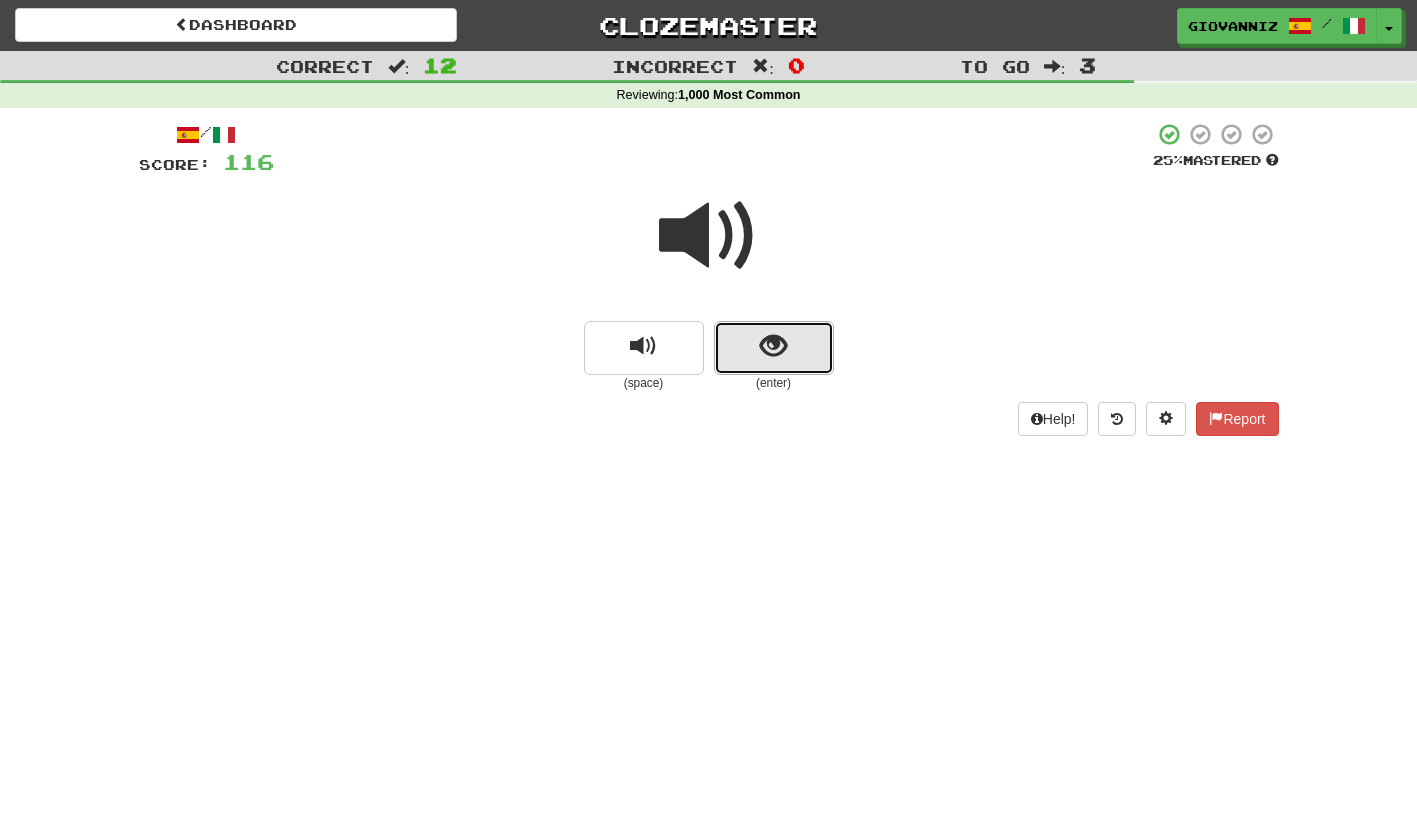 click at bounding box center (774, 348) 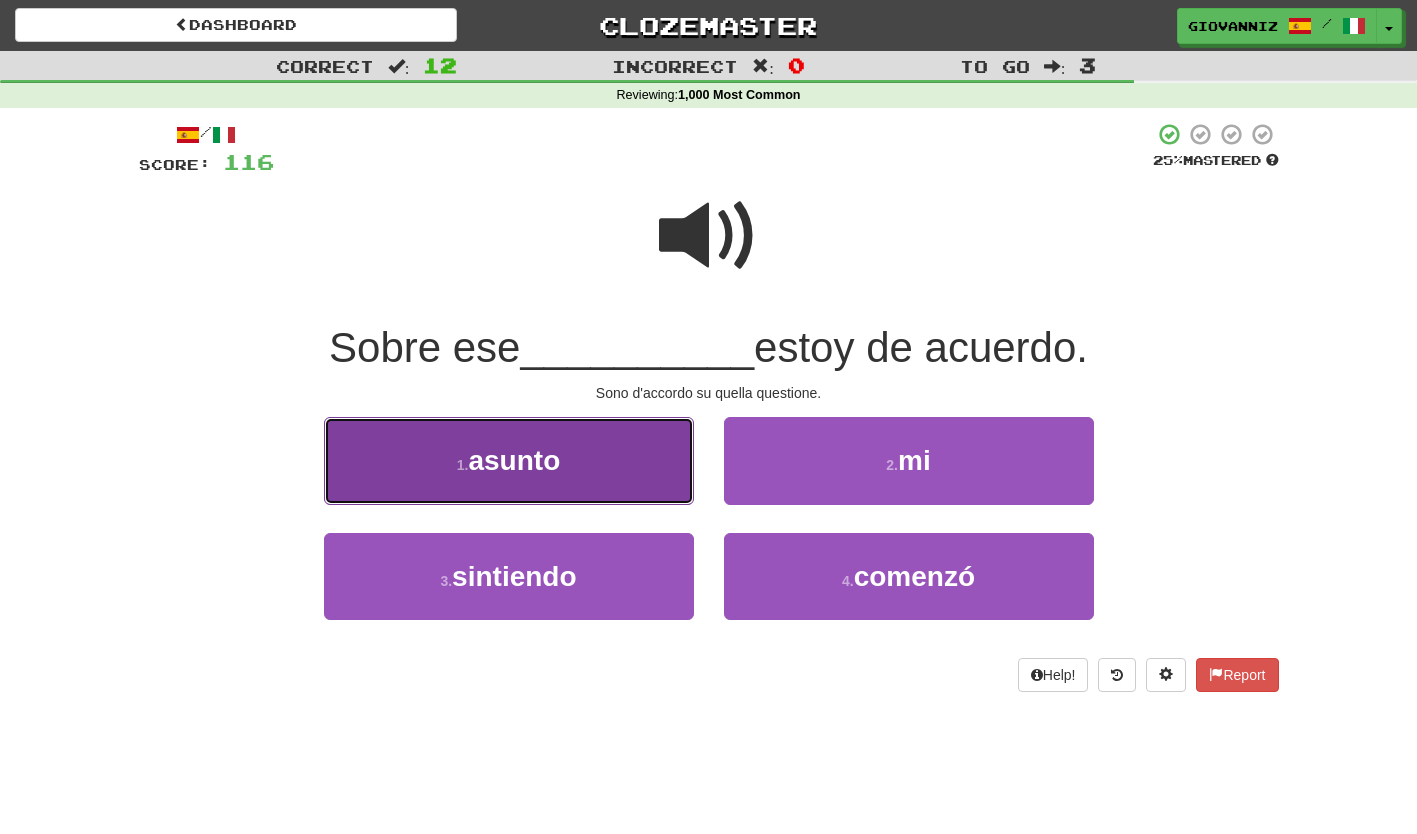 click on "1 .  asunto" at bounding box center (509, 460) 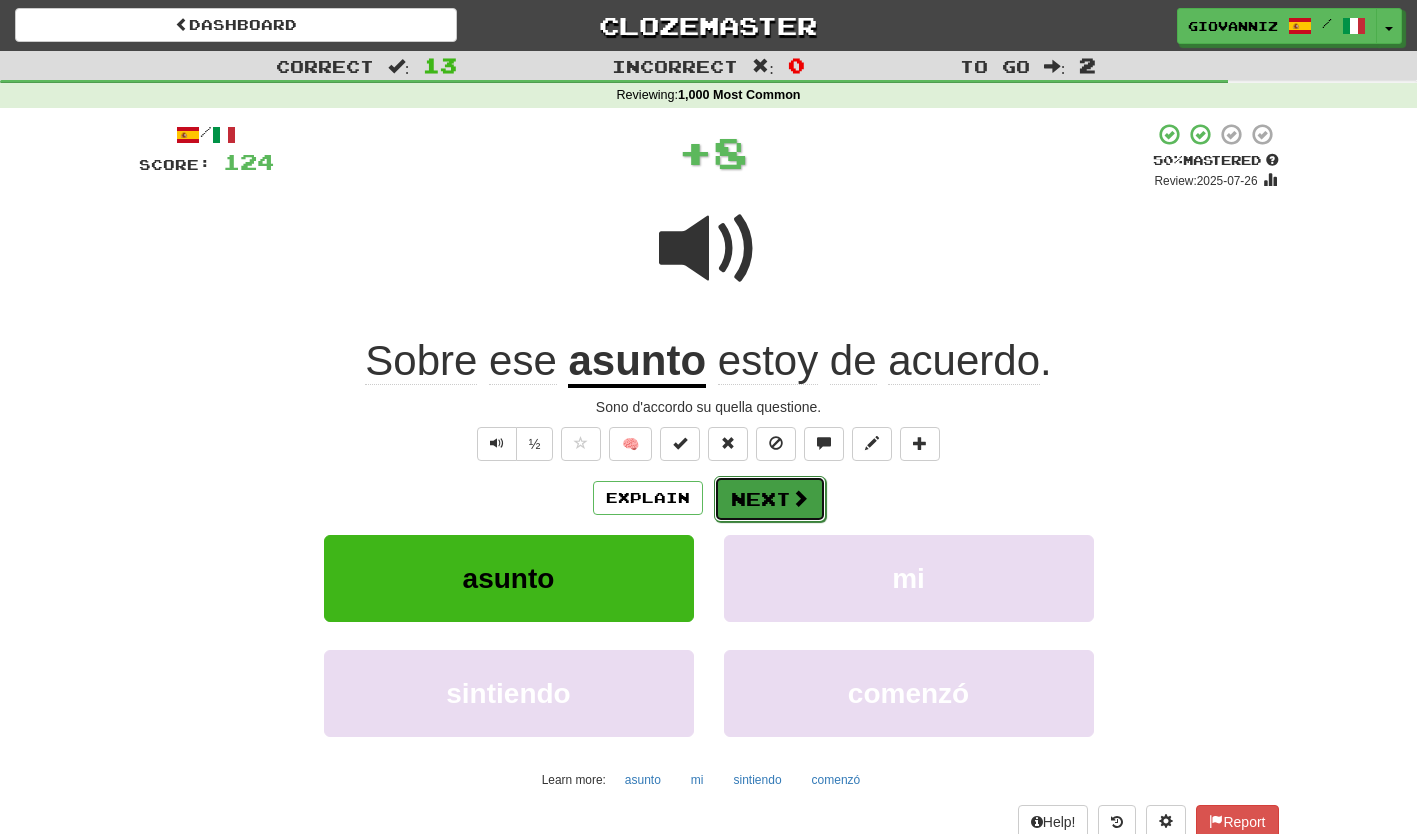 click on "Next" at bounding box center [770, 499] 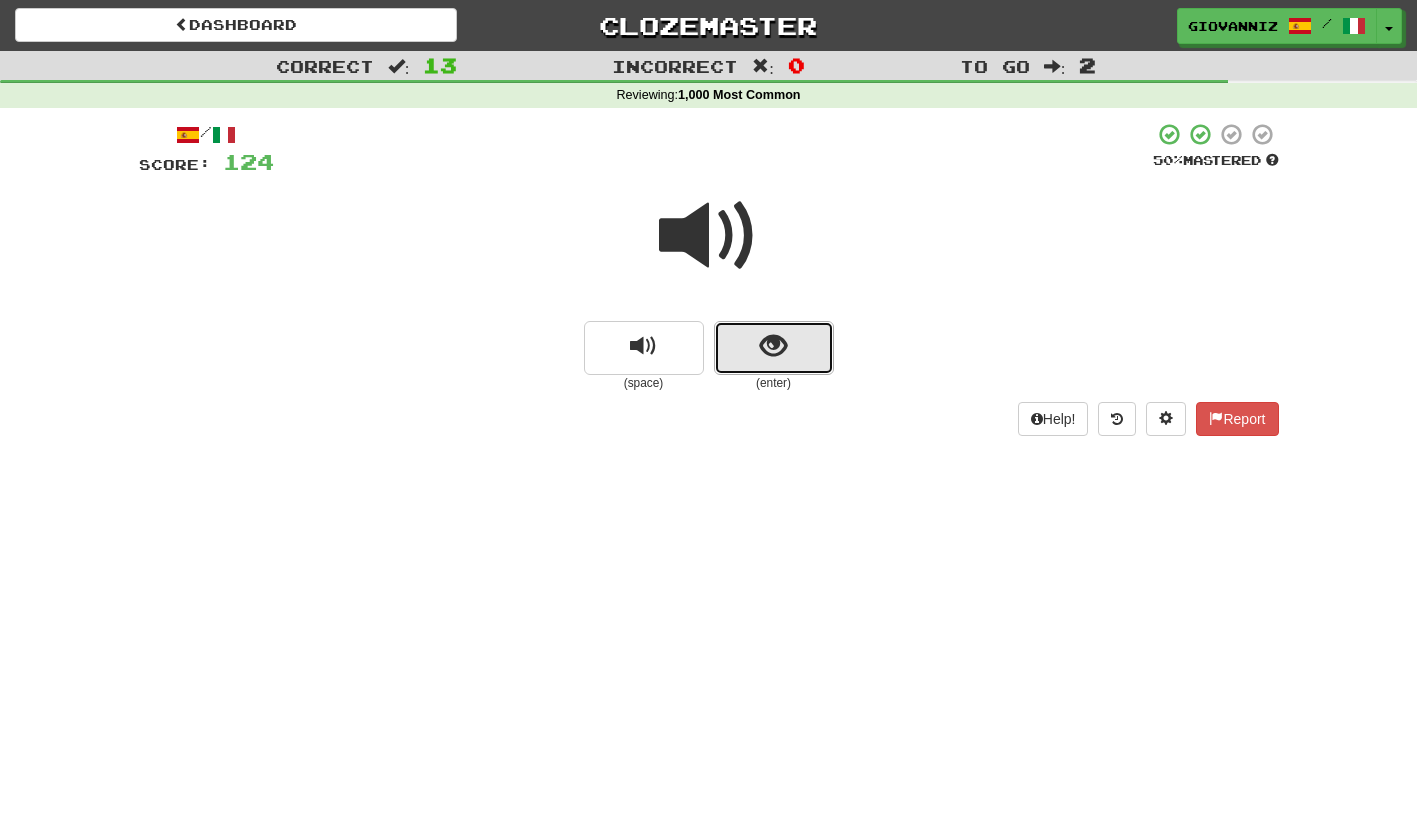 click at bounding box center [774, 348] 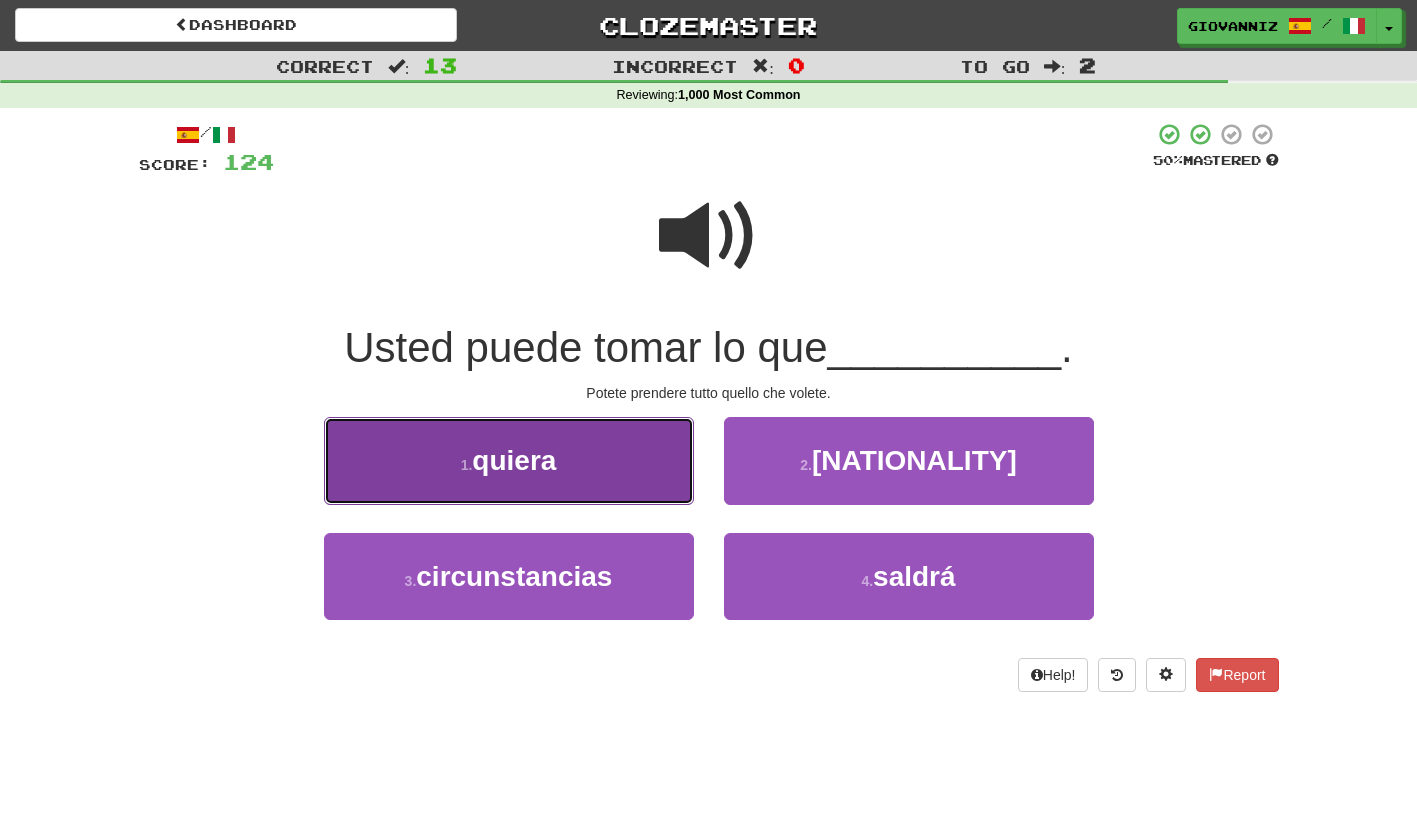 click on "1 .  quiera" at bounding box center (509, 460) 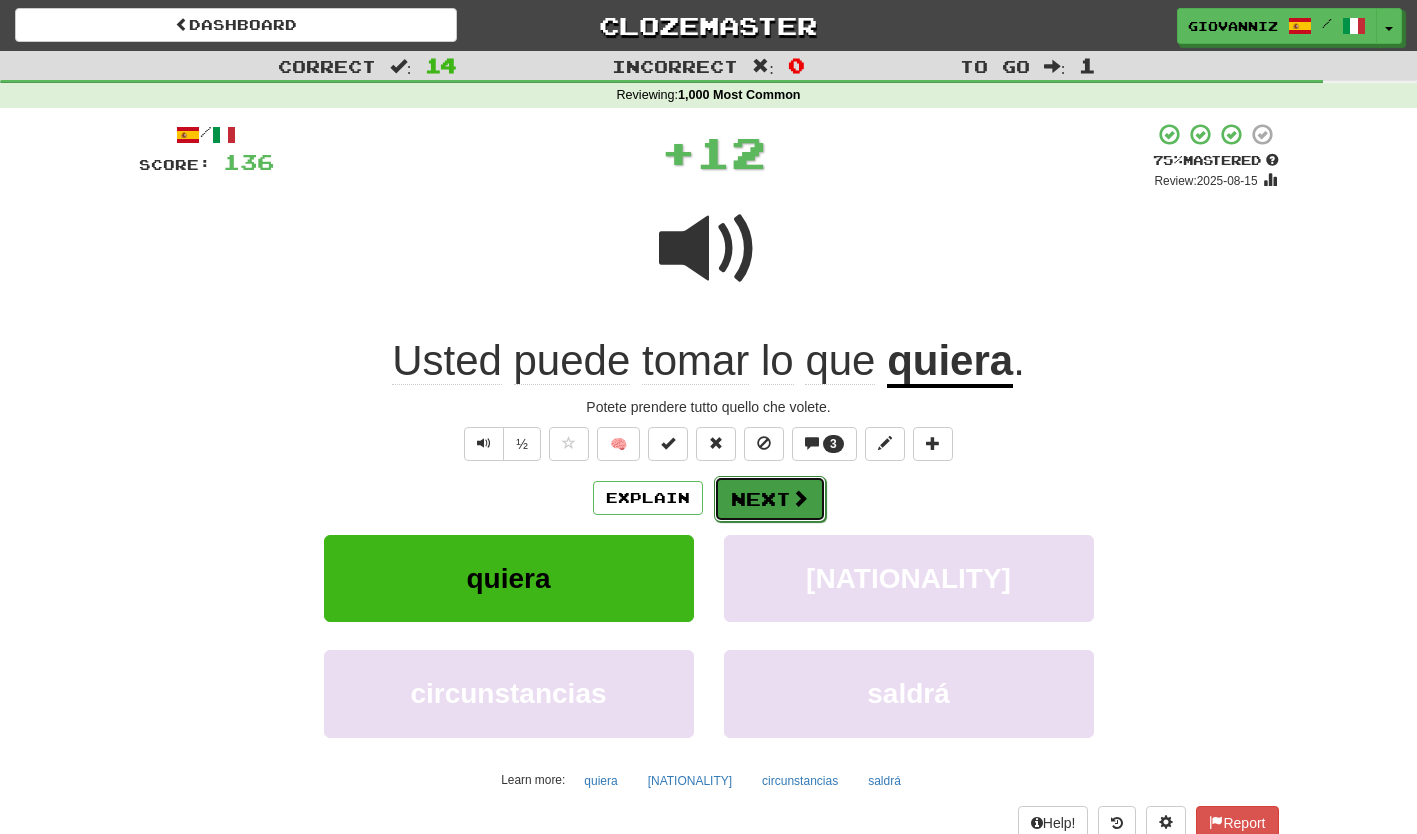 click on "Next" at bounding box center (770, 499) 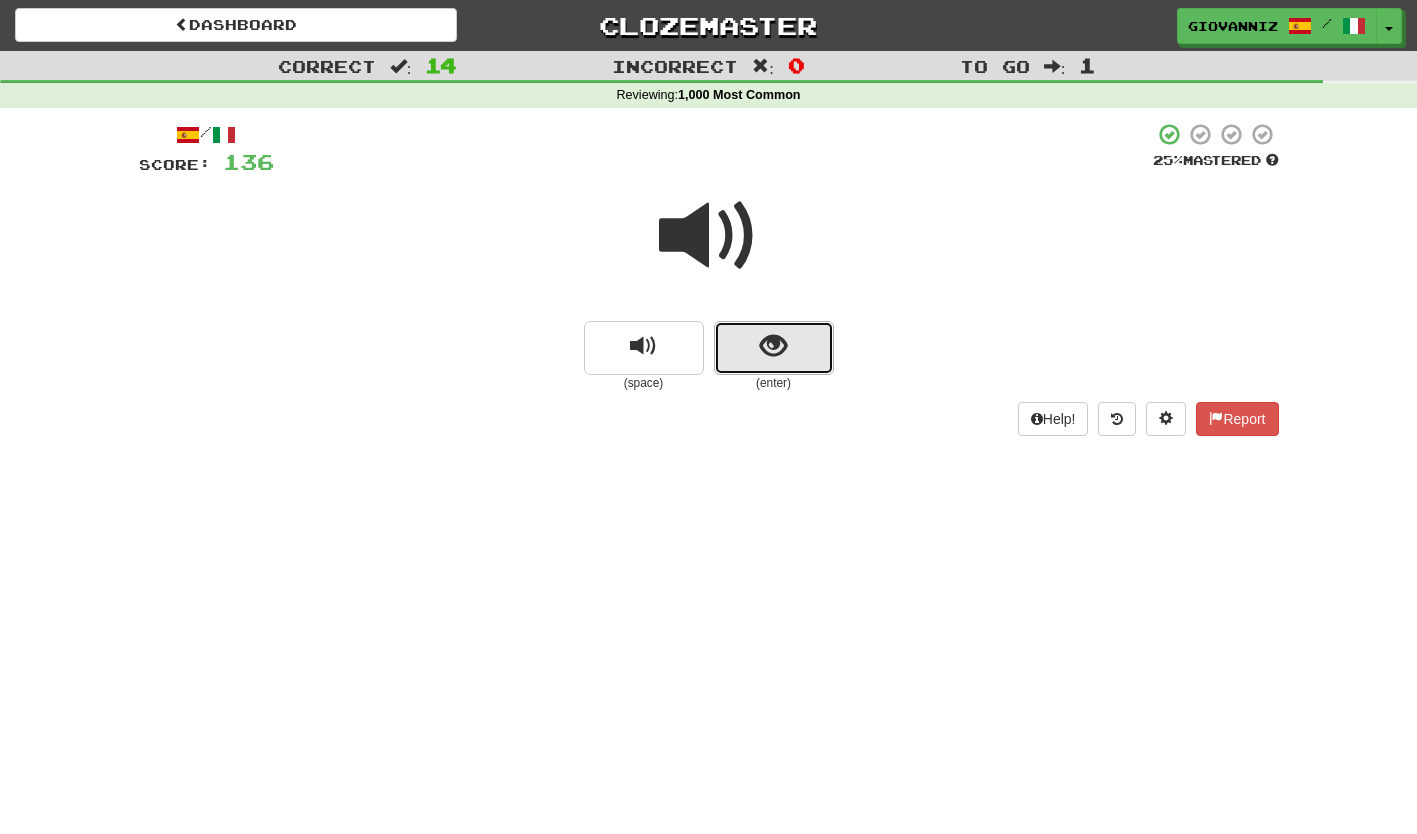 click at bounding box center (774, 348) 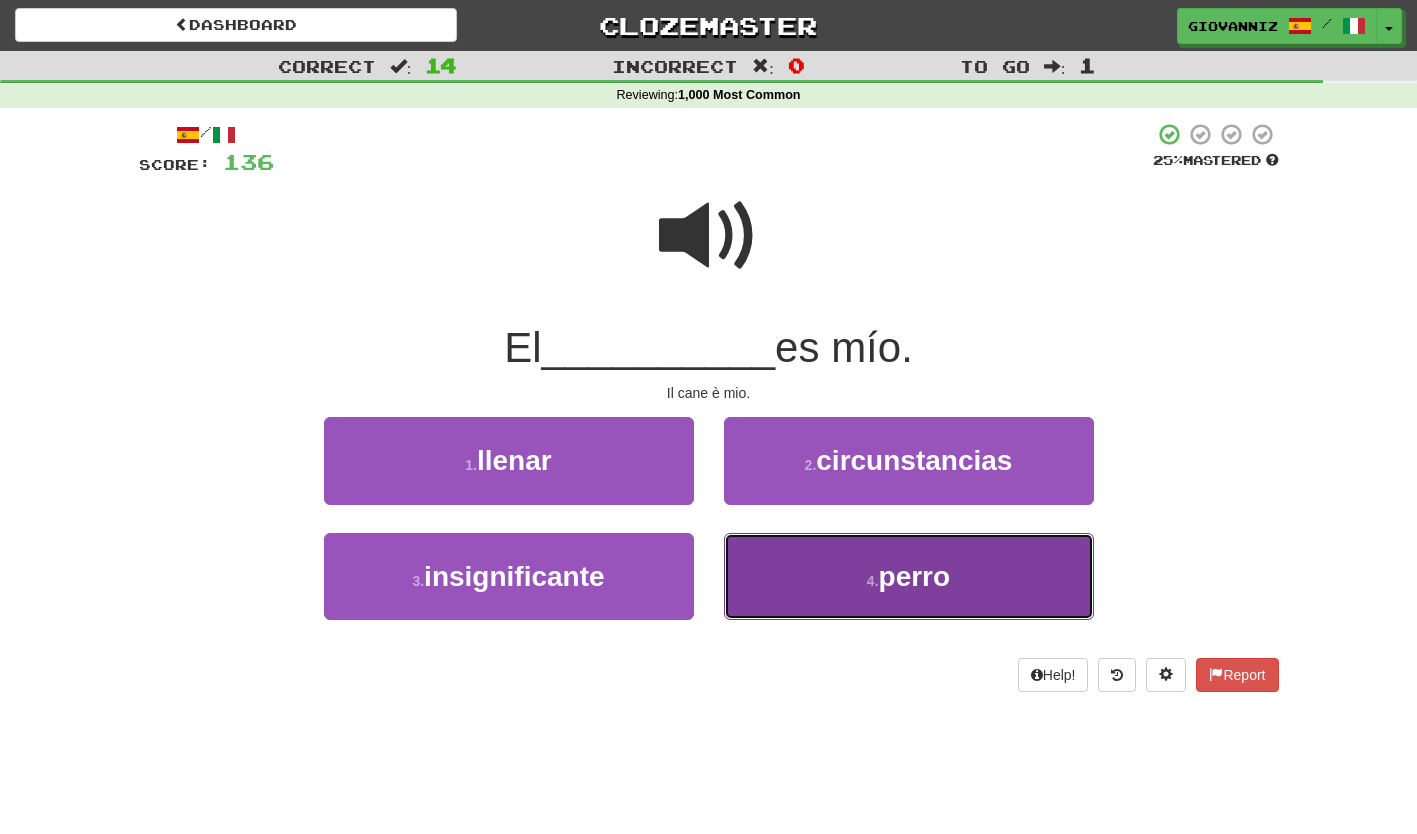 click on "4 .  perro" at bounding box center [909, 576] 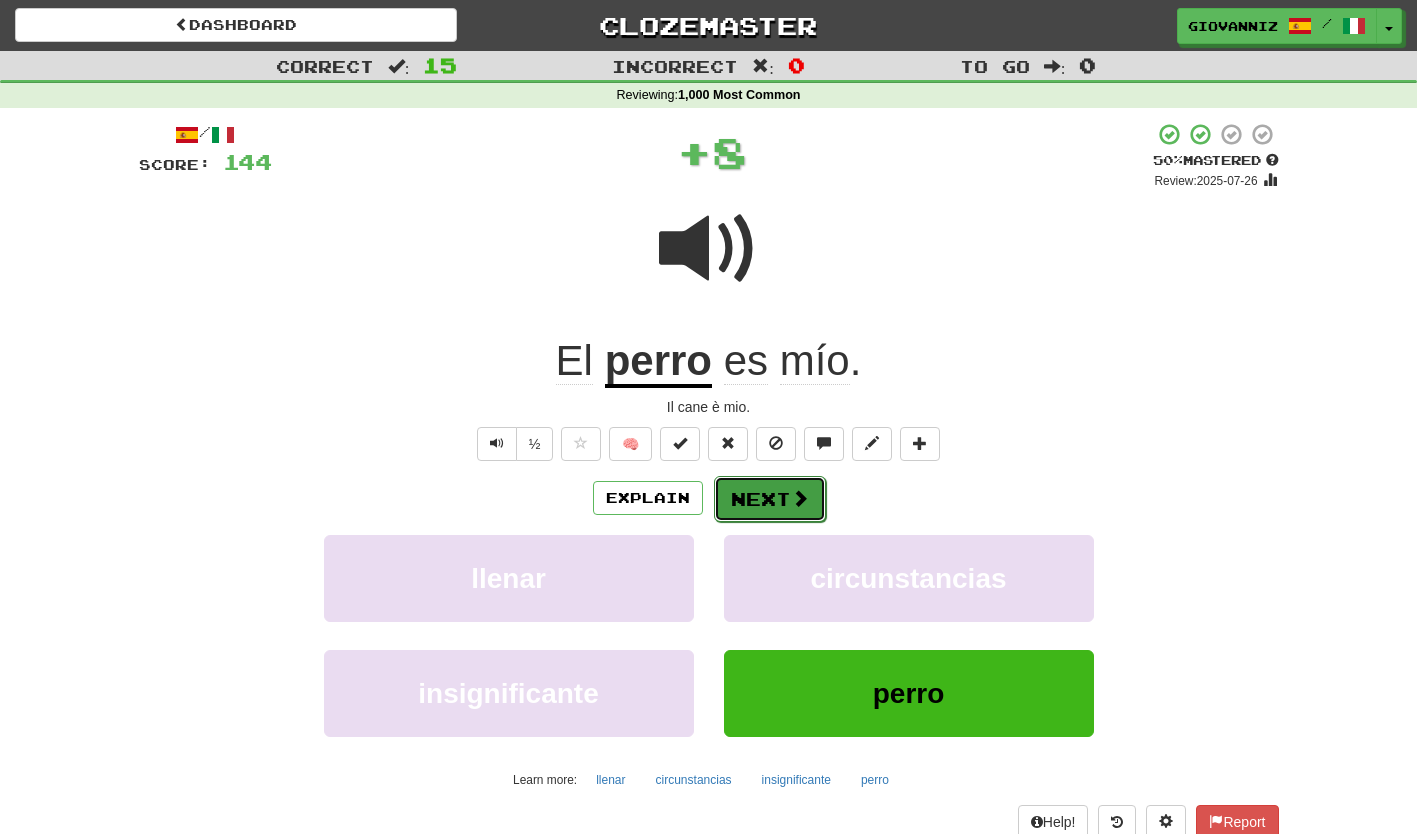 click on "Next" at bounding box center [770, 499] 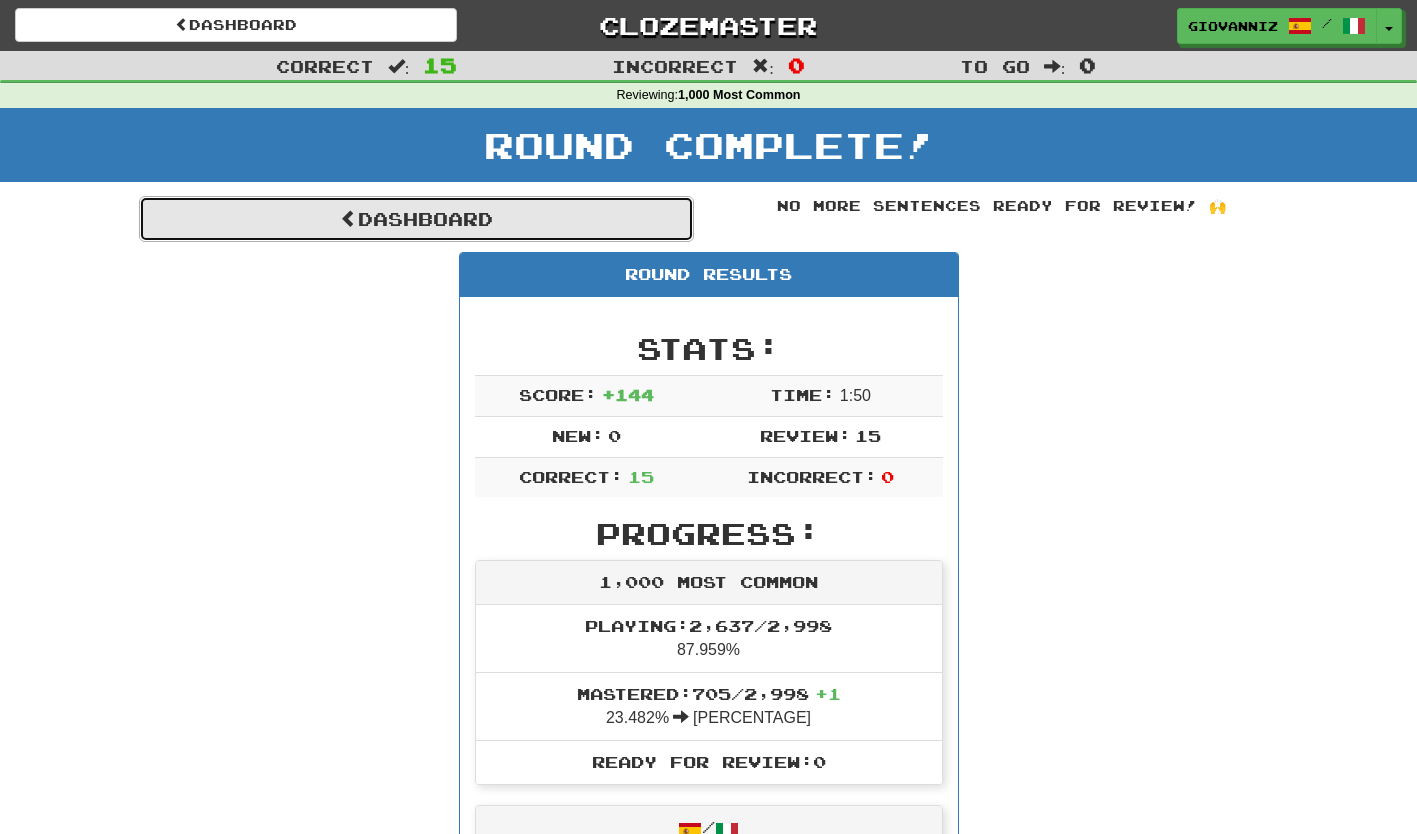 click on "Dashboard" at bounding box center (416, 219) 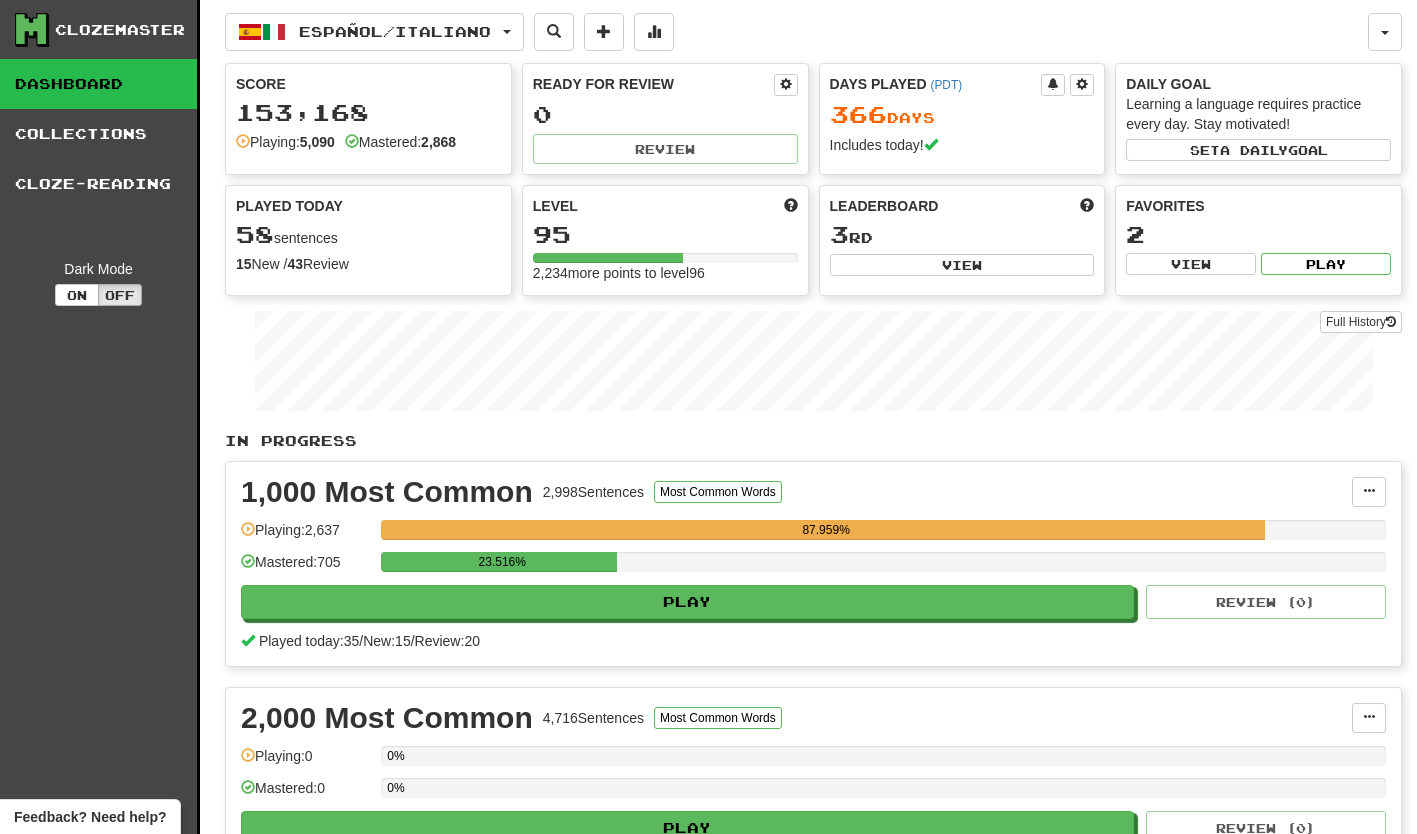 scroll, scrollTop: 0, scrollLeft: 0, axis: both 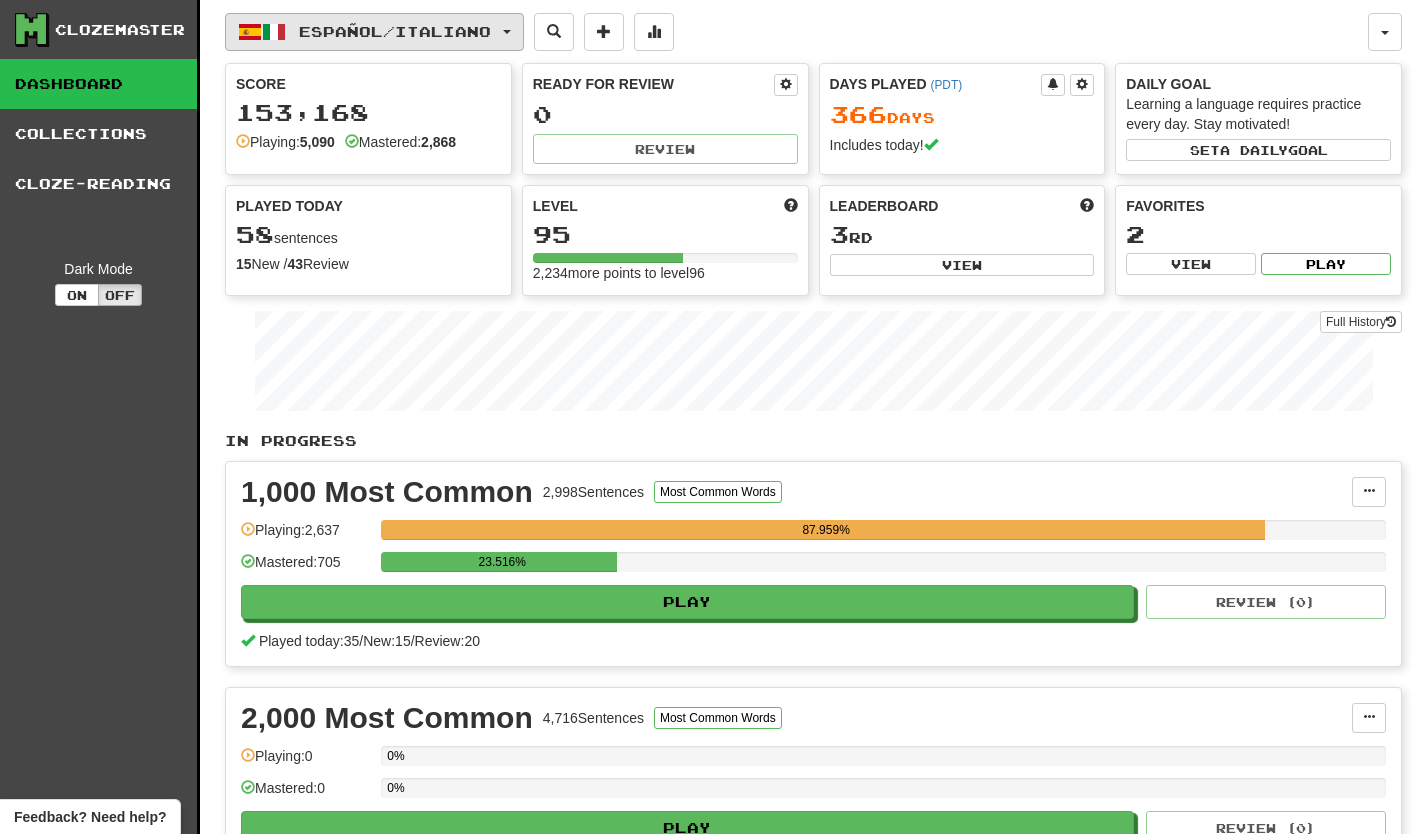 click on "Español  /  Italiano" at bounding box center (374, 32) 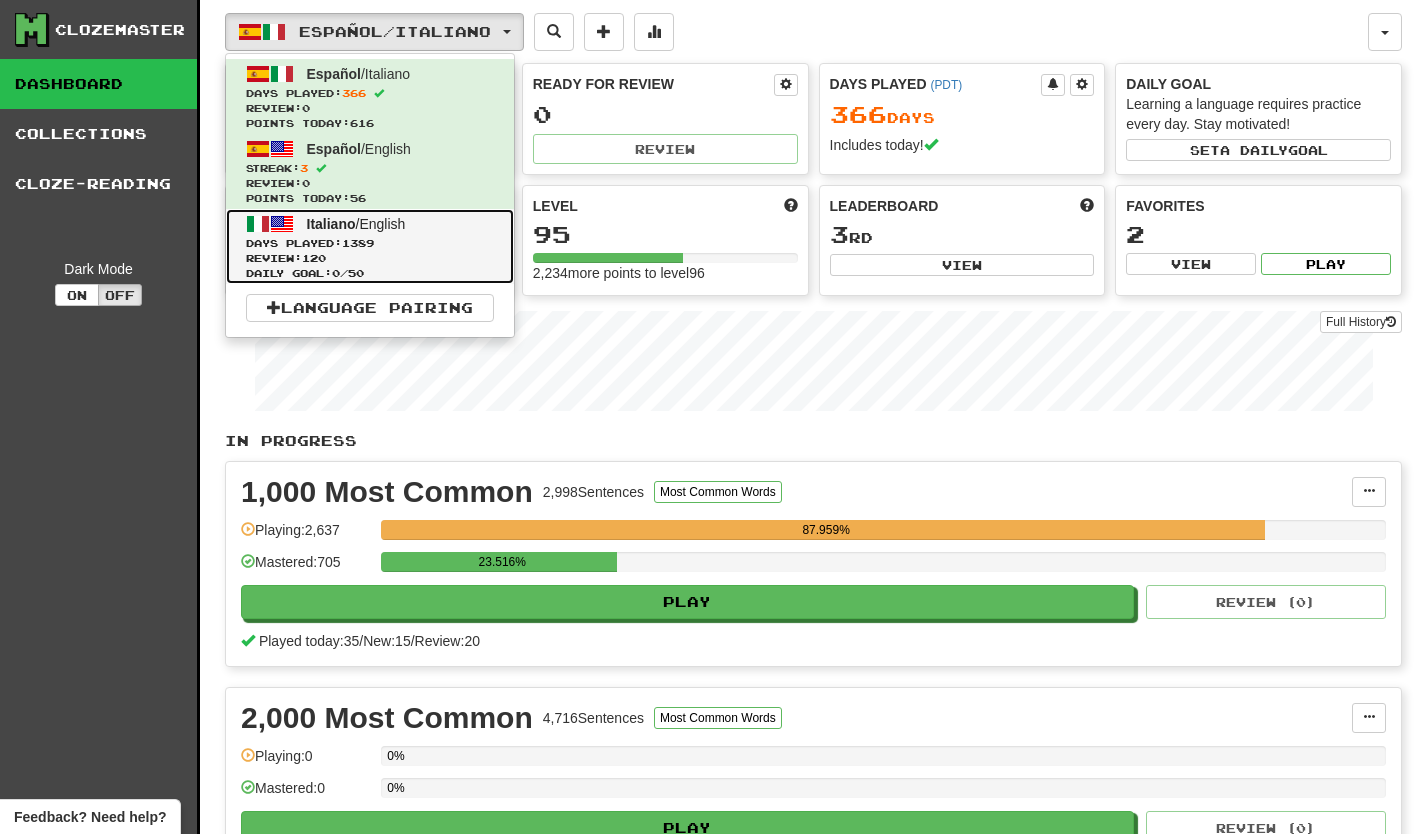 click on "Italiano  /  English Days Played:  [NUMBER]   Review:  [NUMBER] Daily Goal:  [NUMBER]  /  [NUMBER]" at bounding box center (370, 246) 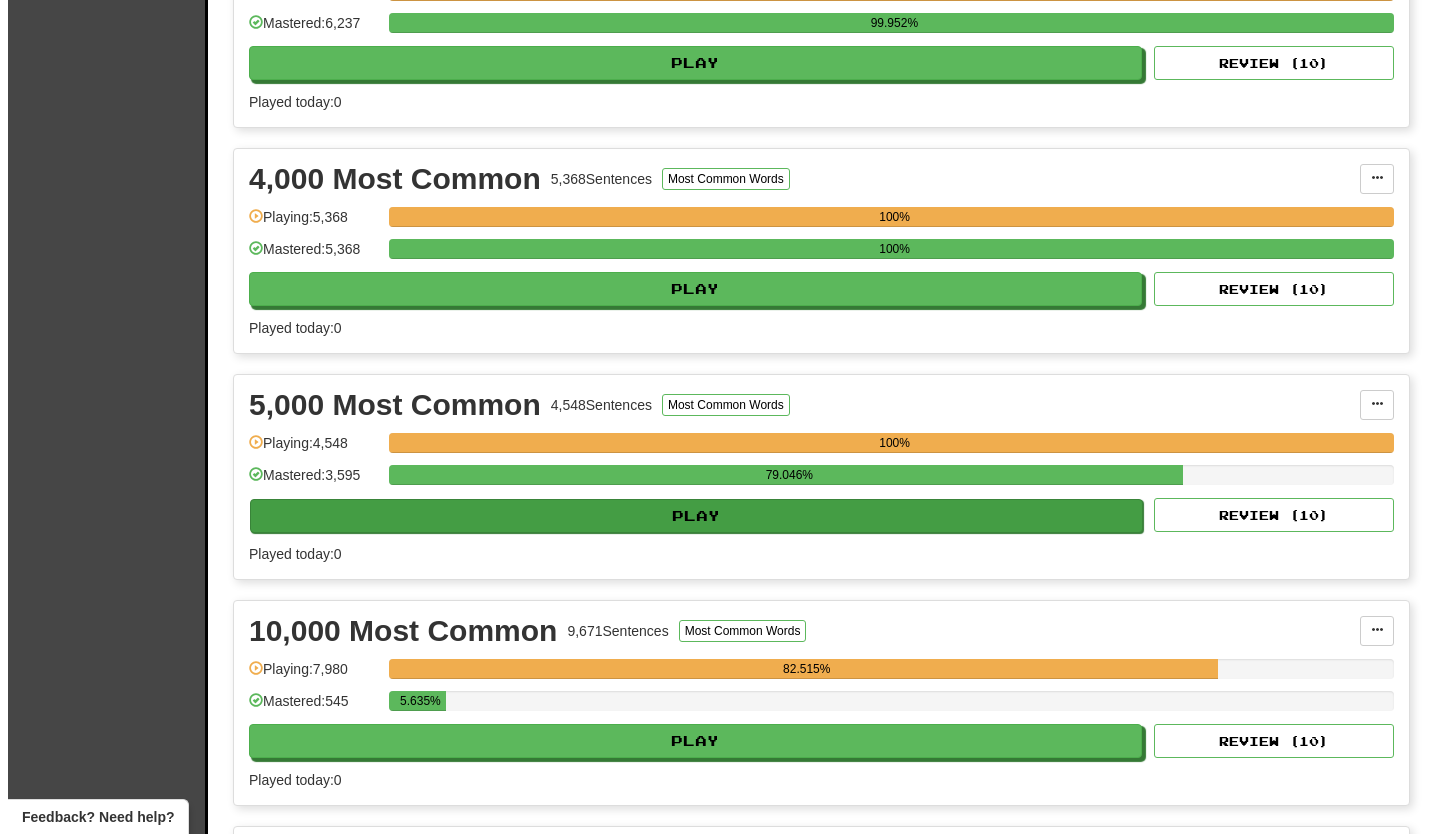 scroll, scrollTop: 1200, scrollLeft: 0, axis: vertical 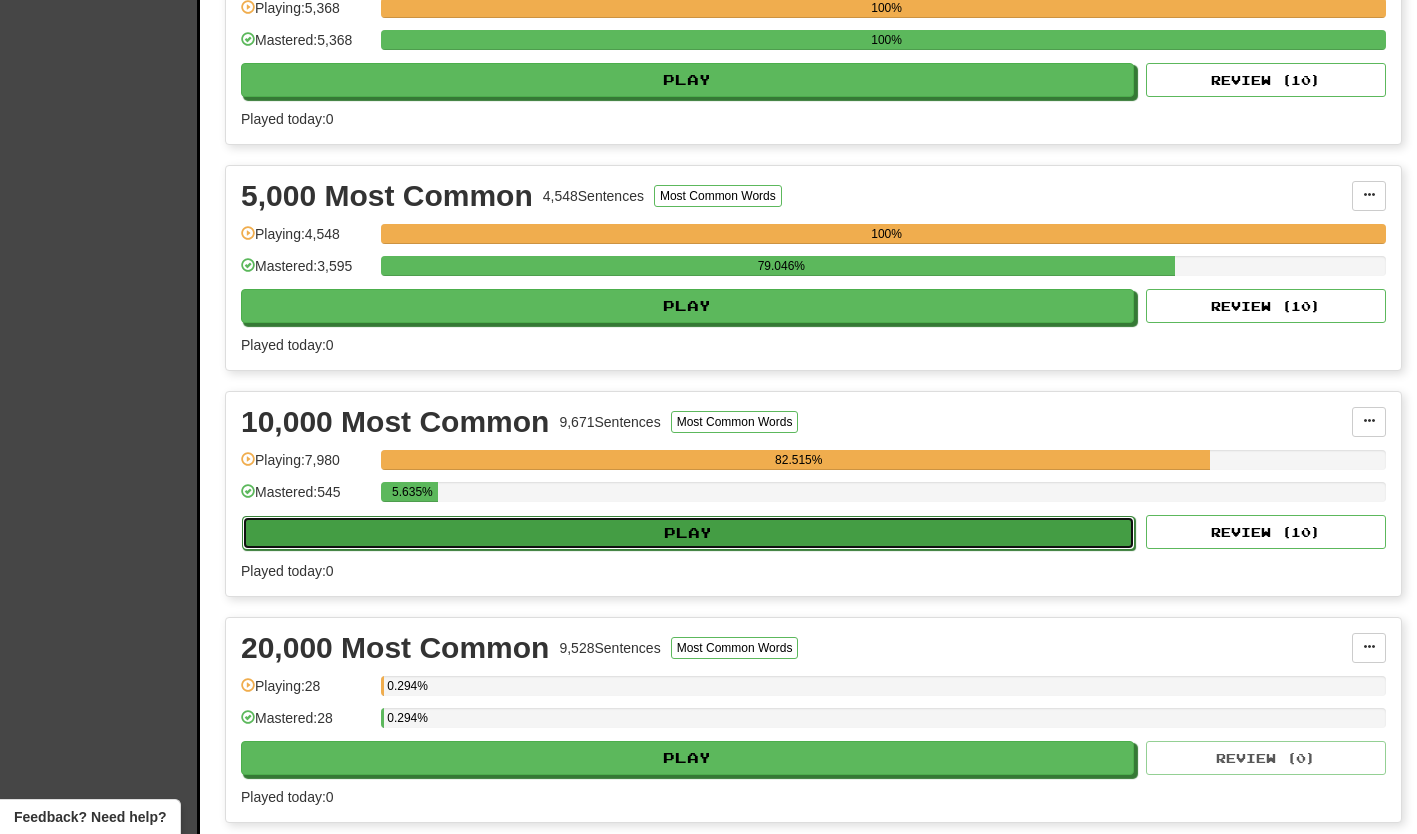 click on "Play" at bounding box center (688, 533) 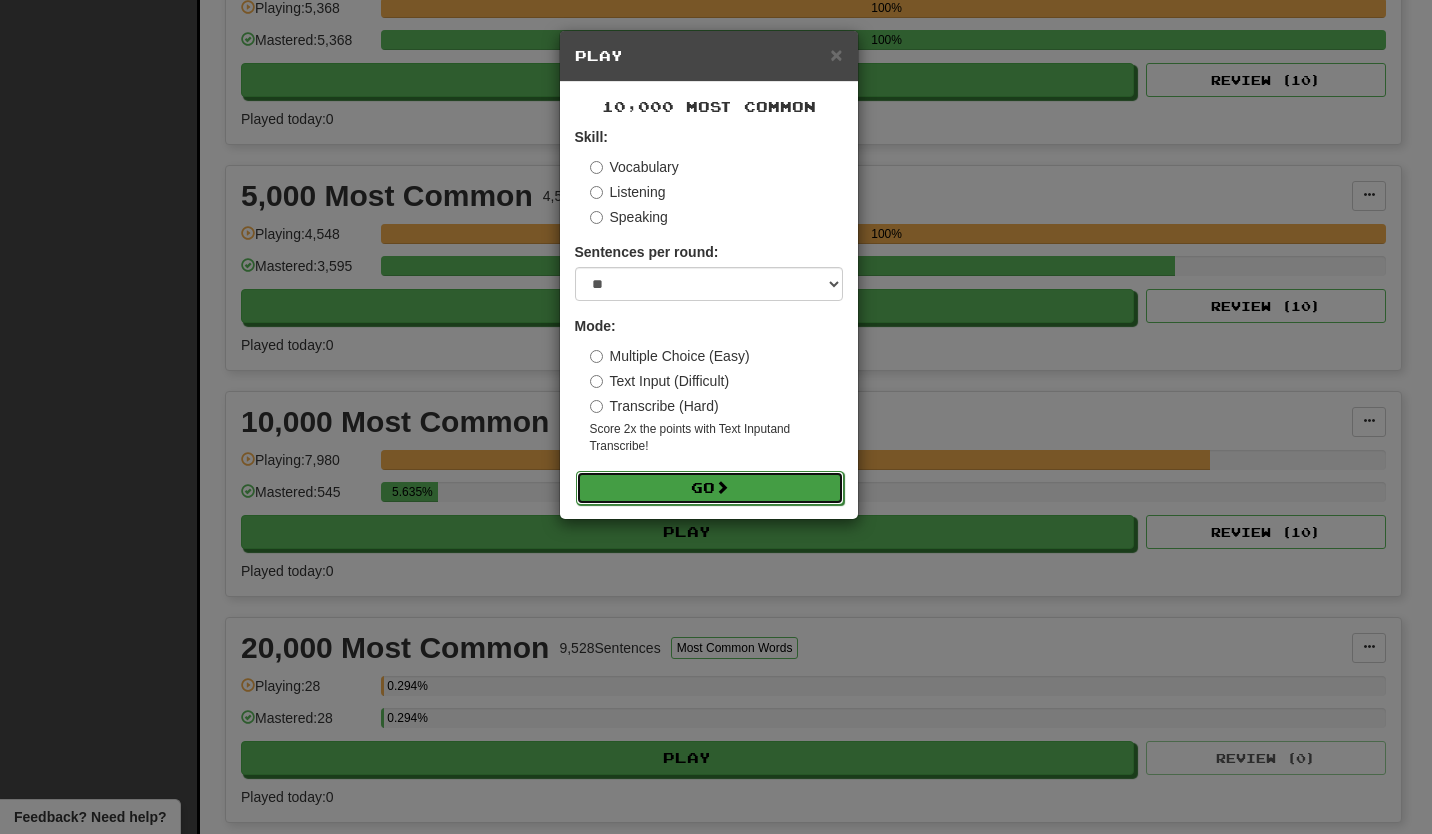click on "Go" at bounding box center (710, 488) 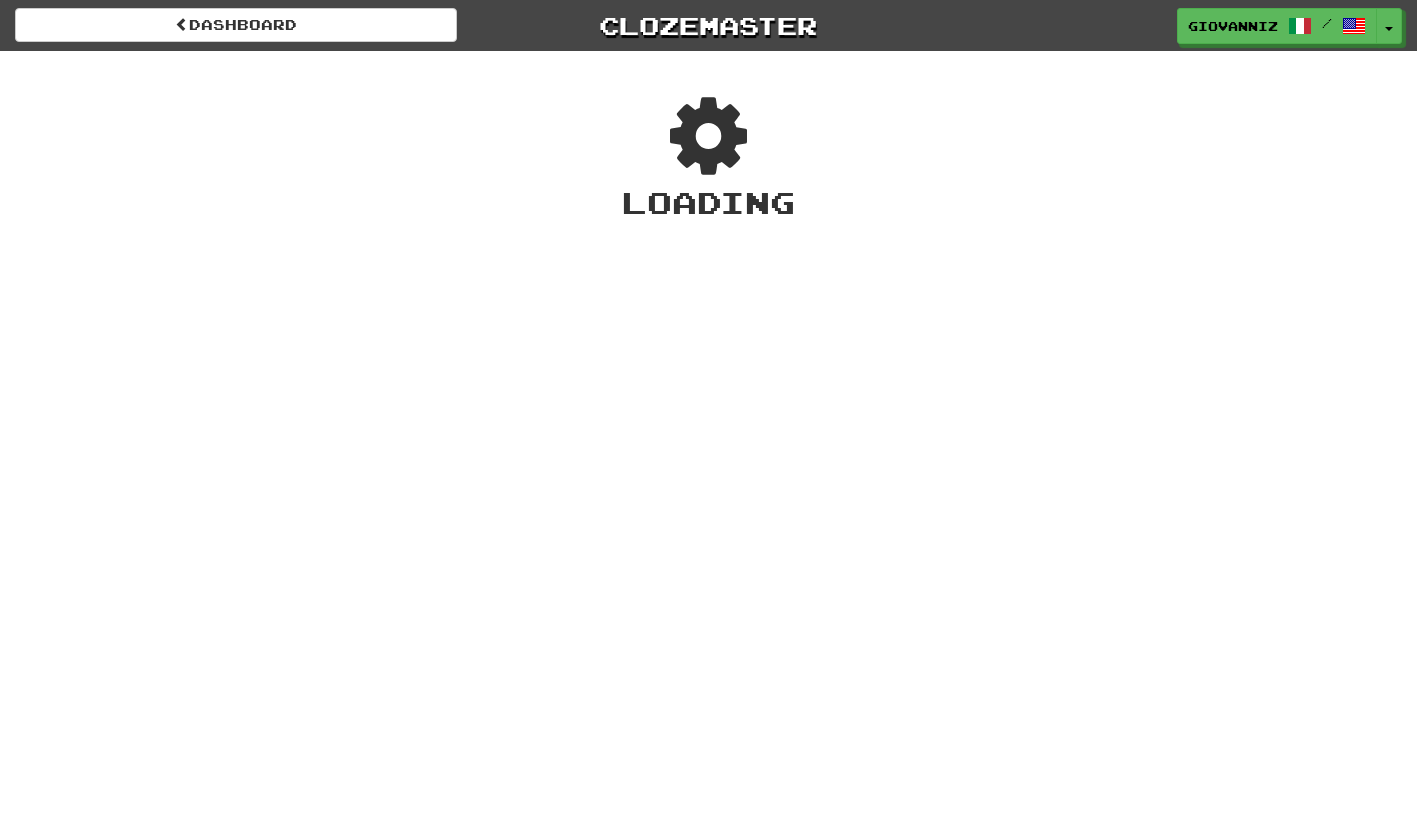 scroll, scrollTop: 0, scrollLeft: 0, axis: both 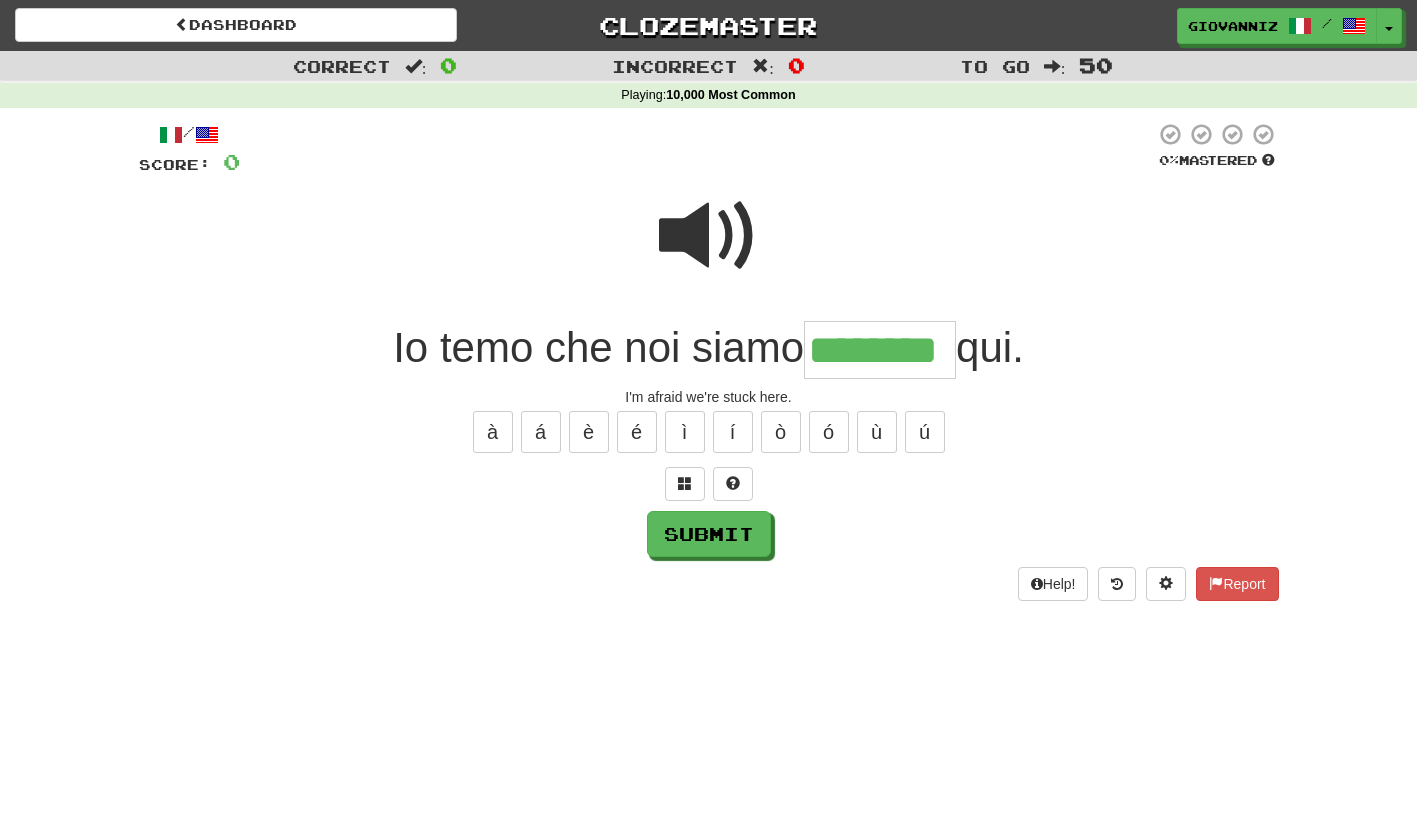 type on "********" 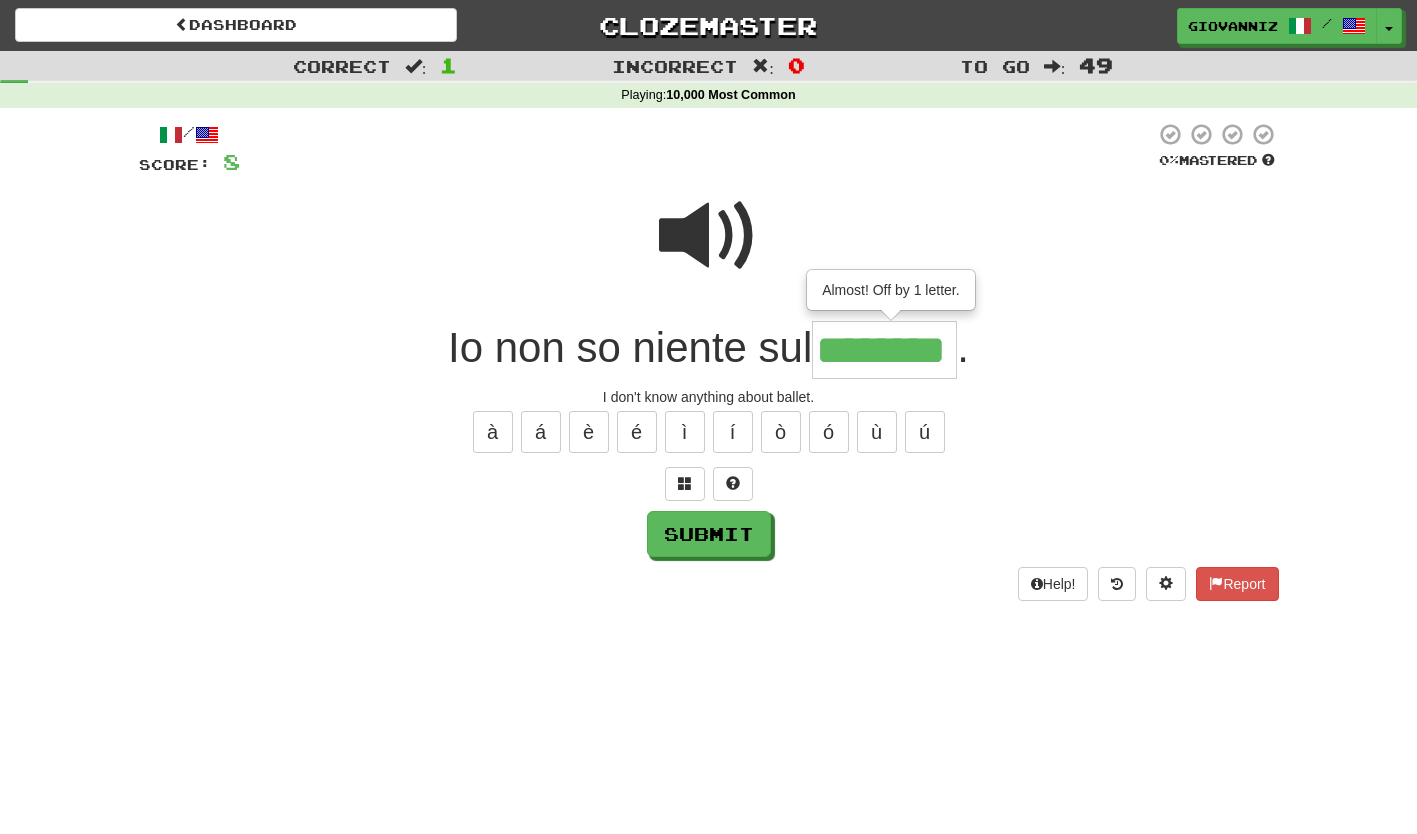 type on "********" 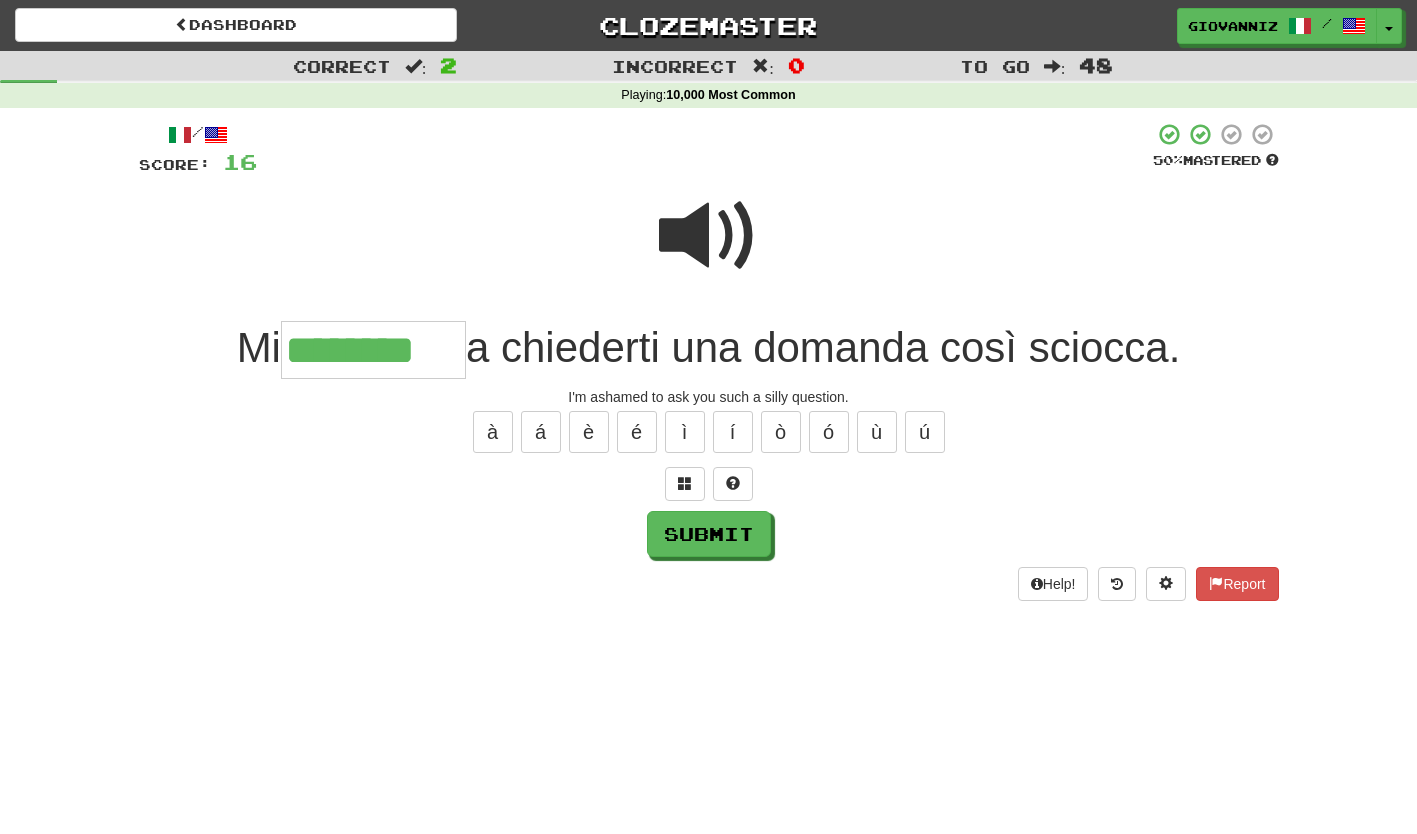 type on "********" 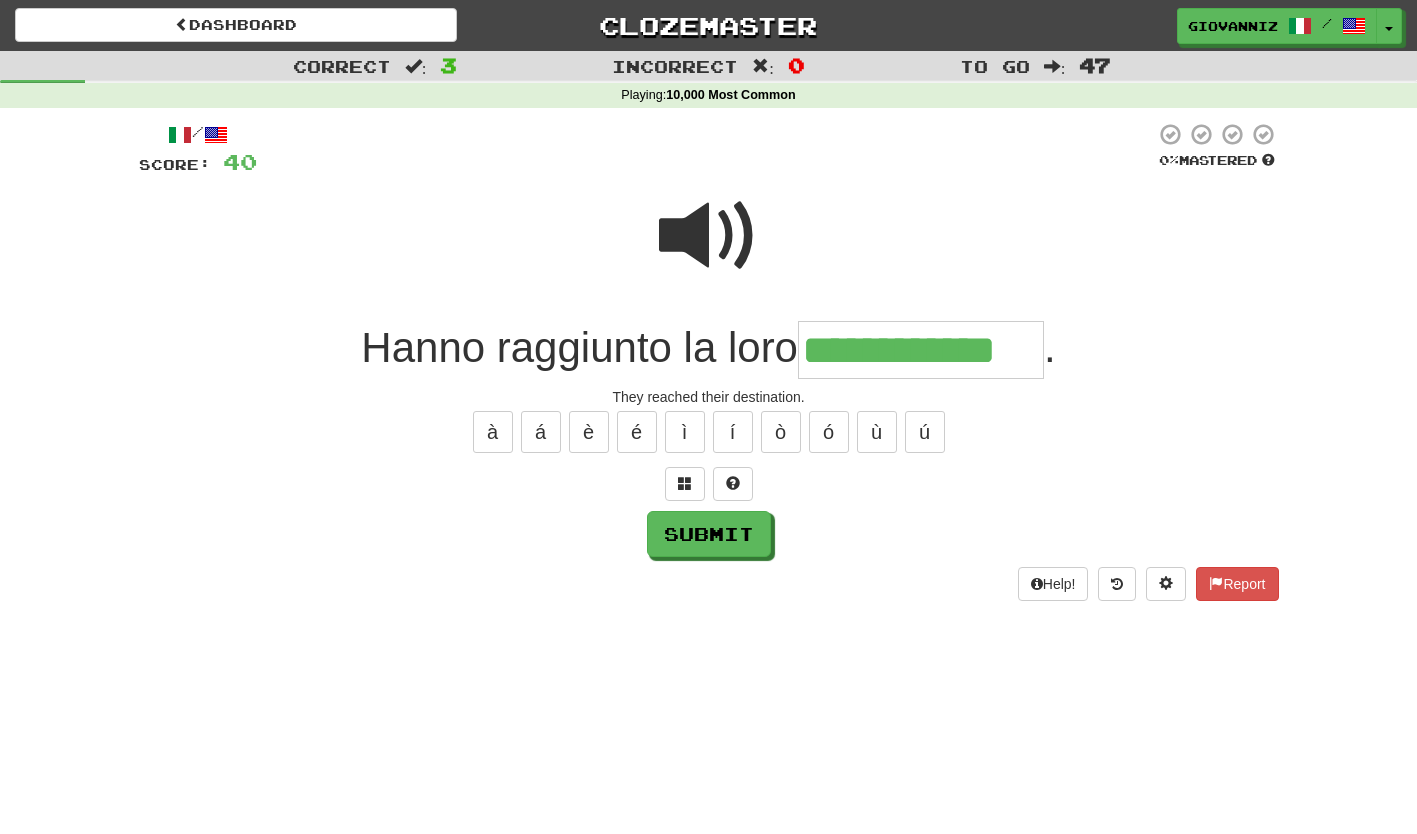 type on "**********" 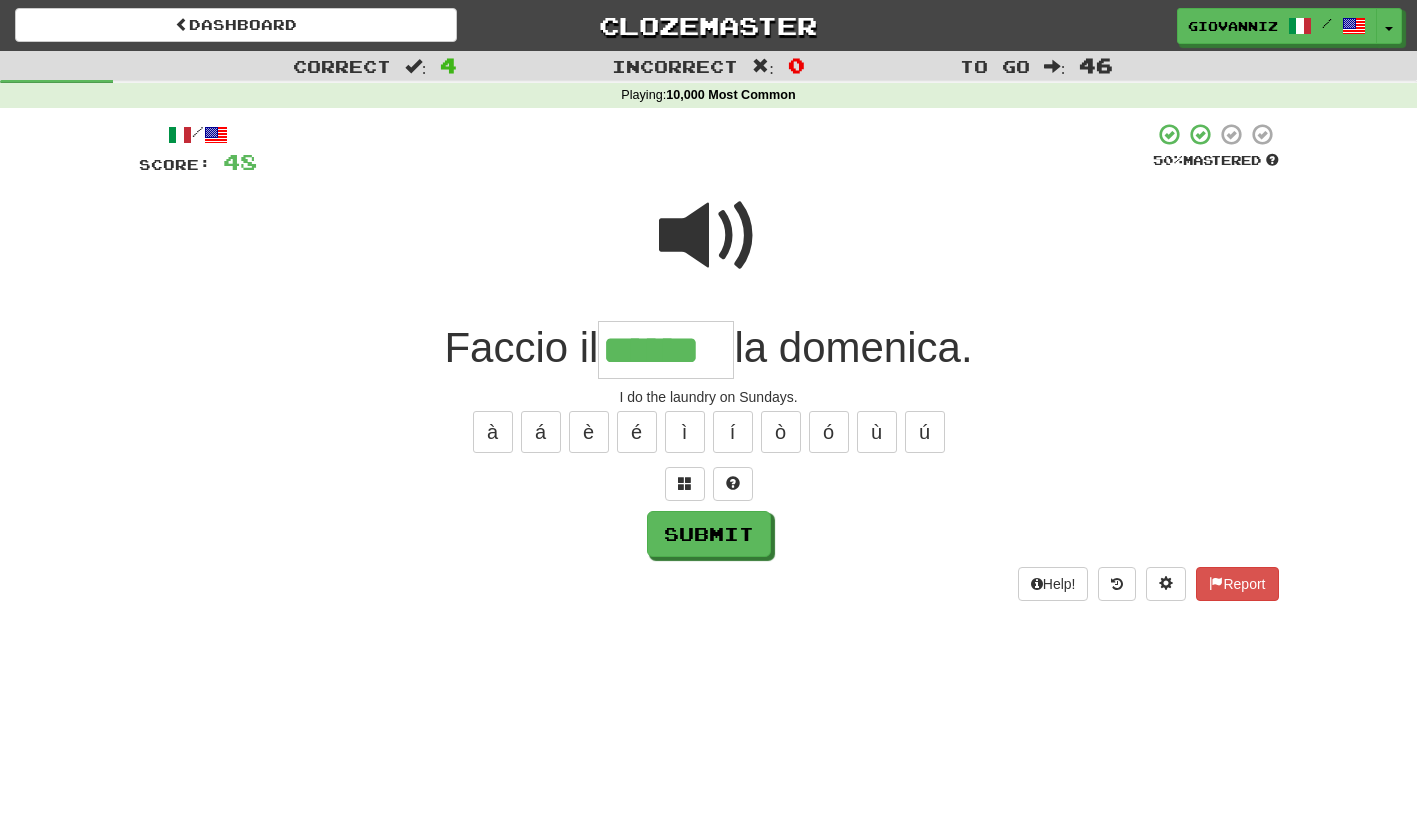 type on "******" 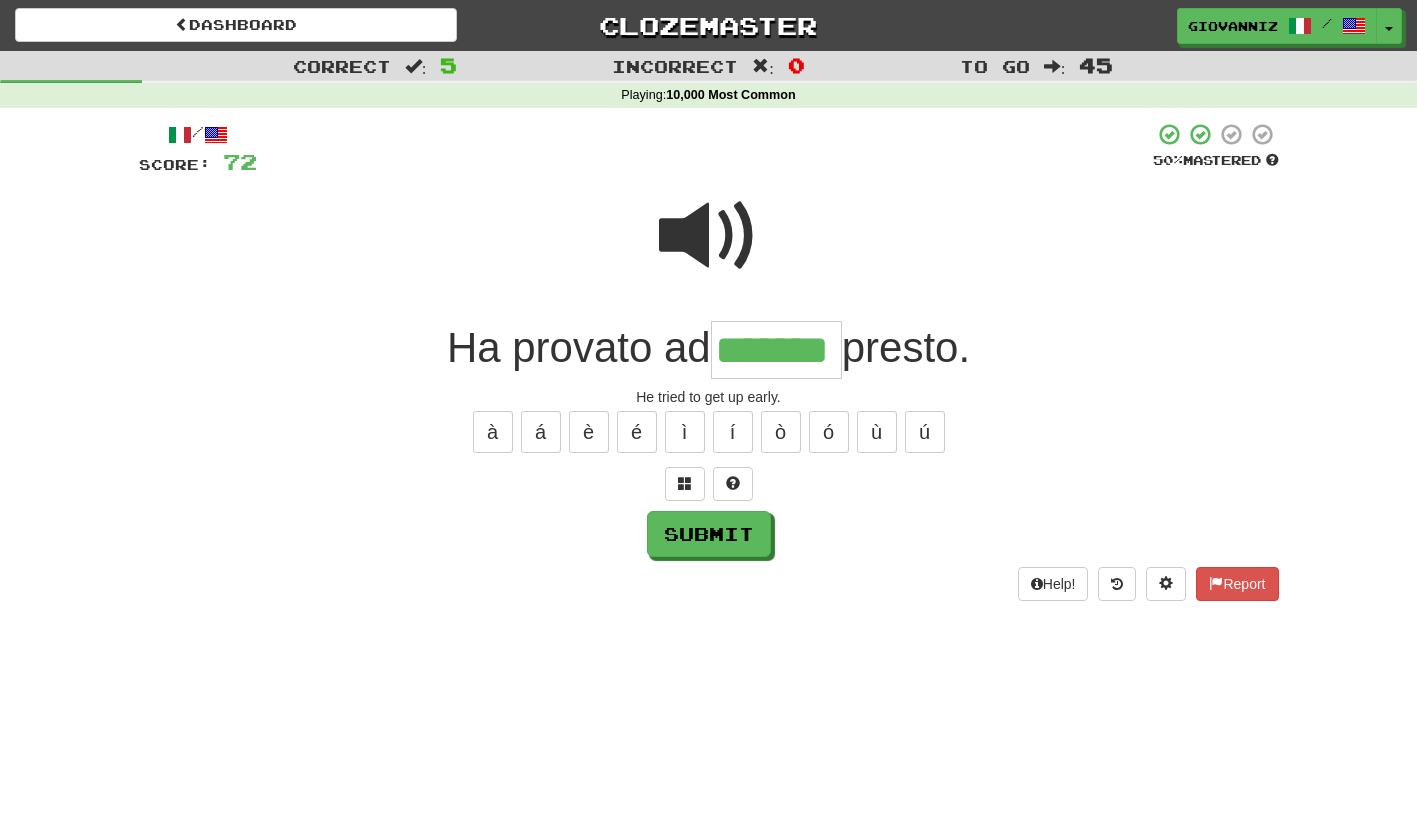 type on "*******" 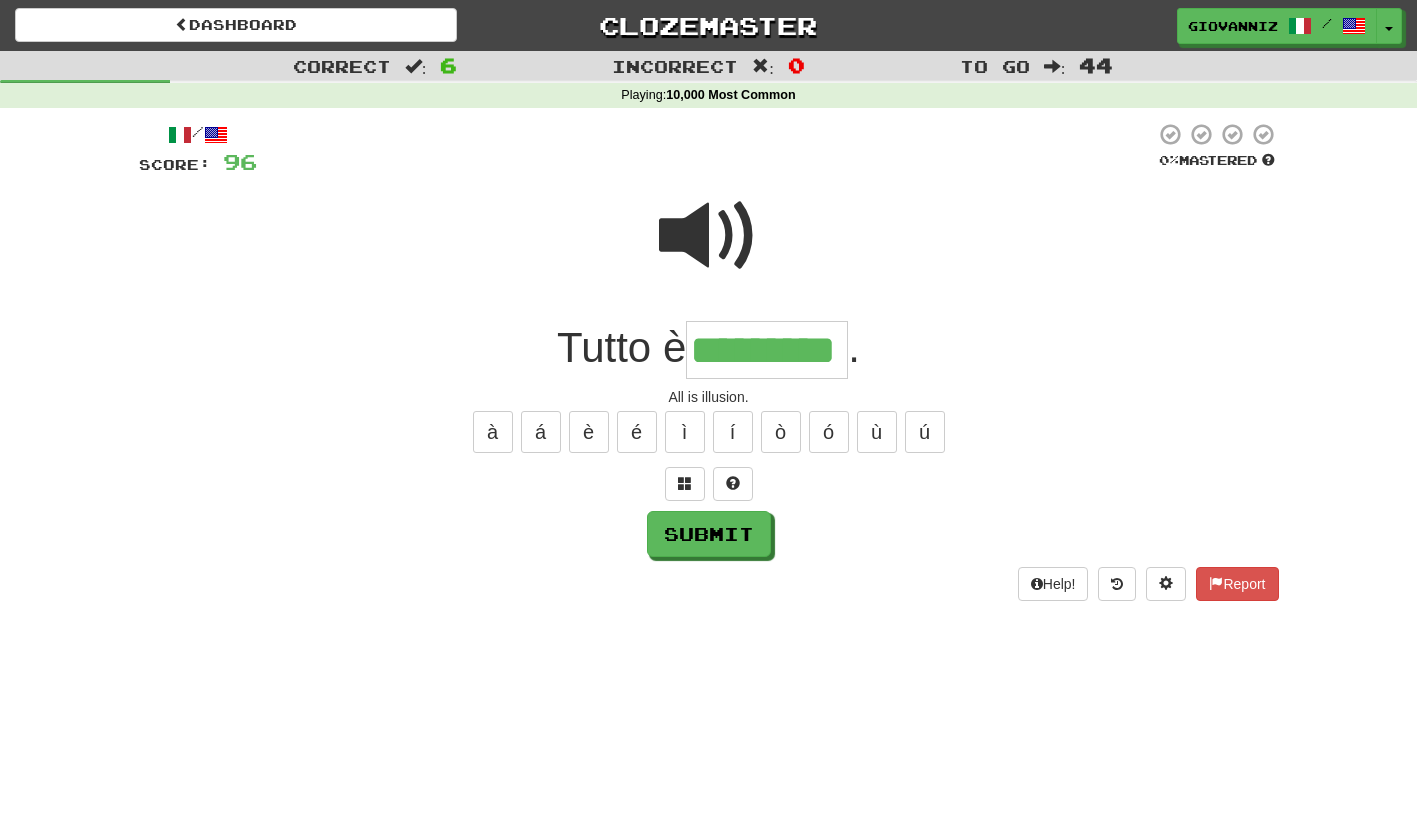type on "*********" 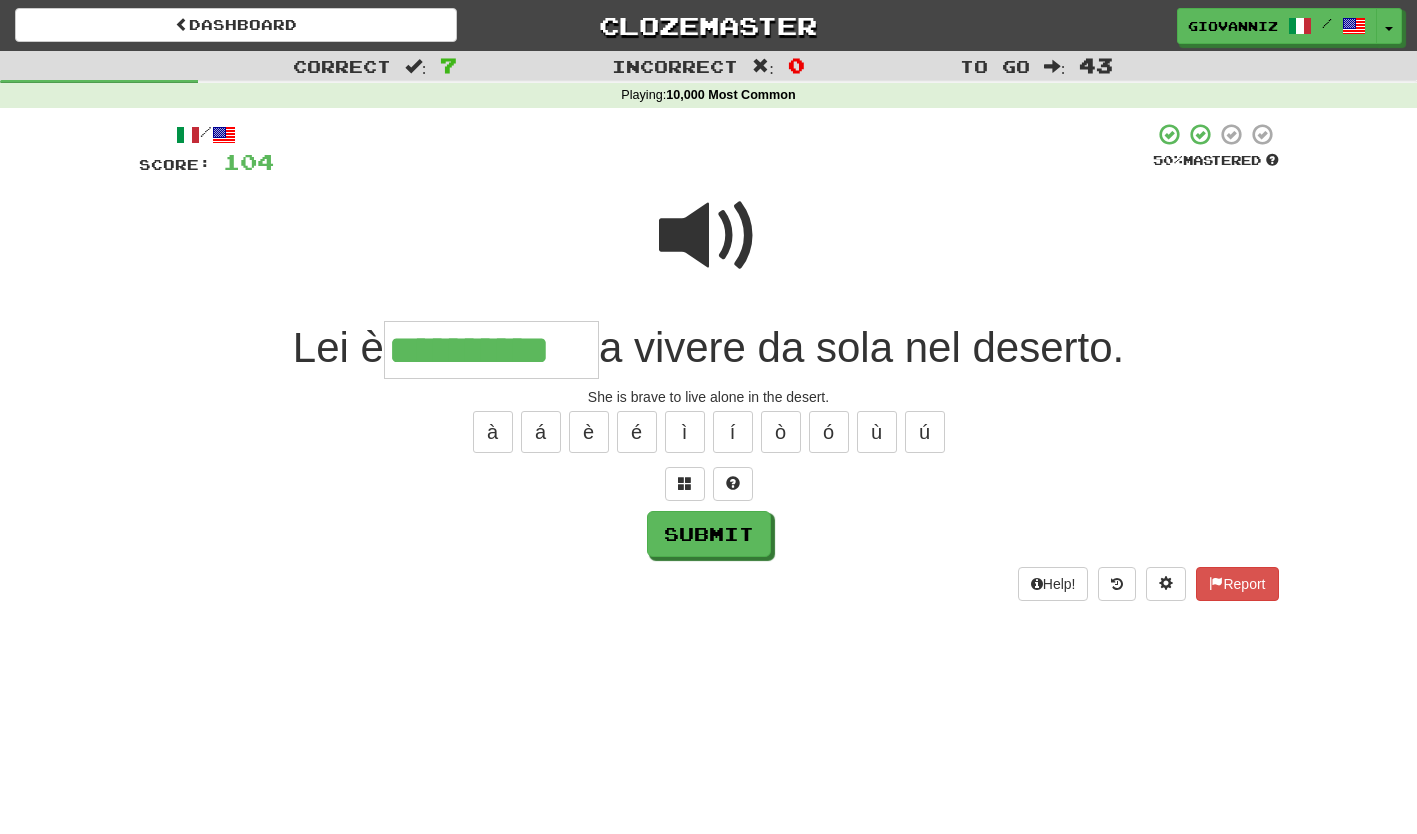 type on "**********" 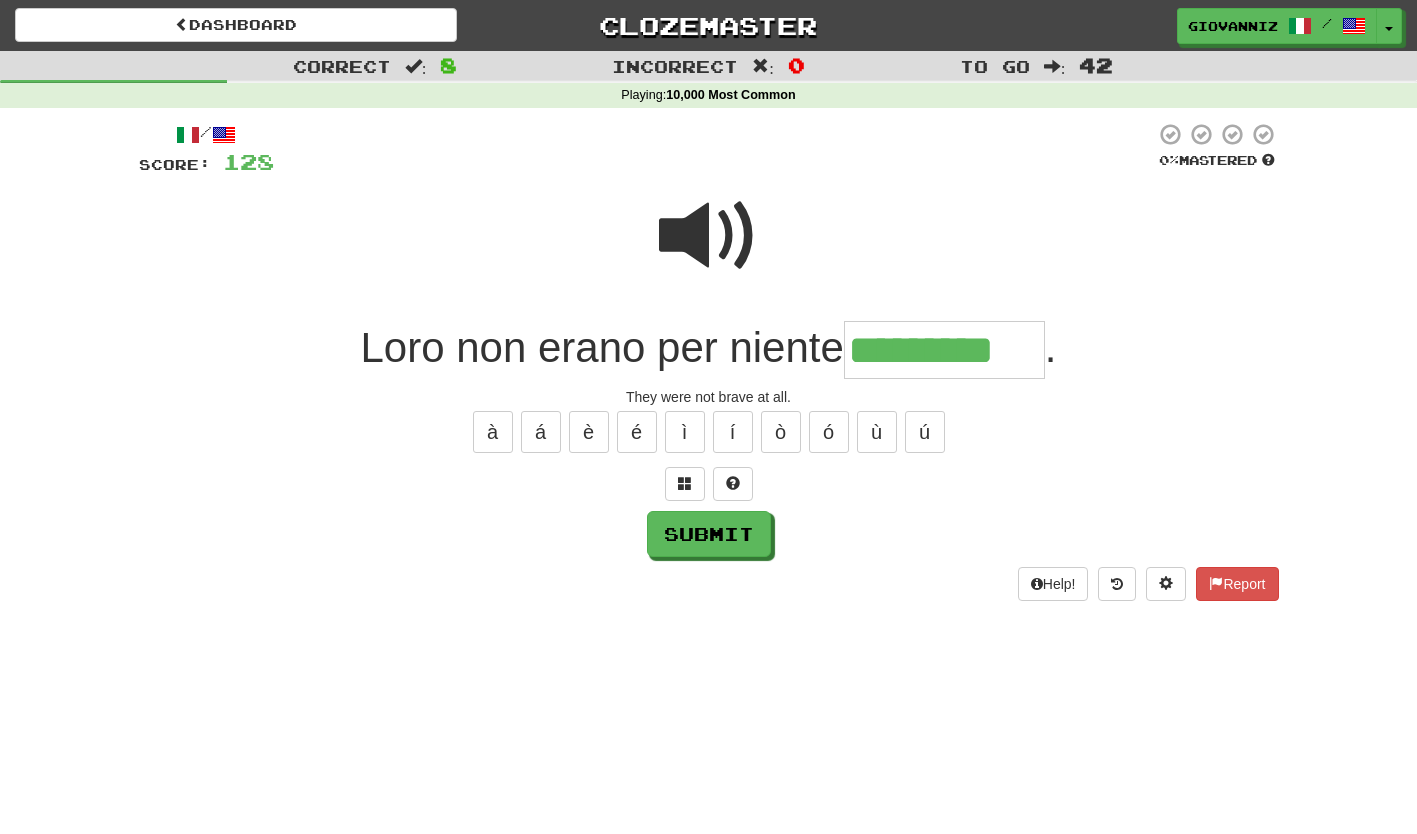 scroll, scrollTop: 0, scrollLeft: 0, axis: both 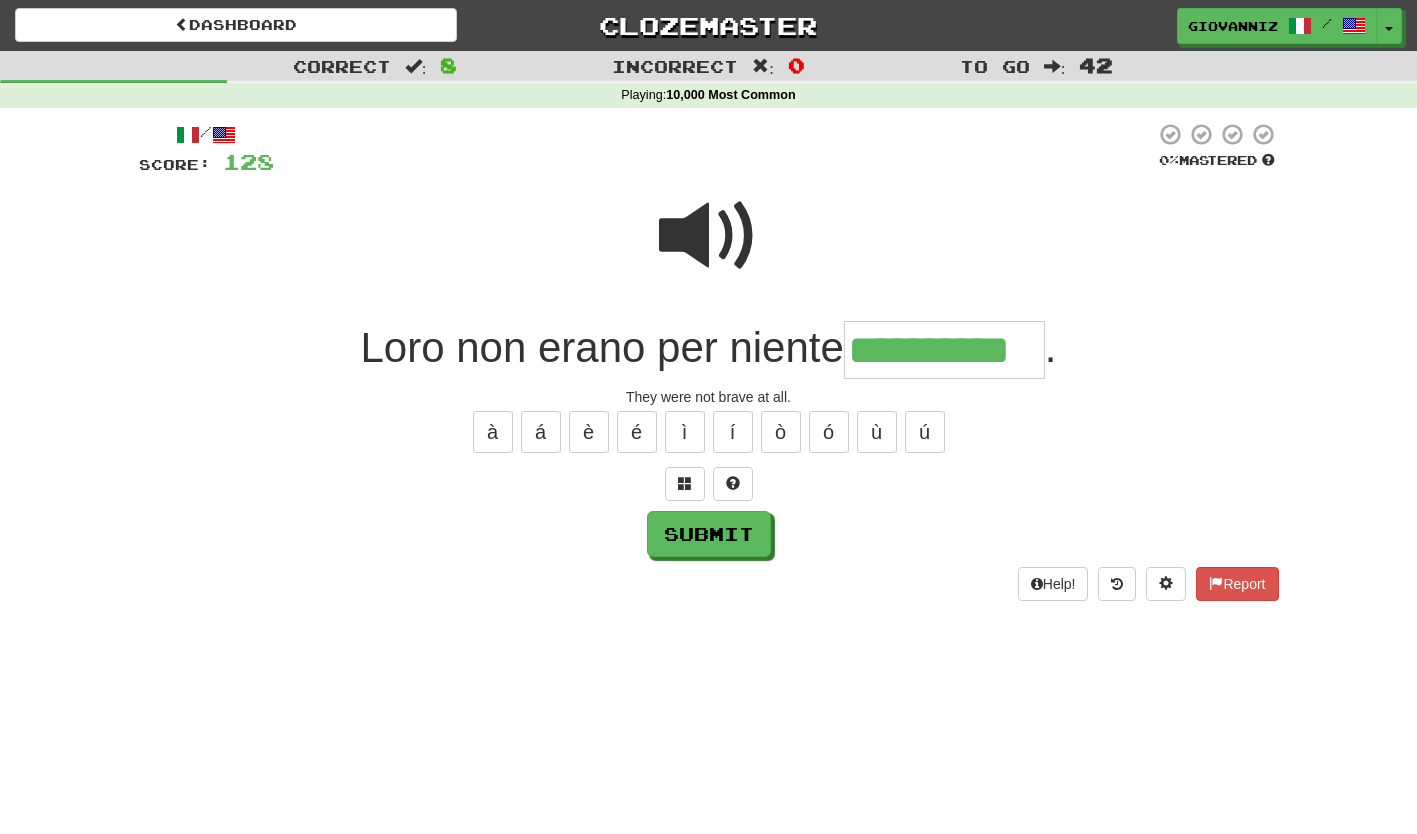 type on "**********" 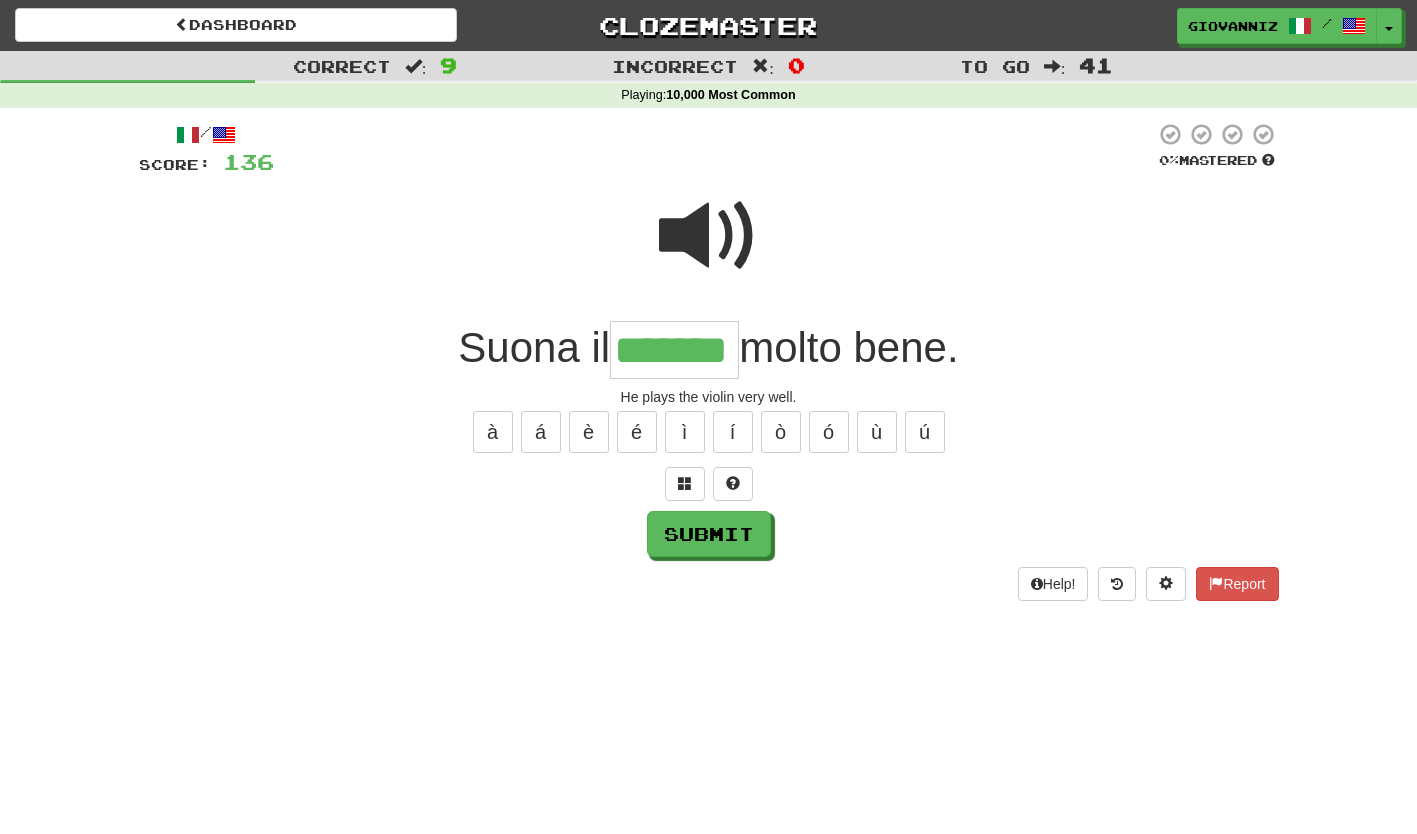 type on "*******" 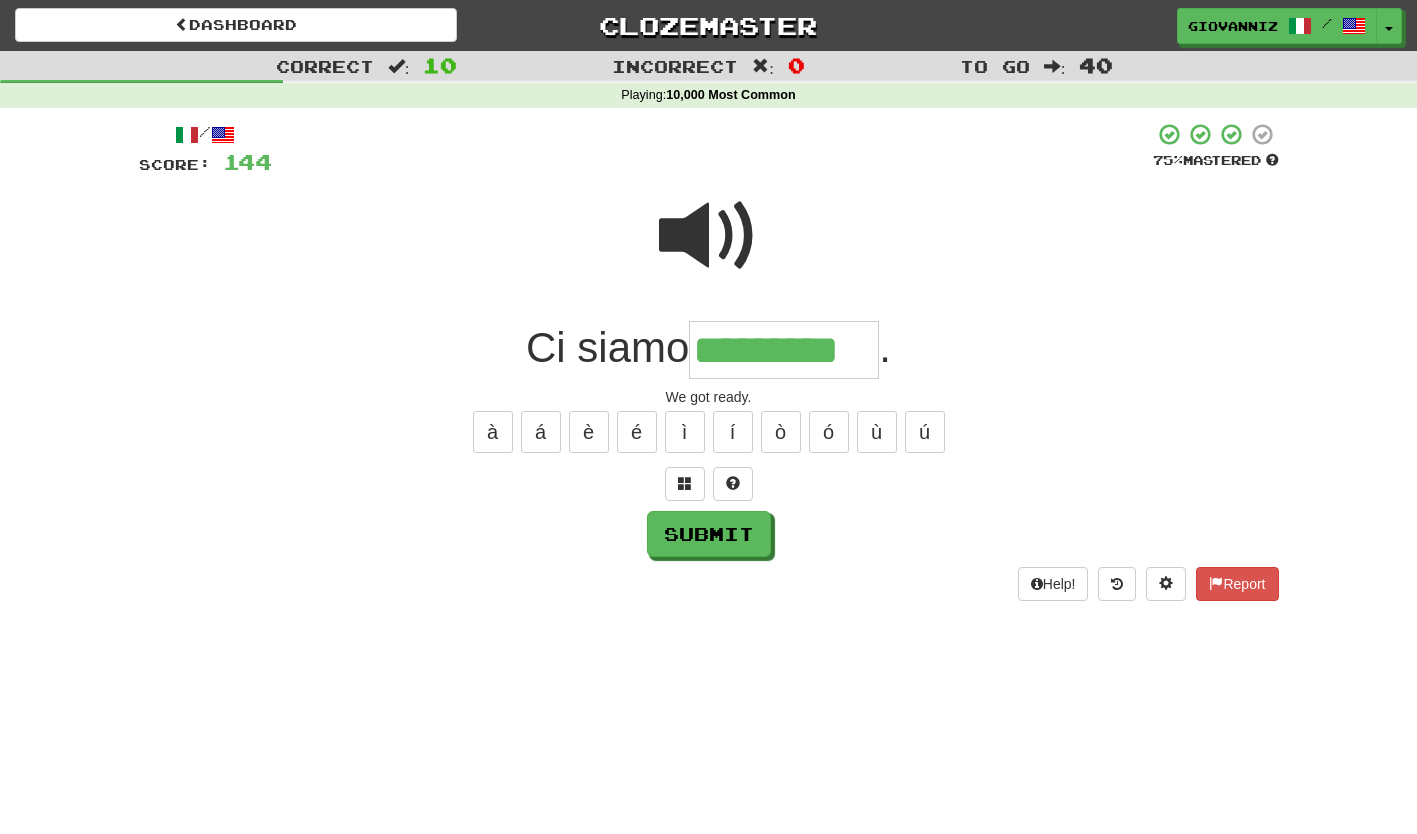 type on "*********" 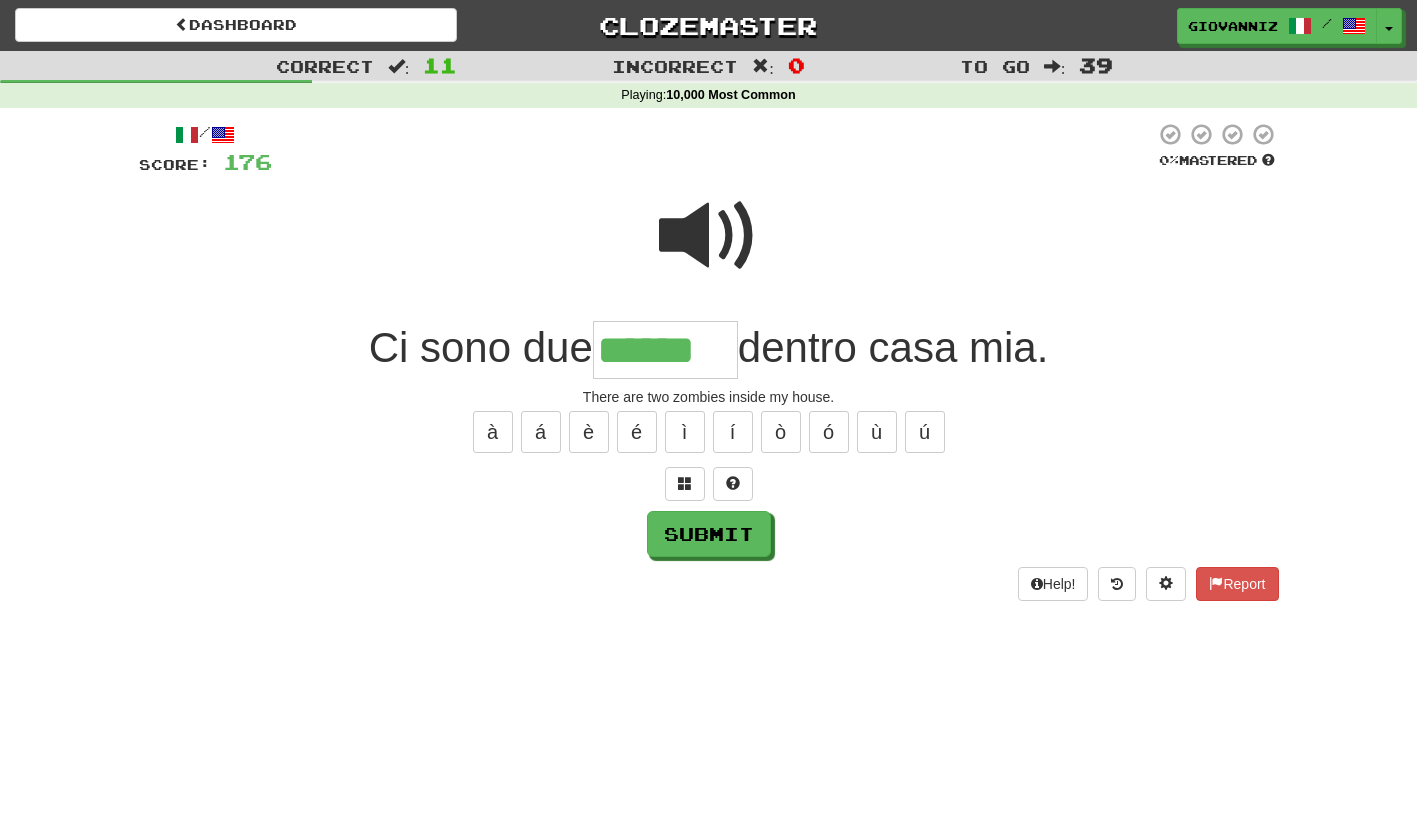 type on "******" 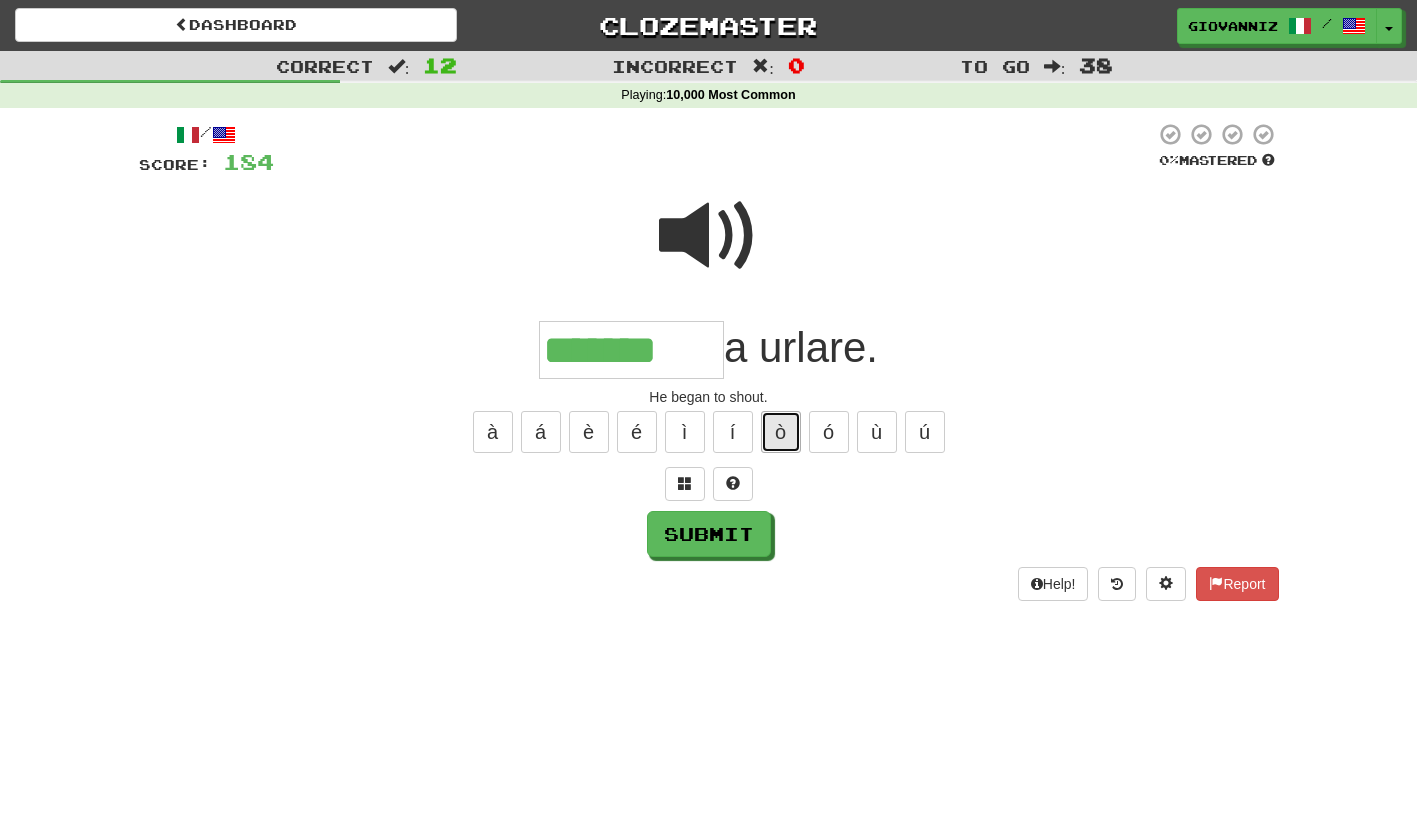click on "ò" at bounding box center [781, 432] 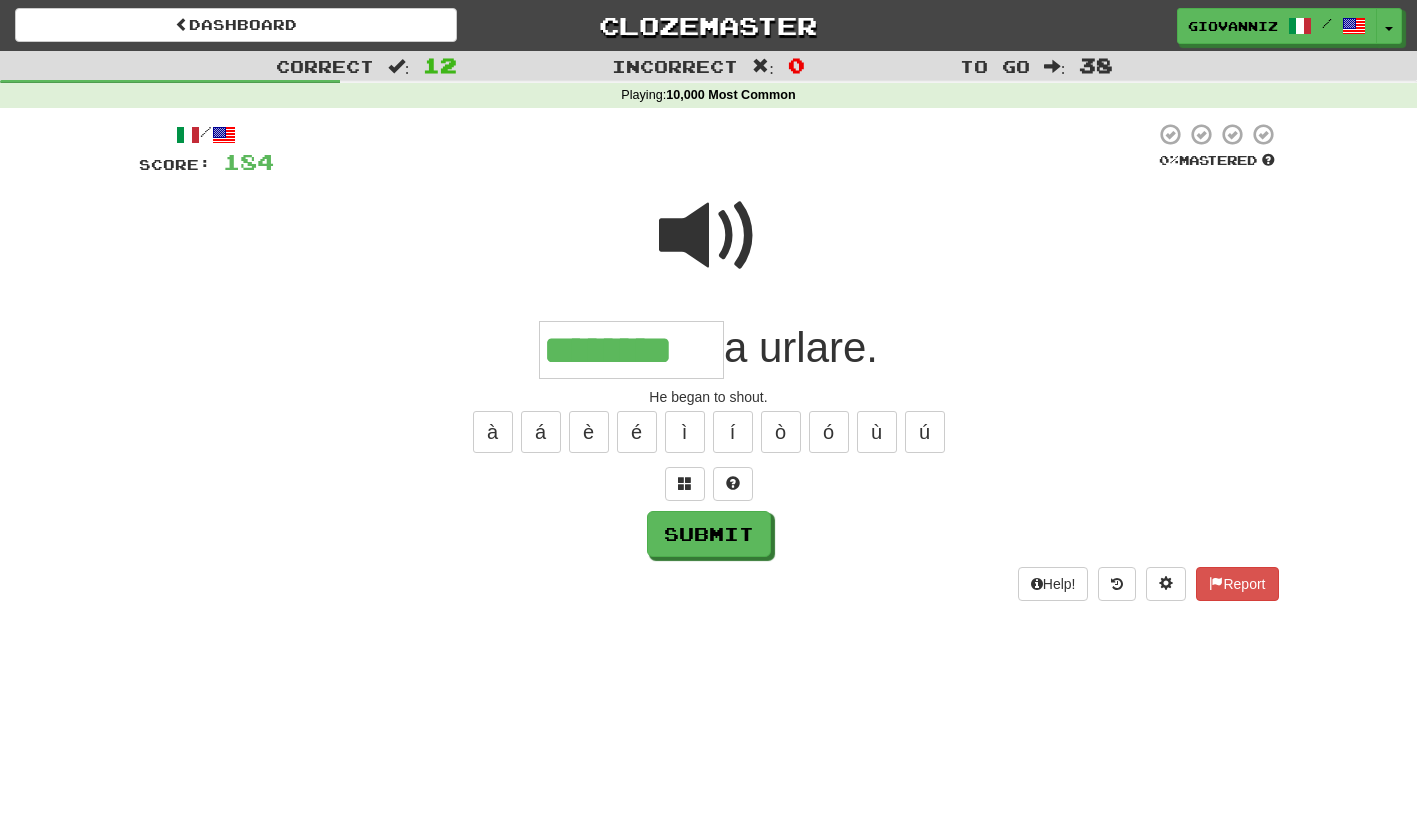type on "********" 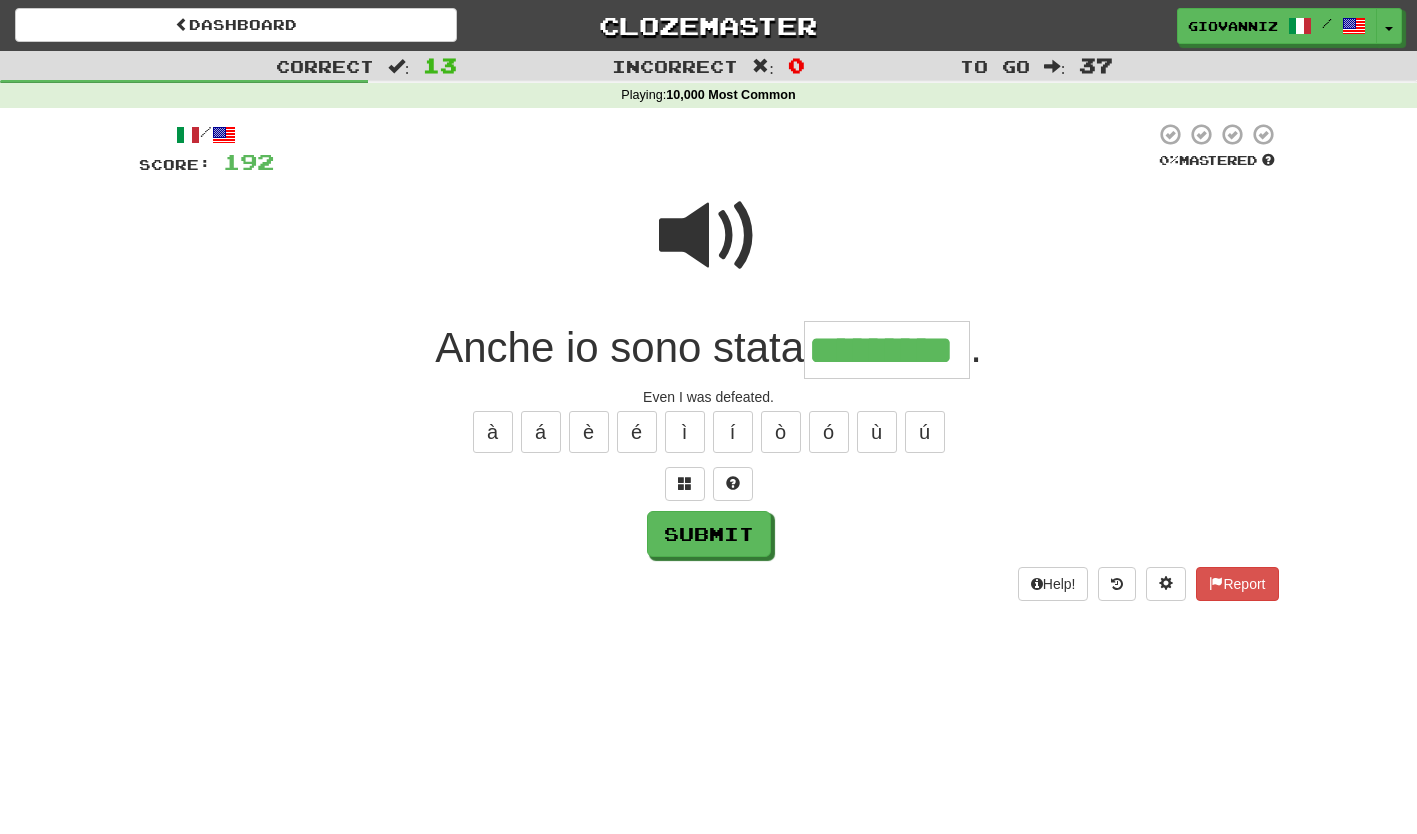 type on "*********" 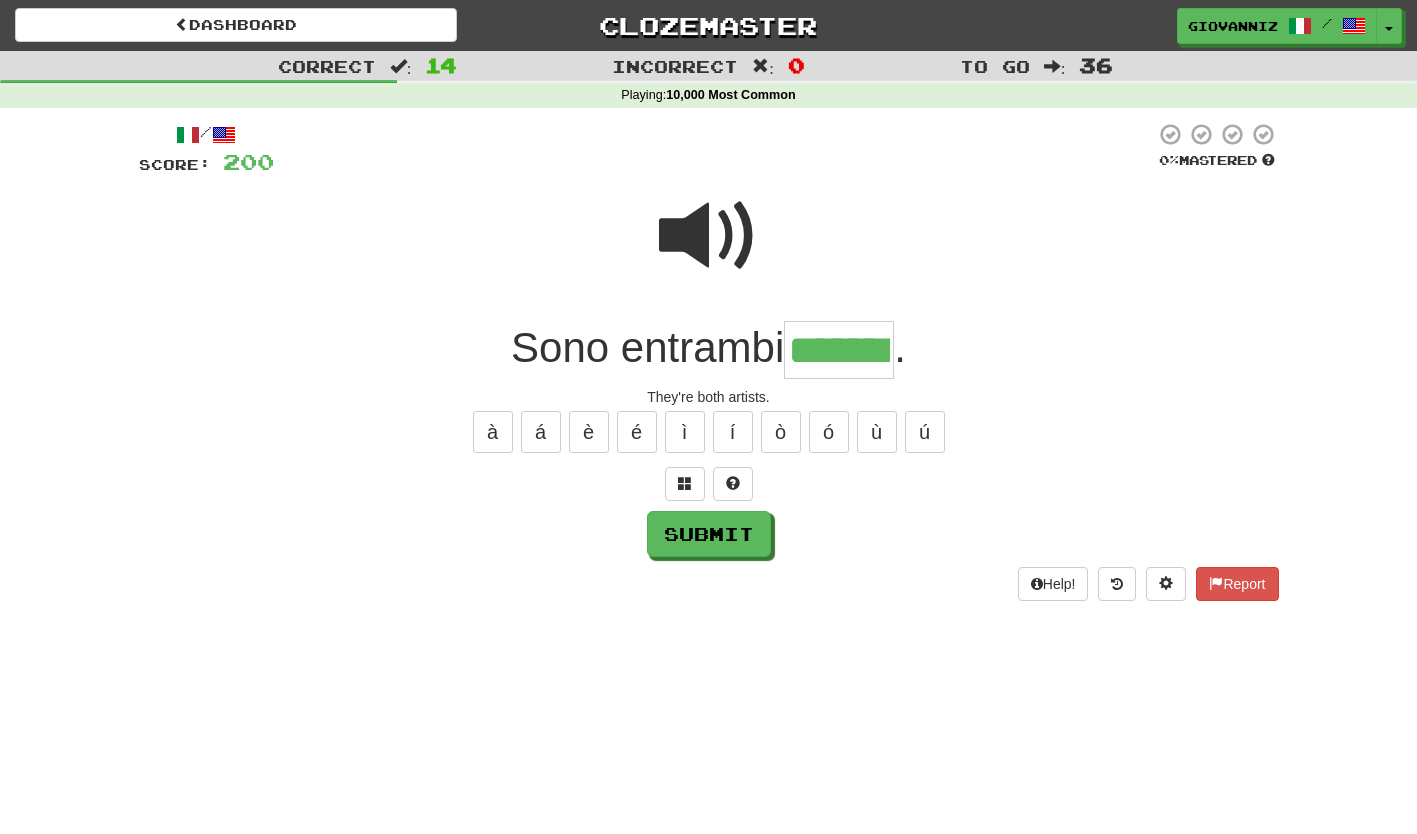 type on "*******" 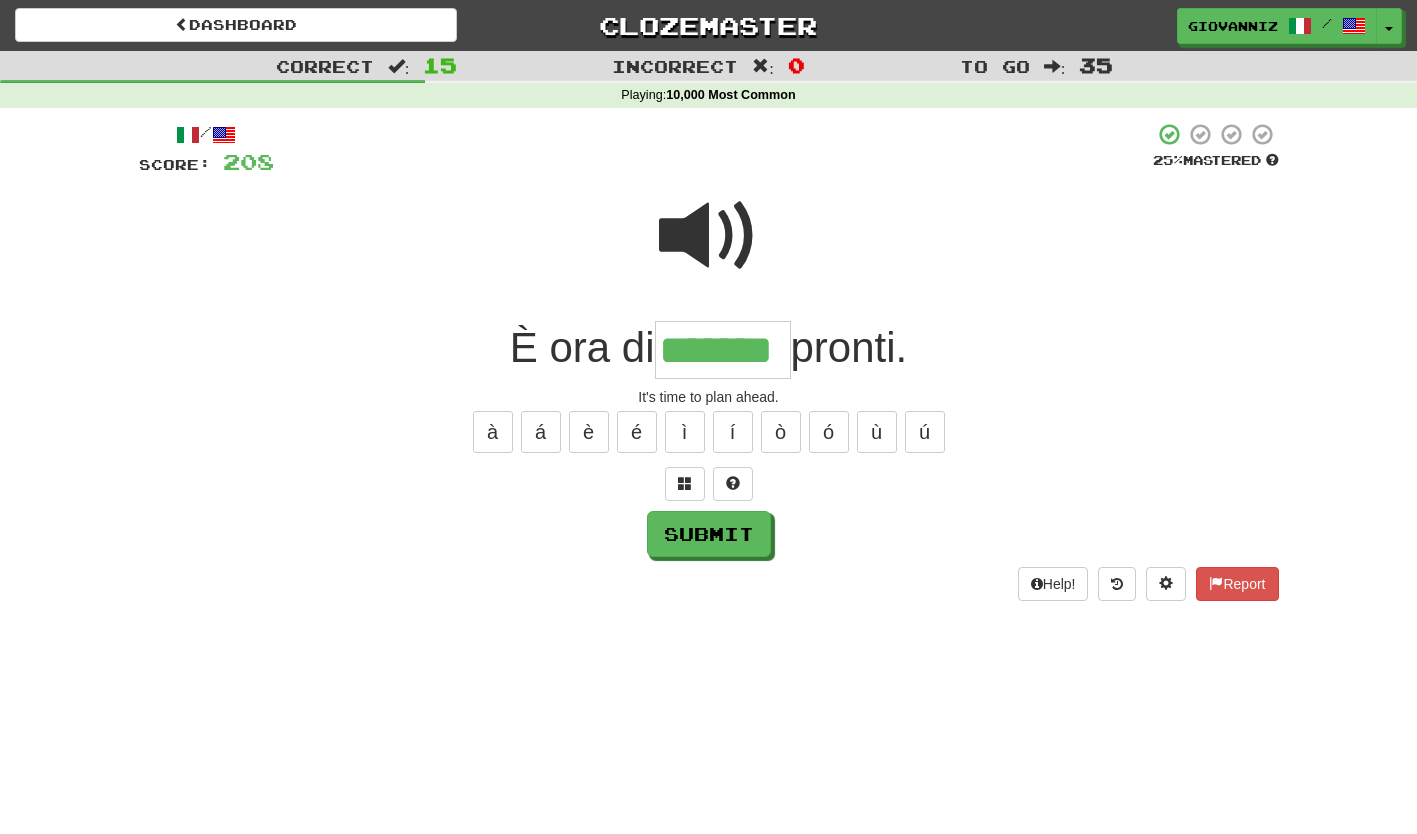 type on "*******" 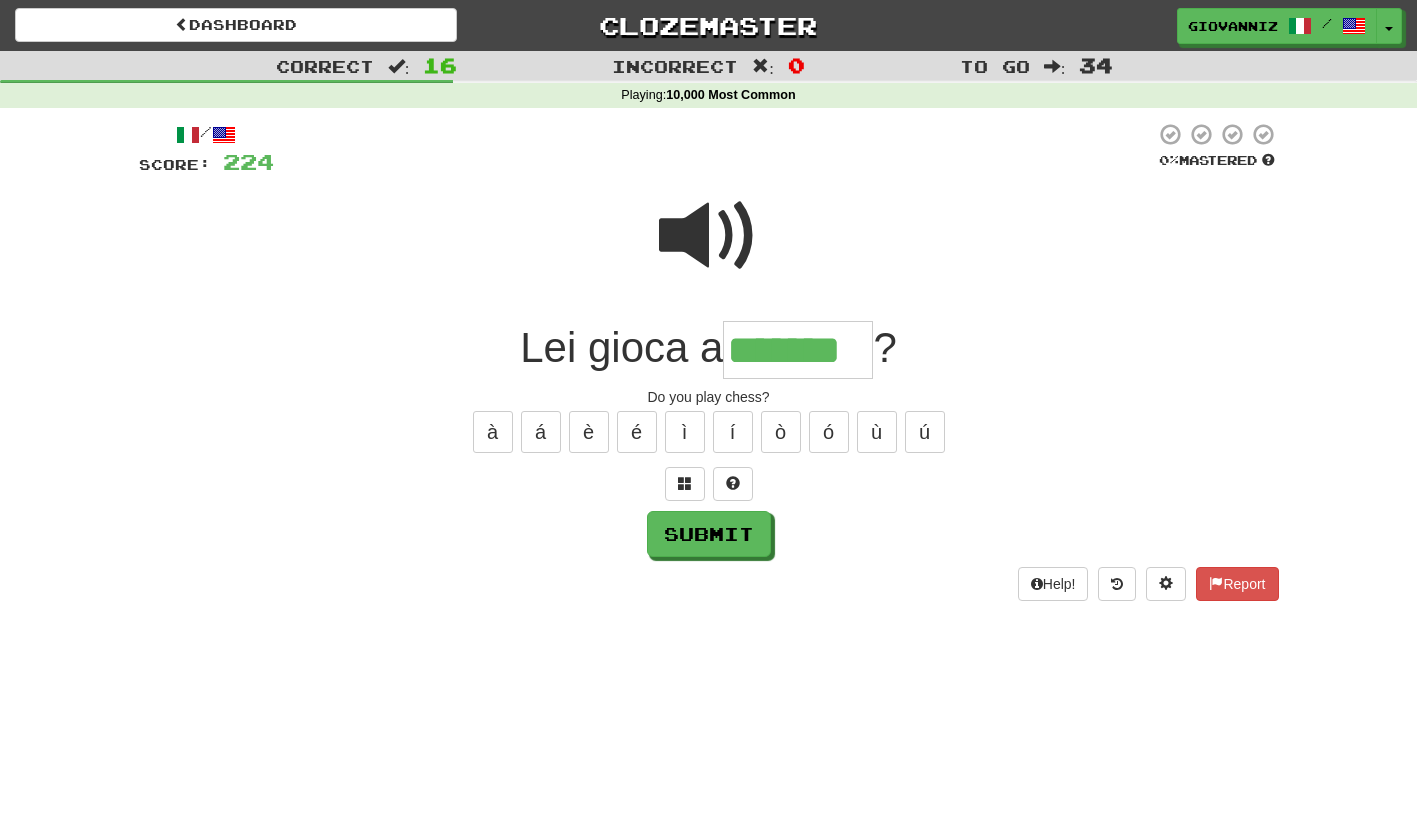 type on "*******" 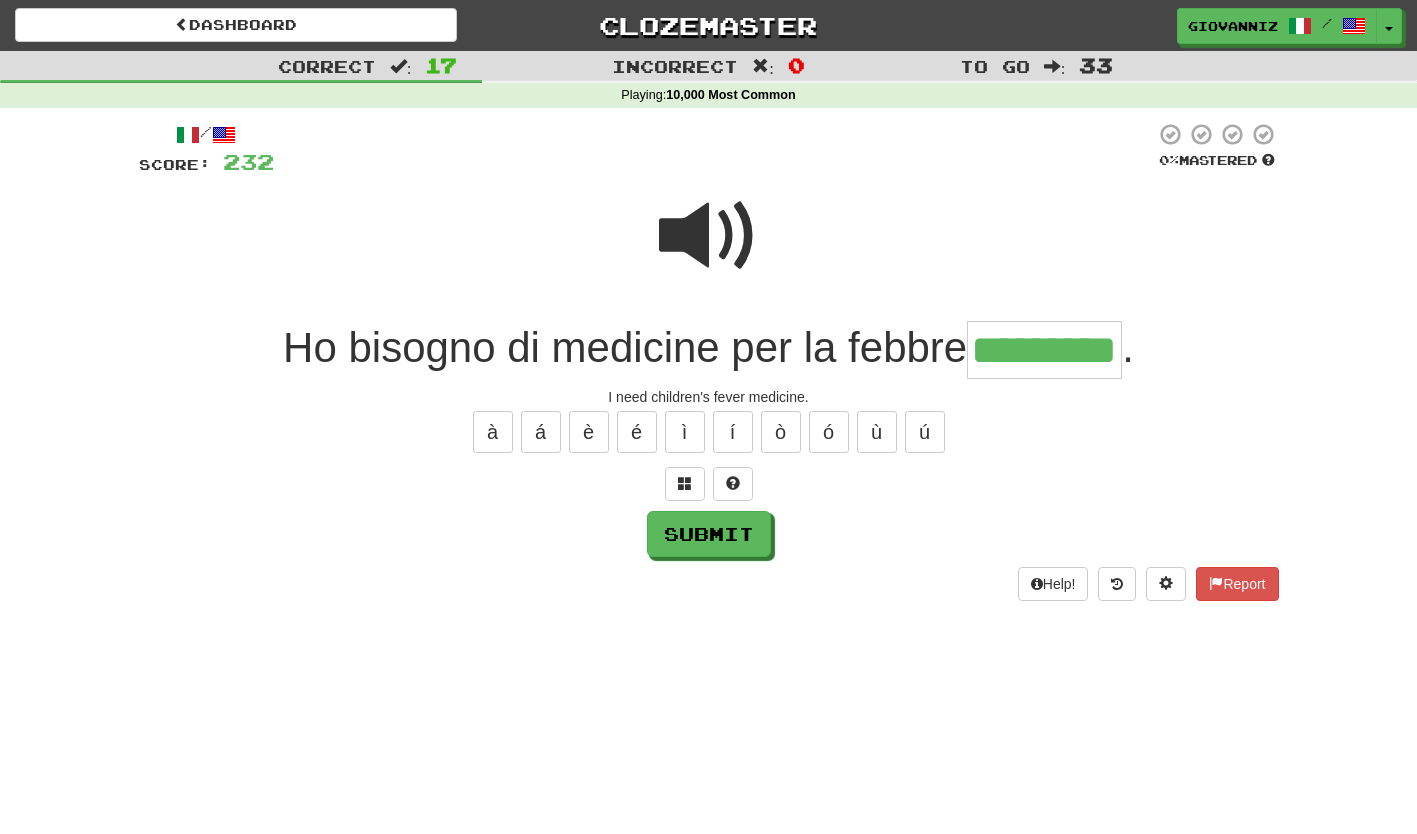type on "*********" 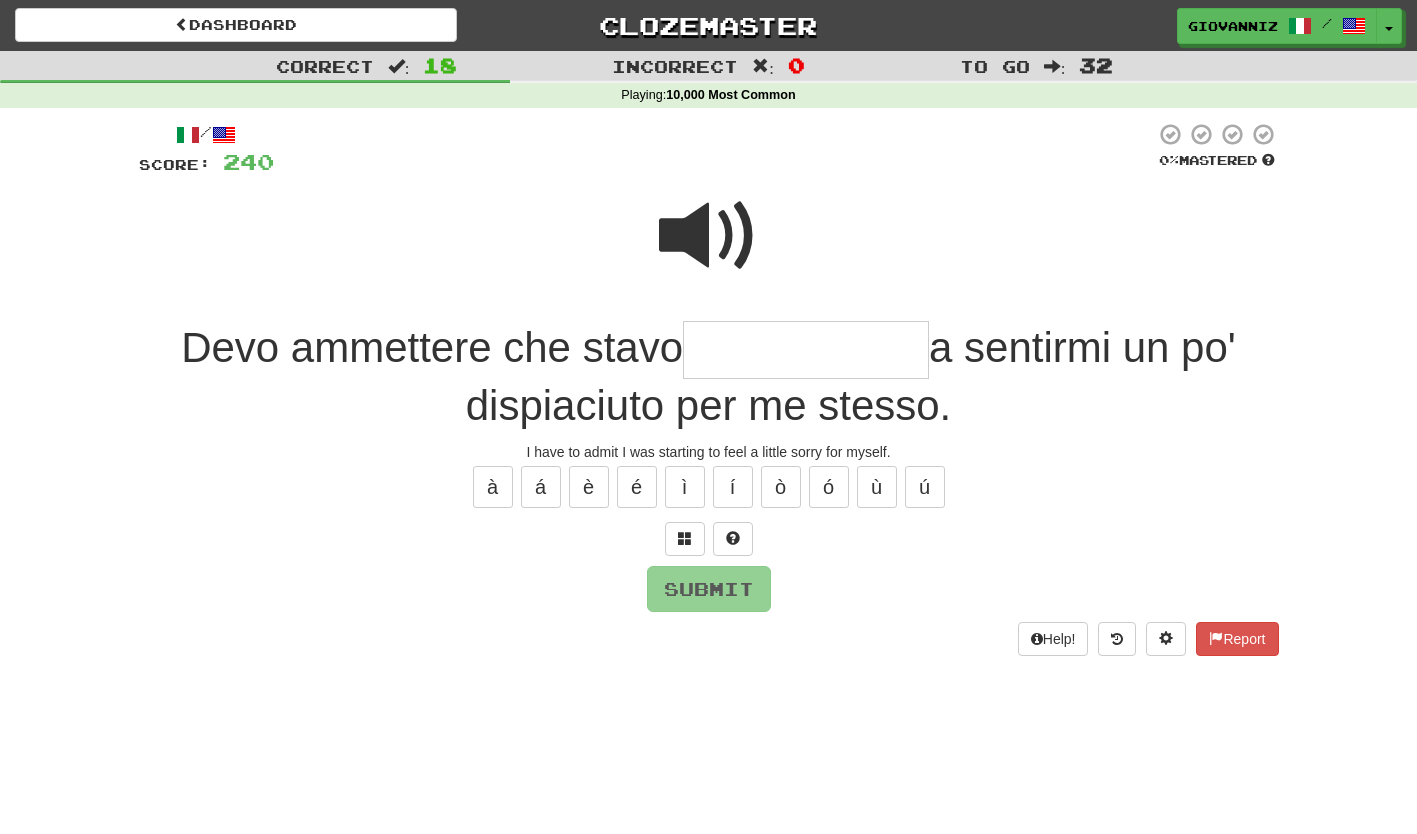 click at bounding box center (709, 236) 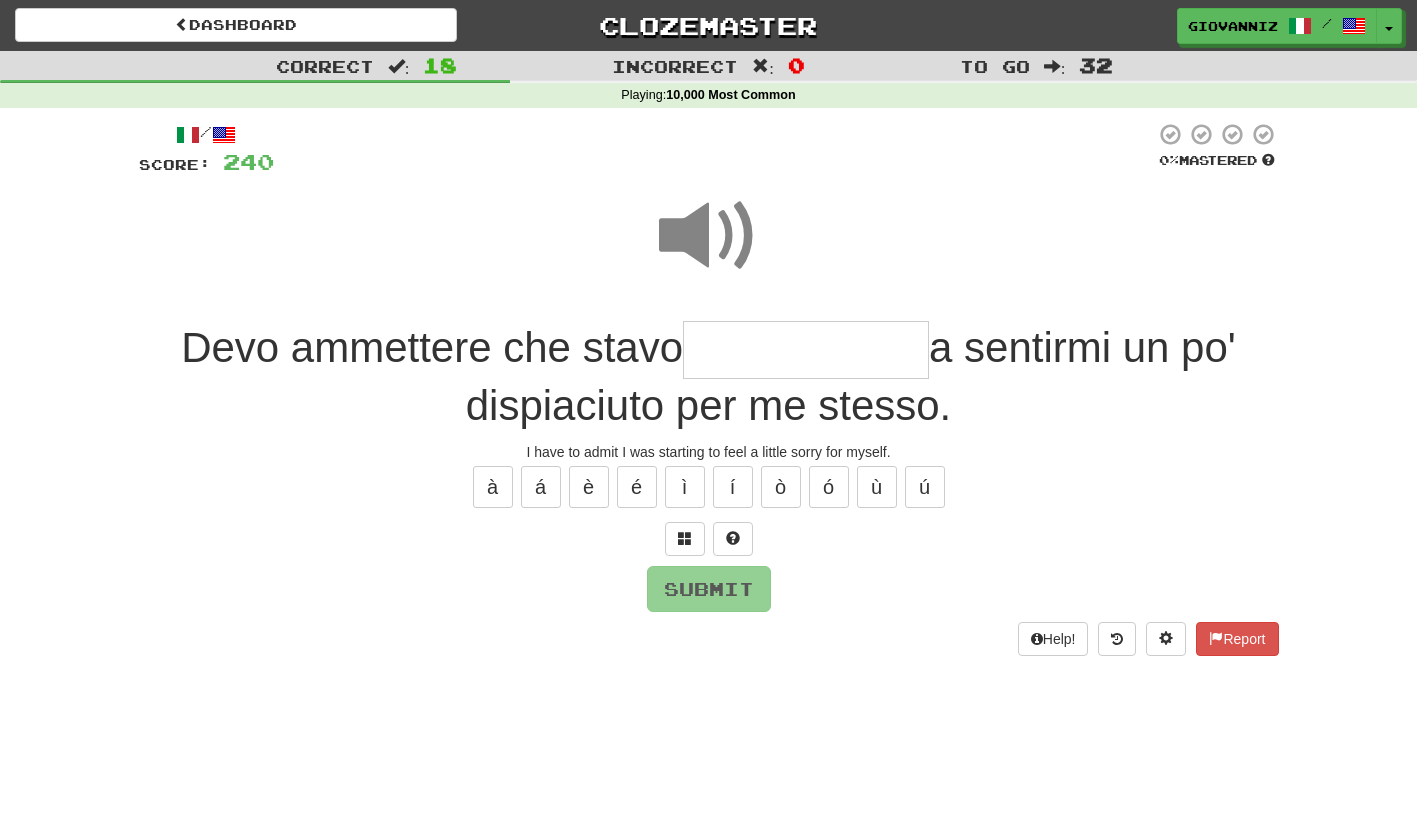 click at bounding box center [806, 350] 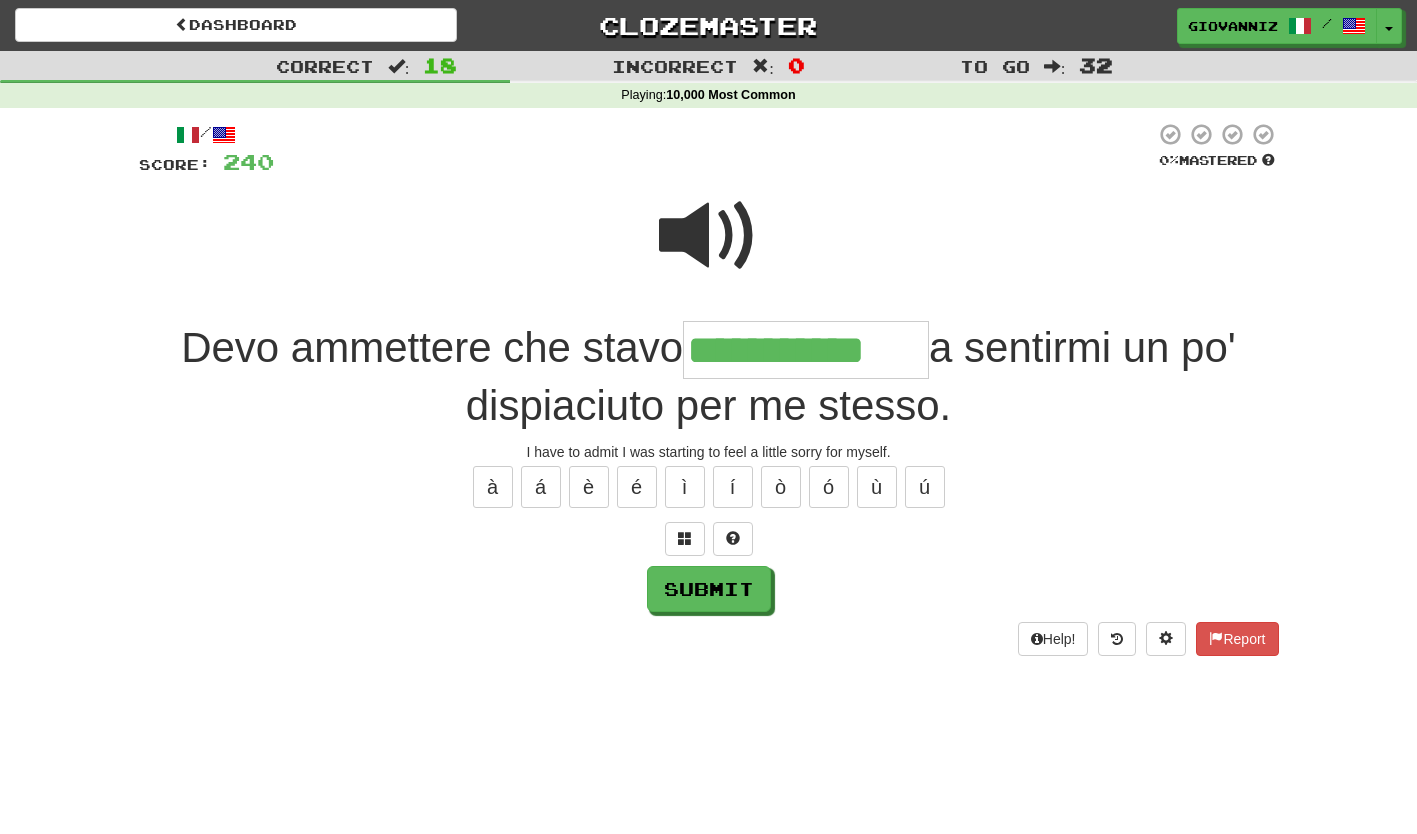 type on "**********" 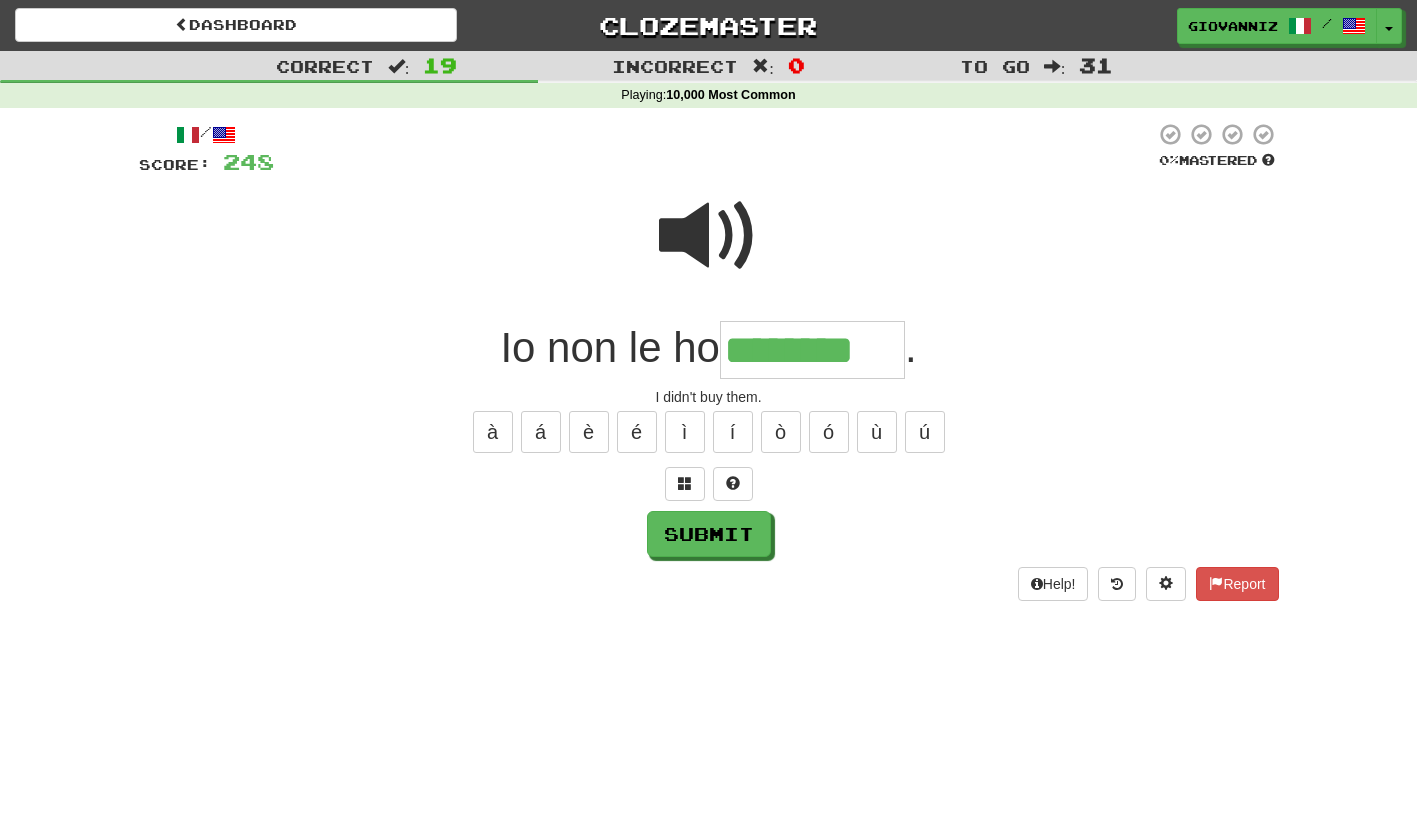 type on "********" 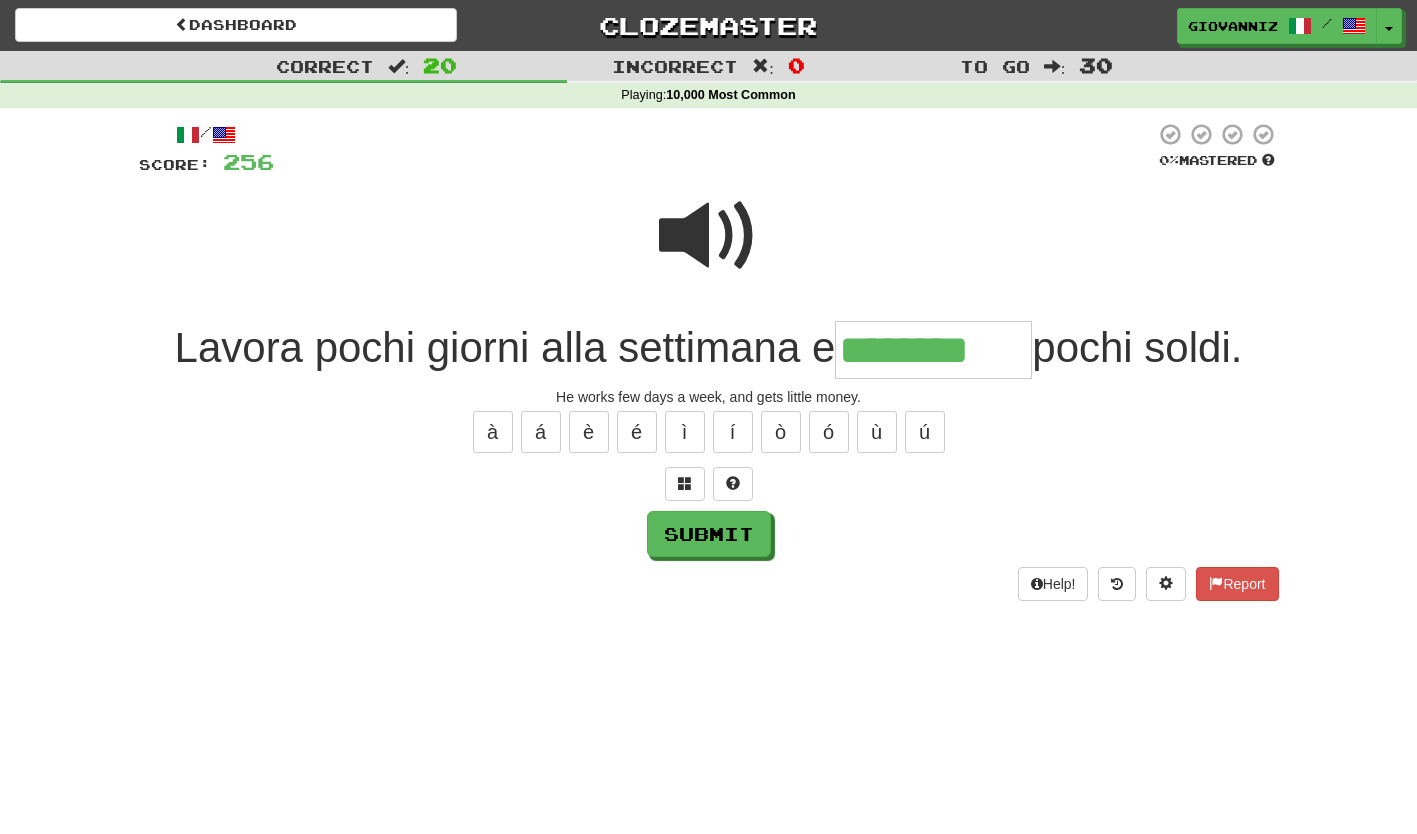 type on "********" 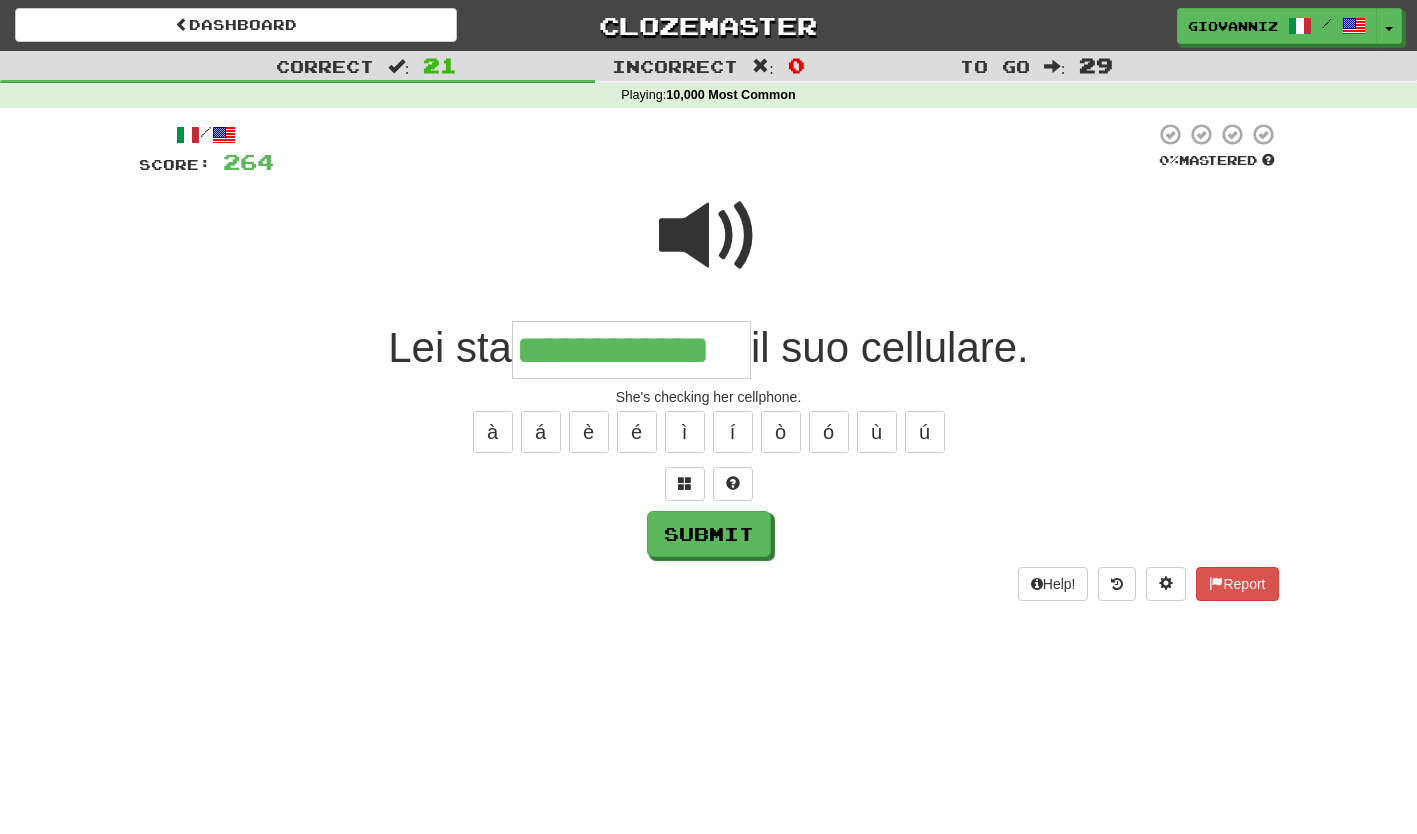 type on "**********" 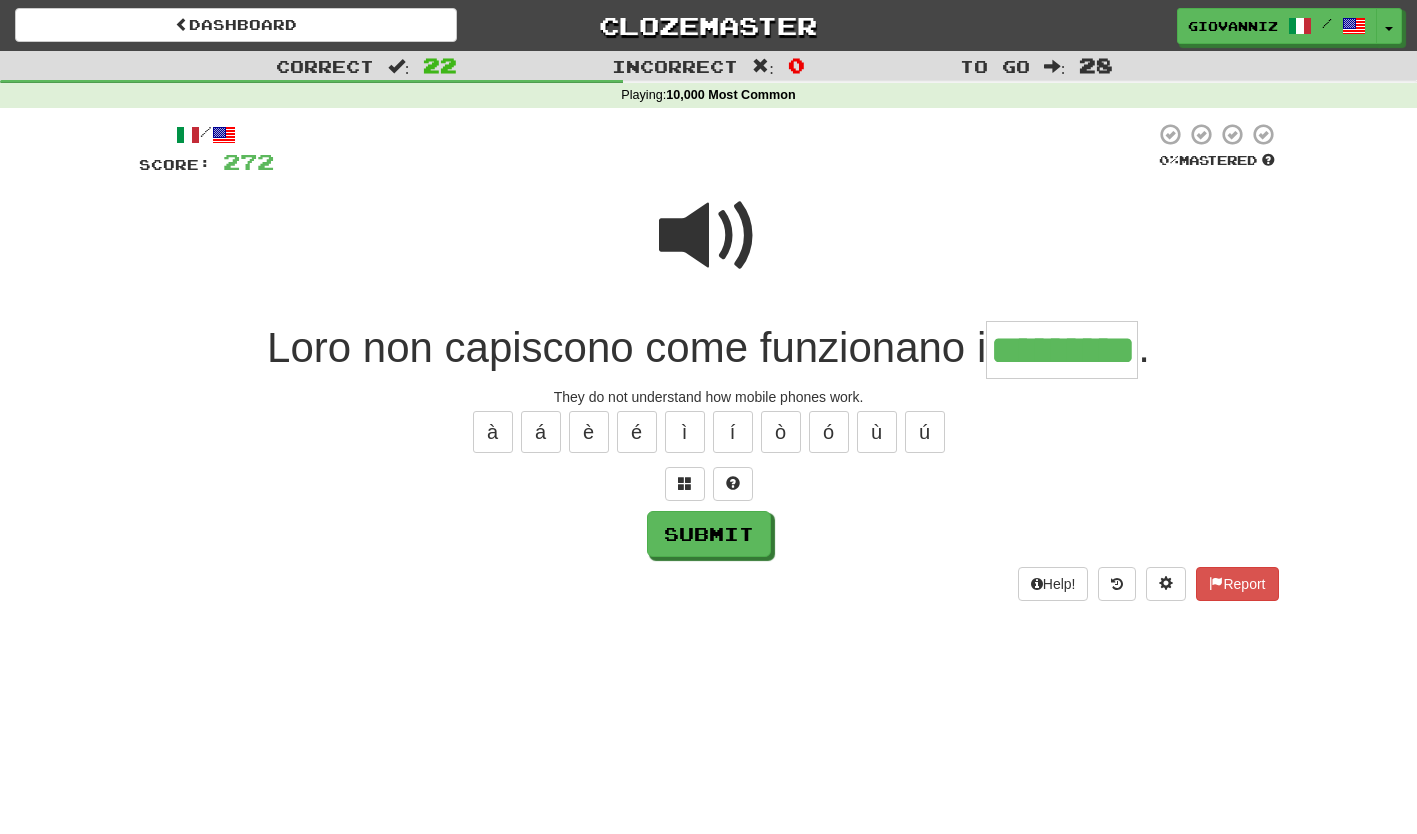 type on "*********" 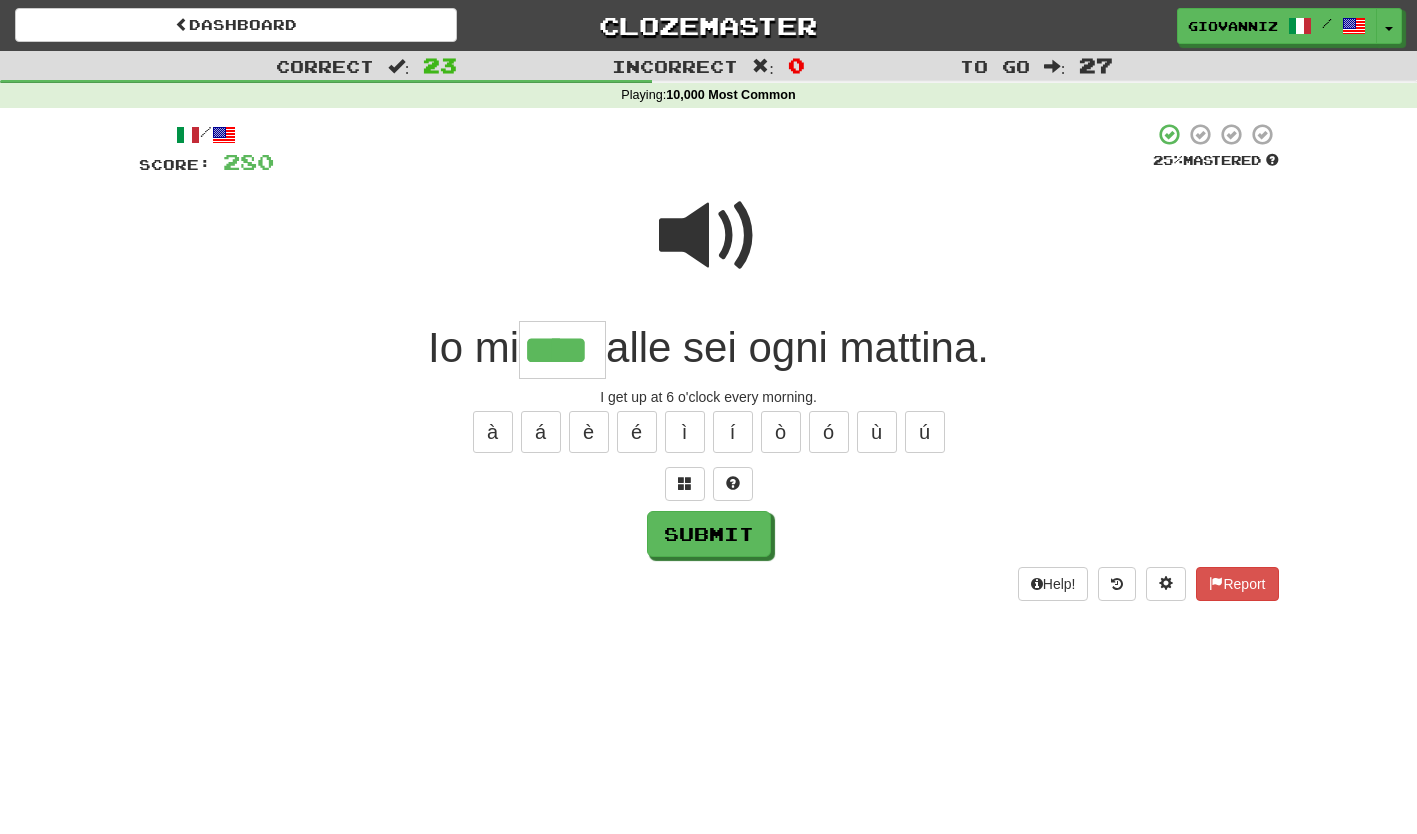 type on "****" 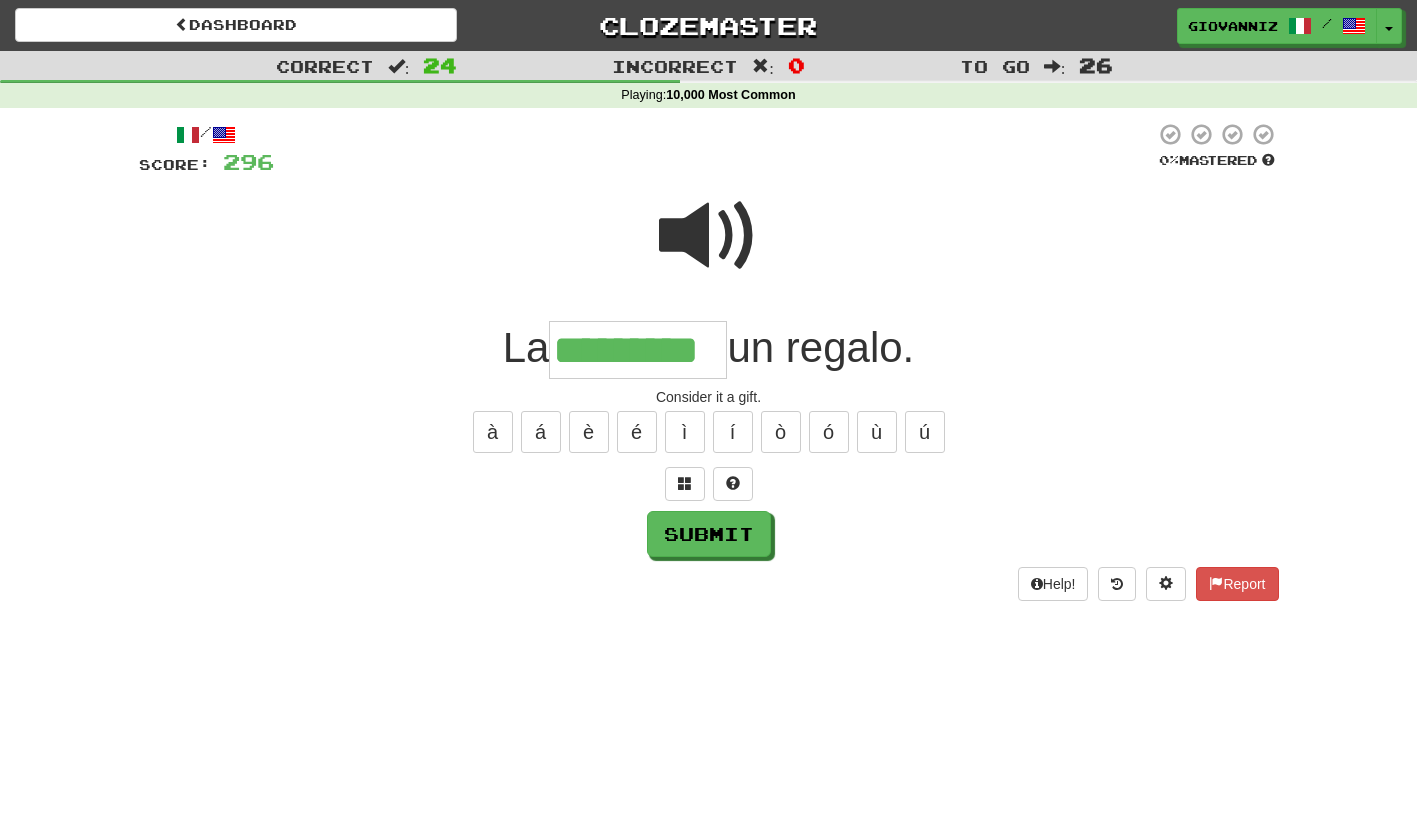 type on "*********" 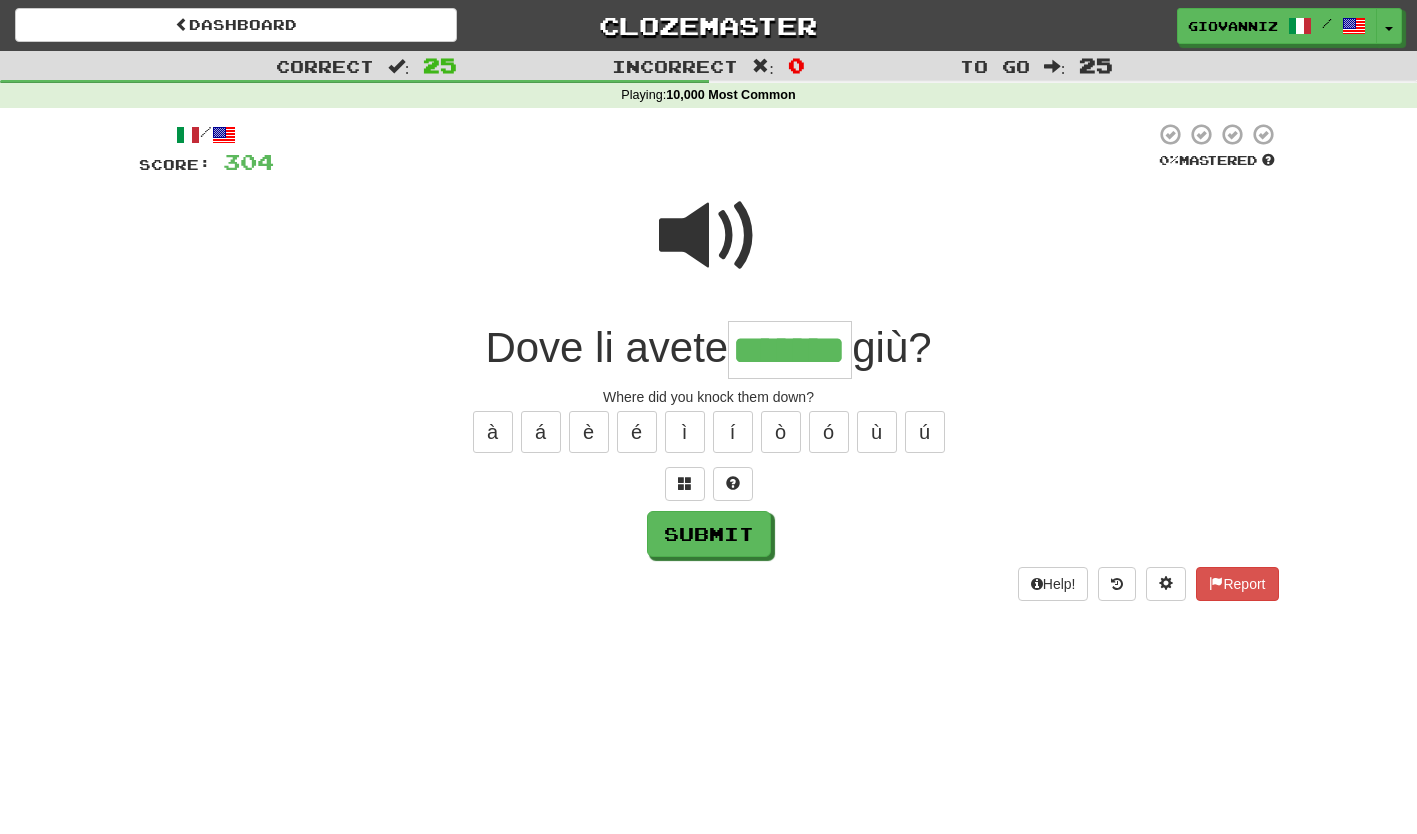 type on "*******" 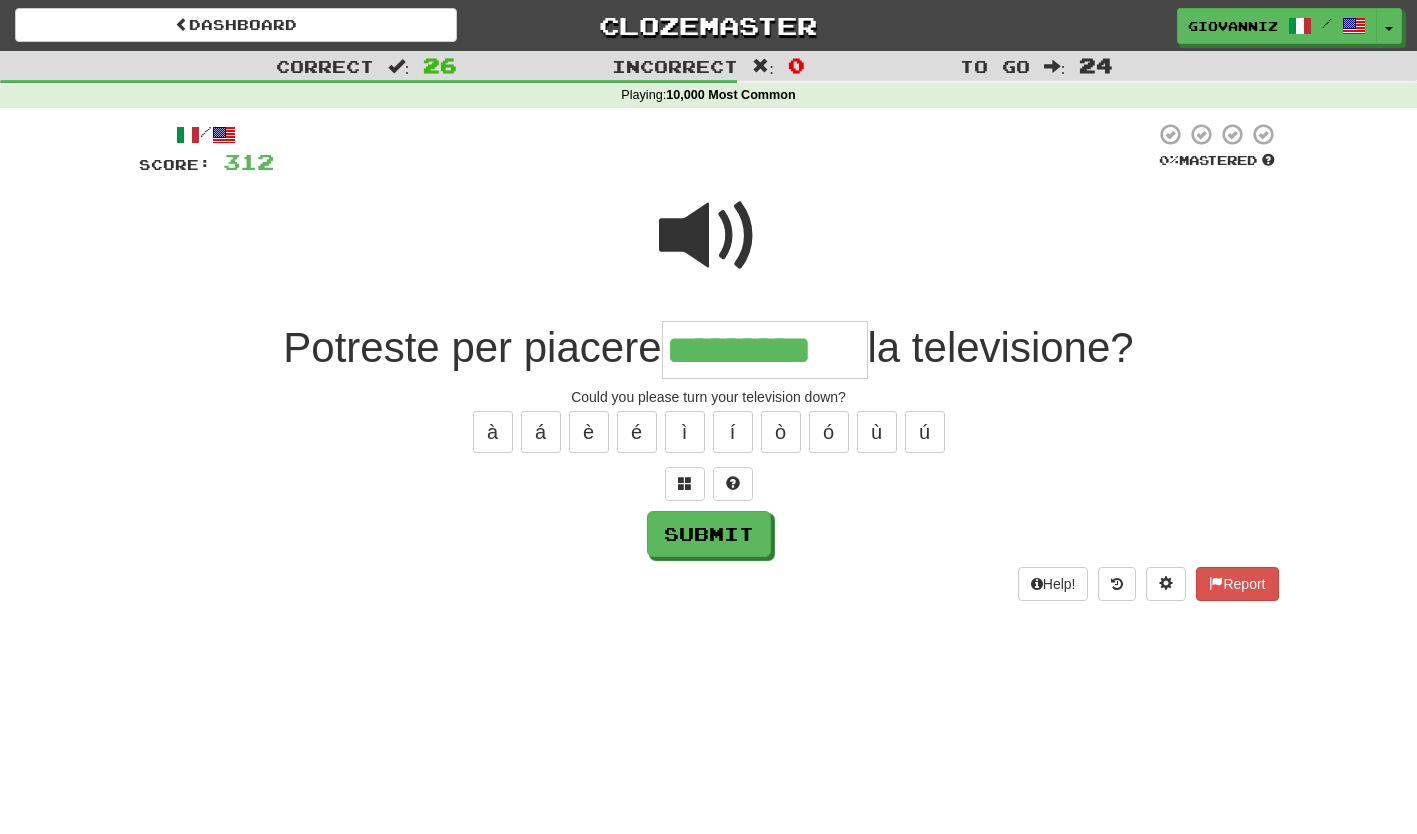 type on "*********" 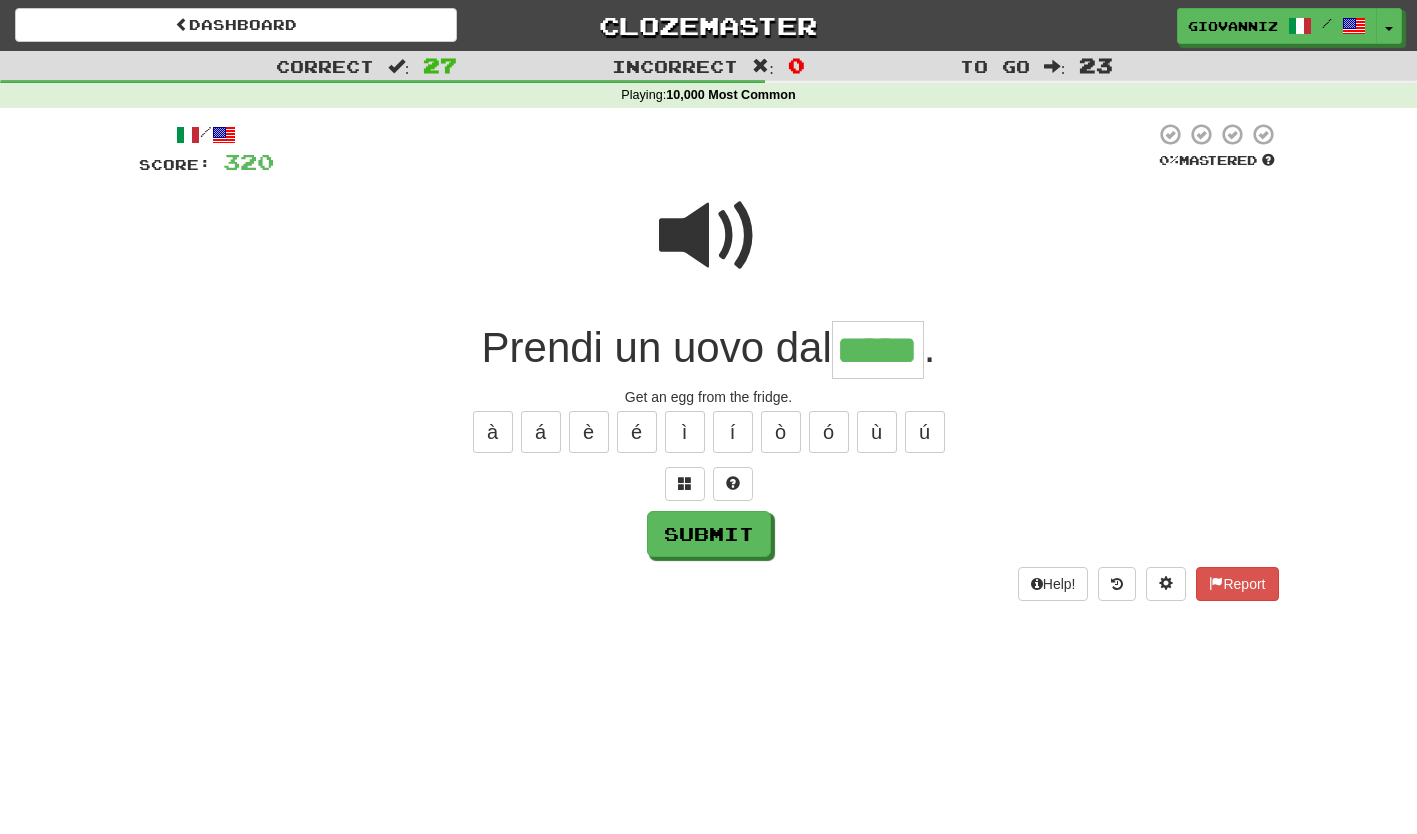 type on "*****" 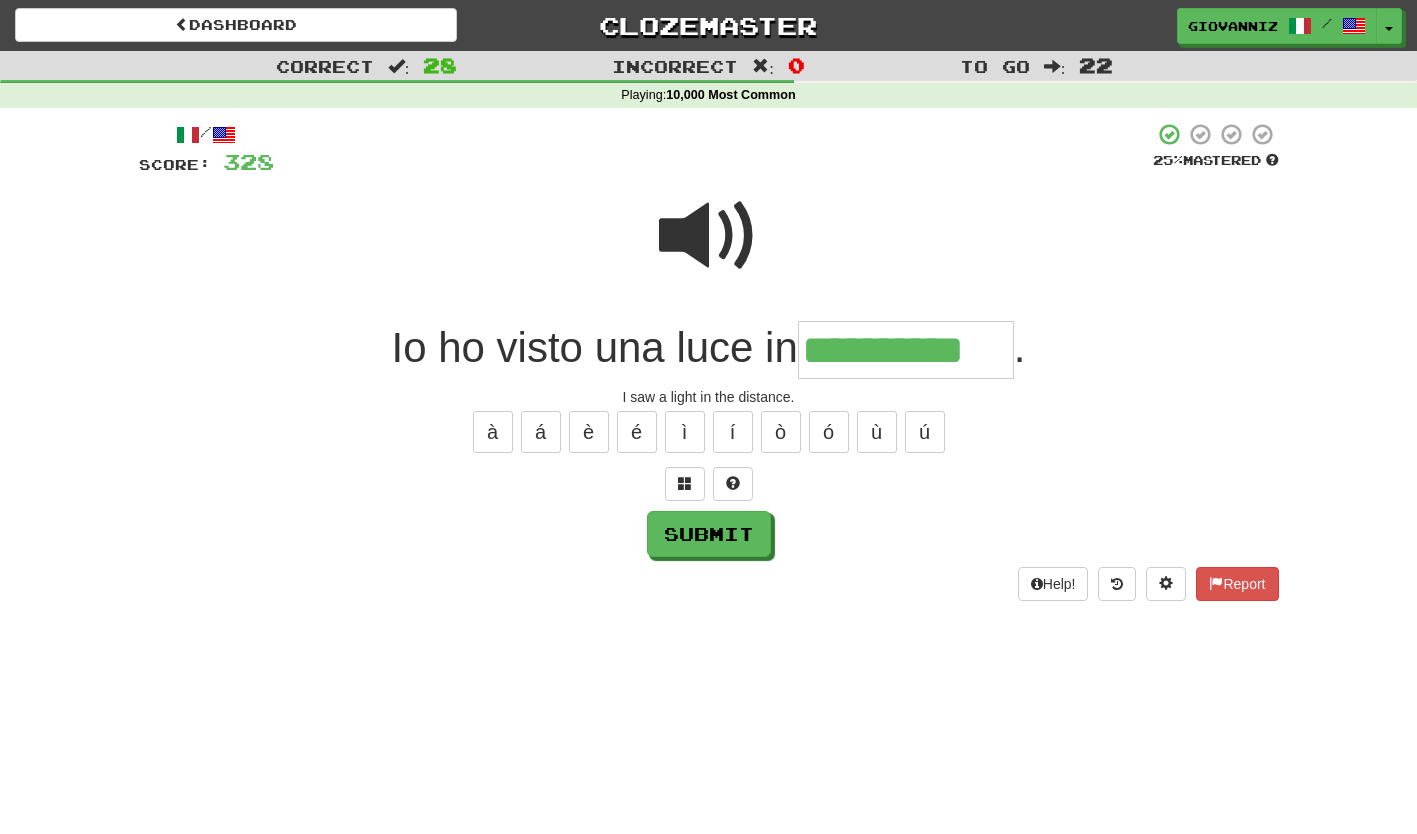 type on "**********" 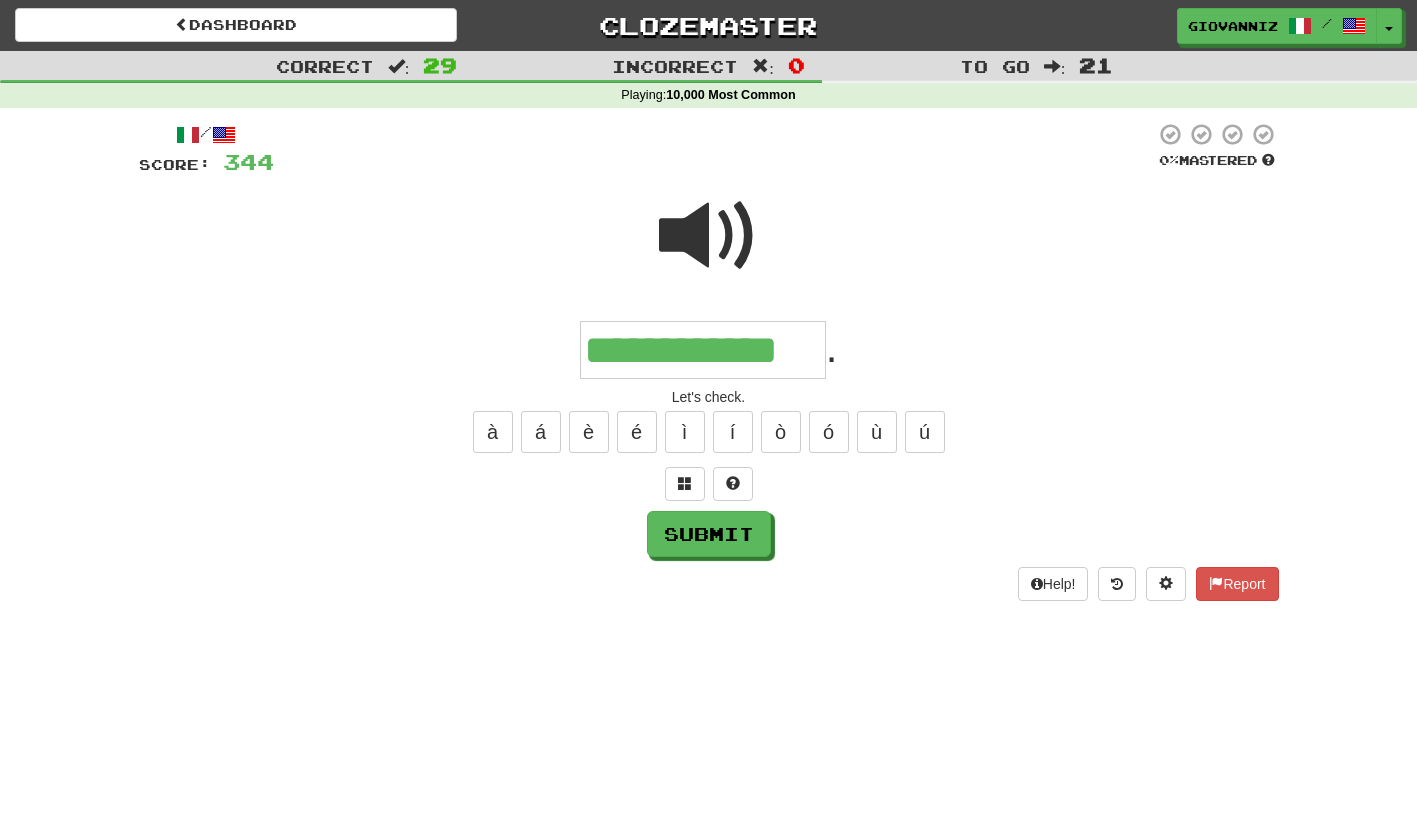 type on "**********" 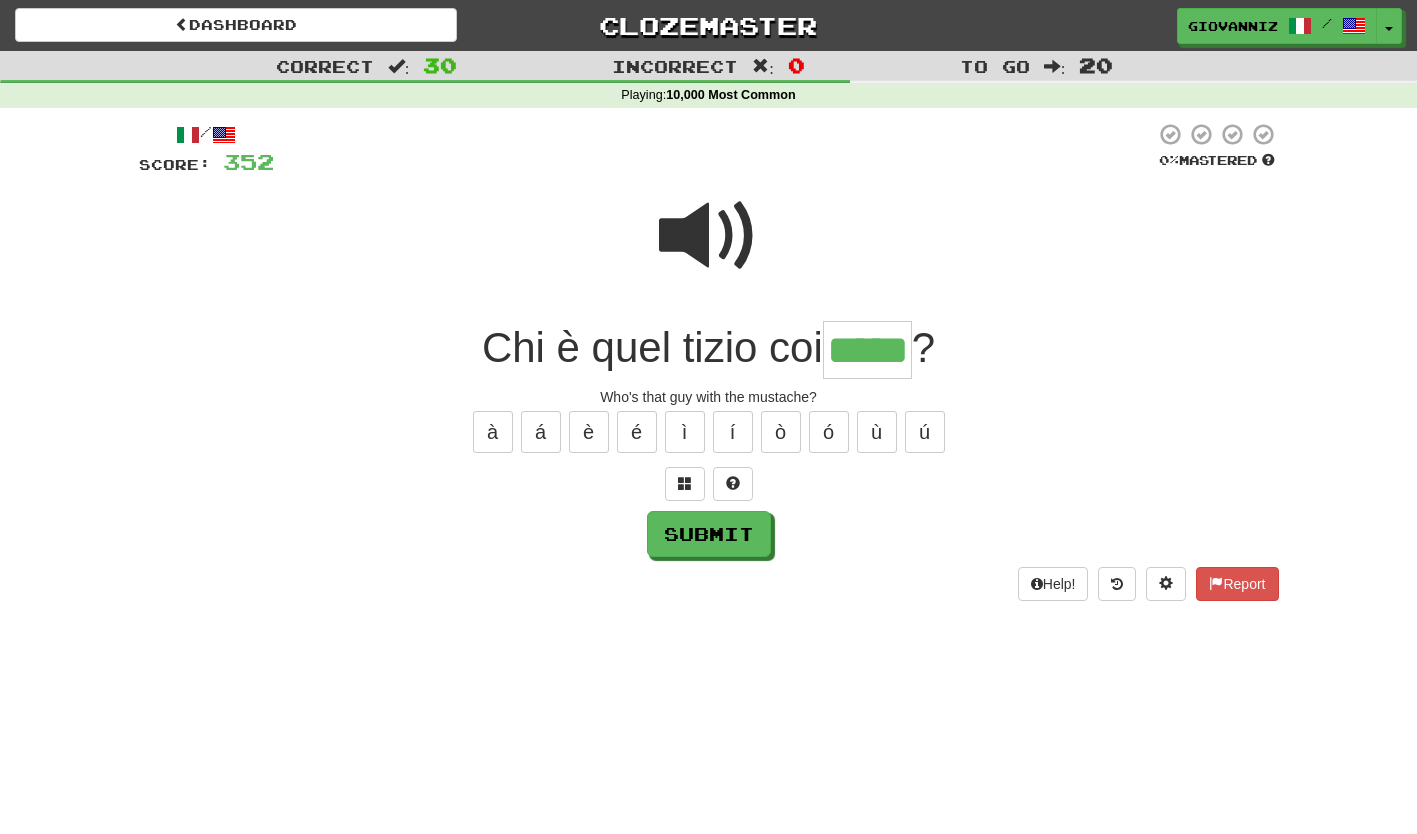 type on "*****" 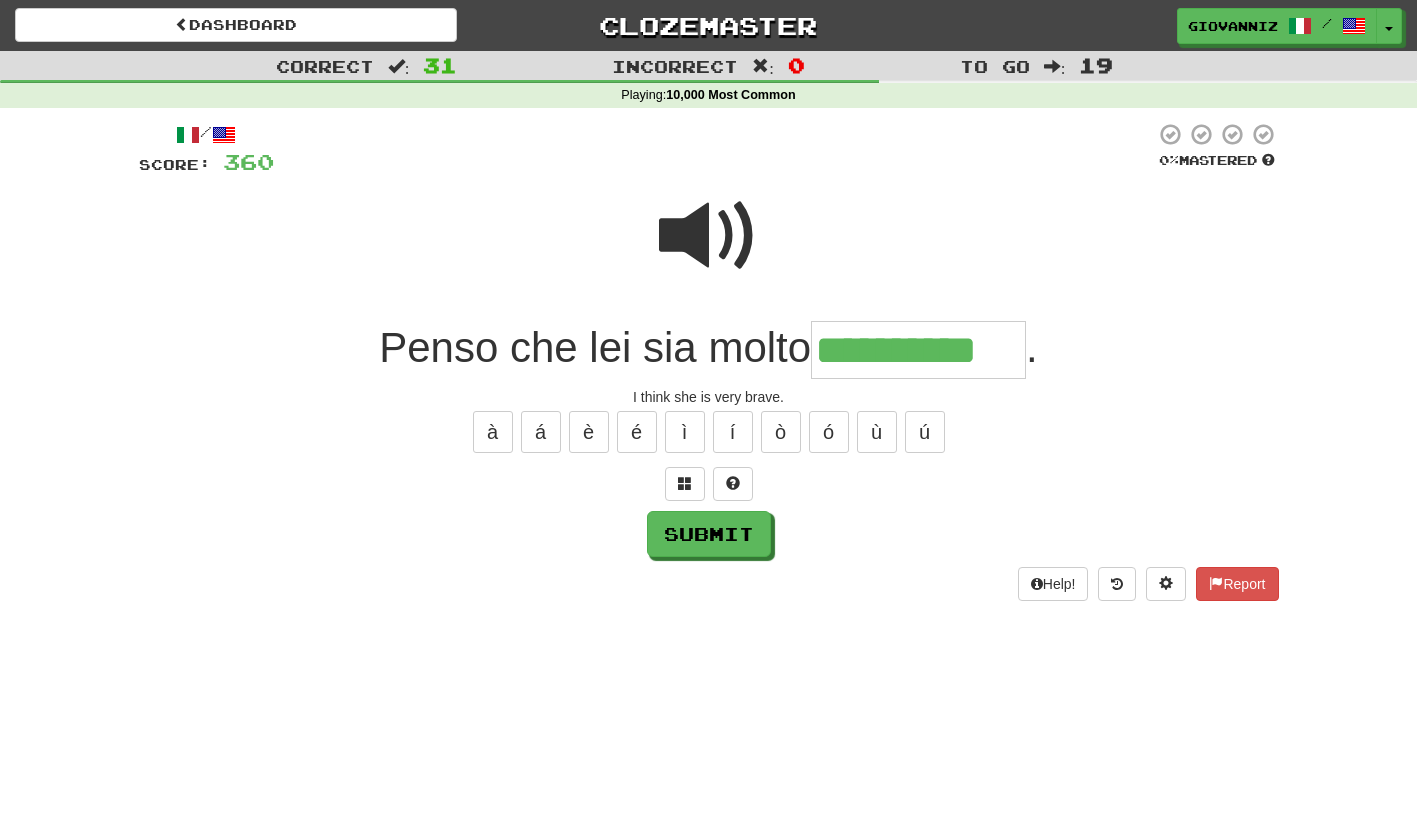 type on "**********" 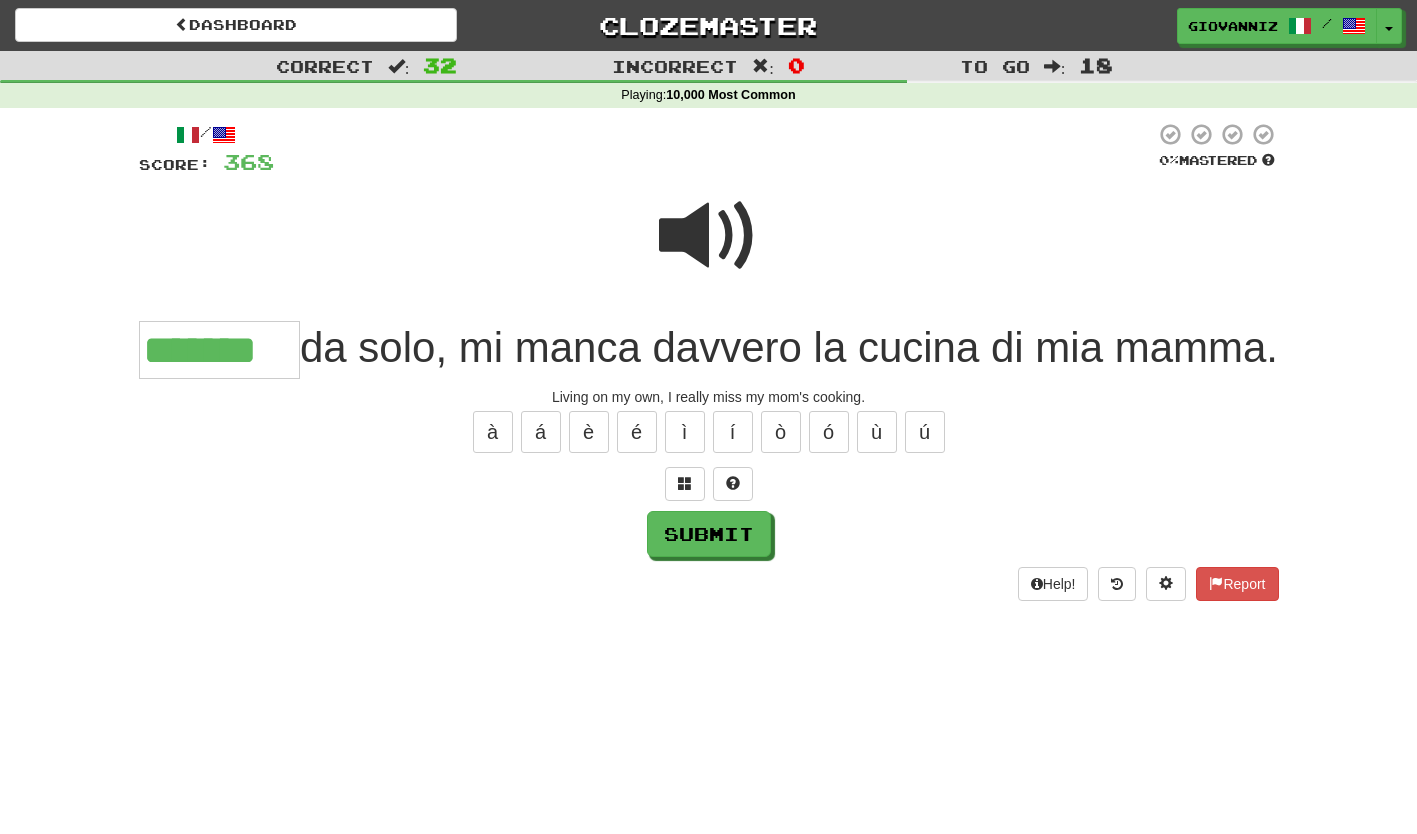 type on "*******" 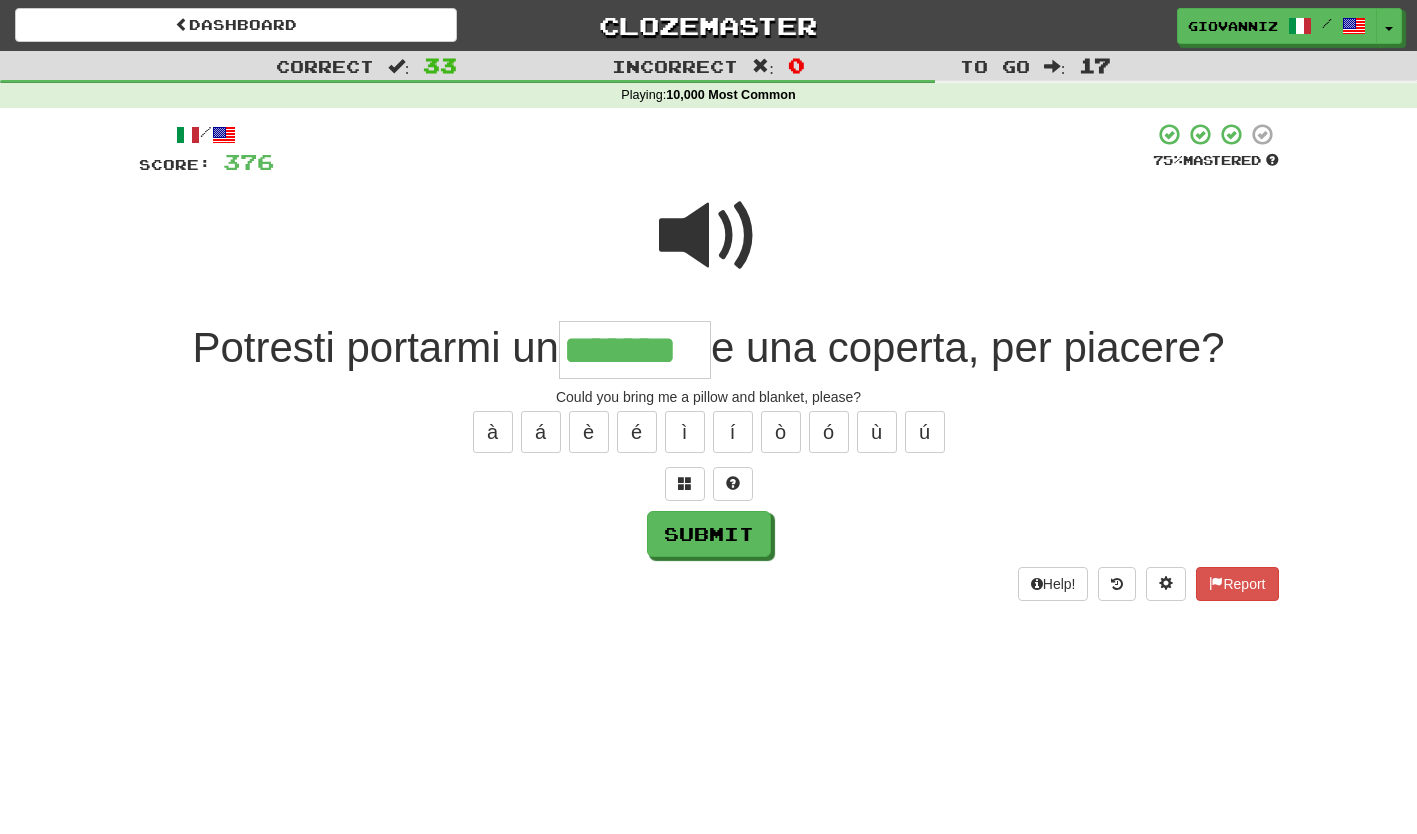 type on "*******" 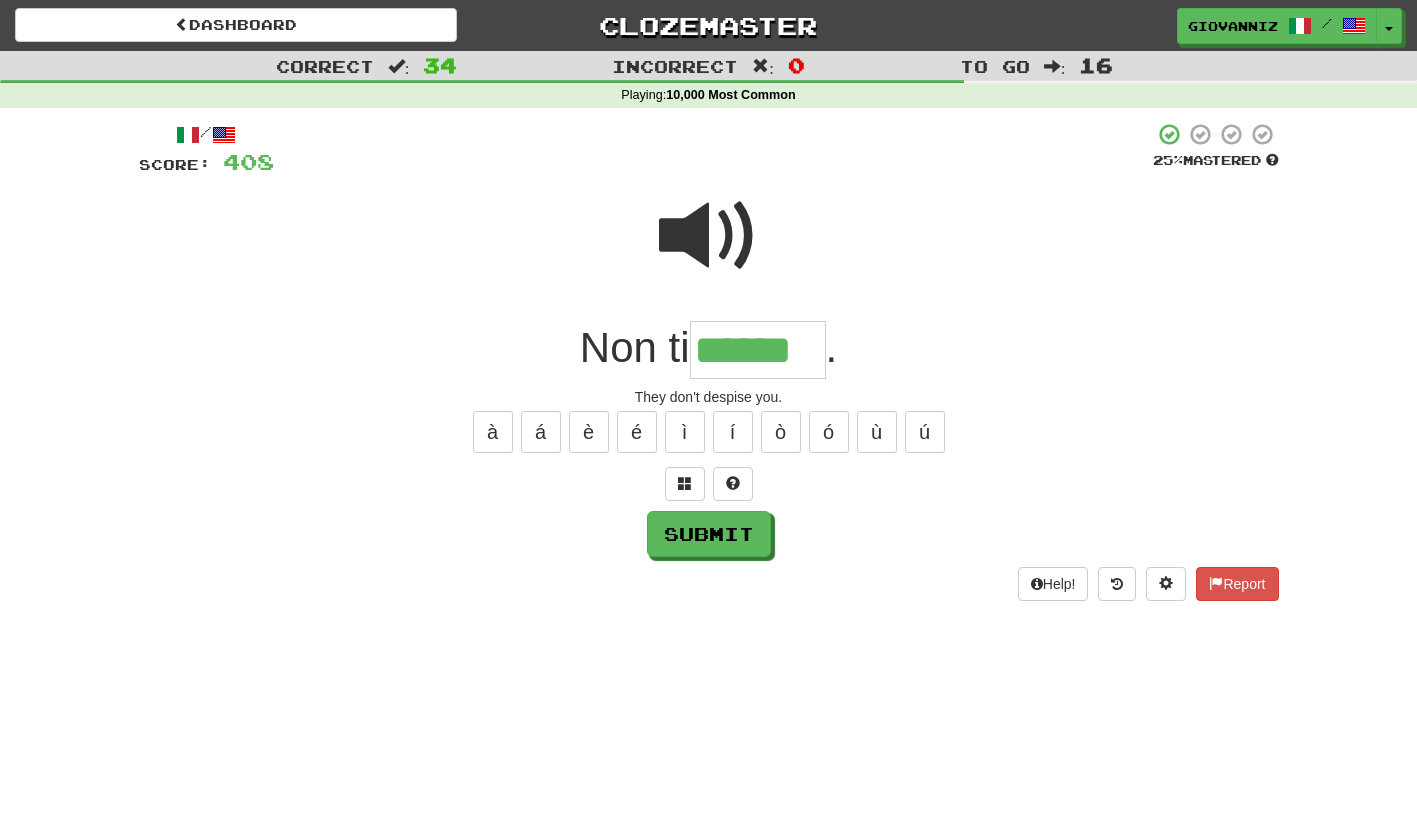 type on "******" 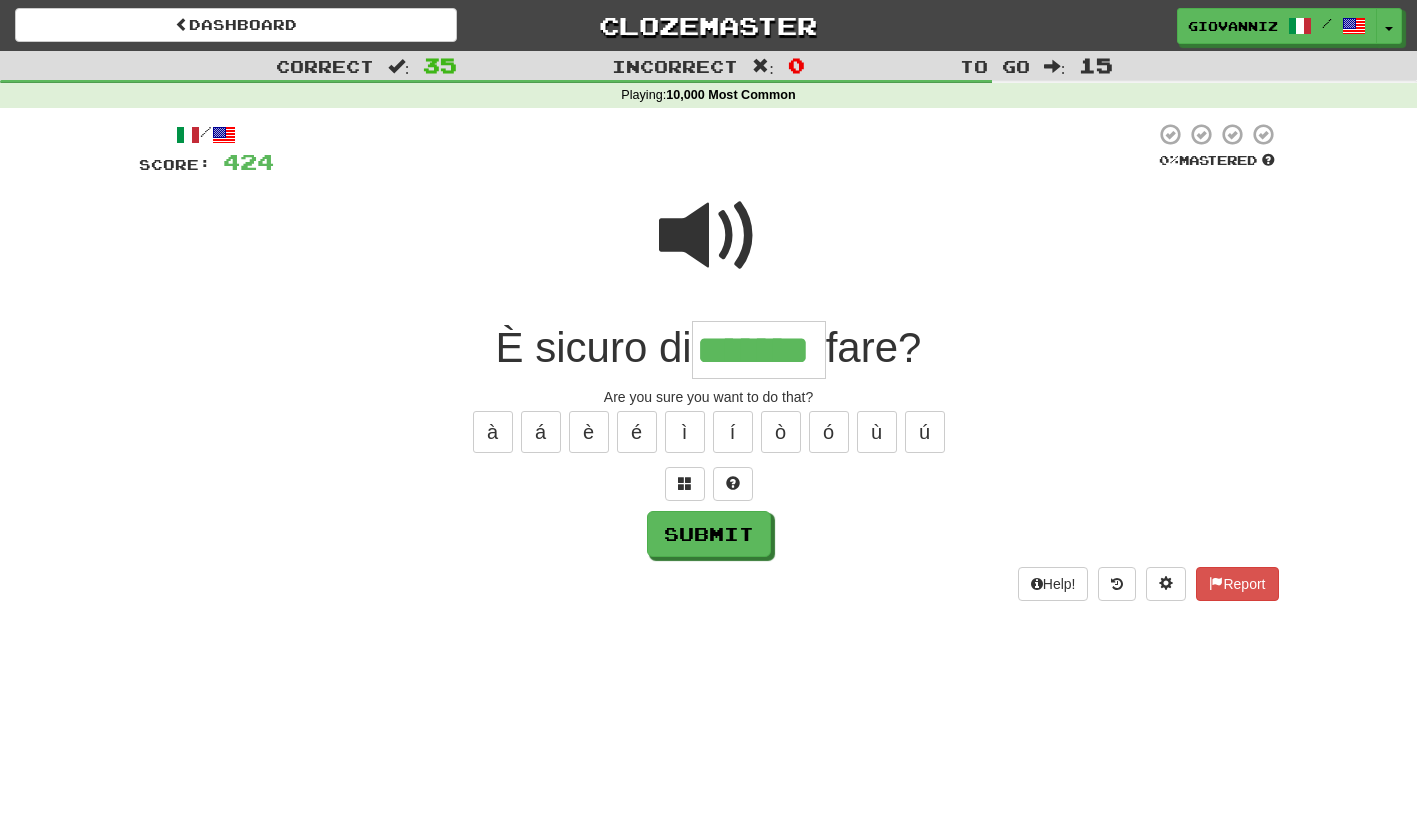 type on "*******" 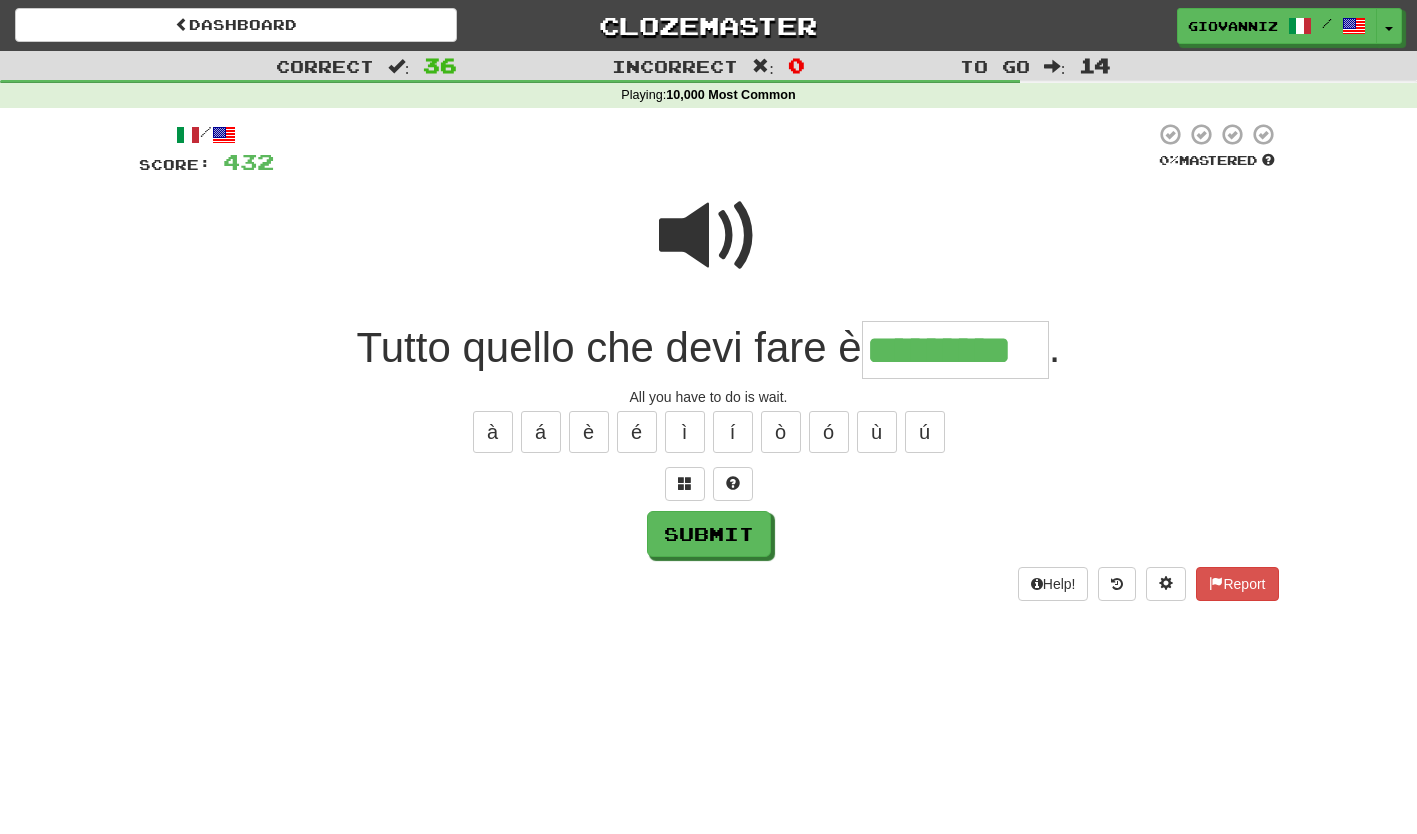type on "*********" 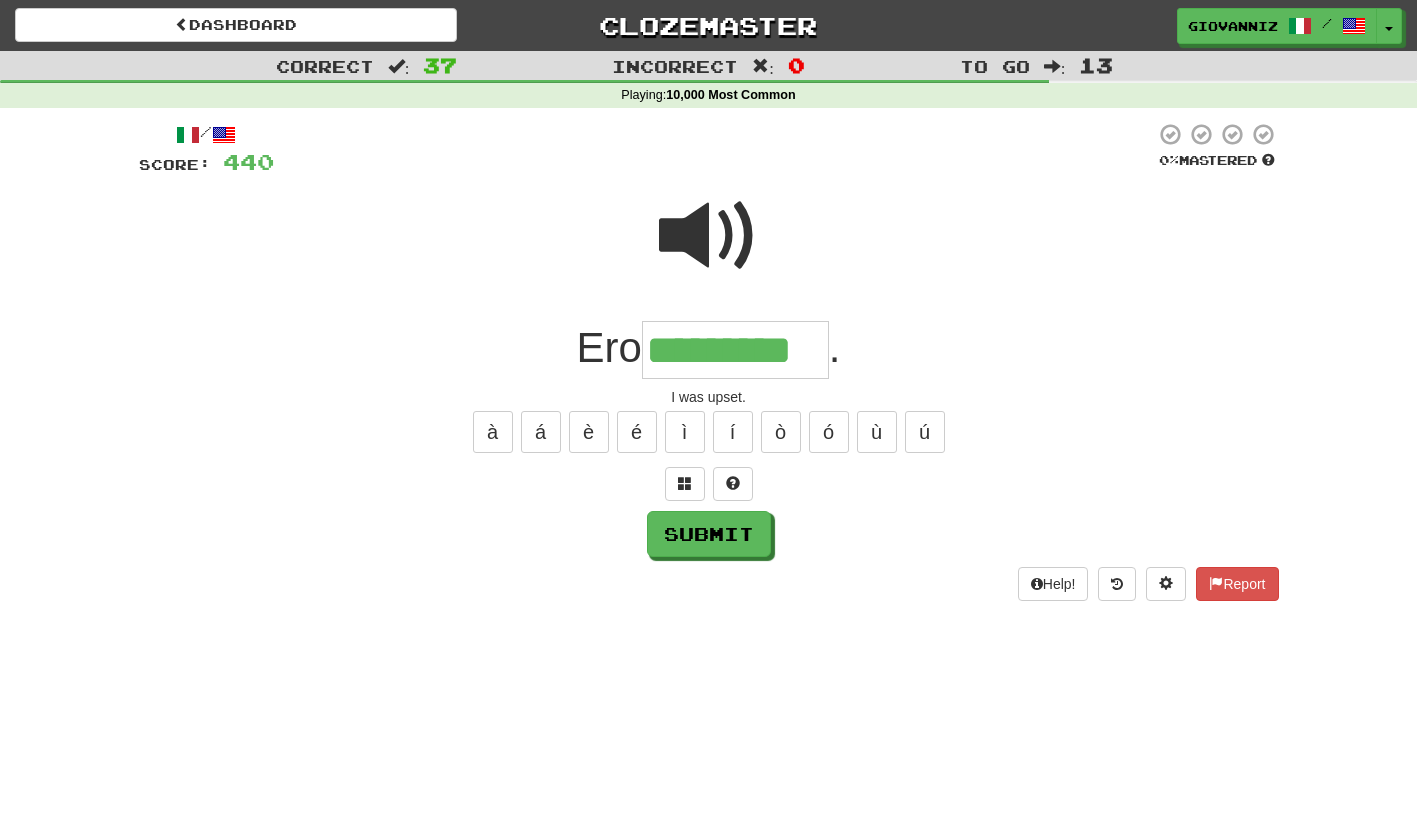 type on "*********" 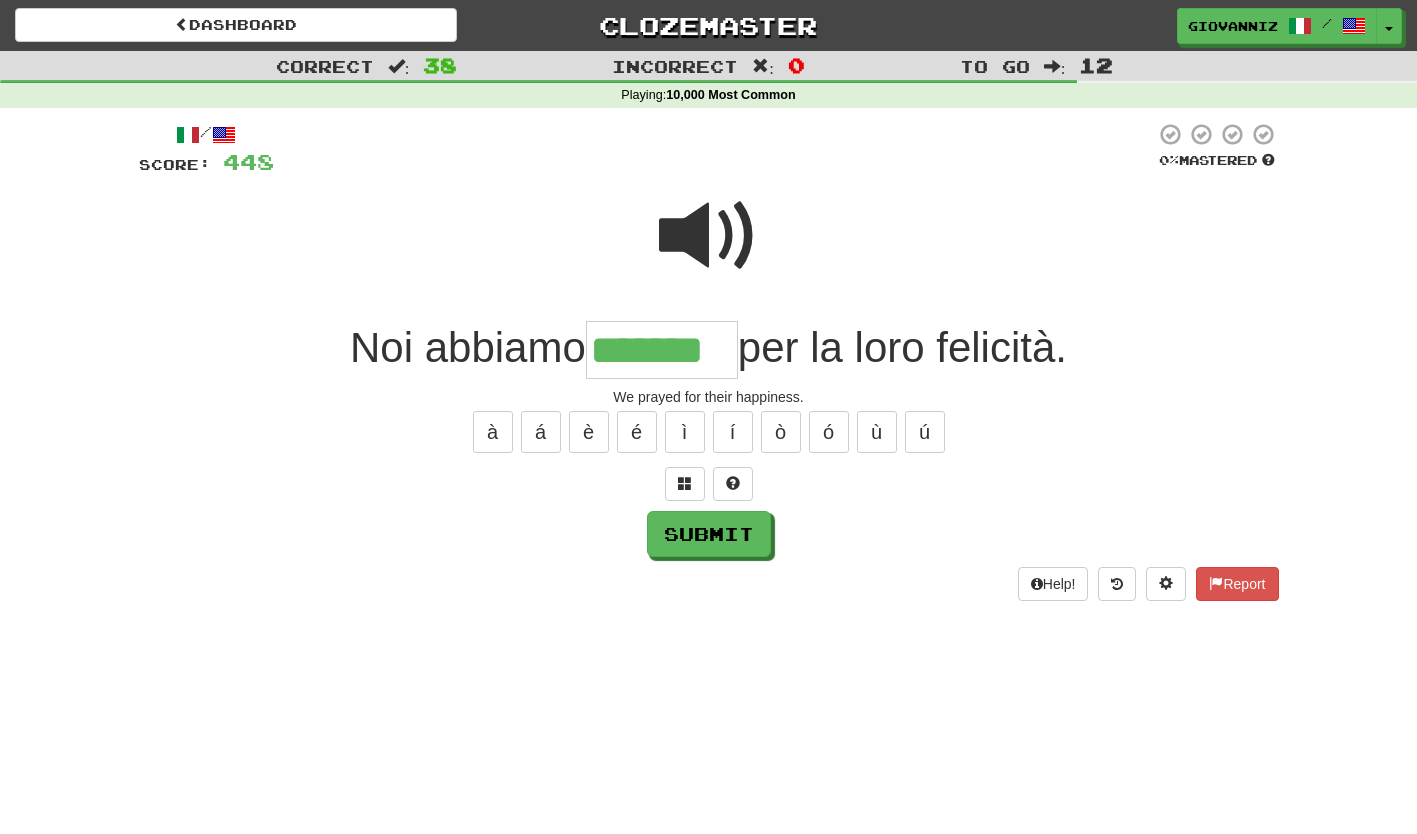 type on "*******" 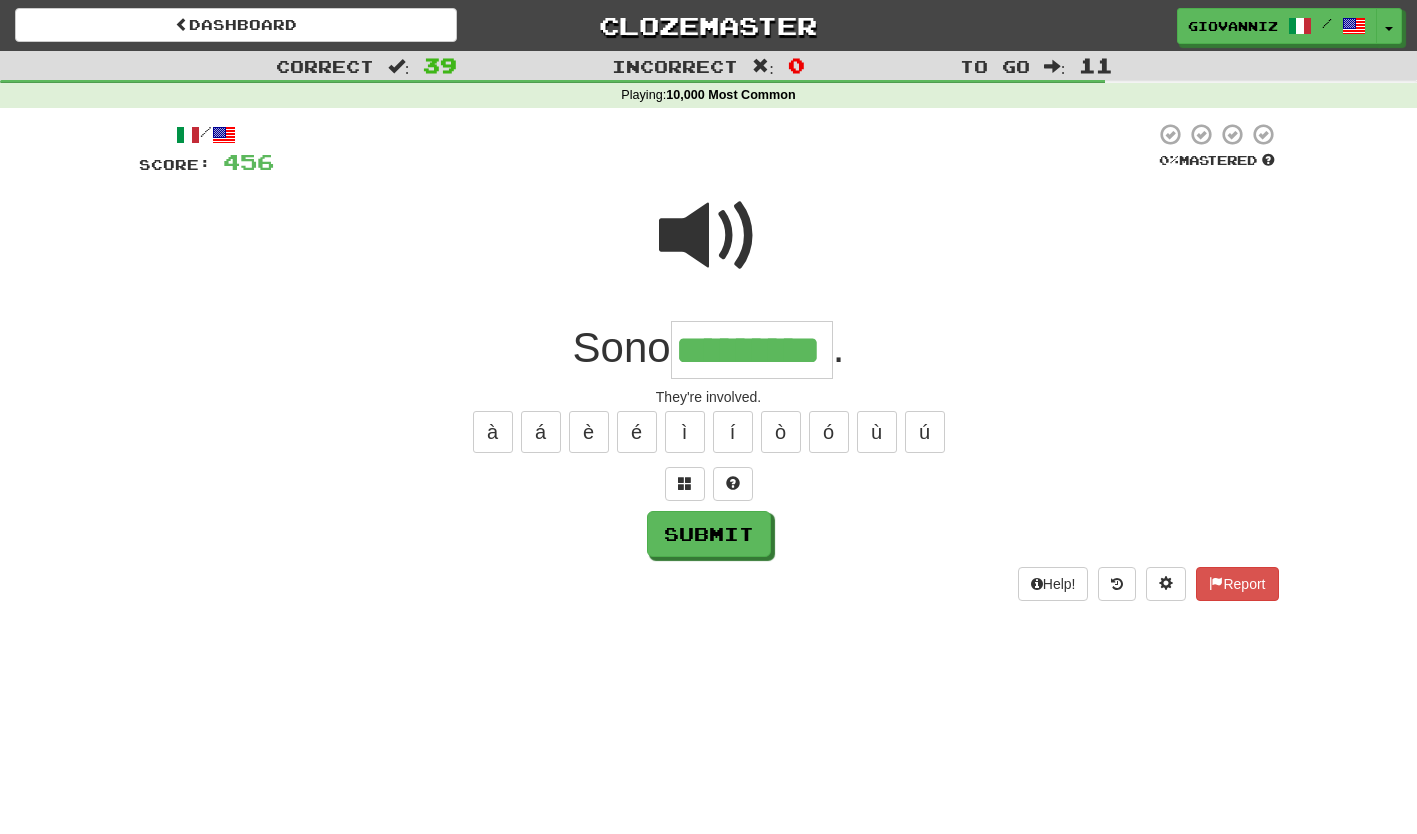type on "*********" 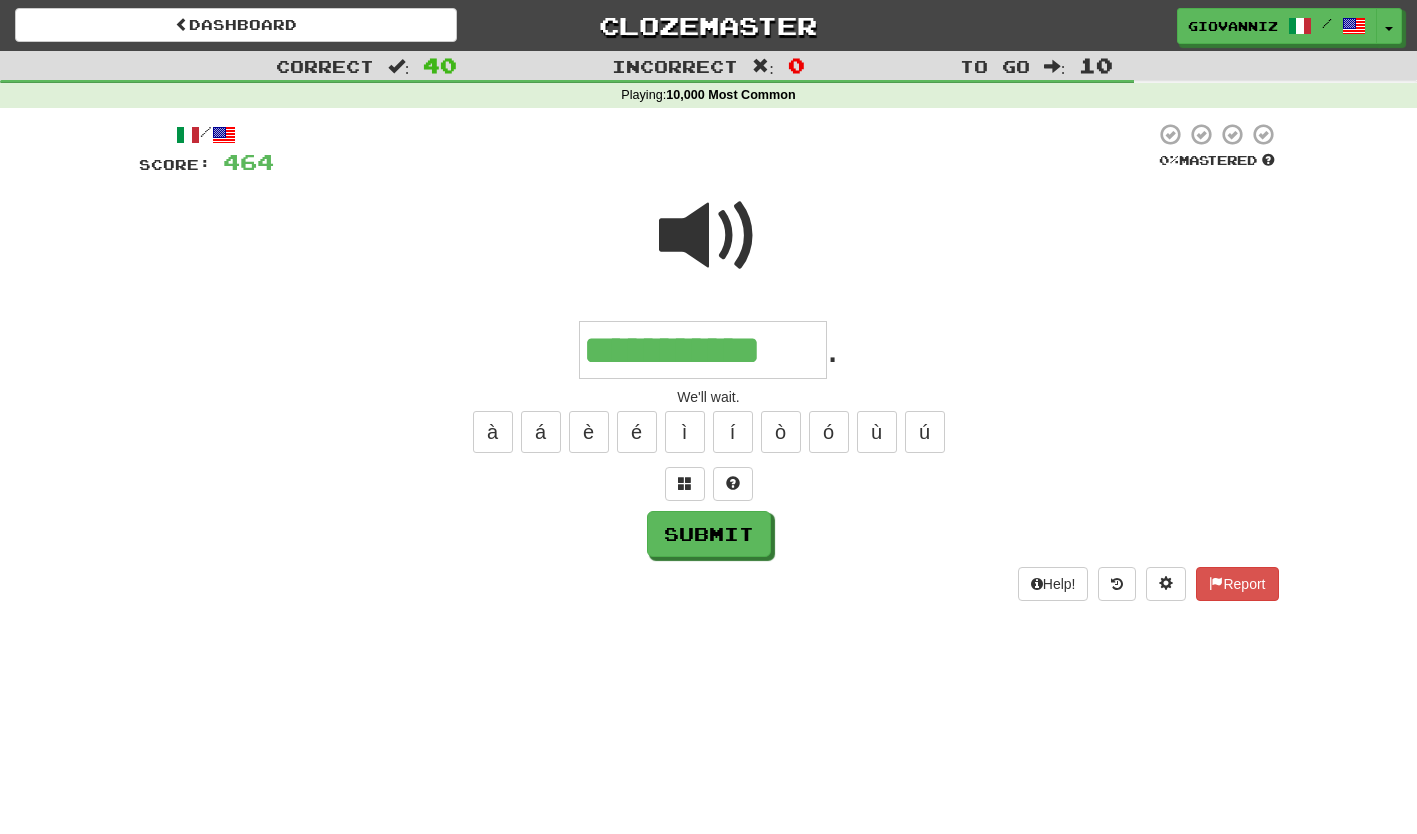type on "**********" 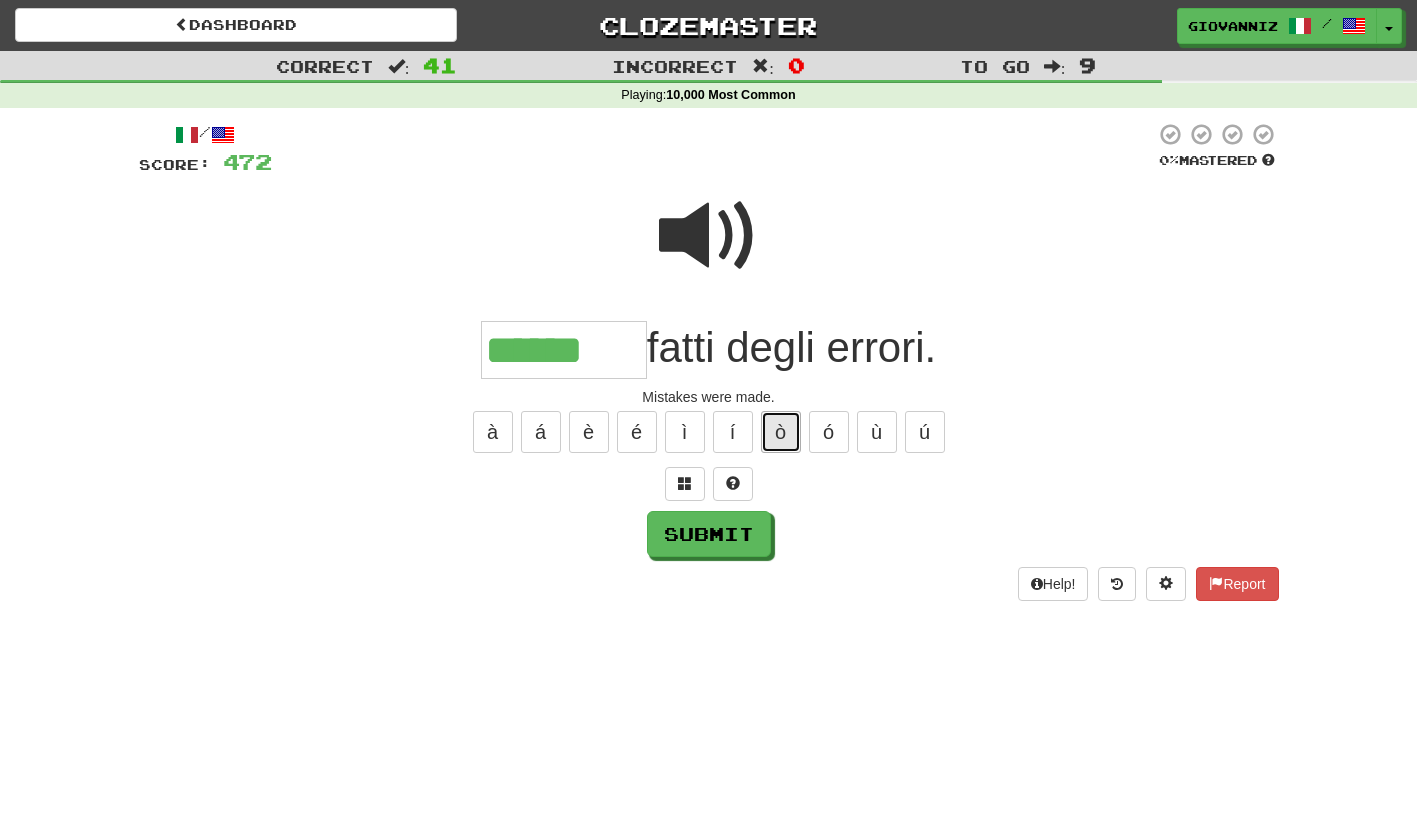 click on "ò" at bounding box center (781, 432) 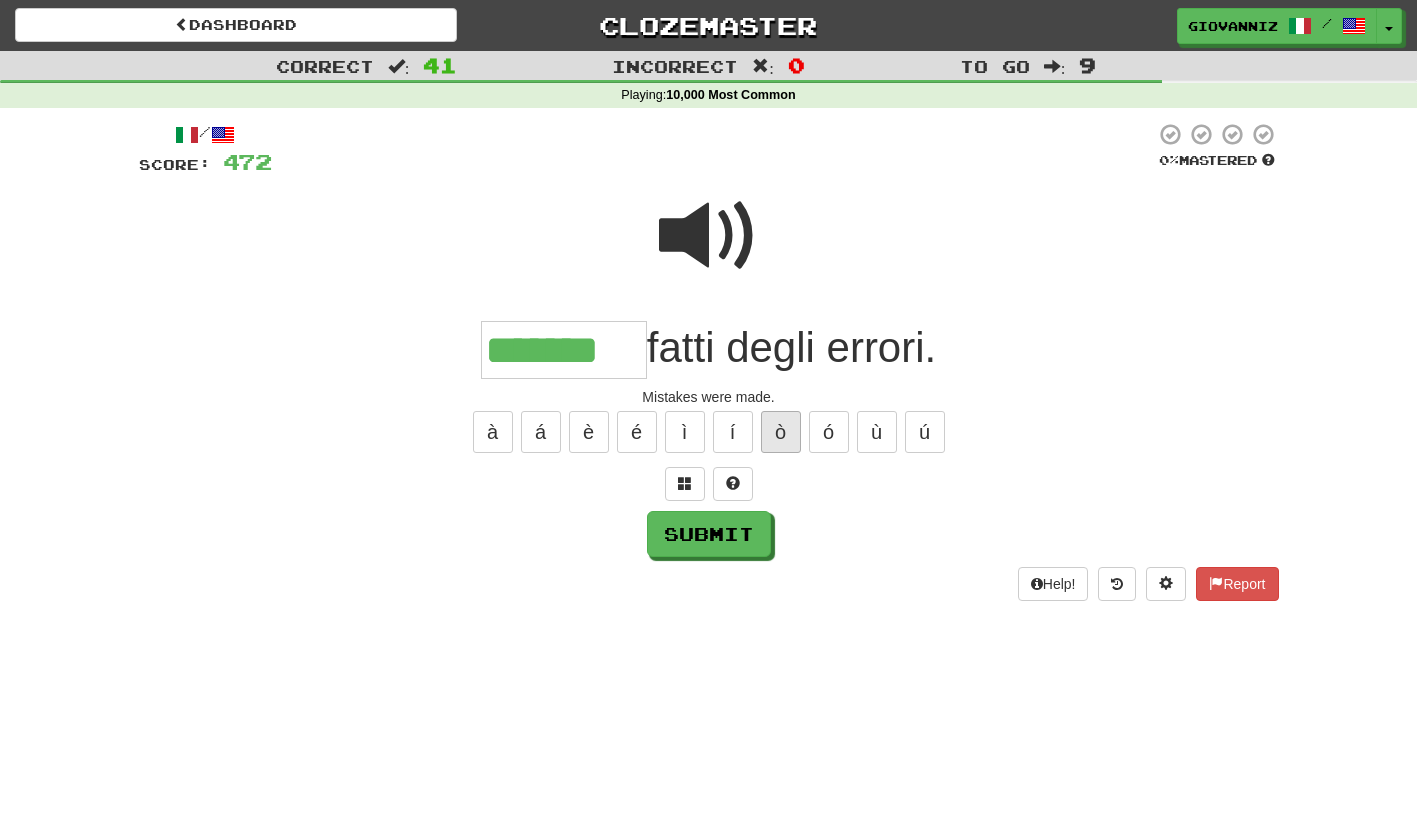 type on "*******" 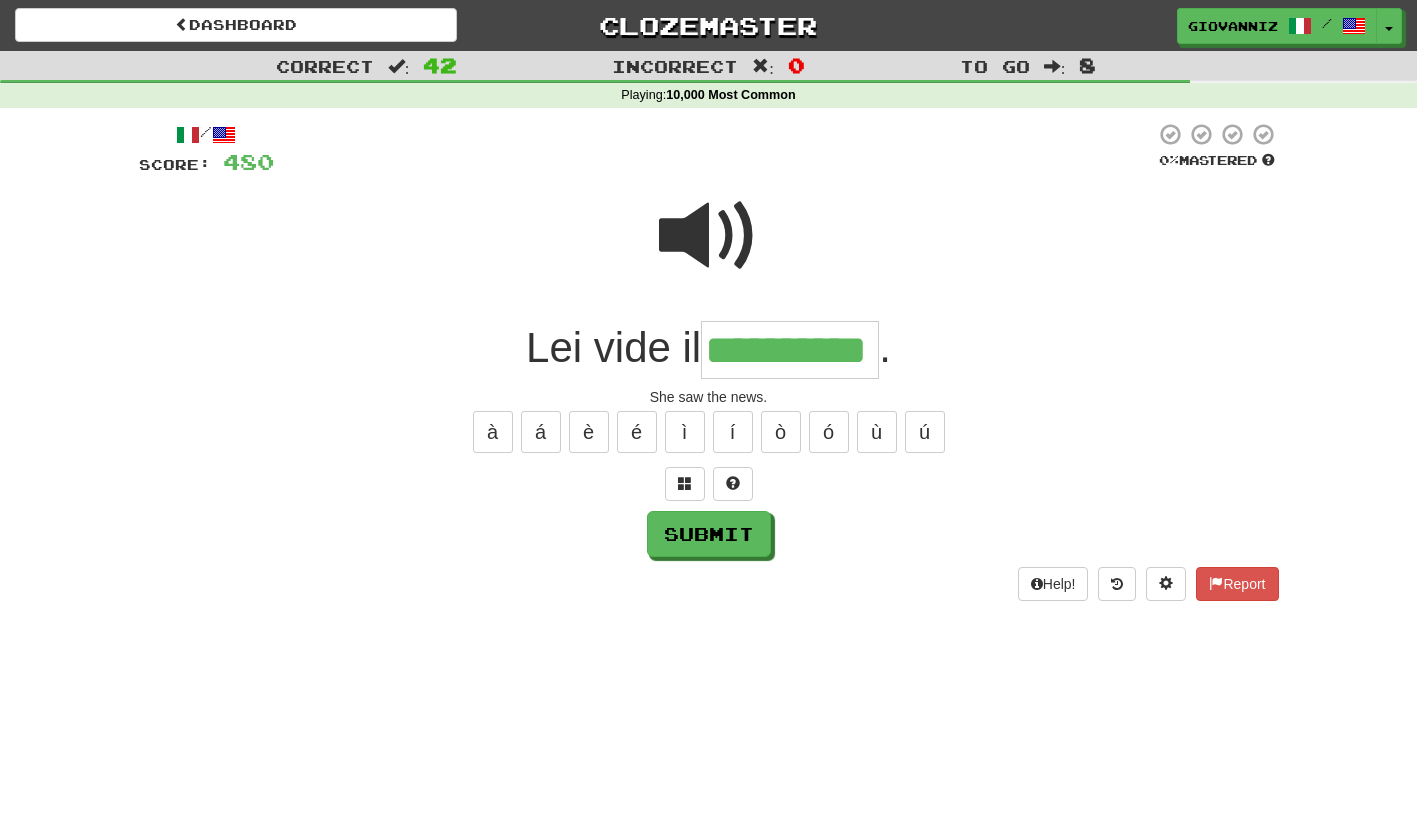type on "**********" 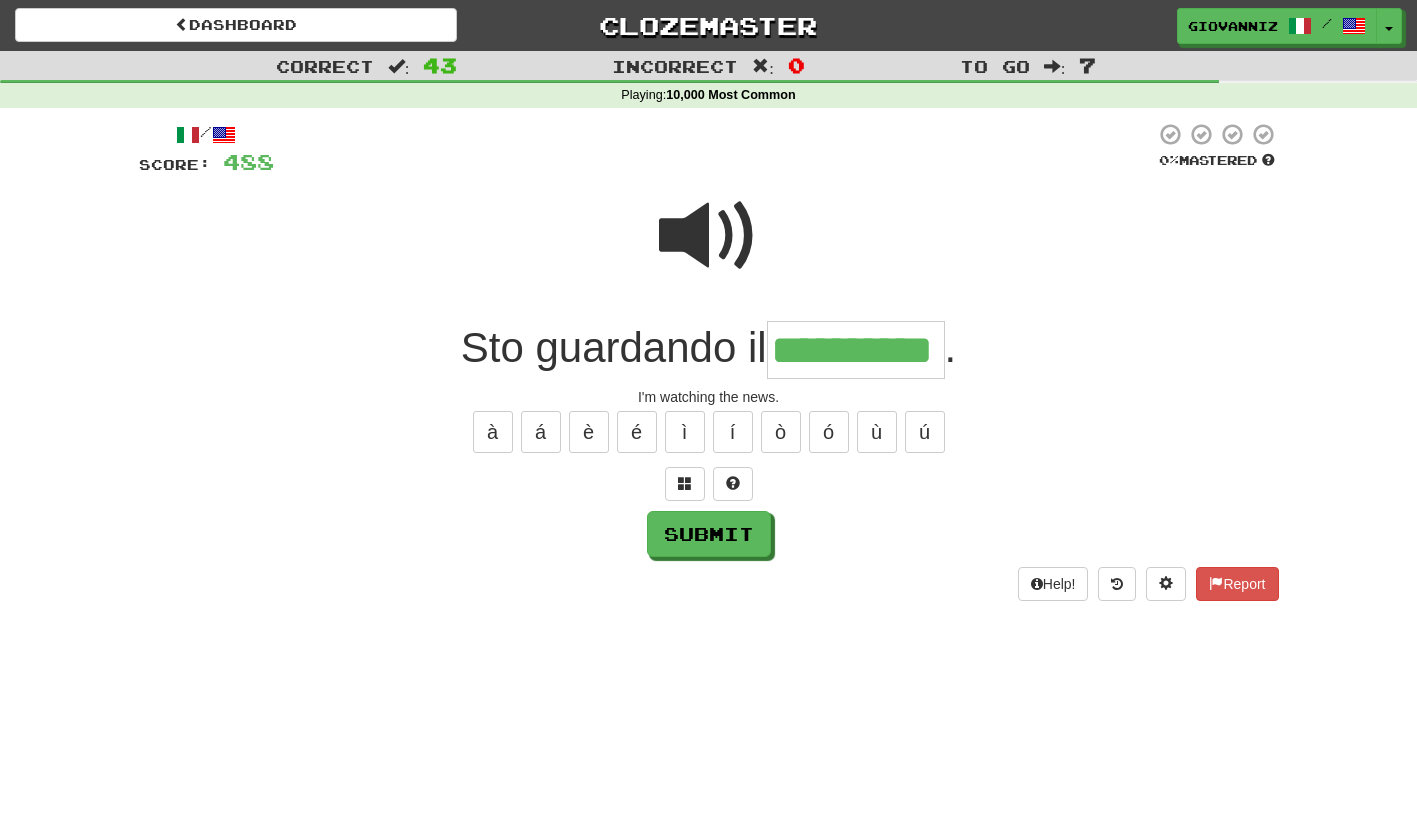 type on "**********" 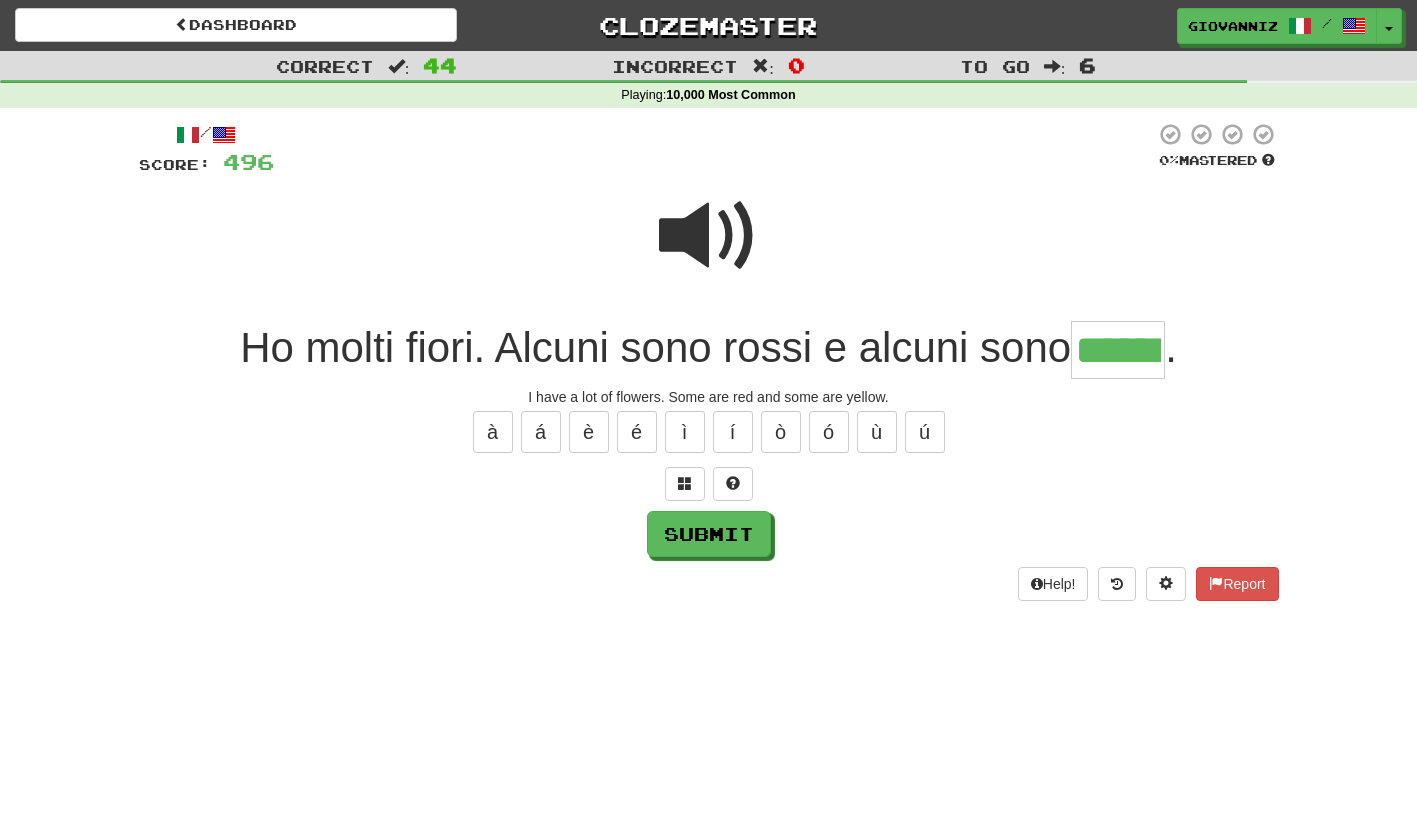 type on "******" 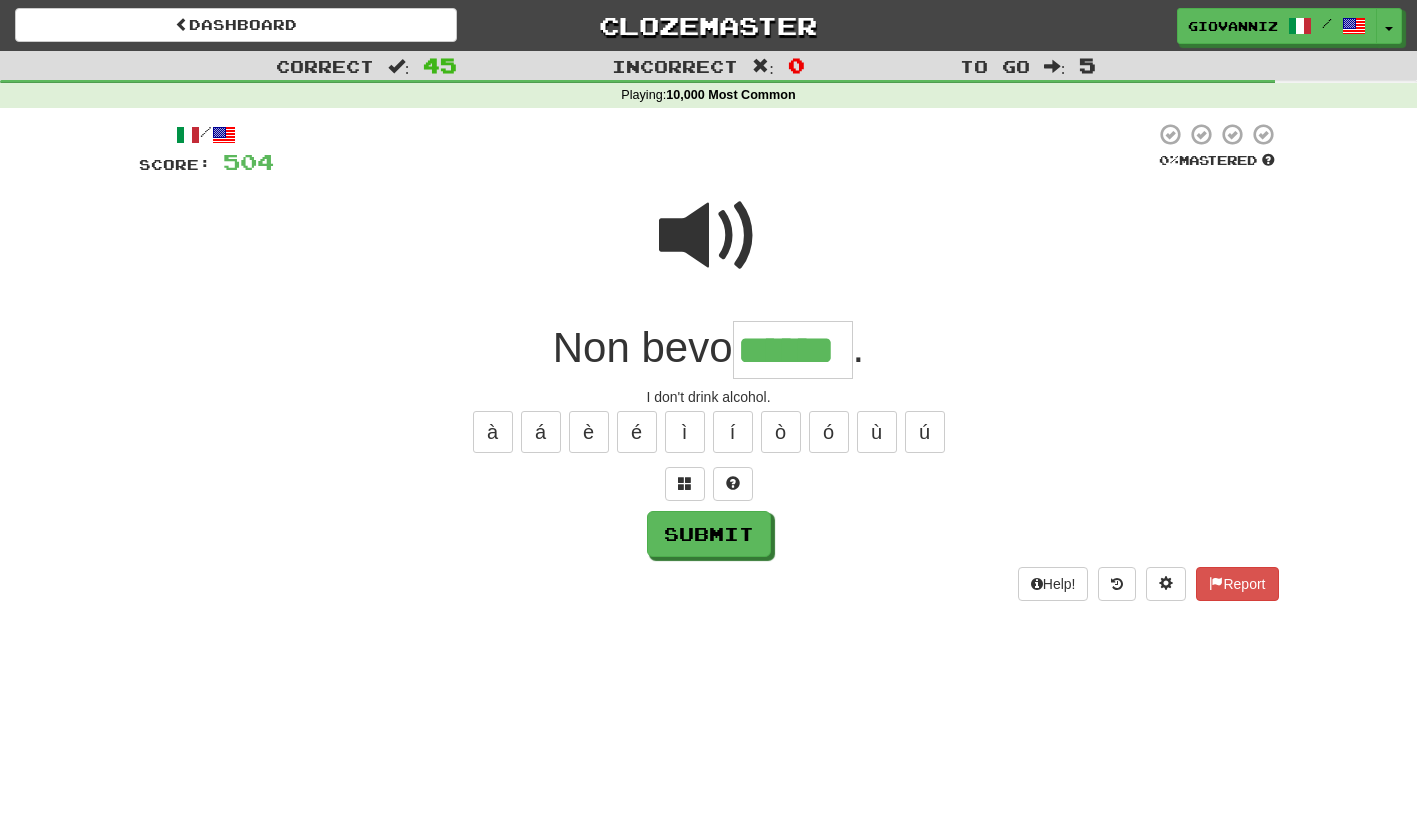 type on "******" 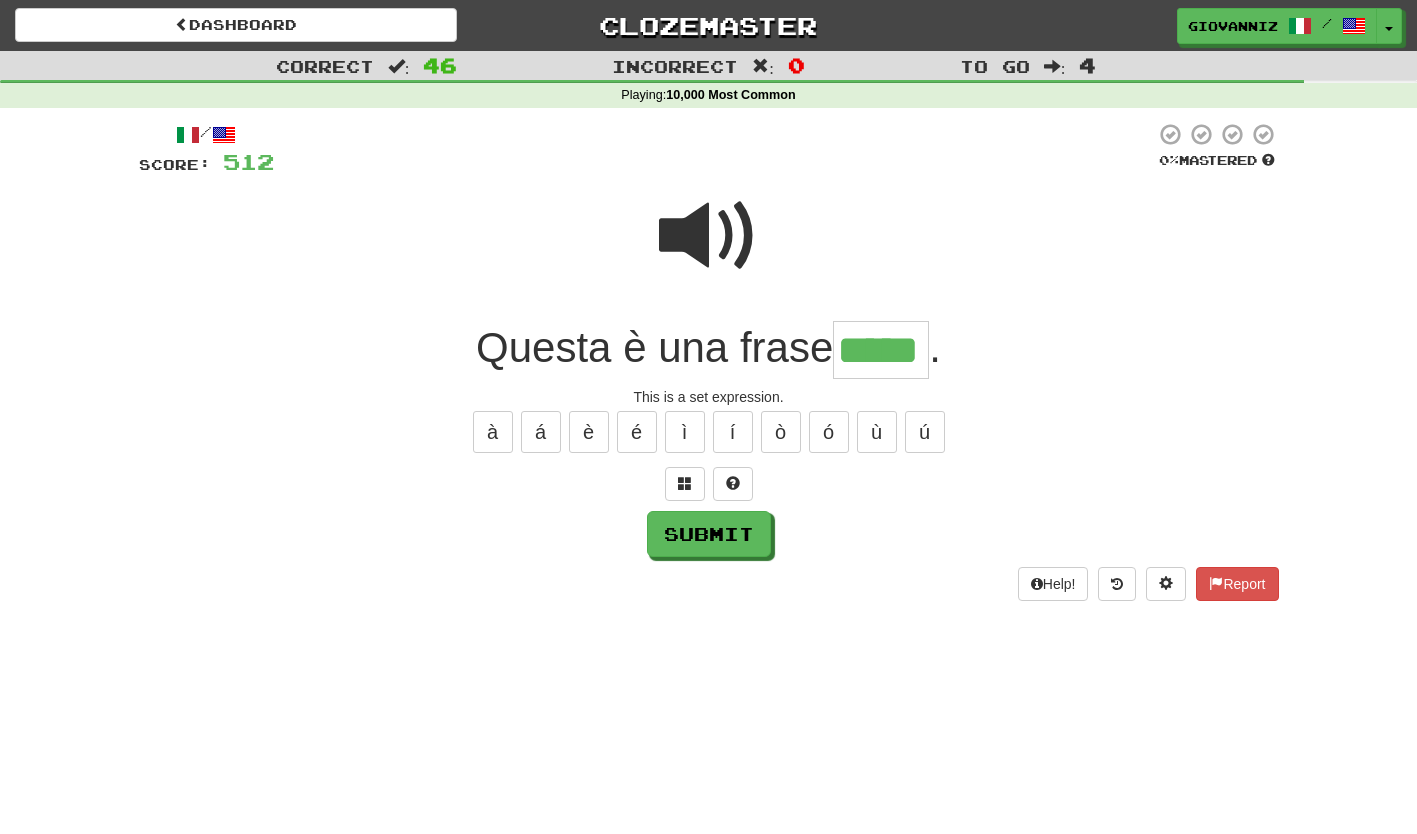 type on "*****" 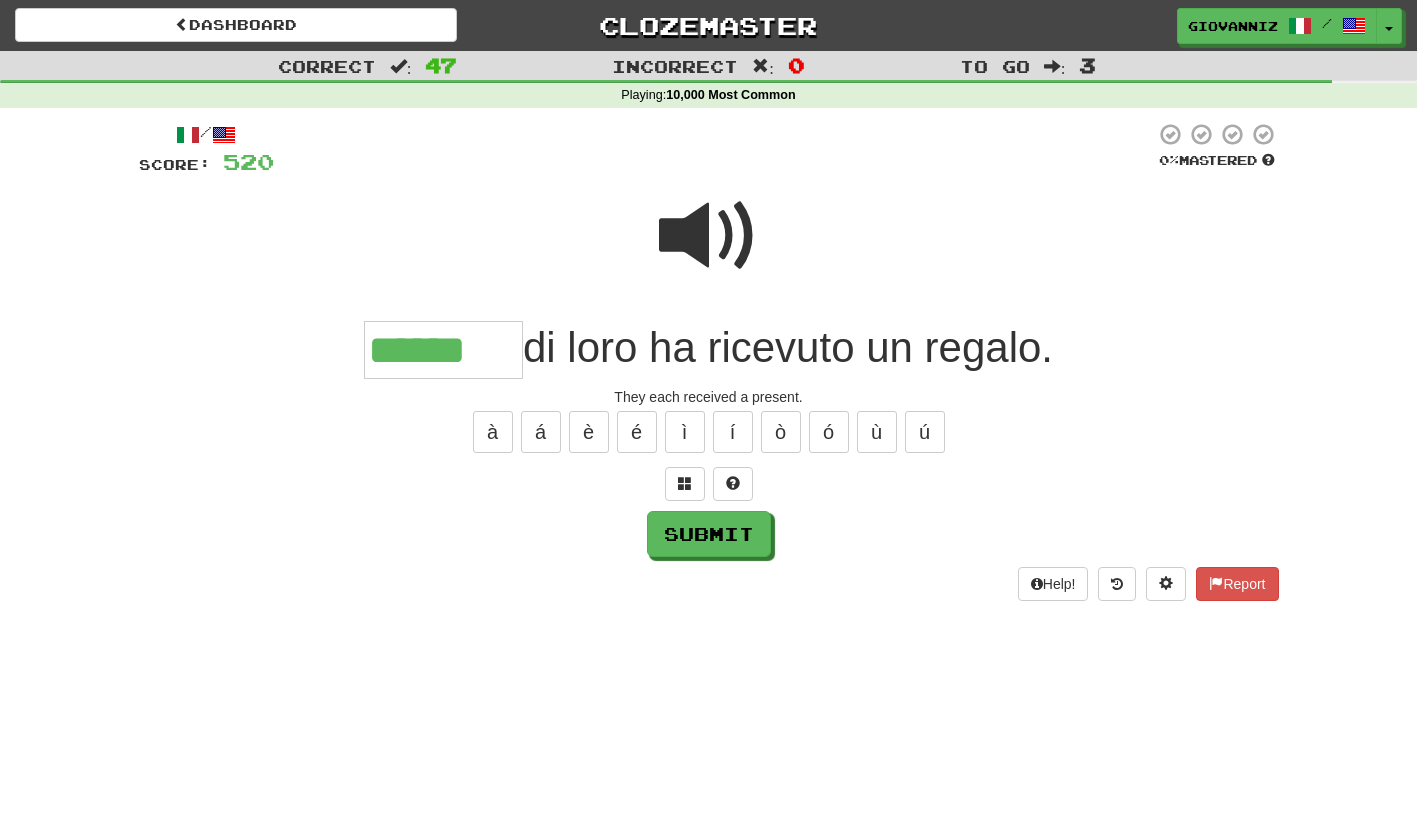 type on "******" 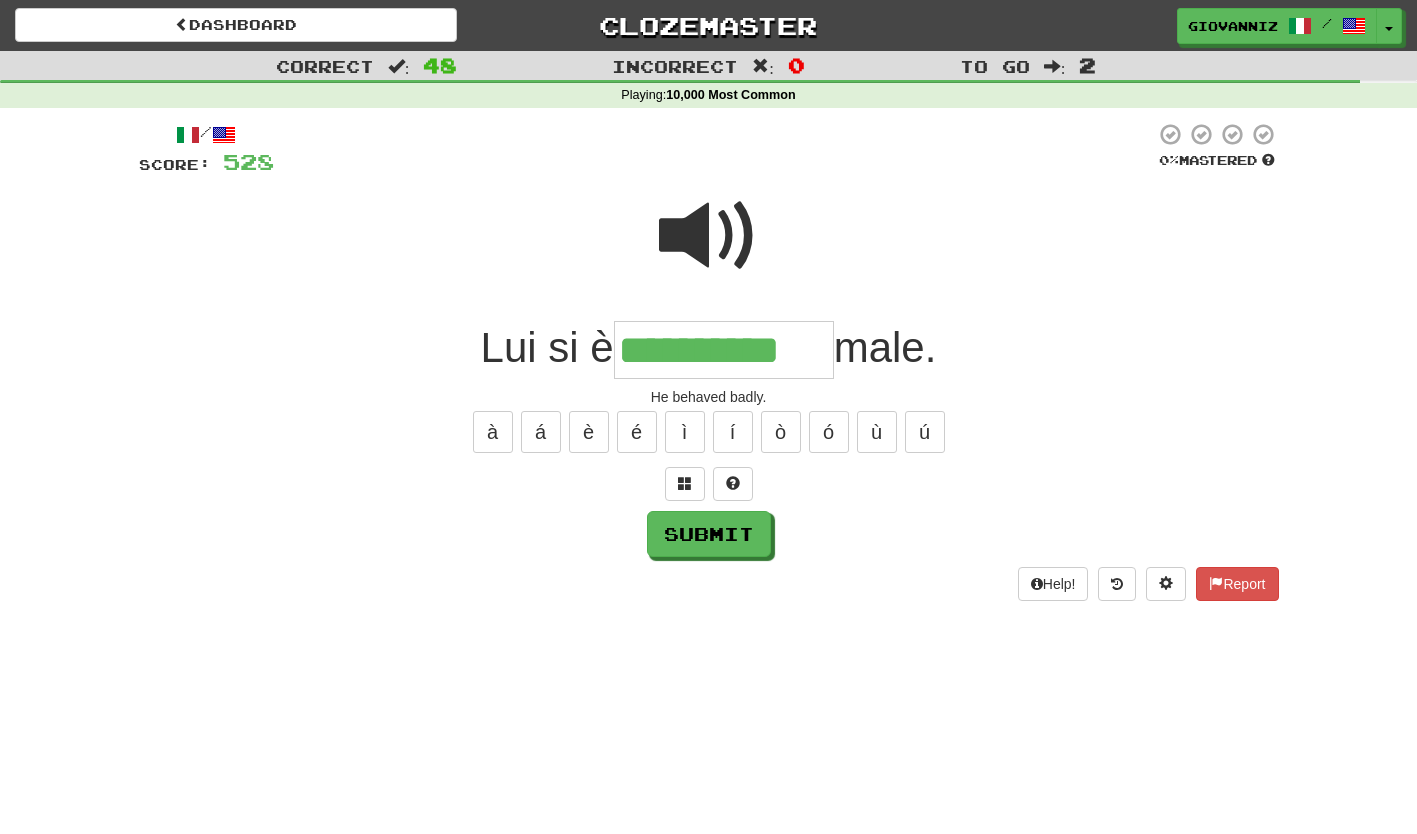 type on "**********" 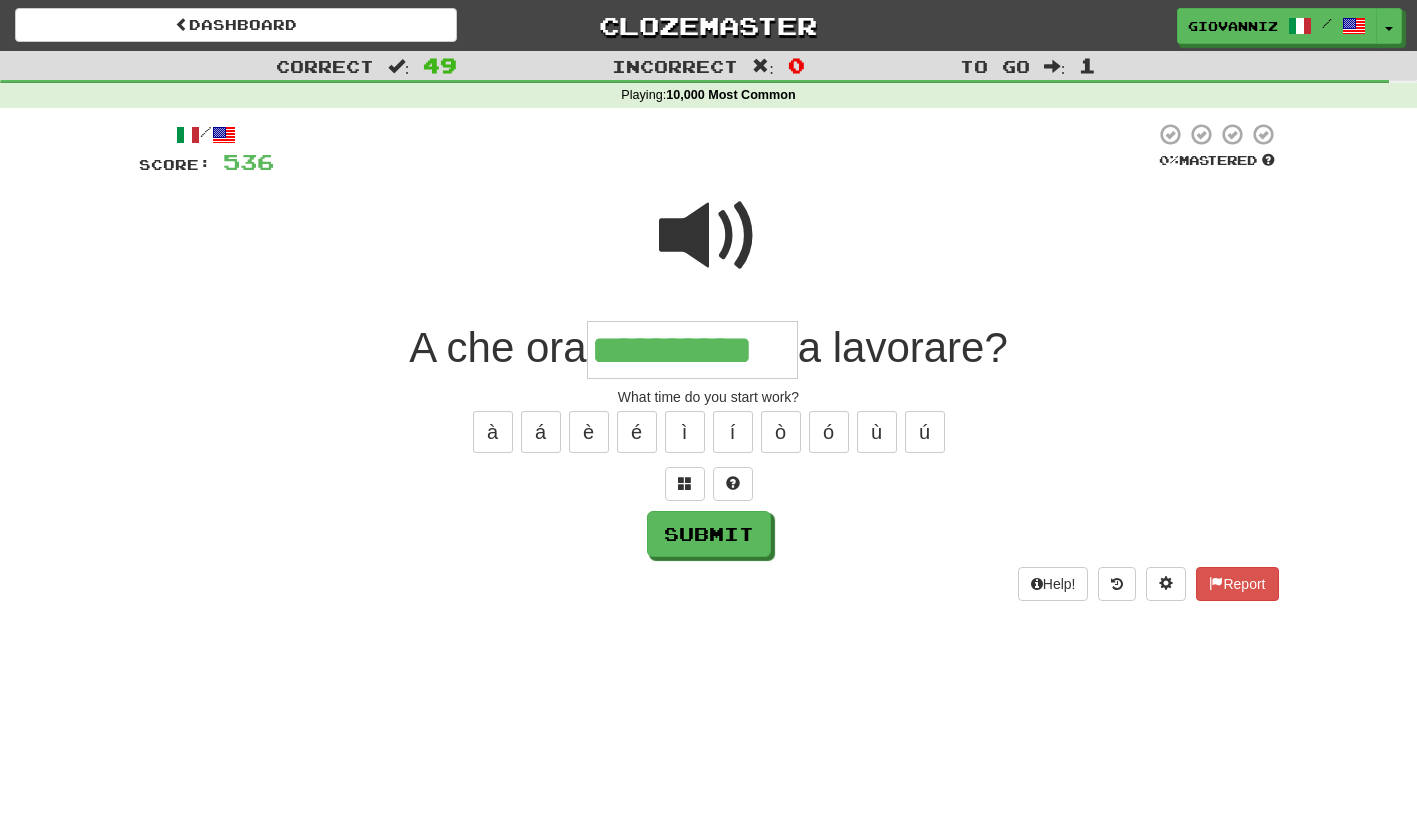 type on "**********" 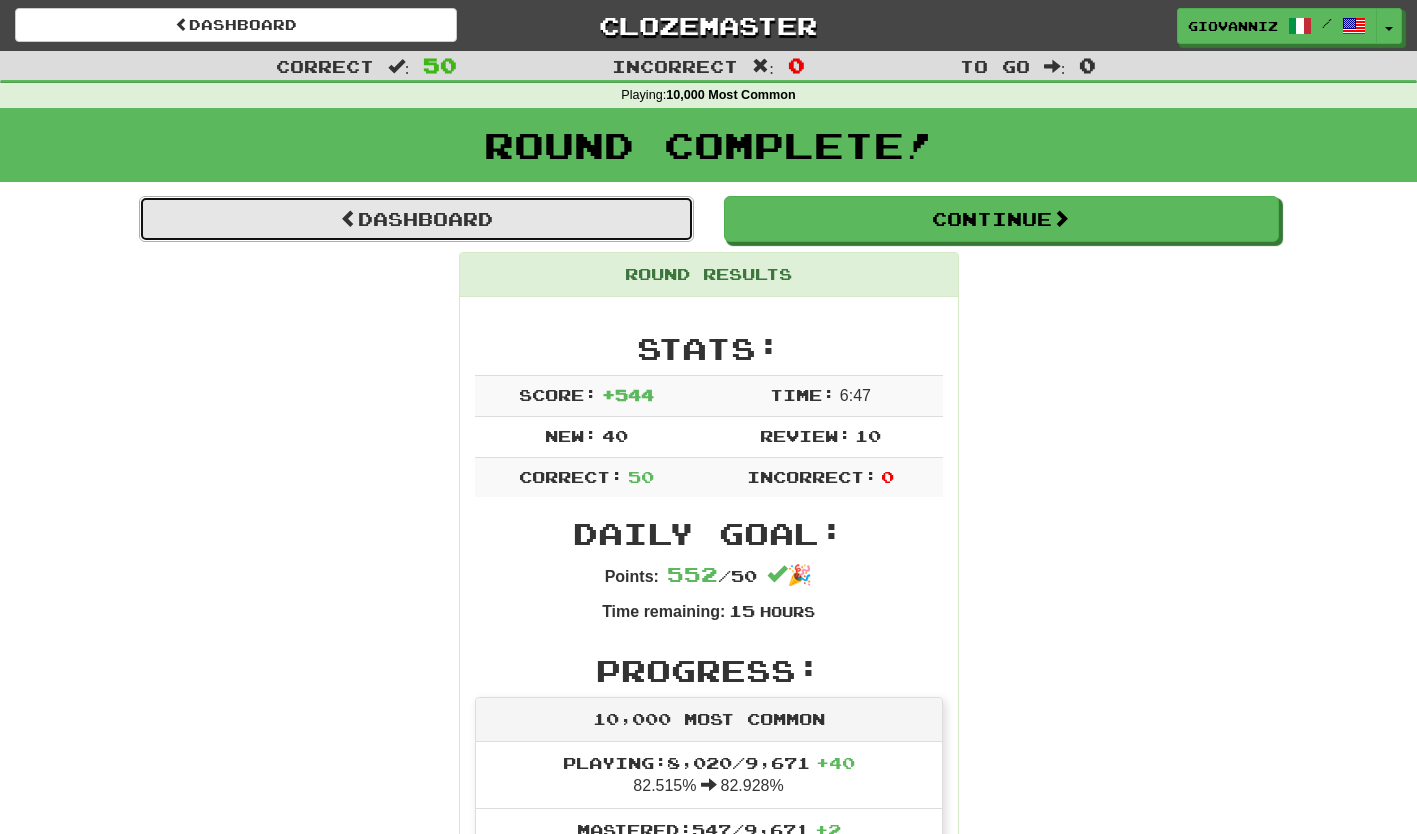 click on "Dashboard" at bounding box center [416, 219] 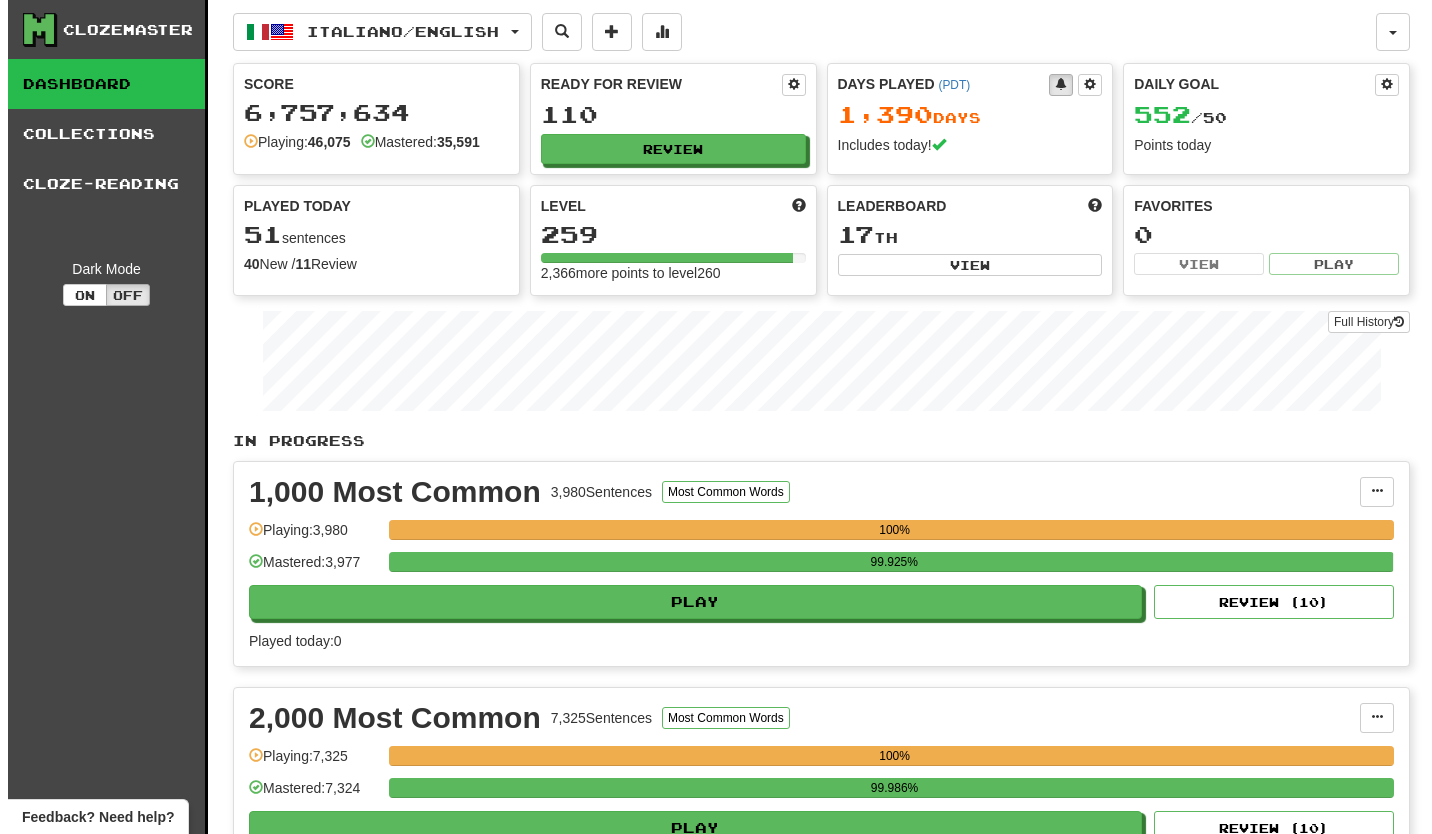 scroll, scrollTop: 0, scrollLeft: 0, axis: both 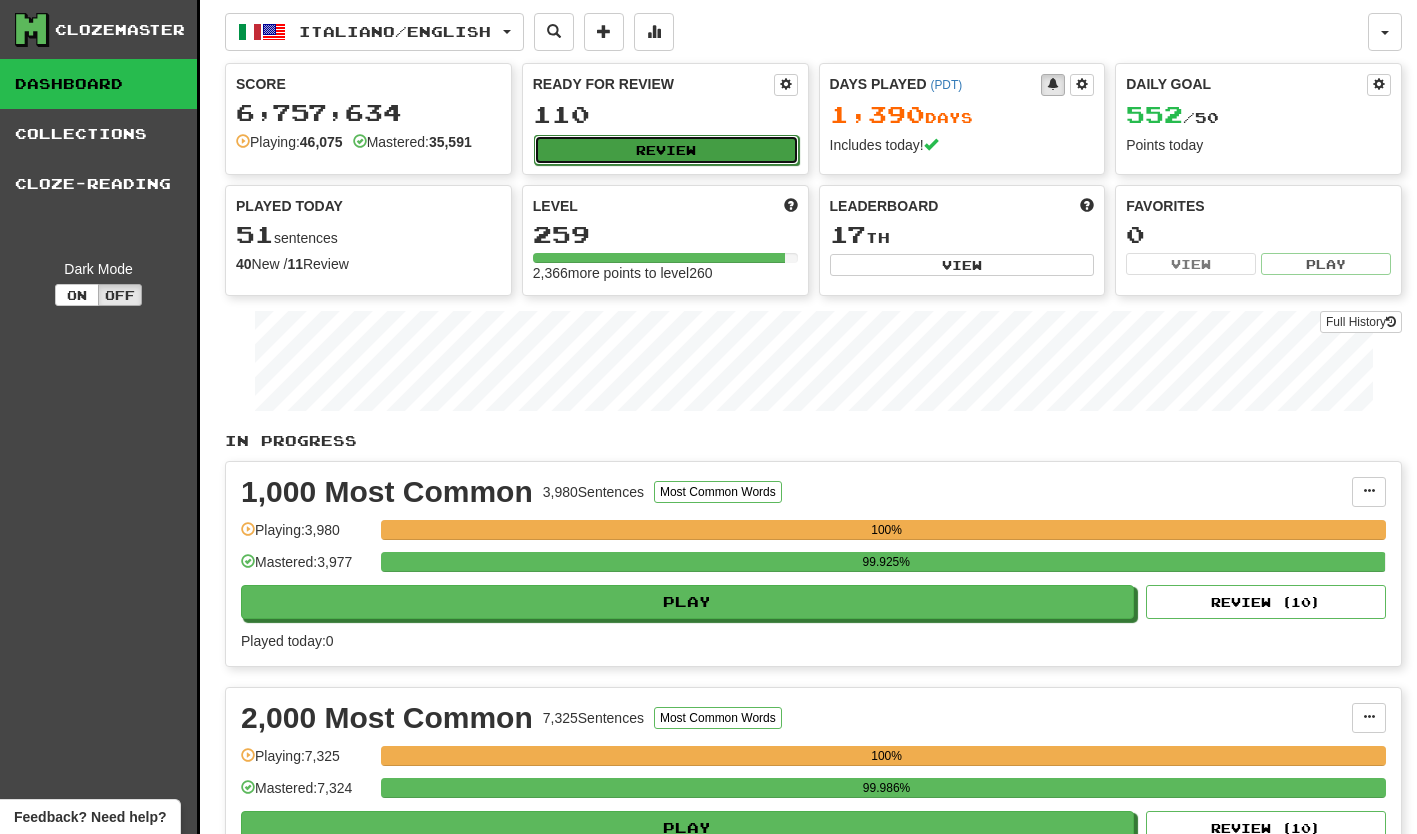 click on "Review" at bounding box center [666, 150] 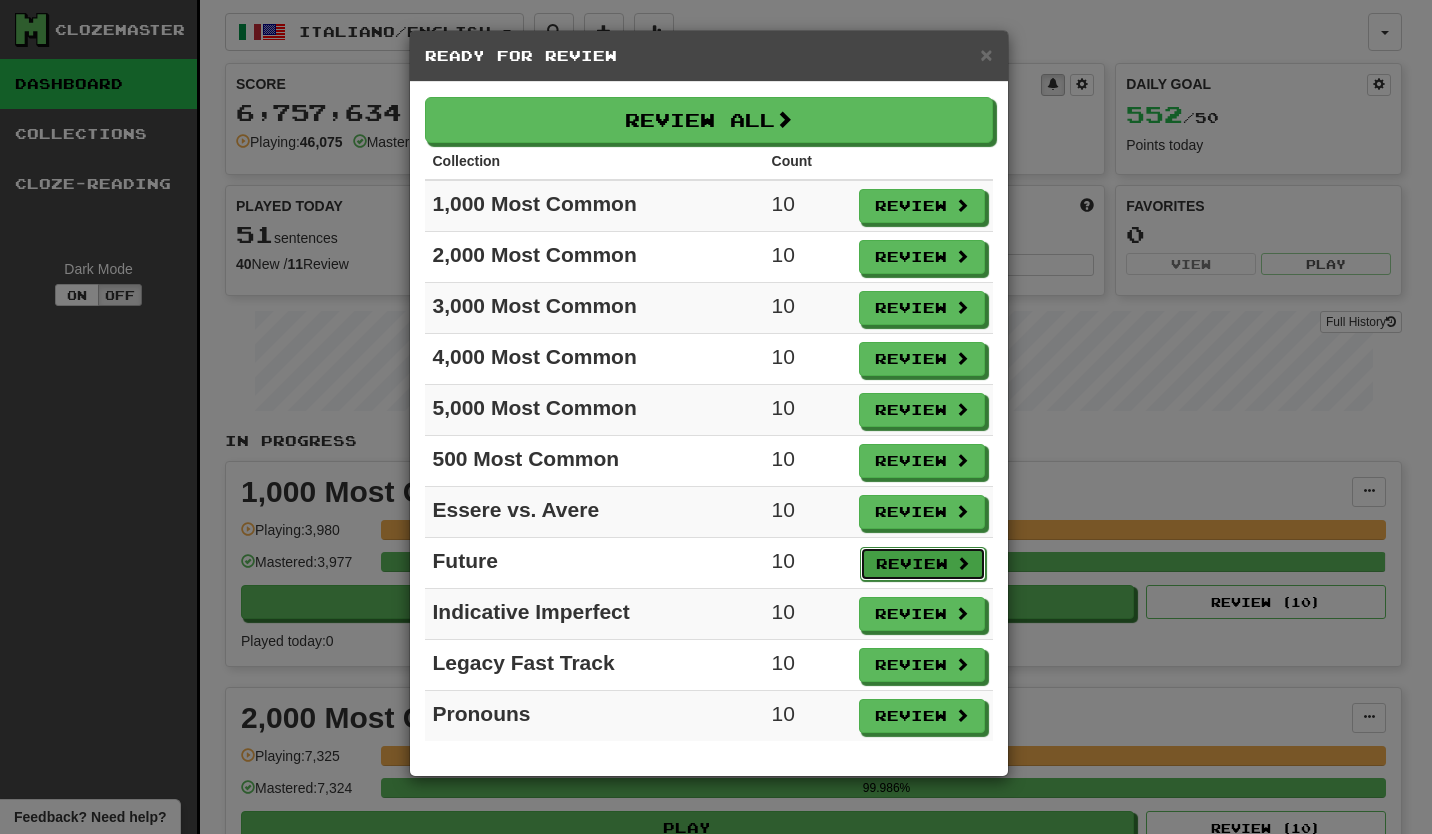 click on "Review" at bounding box center [923, 564] 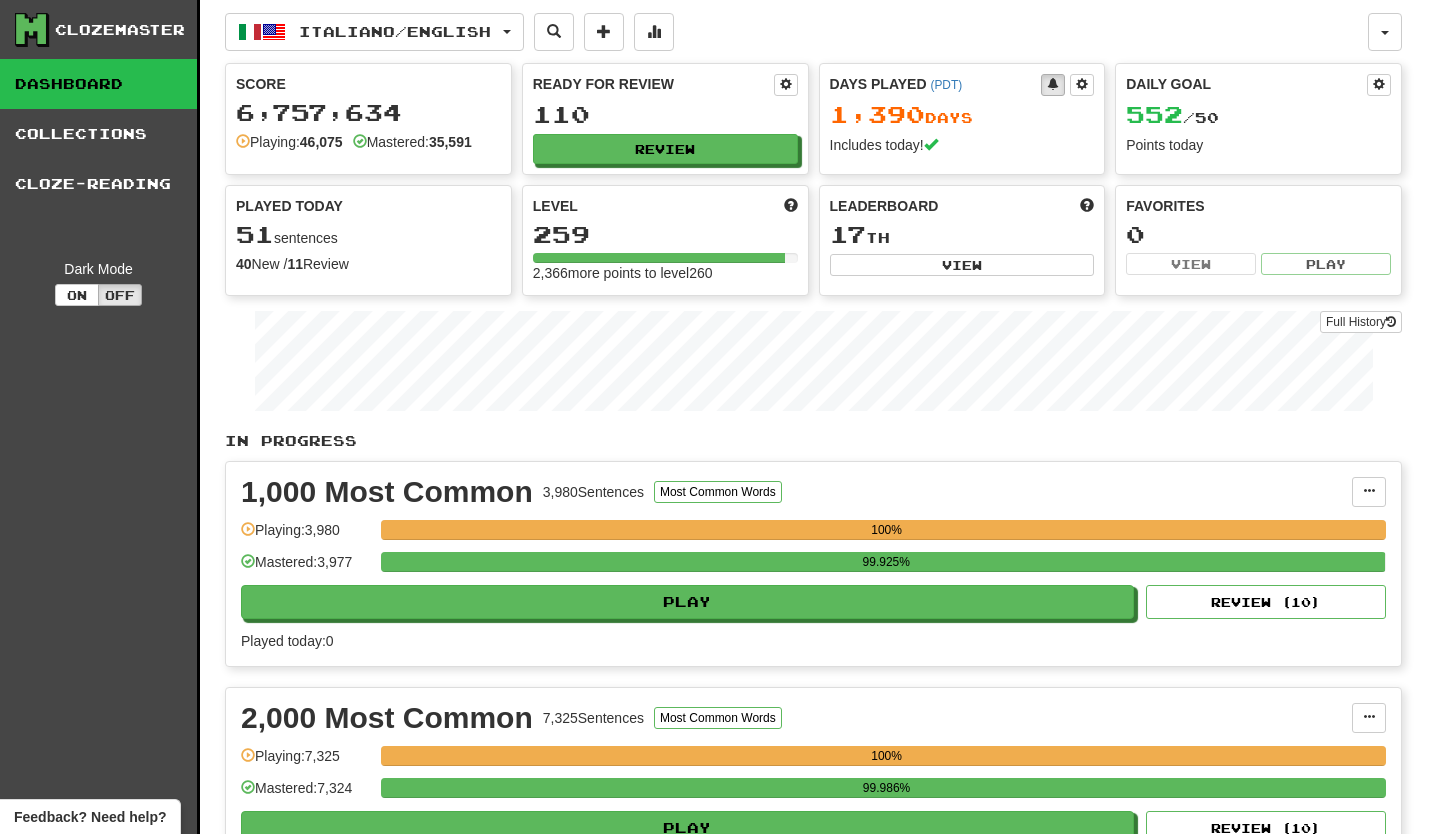select on "**" 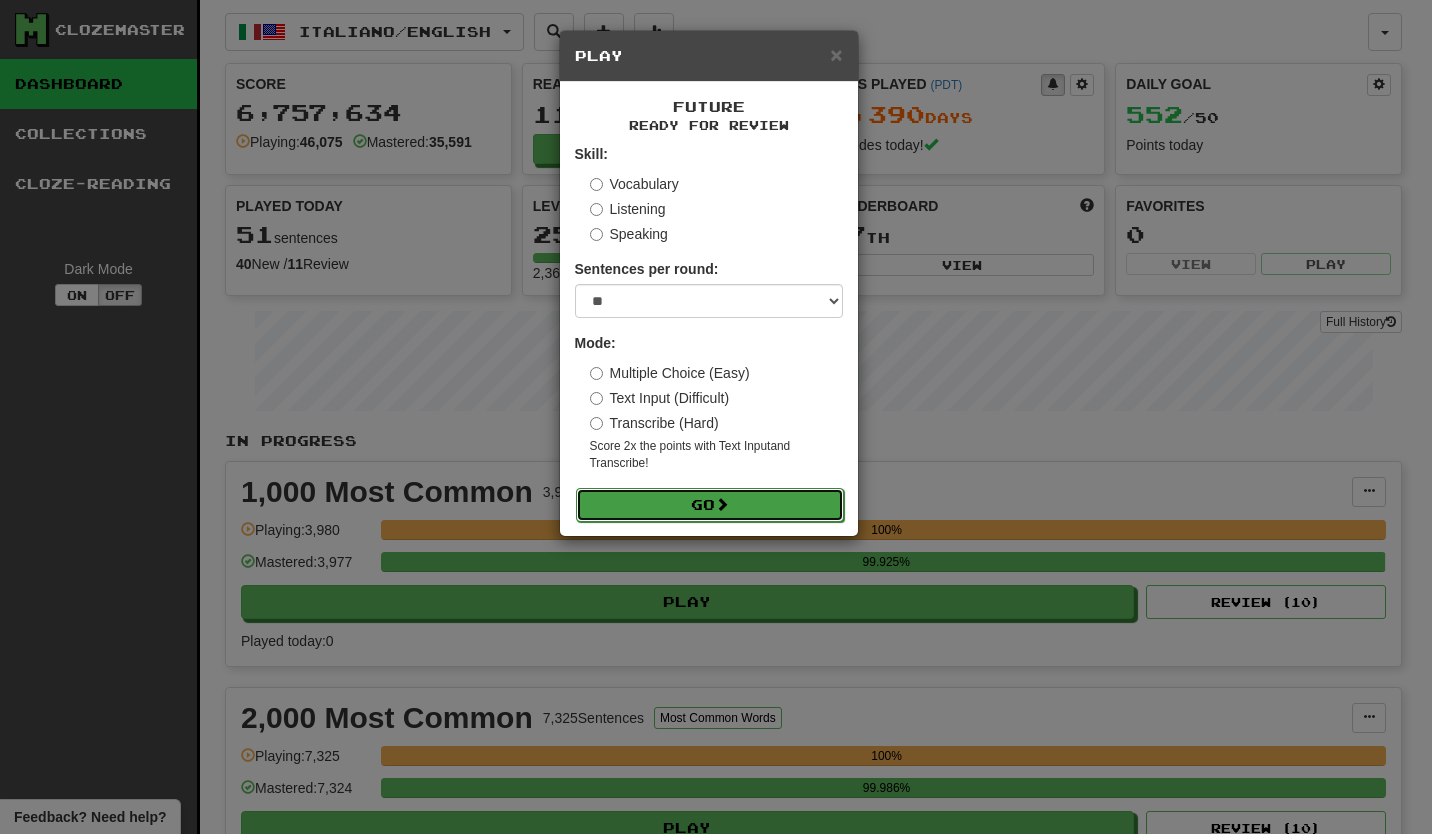 click on "Go" at bounding box center (710, 505) 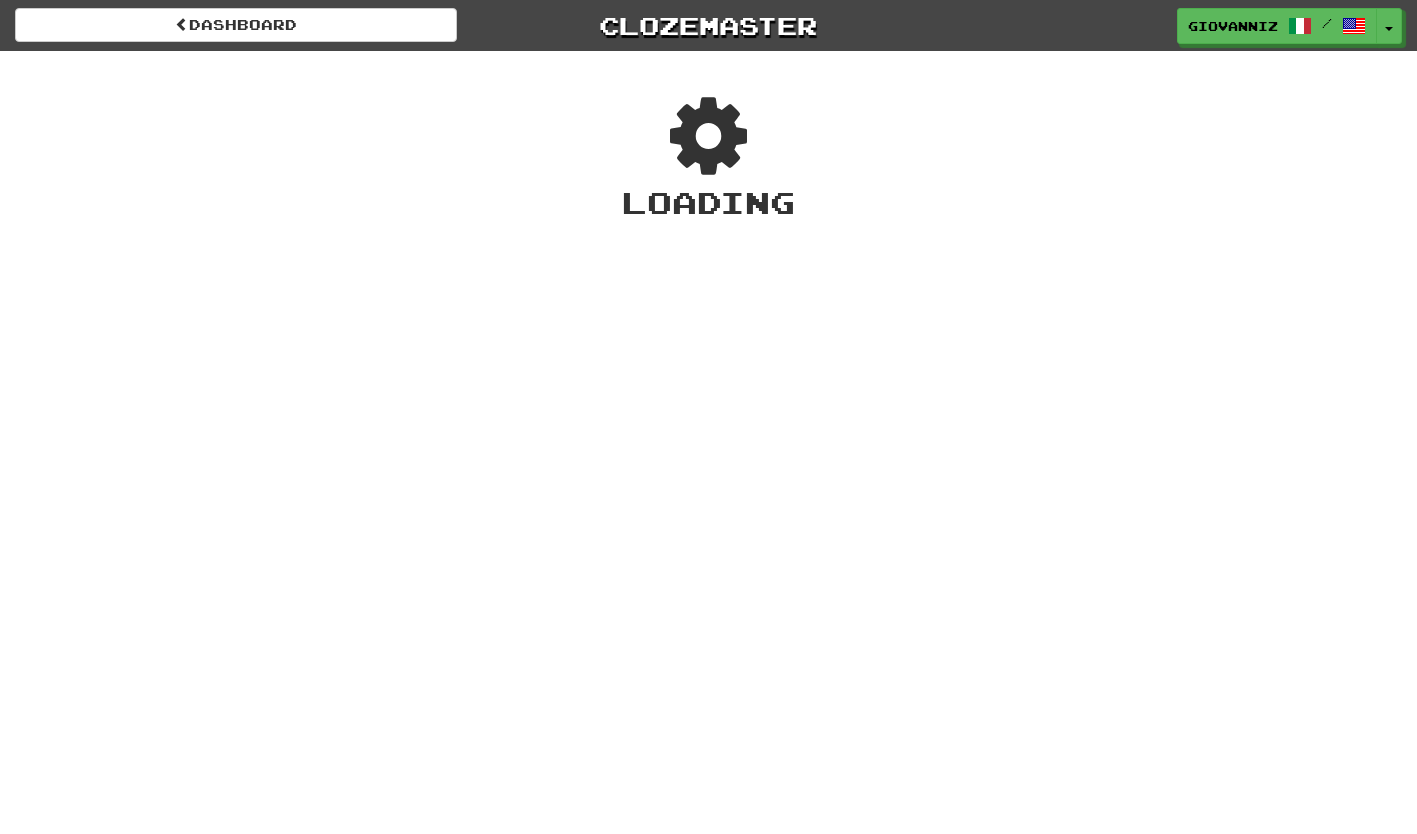 scroll, scrollTop: 0, scrollLeft: 0, axis: both 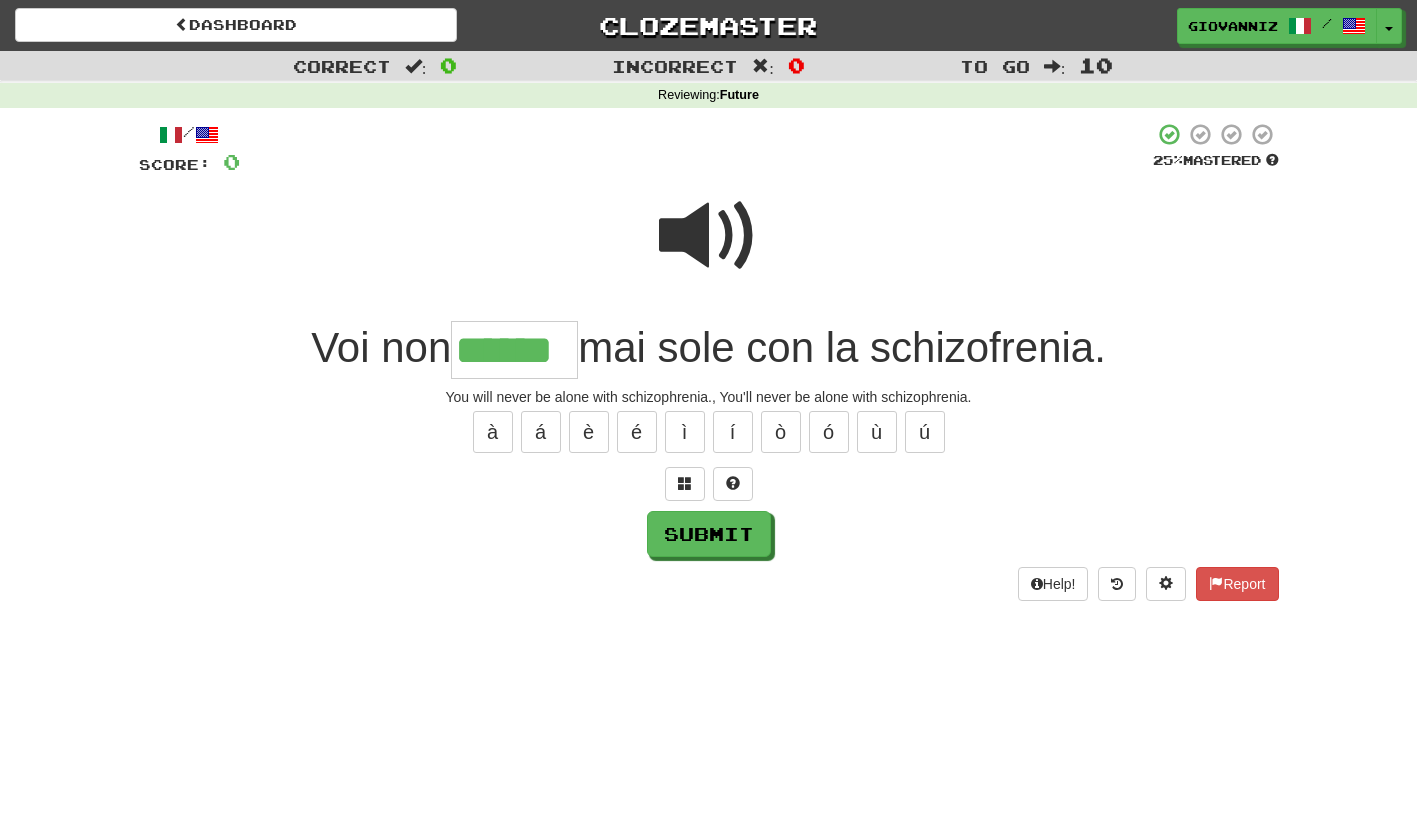 type on "******" 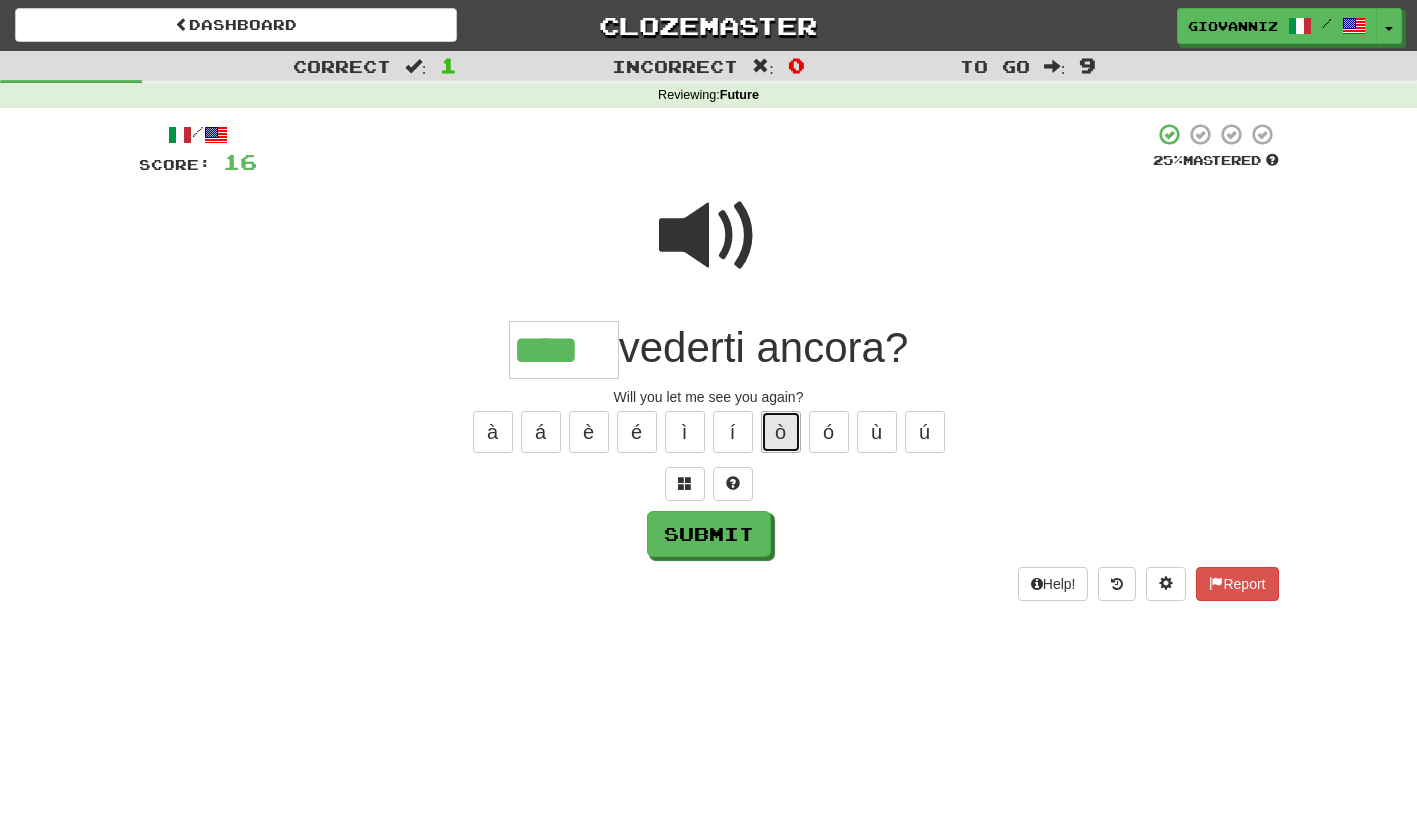 click on "ò" at bounding box center [781, 432] 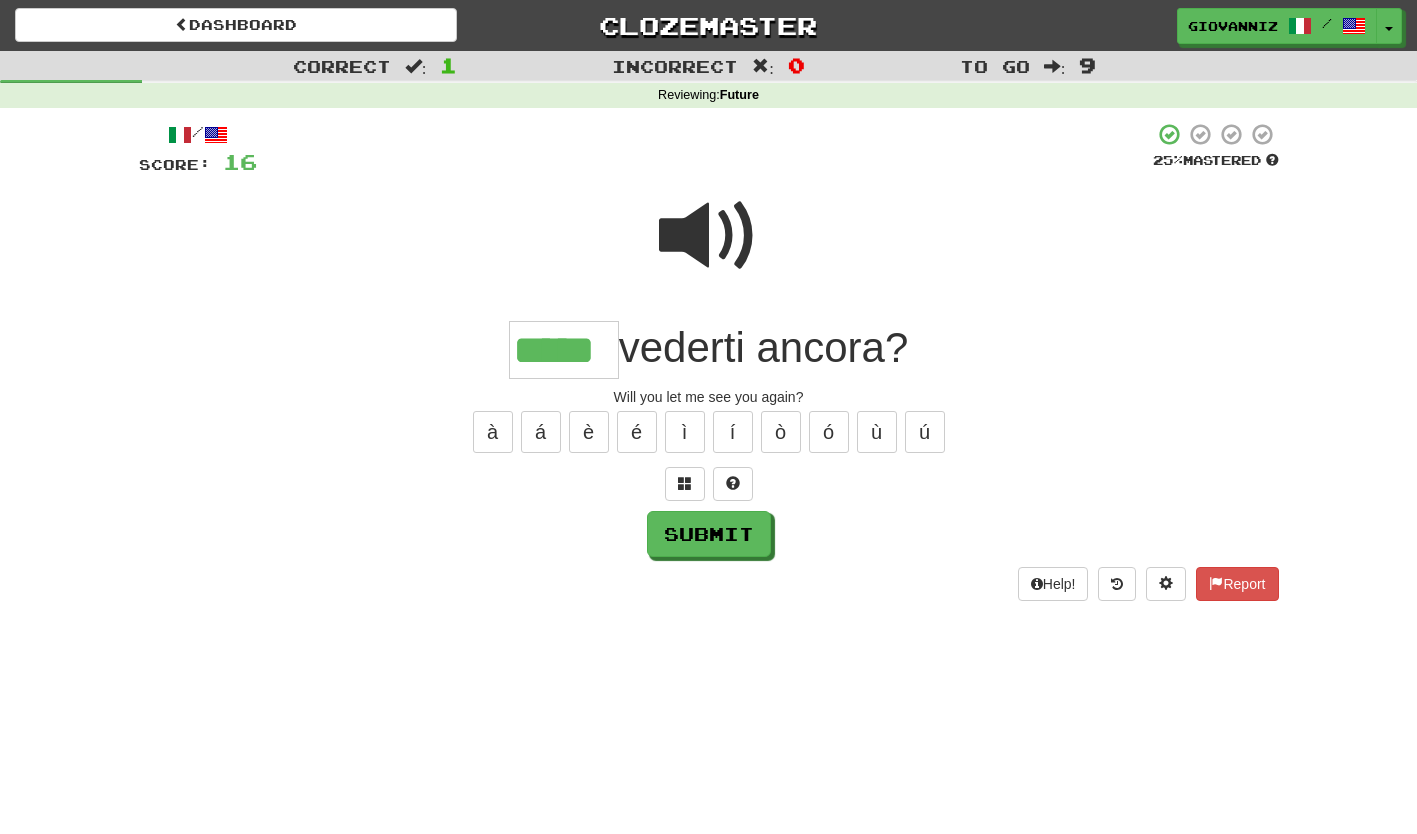 type on "*****" 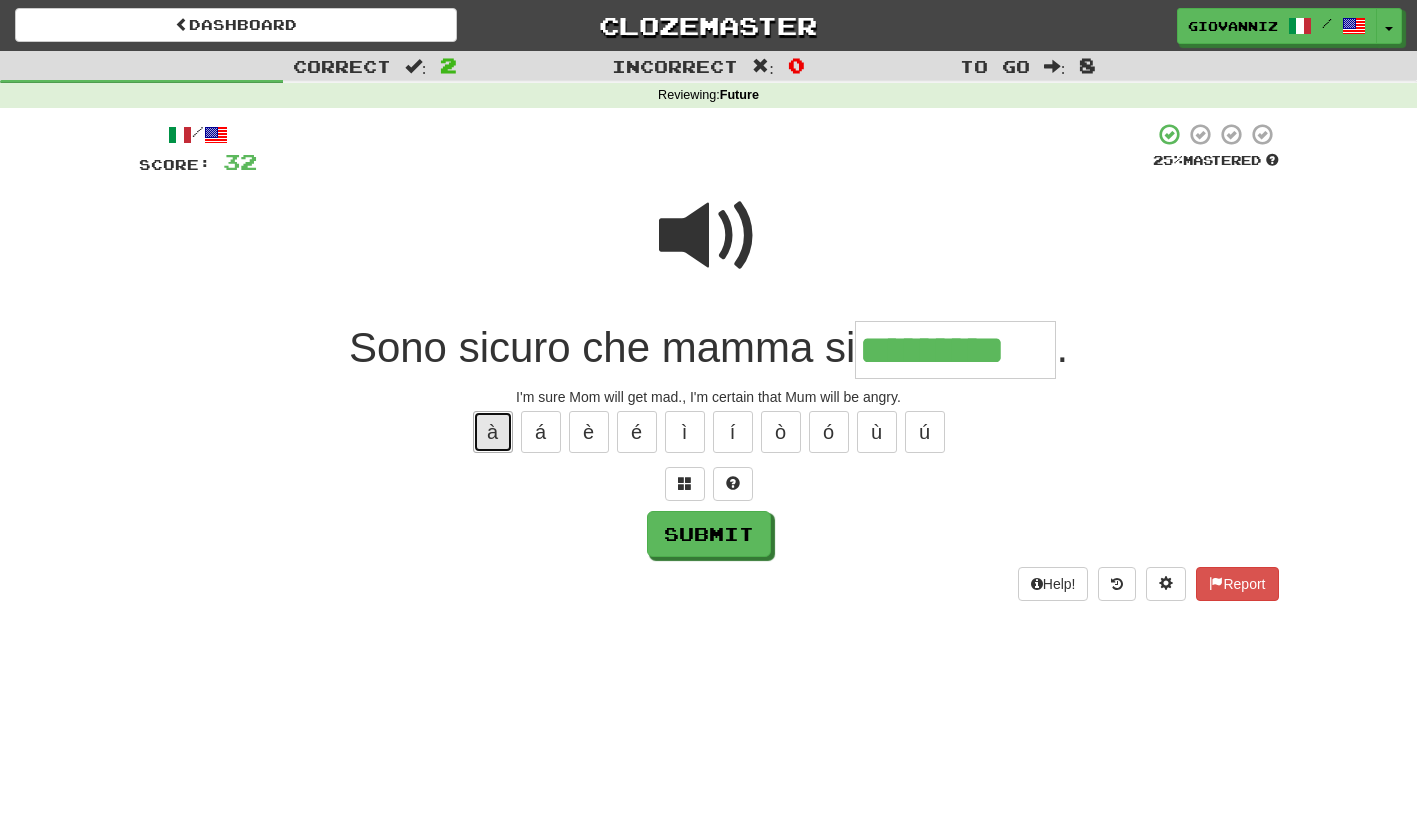 click on "à" at bounding box center [493, 432] 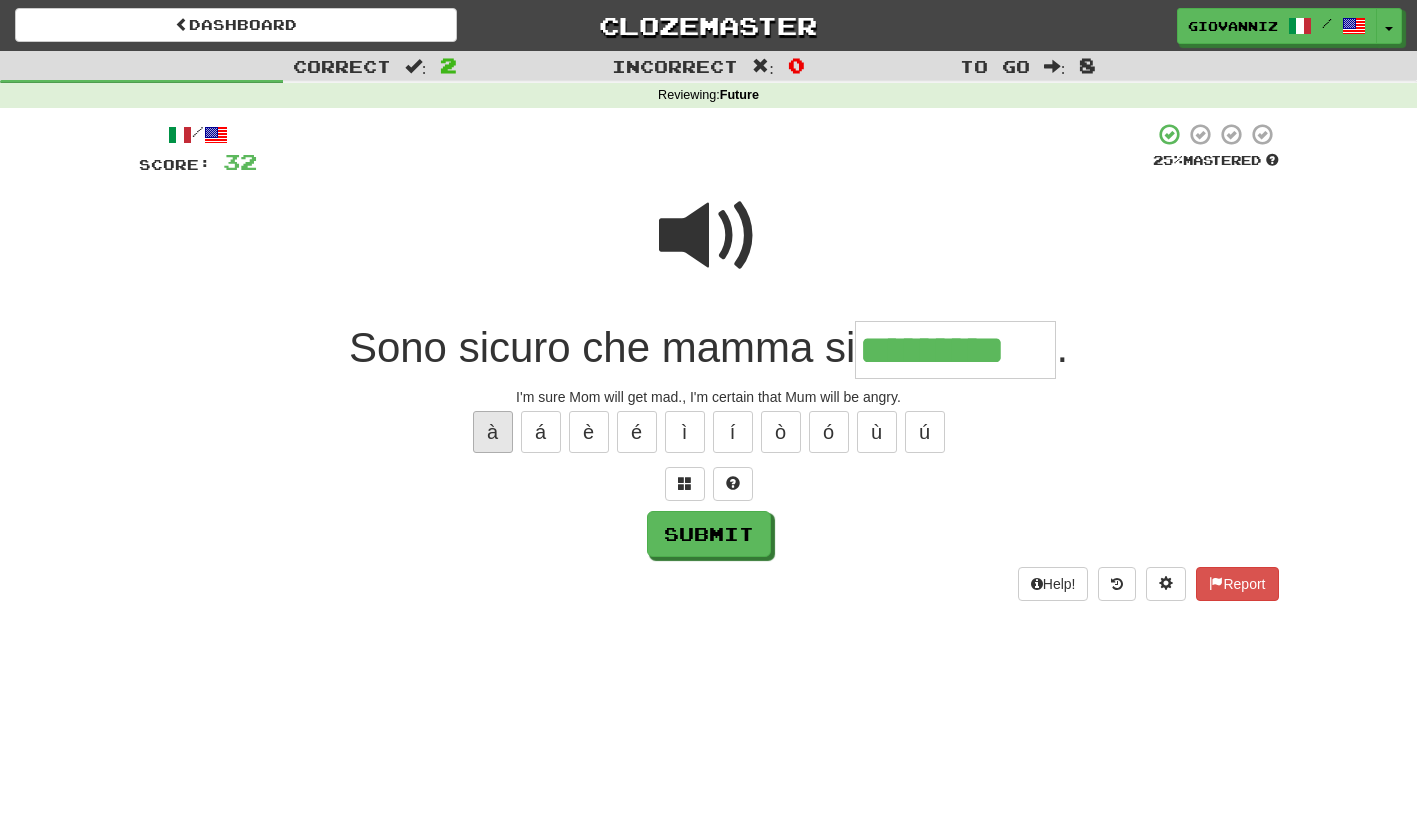 type on "**********" 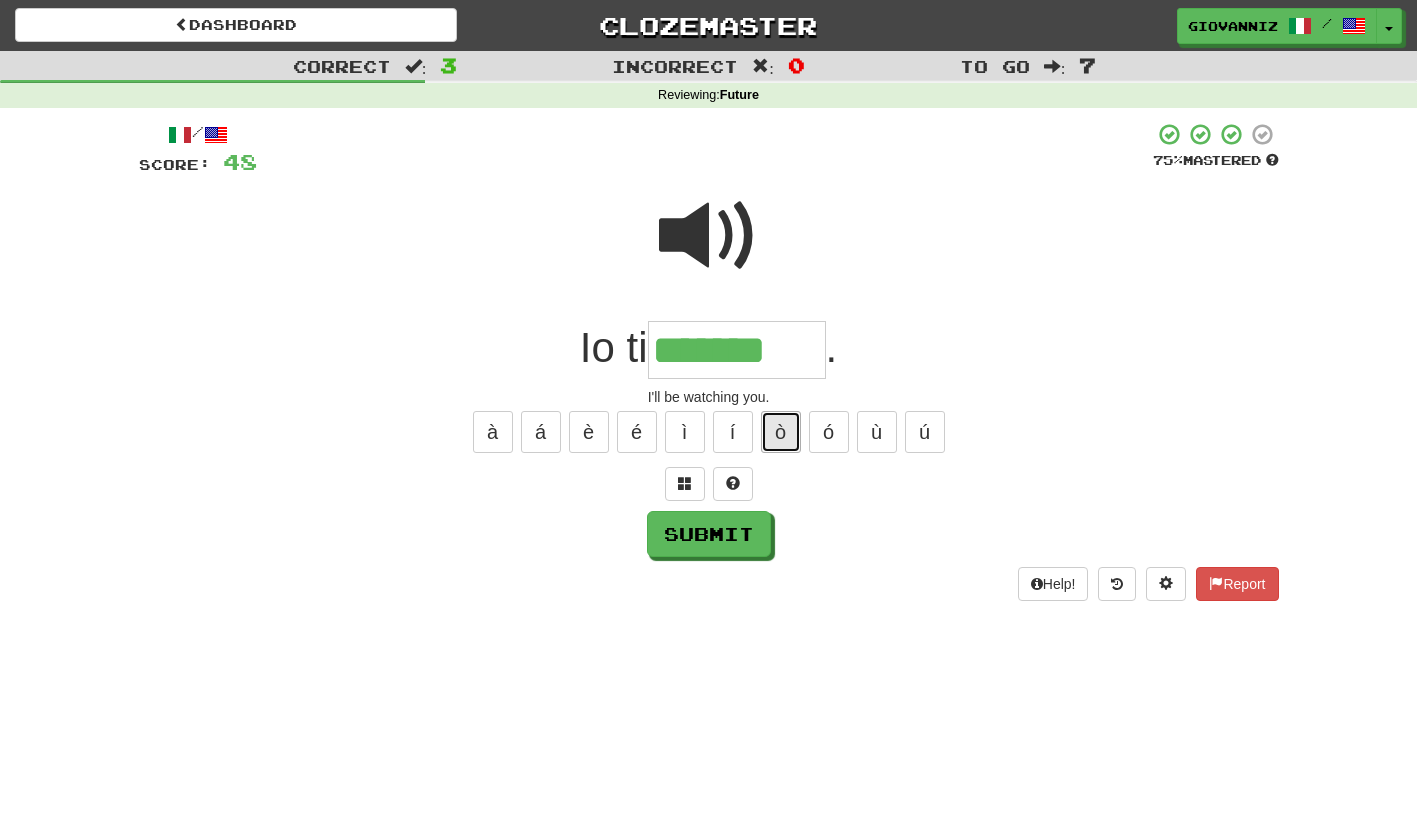 click on "ò" at bounding box center [781, 432] 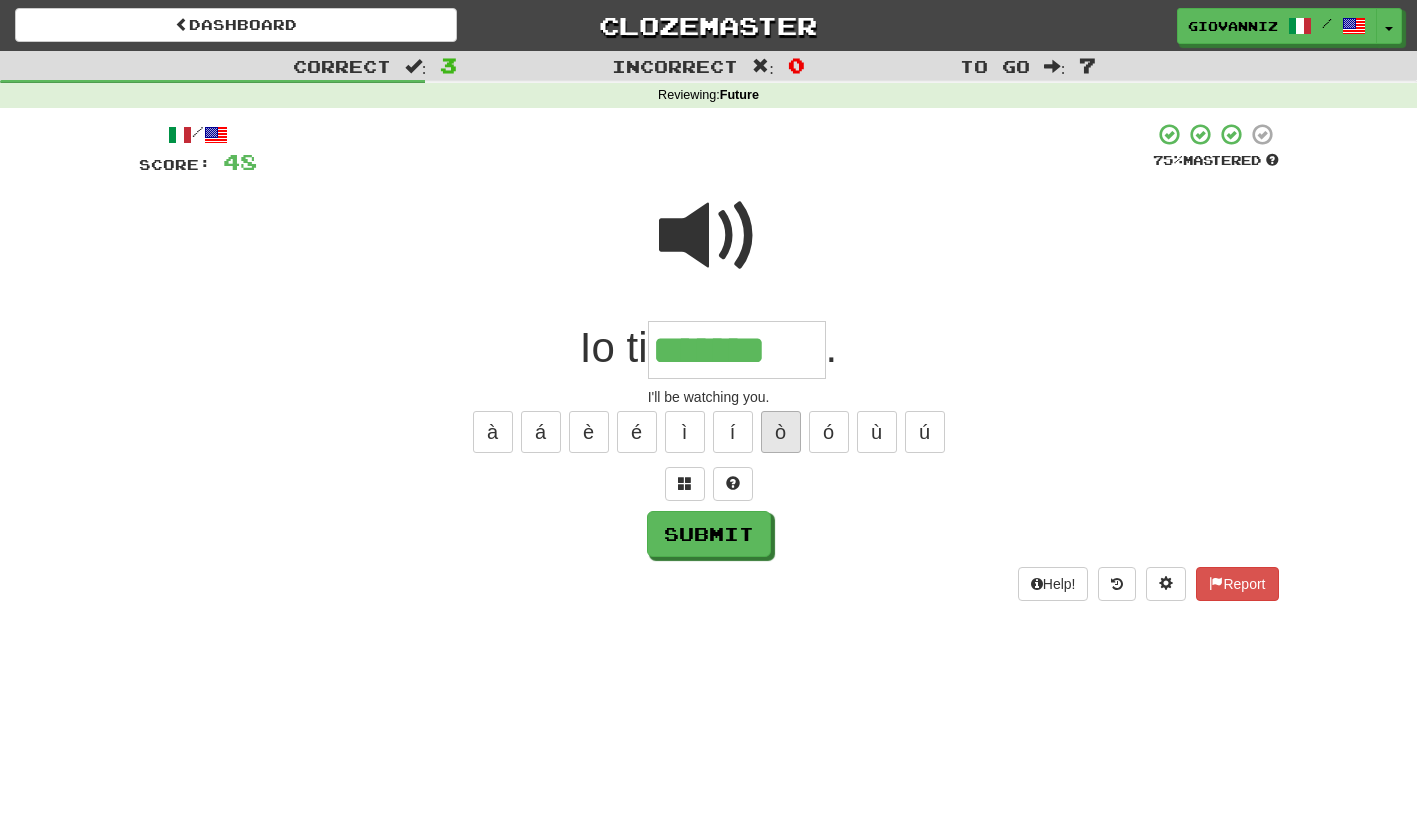 type on "********" 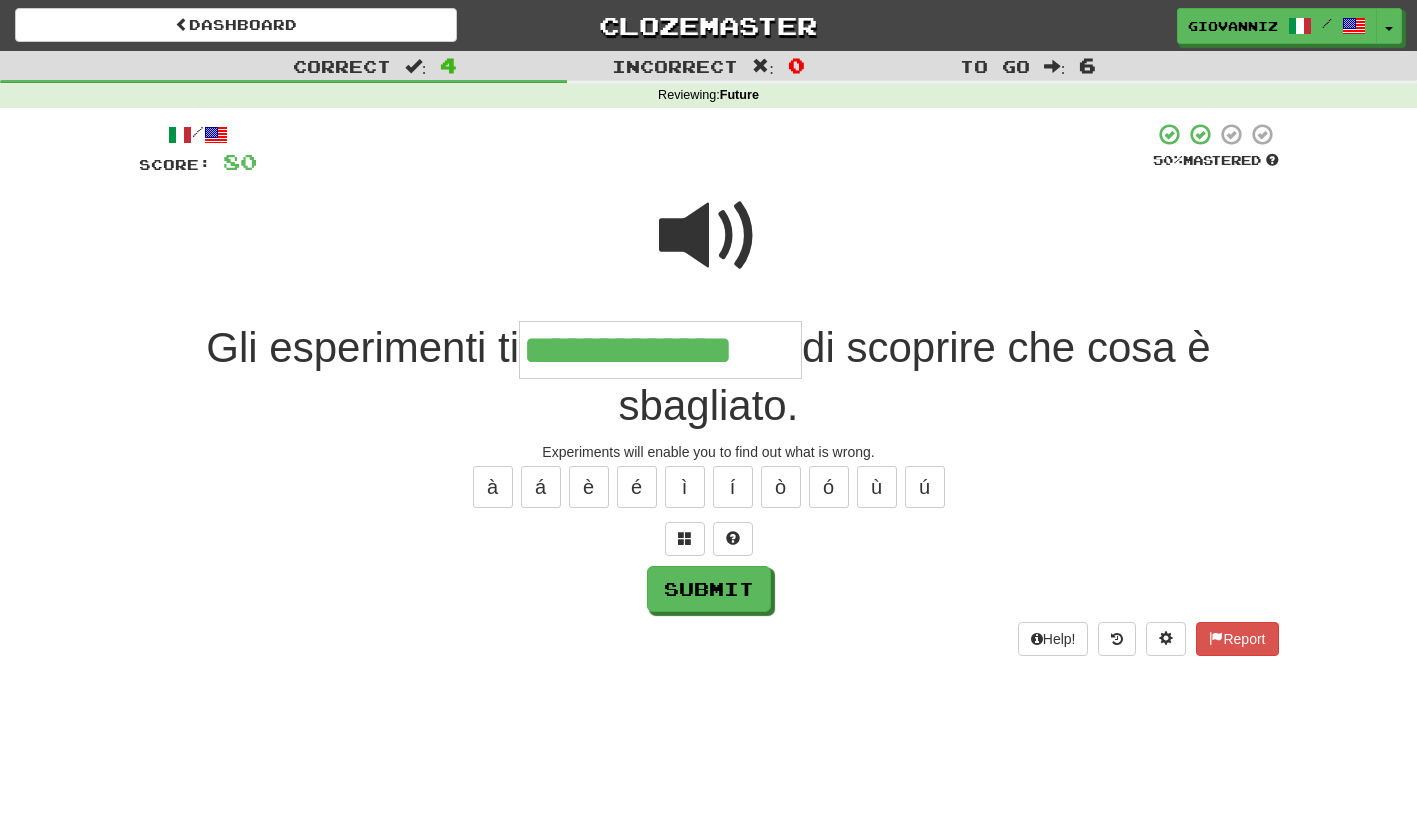 type on "**********" 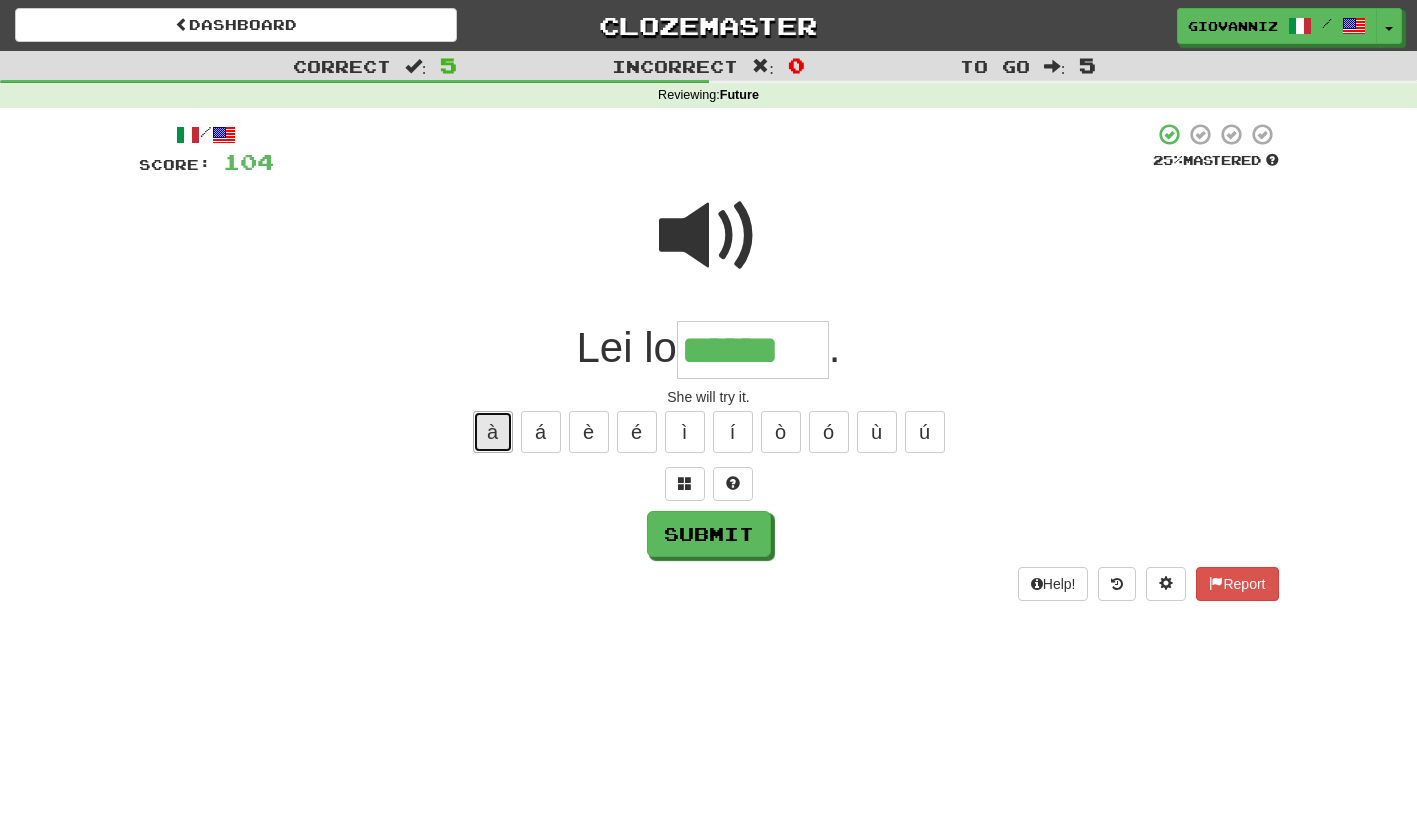 click on "à" at bounding box center [493, 432] 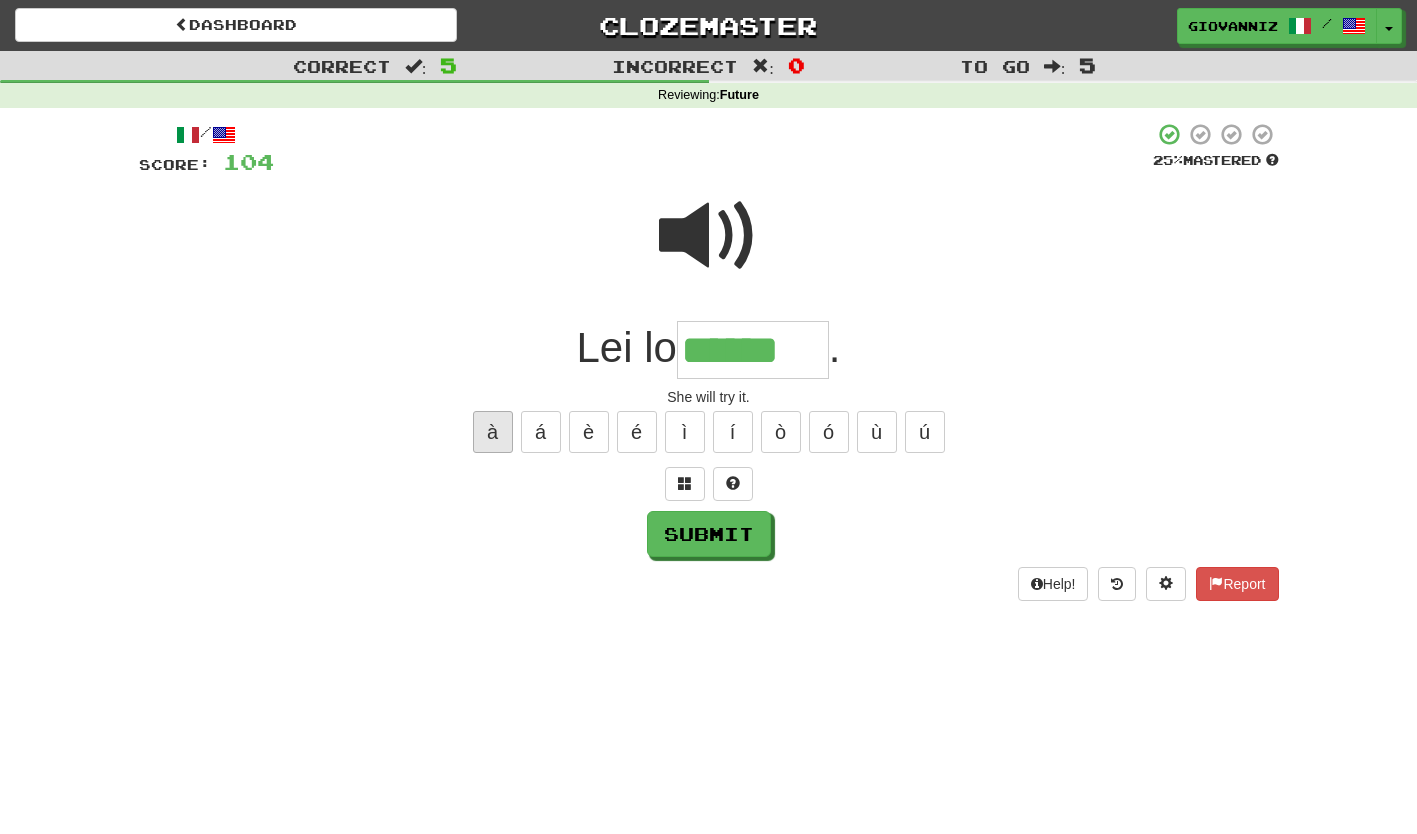 type on "*******" 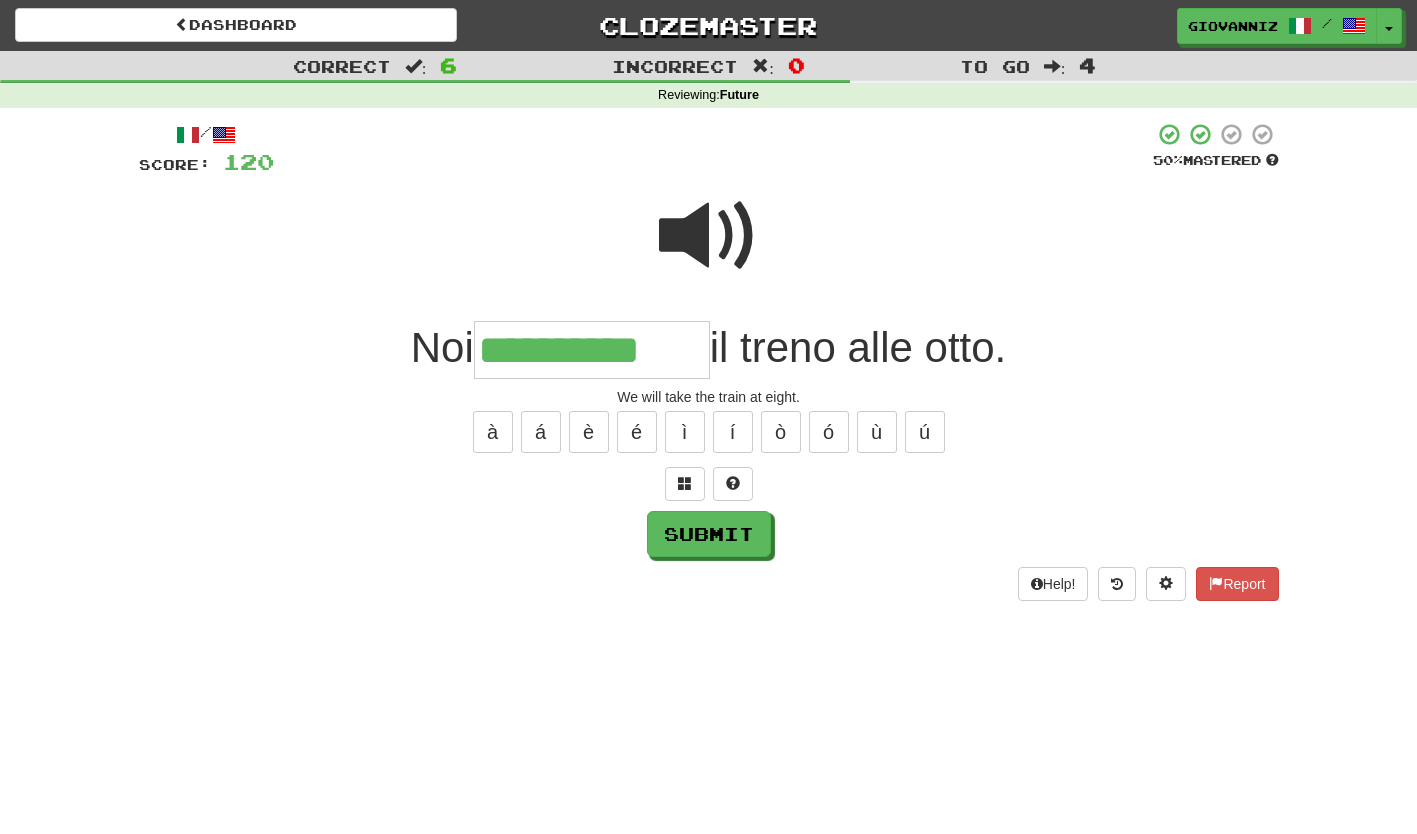 type on "**********" 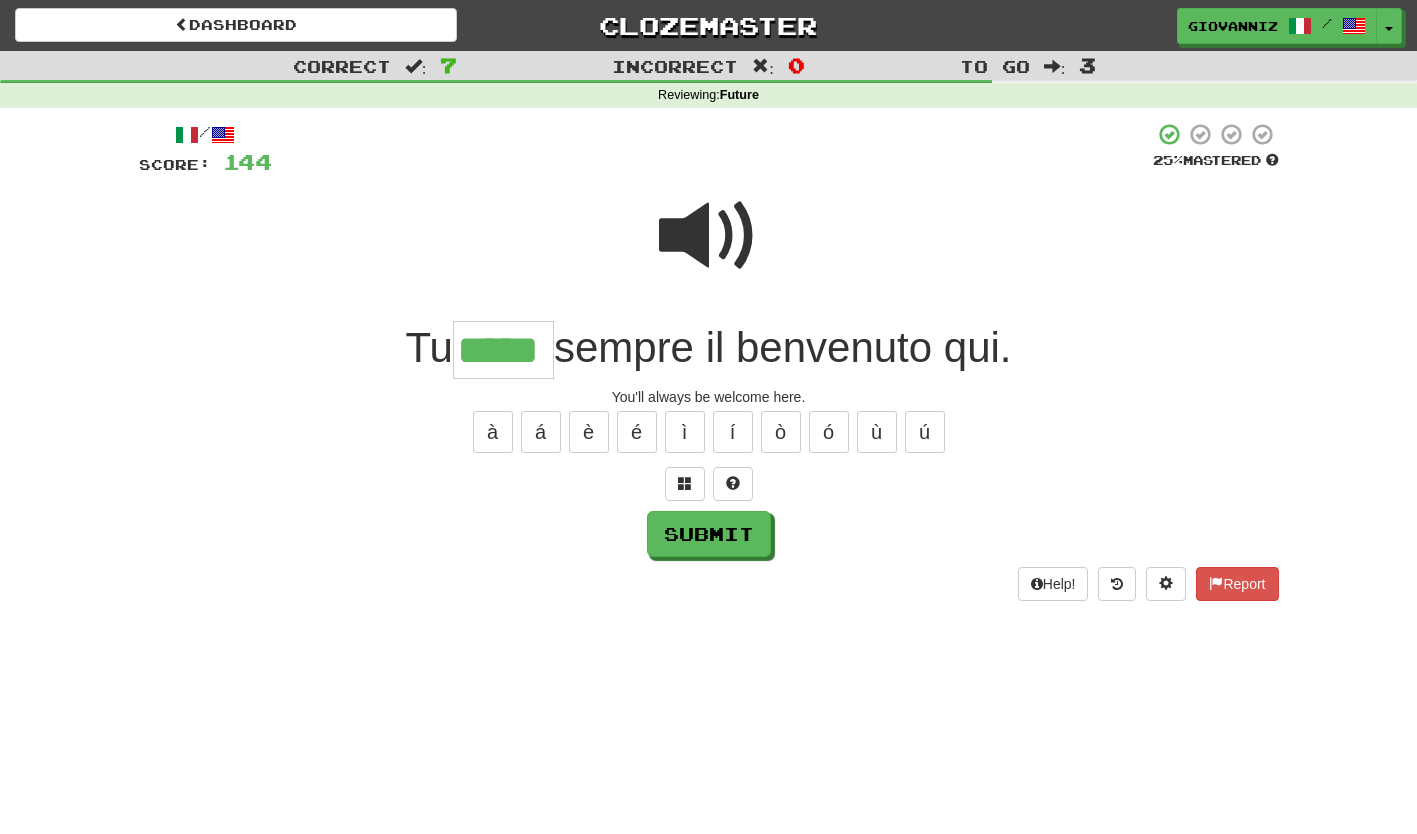 type on "*****" 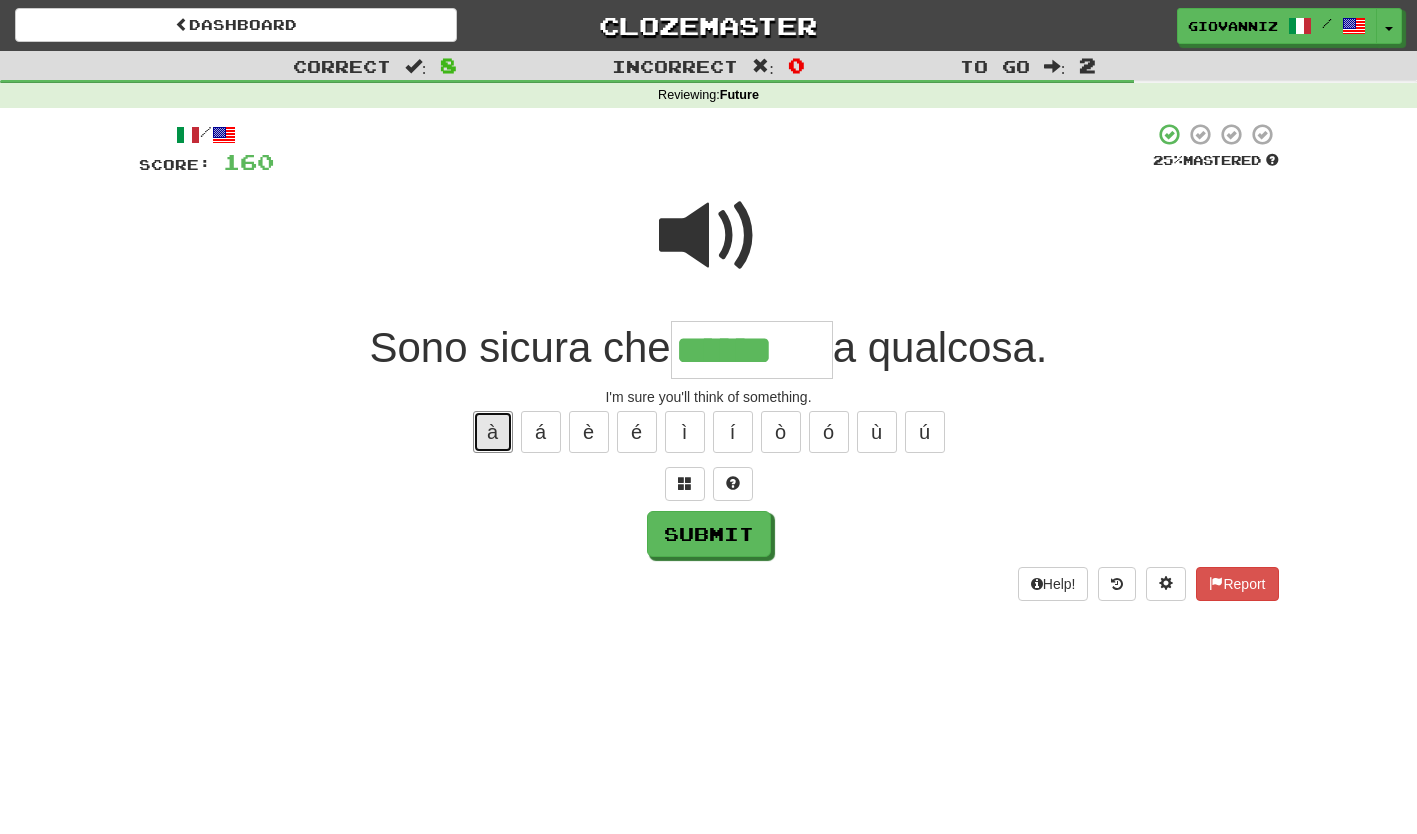 click on "à" at bounding box center [493, 432] 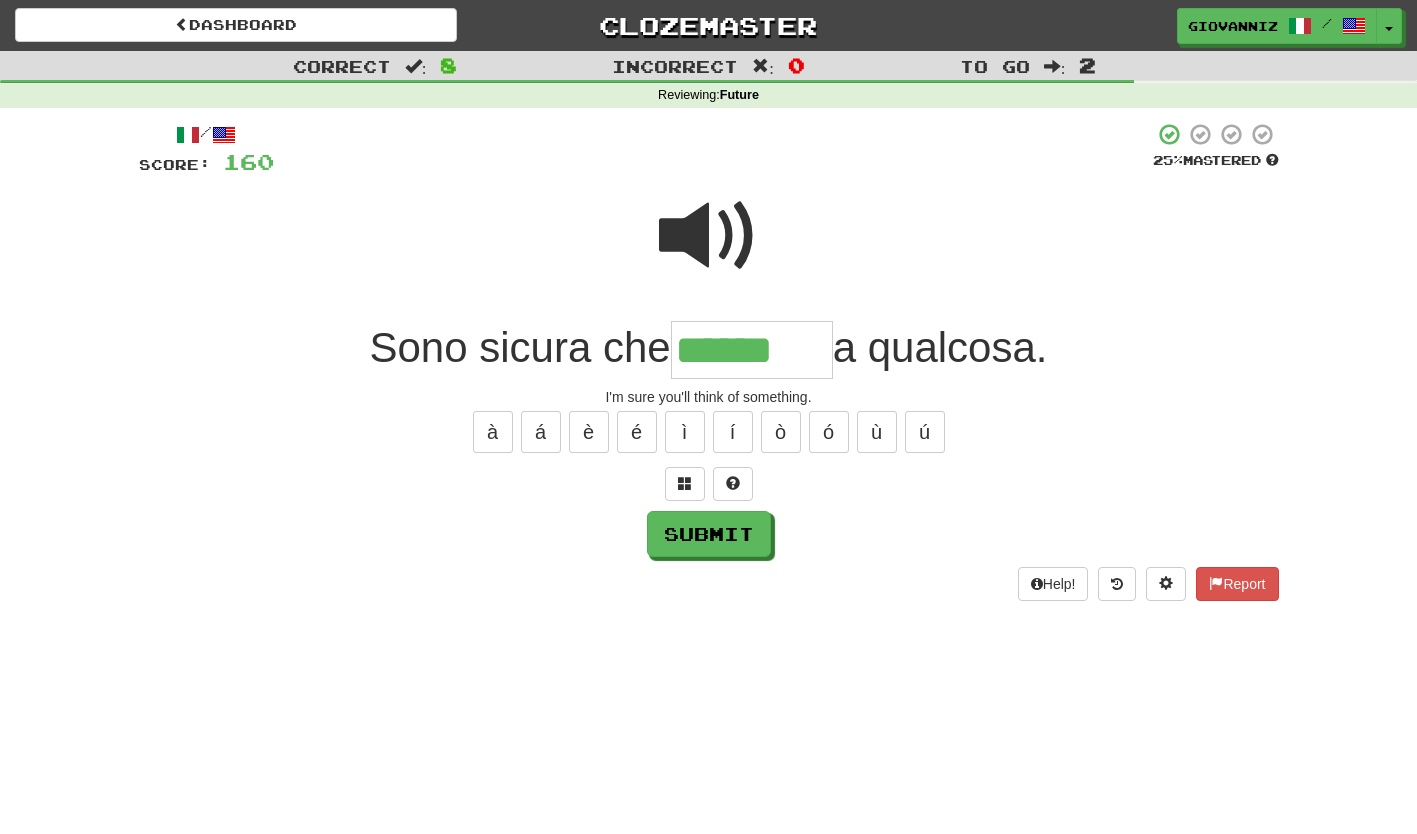 type on "*******" 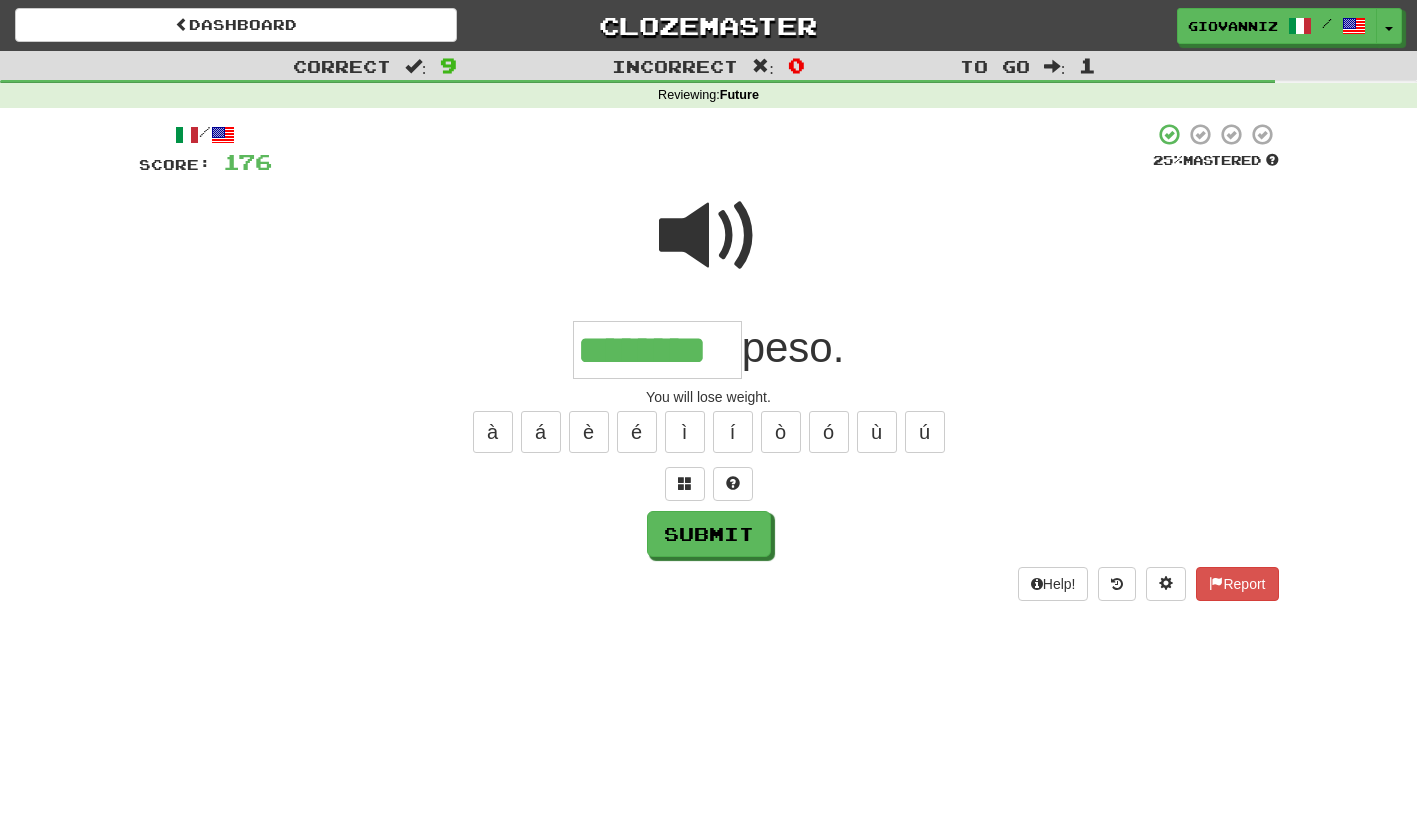 type on "********" 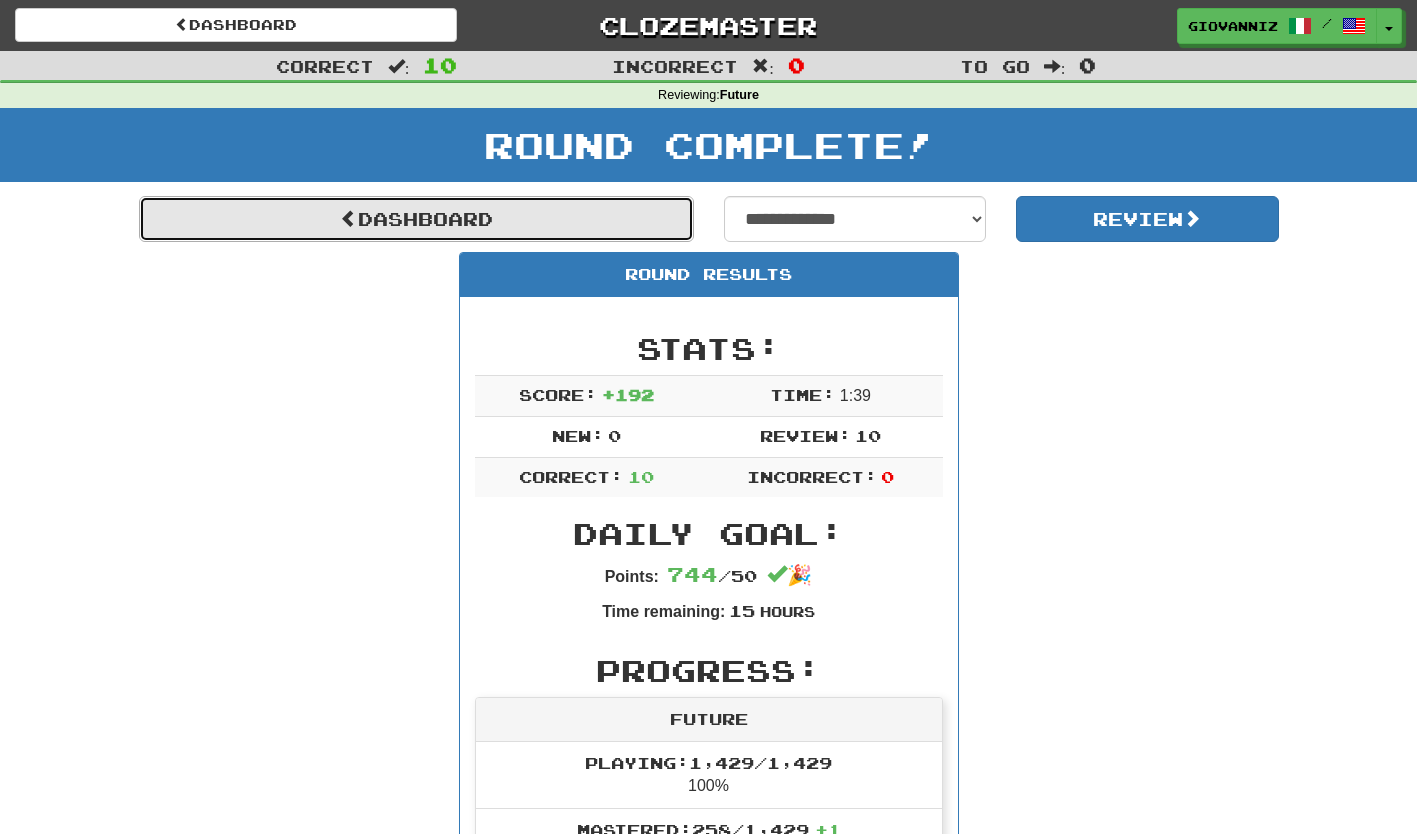 click on "Dashboard" at bounding box center (416, 219) 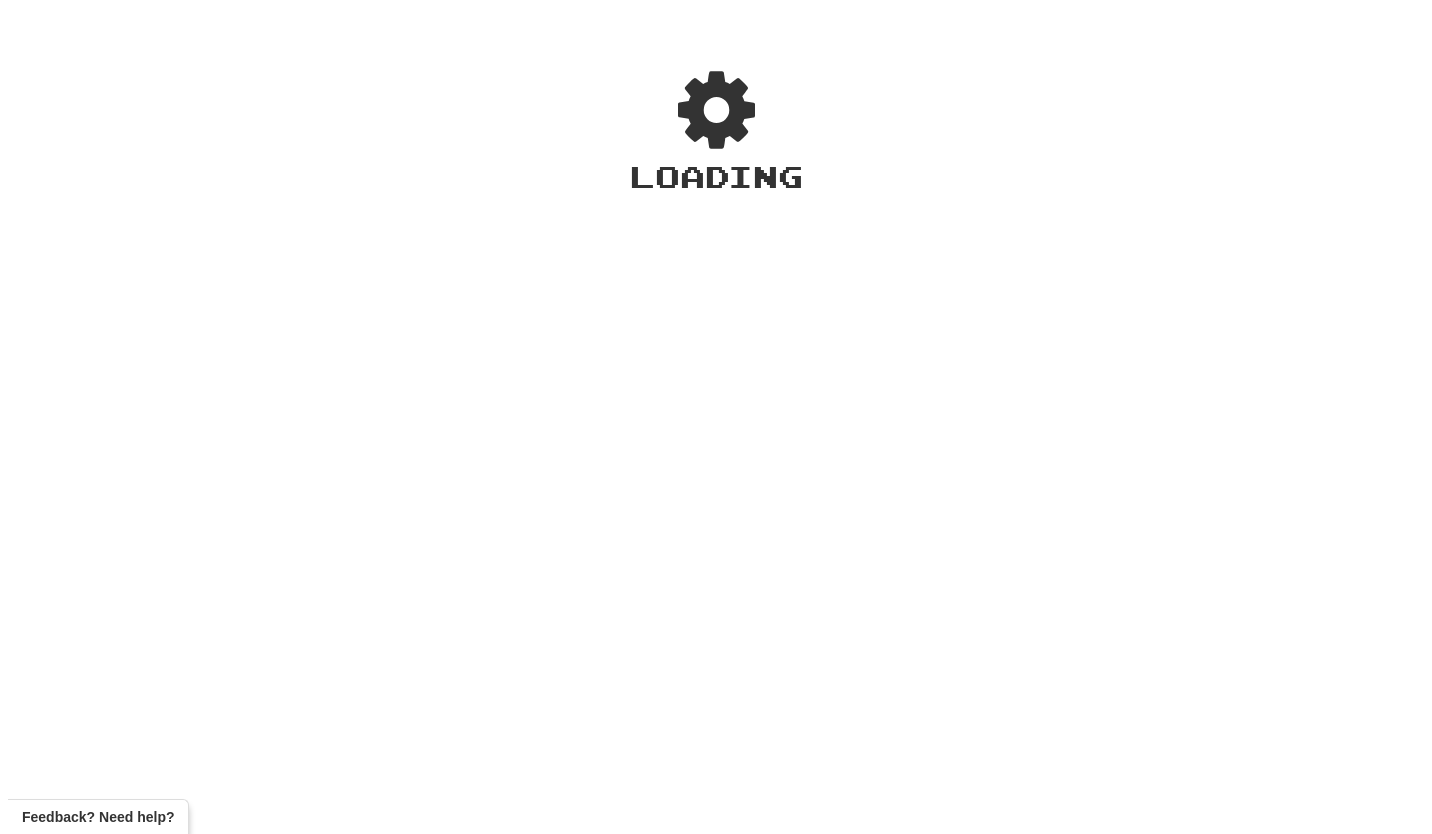 scroll, scrollTop: 0, scrollLeft: 0, axis: both 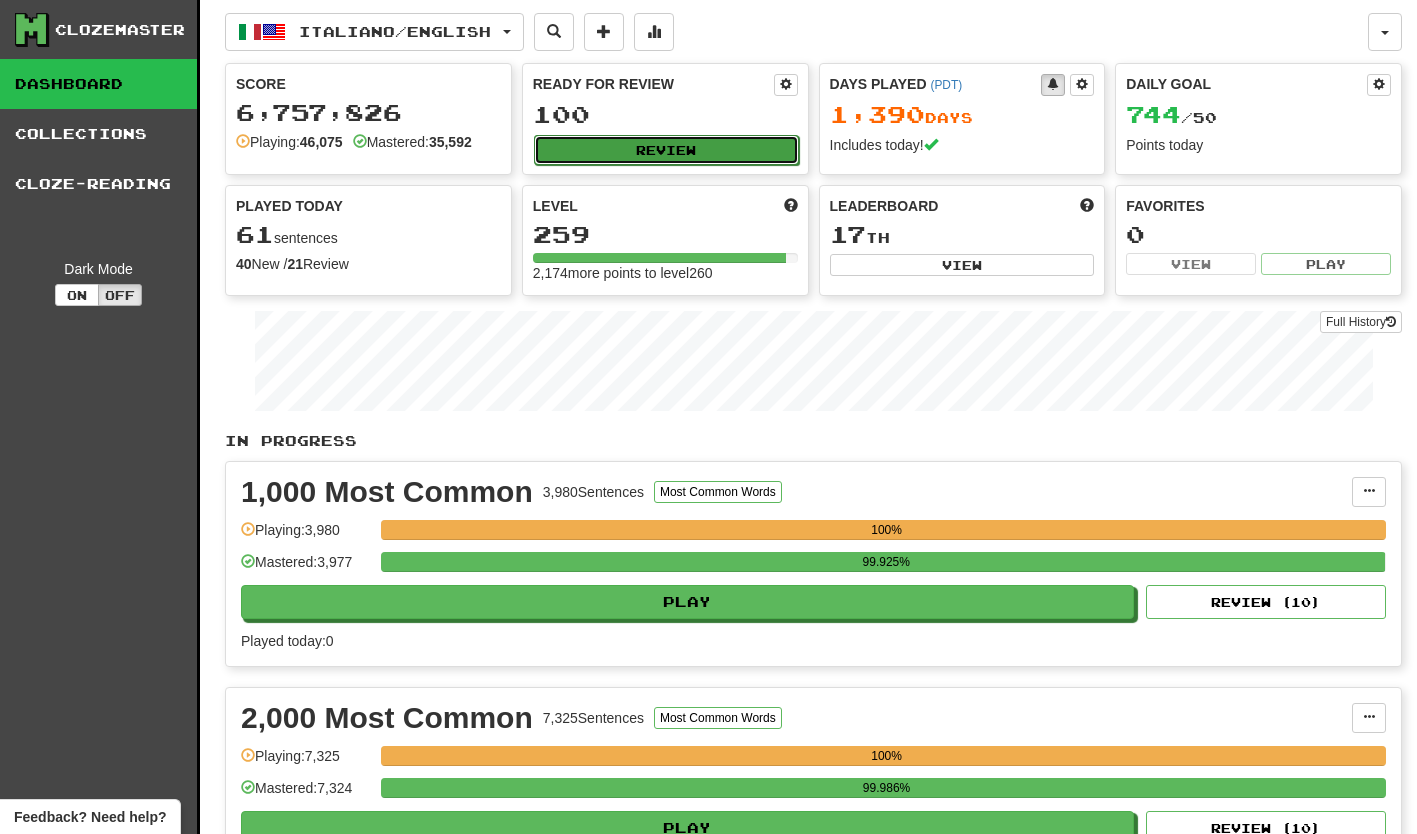 click on "Review" at bounding box center [666, 150] 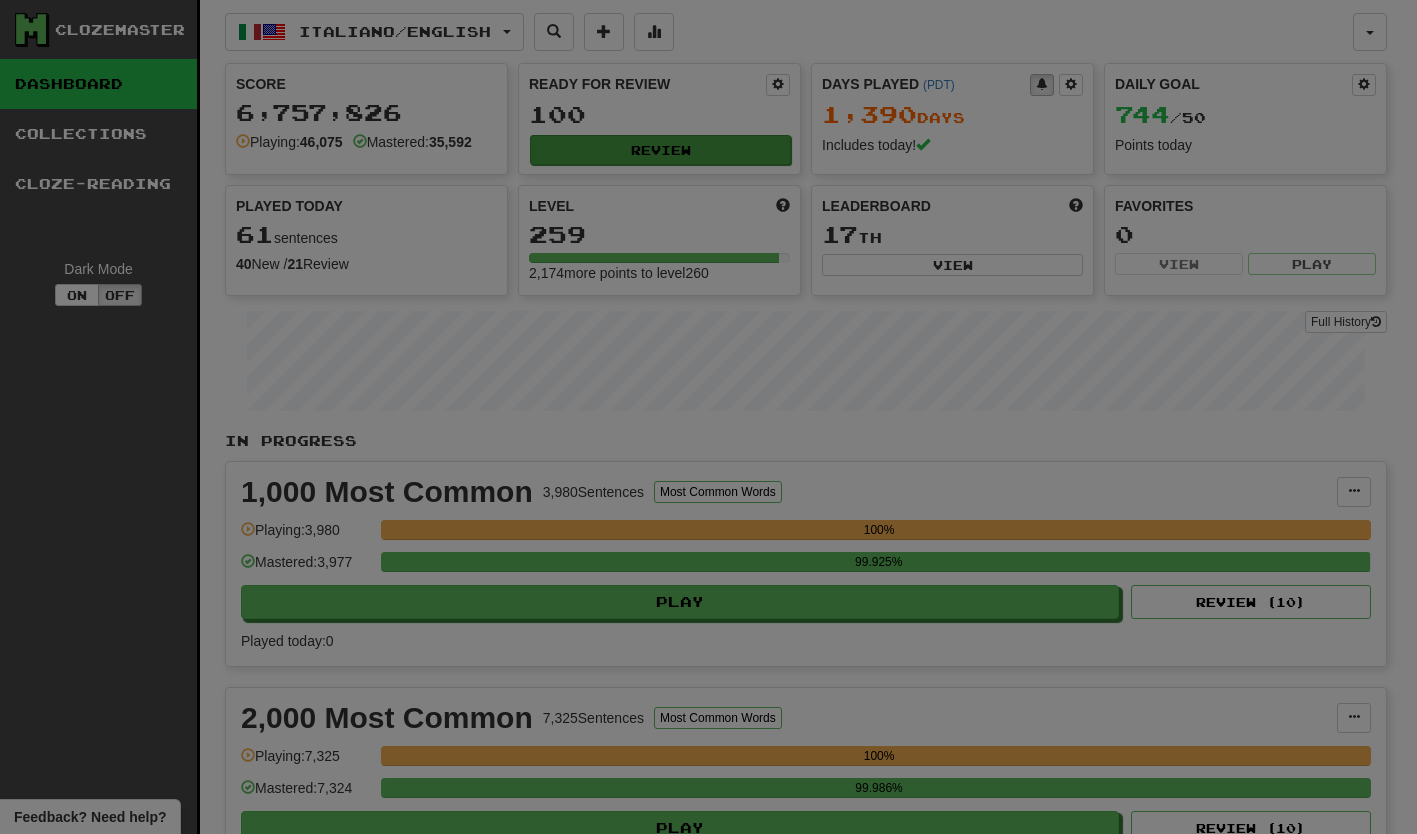 click at bounding box center [708, 417] 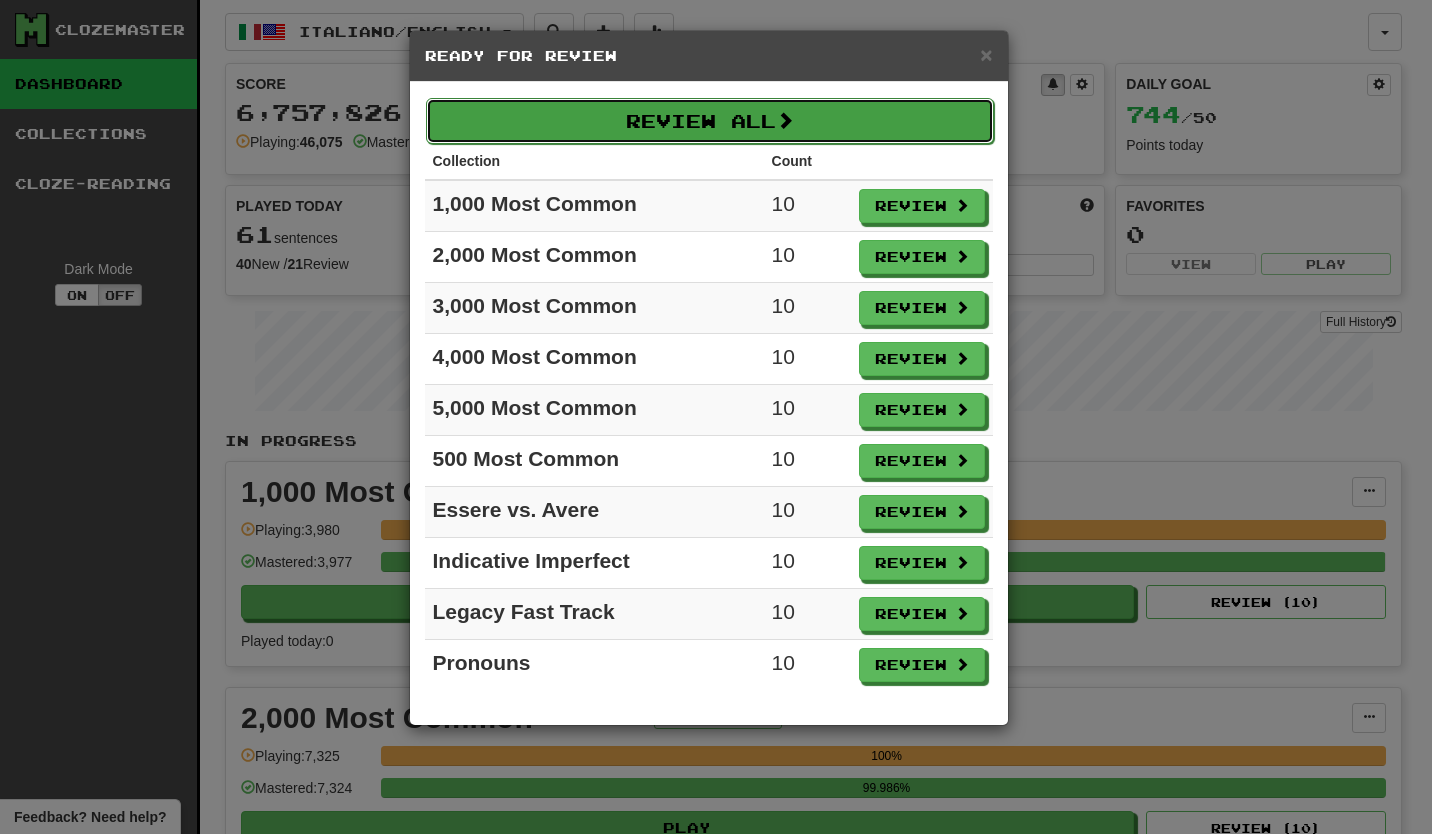 click on "Review All" at bounding box center (710, 121) 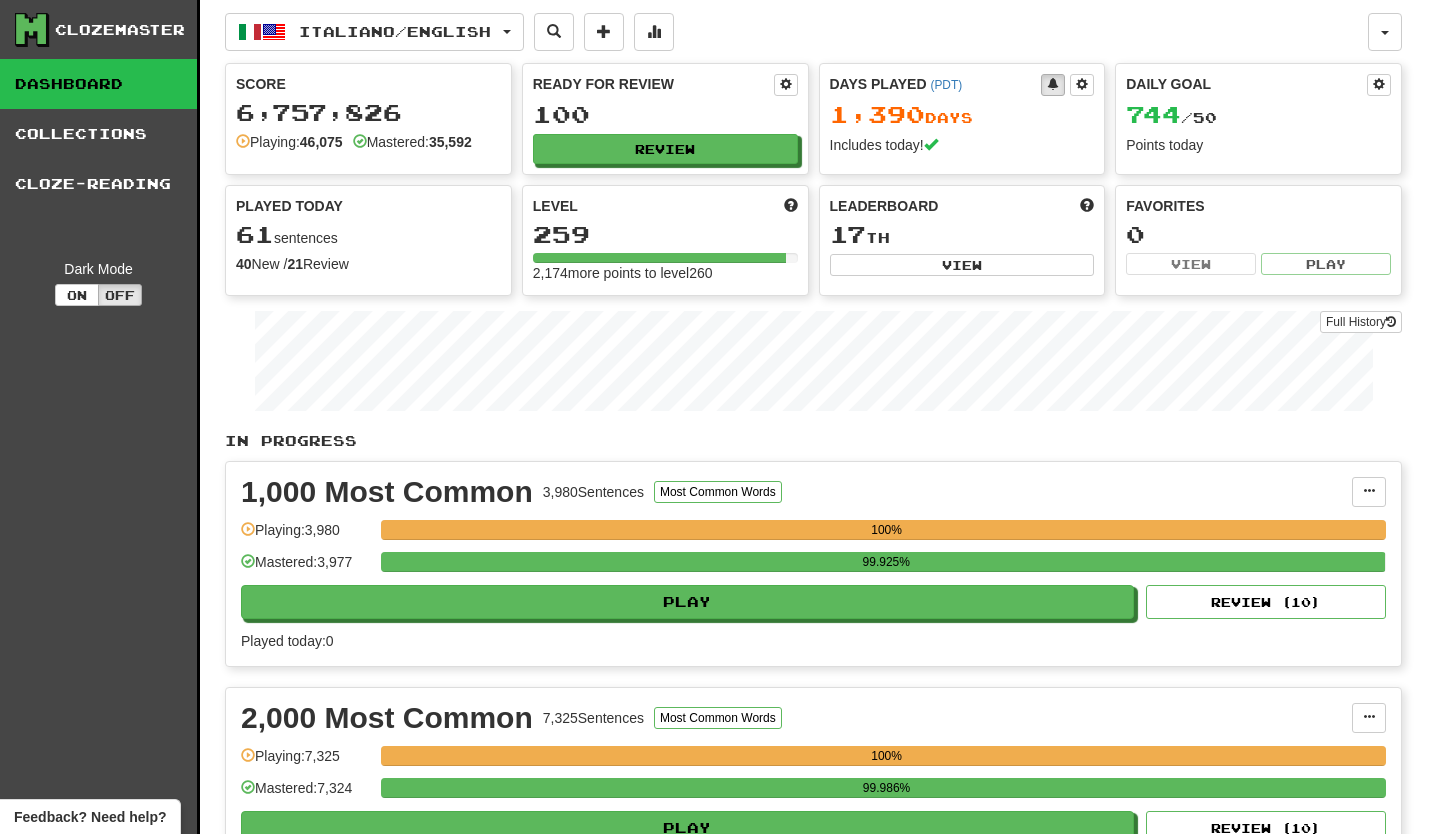 select on "**" 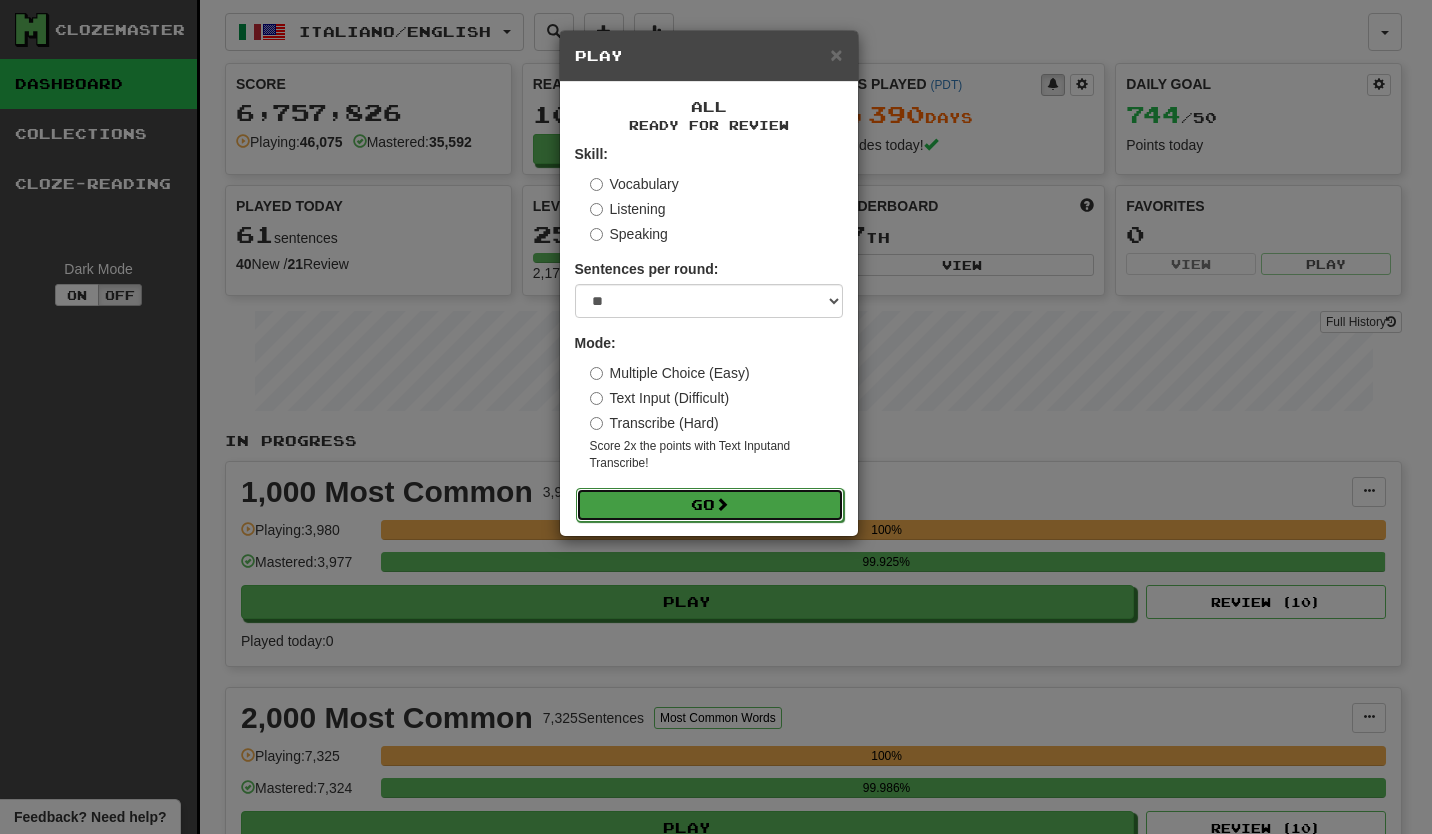 click on "Go" at bounding box center [710, 505] 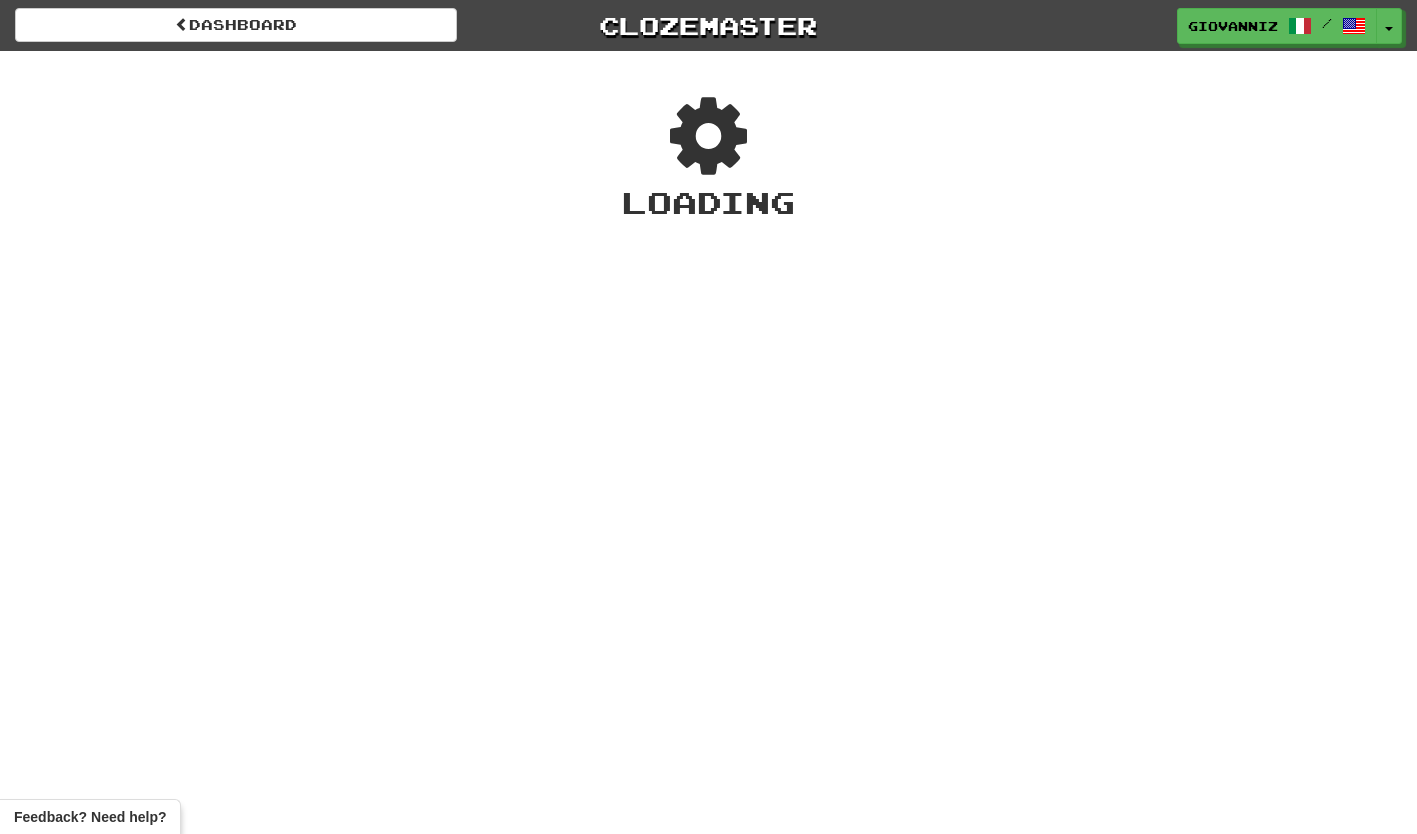 scroll, scrollTop: 0, scrollLeft: 0, axis: both 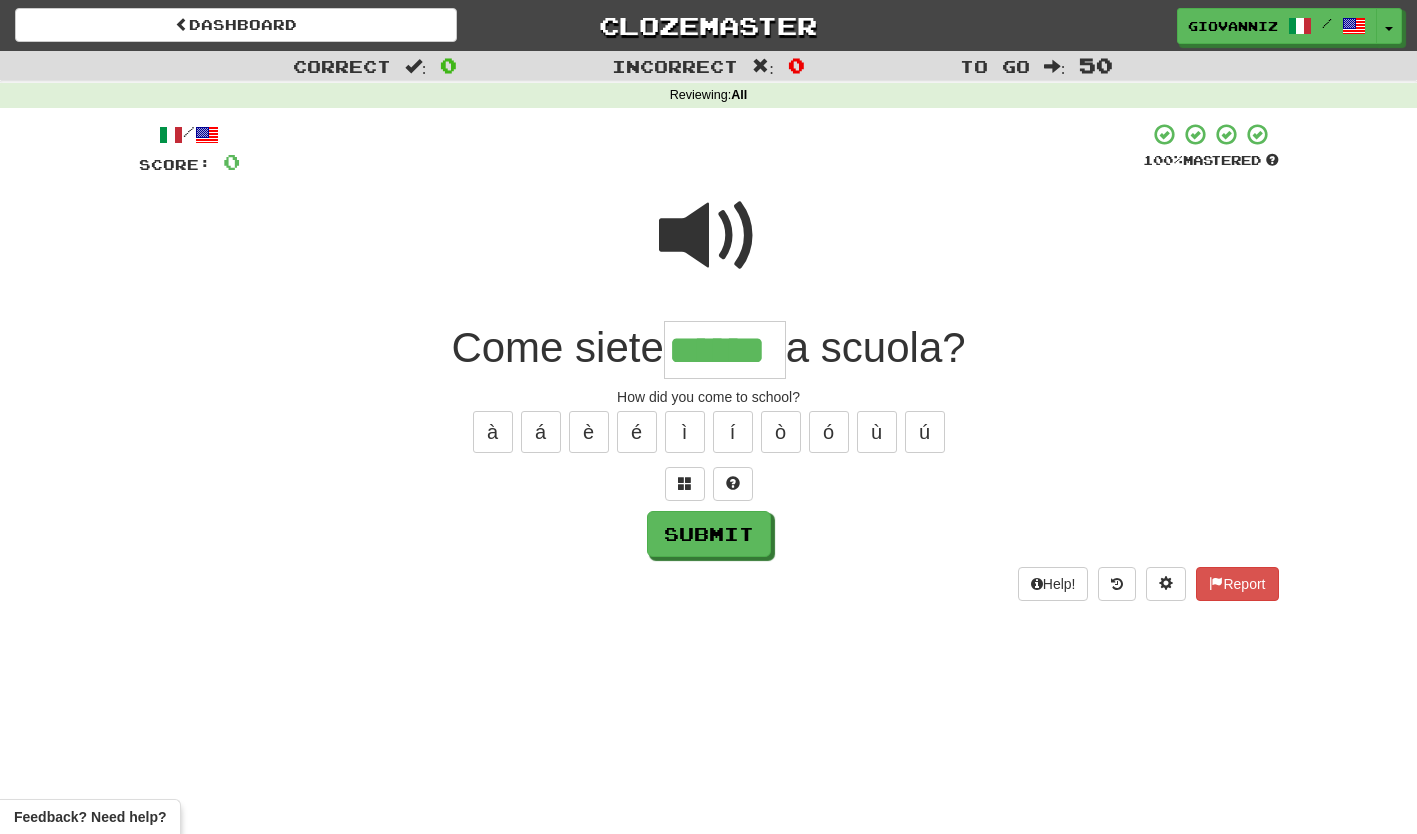 type on "******" 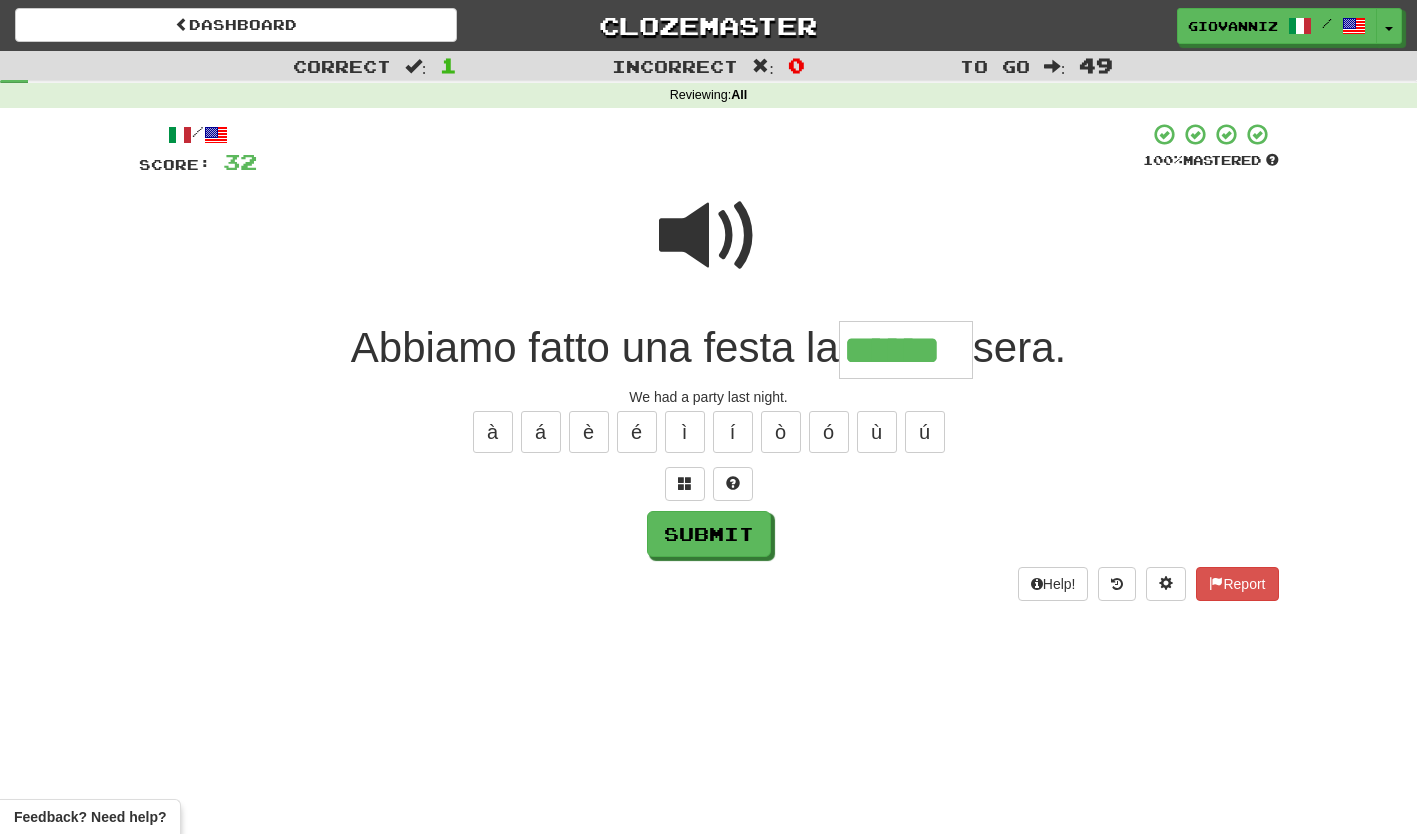 type on "******" 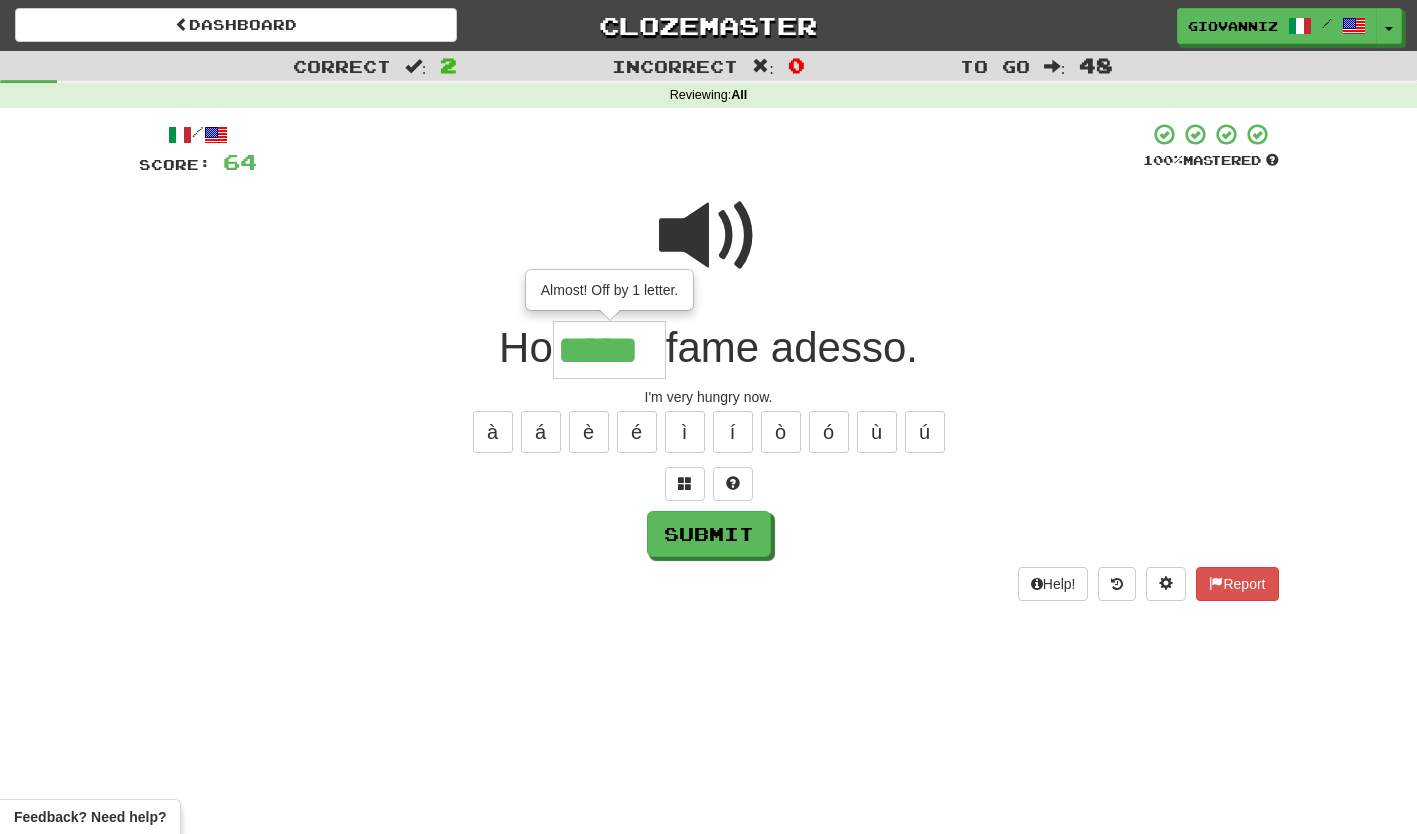 type on "*****" 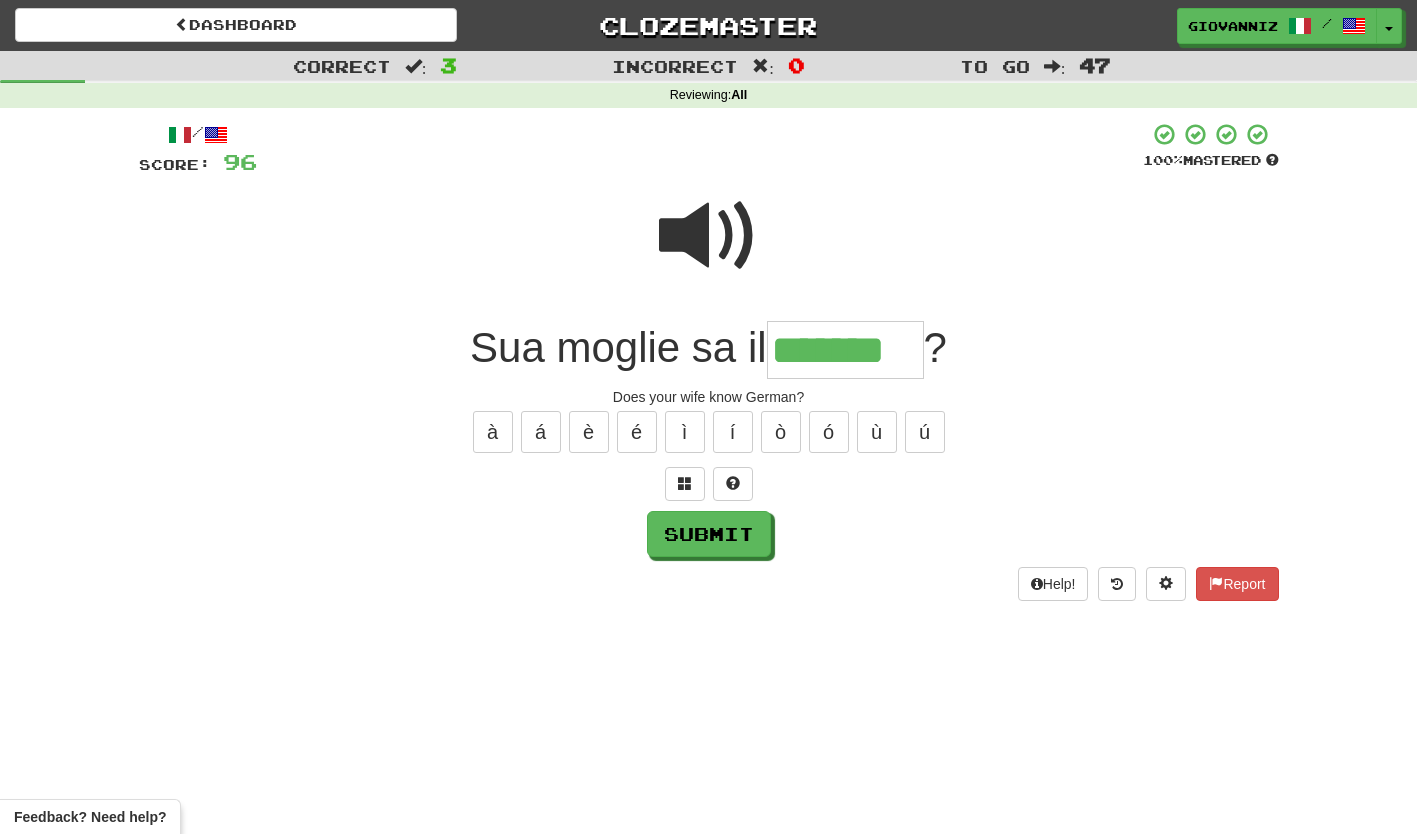 type on "*******" 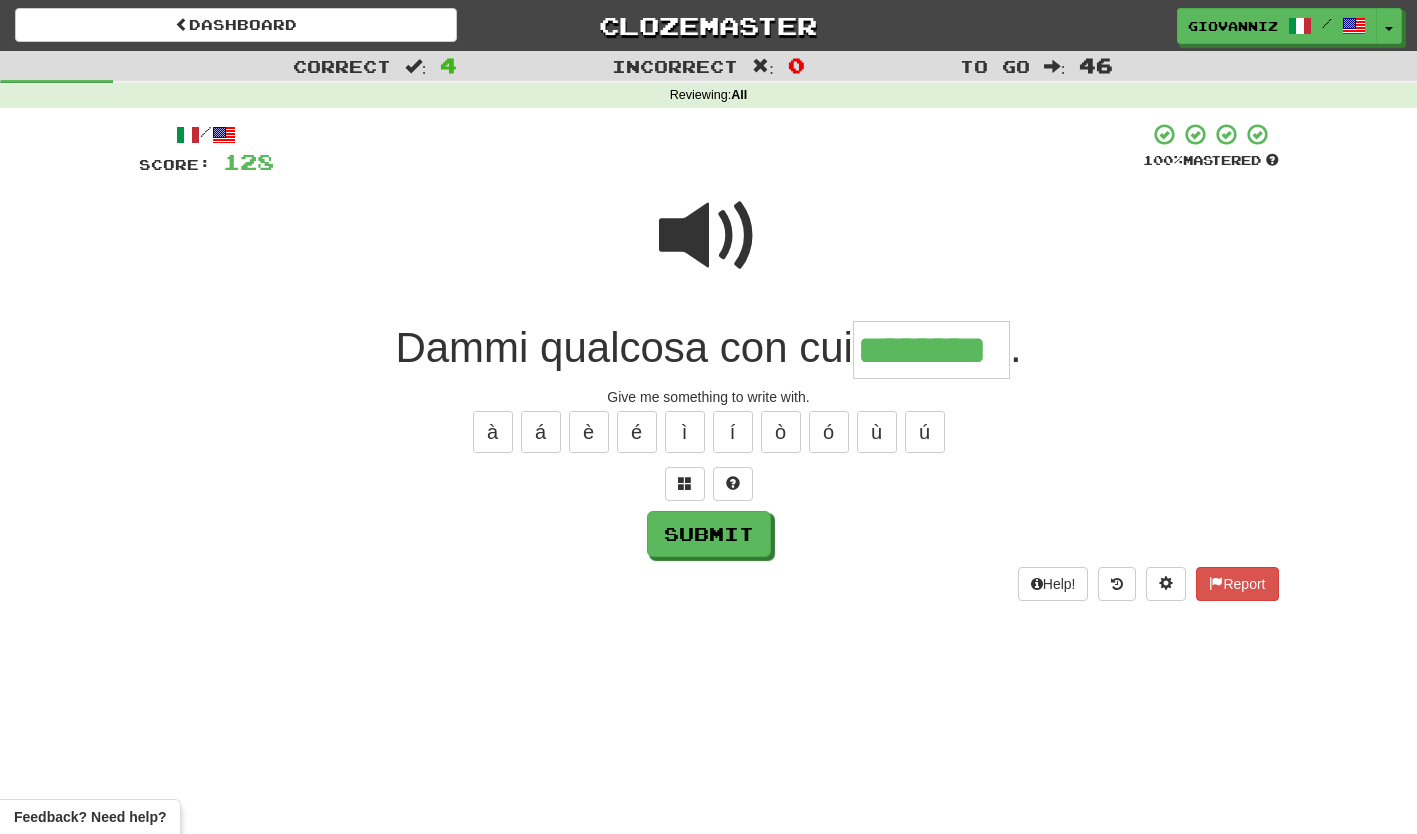 type on "********" 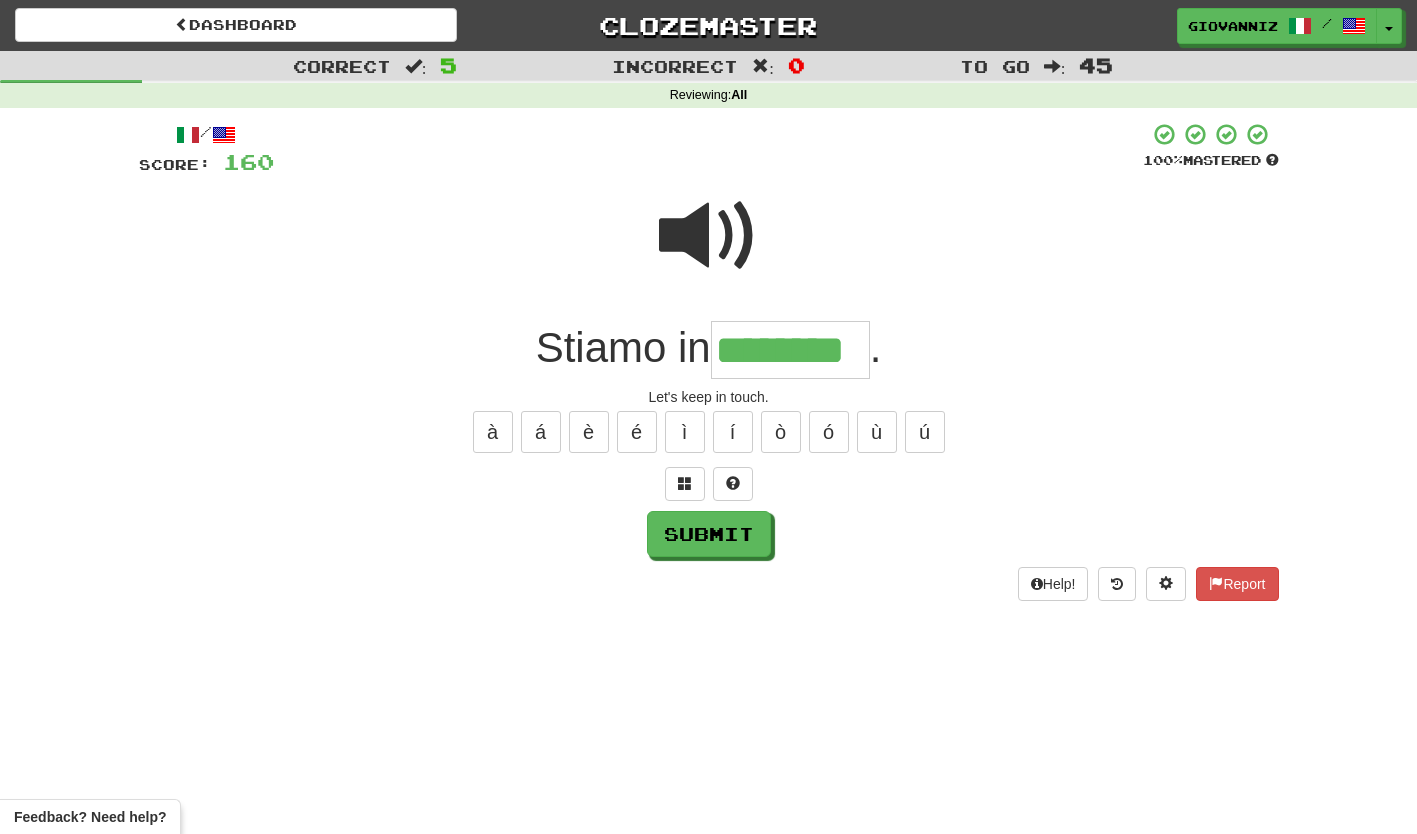 type on "********" 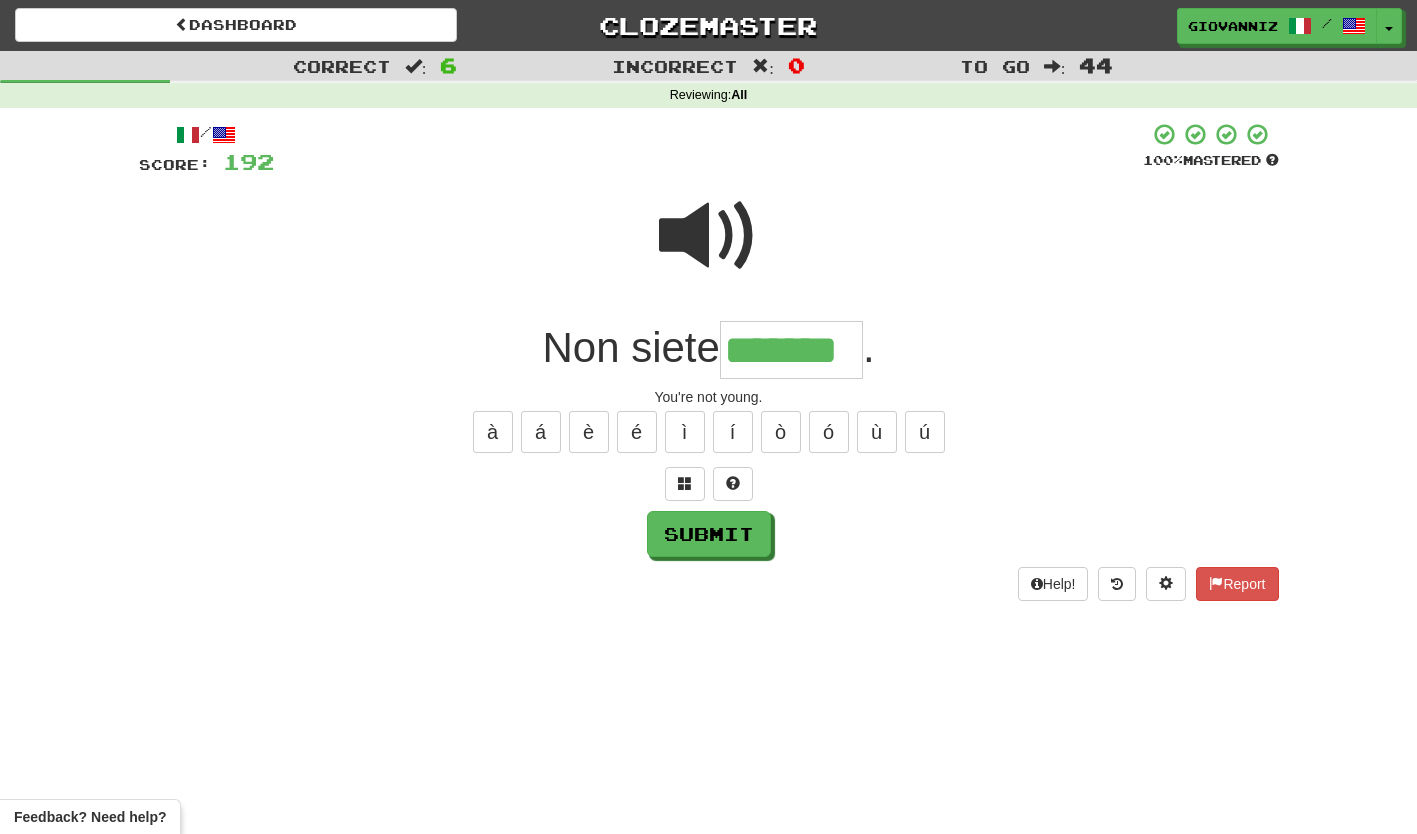 type on "*******" 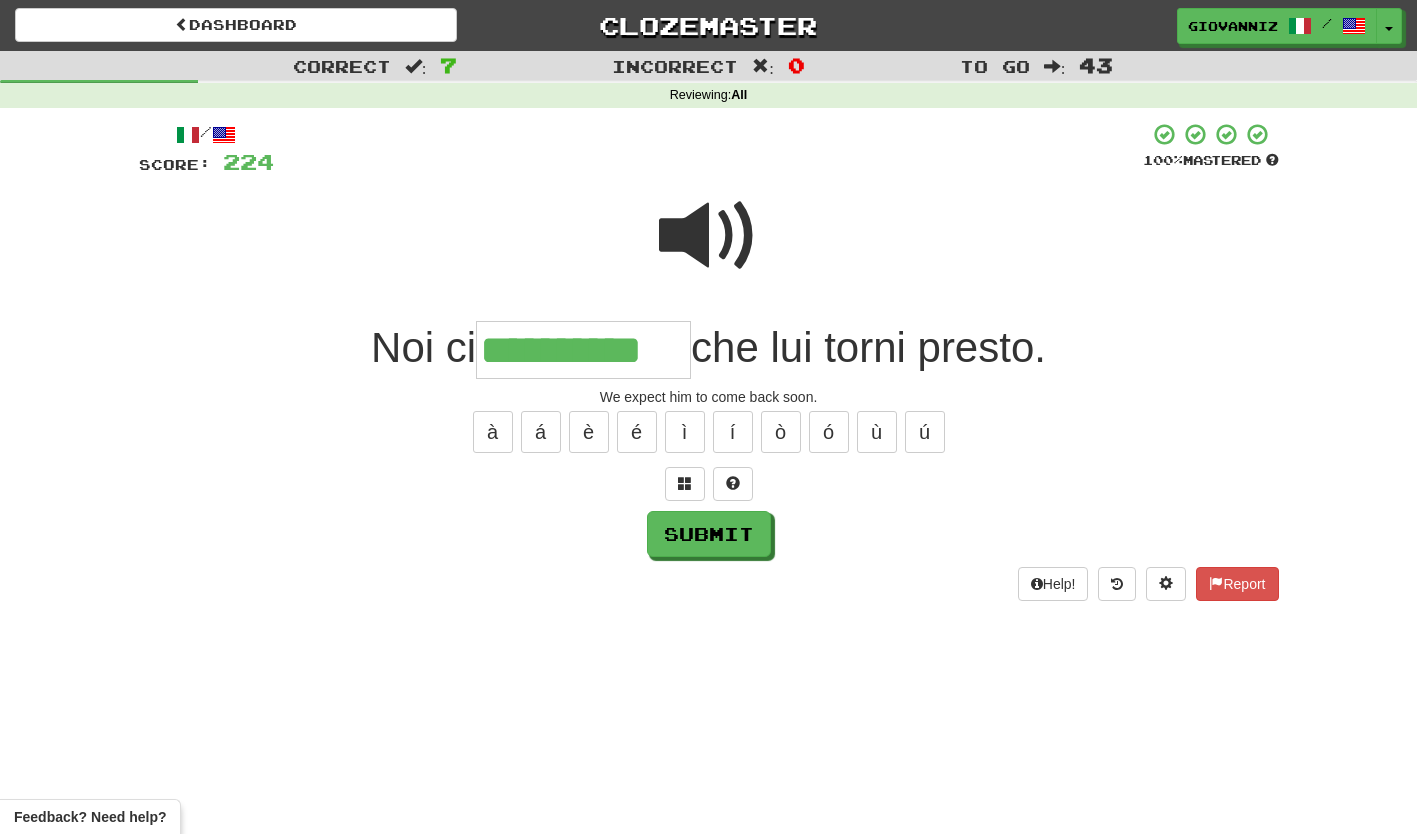 type on "**********" 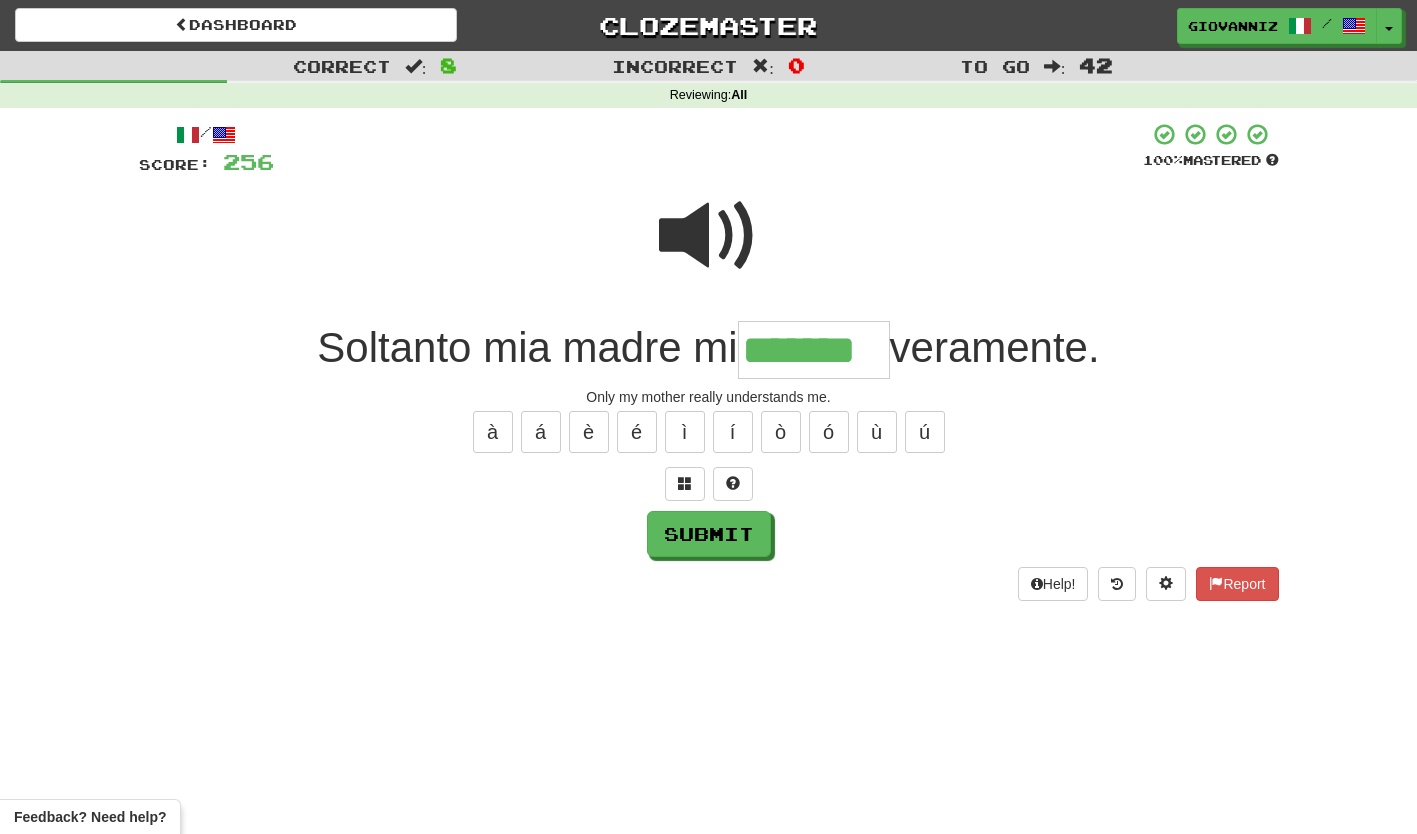type on "*******" 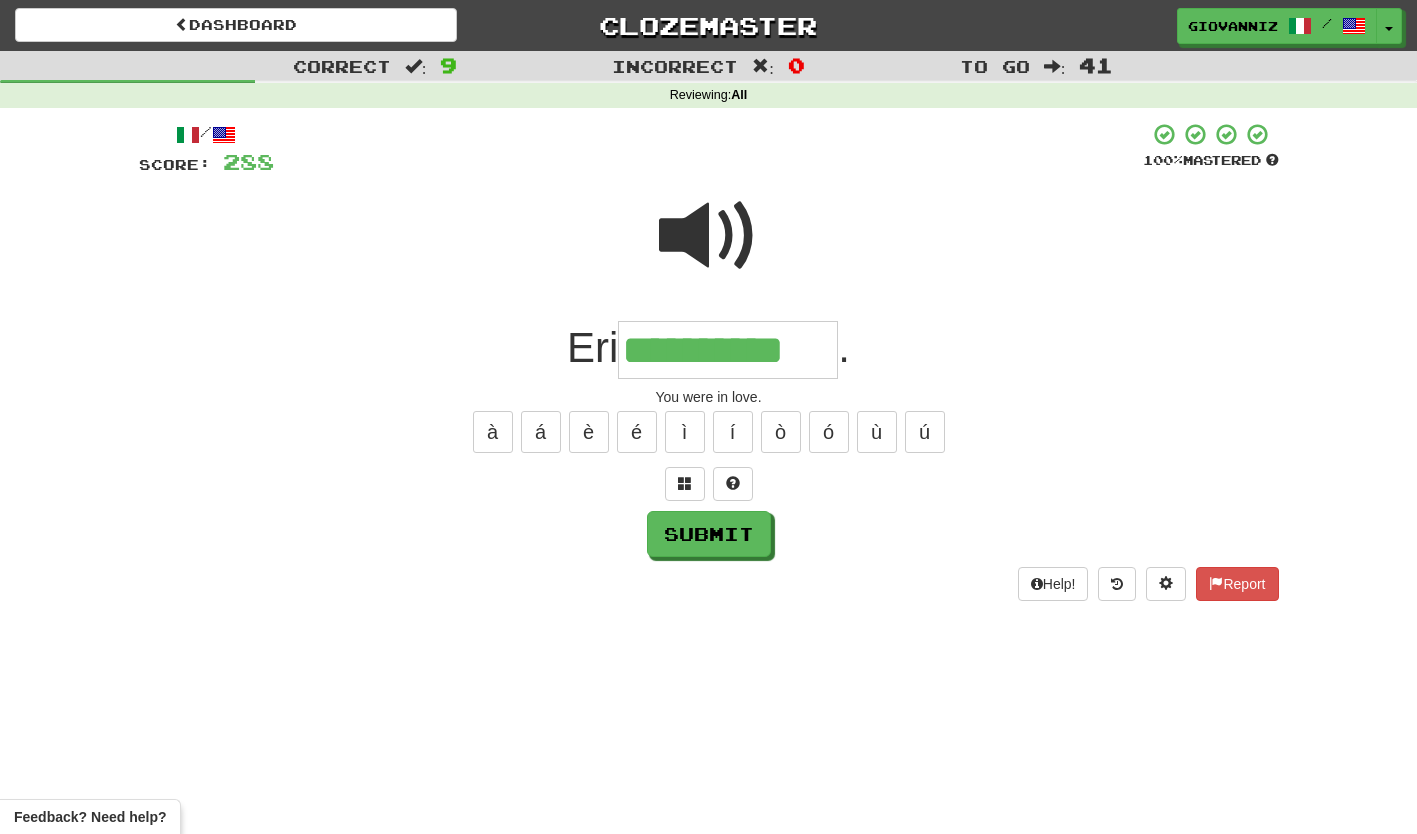 type on "**********" 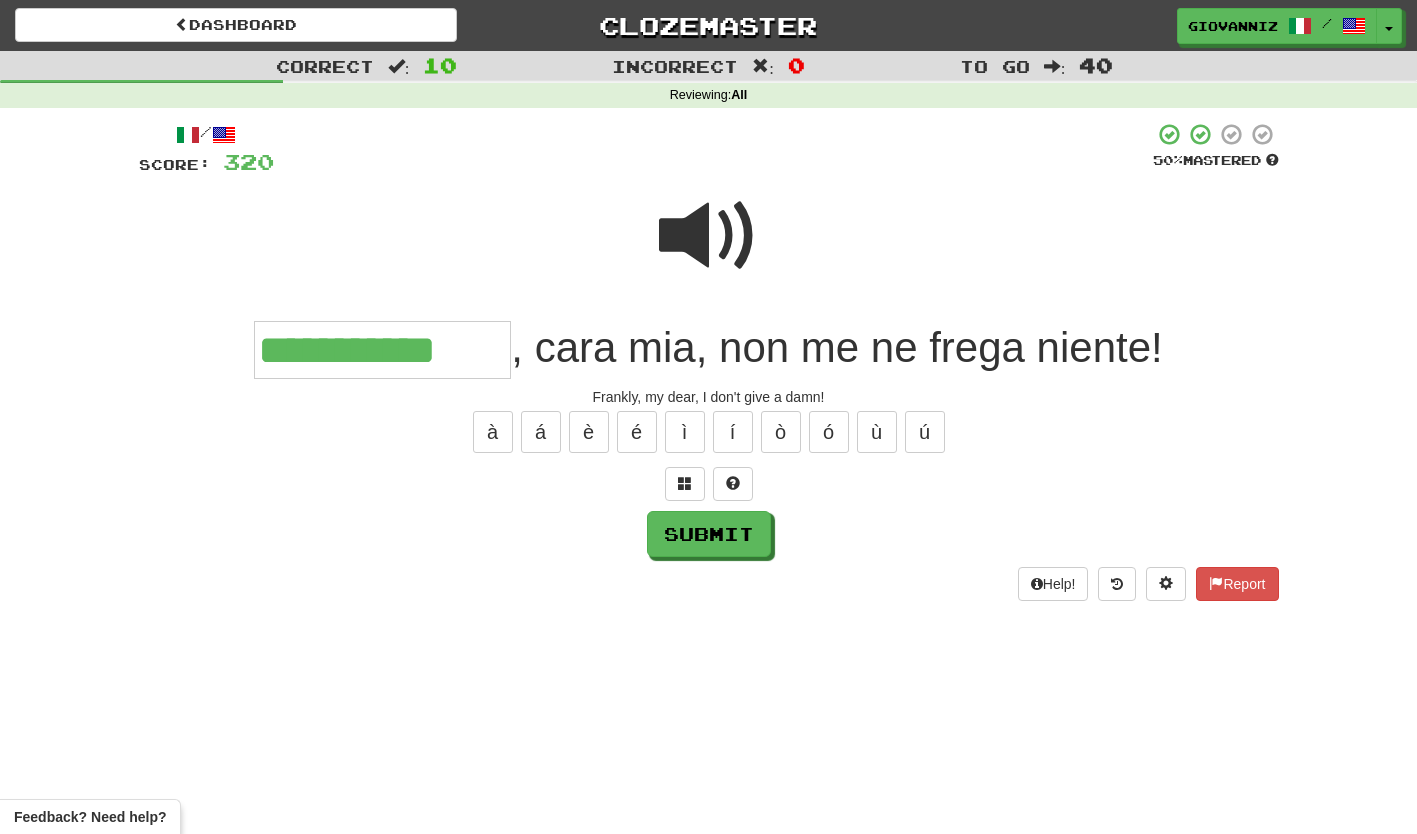 type on "**********" 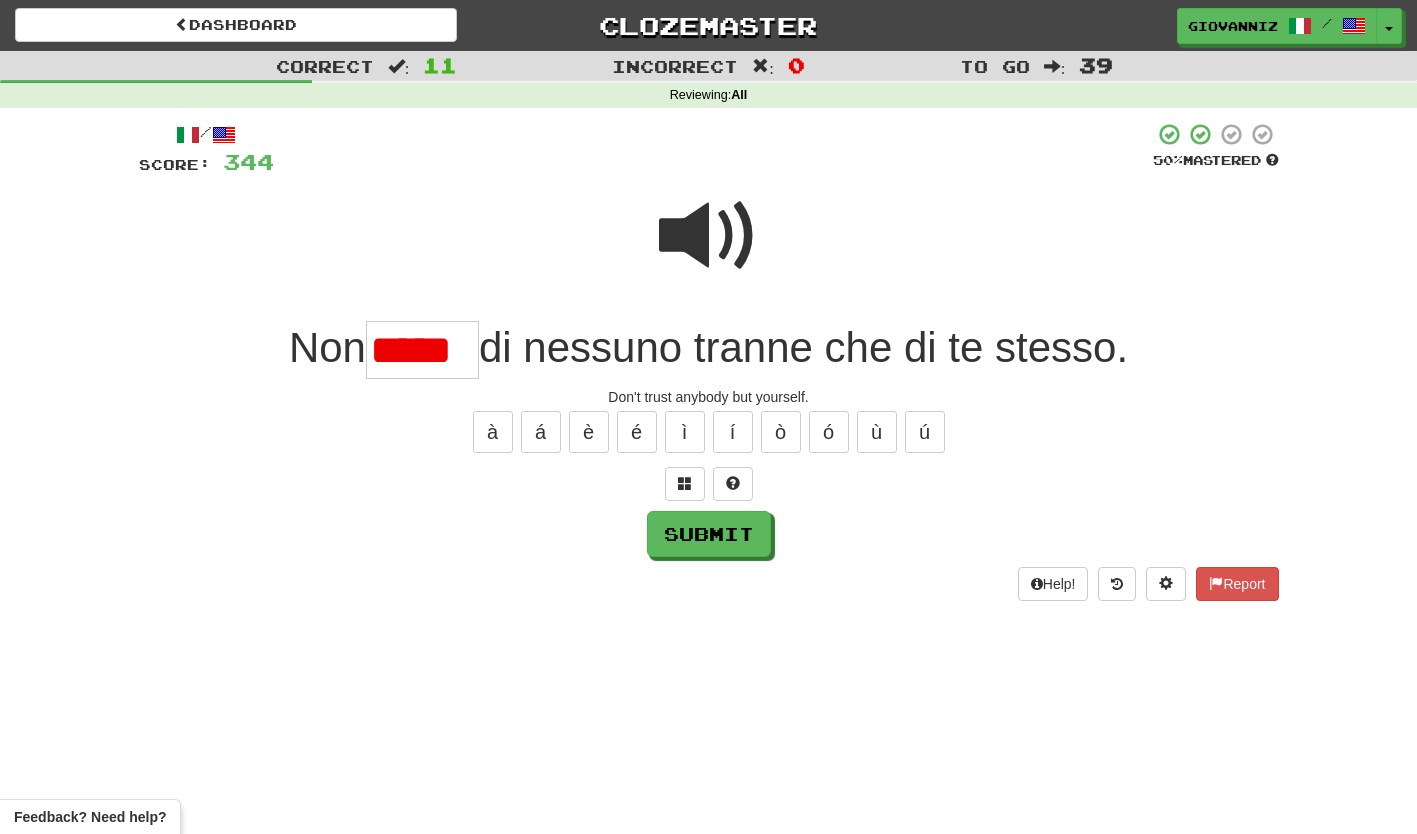 scroll, scrollTop: 0, scrollLeft: 0, axis: both 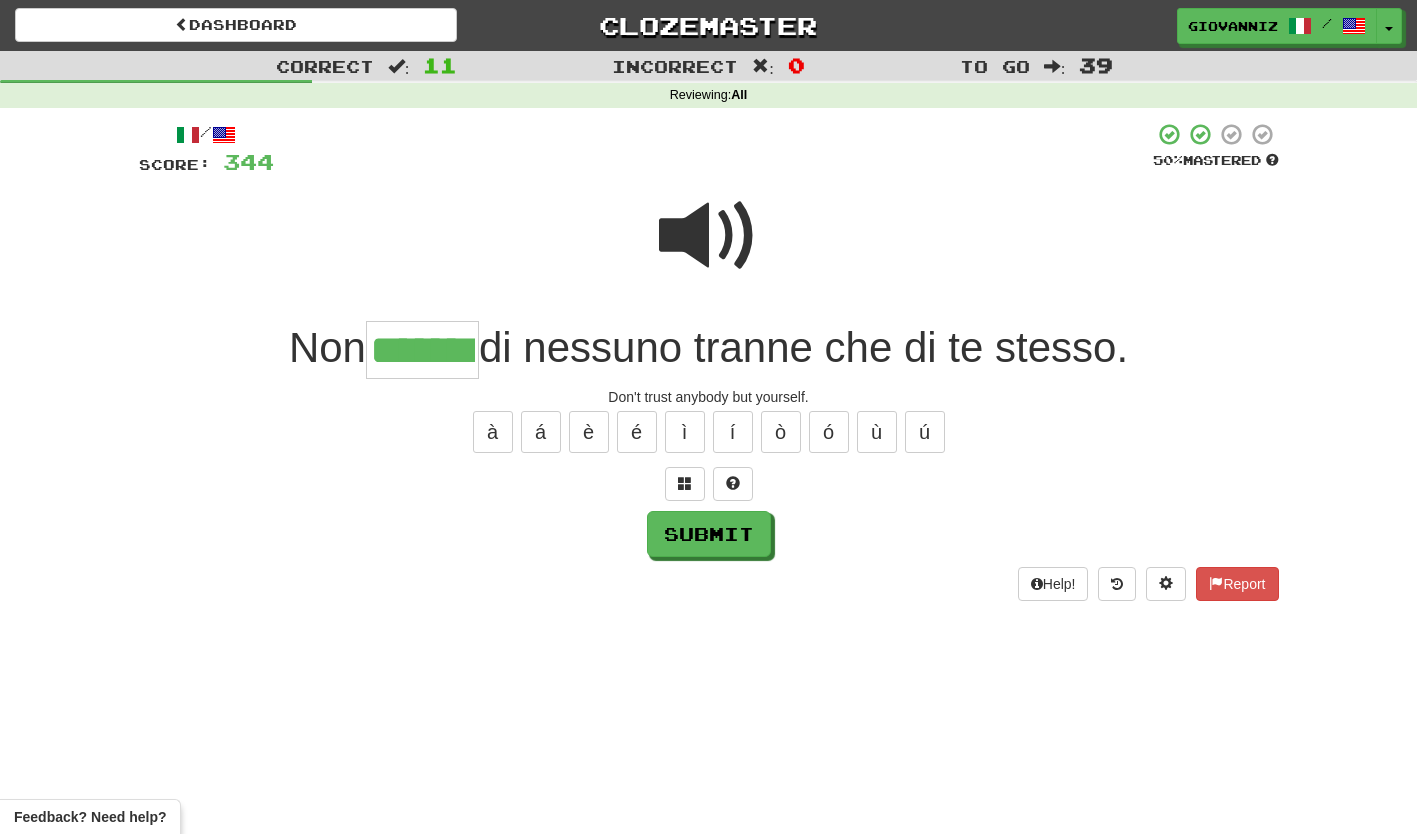 type on "*******" 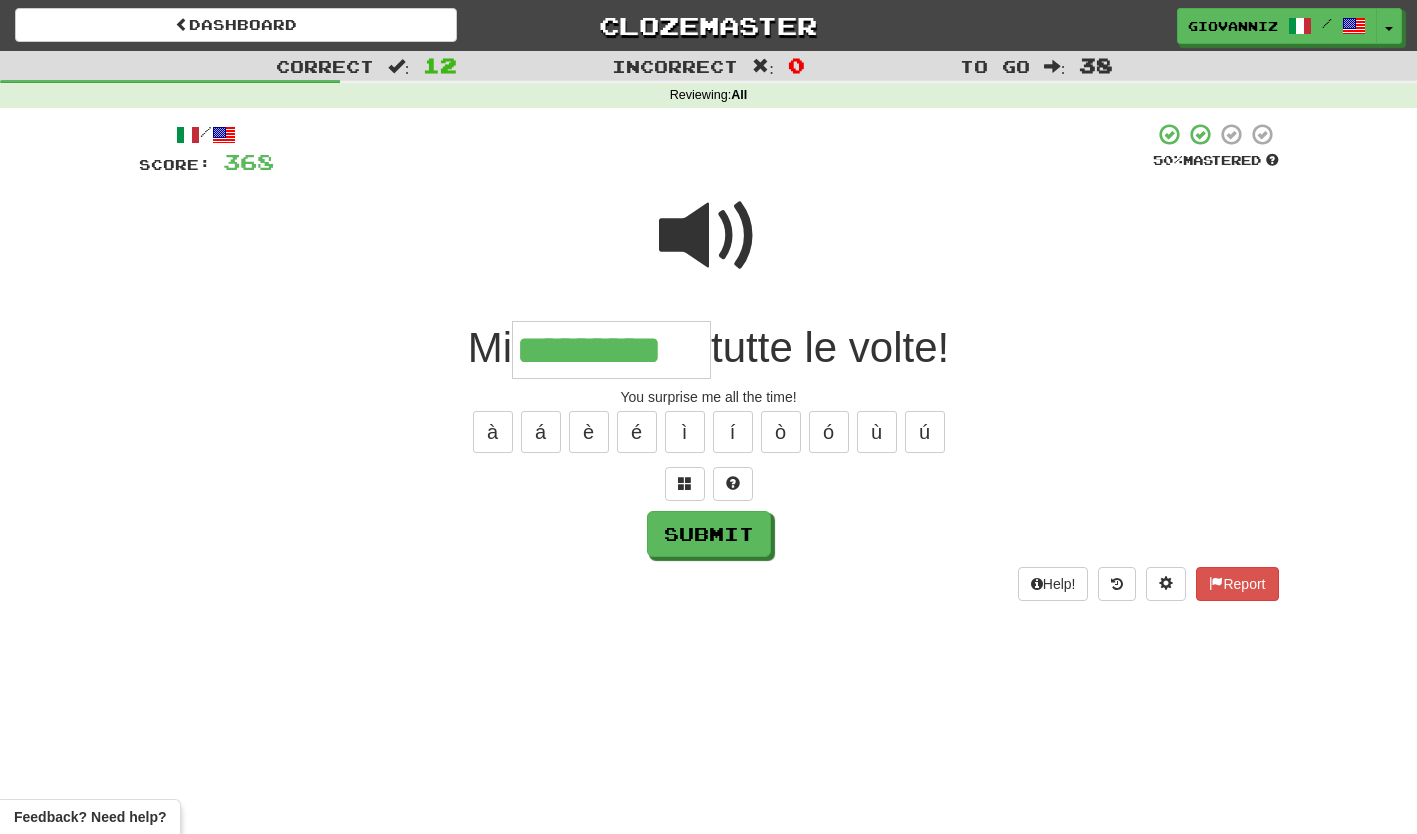 type on "*********" 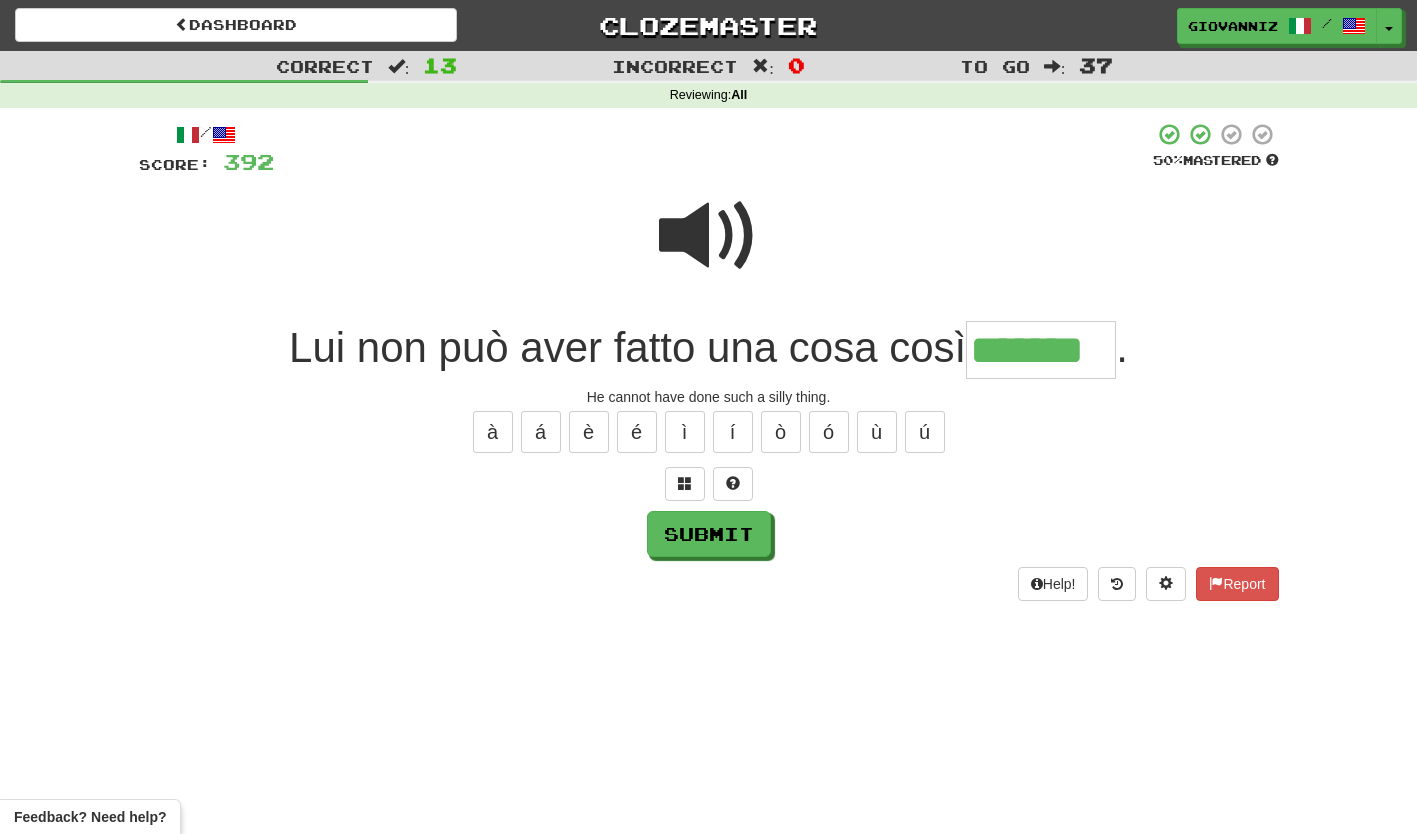 type on "*******" 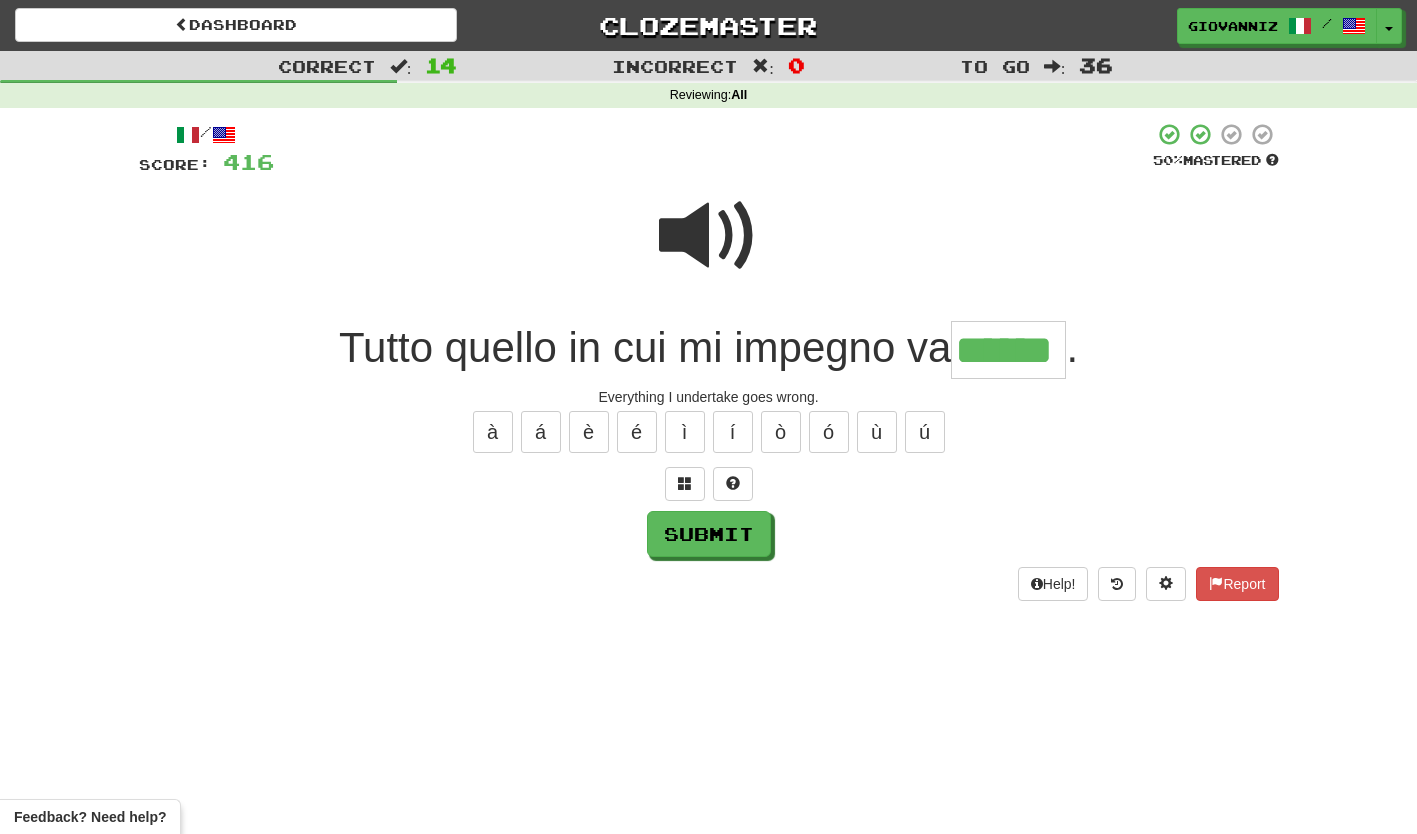 type on "******" 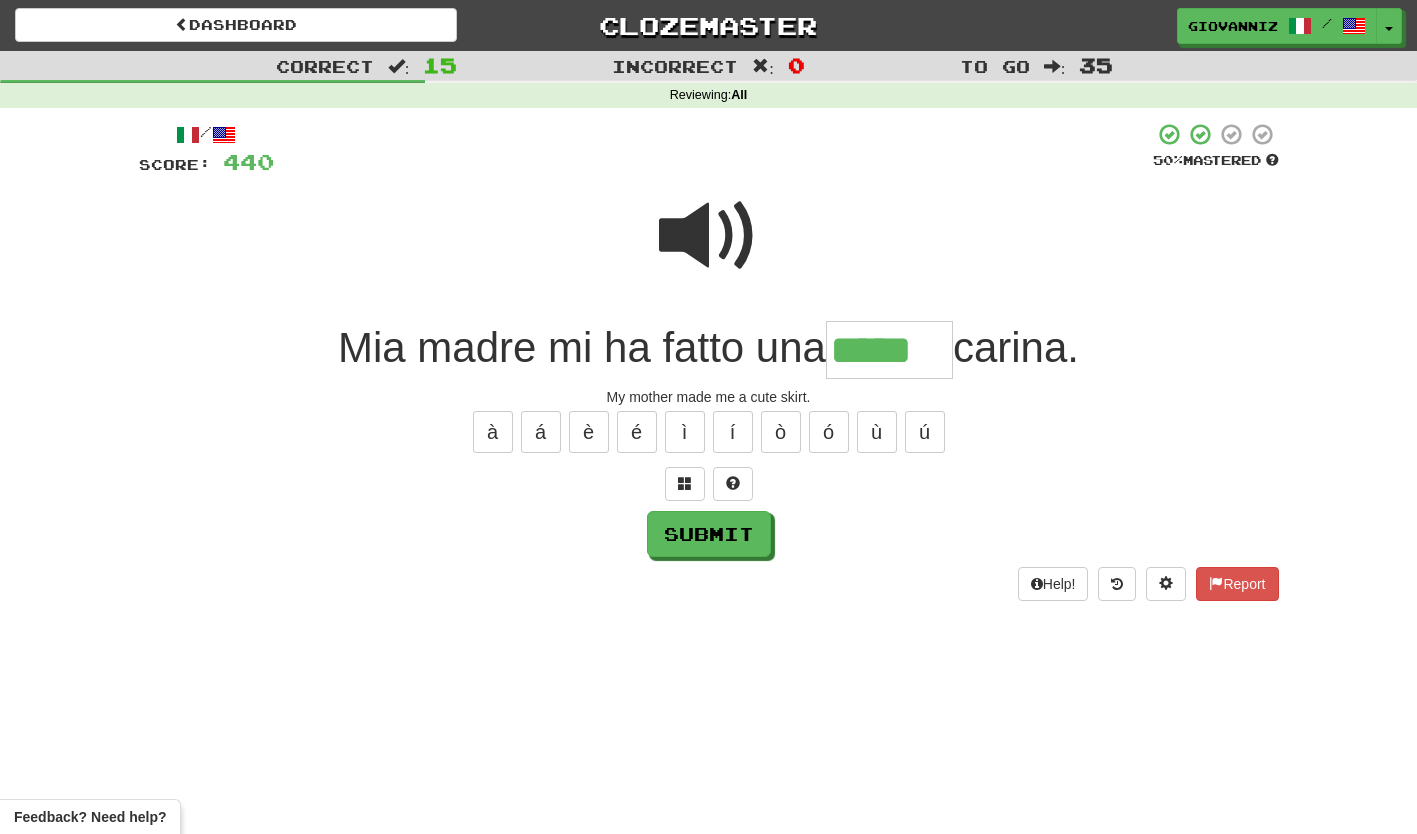 type on "*****" 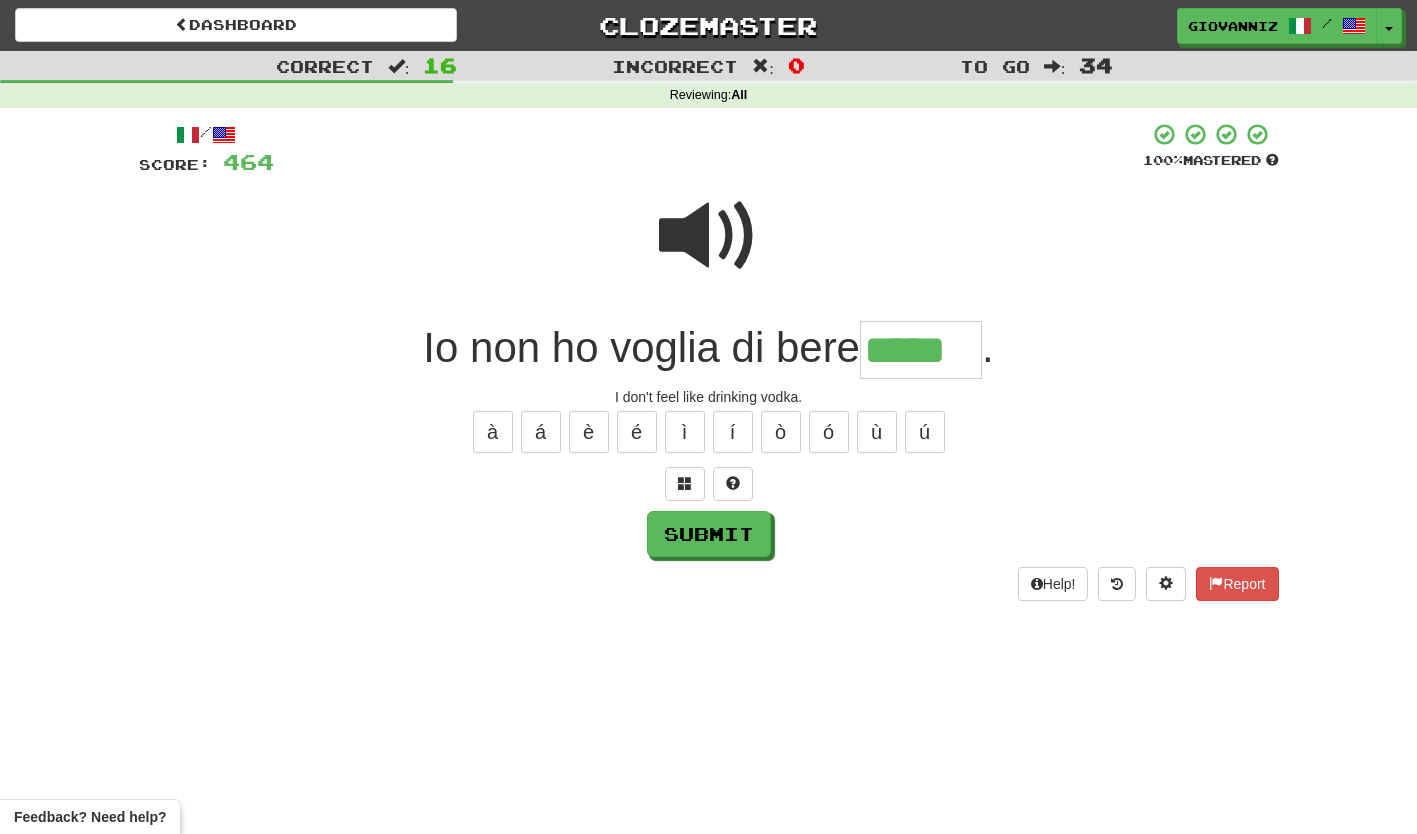 type on "*****" 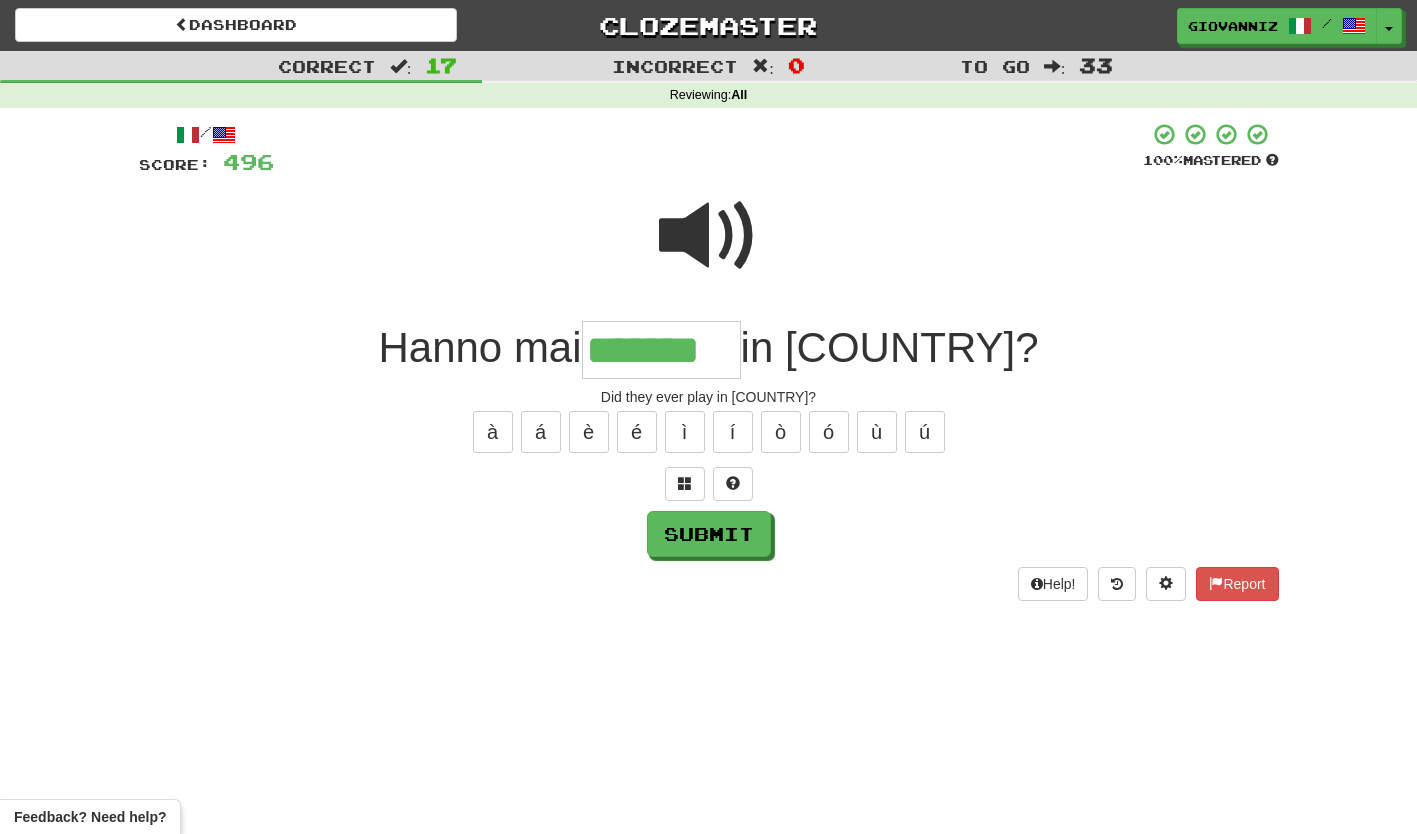 type on "*******" 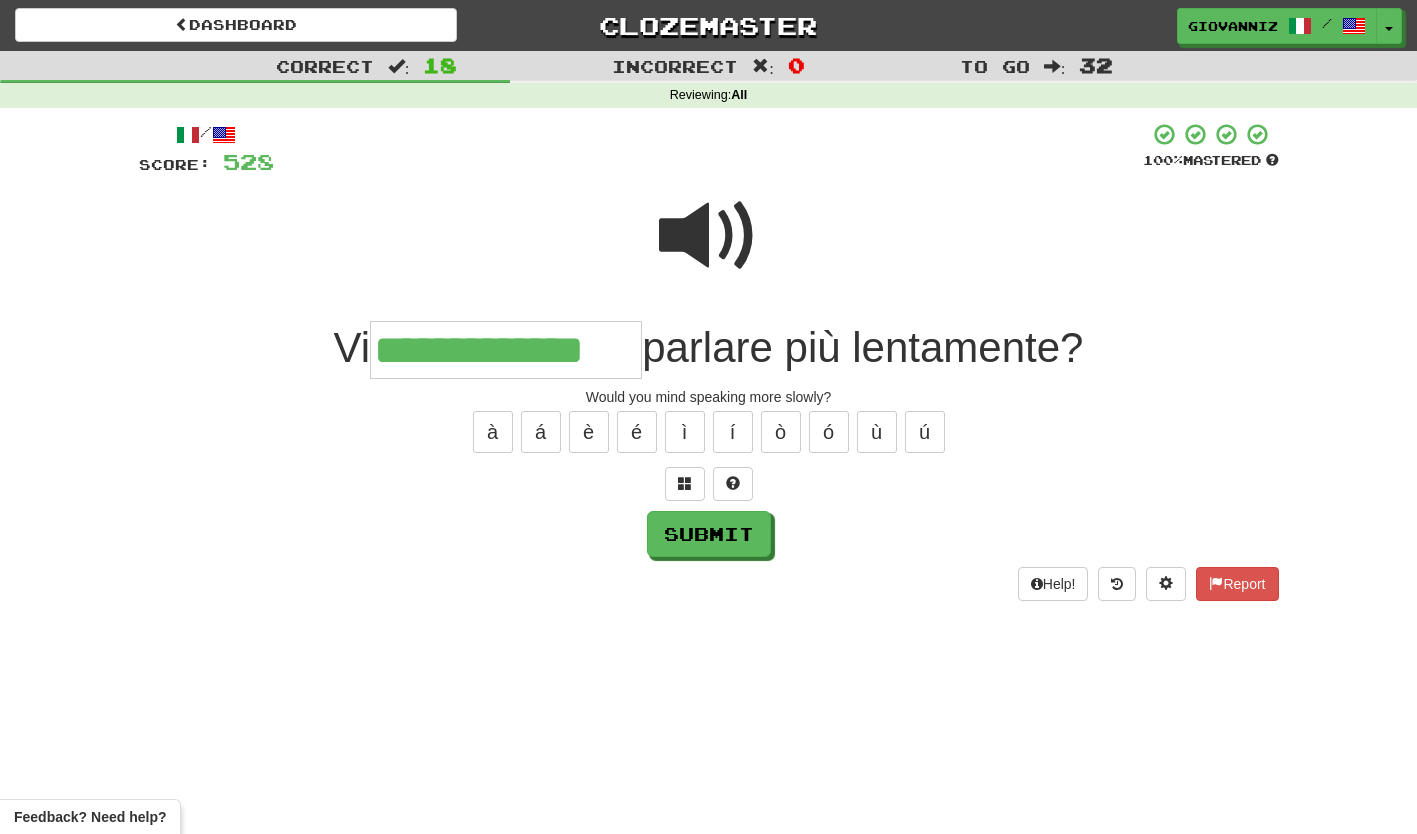 type on "**********" 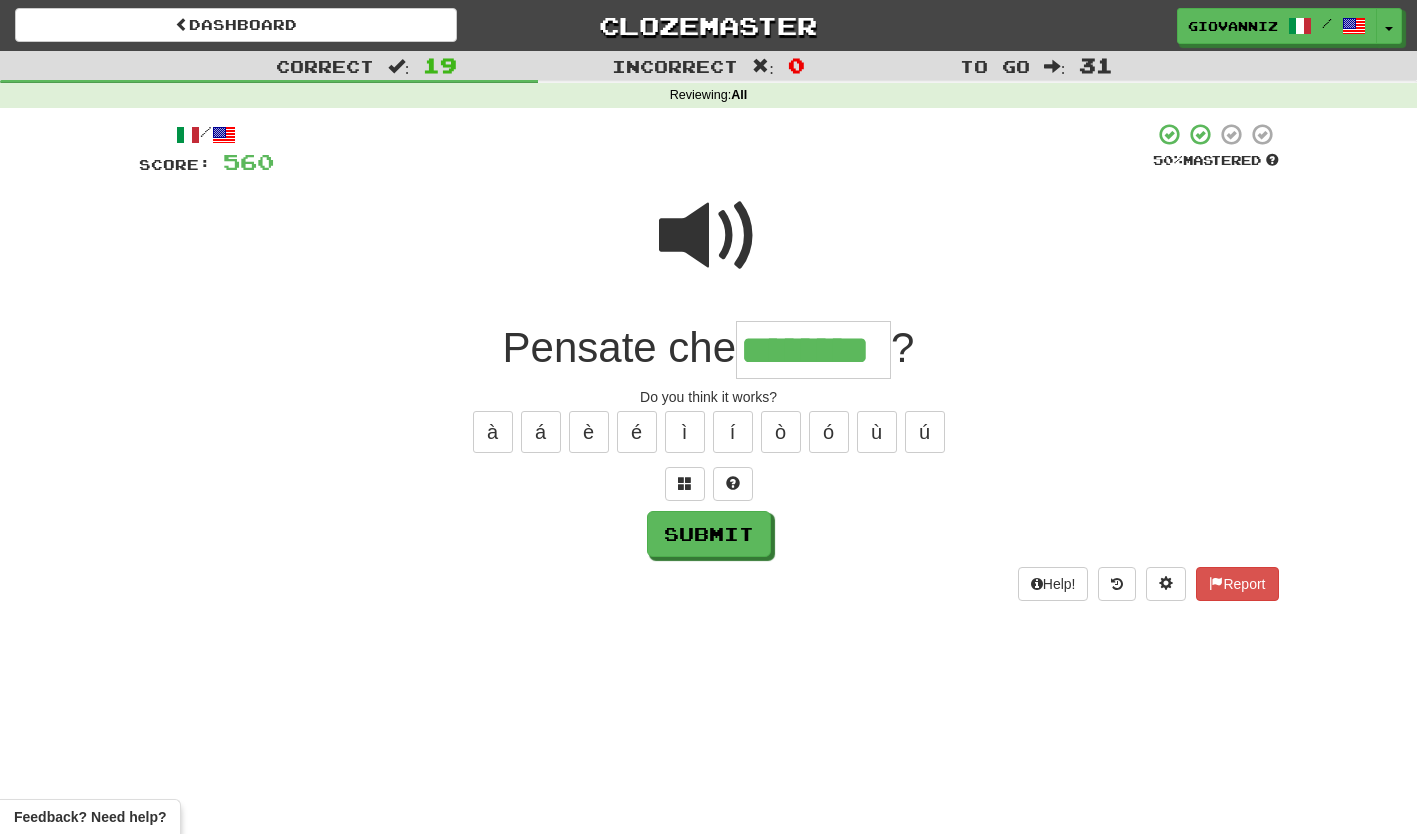 type on "********" 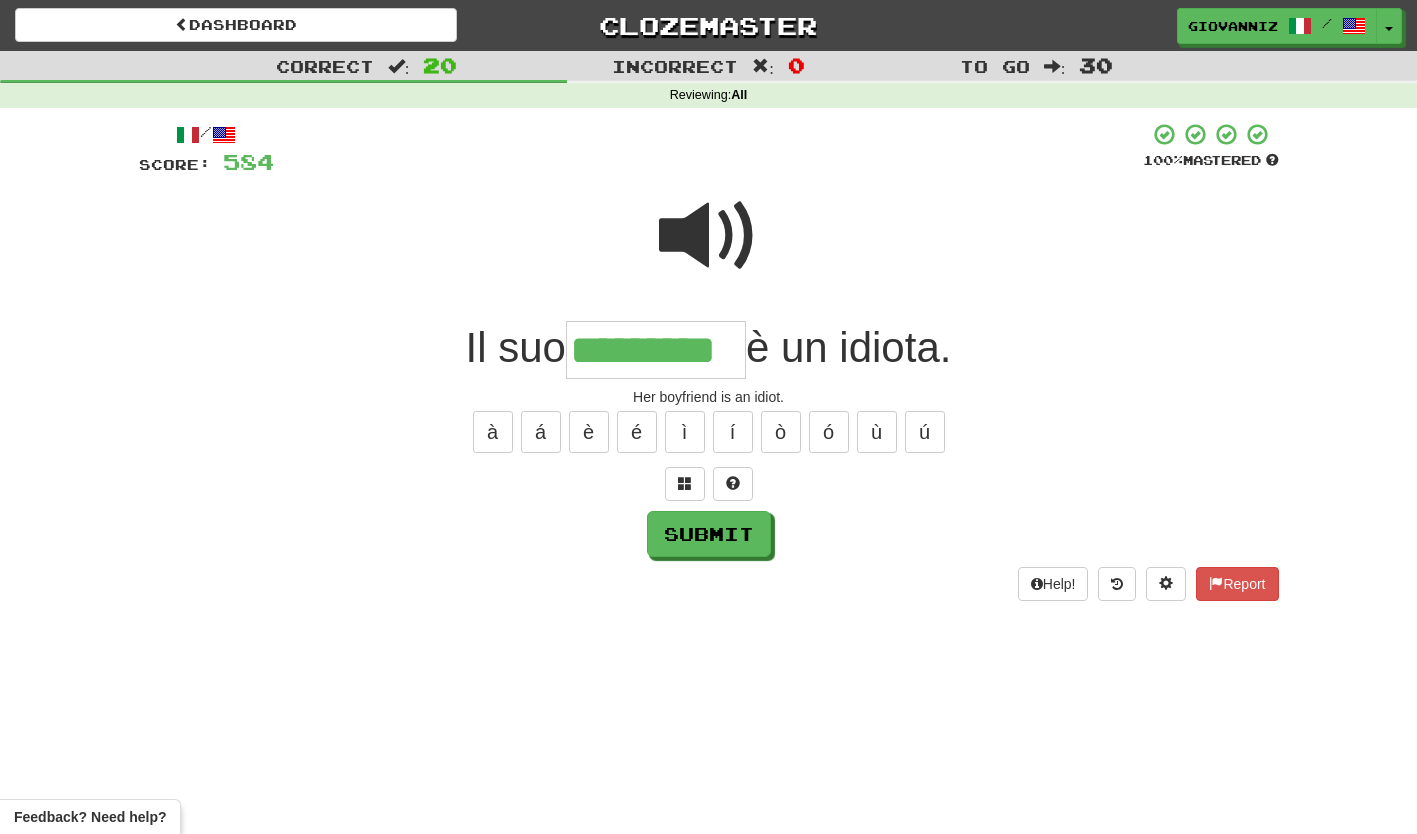 type on "*********" 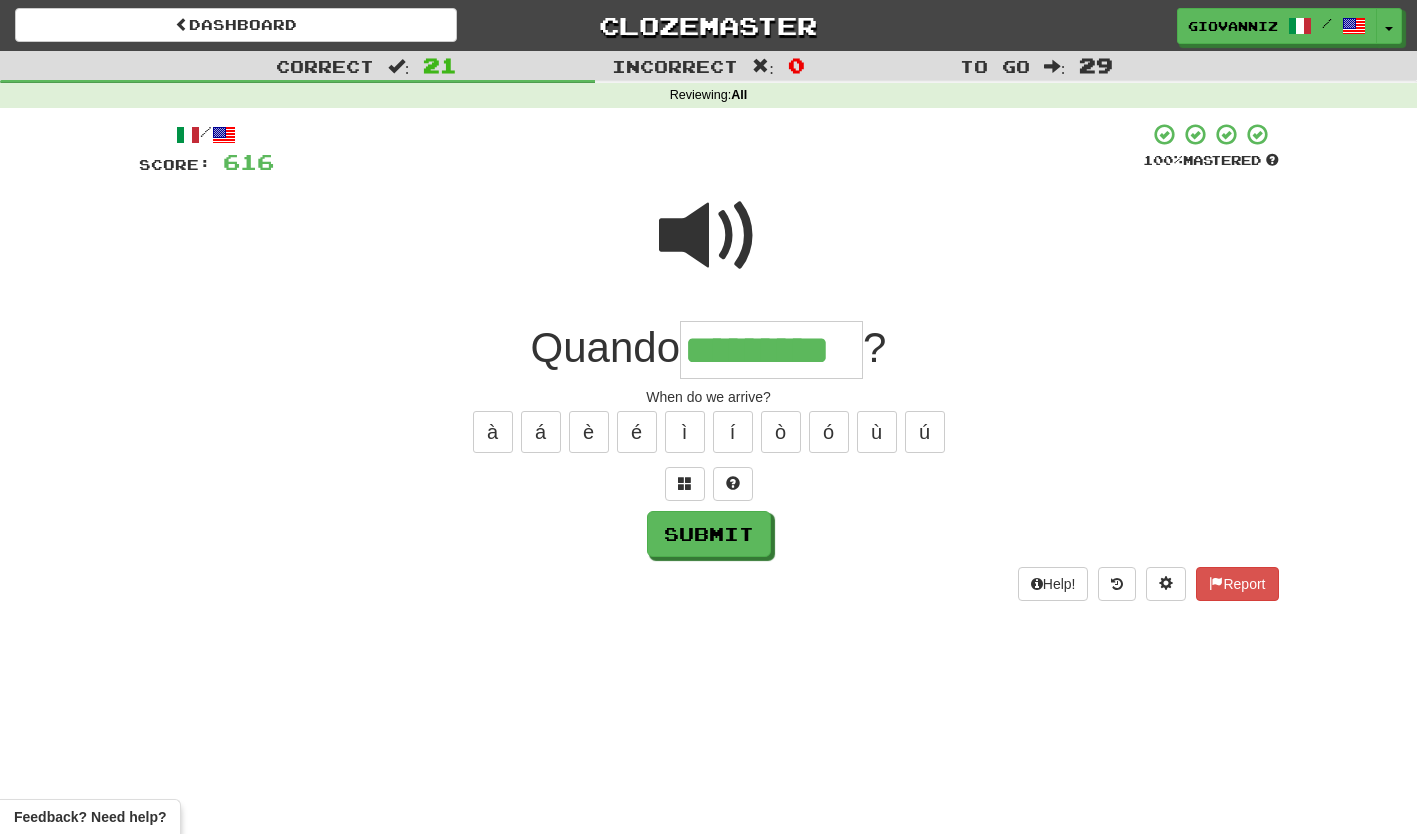 type on "*********" 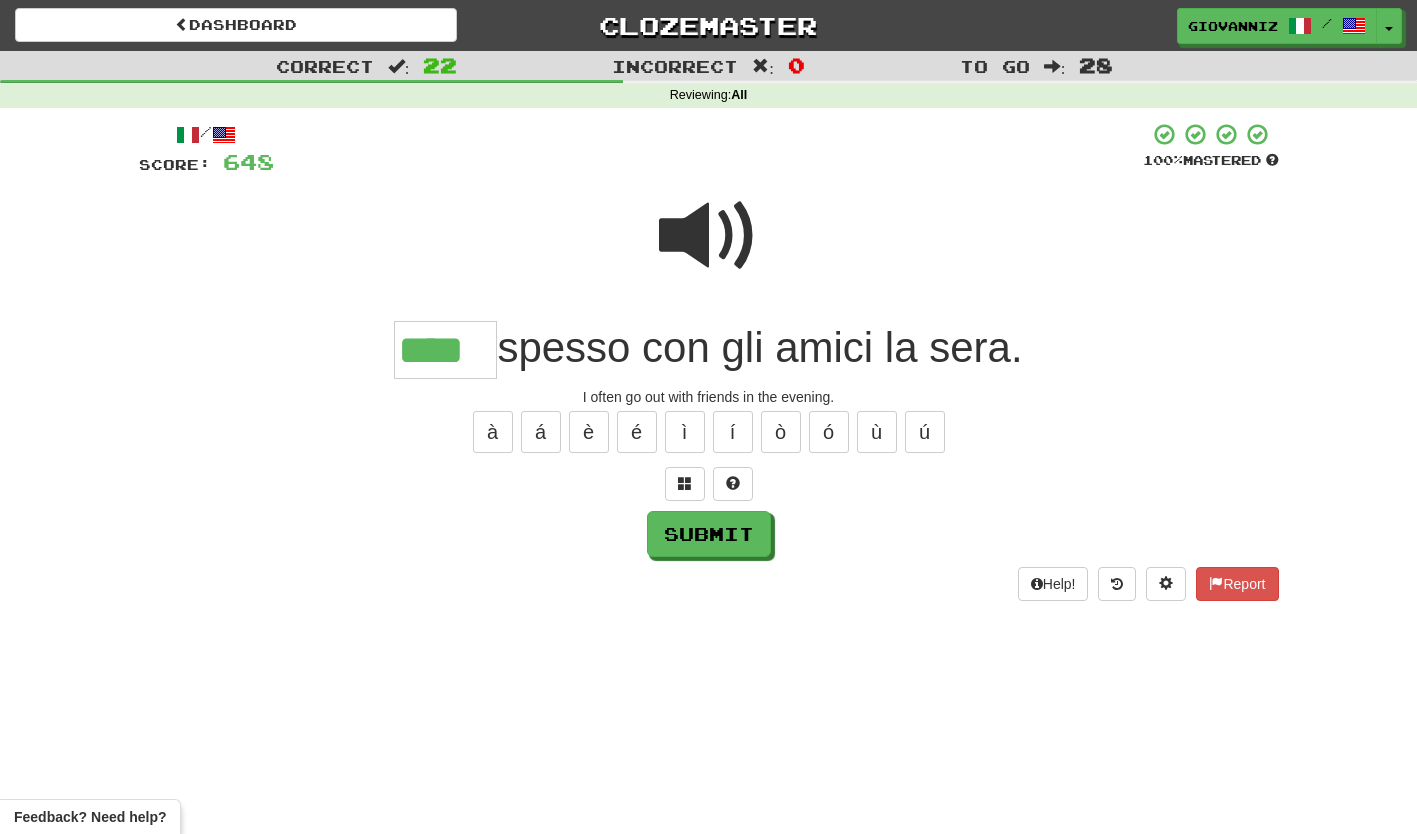 type on "****" 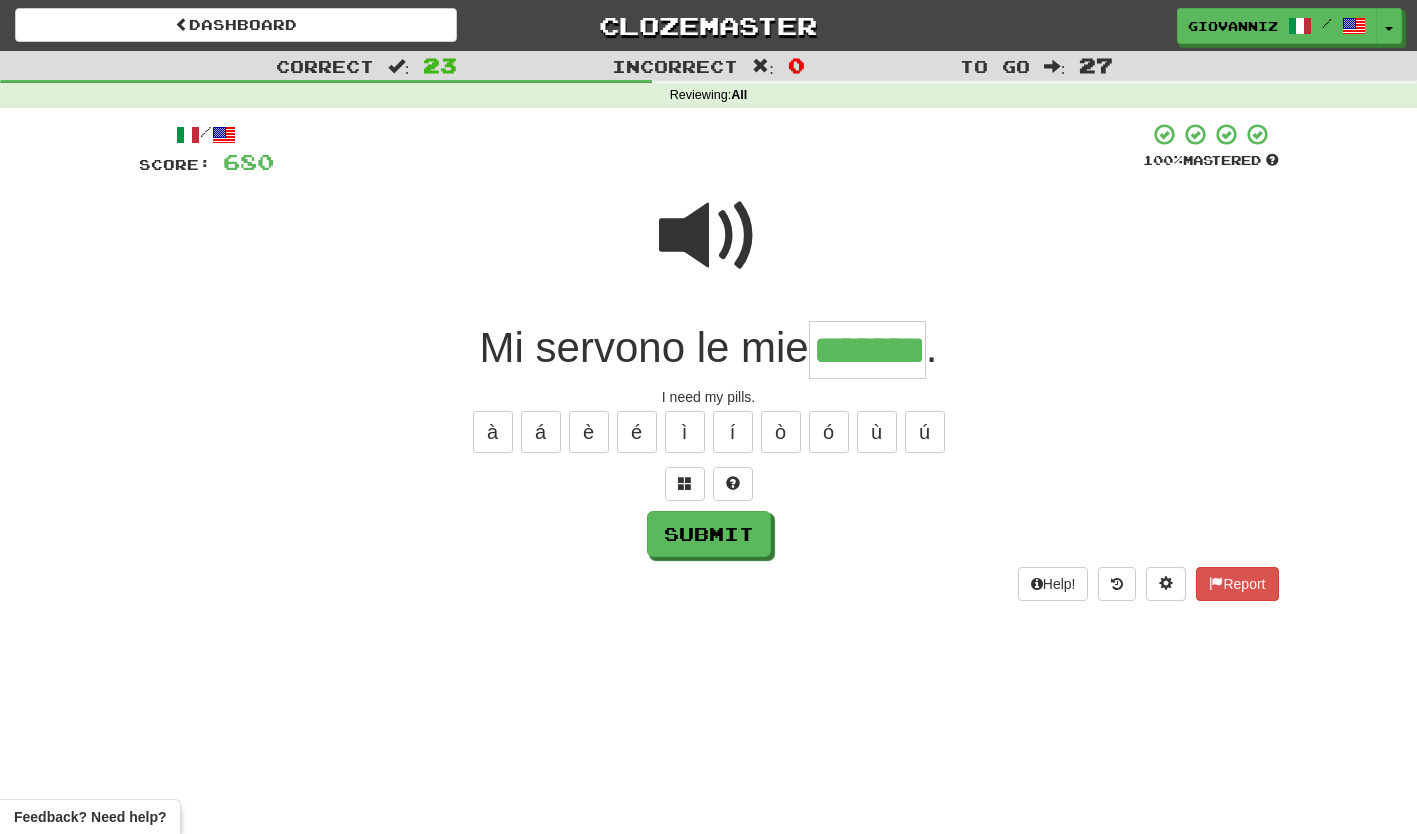 type on "*******" 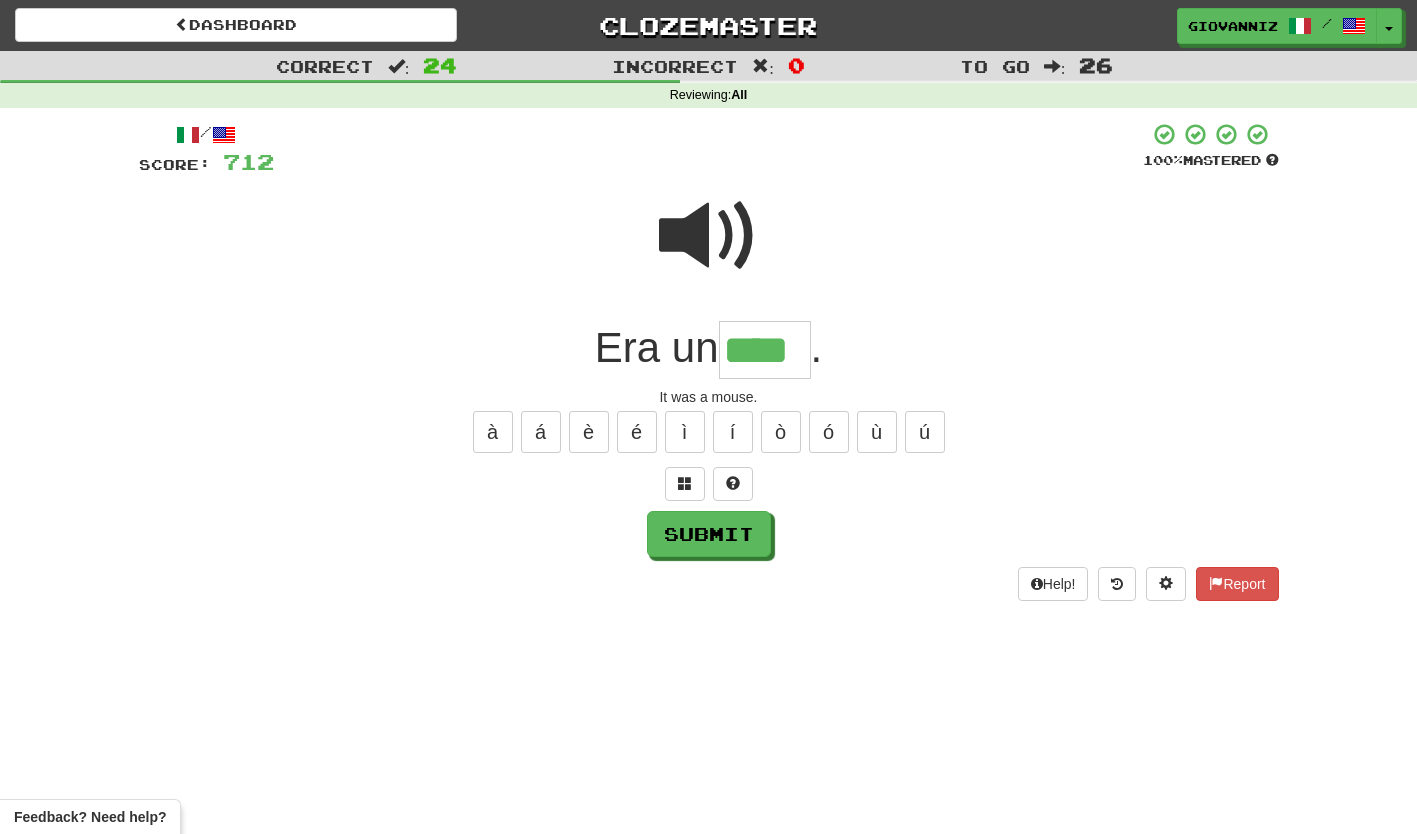 type on "****" 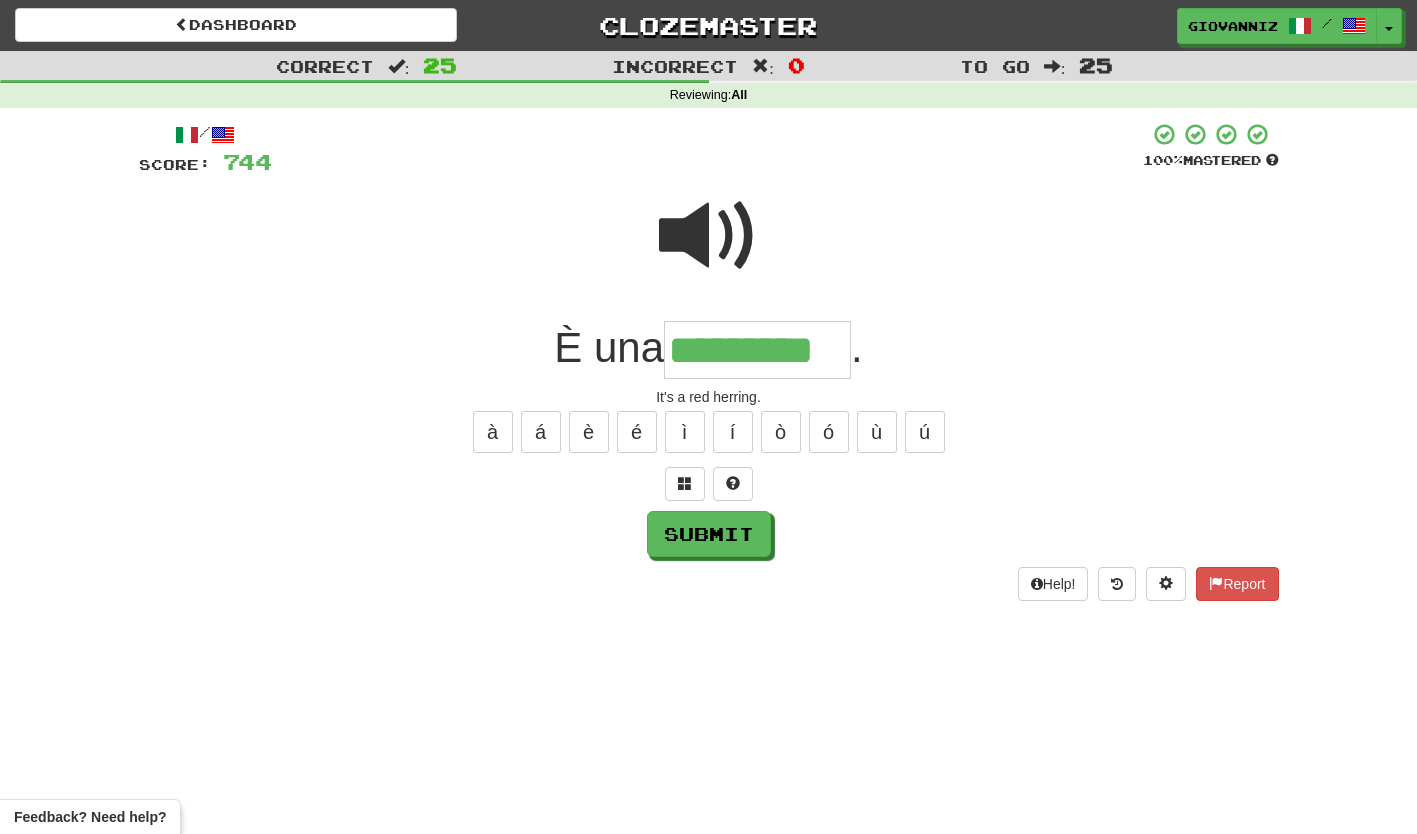 type on "*********" 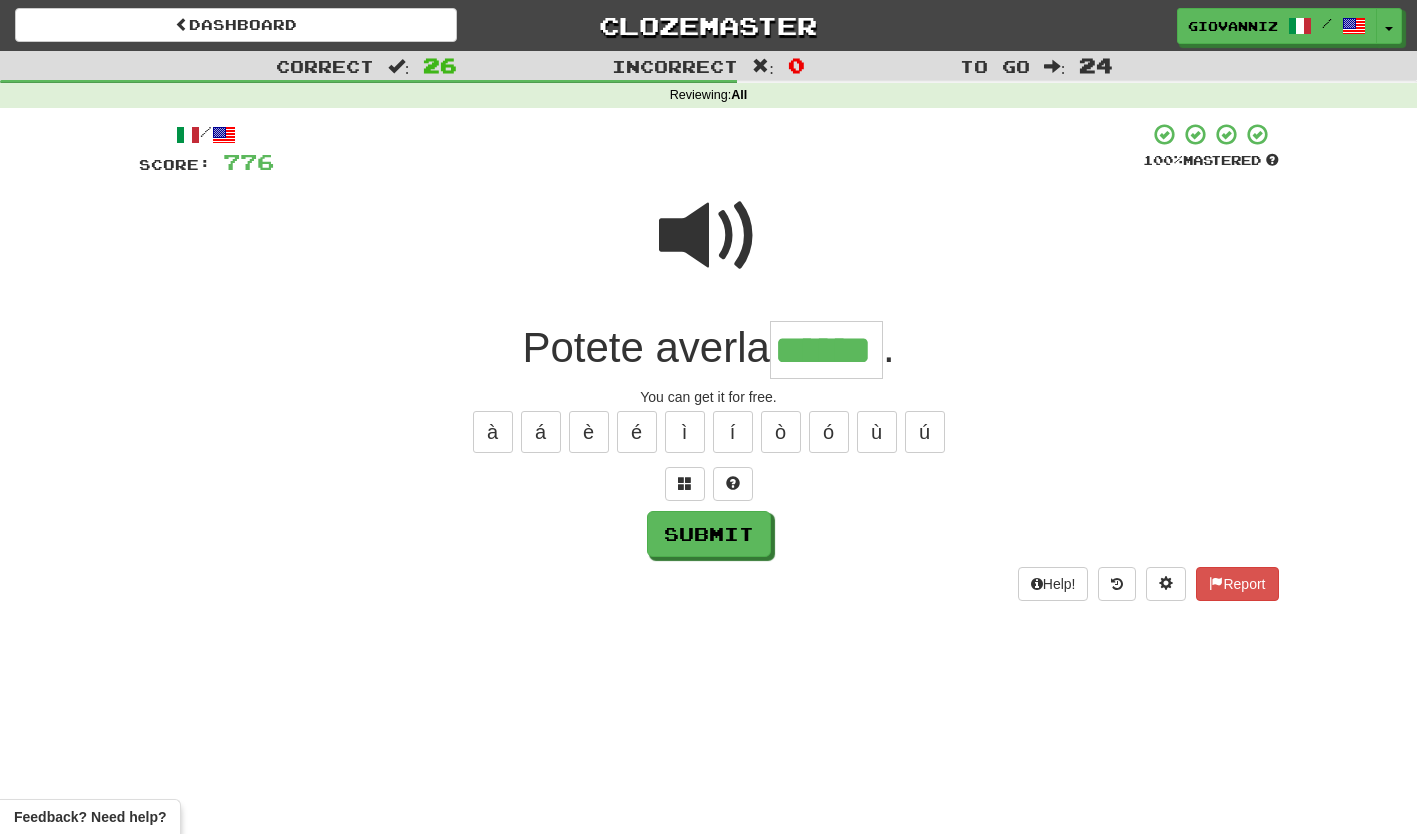 type on "******" 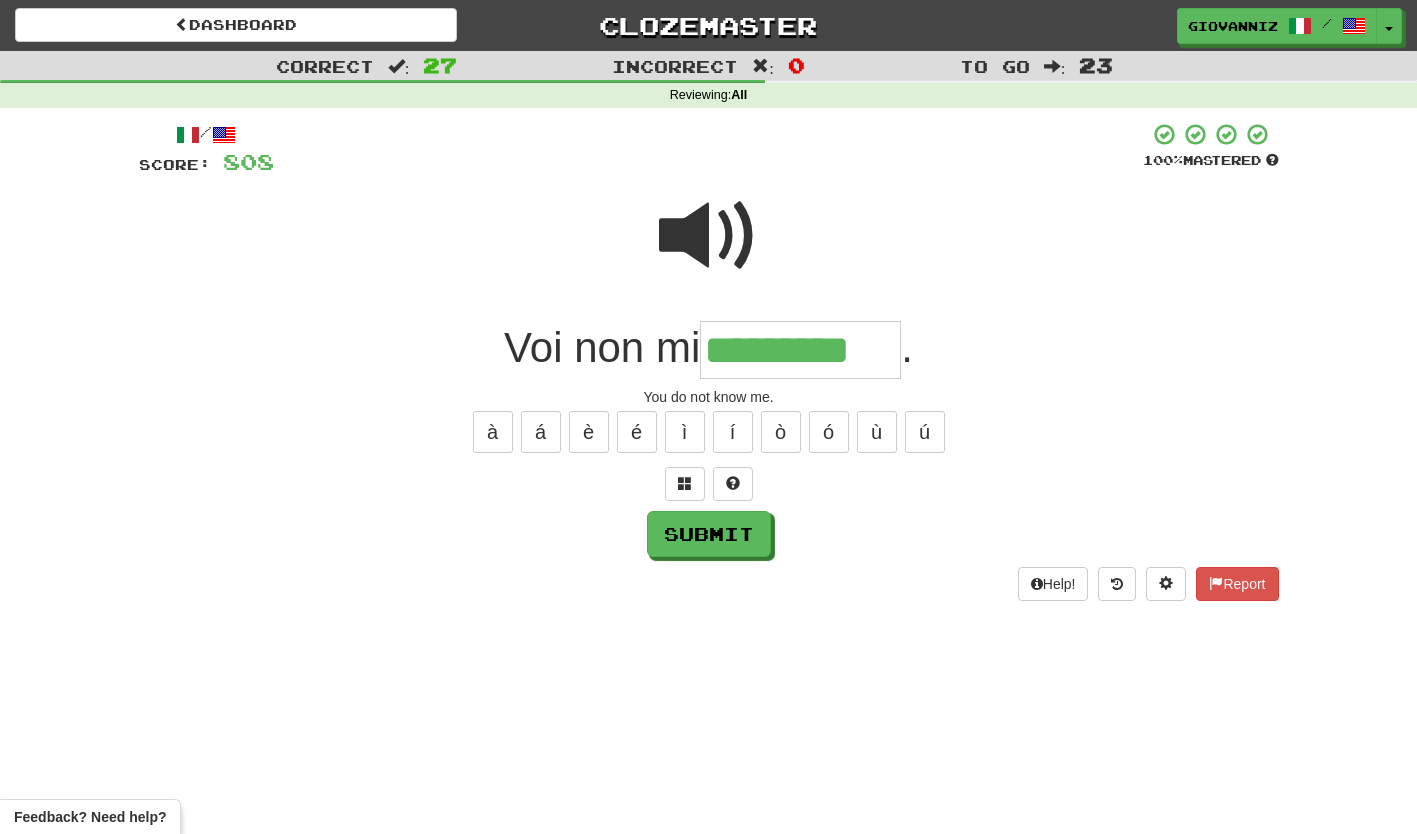 type on "*********" 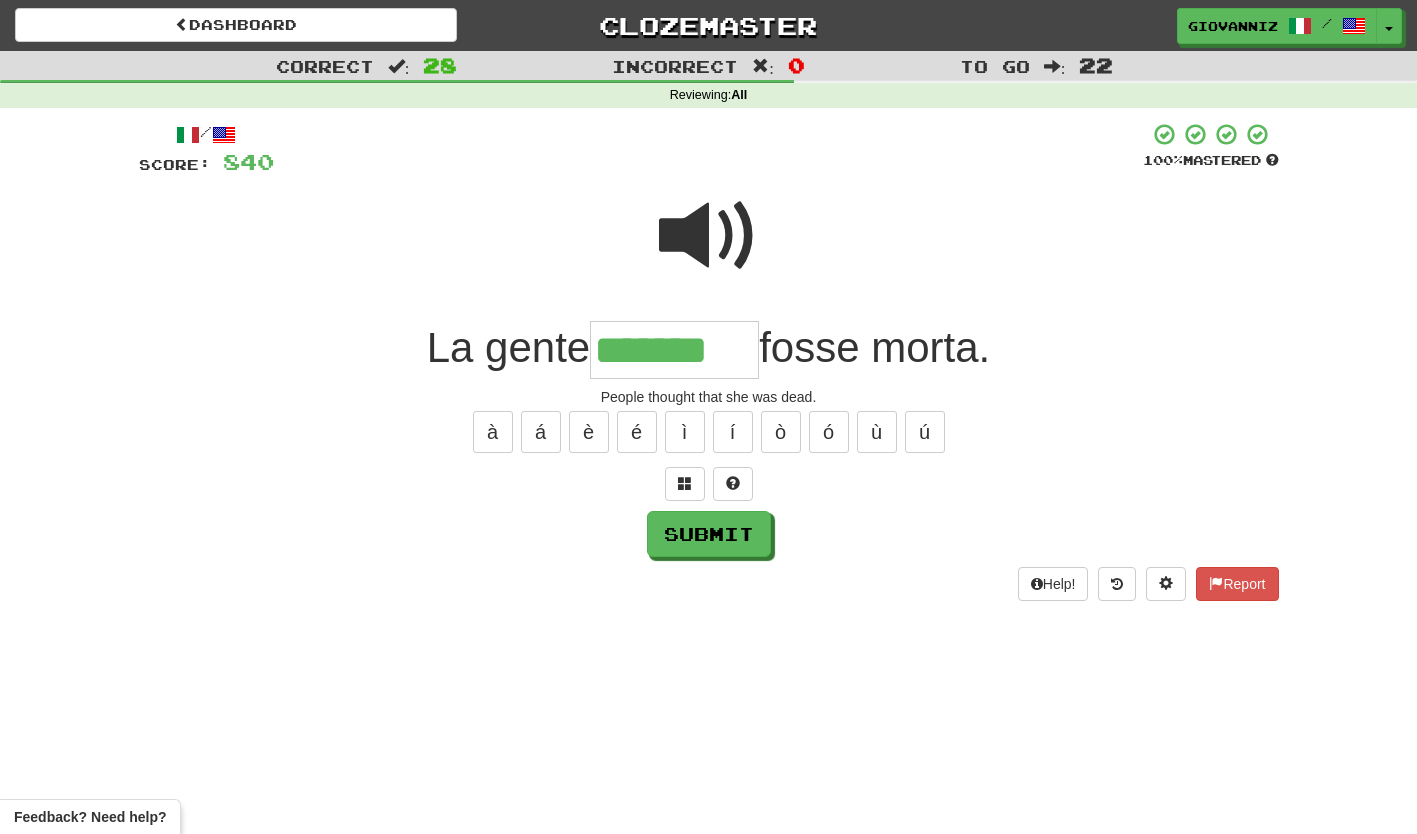 type on "*******" 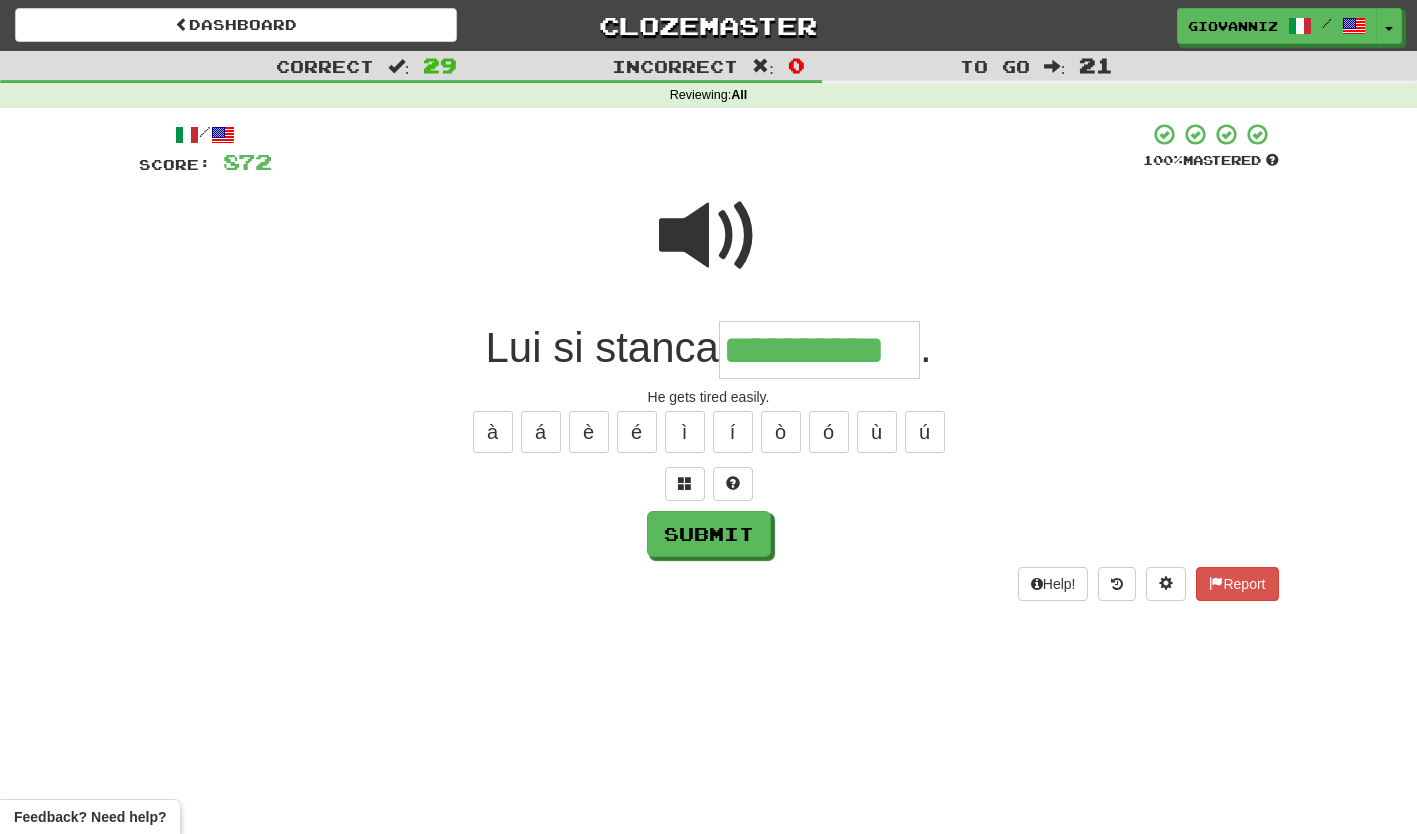 type on "**********" 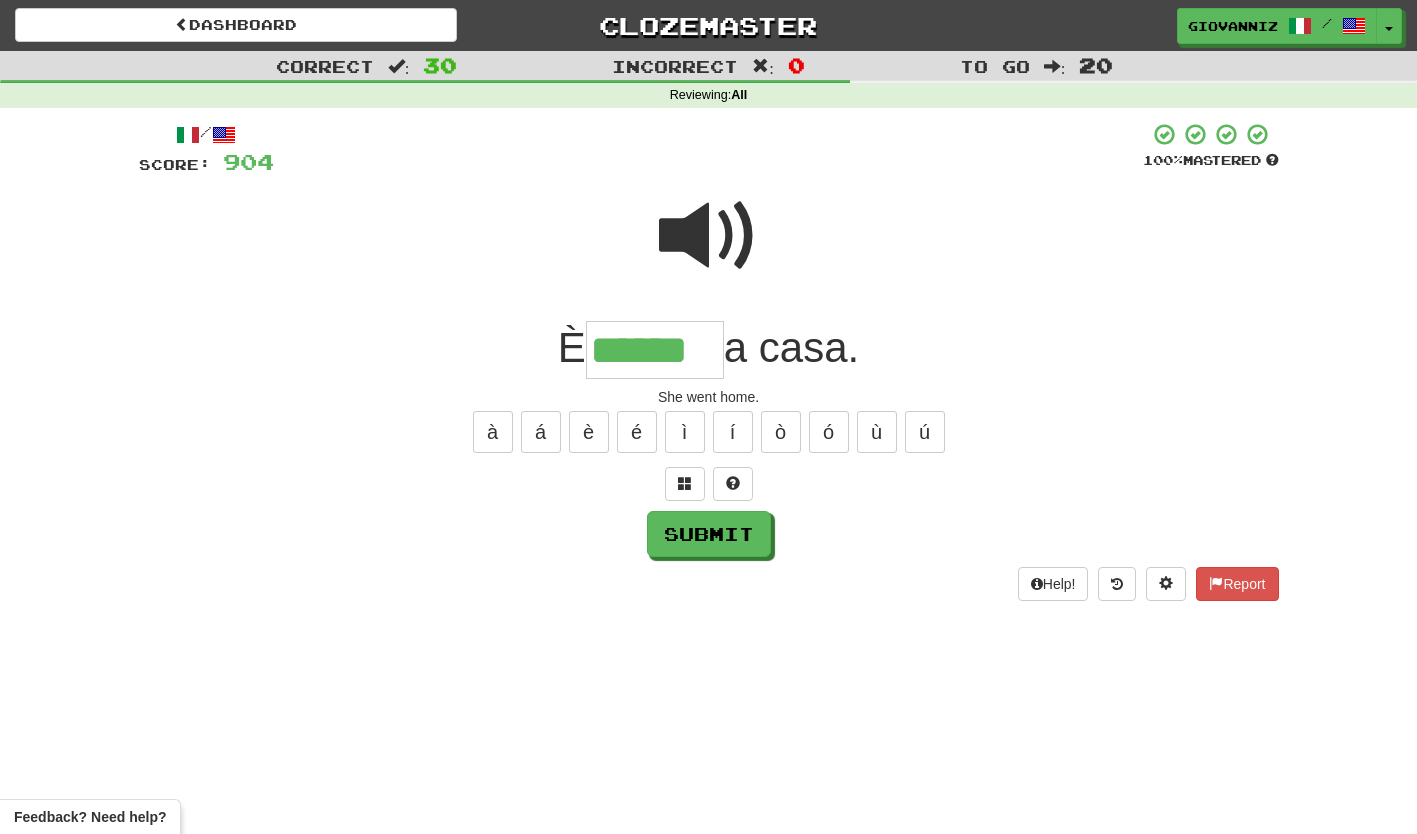 type on "******" 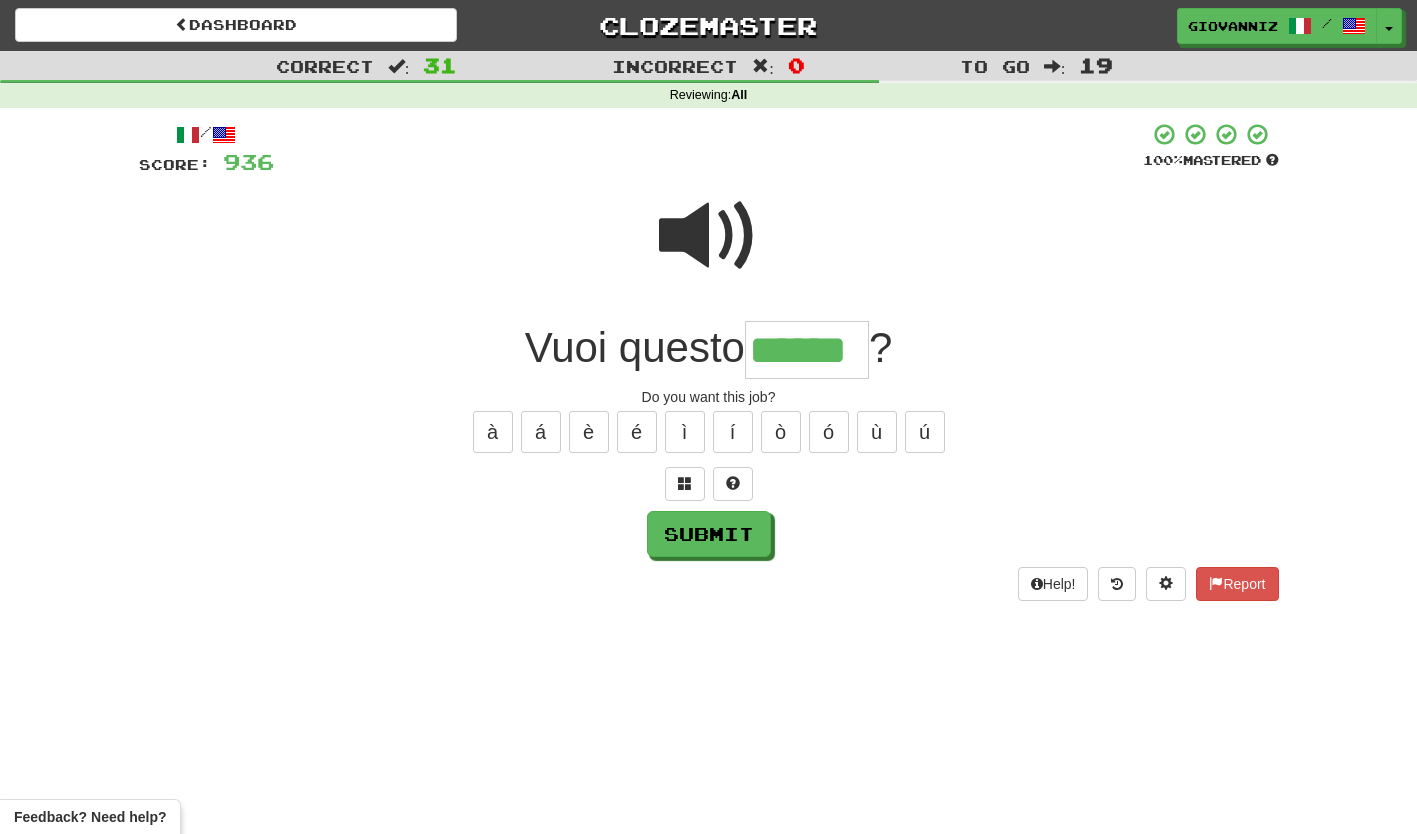 type on "******" 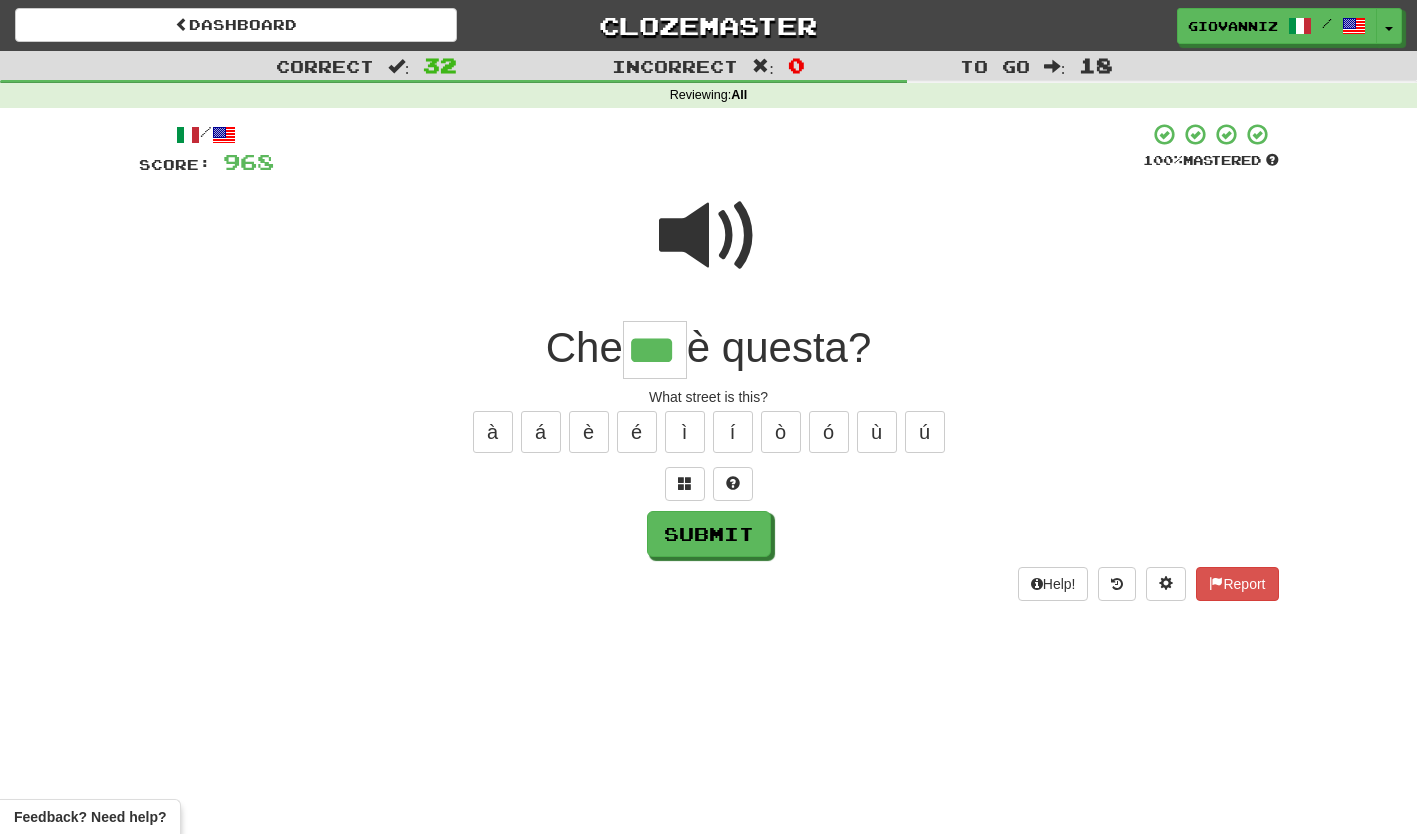 type on "***" 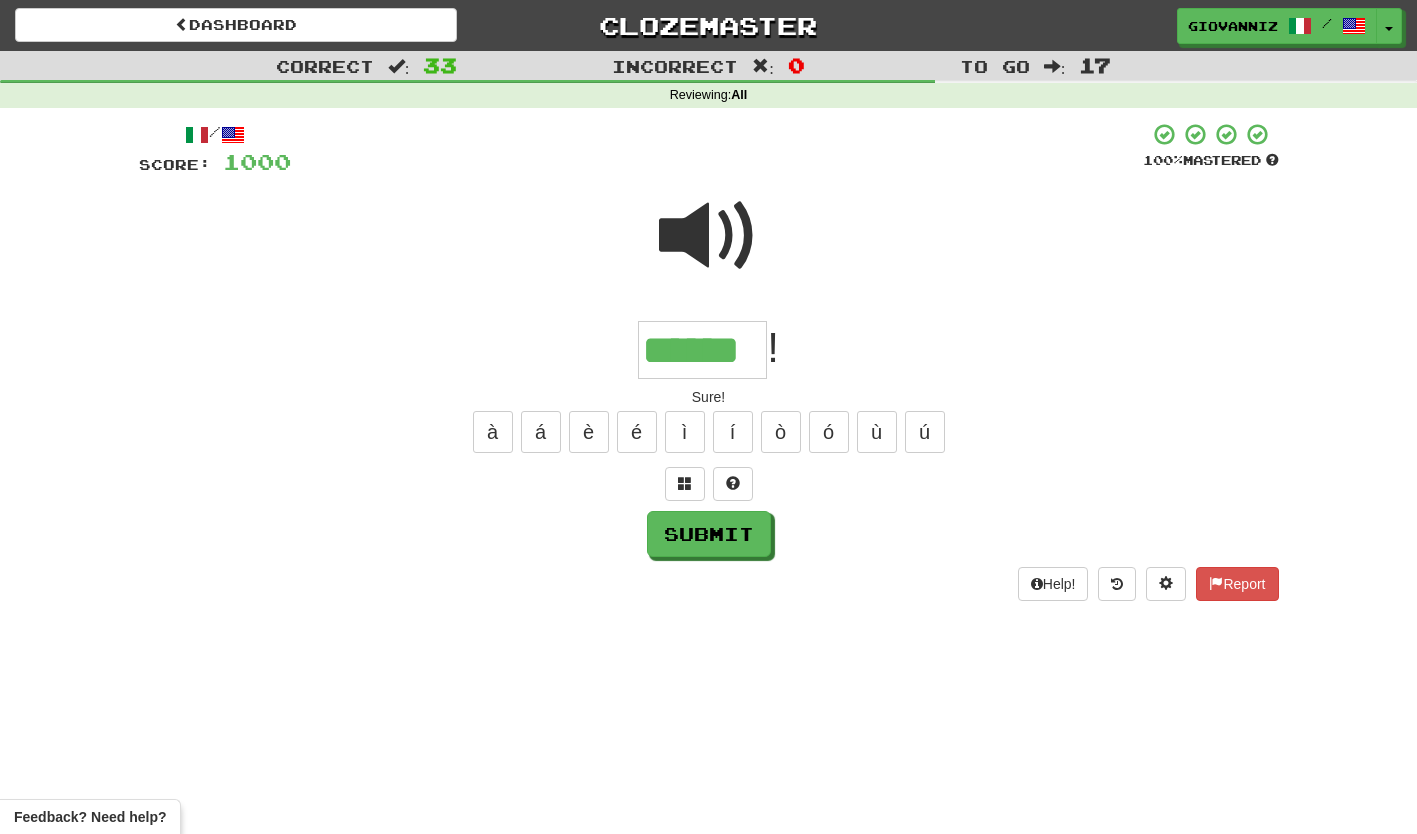 type on "******" 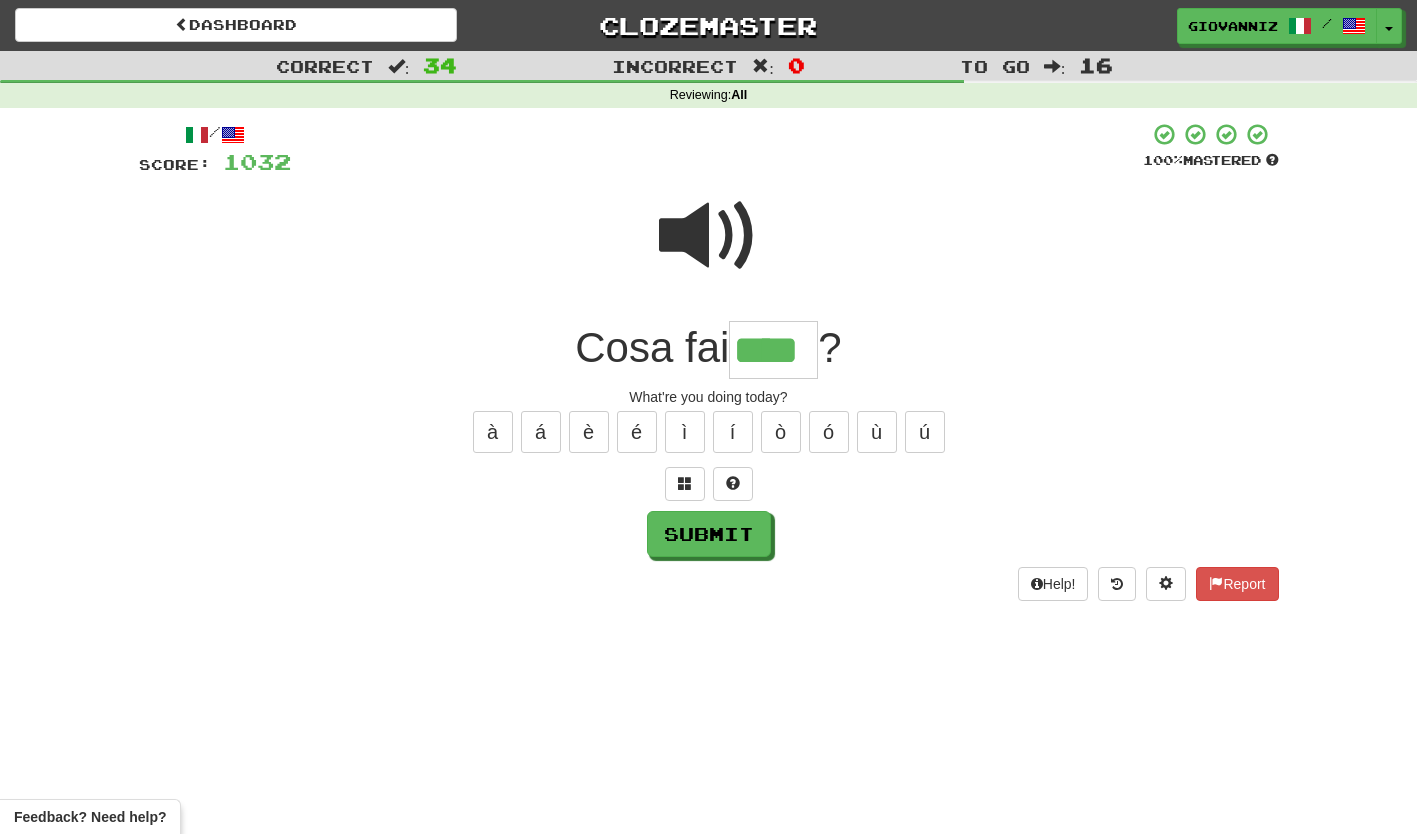 type on "****" 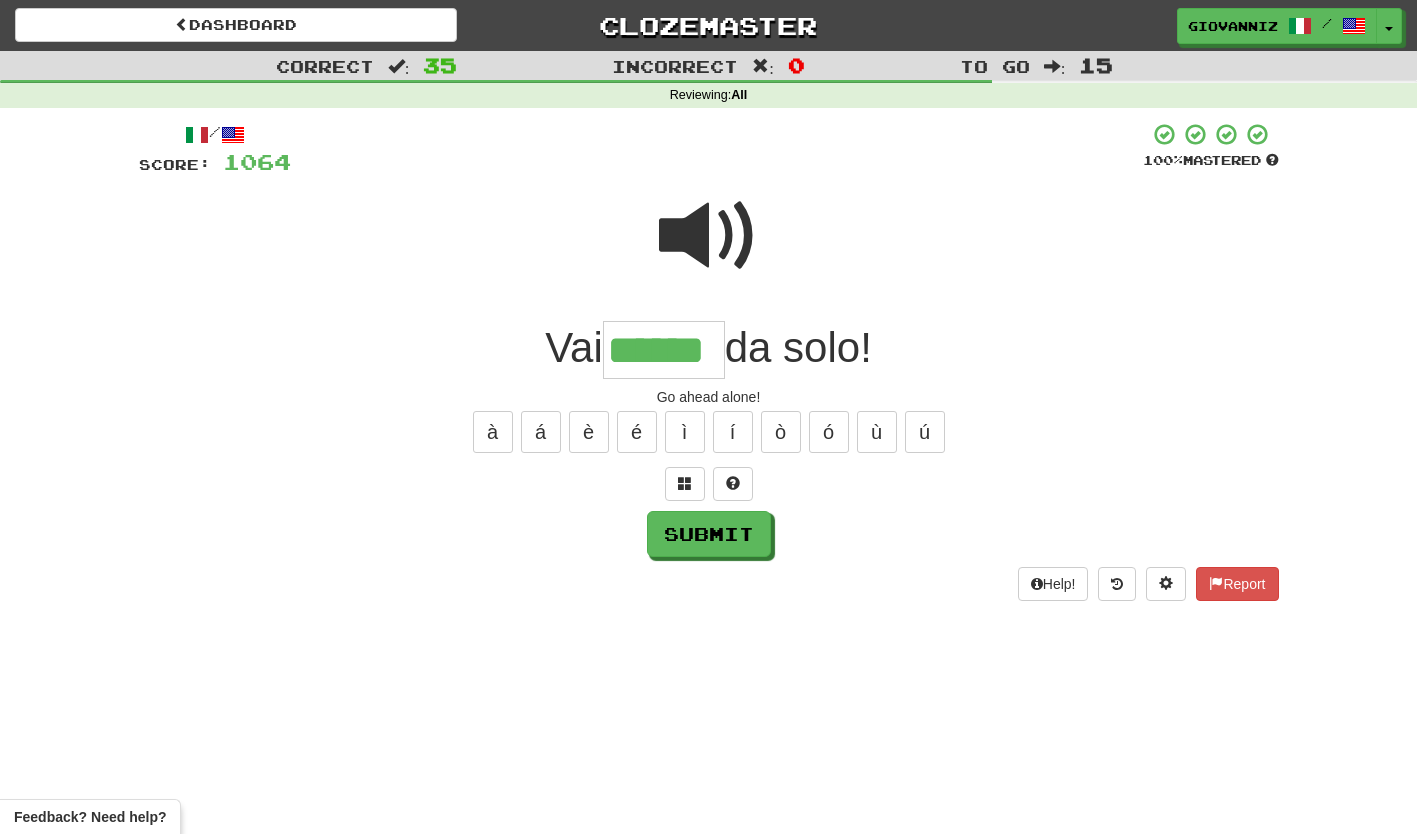 type on "******" 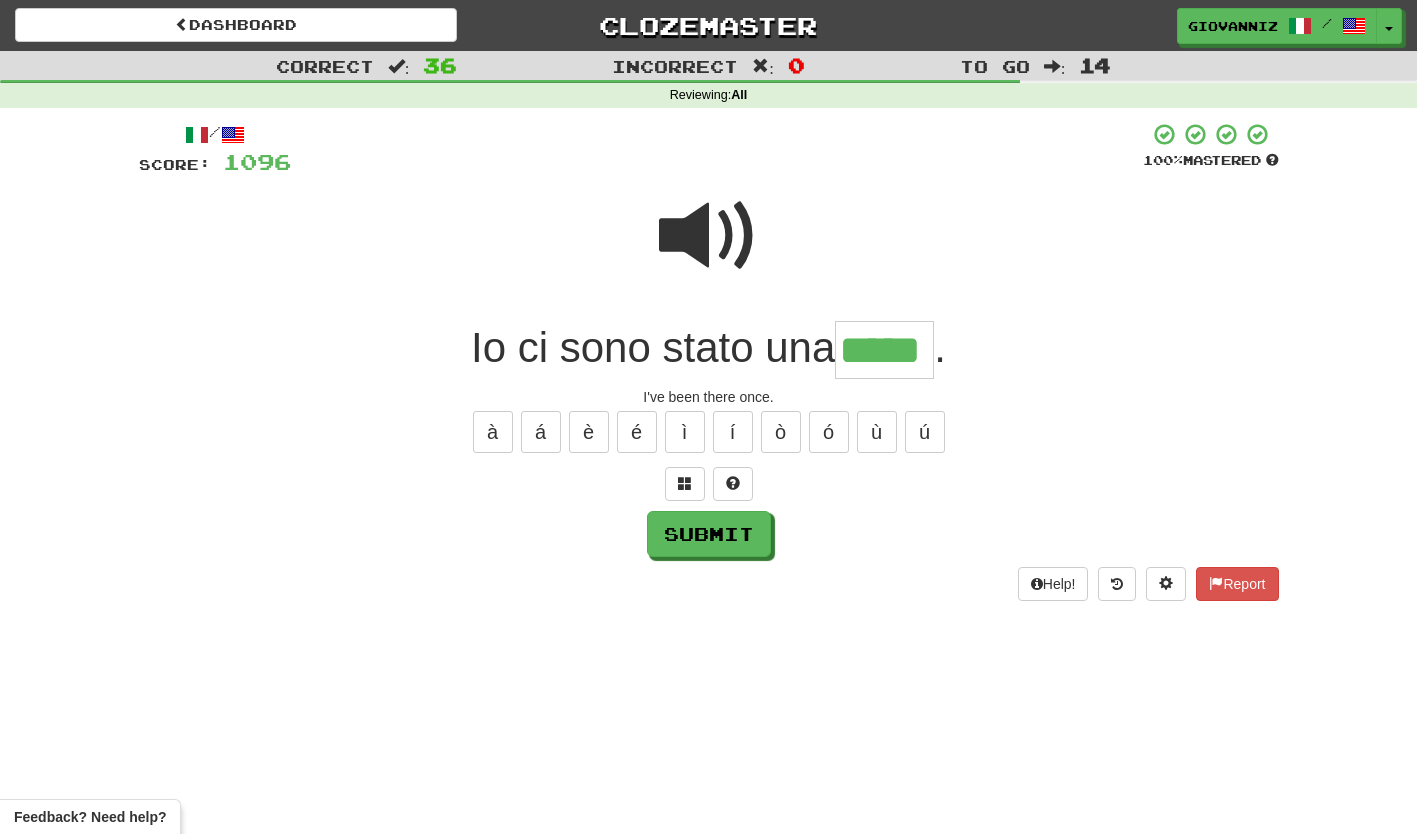 type on "*****" 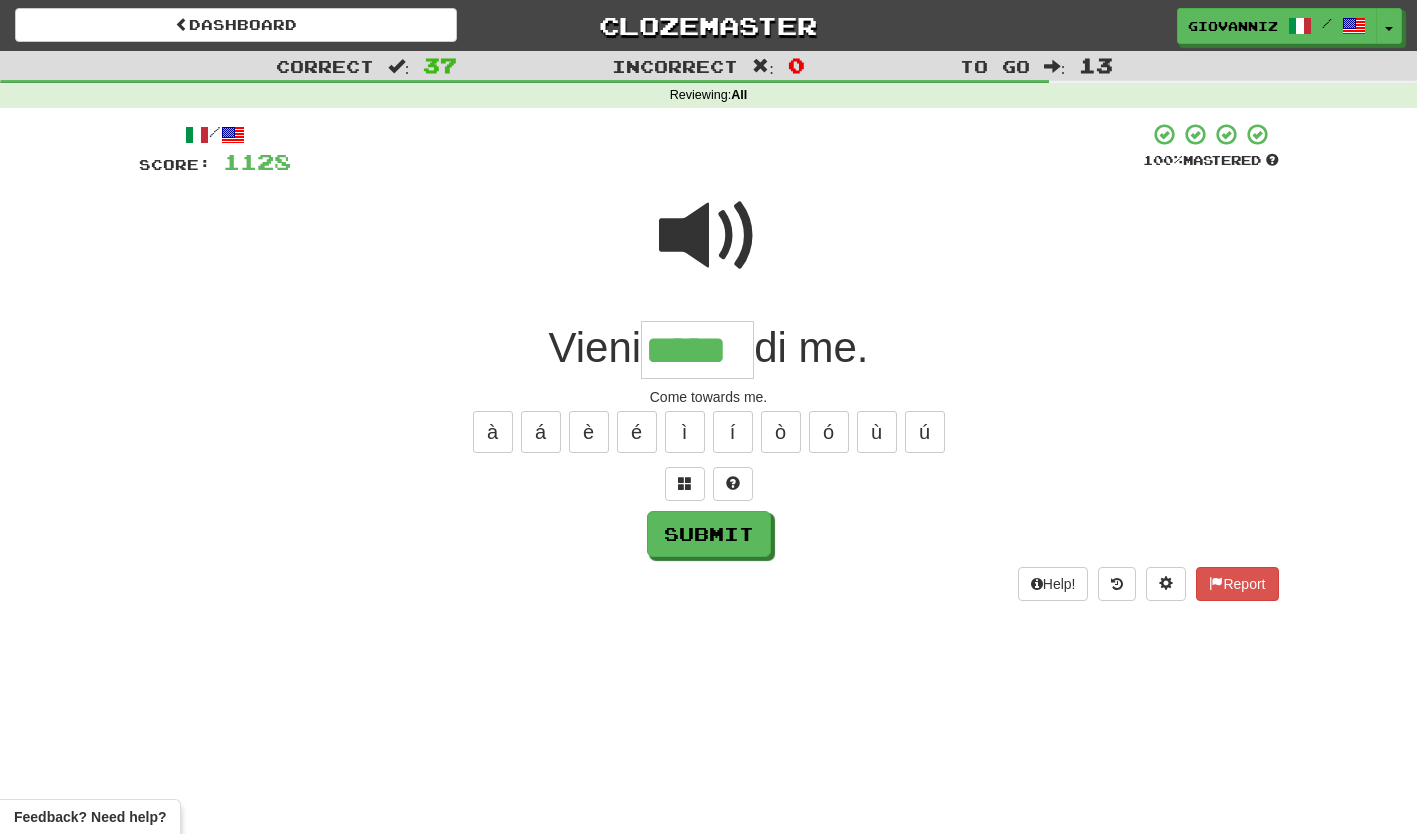 type on "*****" 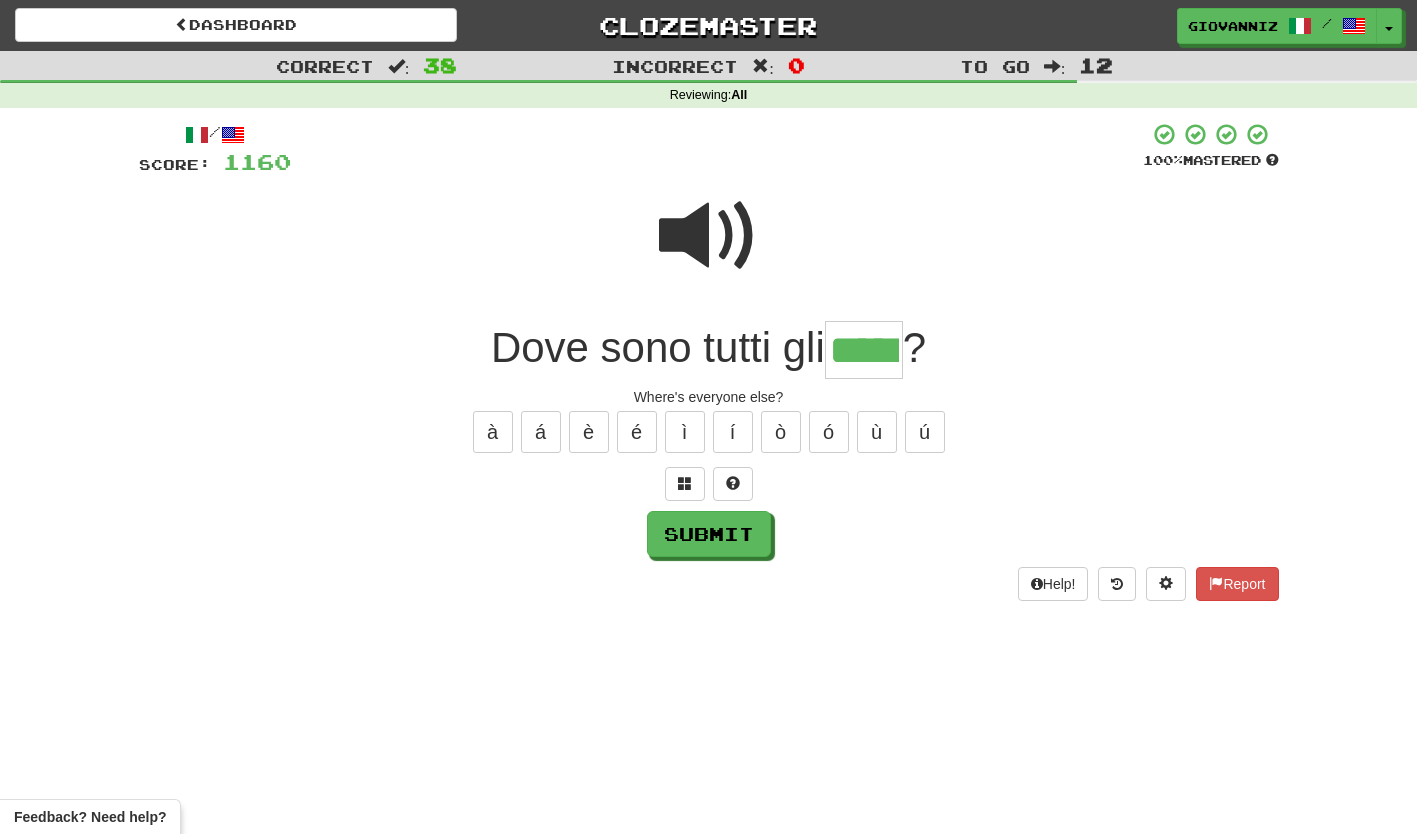 type on "*****" 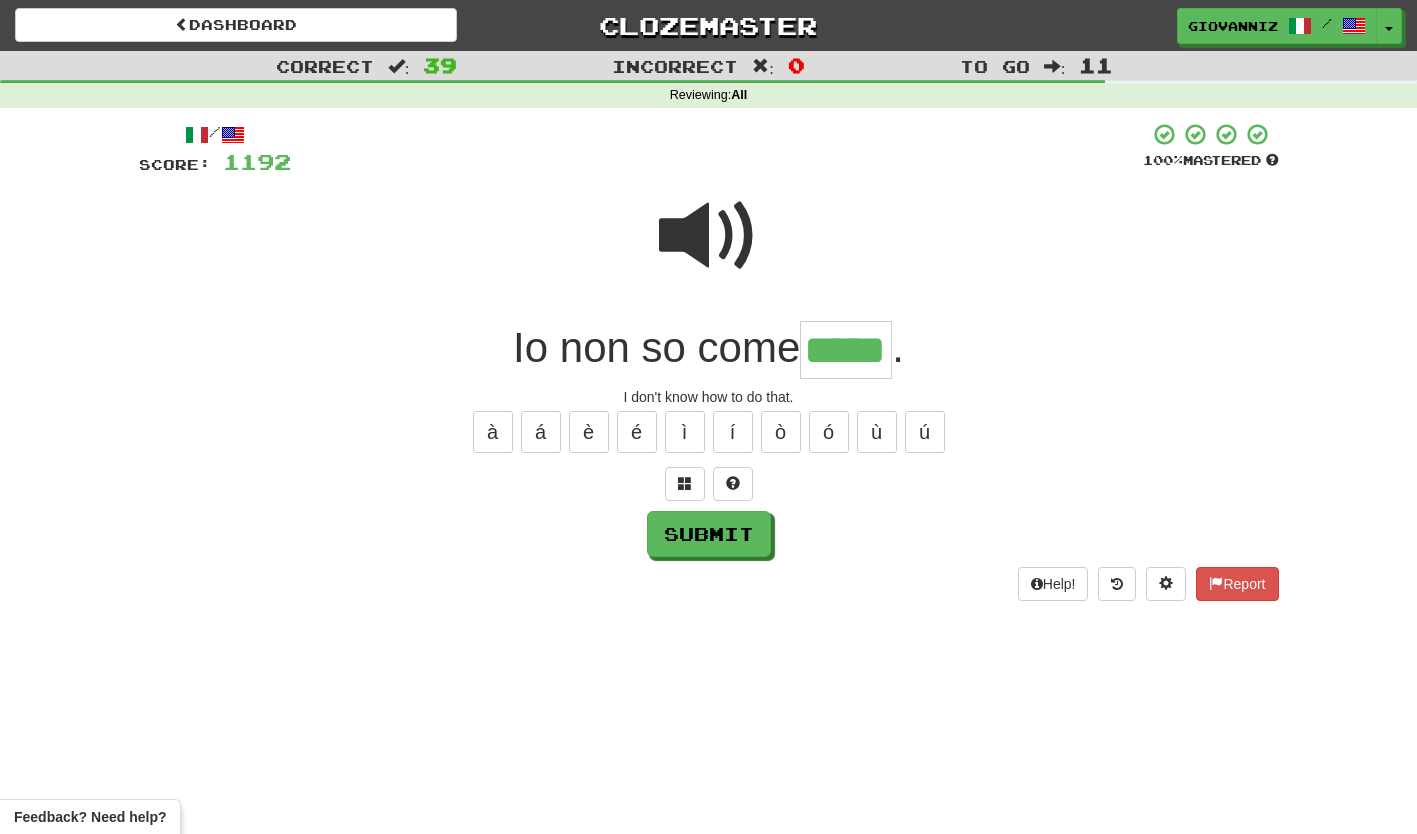 type on "*****" 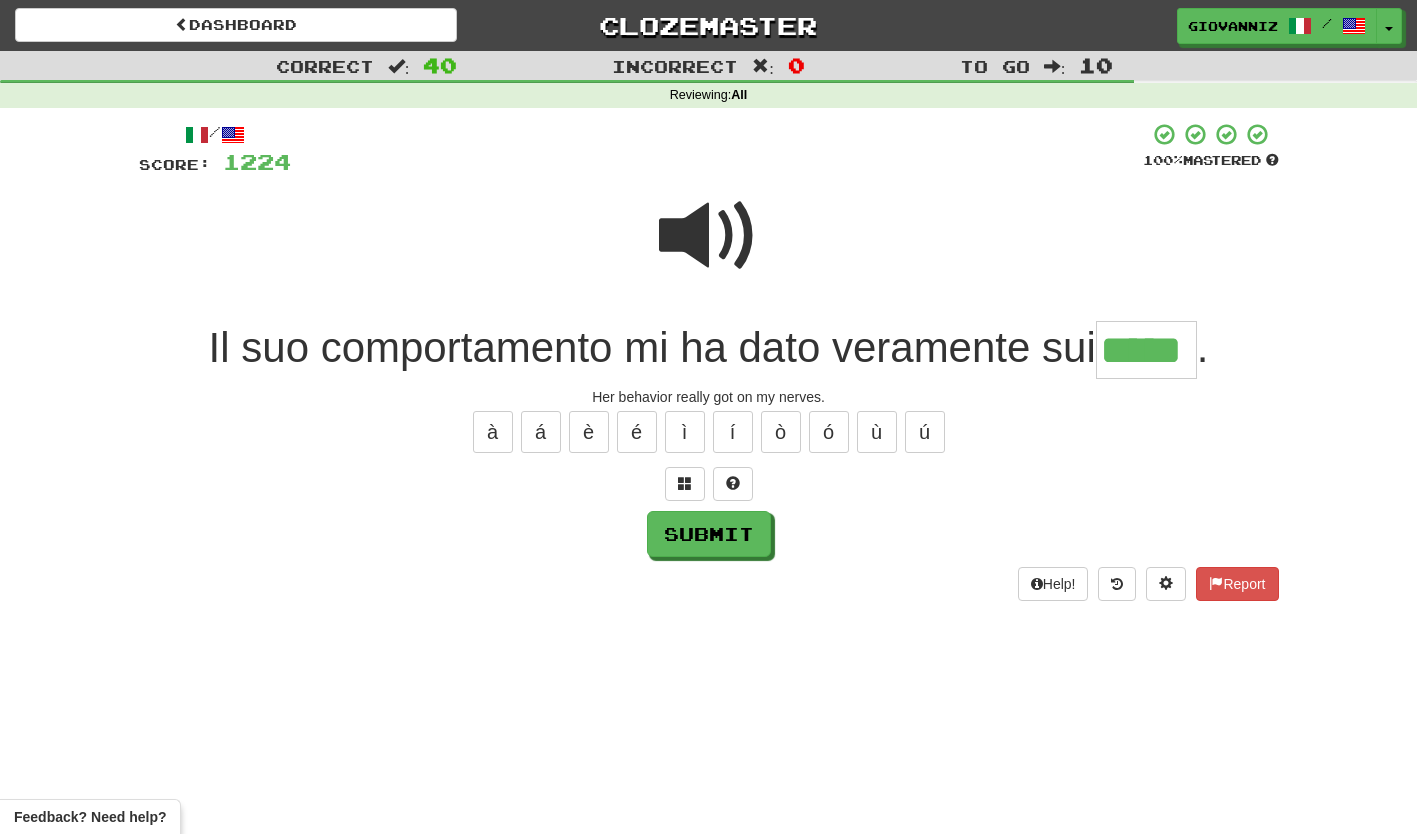 type on "*****" 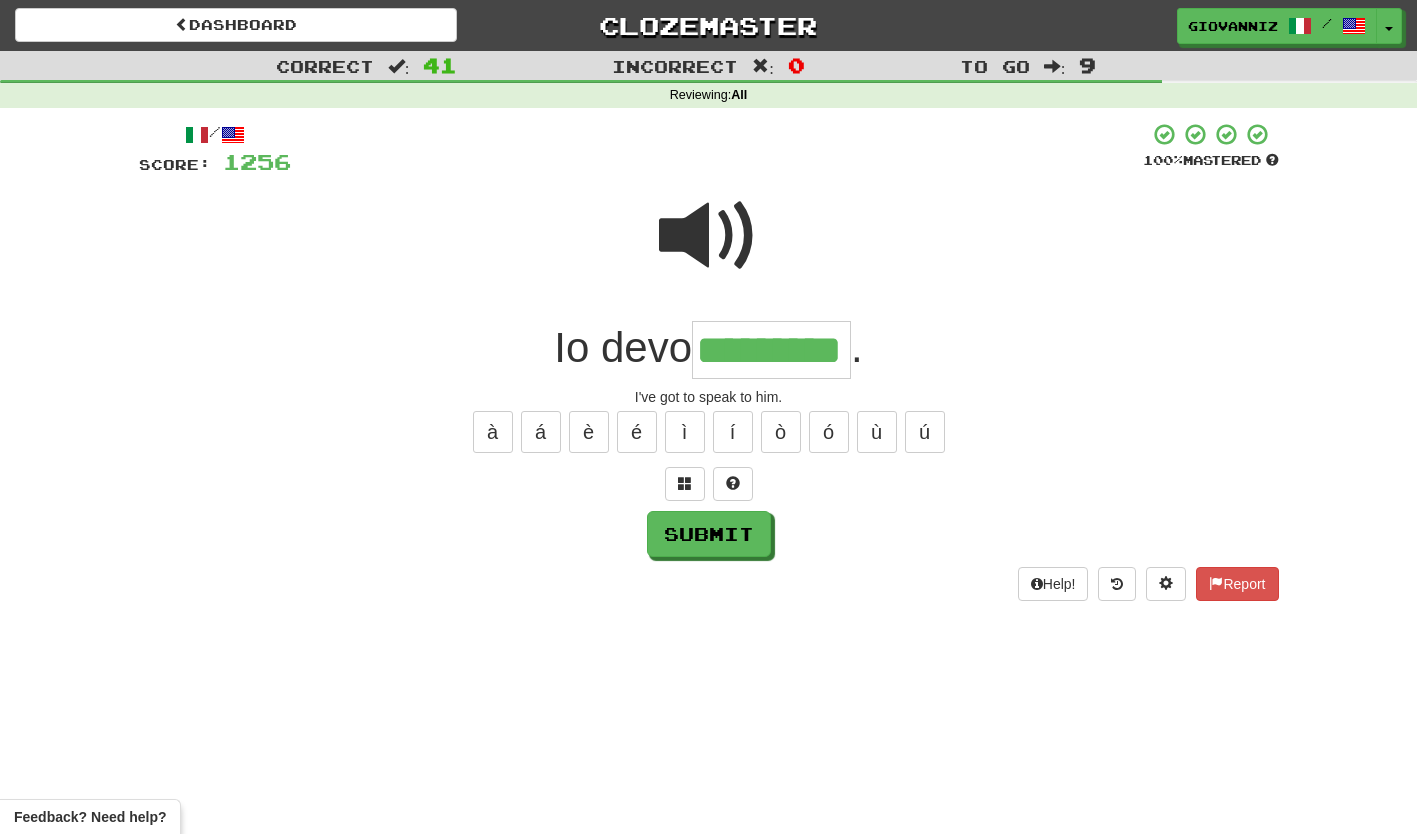 type on "*********" 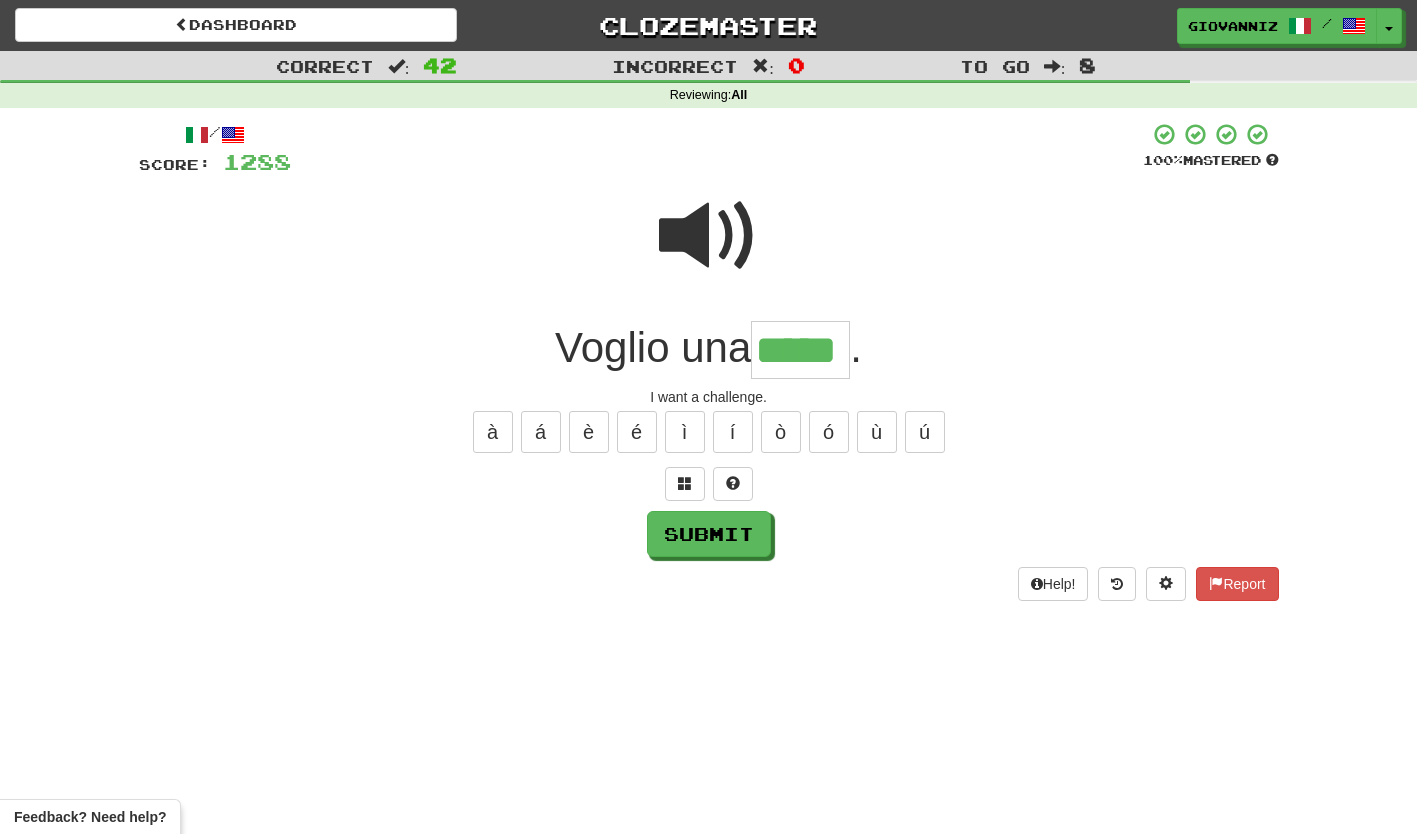type on "*****" 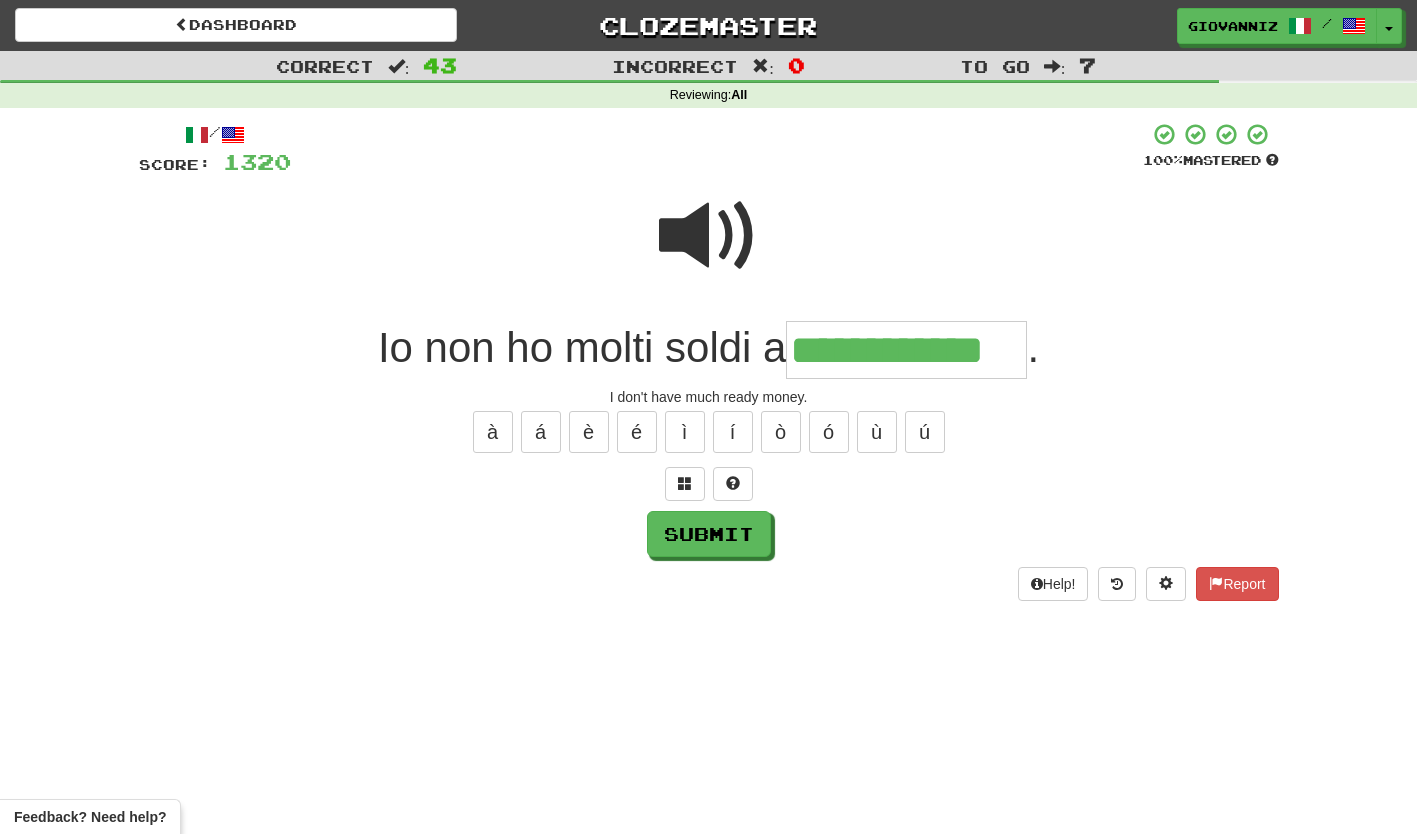 type on "**********" 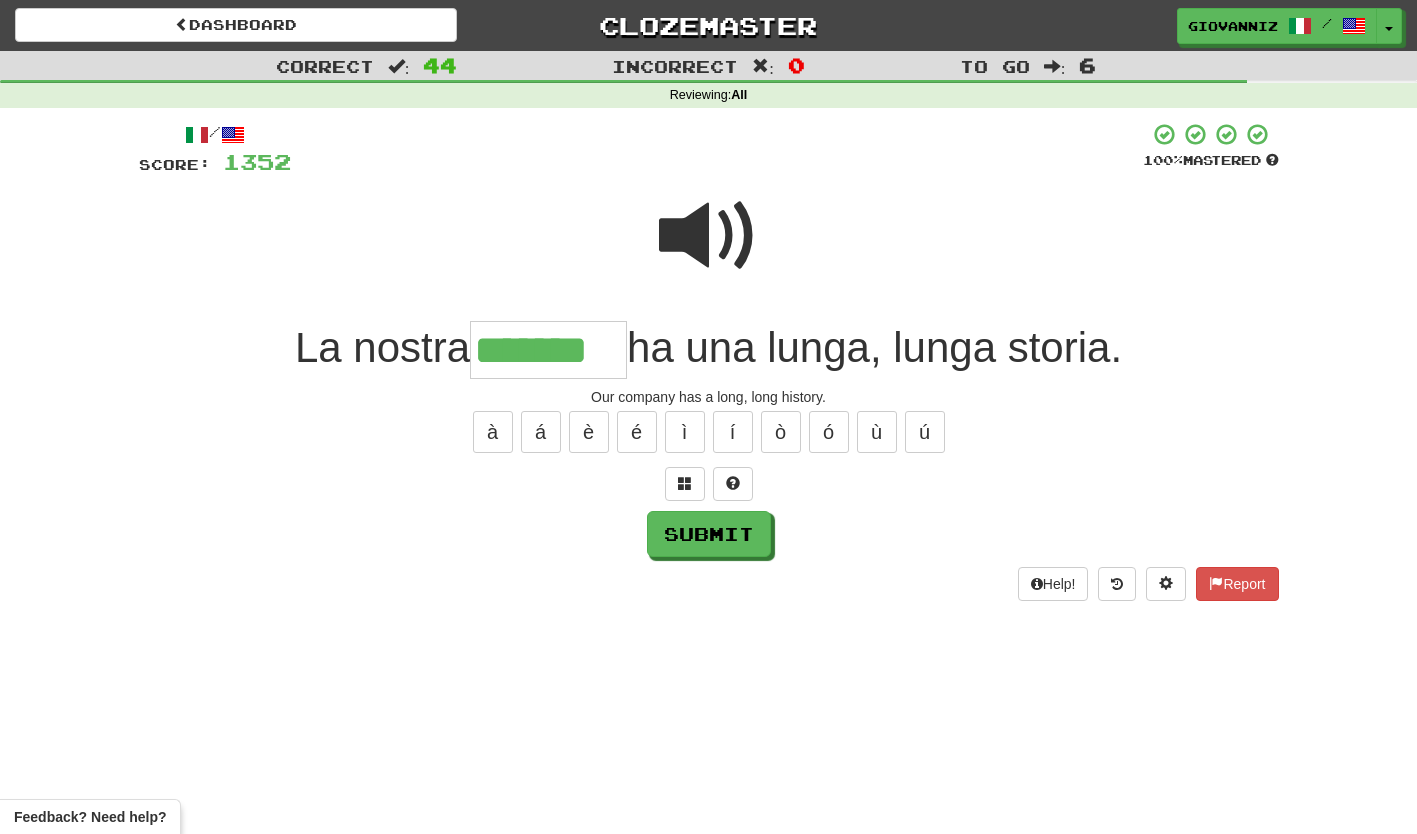 type on "*******" 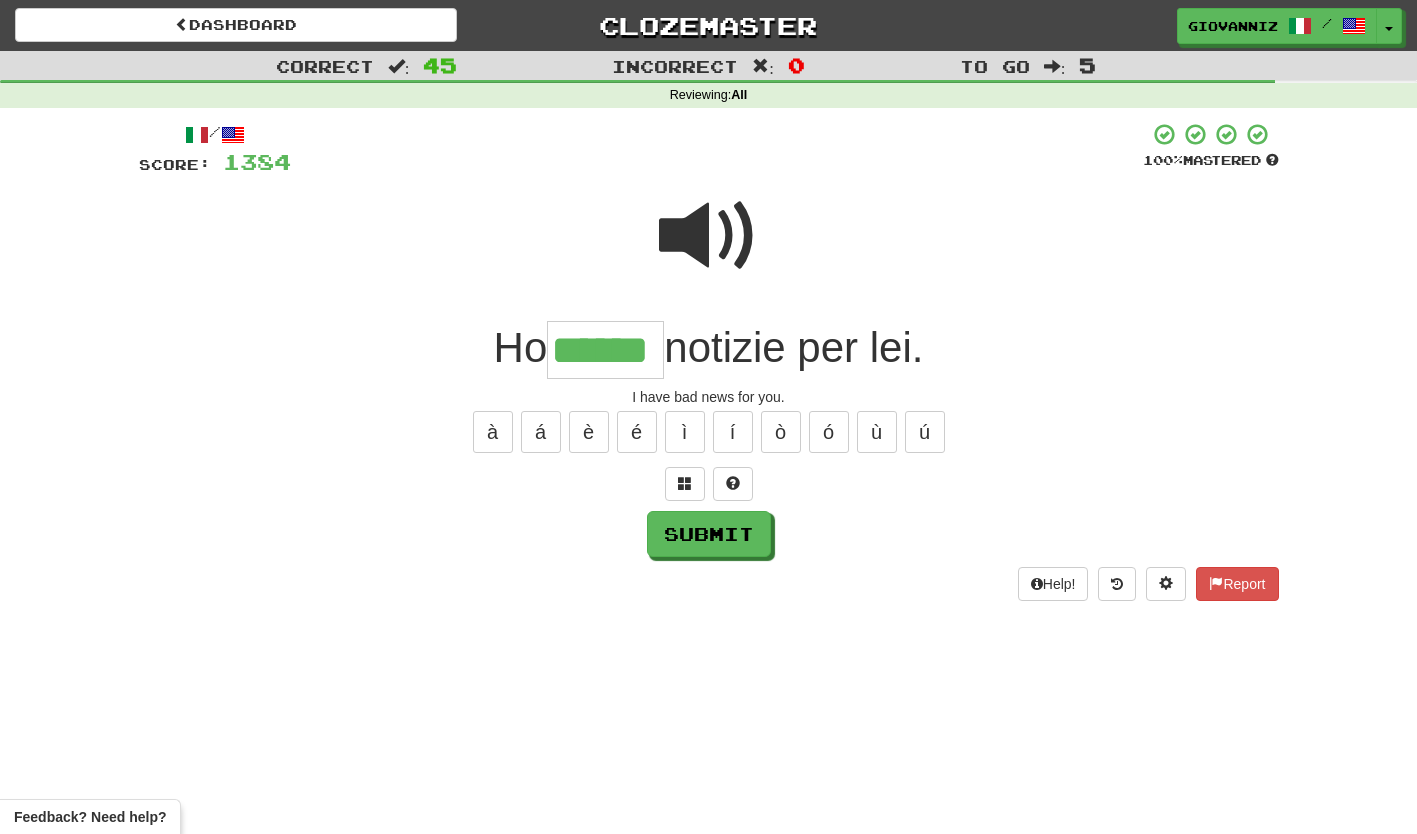 type on "******" 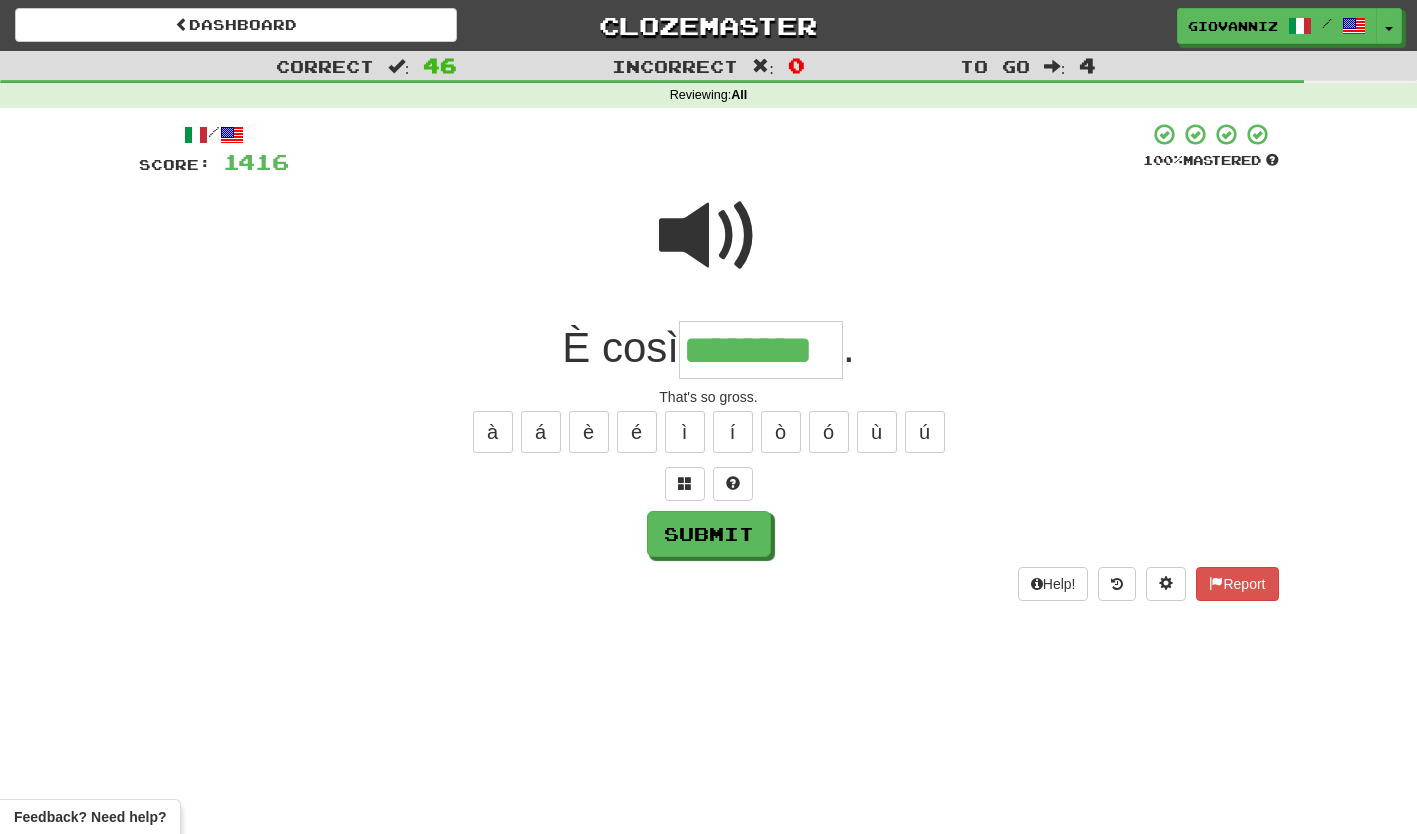 type on "********" 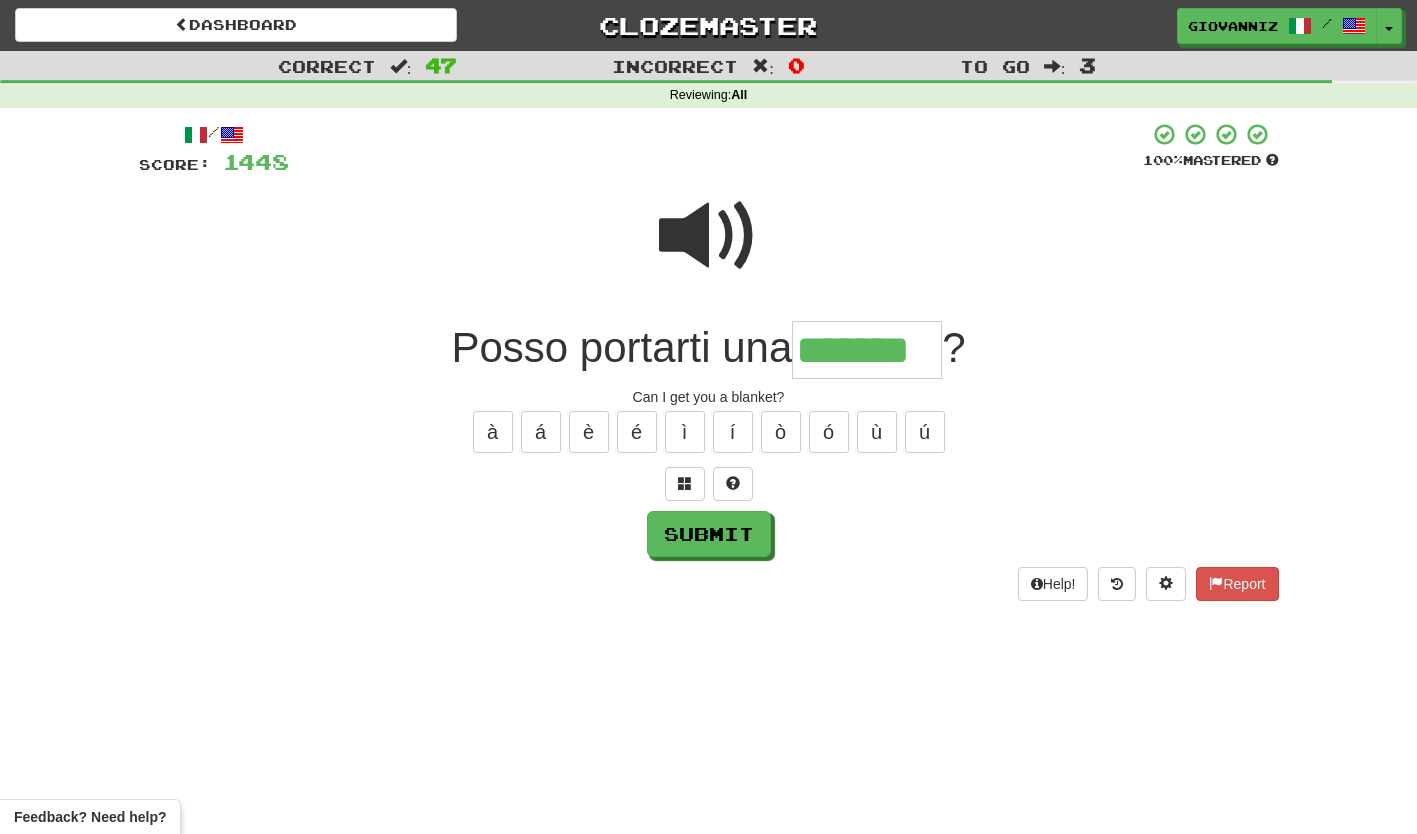 type on "*******" 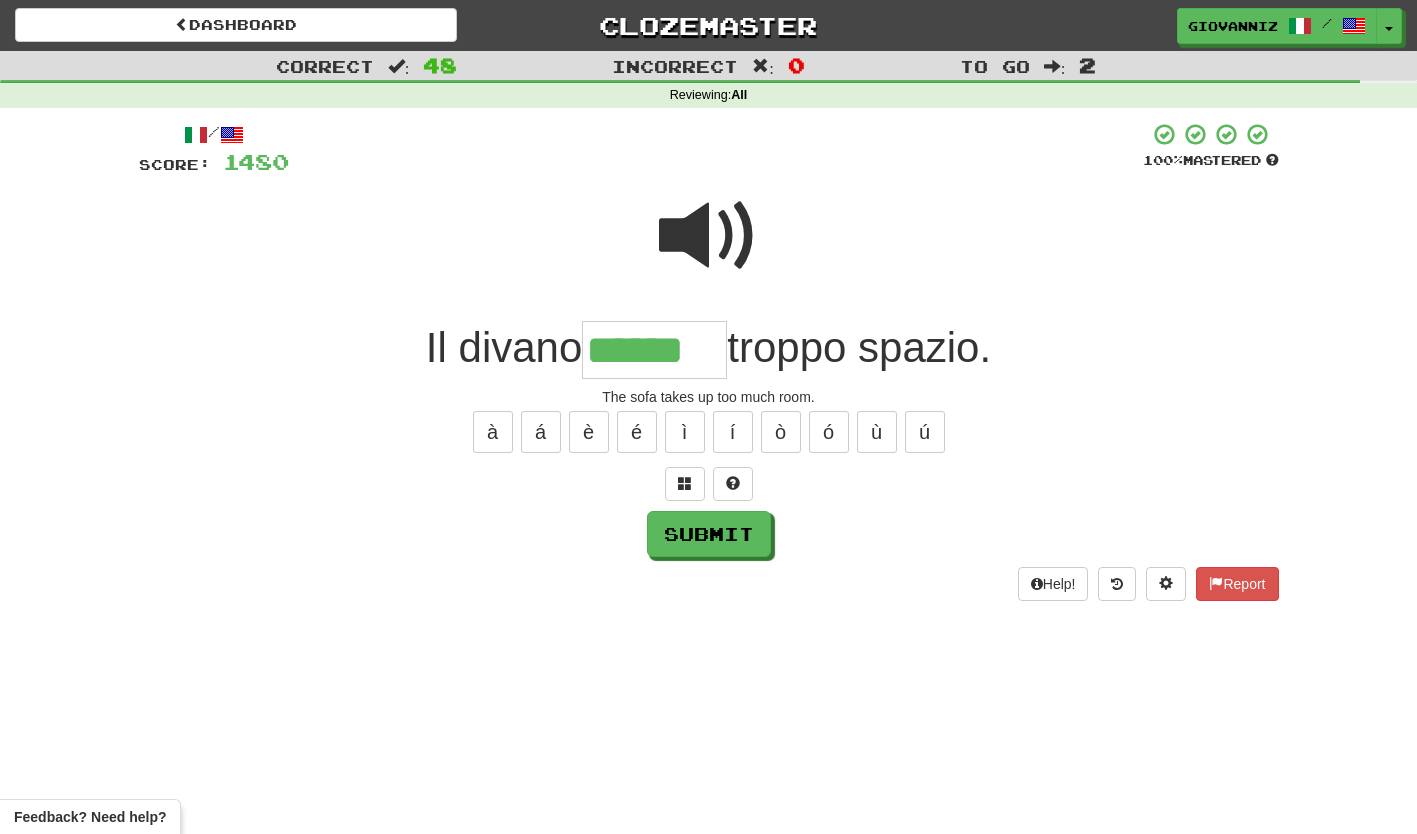 type on "******" 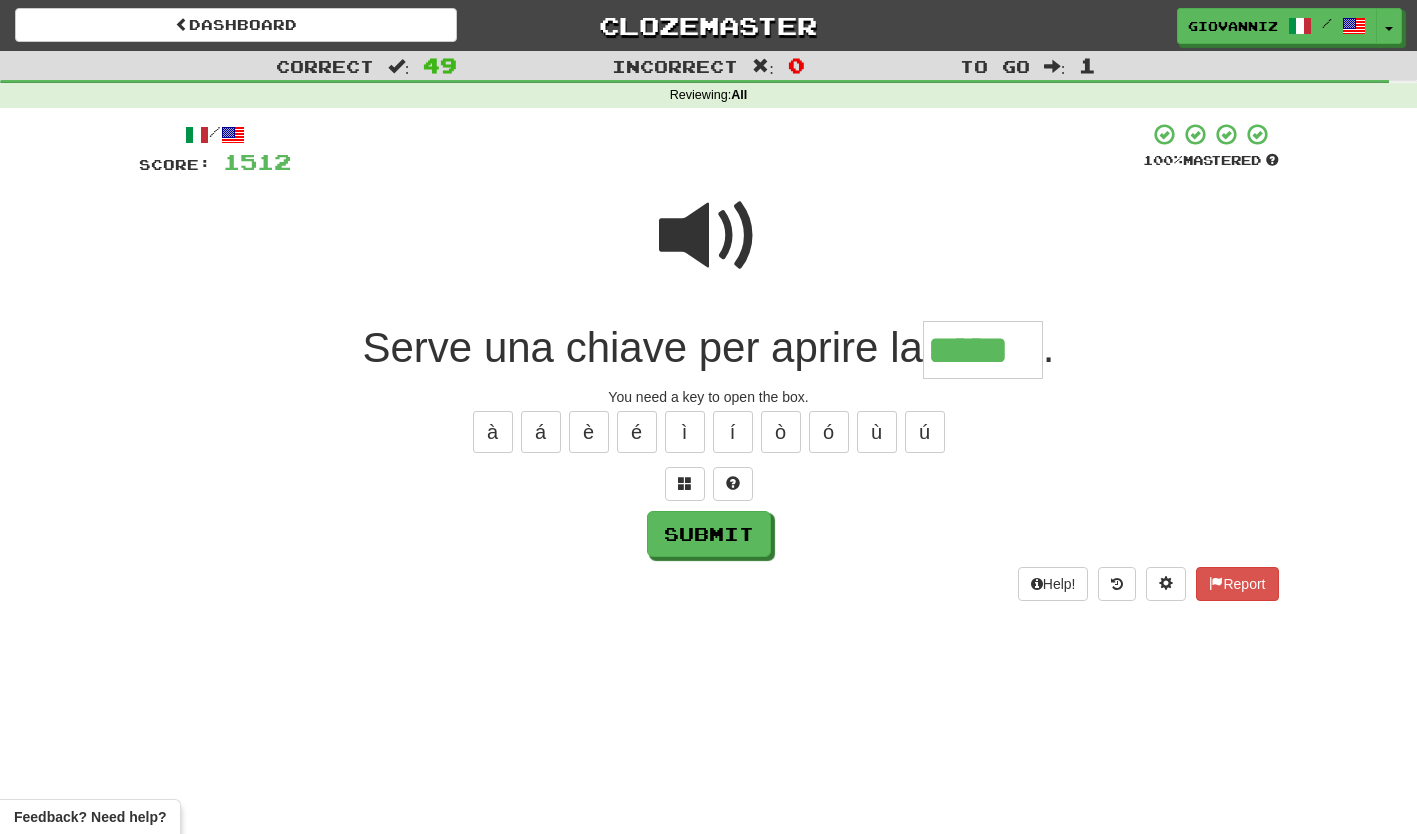type on "*****" 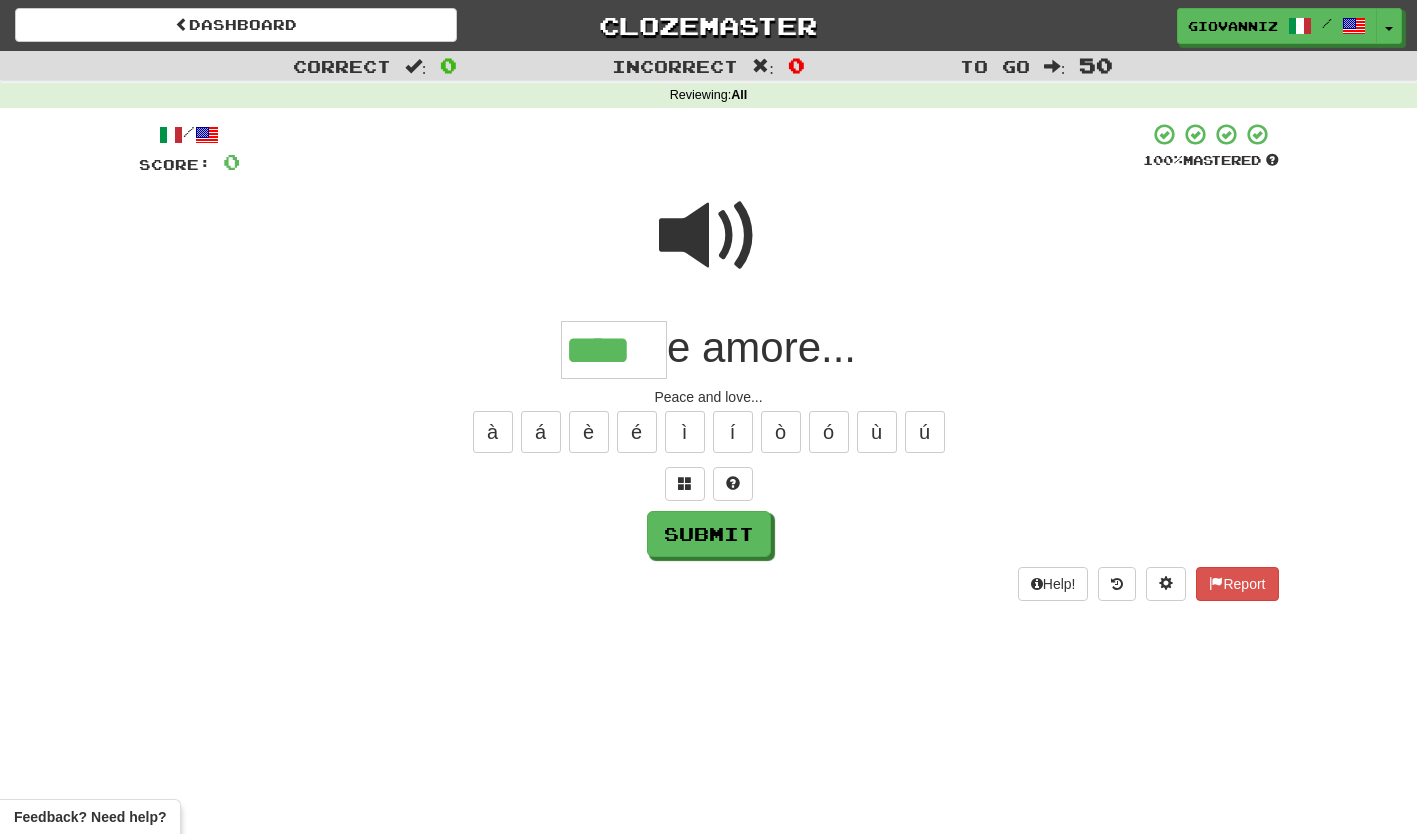 type on "****" 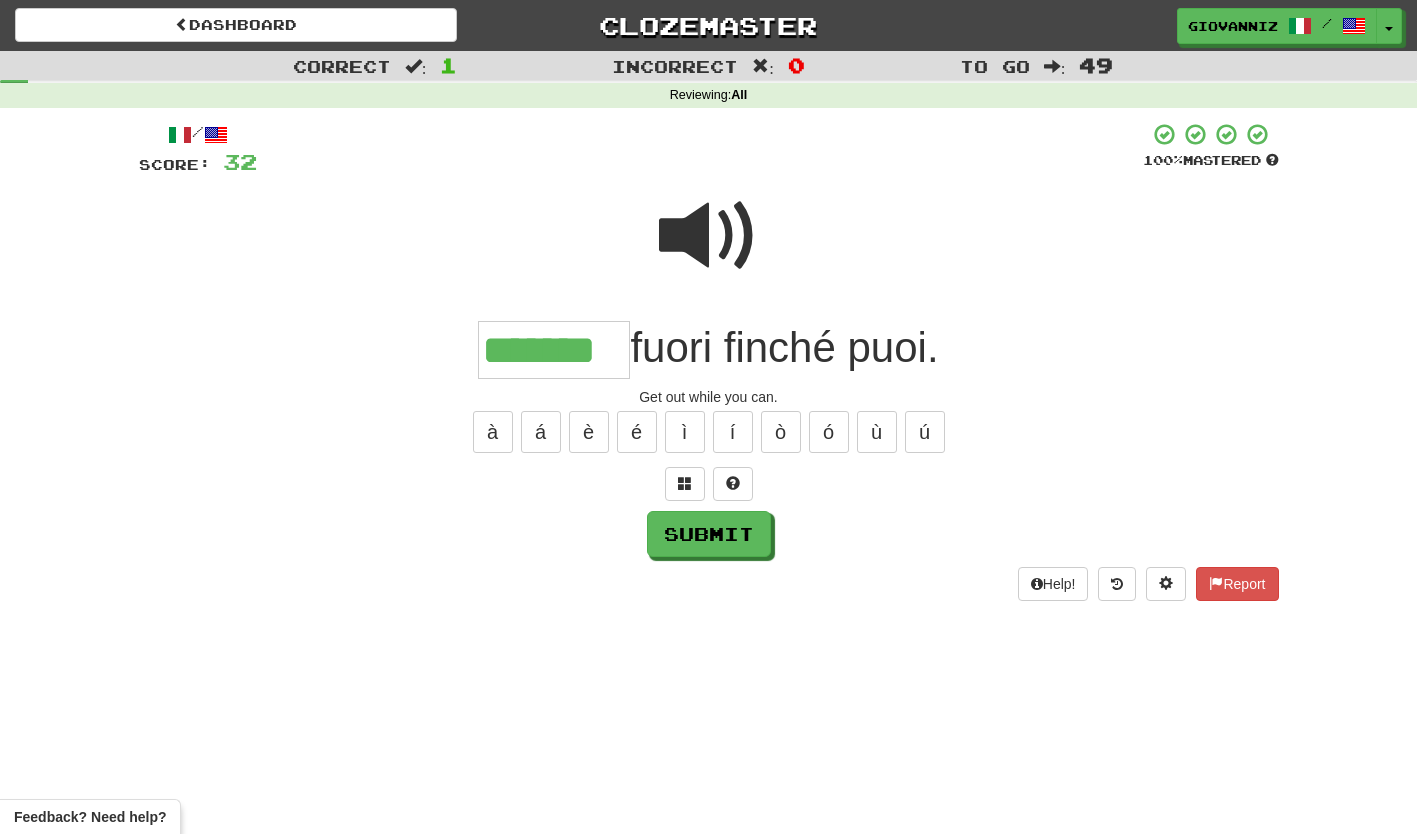 type on "*******" 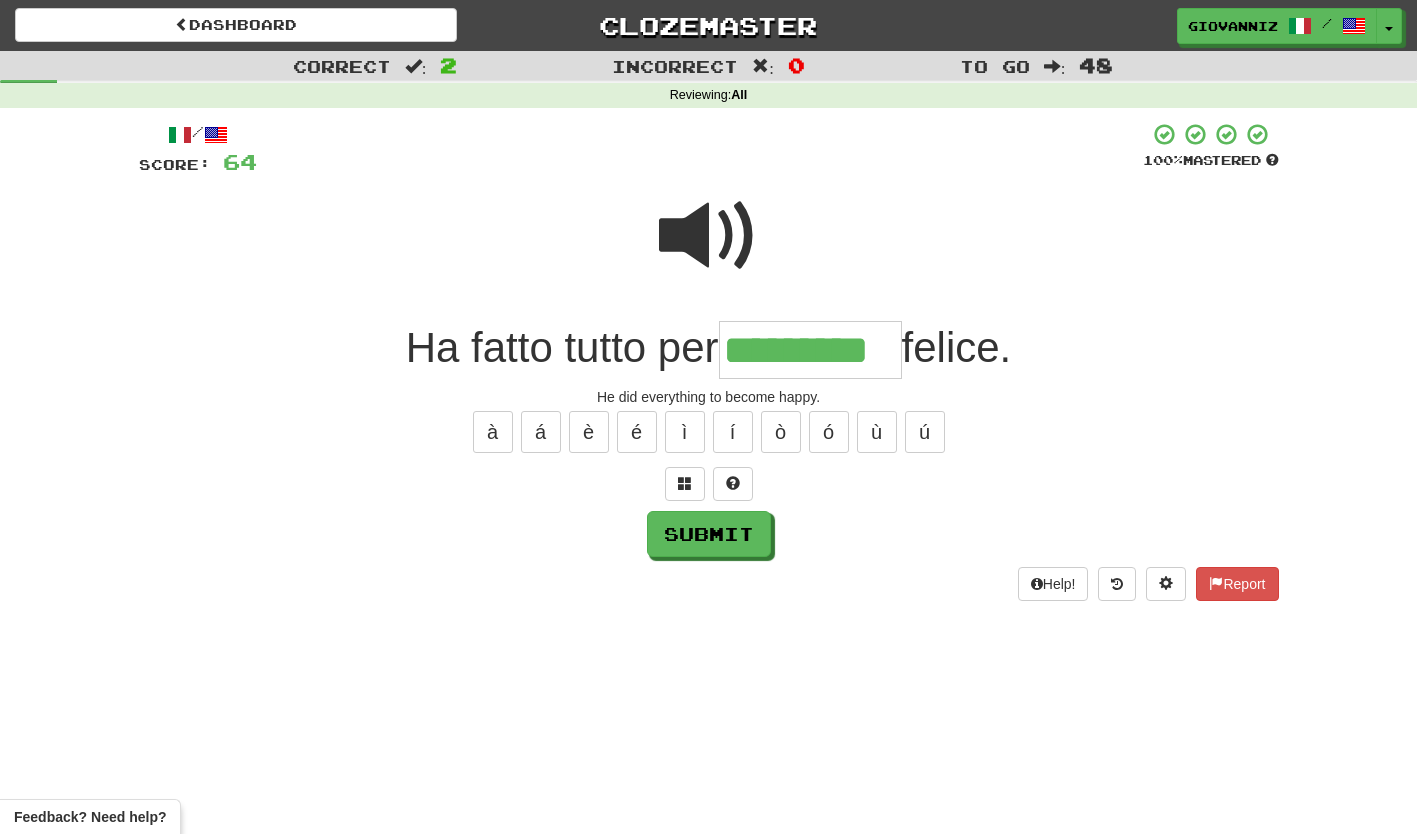 type on "*********" 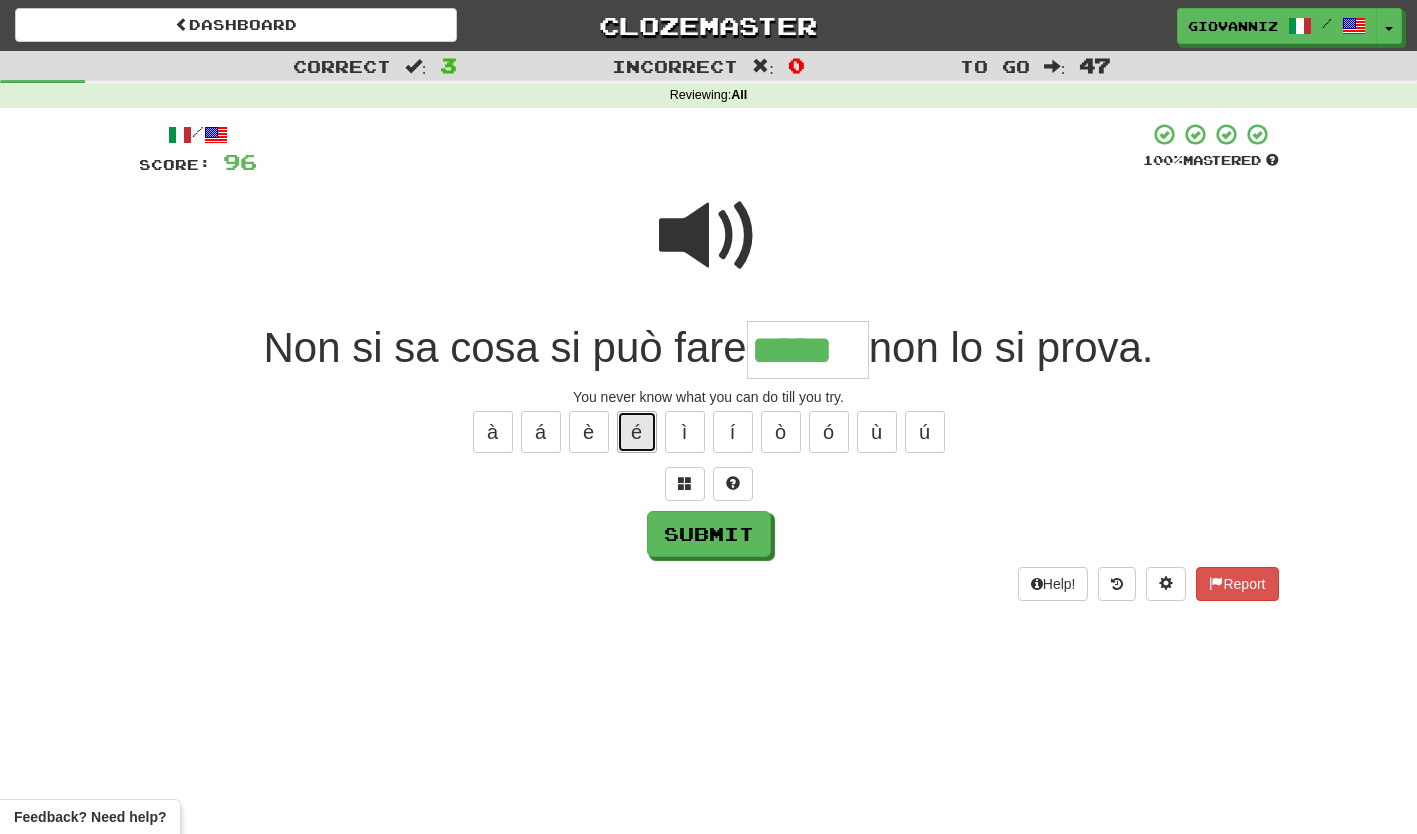 click on "é" at bounding box center [637, 432] 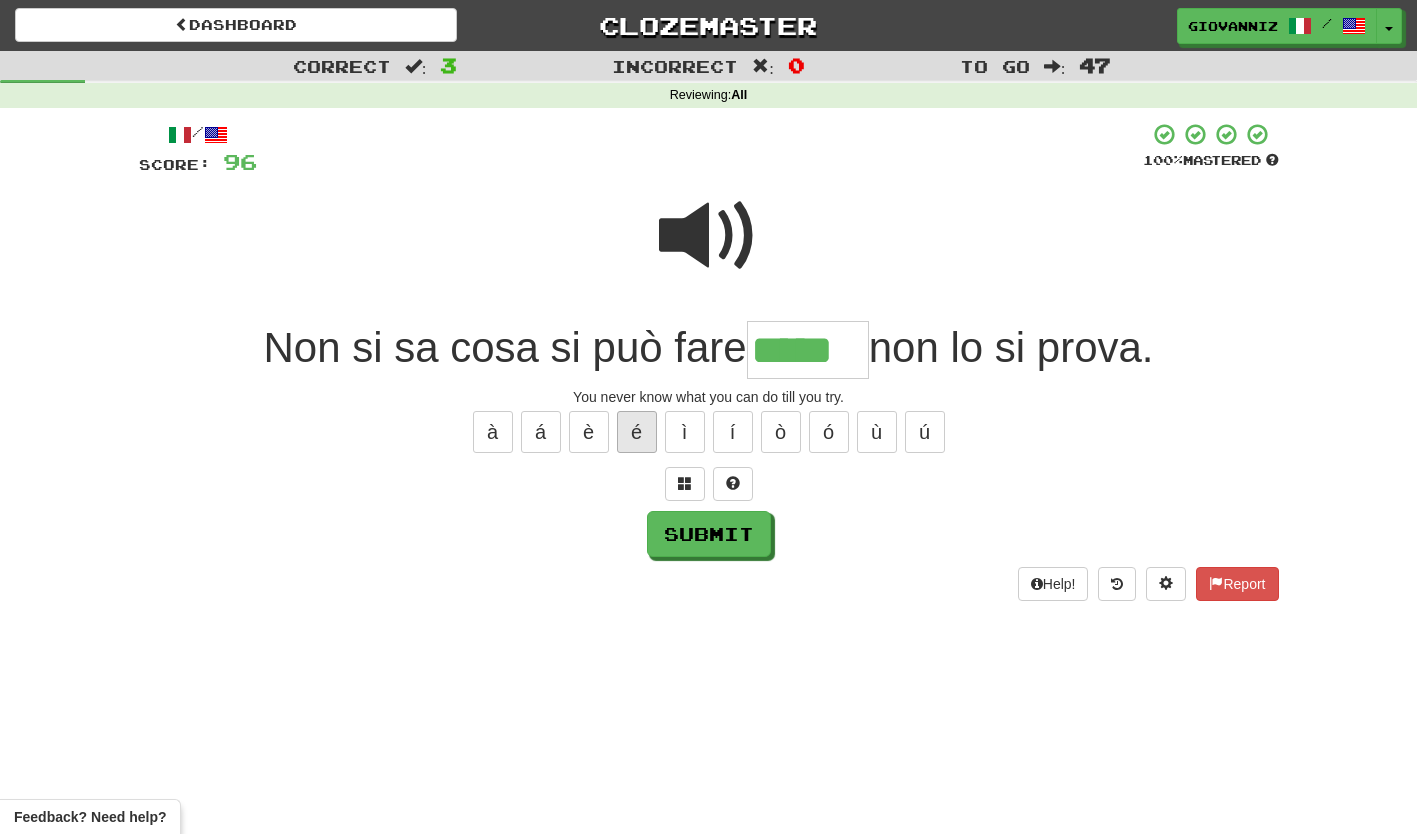 type on "******" 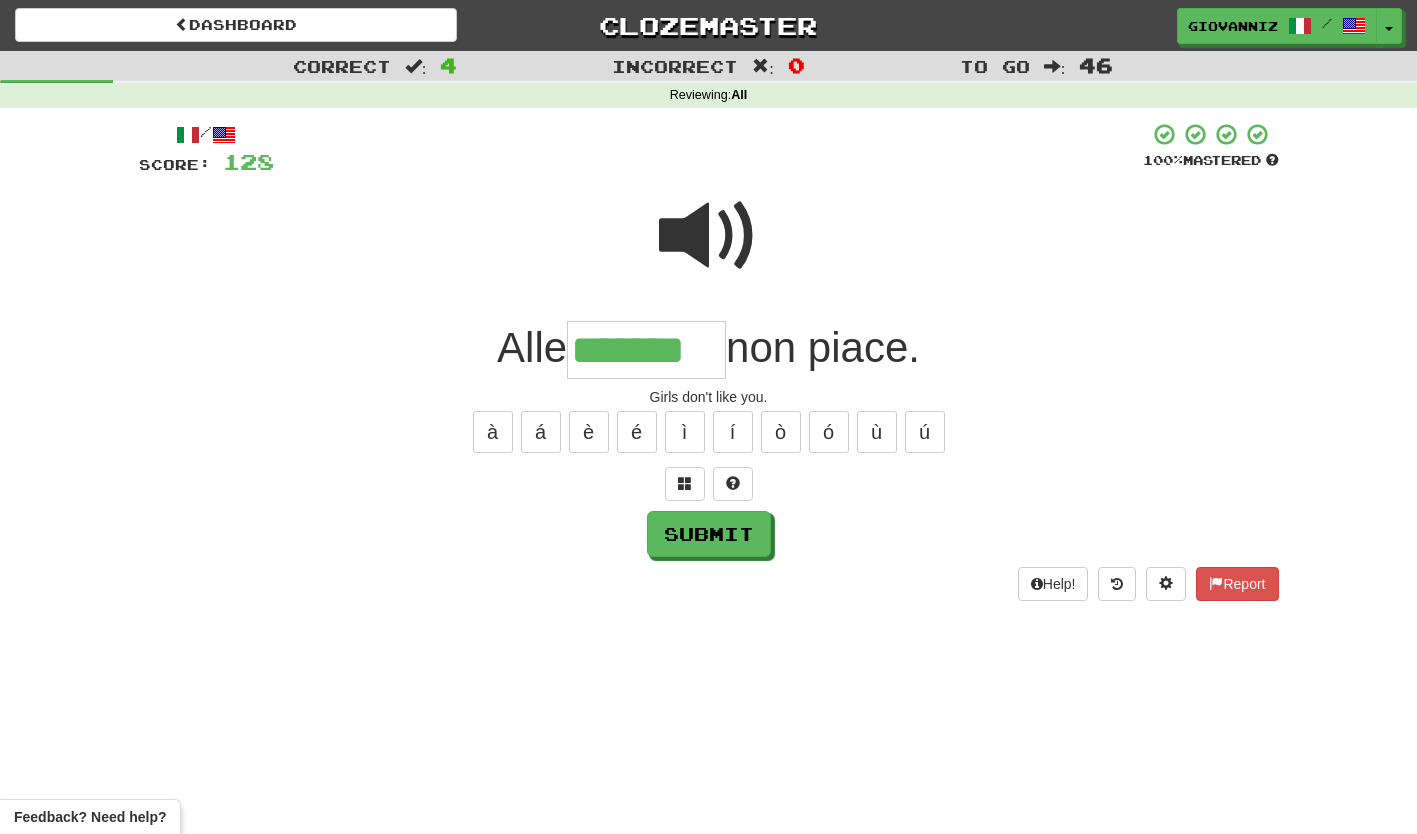 type on "*******" 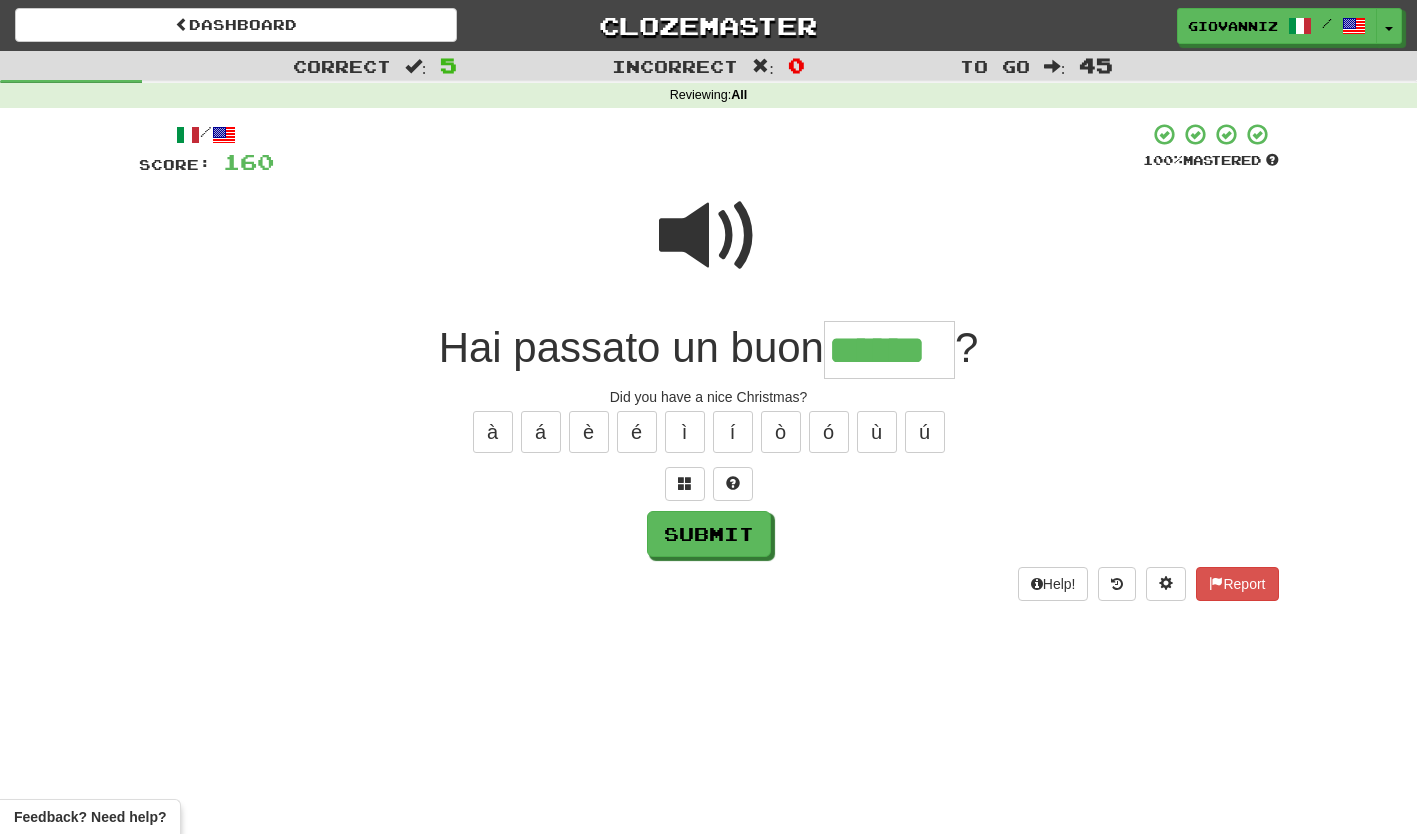 type on "******" 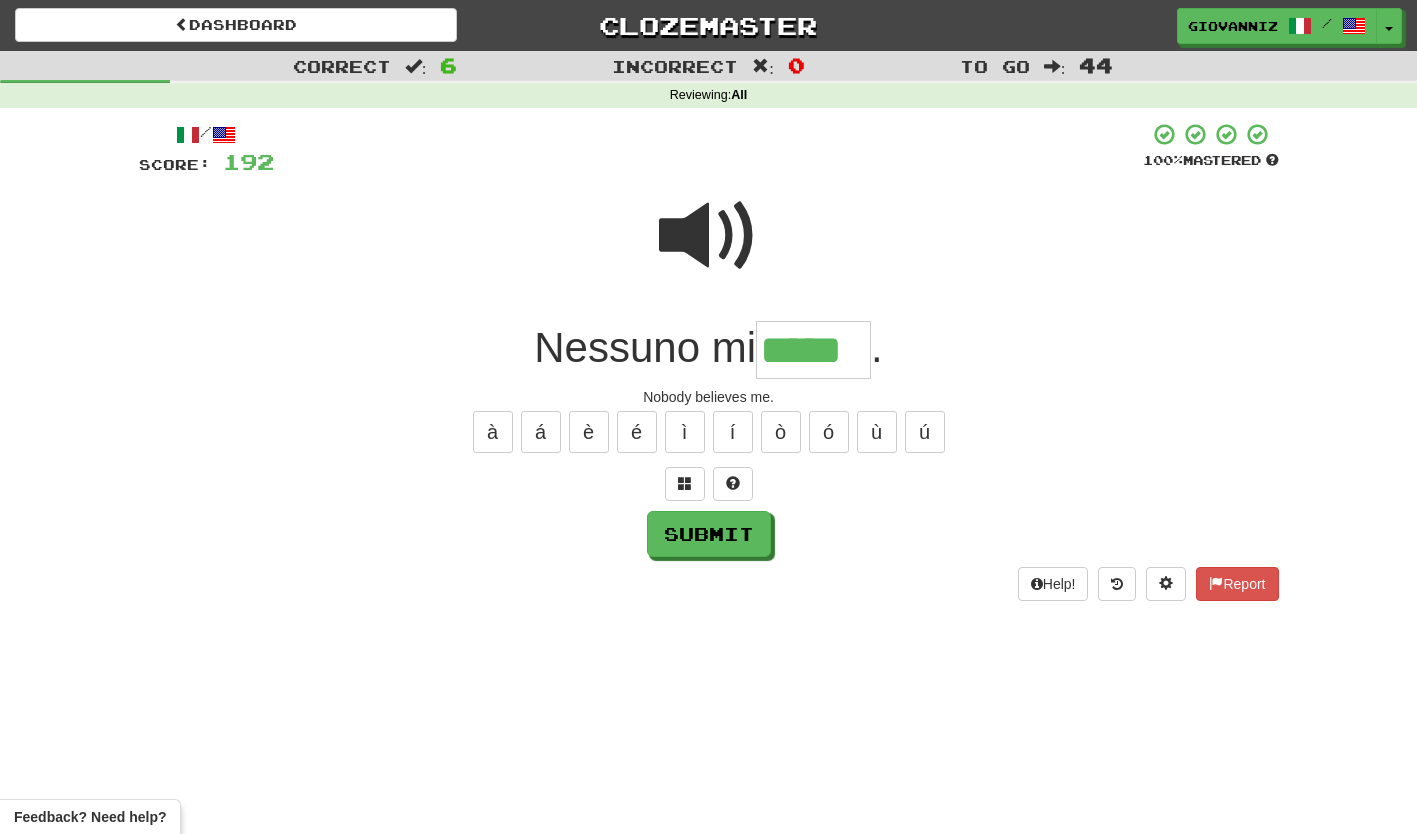 type on "*****" 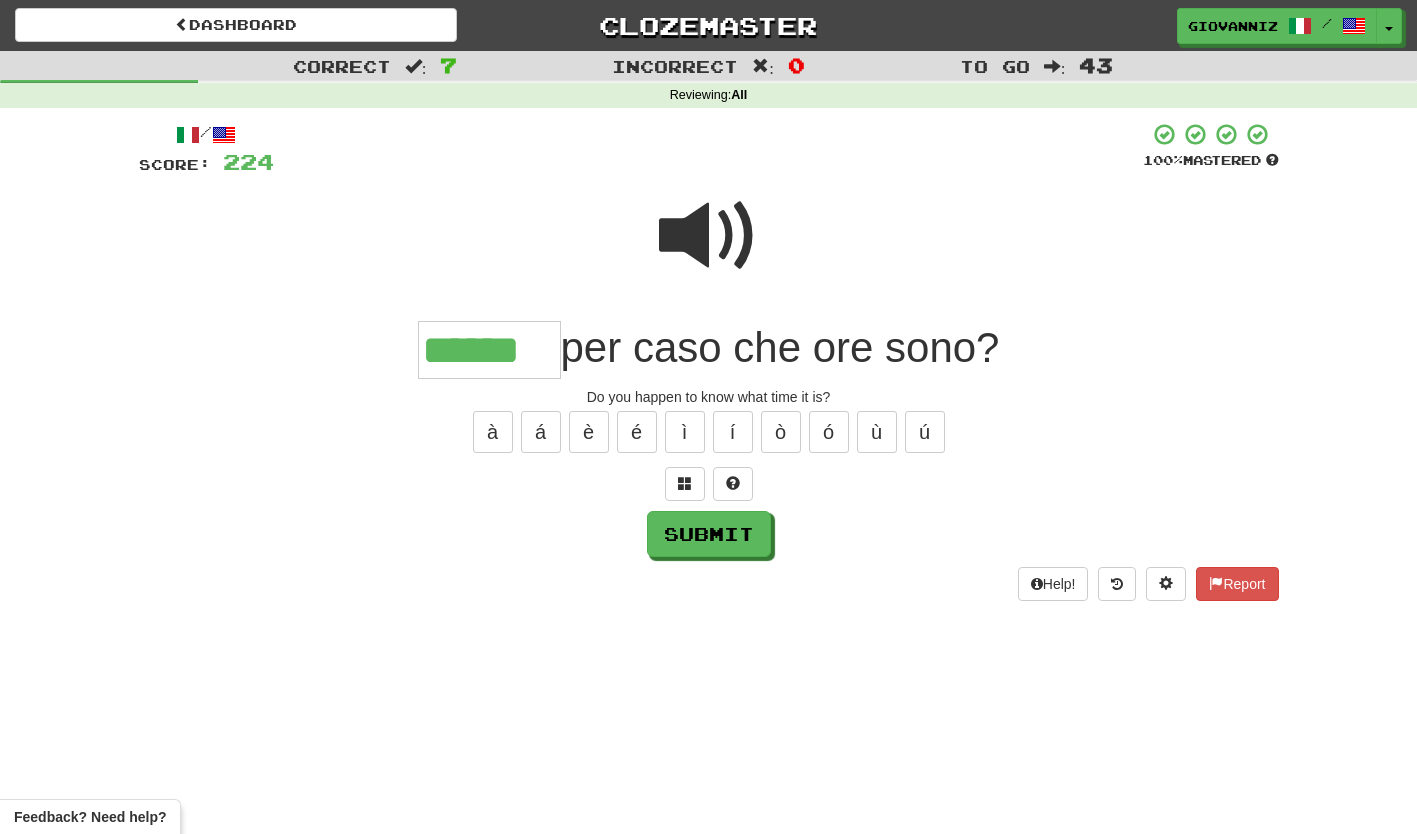 type on "******" 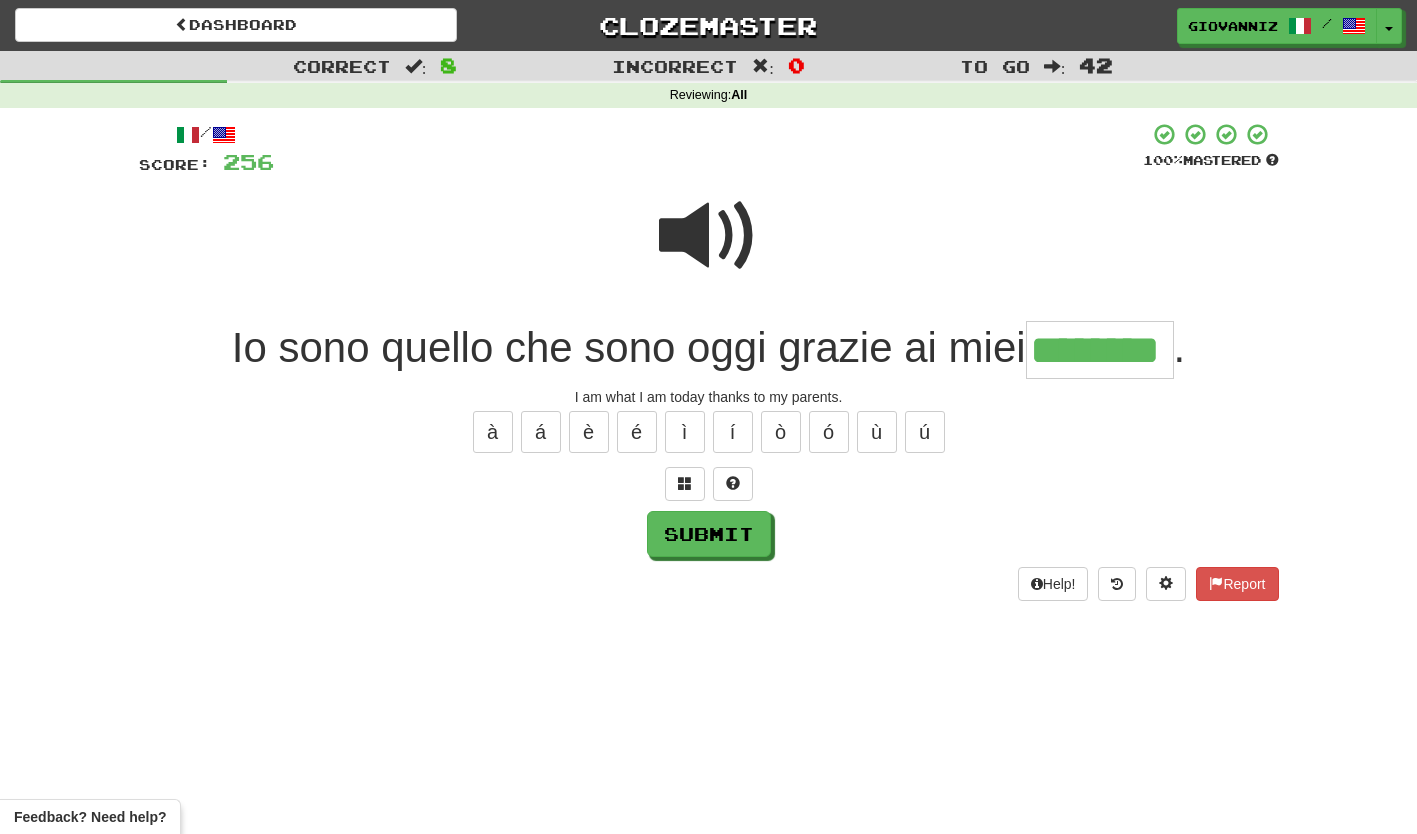 type on "********" 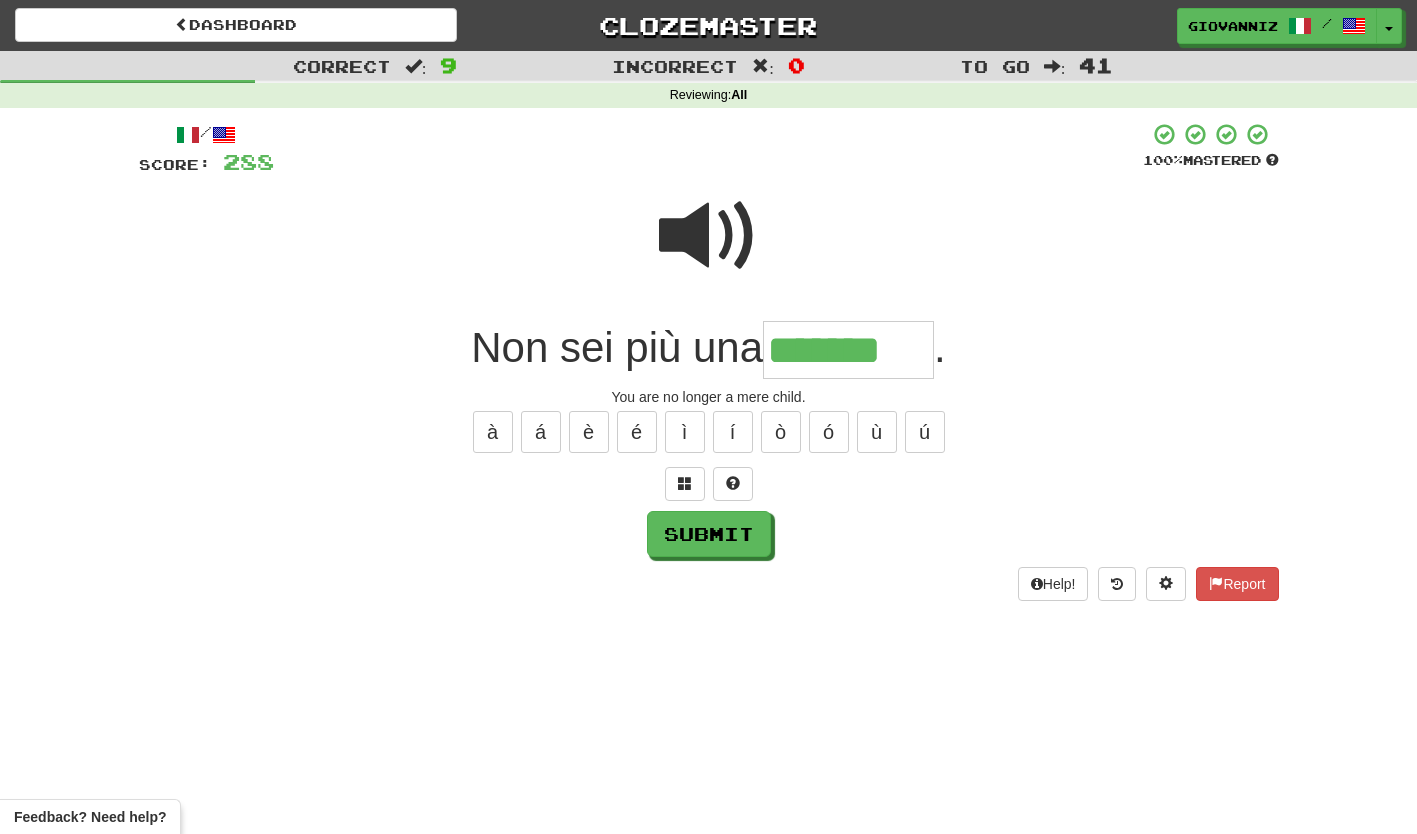 type on "*******" 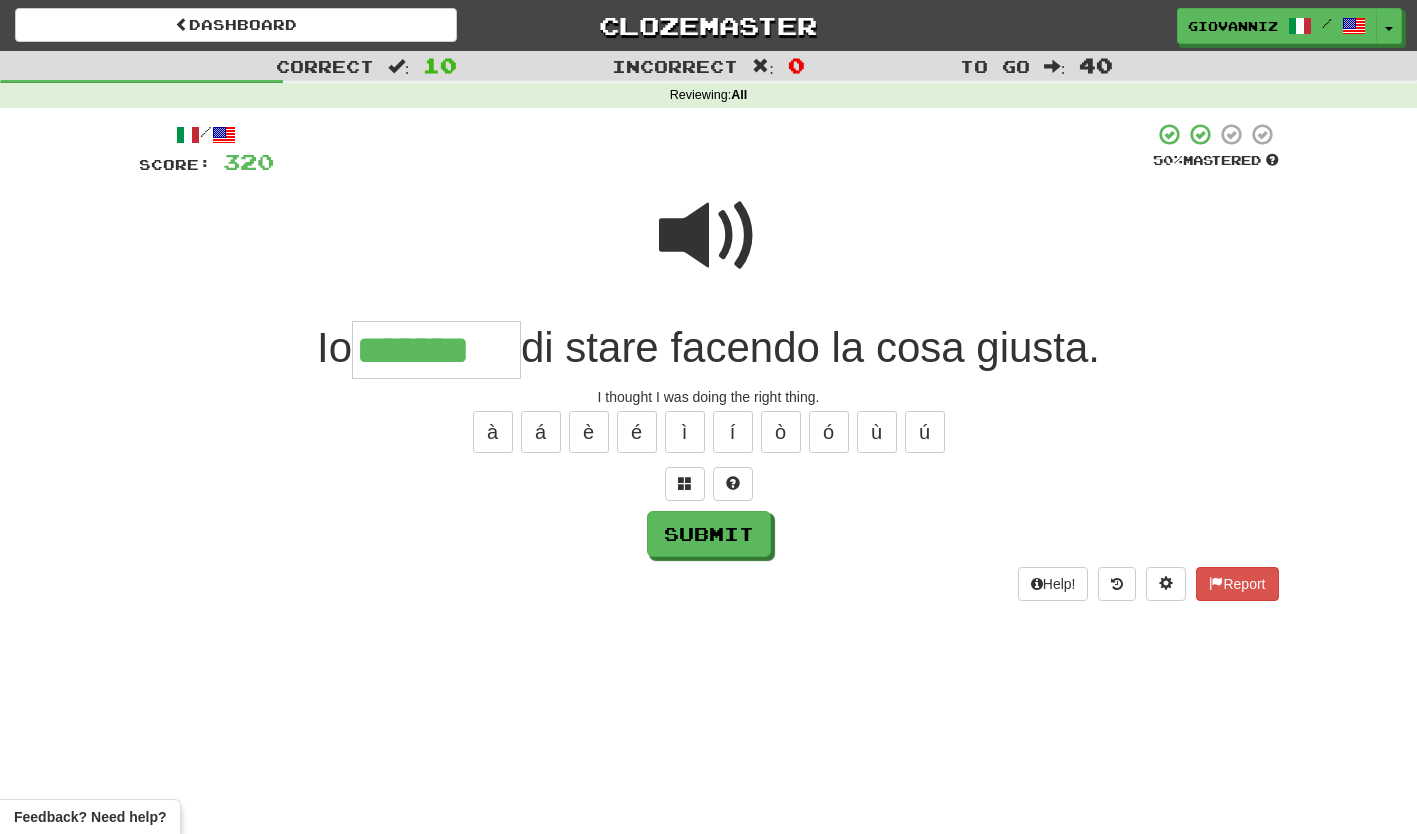 type on "*******" 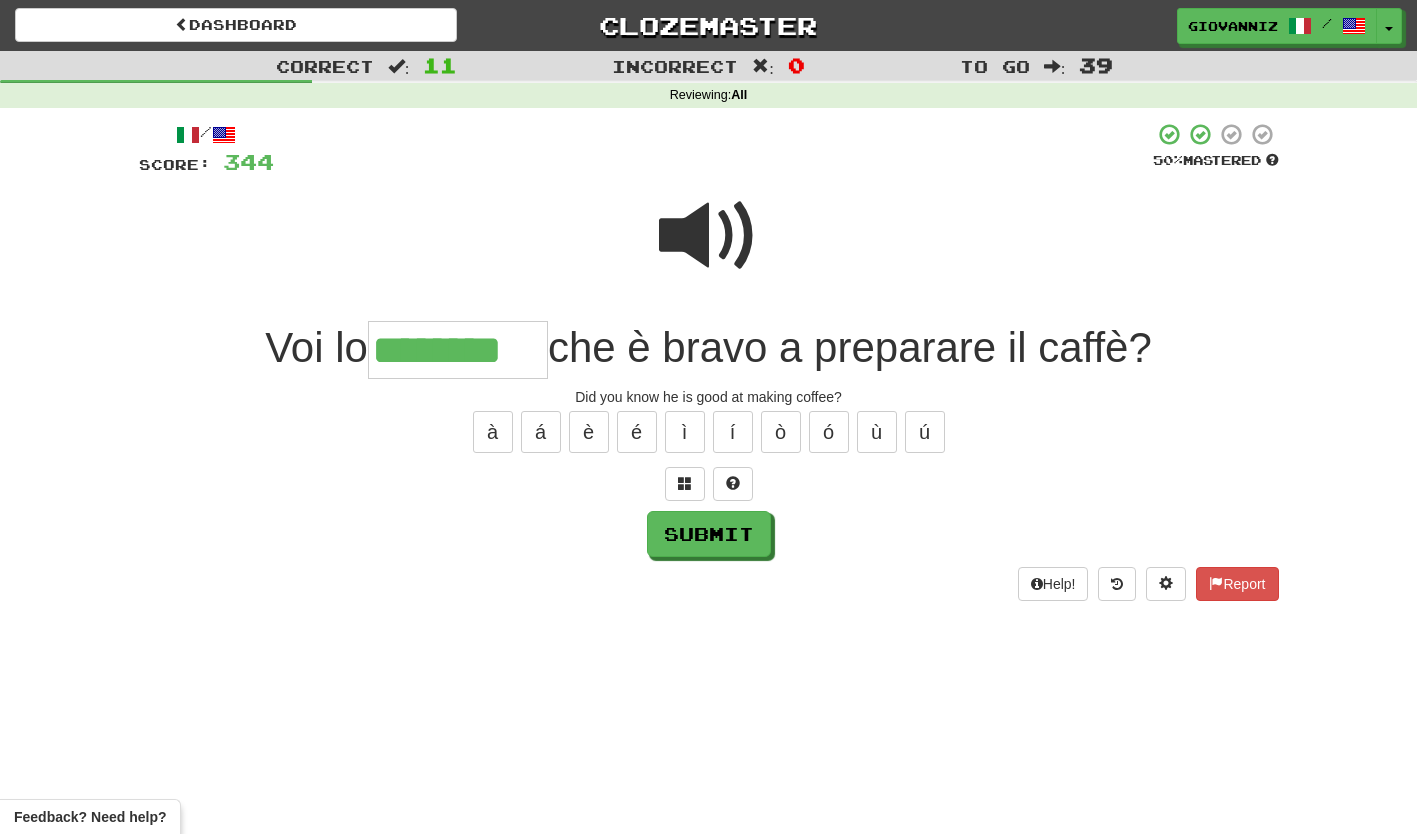 type on "********" 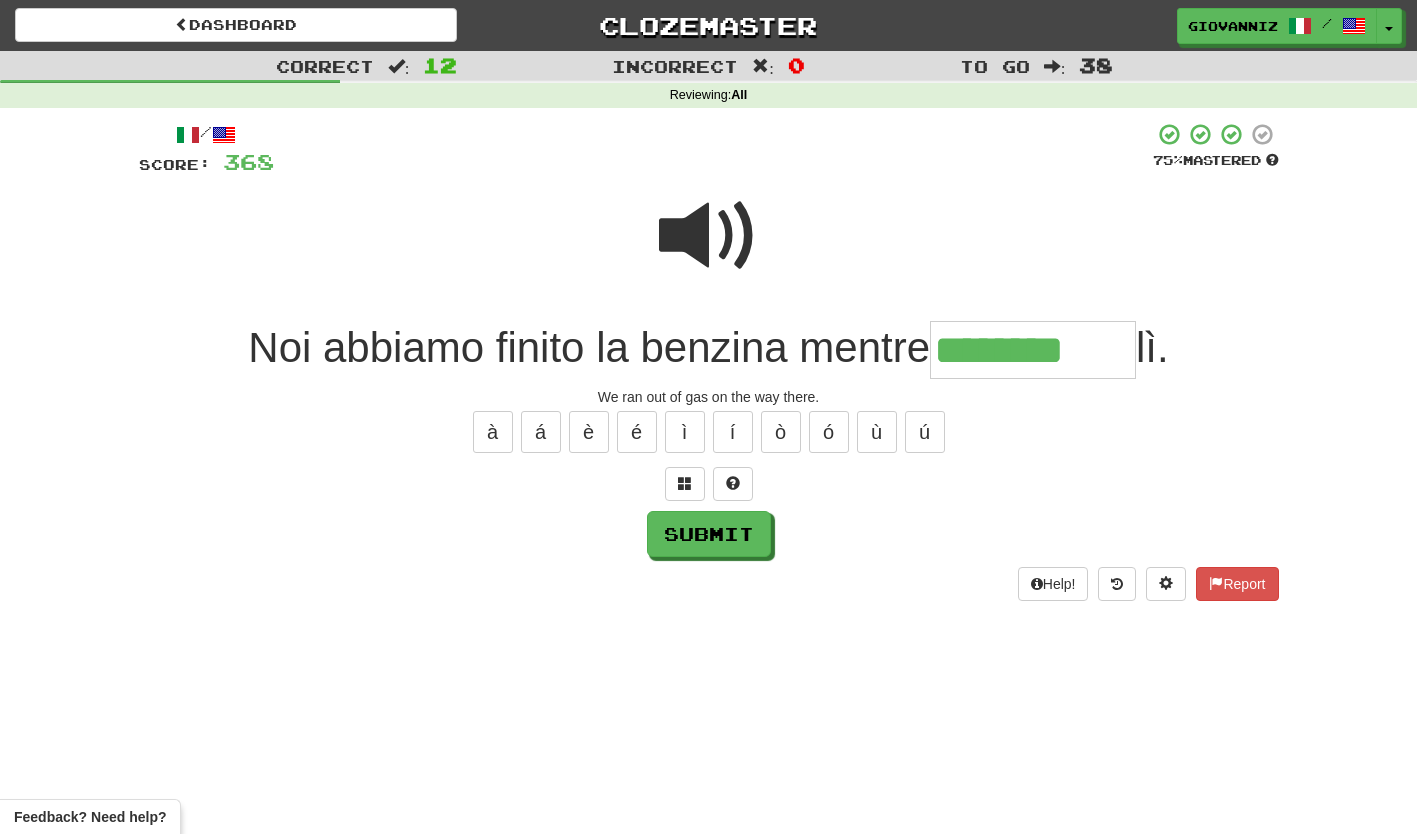 type on "********" 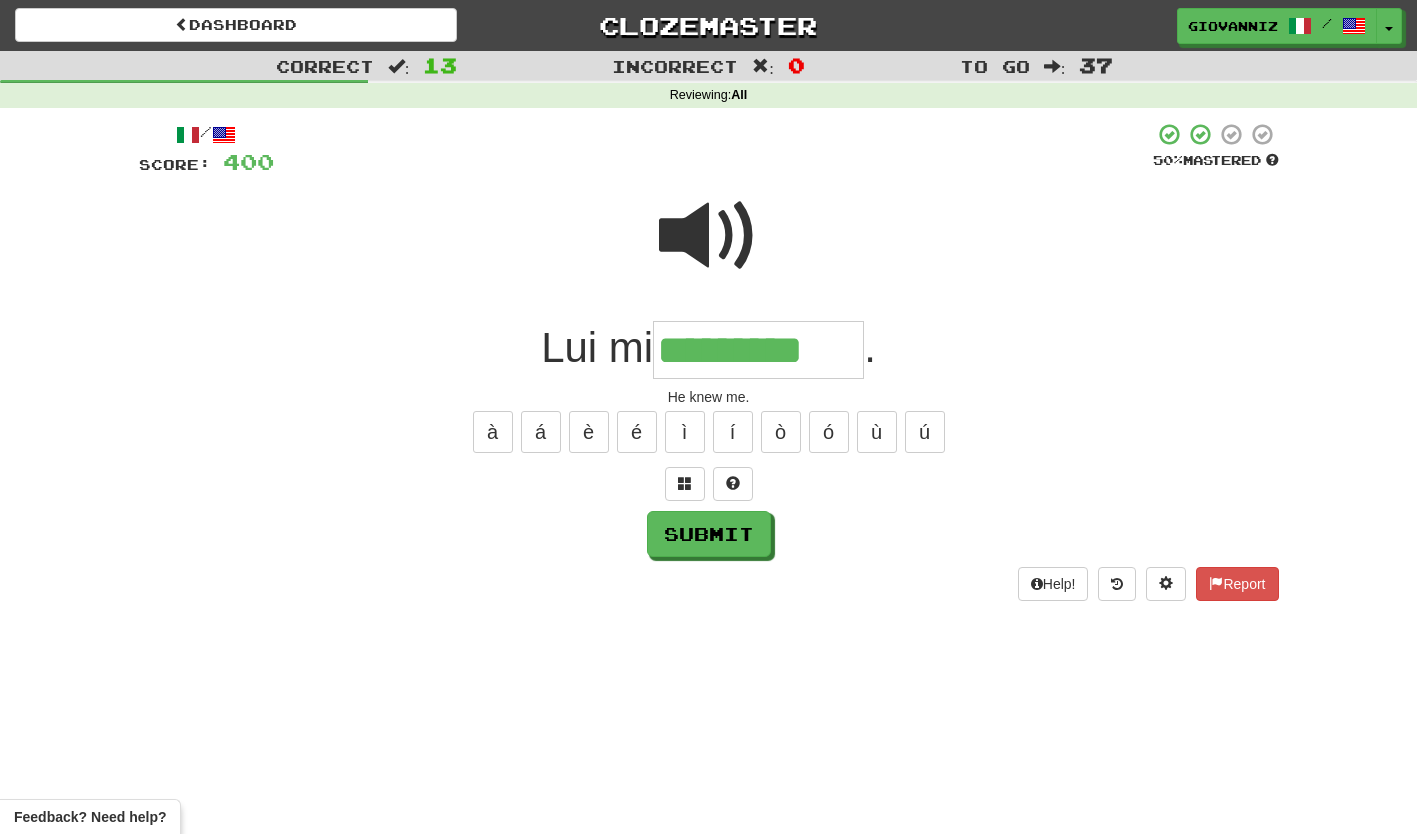 type on "*********" 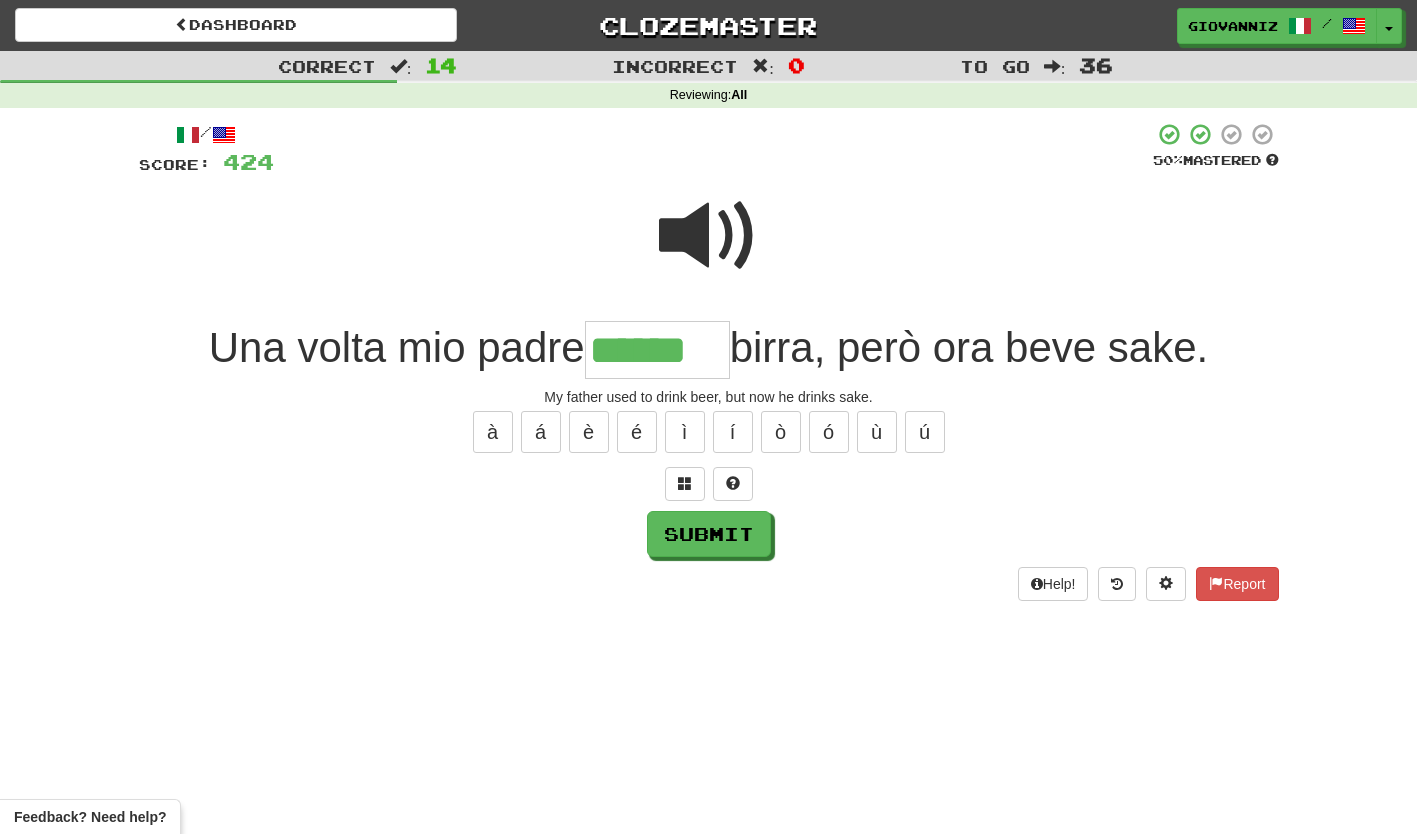 type on "******" 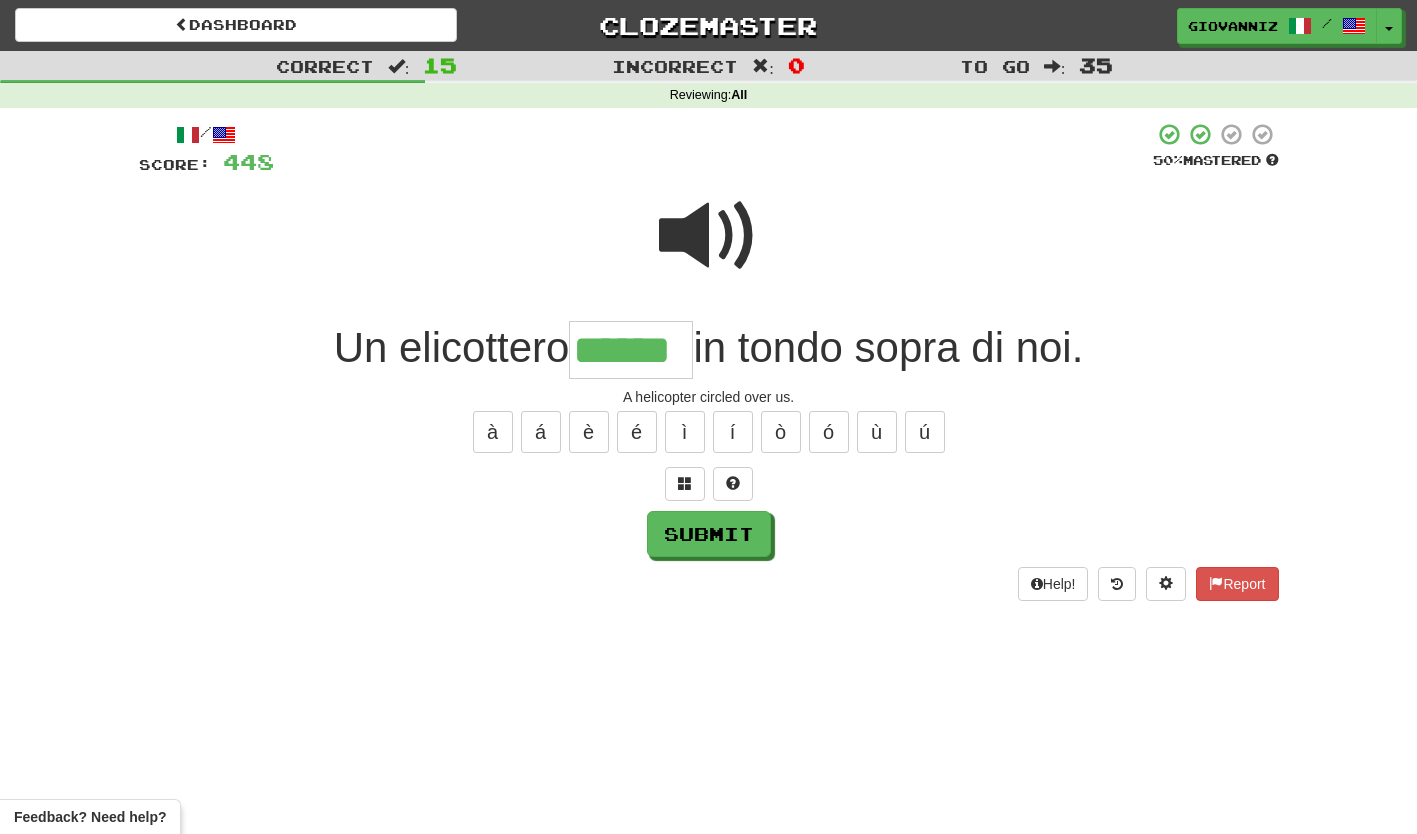 type on "******" 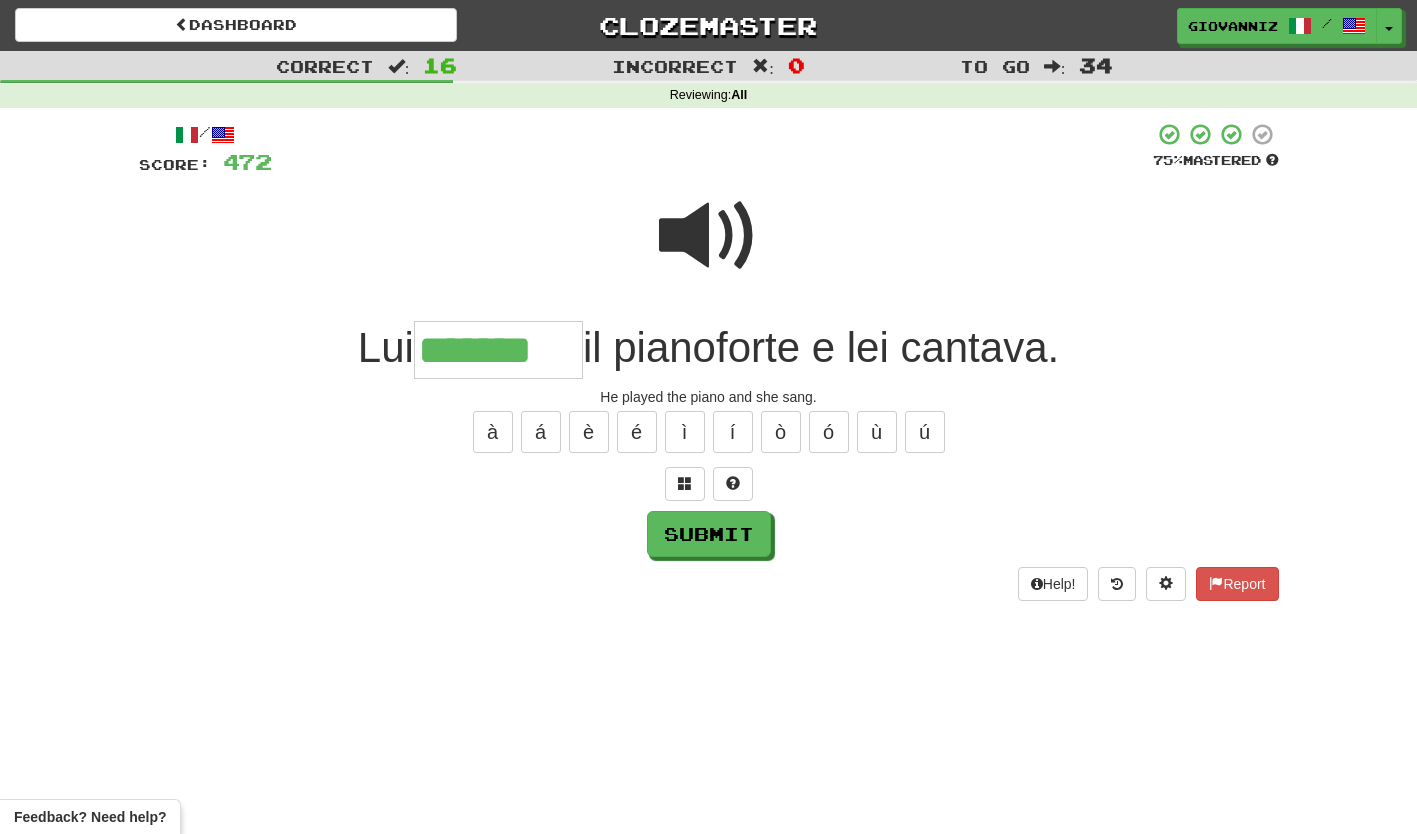 type on "*******" 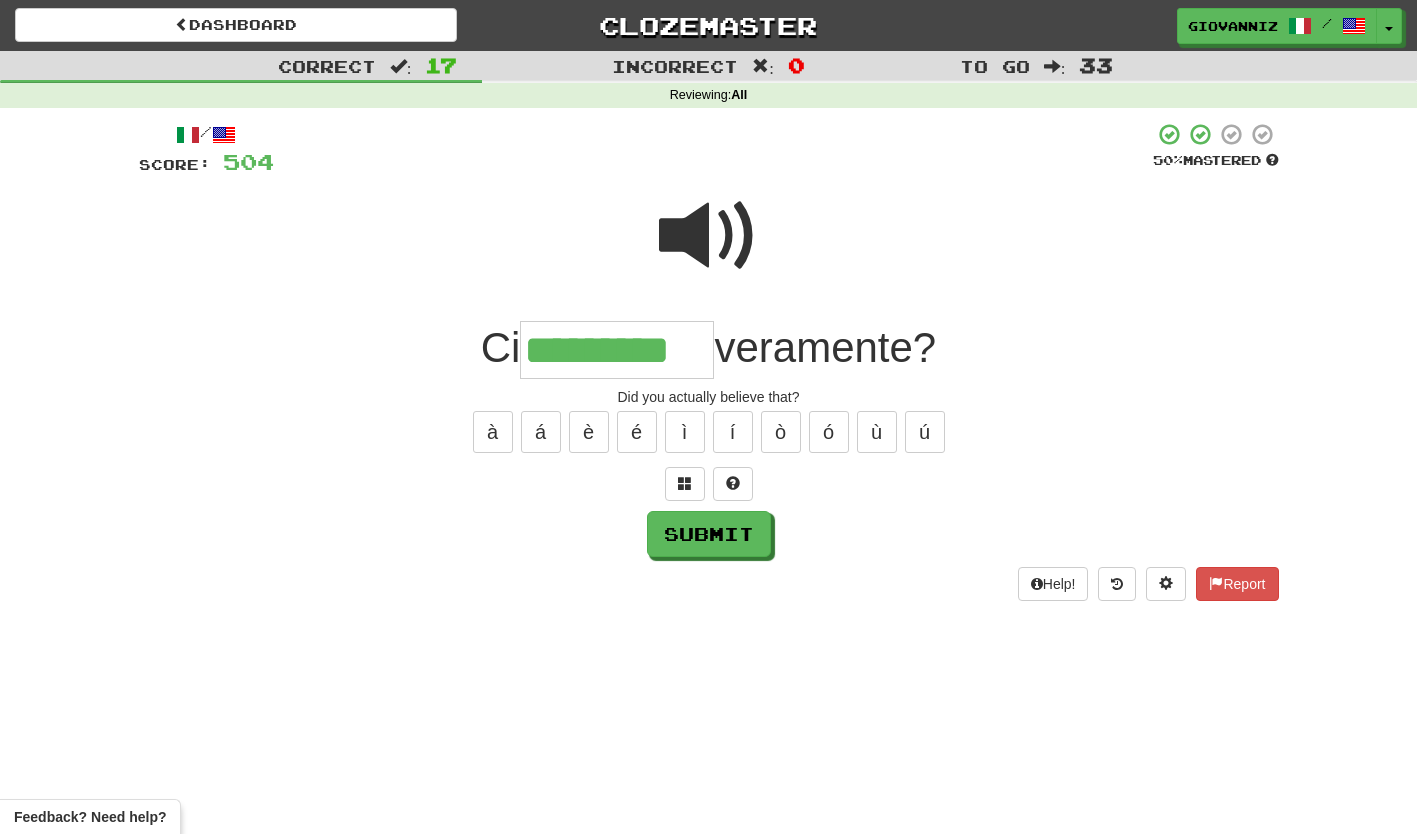 type on "*********" 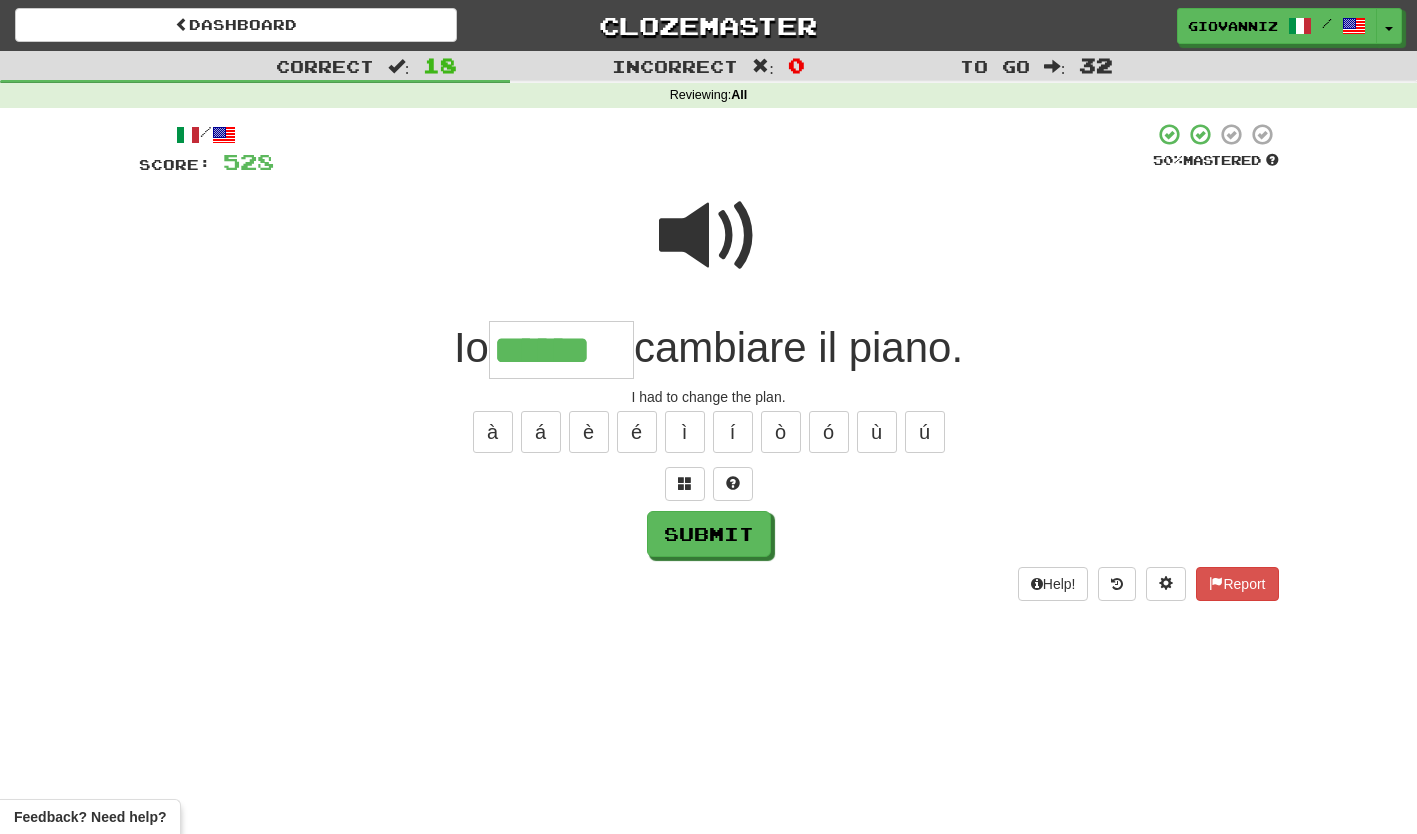 type on "******" 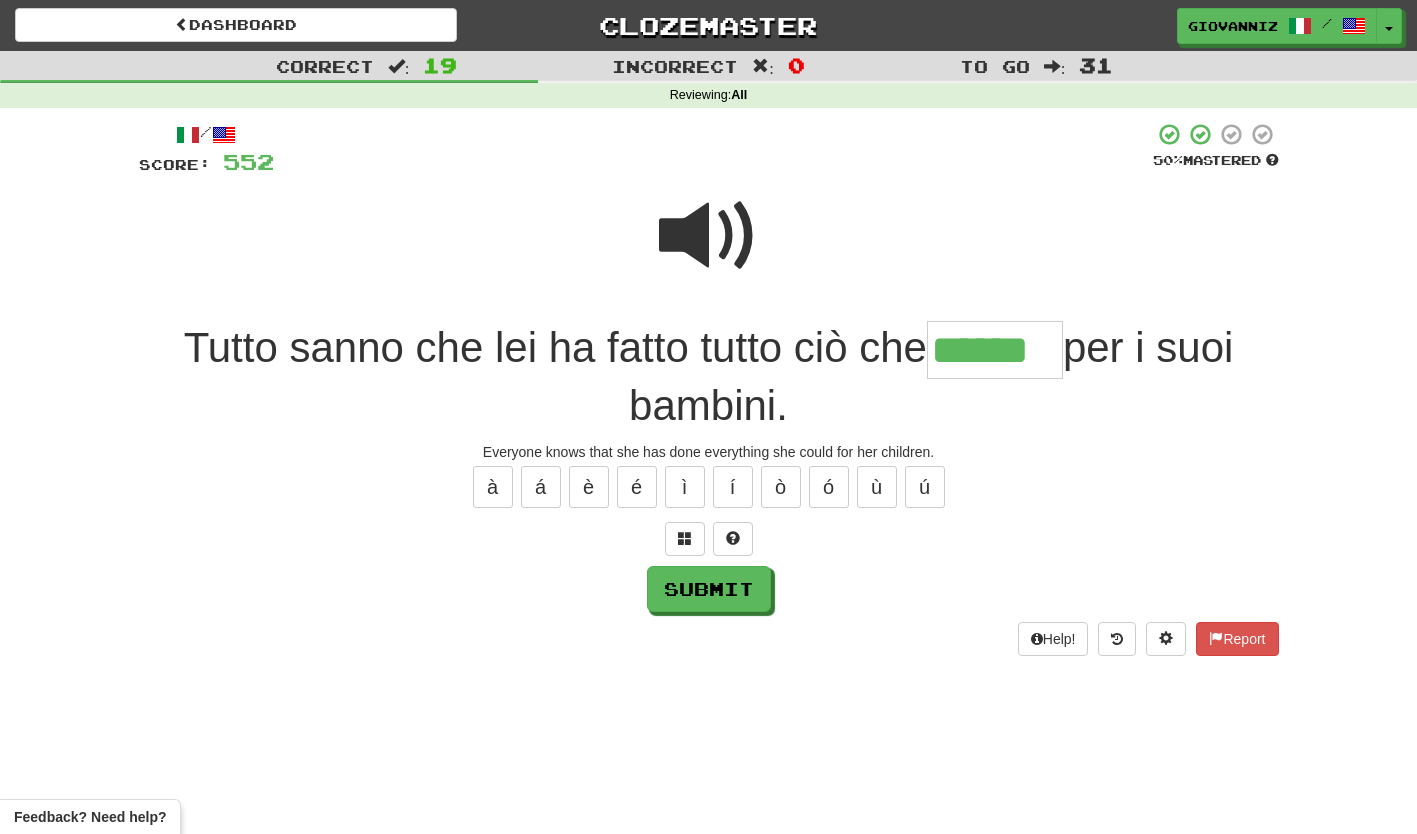 type on "******" 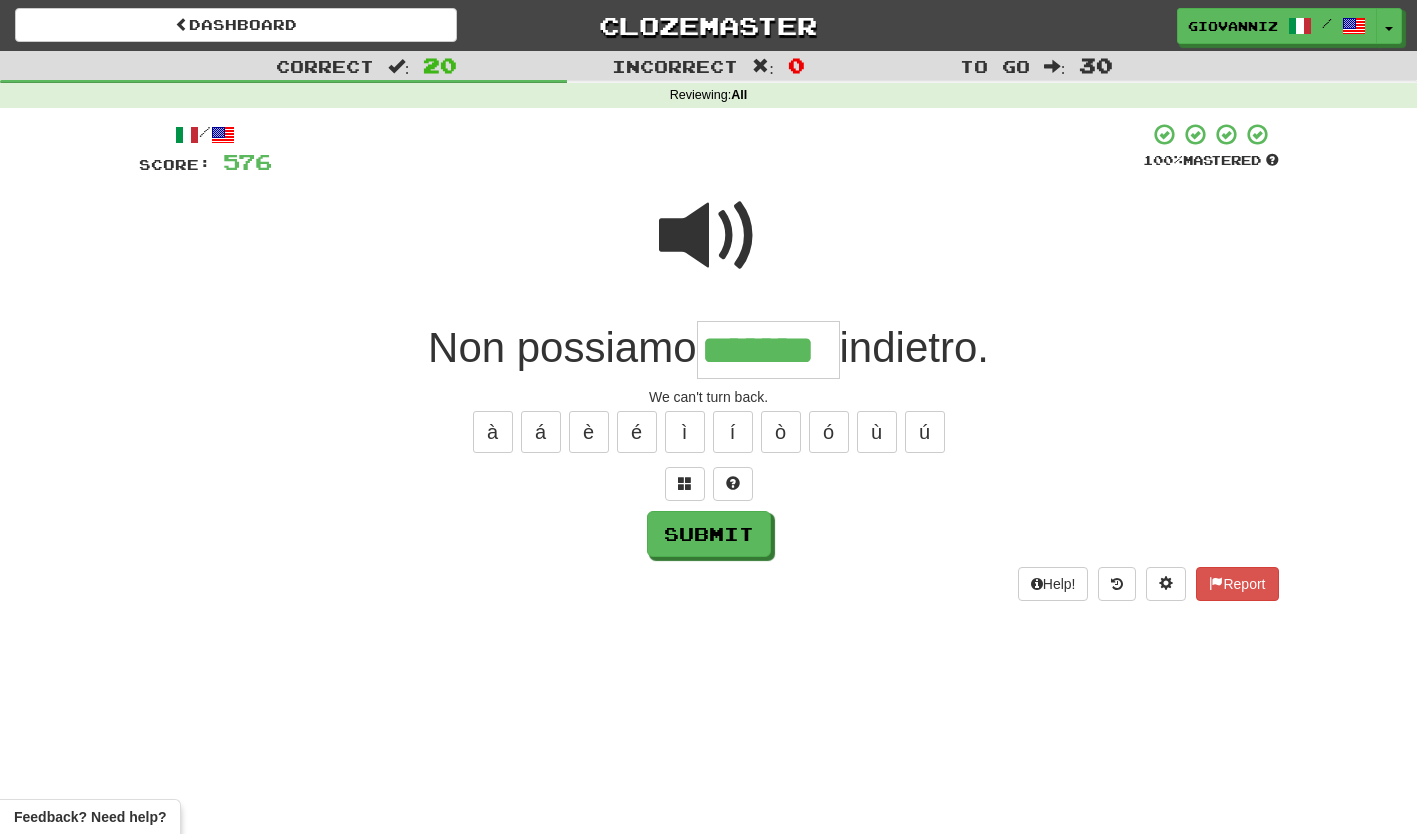 type on "*******" 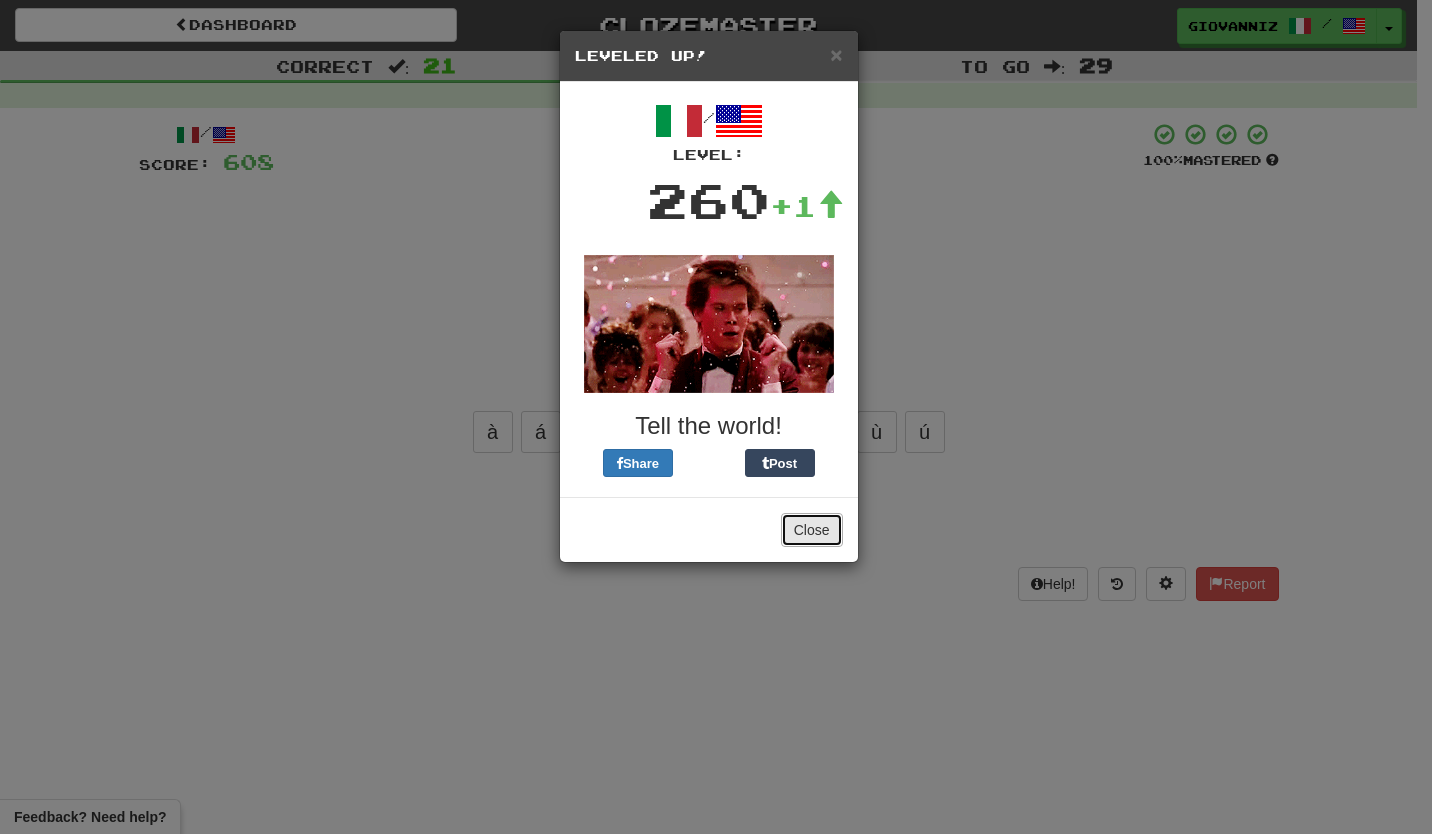 click on "Close" at bounding box center (812, 530) 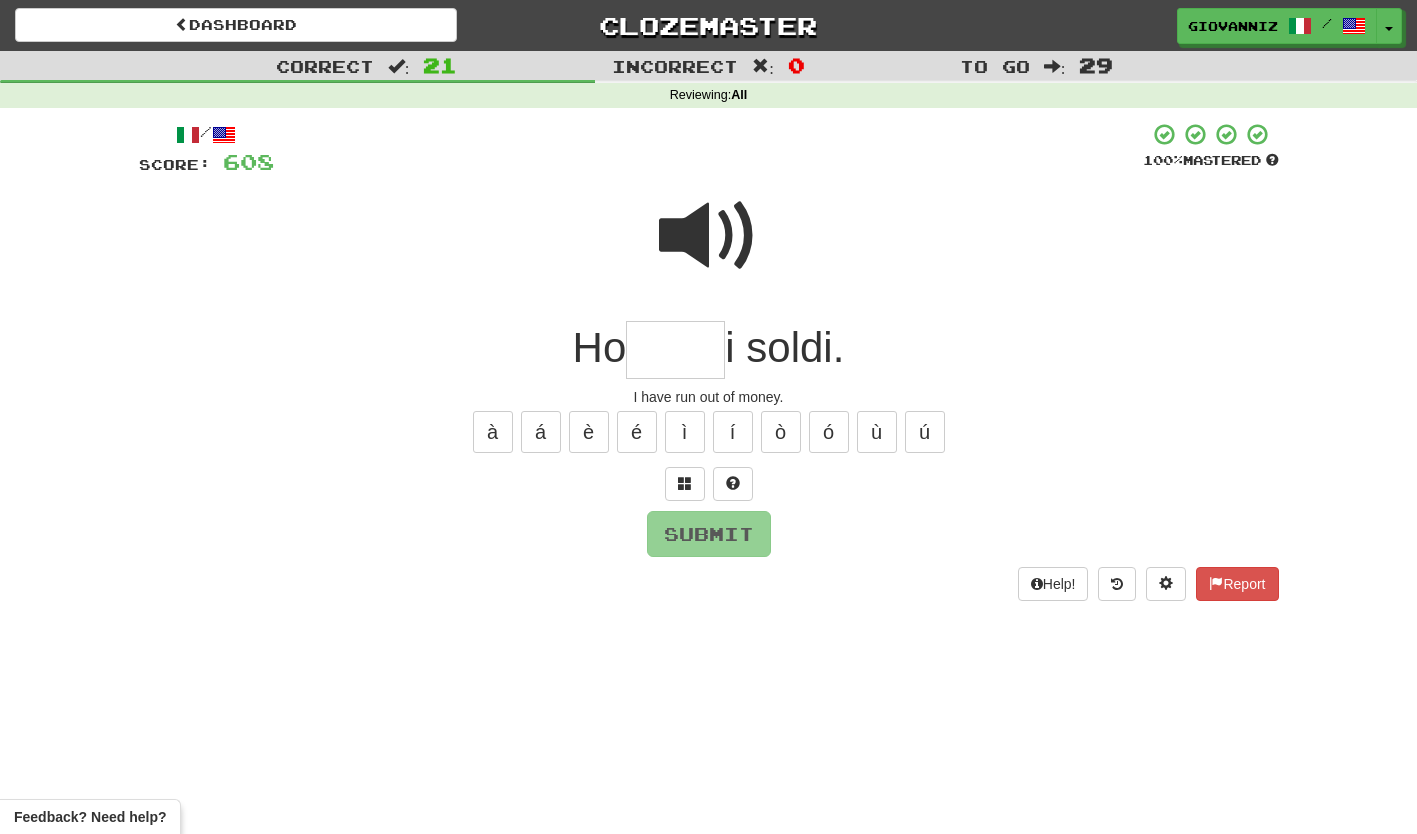 click at bounding box center [675, 350] 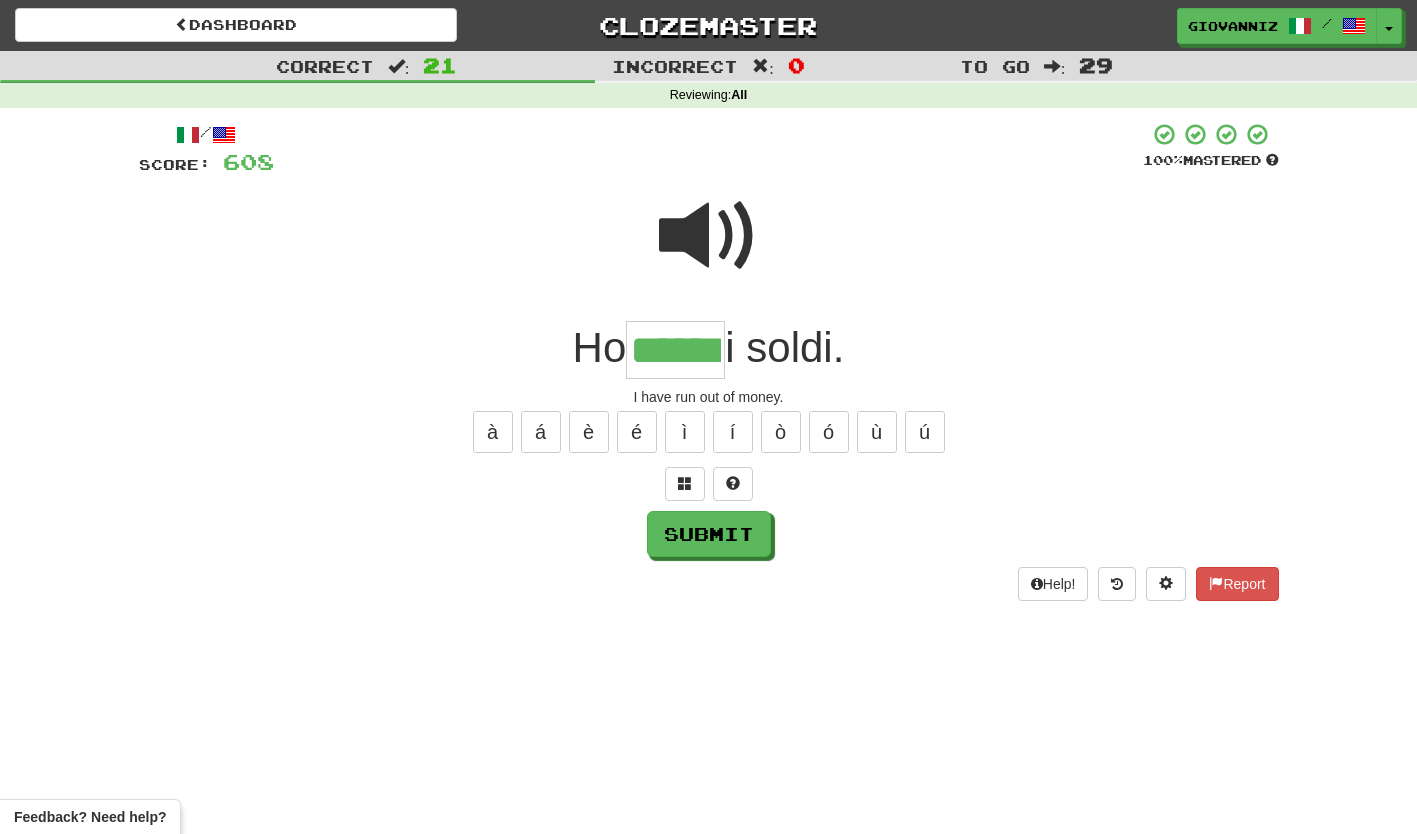 type on "******" 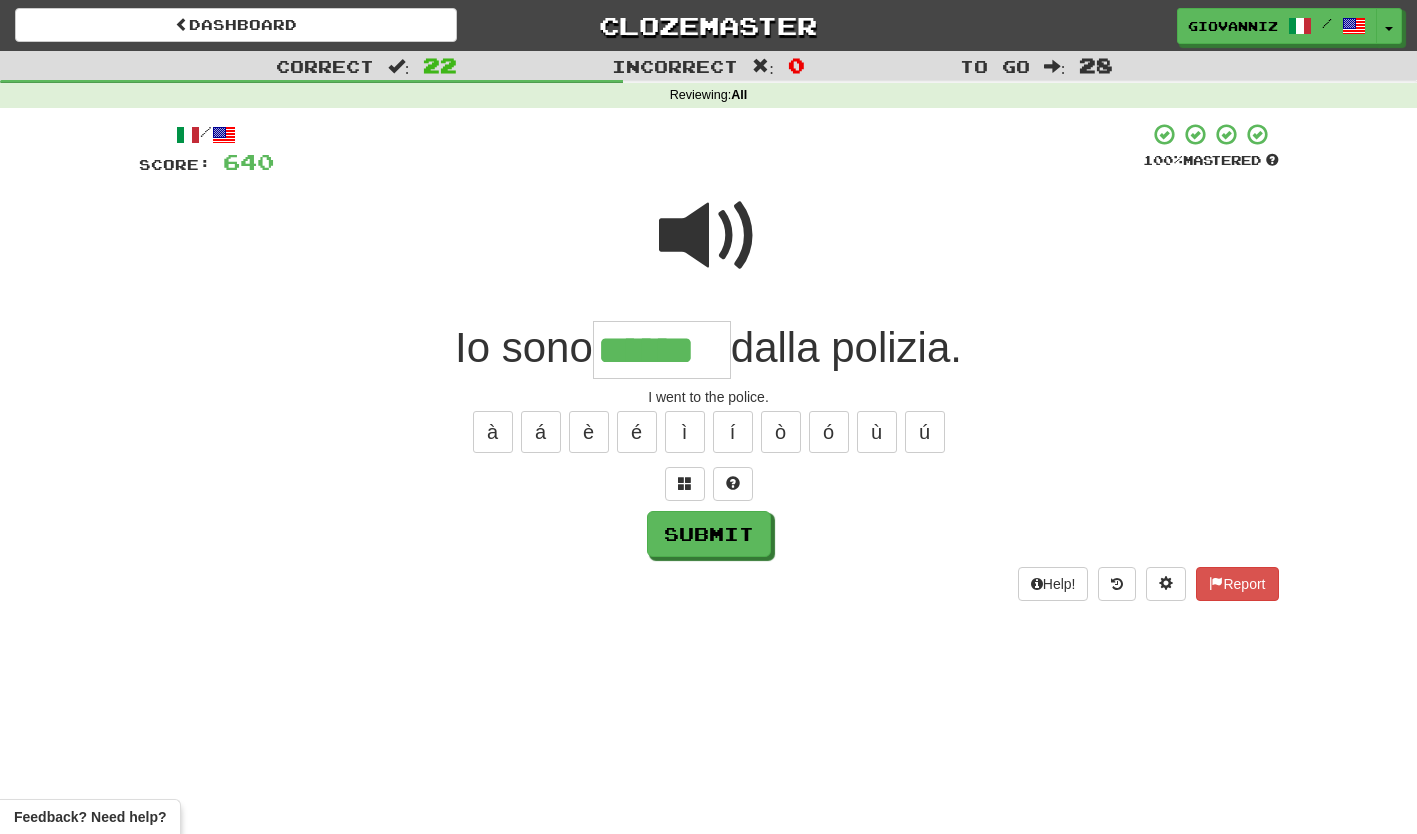 type on "******" 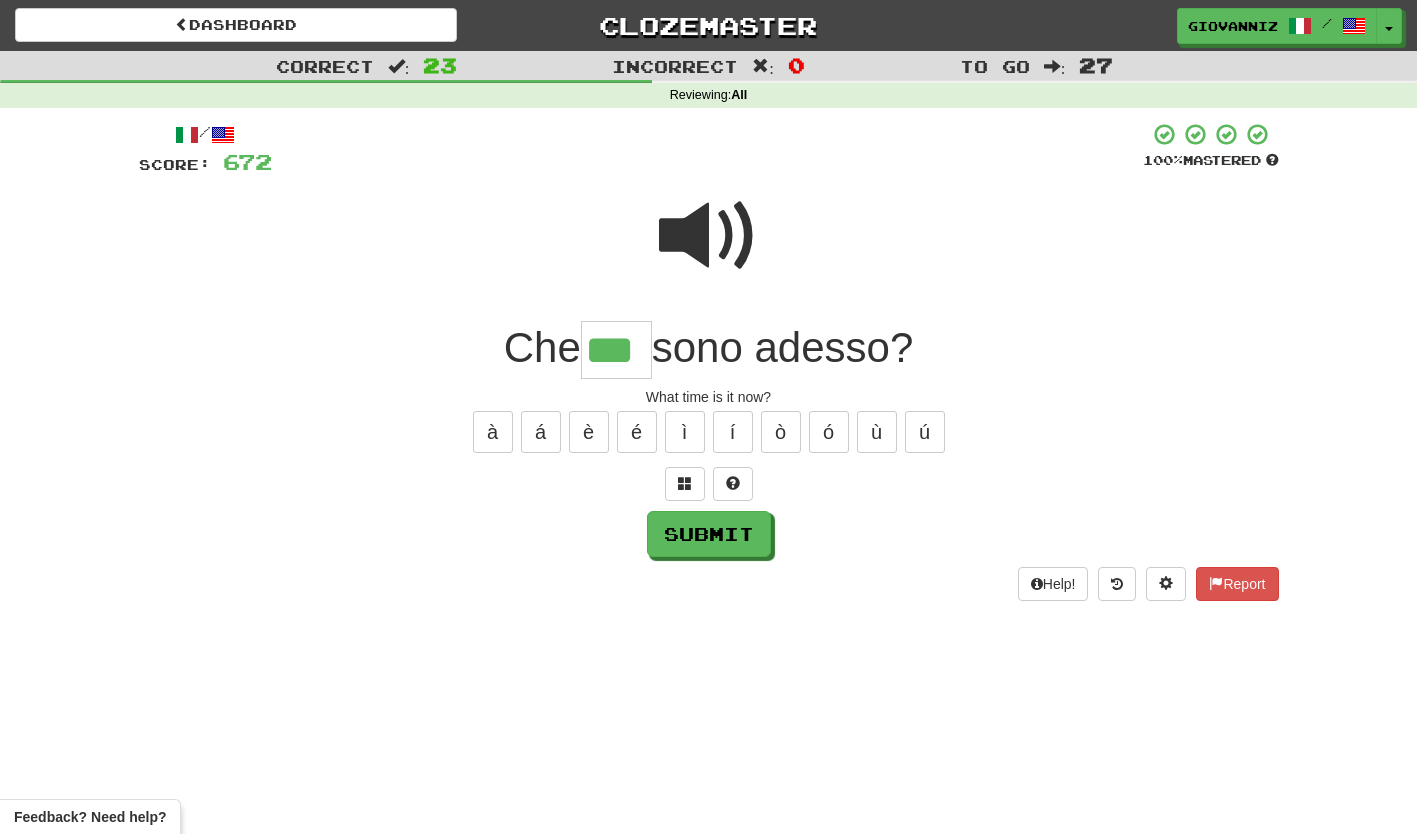 type on "***" 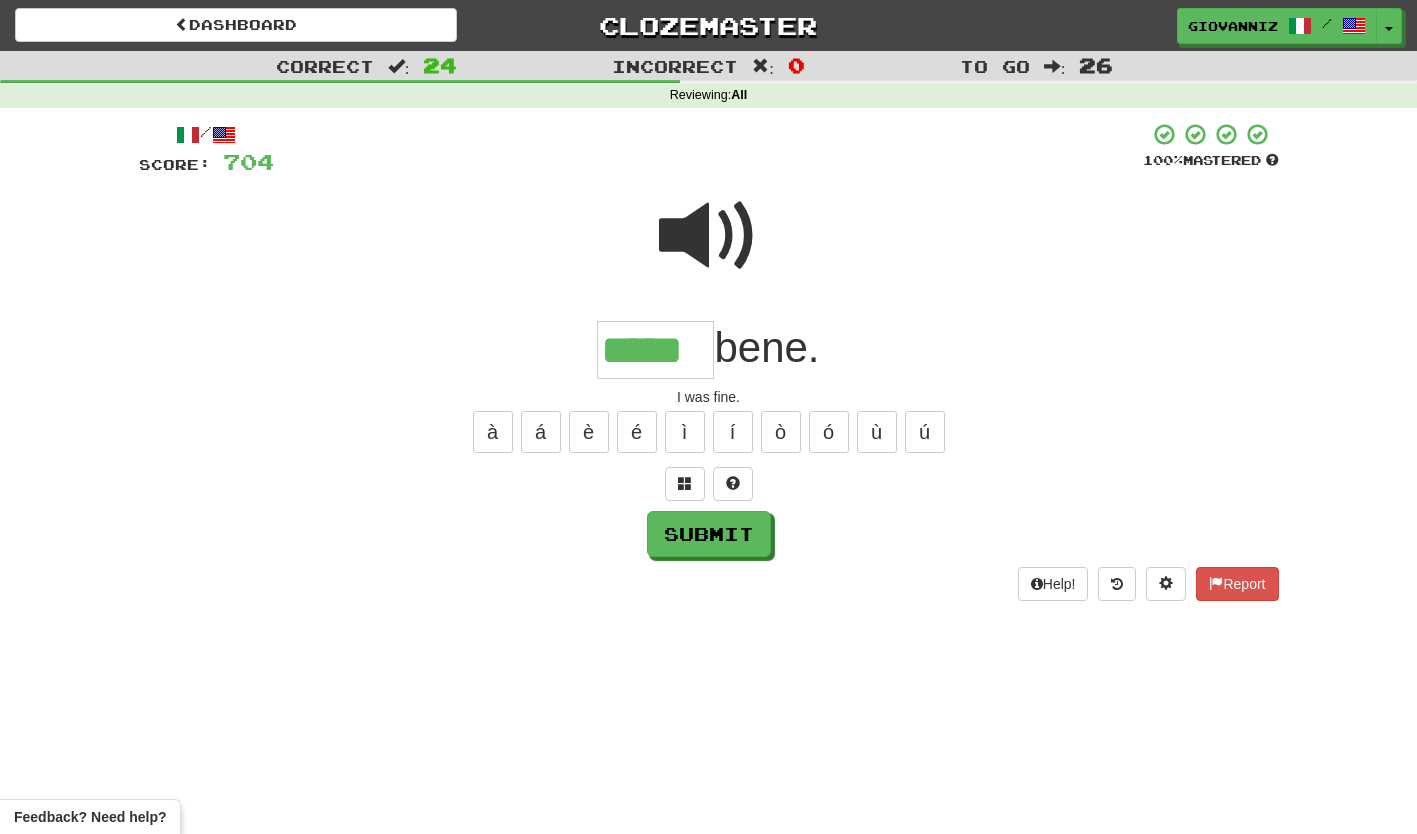 type on "*****" 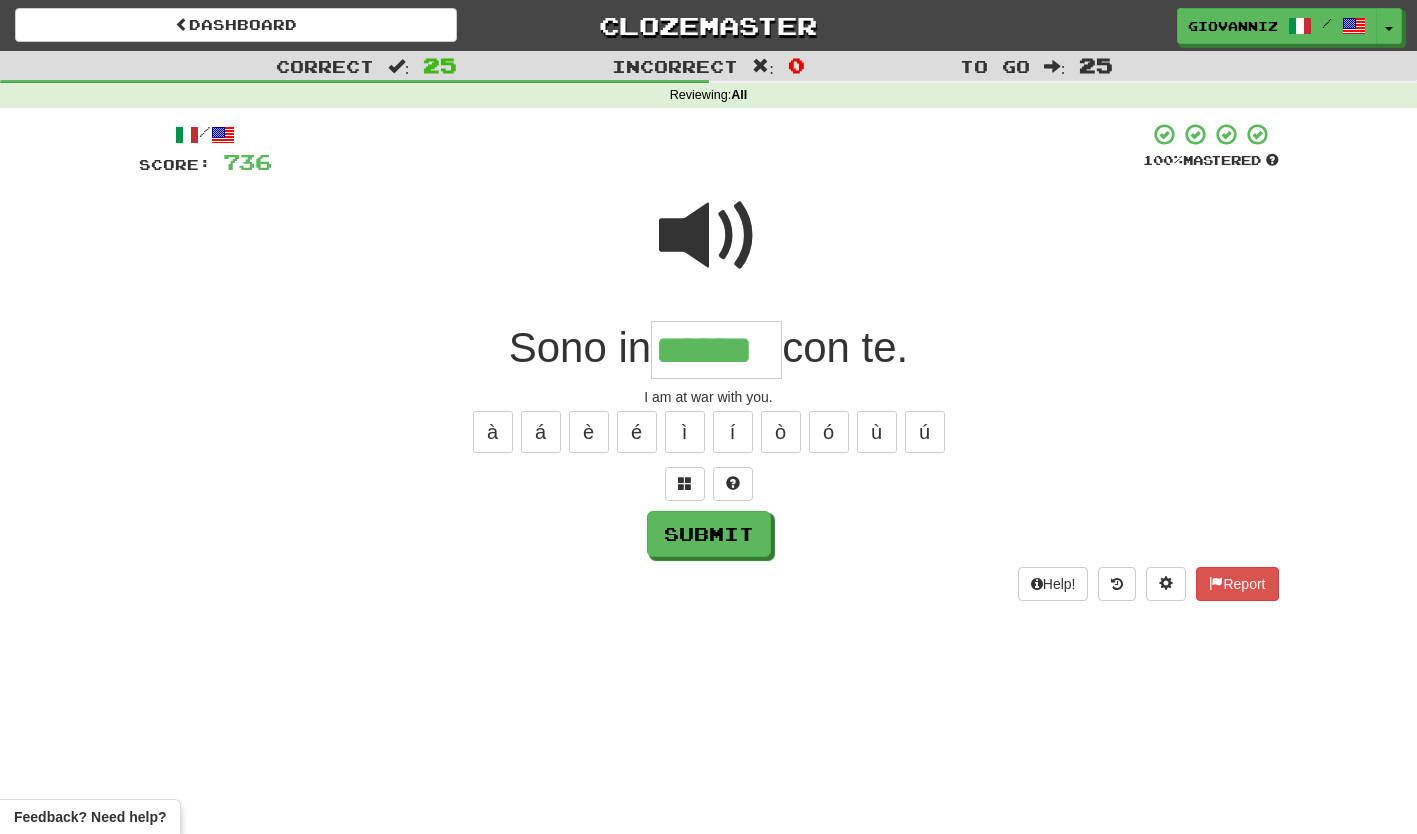 type on "******" 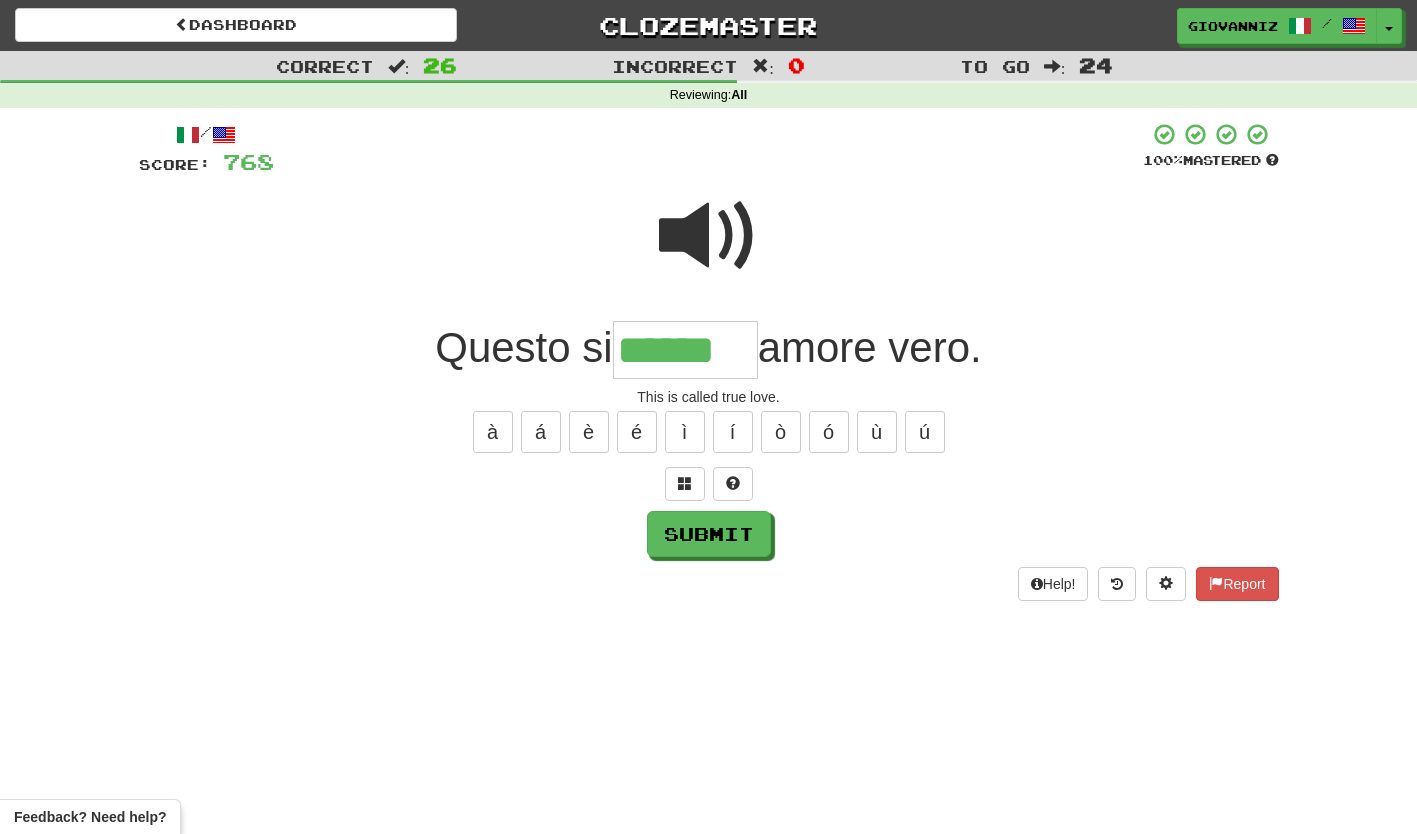 type on "******" 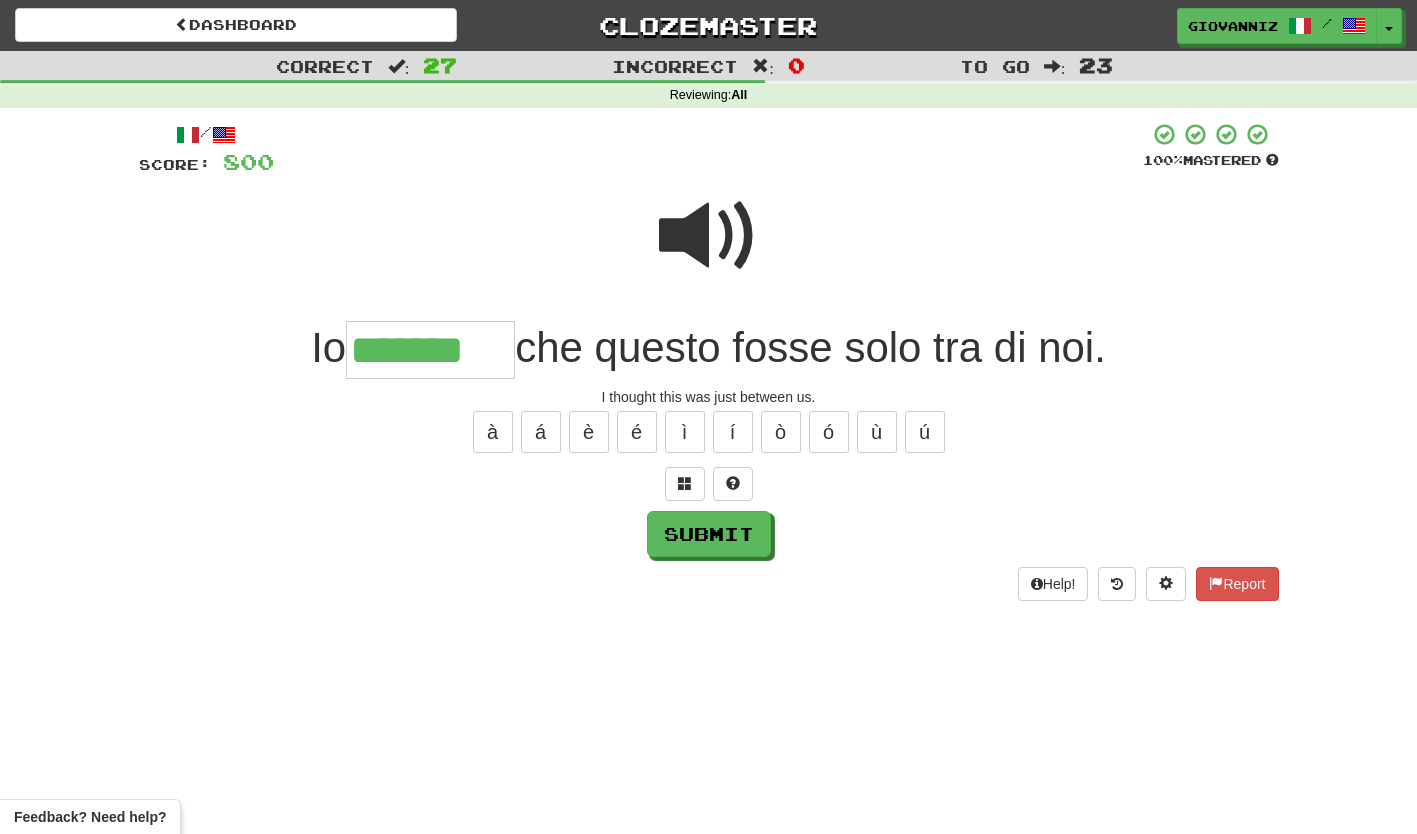 type on "*******" 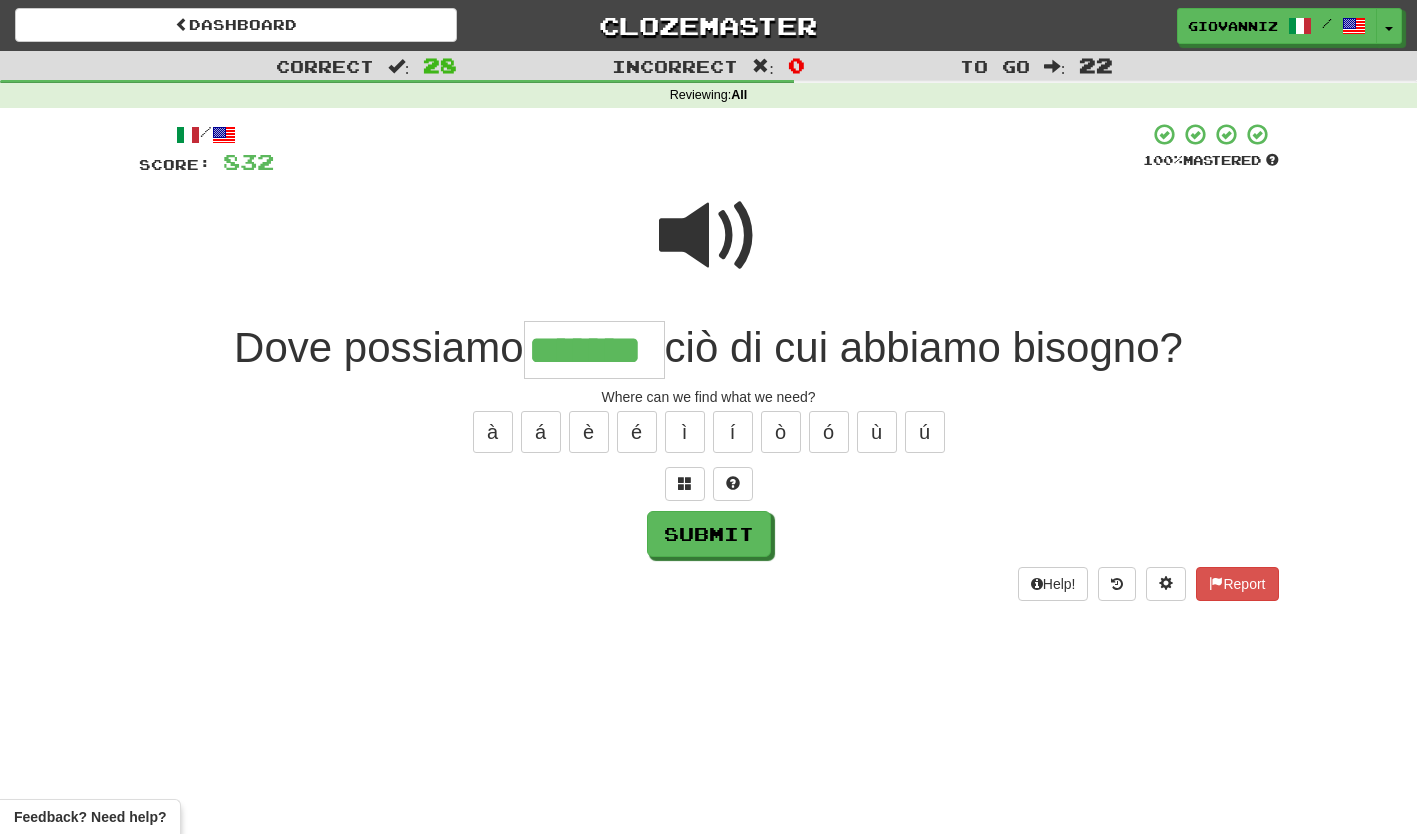 type on "*******" 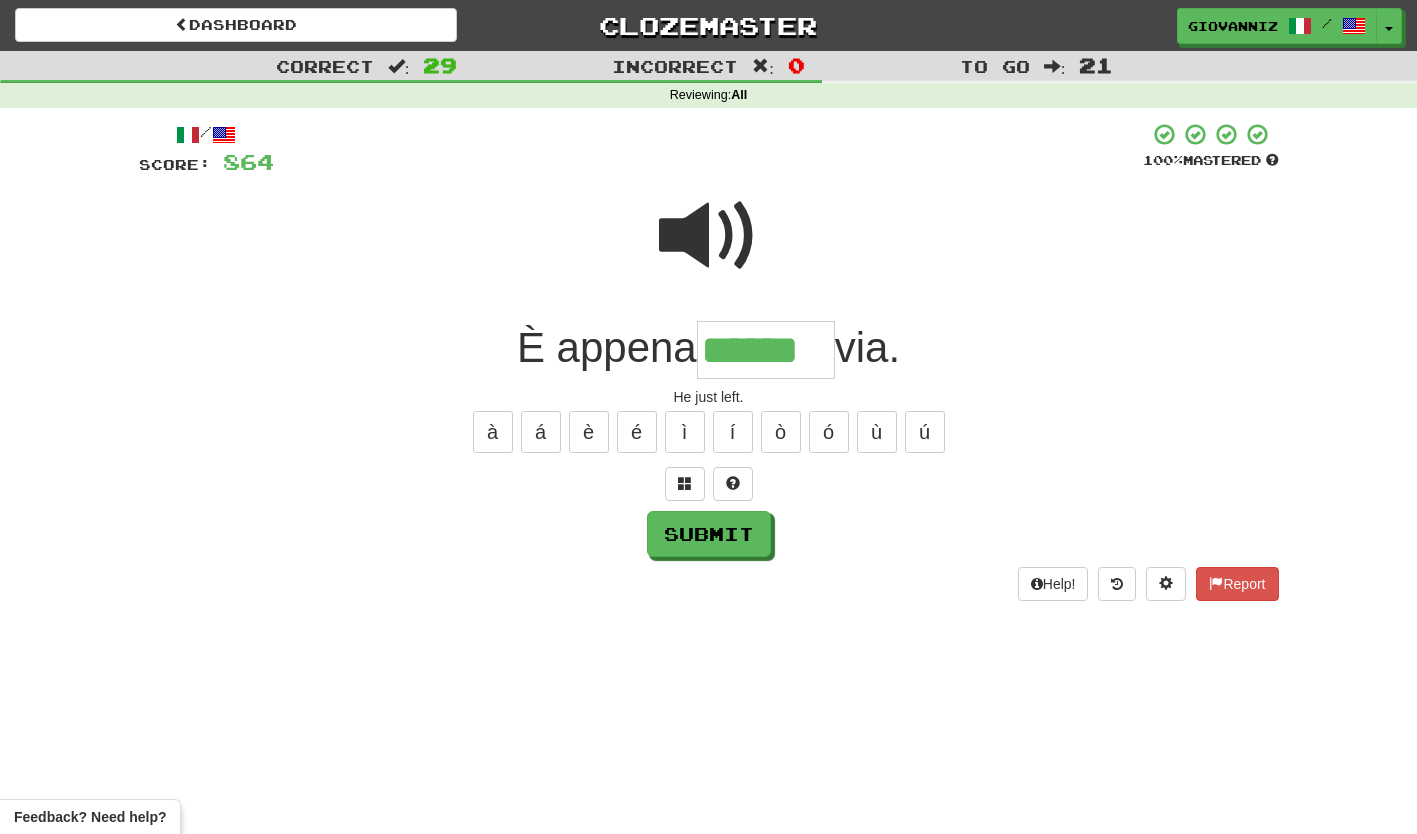type on "******" 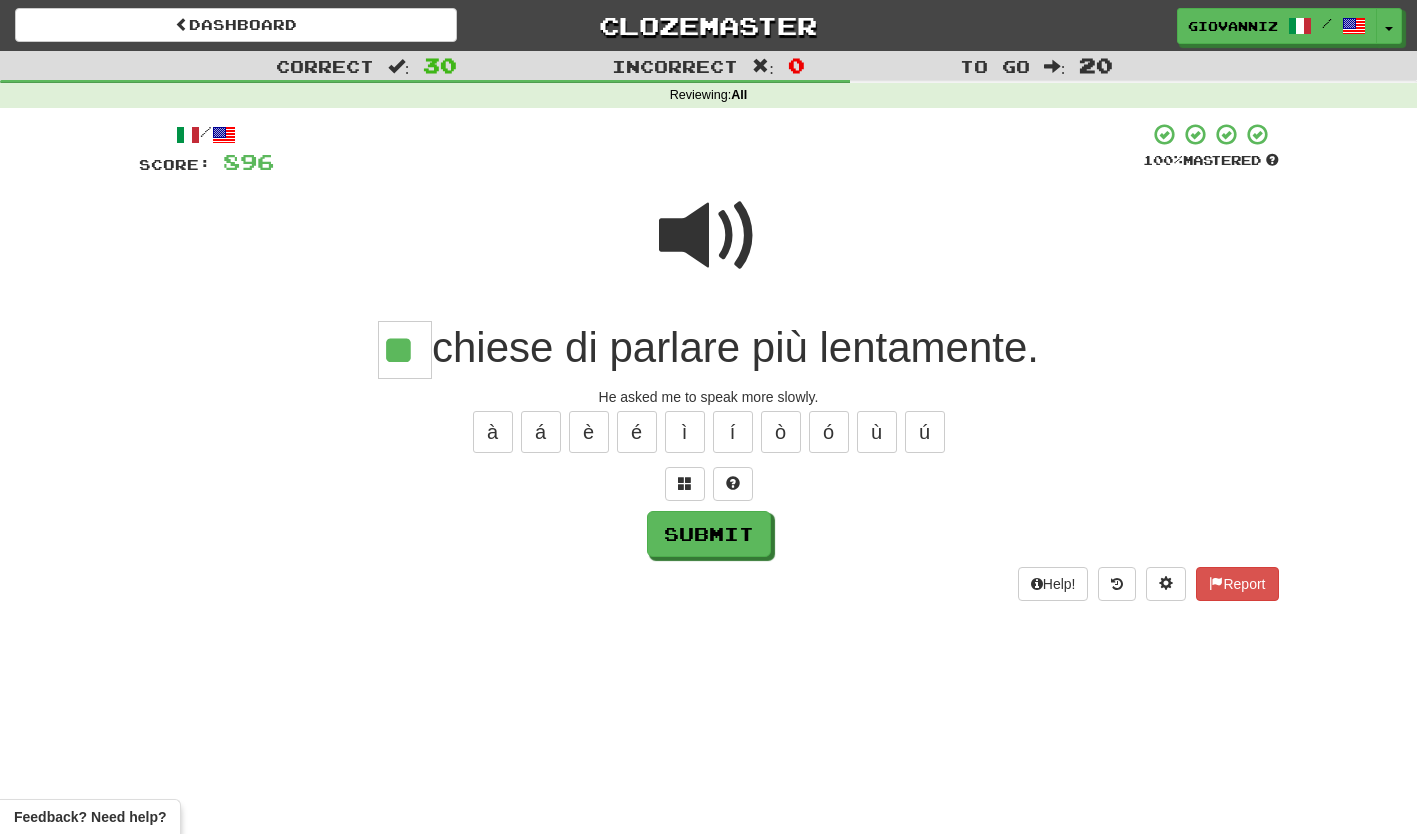 type on "**" 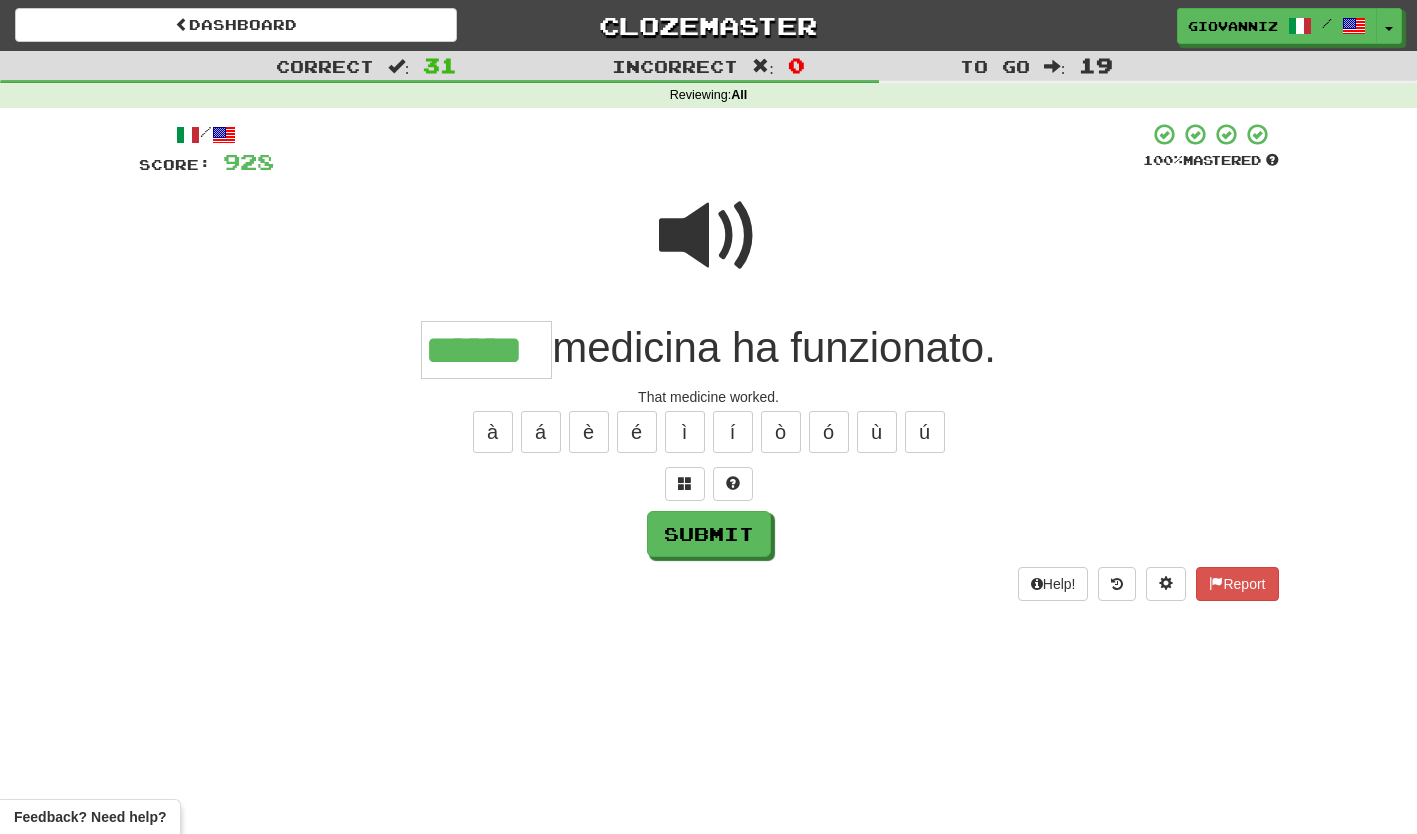 type on "******" 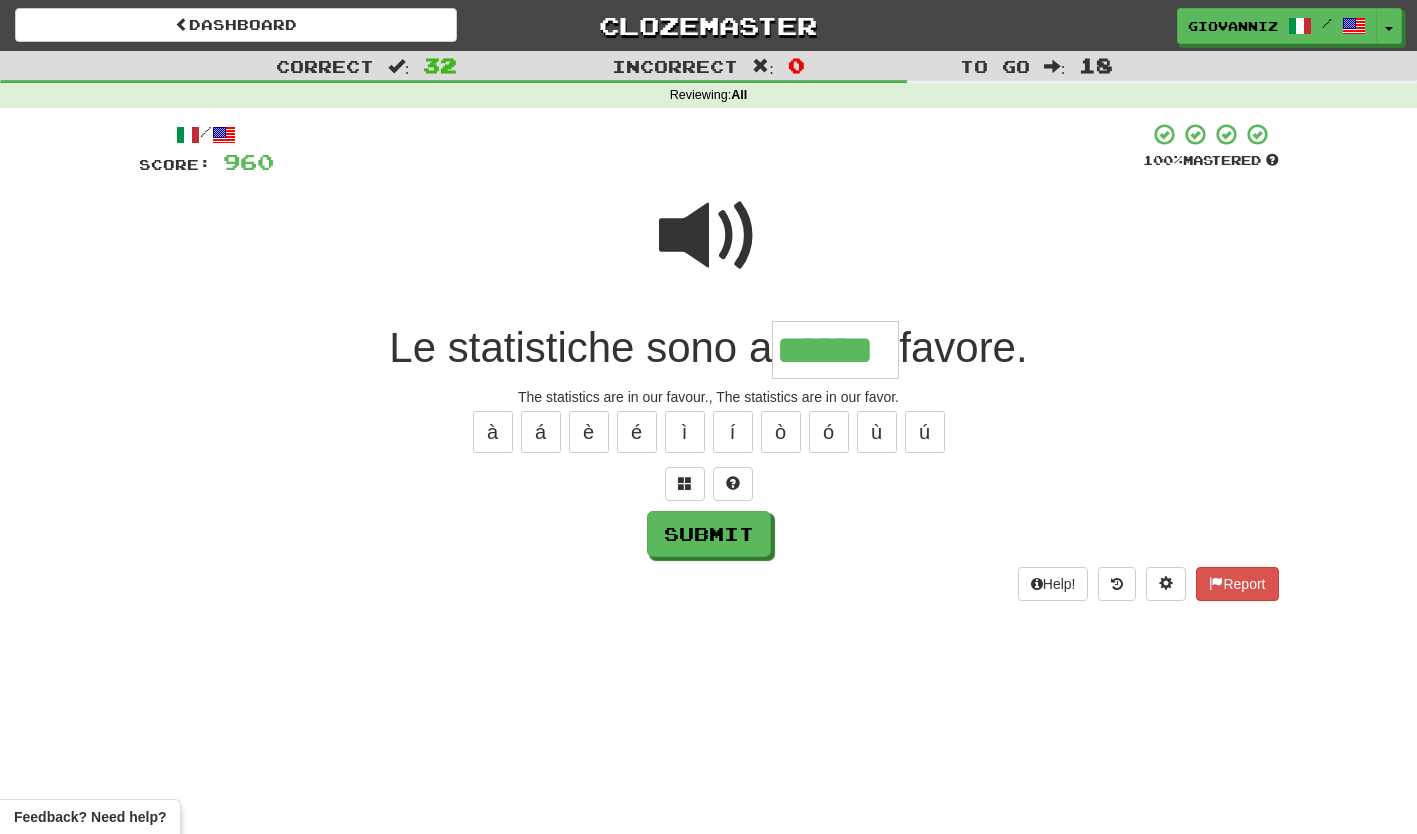type on "******" 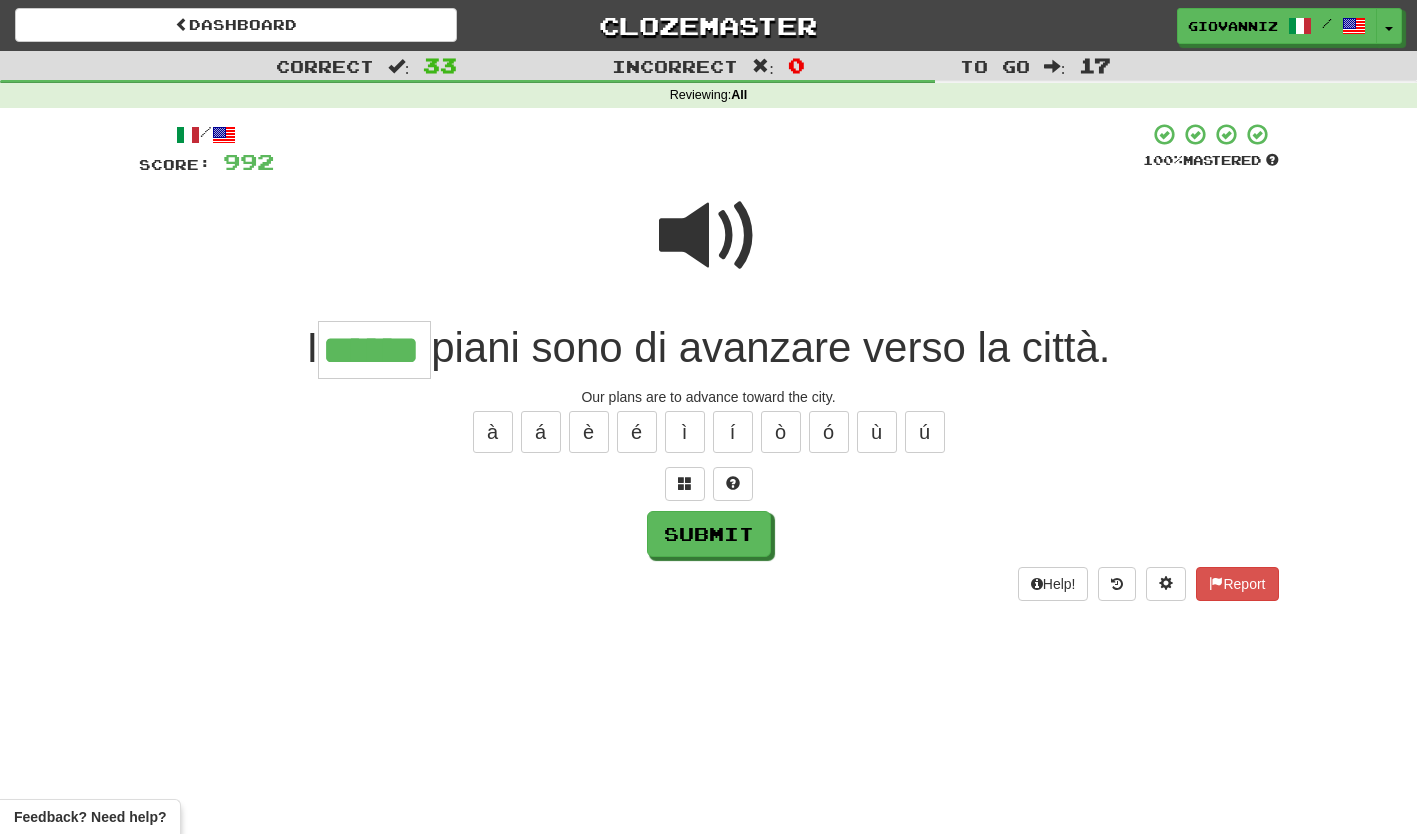 type on "******" 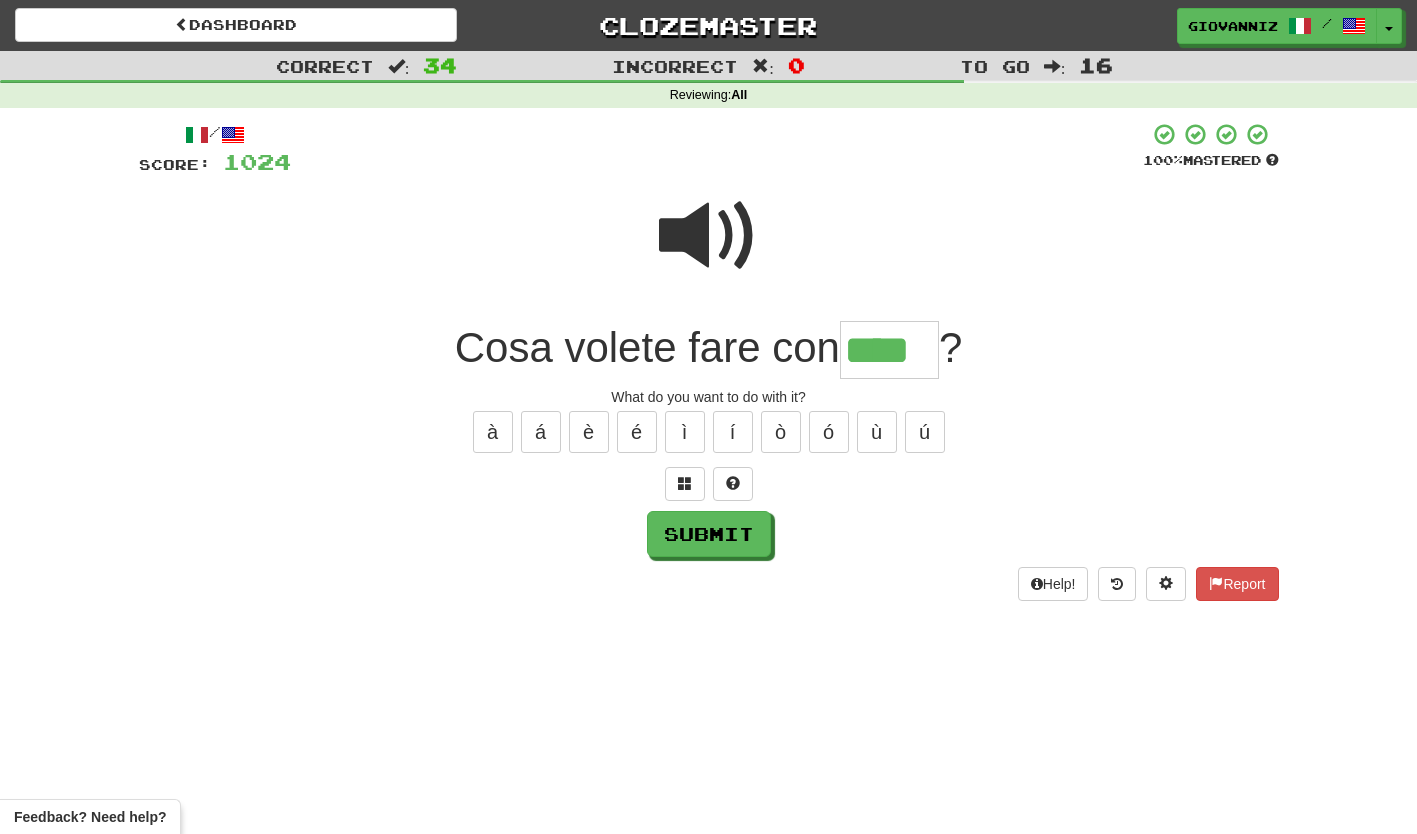 type on "****" 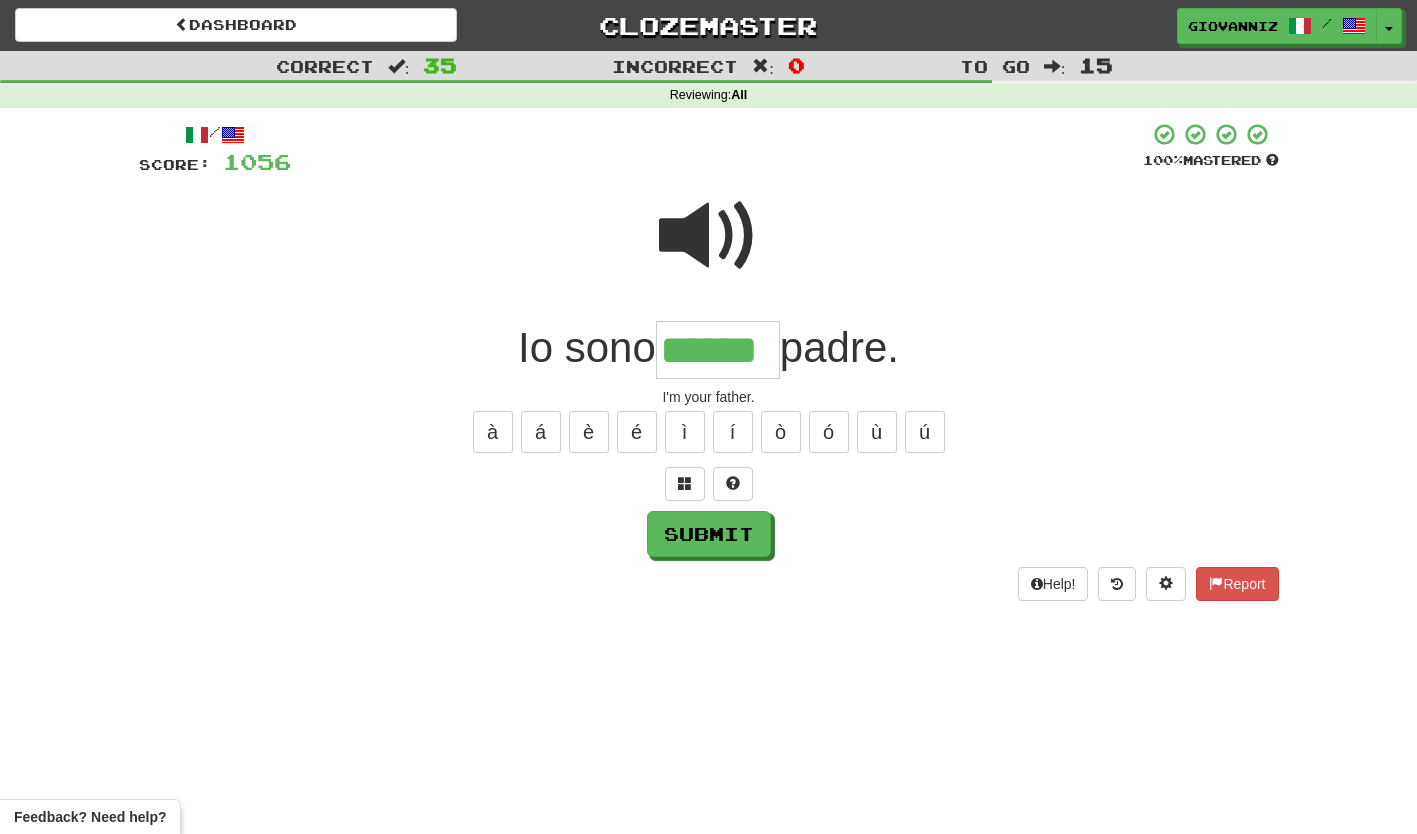 type on "******" 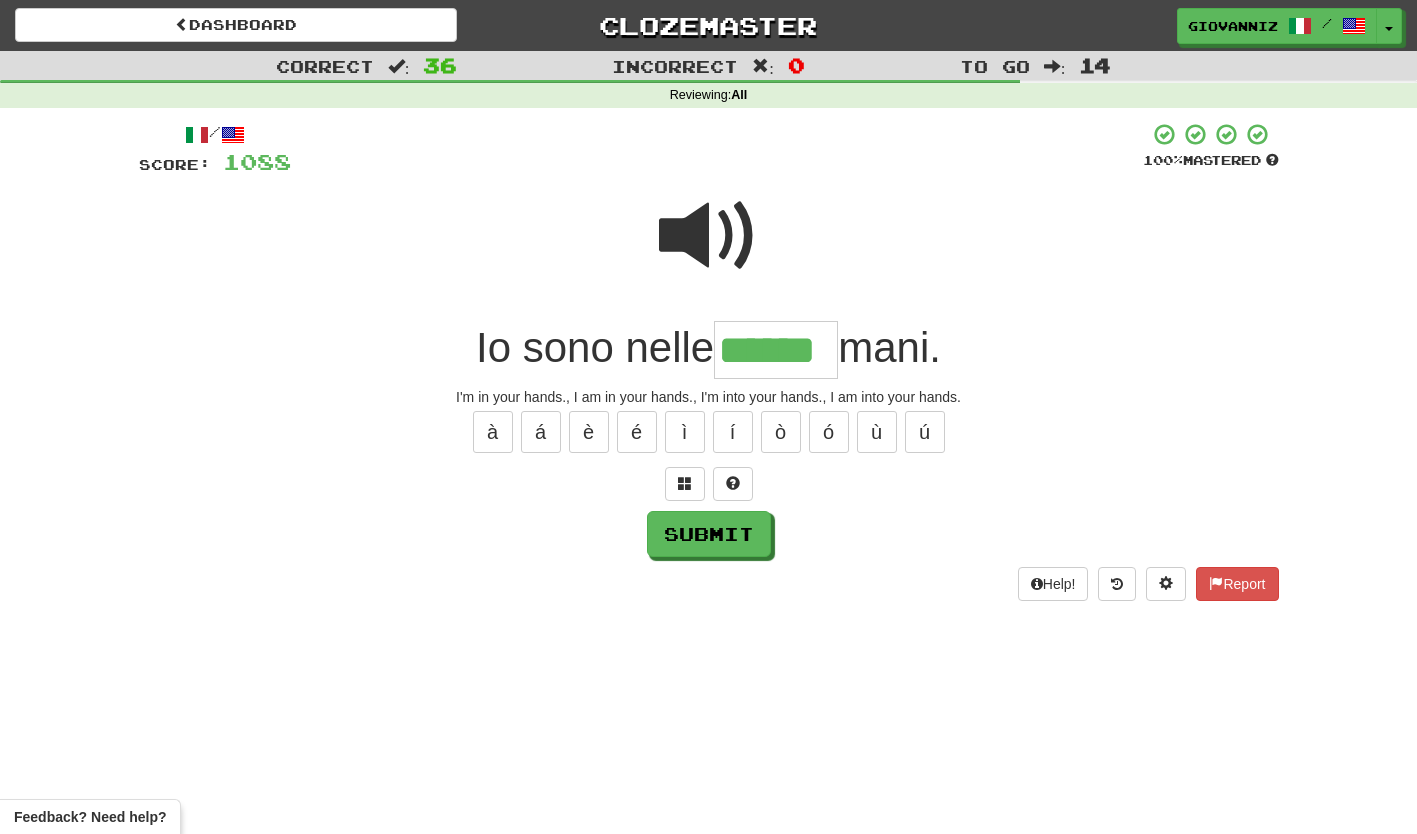 type on "******" 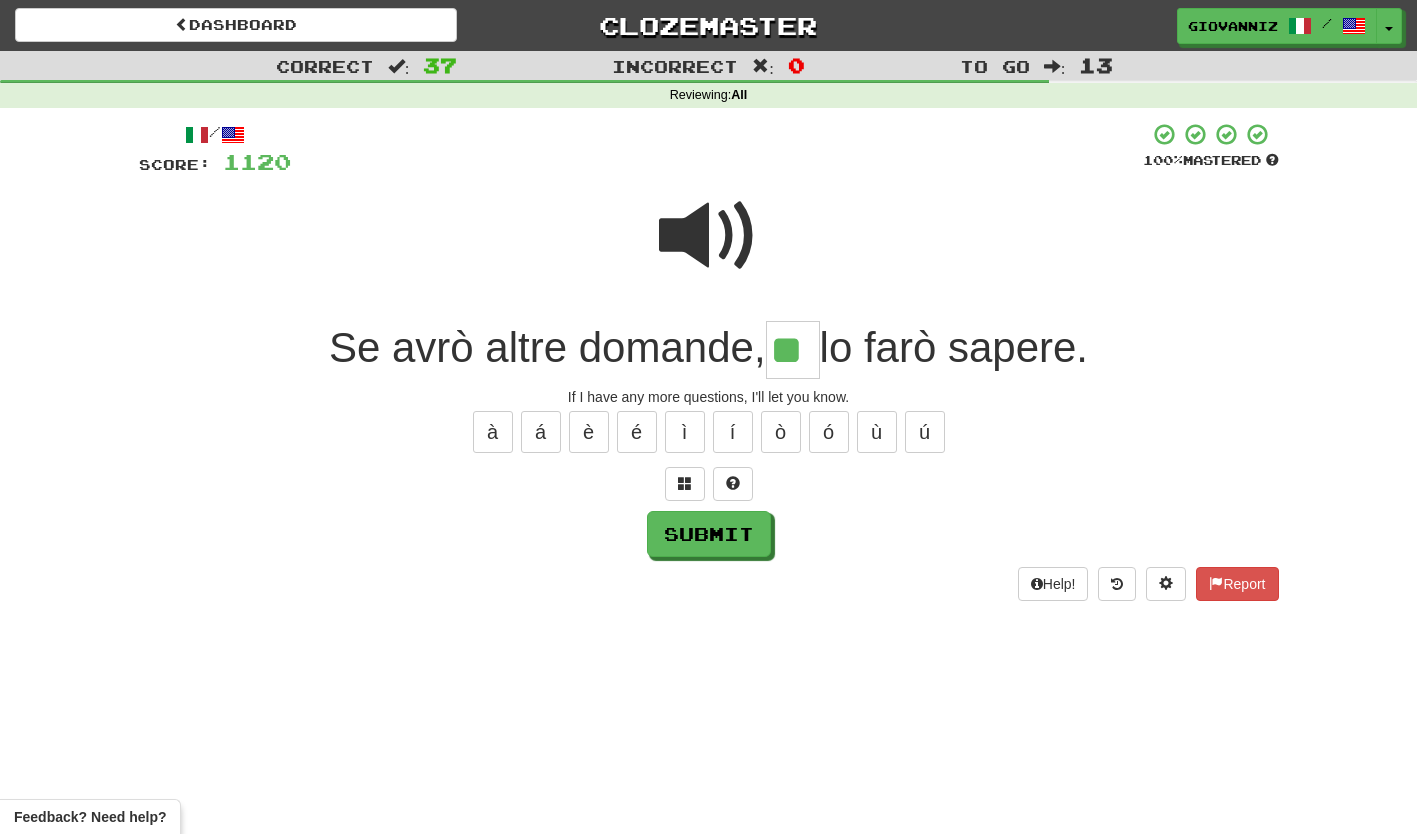 type on "**" 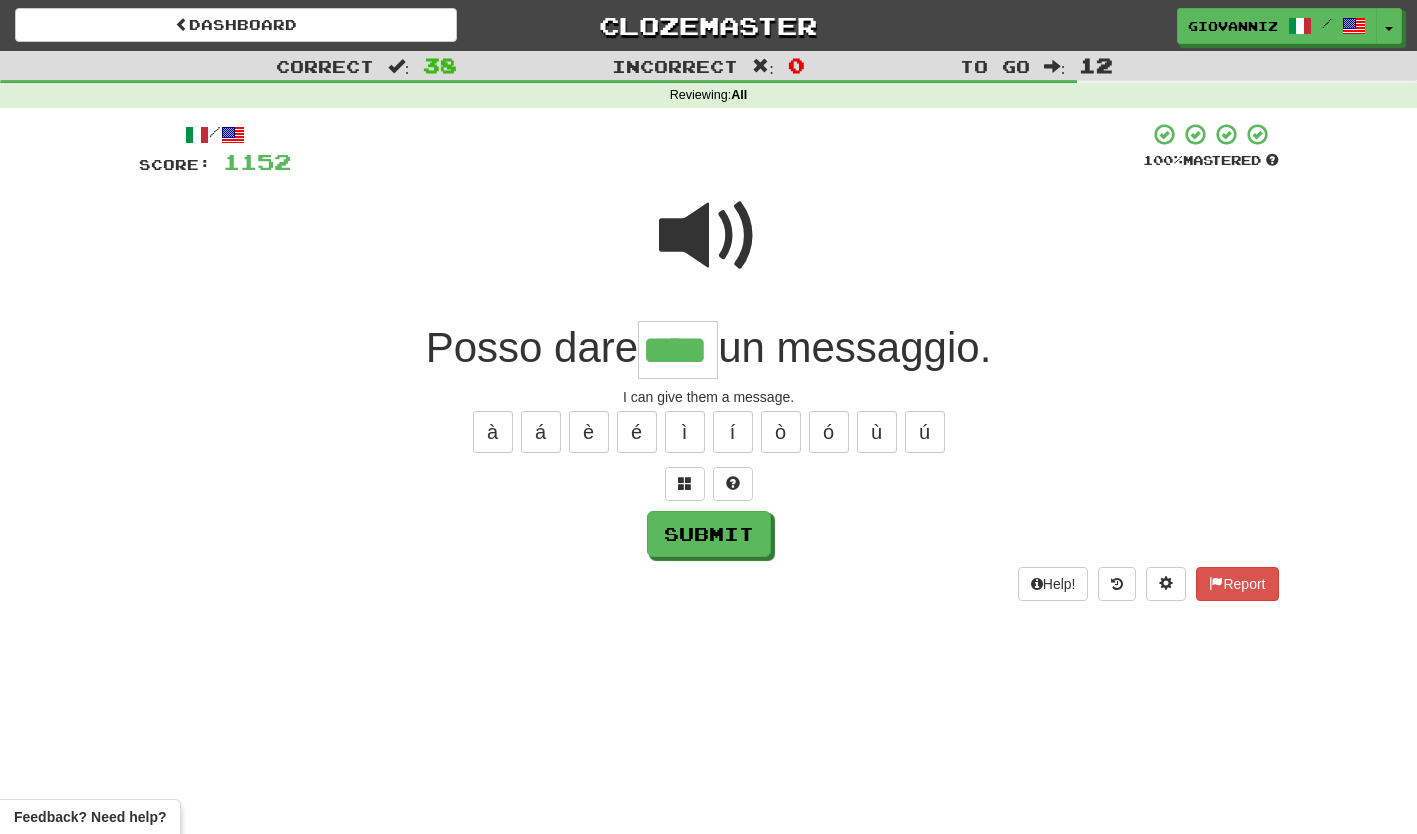 type on "****" 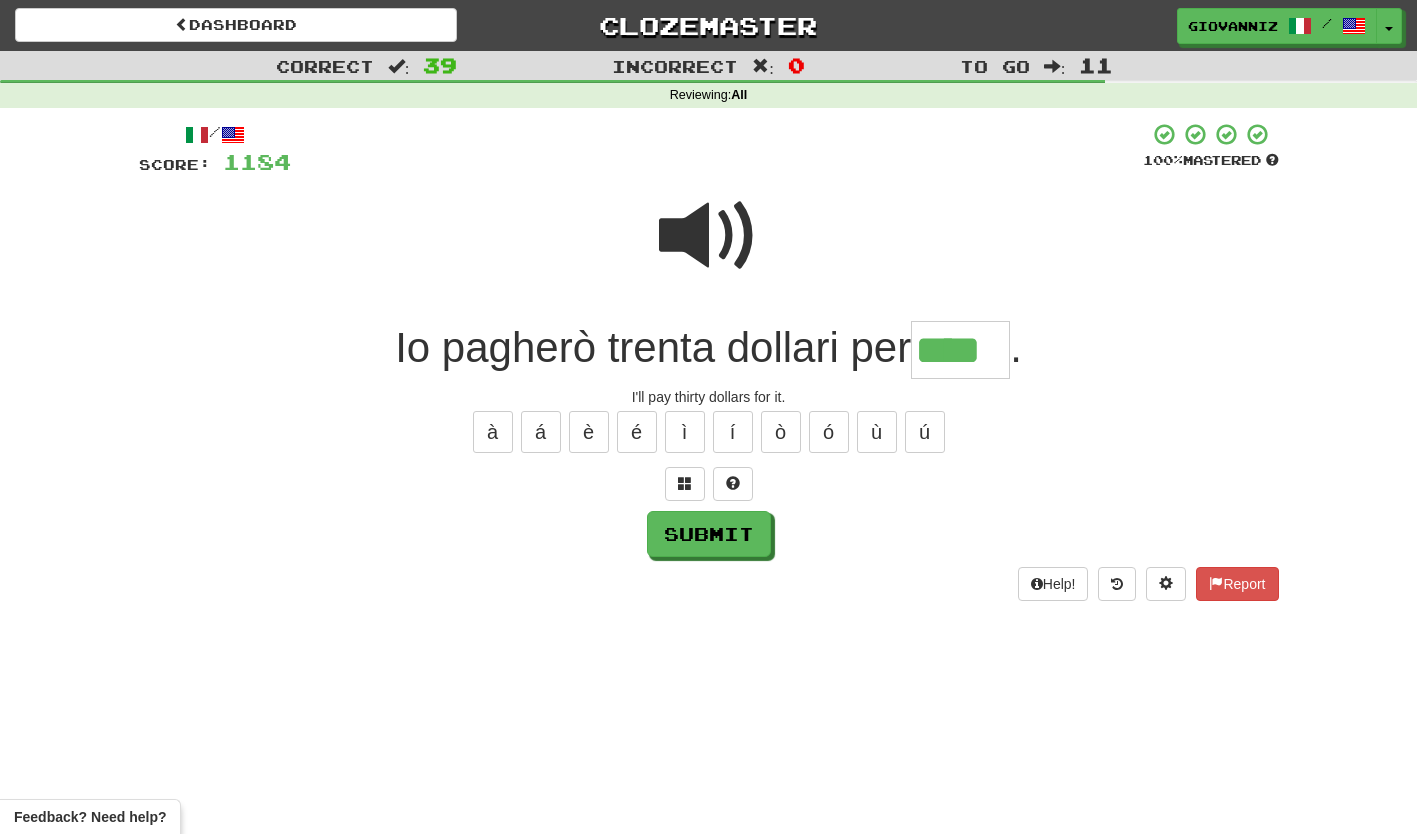 type on "****" 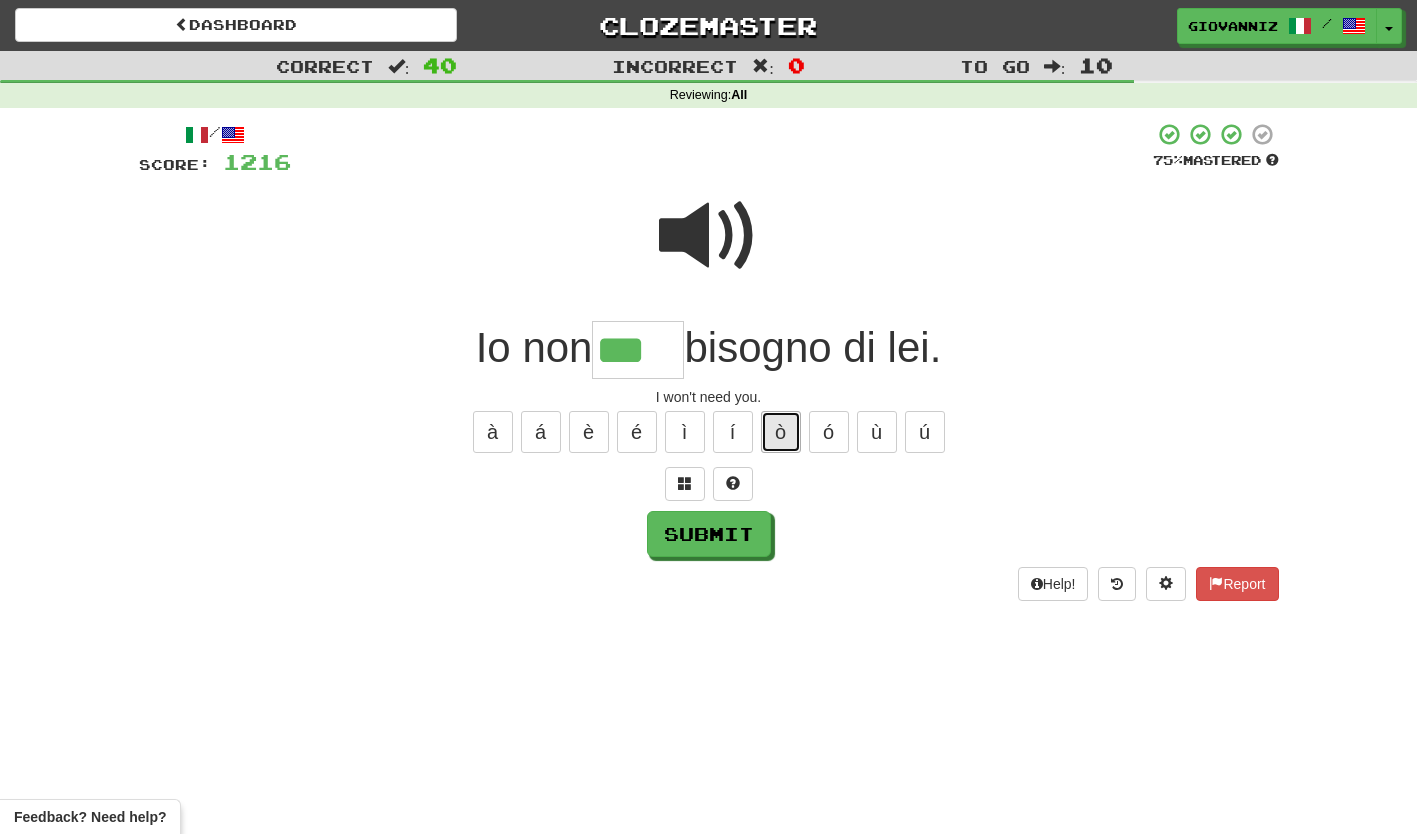 click on "ò" at bounding box center [781, 432] 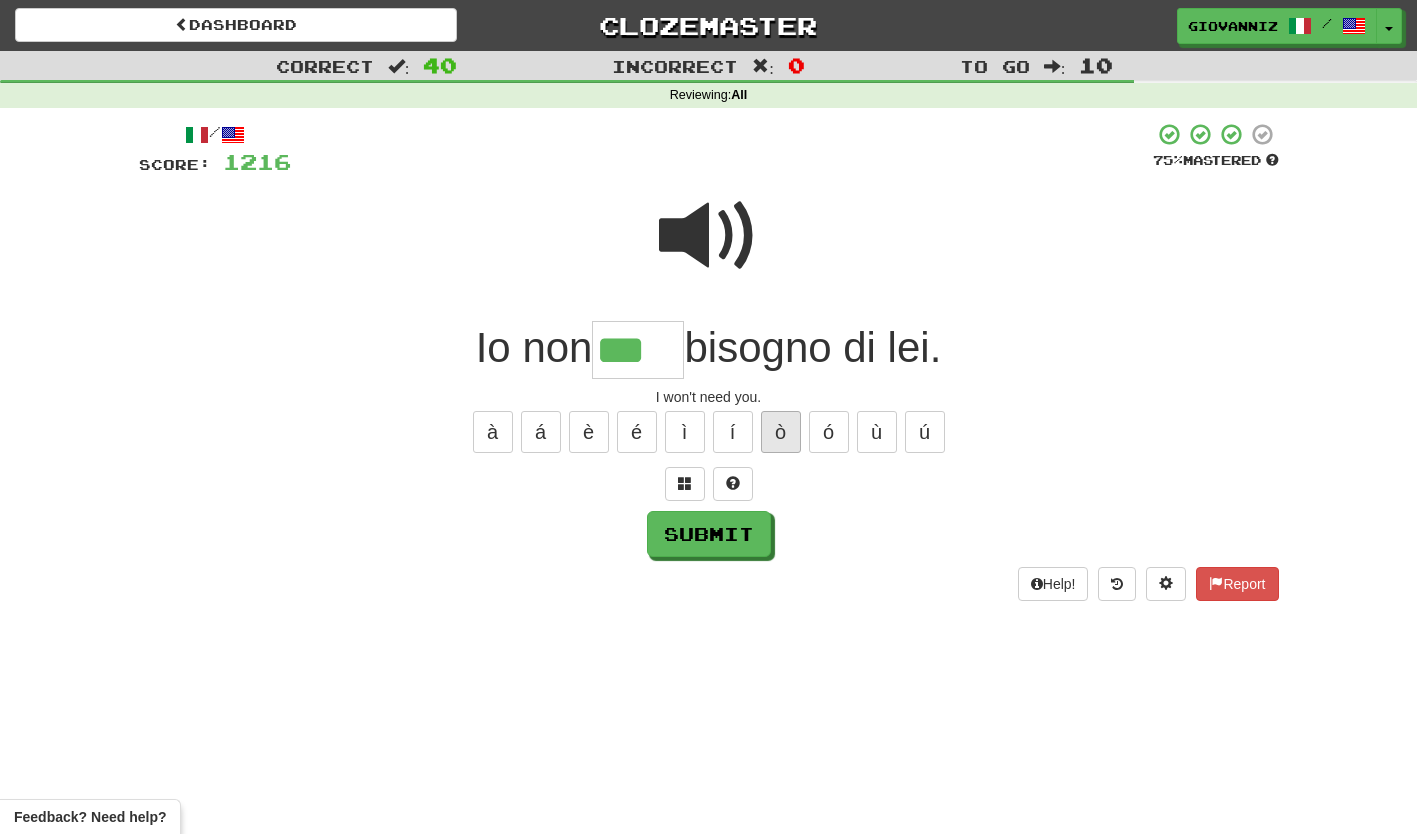 type on "****" 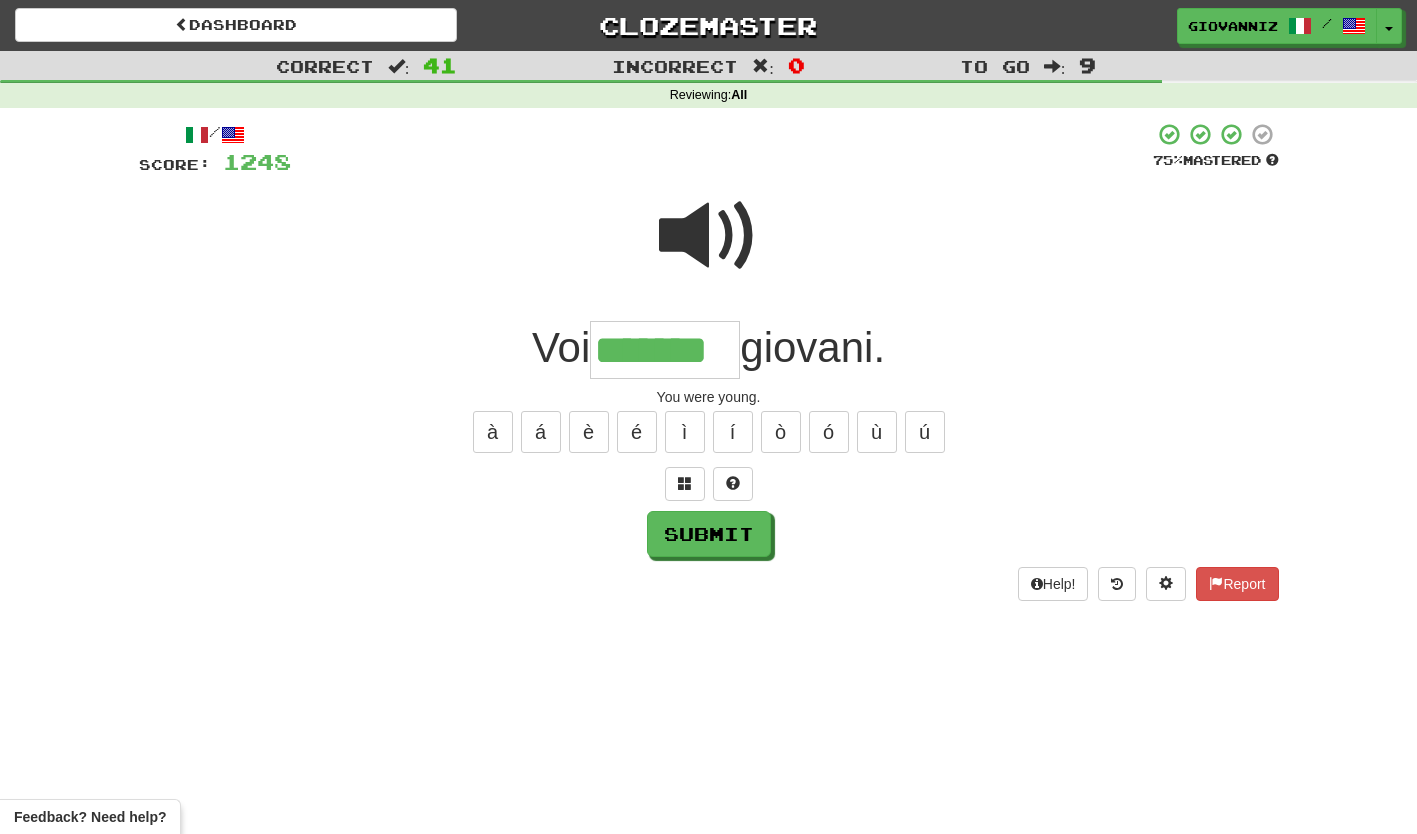 type on "*******" 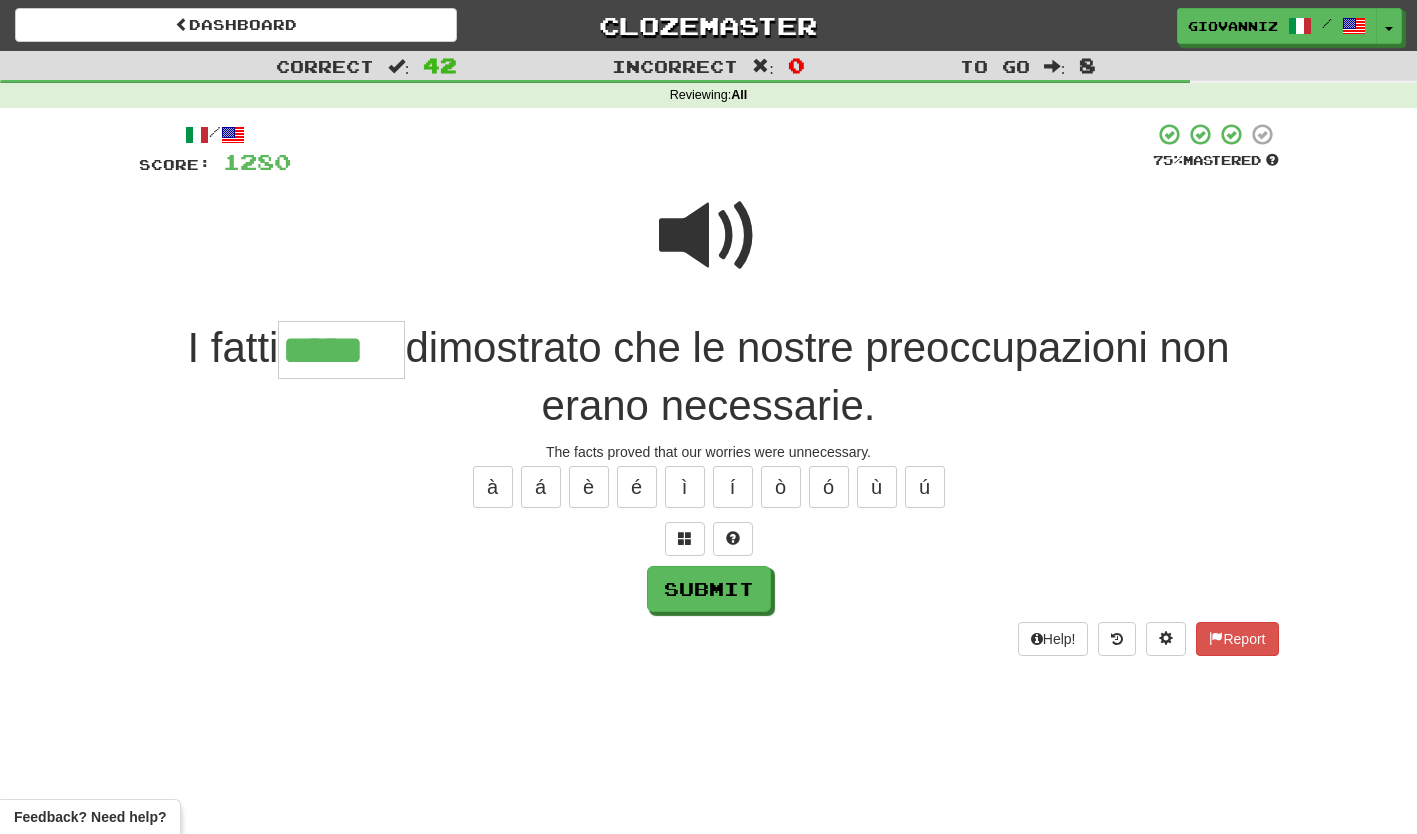 type on "*****" 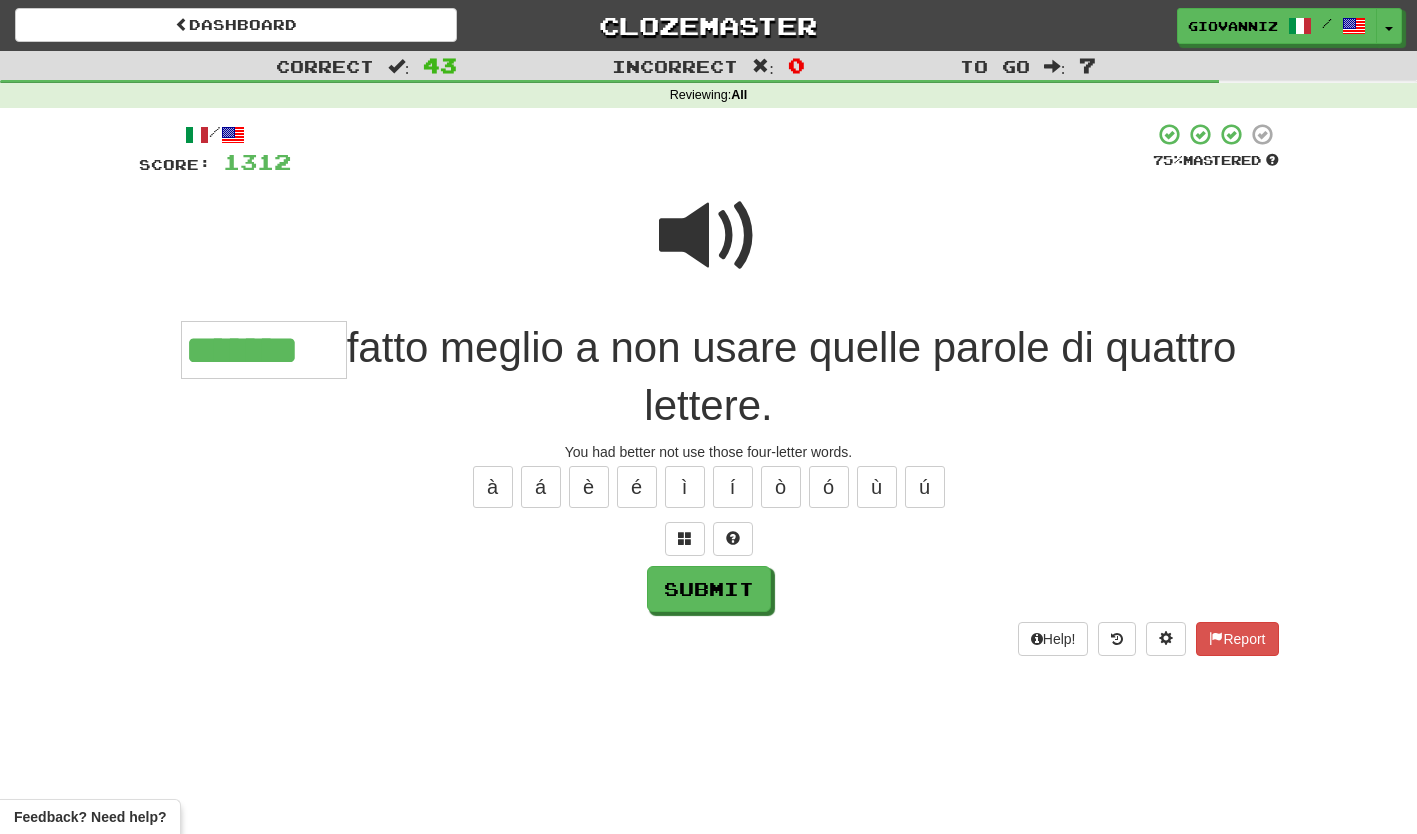 type on "*******" 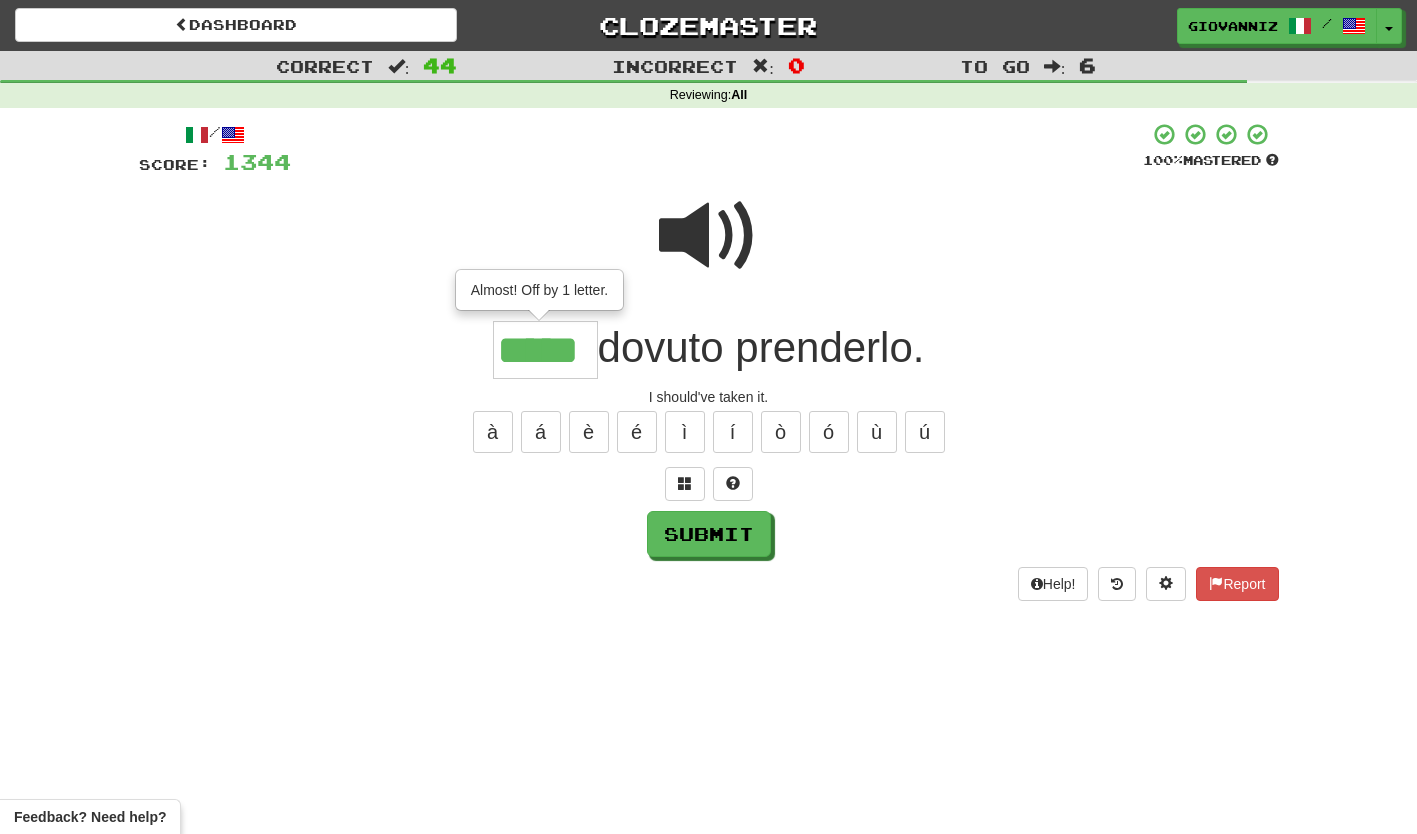 type on "*****" 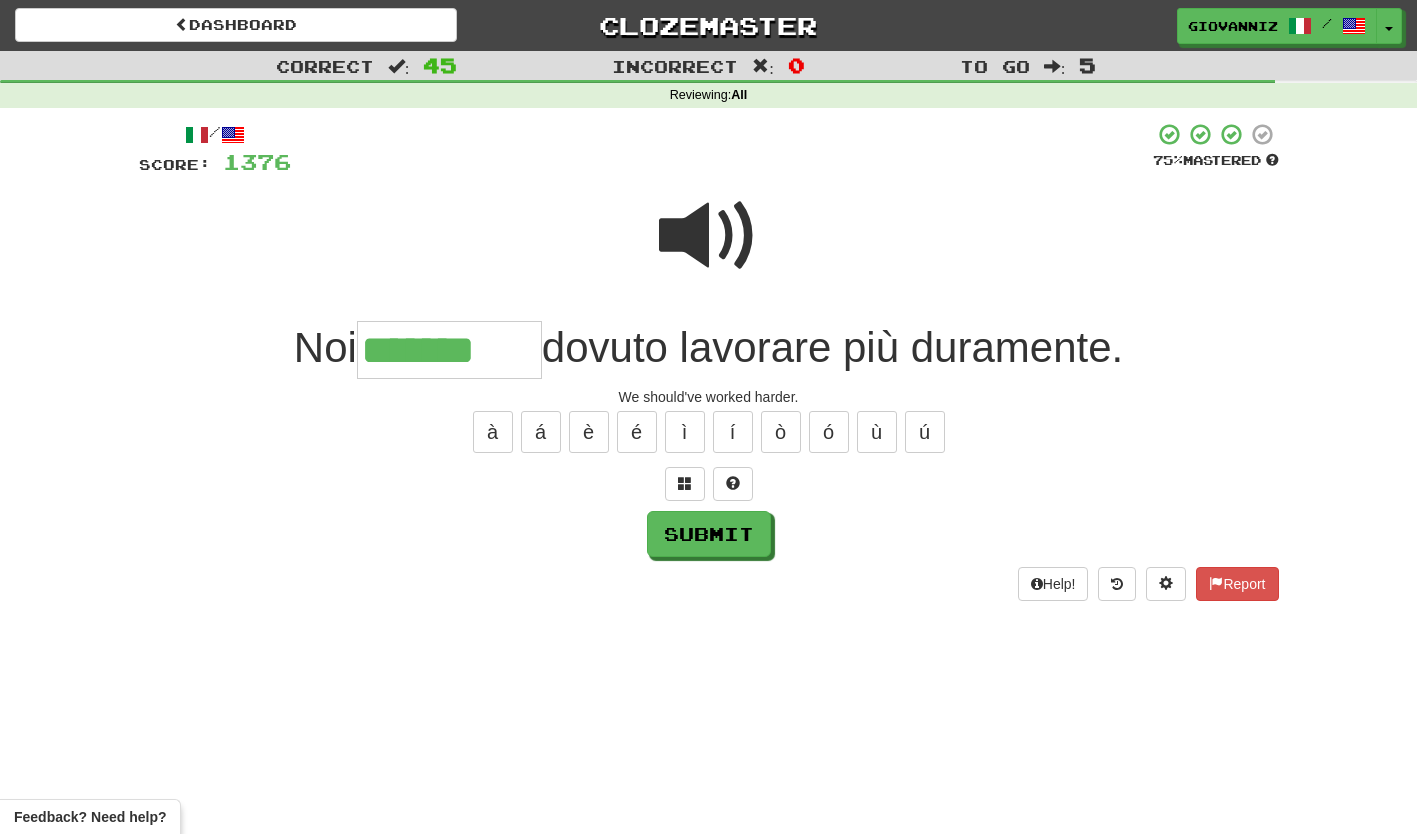 type on "*******" 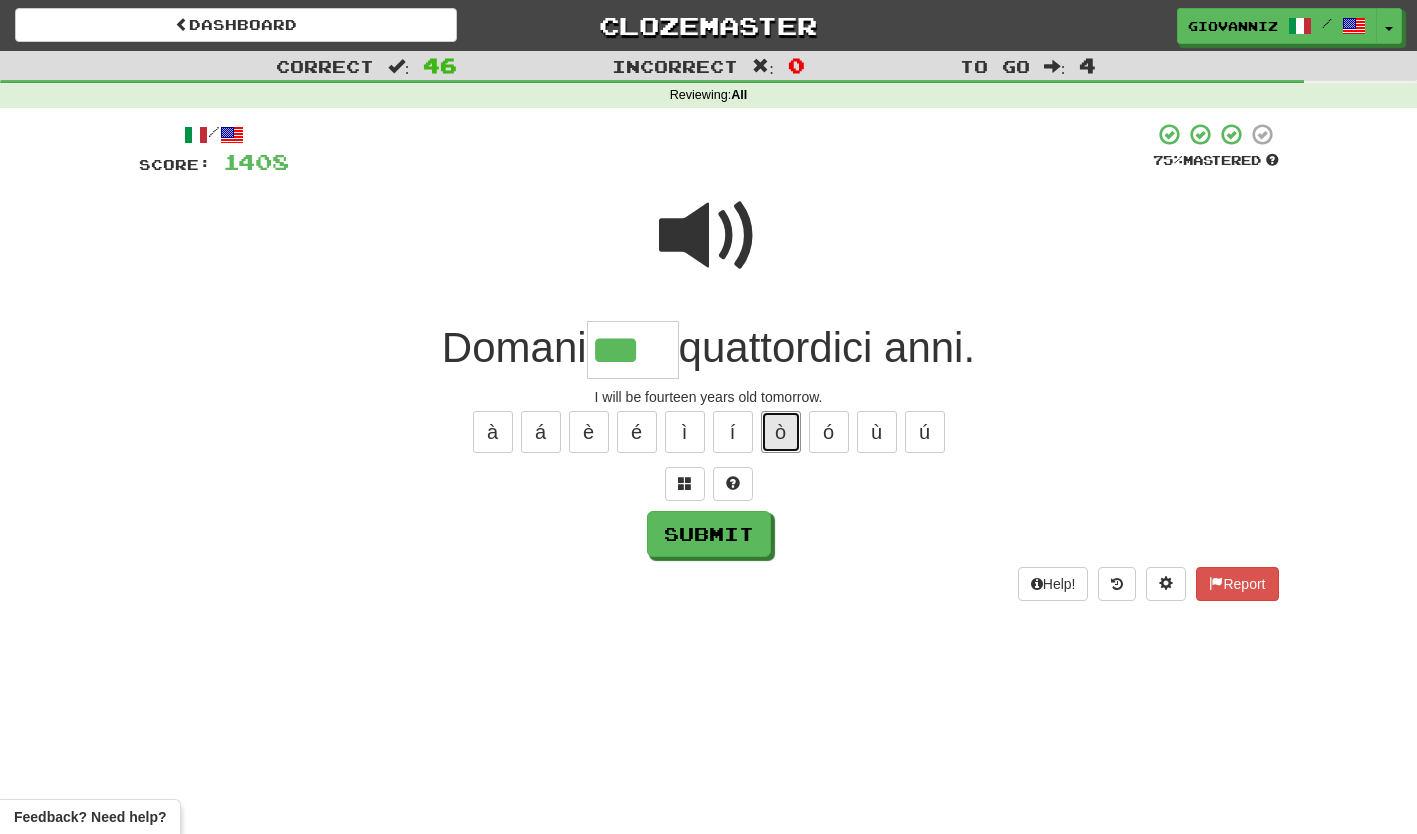 click on "ò" at bounding box center (781, 432) 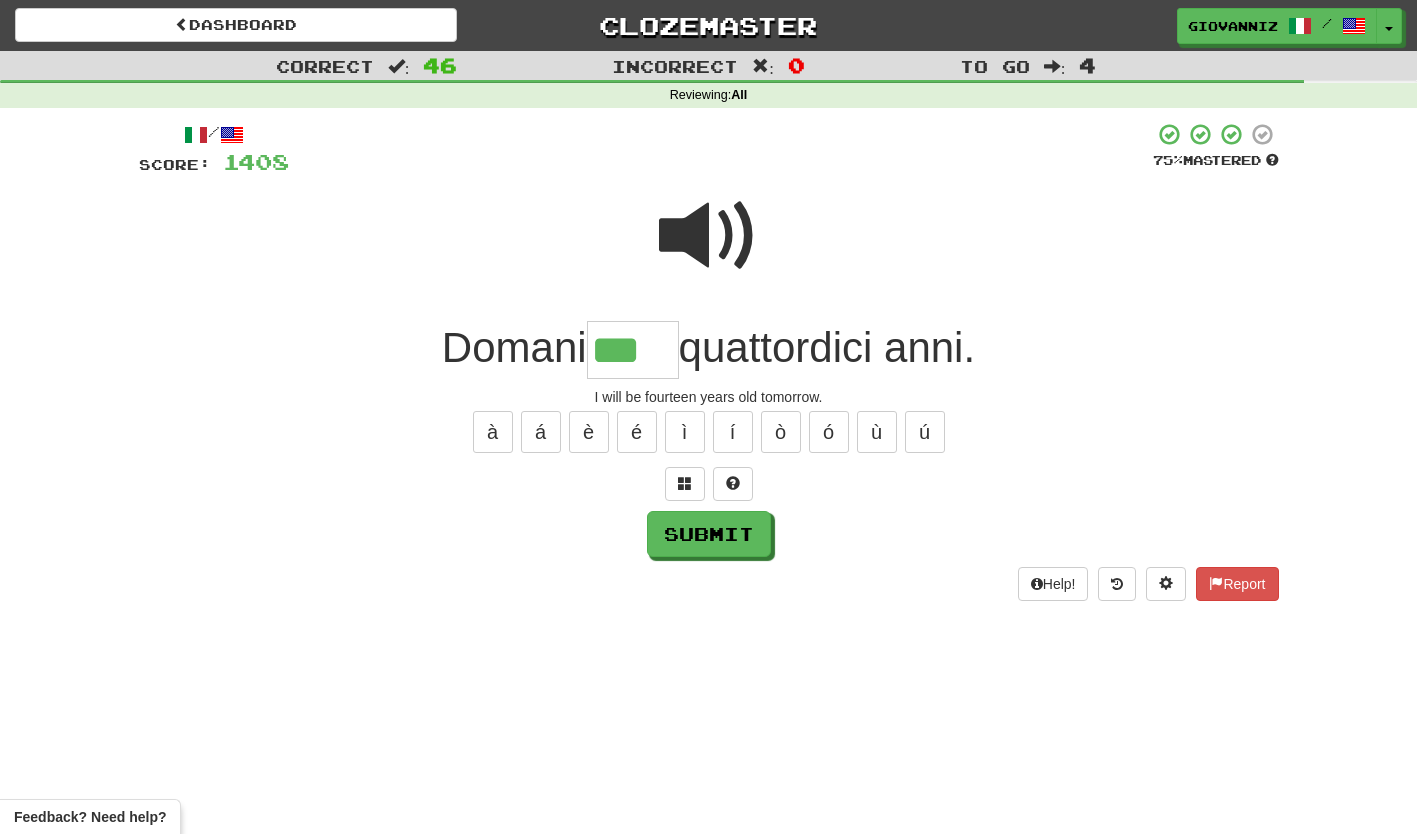 type on "****" 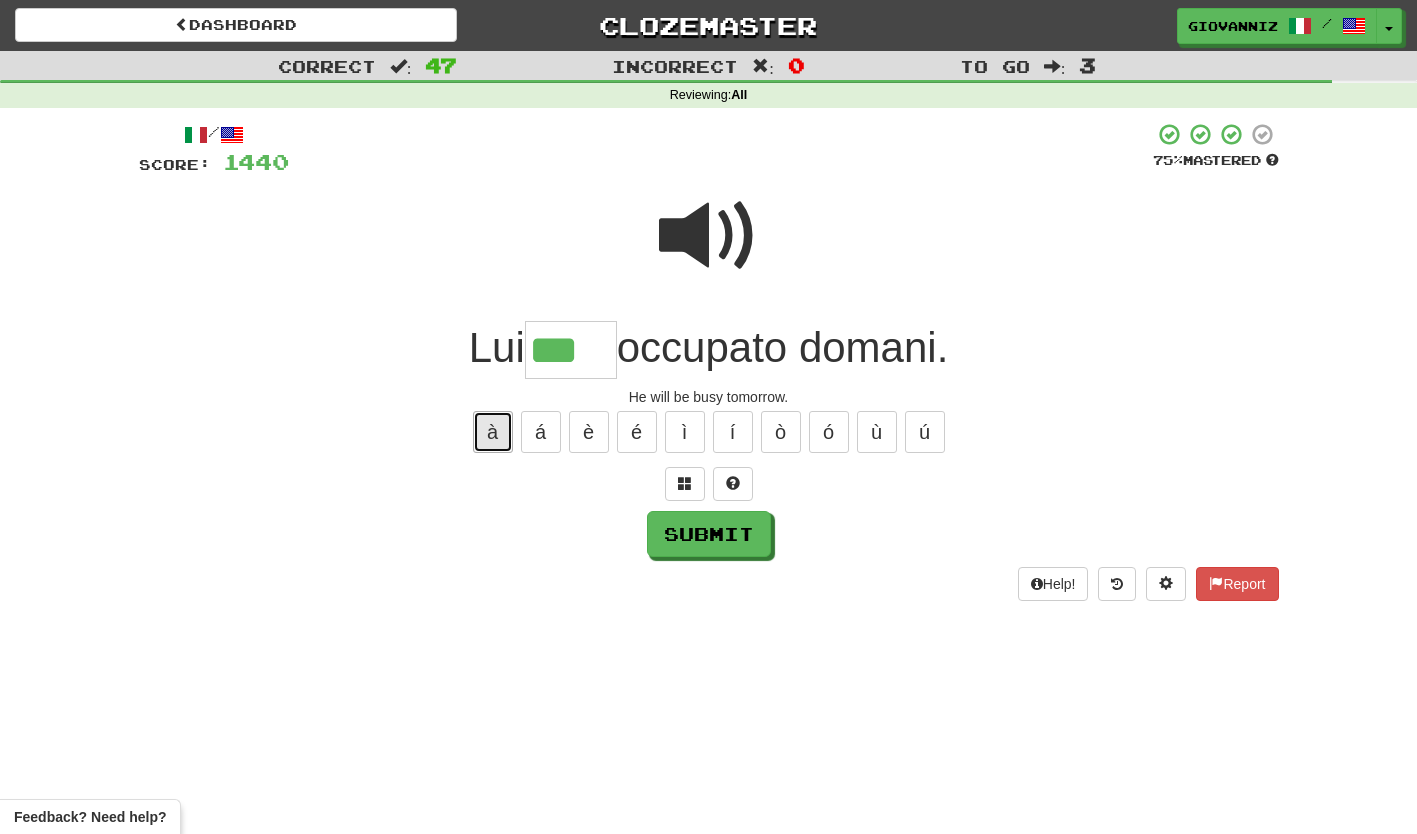 click on "à" at bounding box center (493, 432) 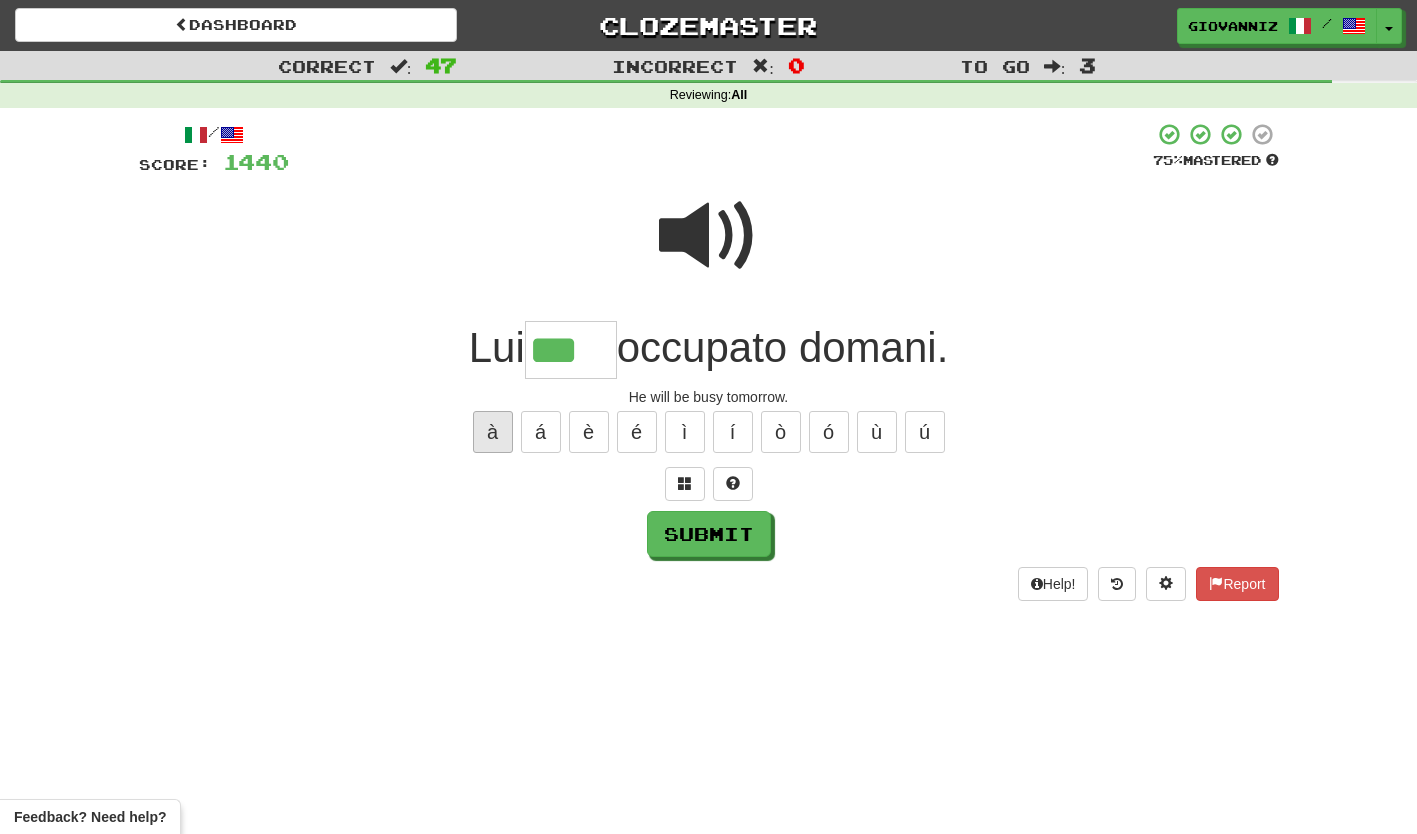 type on "****" 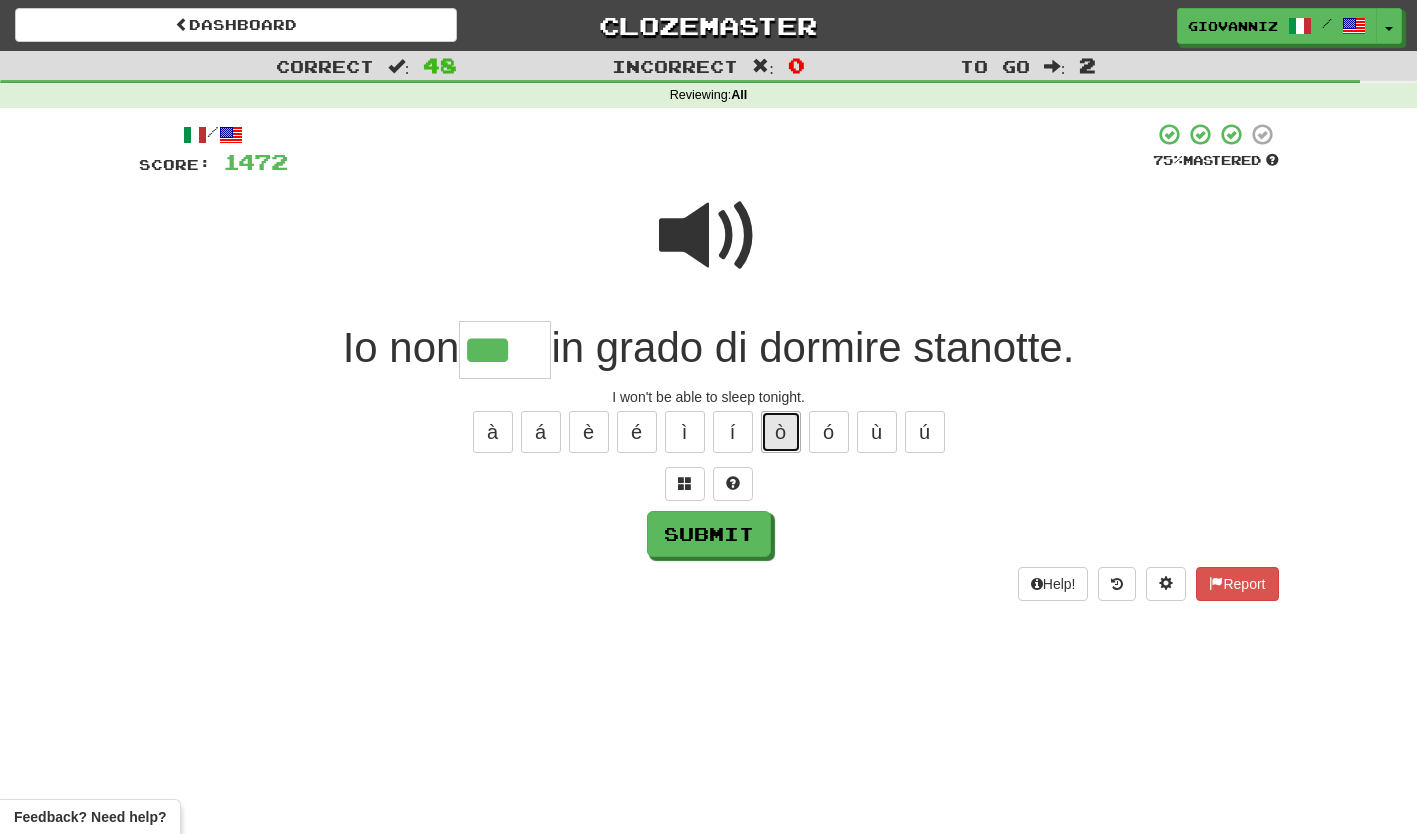 click on "ò" at bounding box center [781, 432] 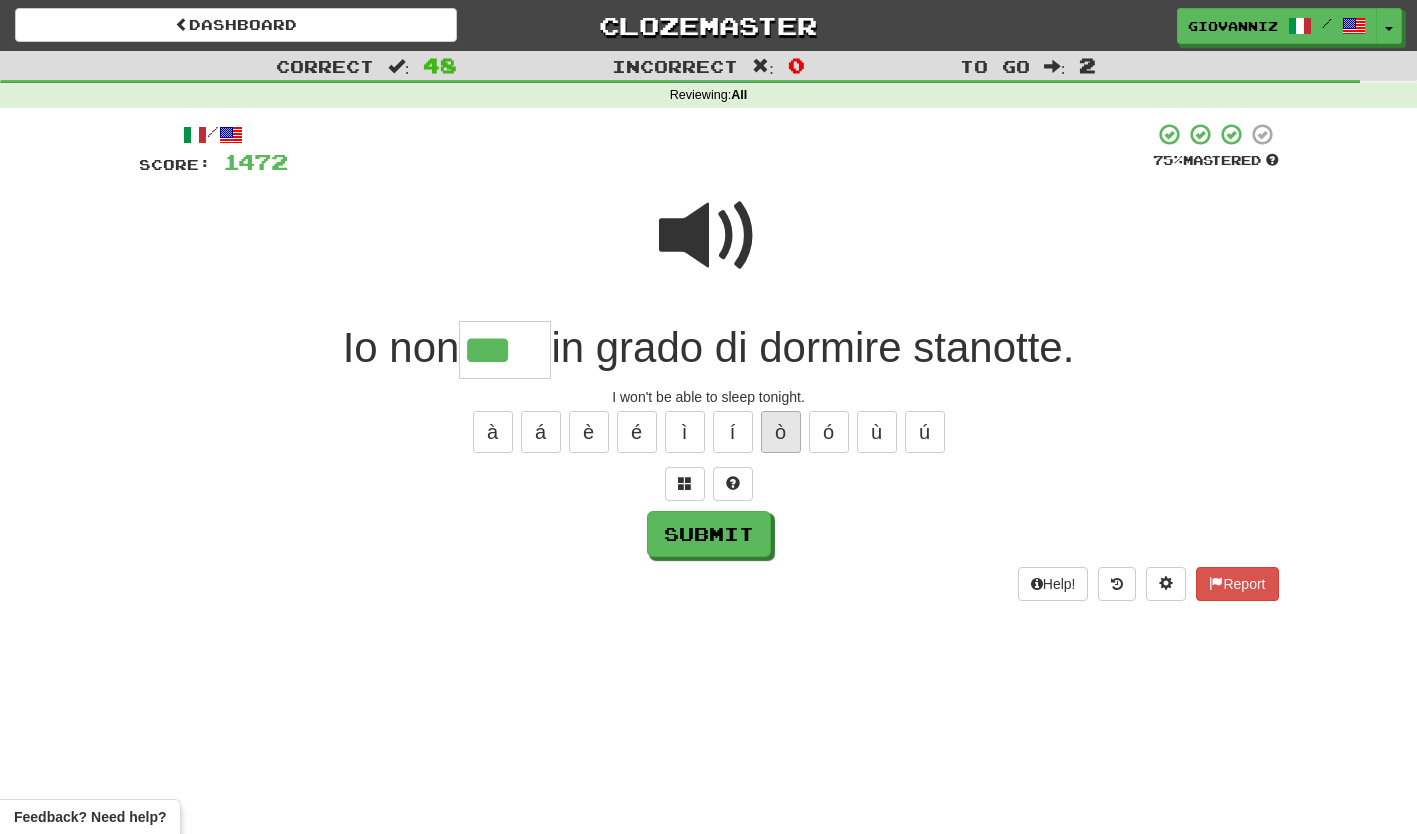 type on "****" 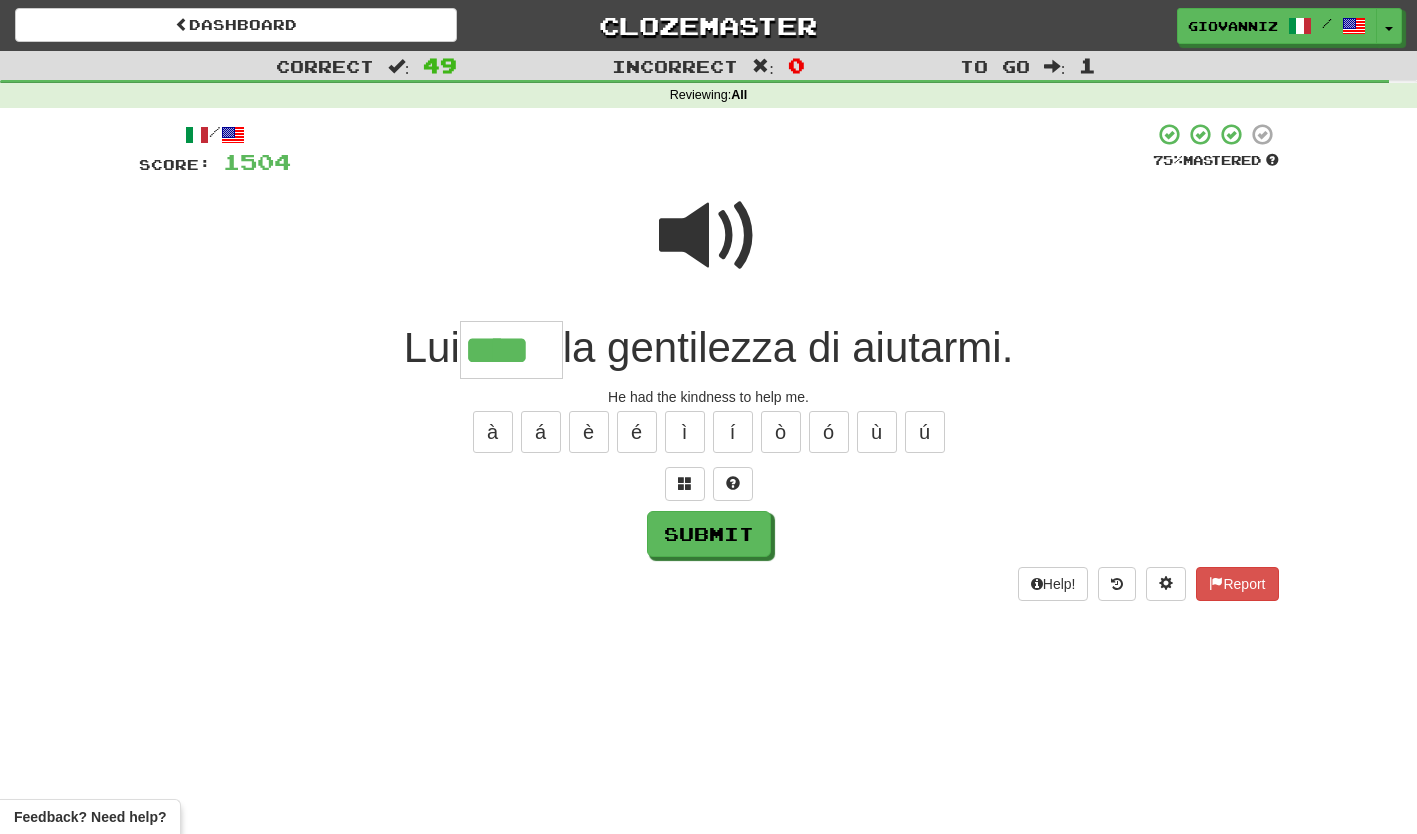 type on "****" 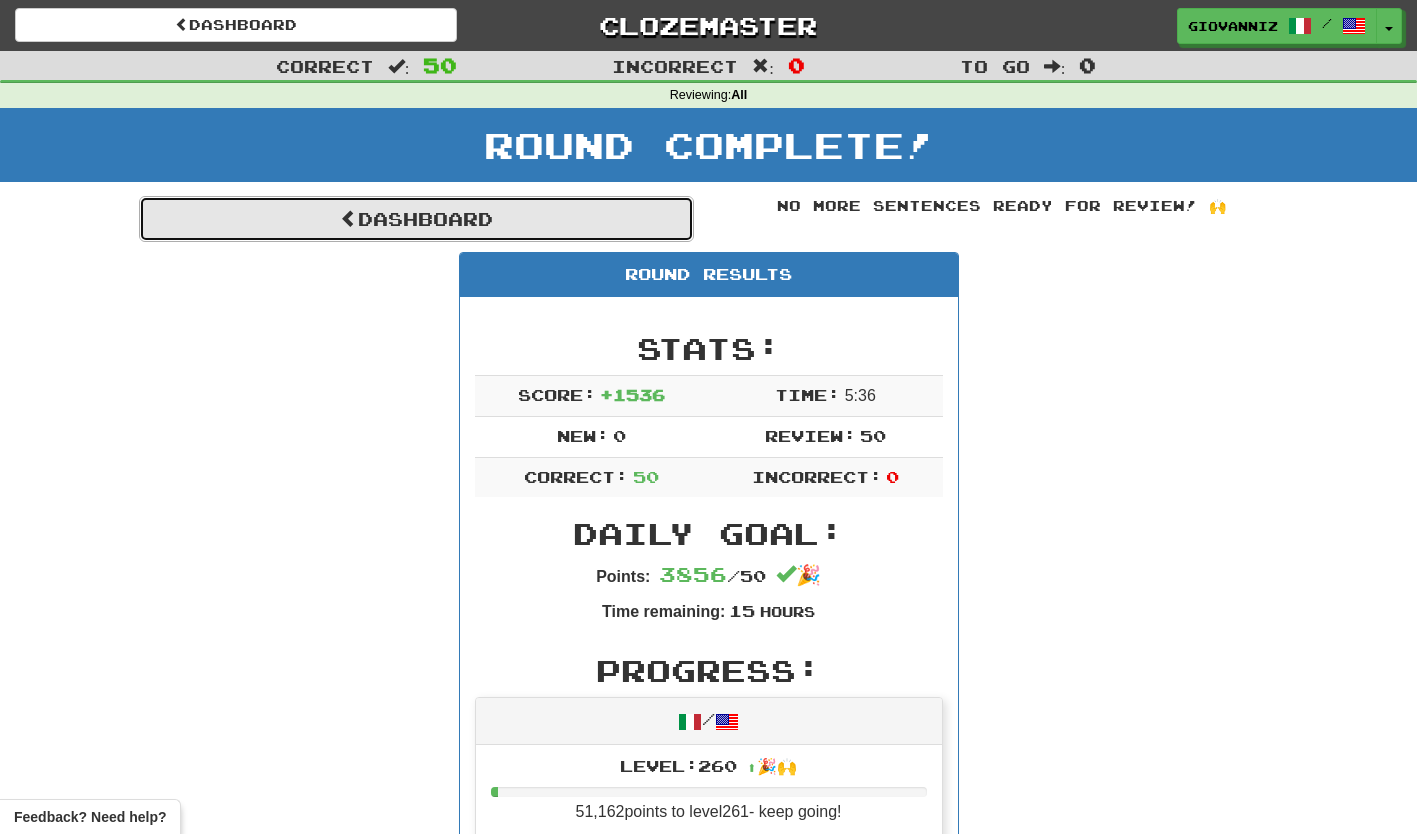 click on "Dashboard" at bounding box center (416, 219) 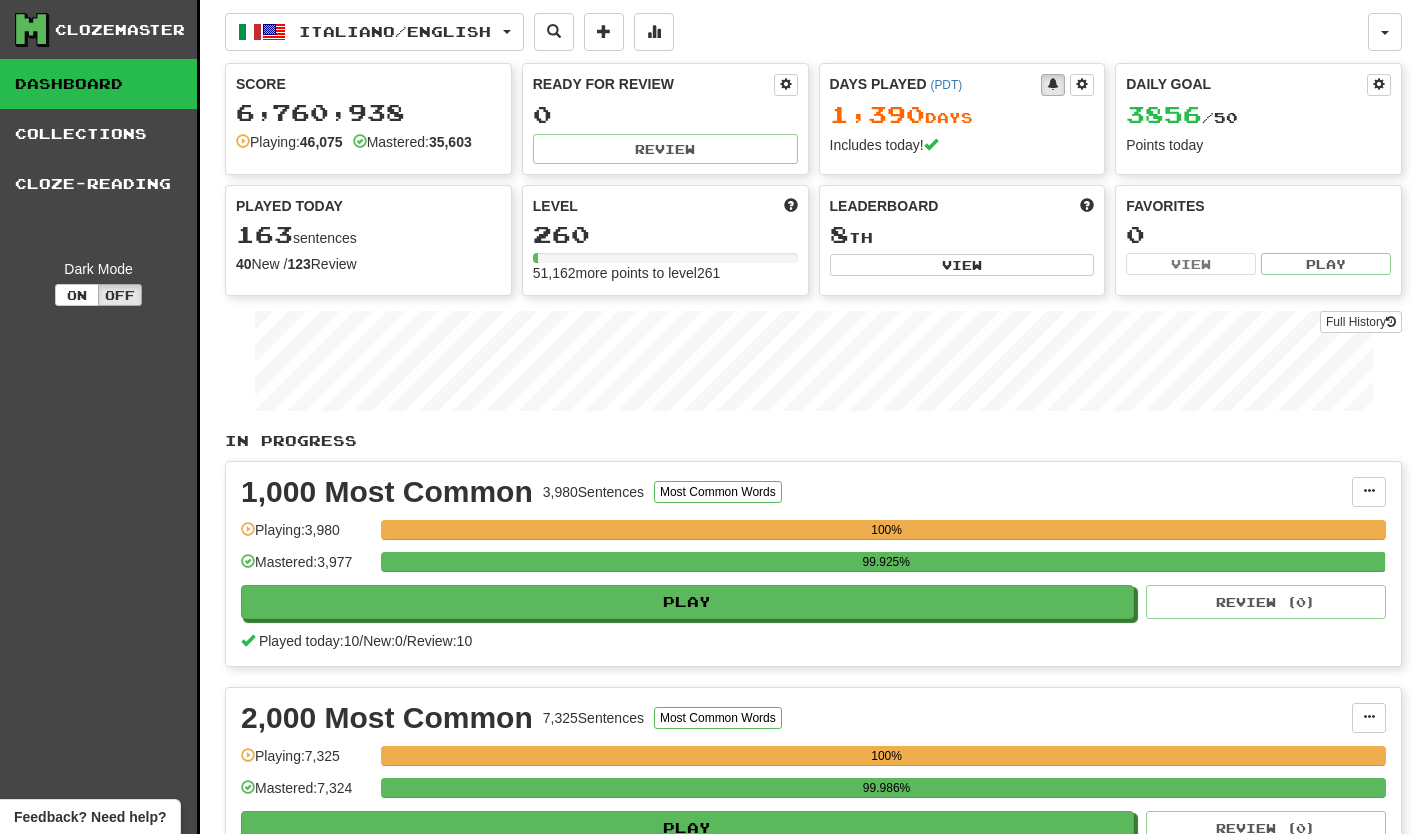 scroll, scrollTop: 0, scrollLeft: 0, axis: both 